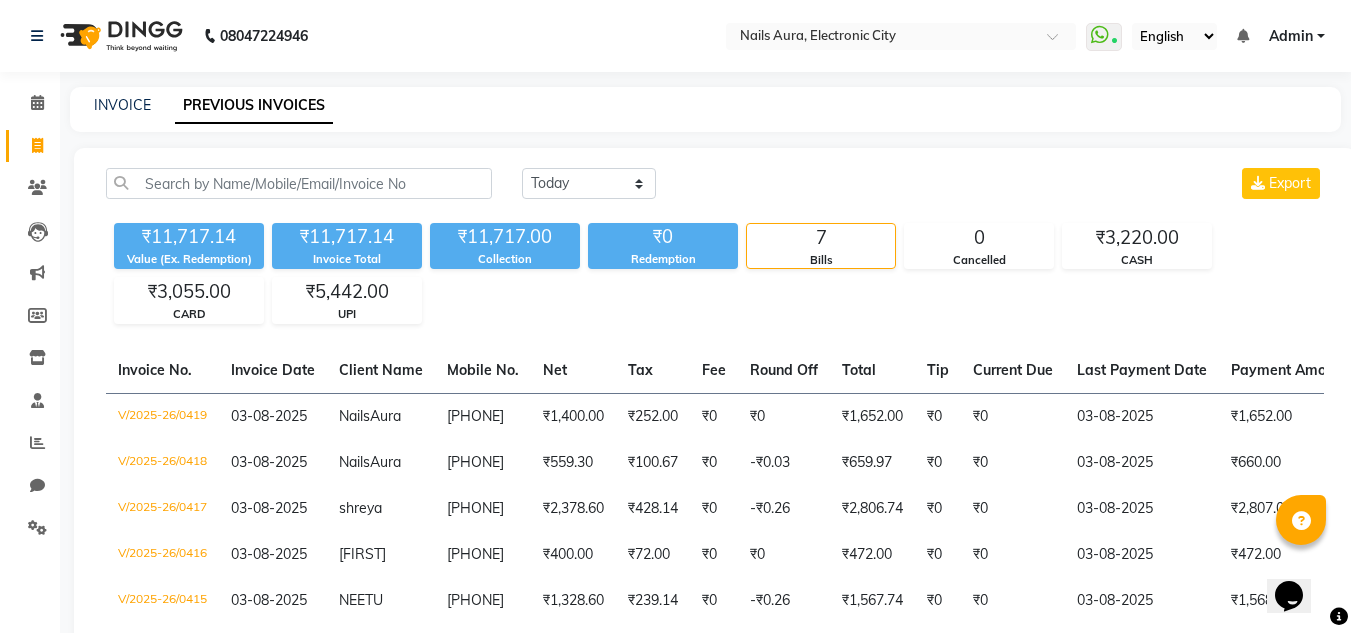 scroll, scrollTop: 0, scrollLeft: 0, axis: both 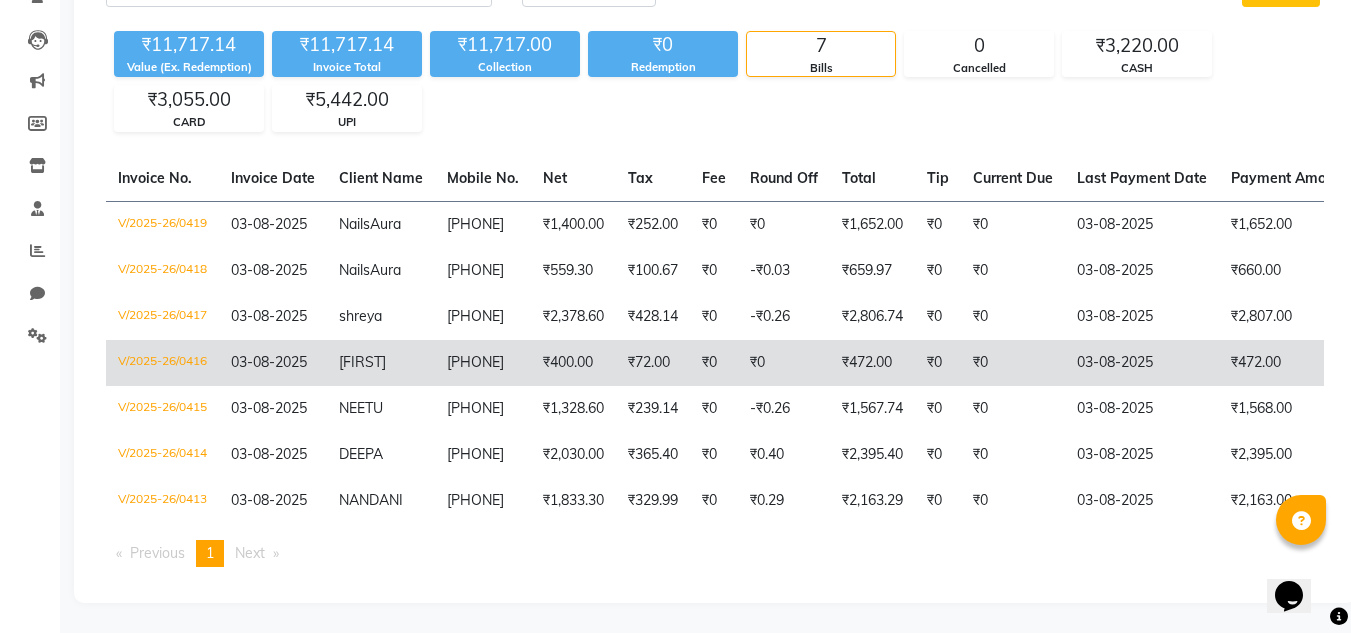 click on "₹0" 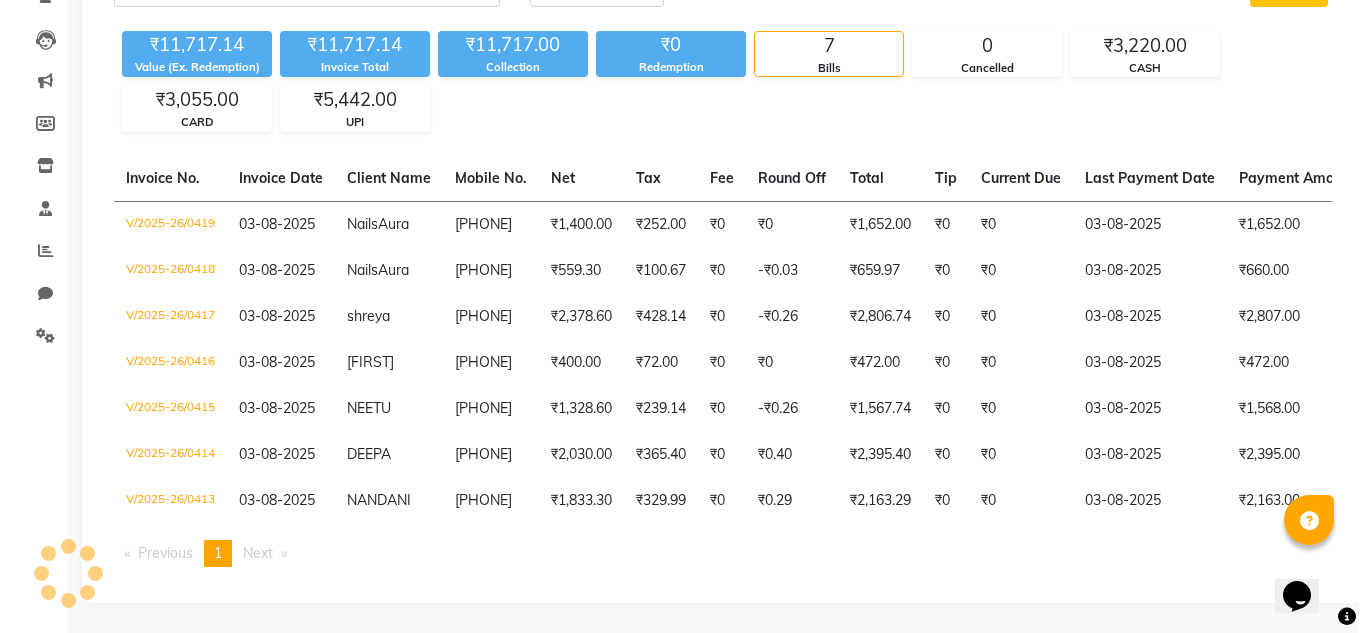 scroll, scrollTop: 0, scrollLeft: 0, axis: both 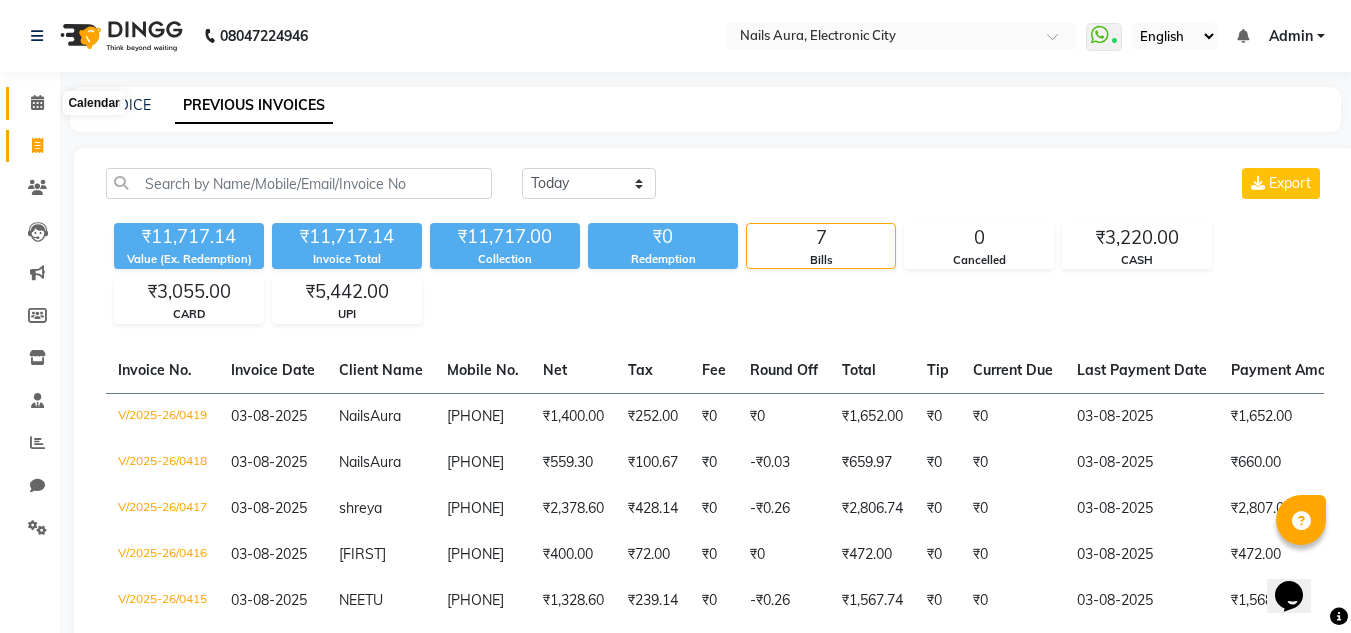 click 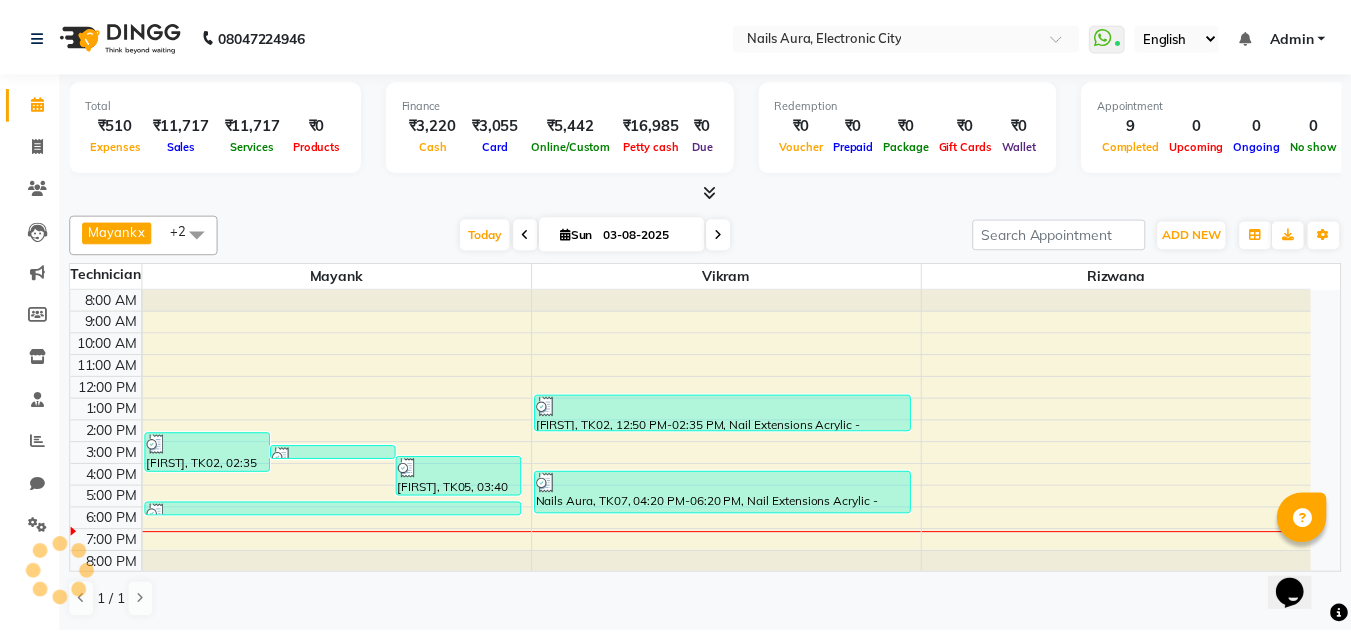 scroll, scrollTop: 1, scrollLeft: 0, axis: vertical 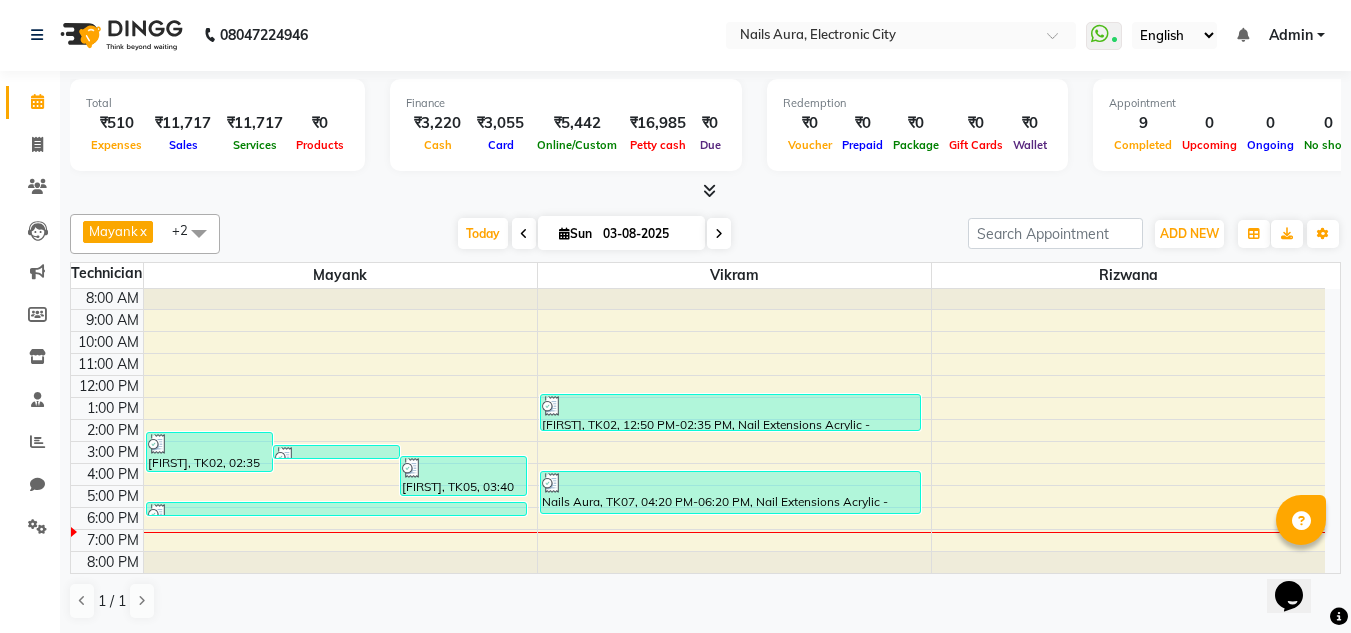 click at bounding box center [719, 233] 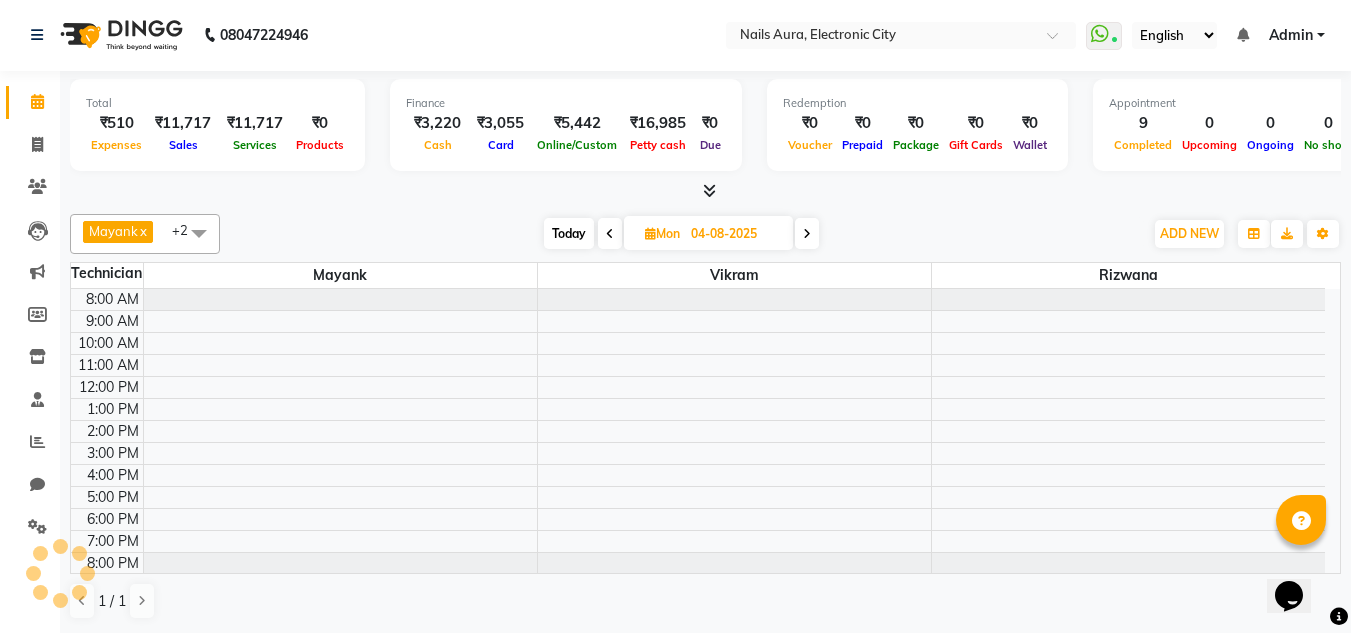 scroll, scrollTop: 1, scrollLeft: 0, axis: vertical 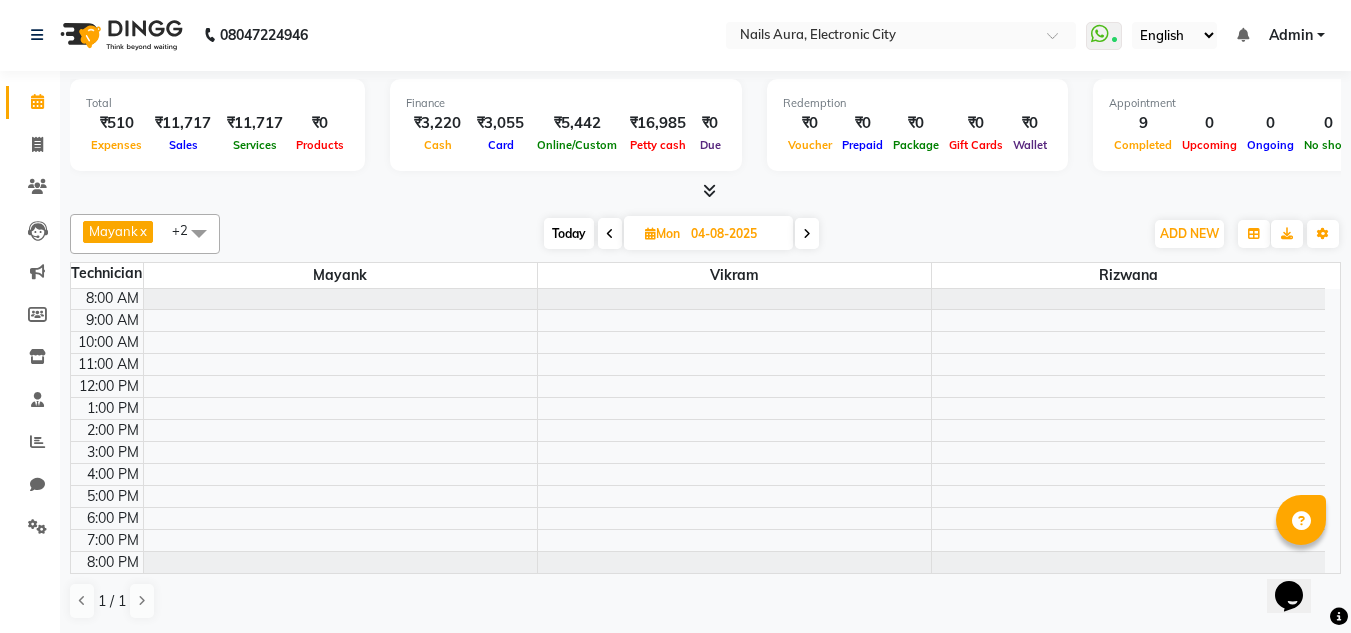click at bounding box center (610, 234) 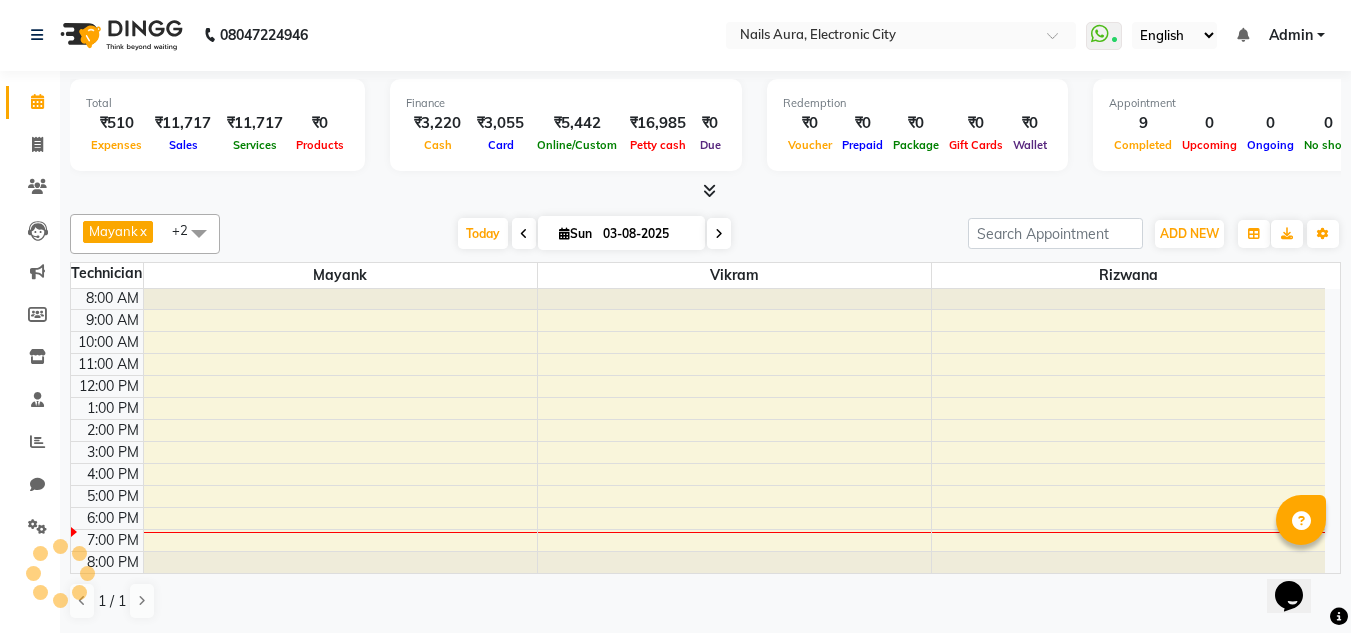 scroll, scrollTop: 1, scrollLeft: 0, axis: vertical 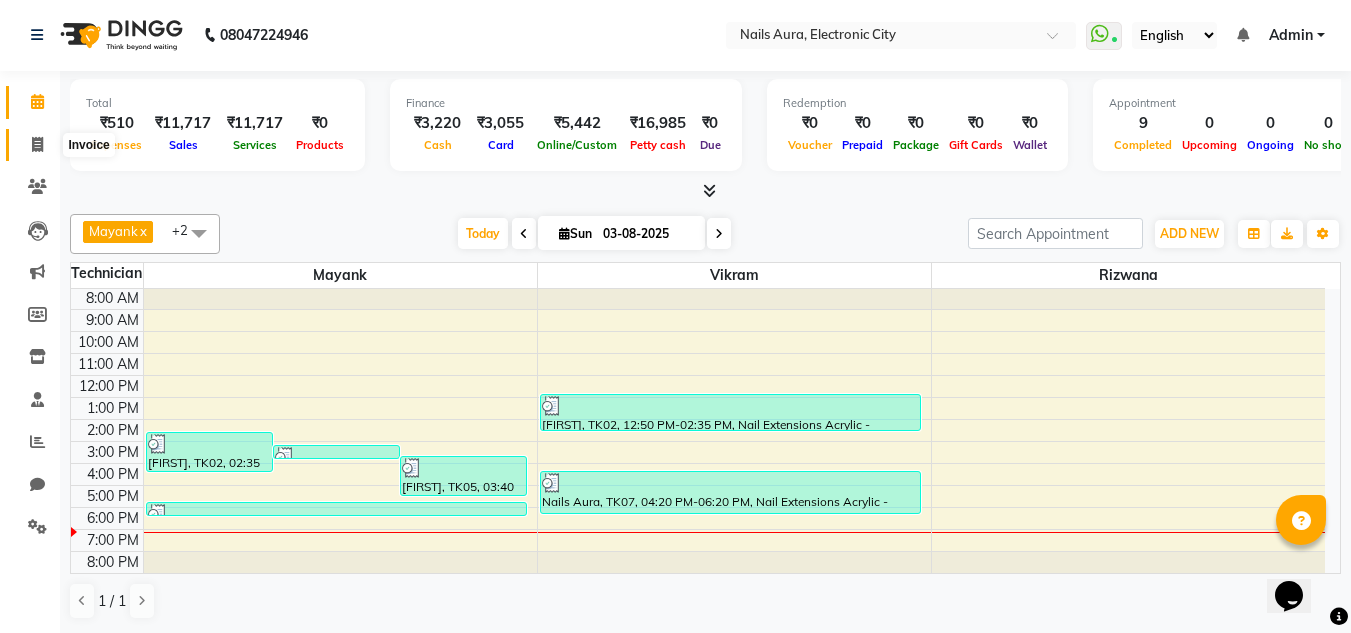 click 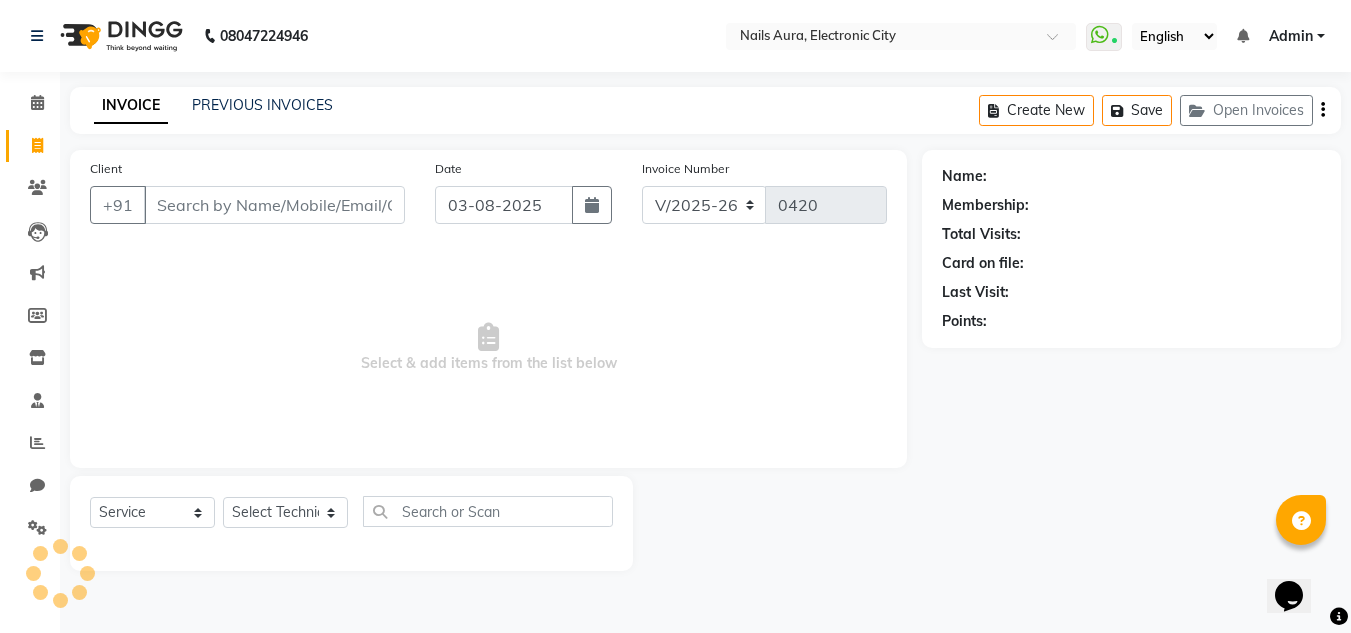 scroll, scrollTop: 0, scrollLeft: 0, axis: both 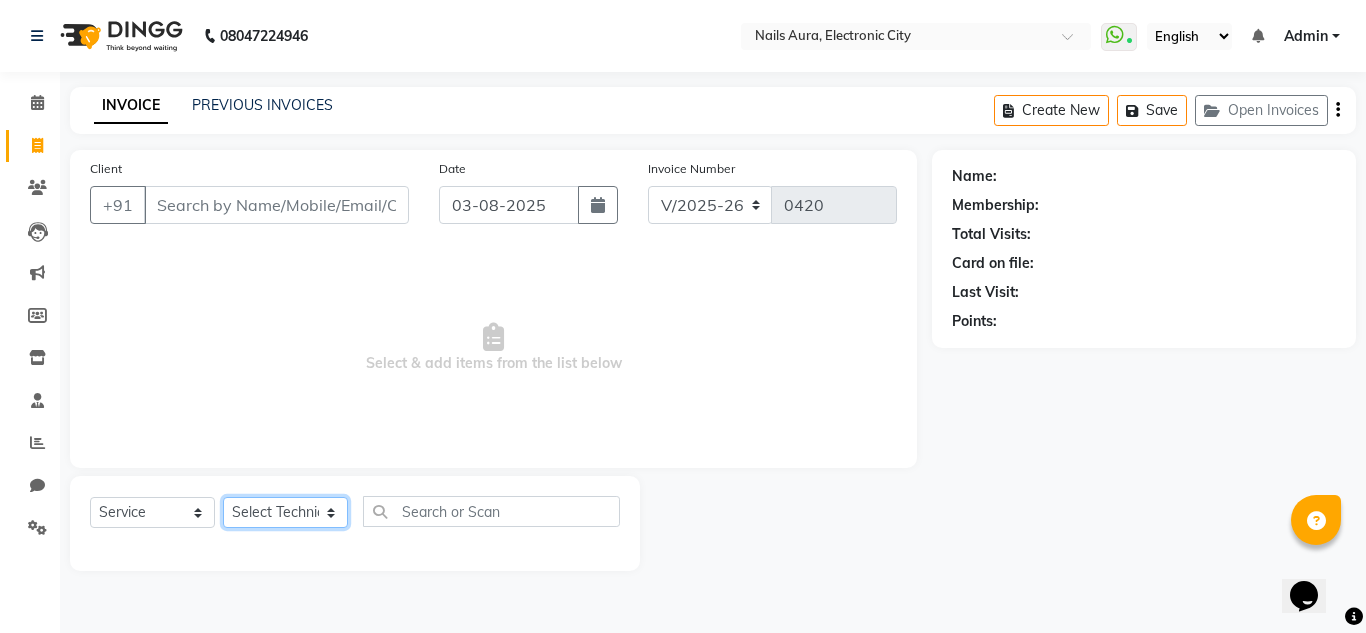 click on "Select Technician Akash Akshay Gulshan Mahi Mayank Munmun Pooja Rashmi Rima dey Rizwana Shaina Varsha Vikram" 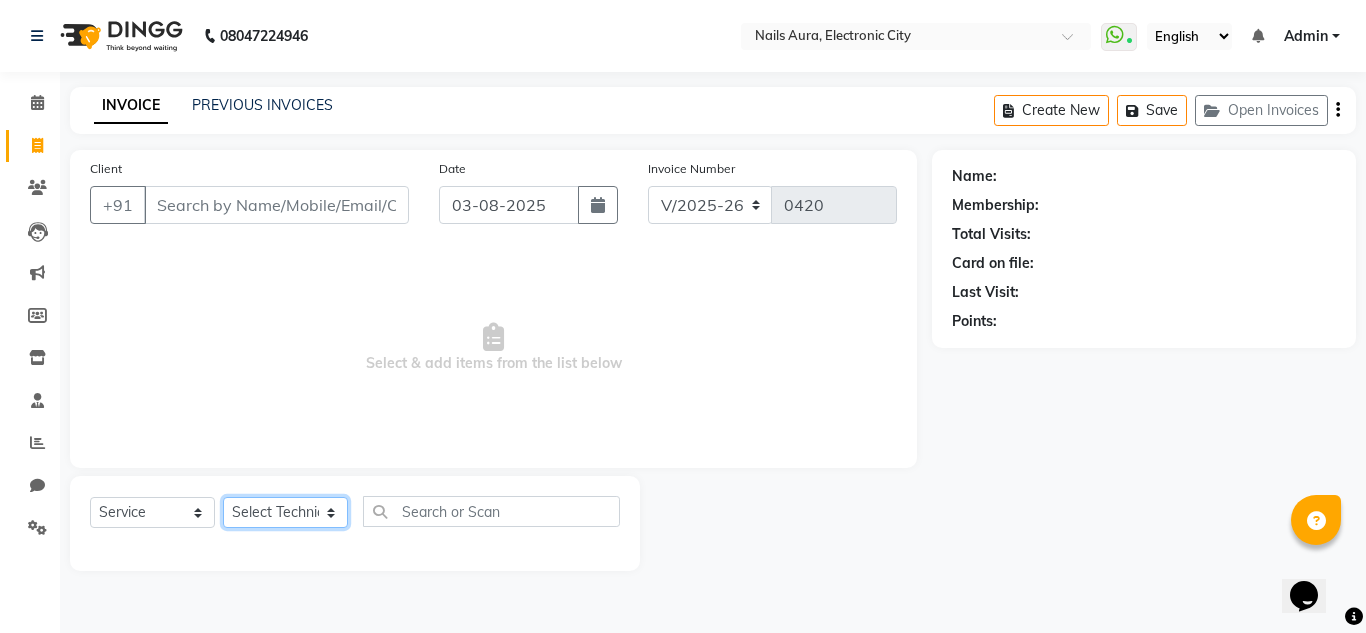 select on "81947" 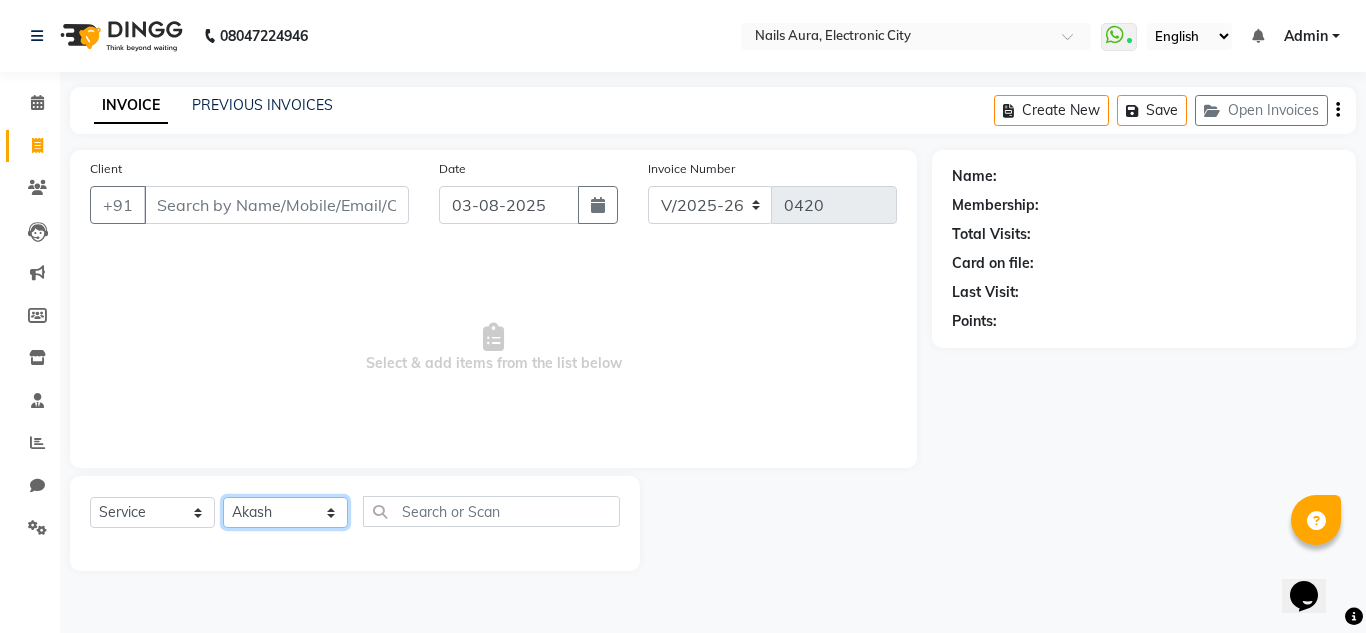 click on "Select Technician Akash Akshay Gulshan Mahi Mayank Munmun Pooja Rashmi Rima dey Rizwana Shaina Varsha Vikram" 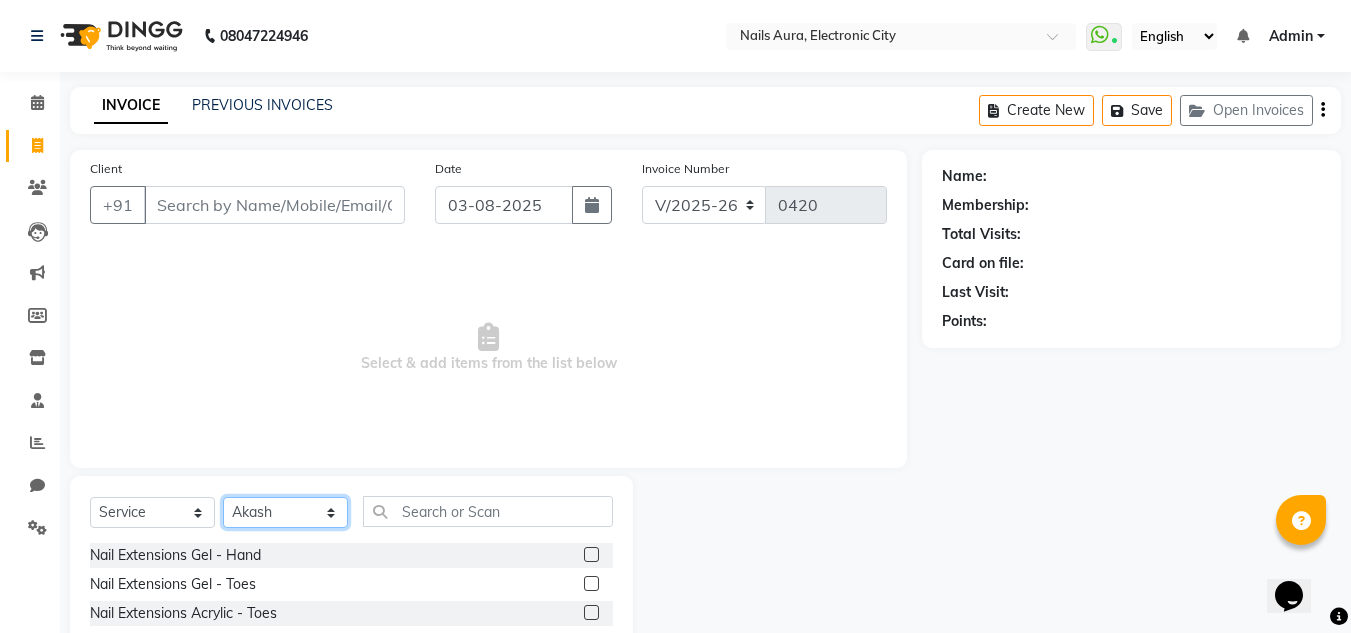 scroll, scrollTop: 168, scrollLeft: 0, axis: vertical 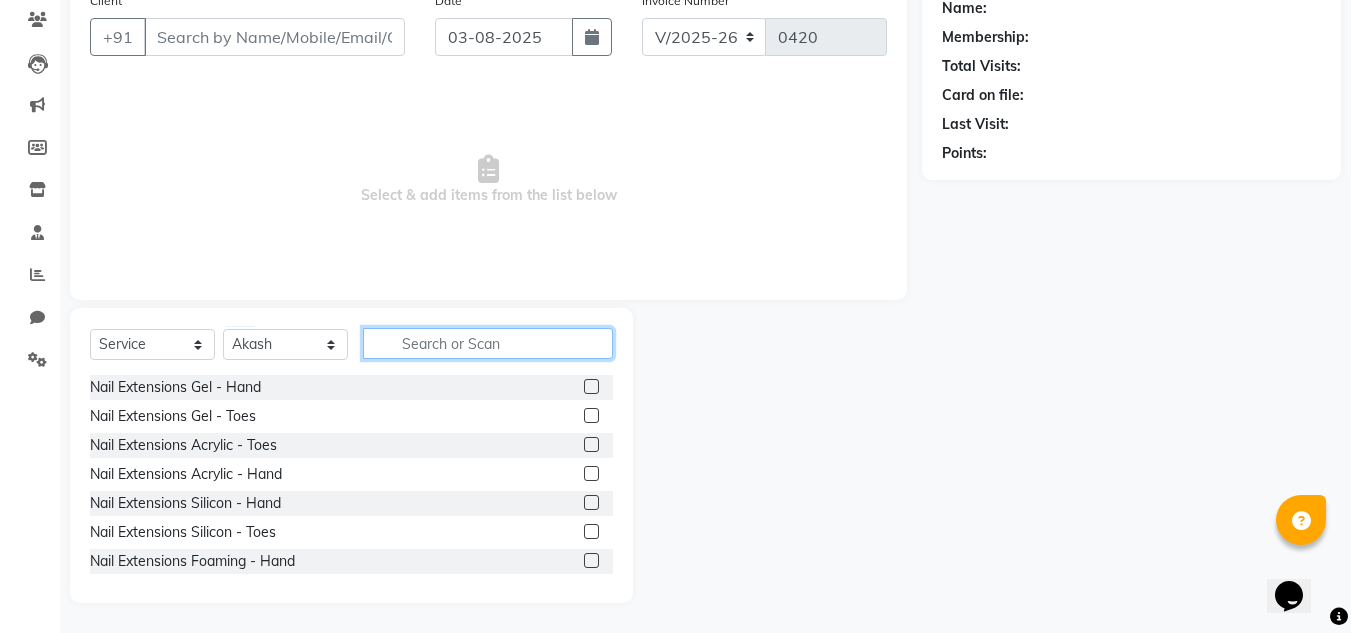 click 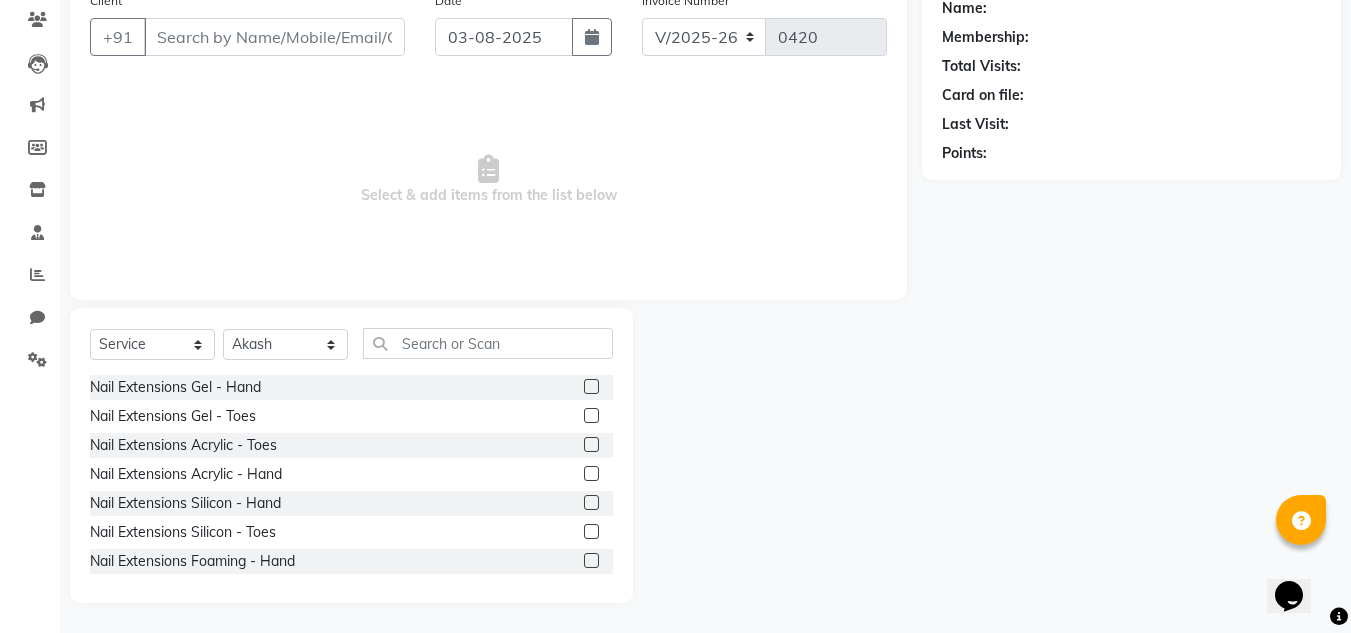 click 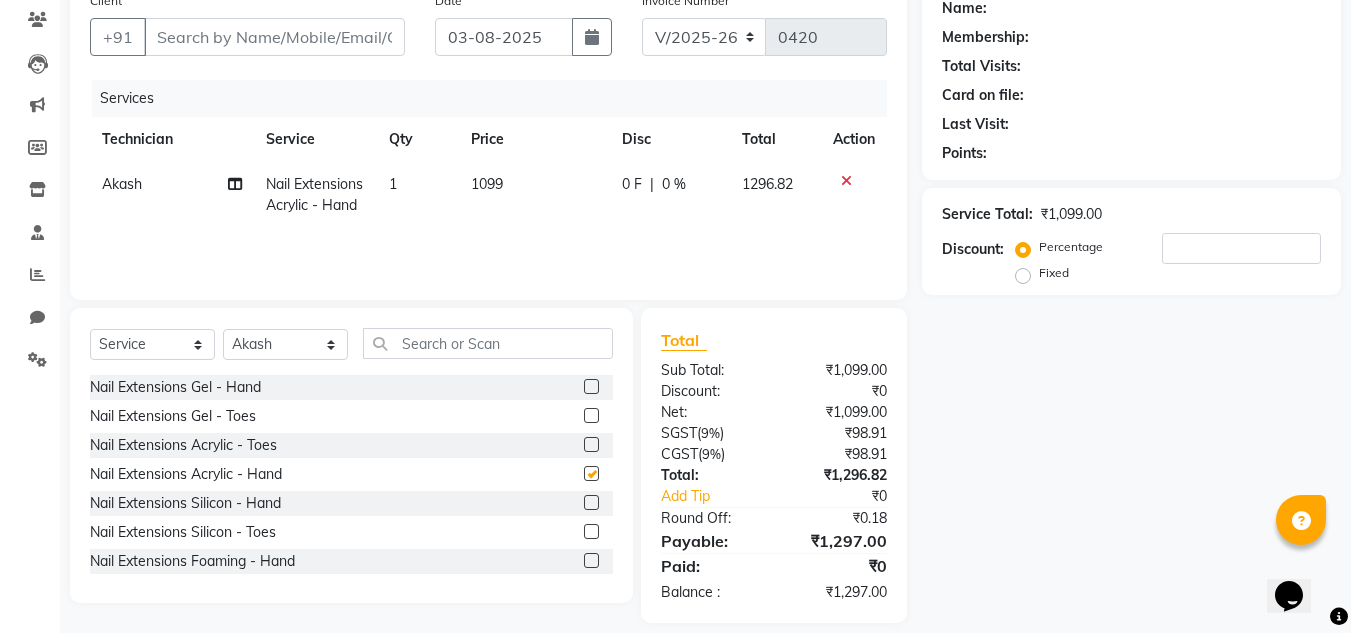 checkbox on "false" 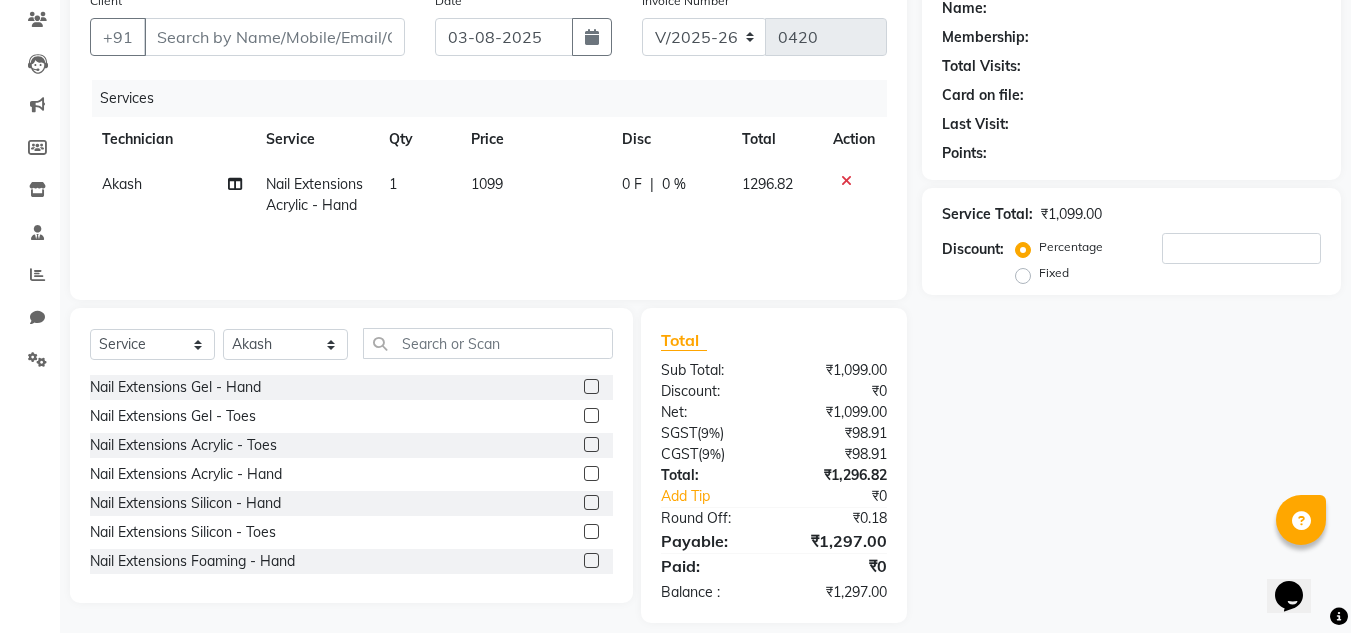 click on "1099" 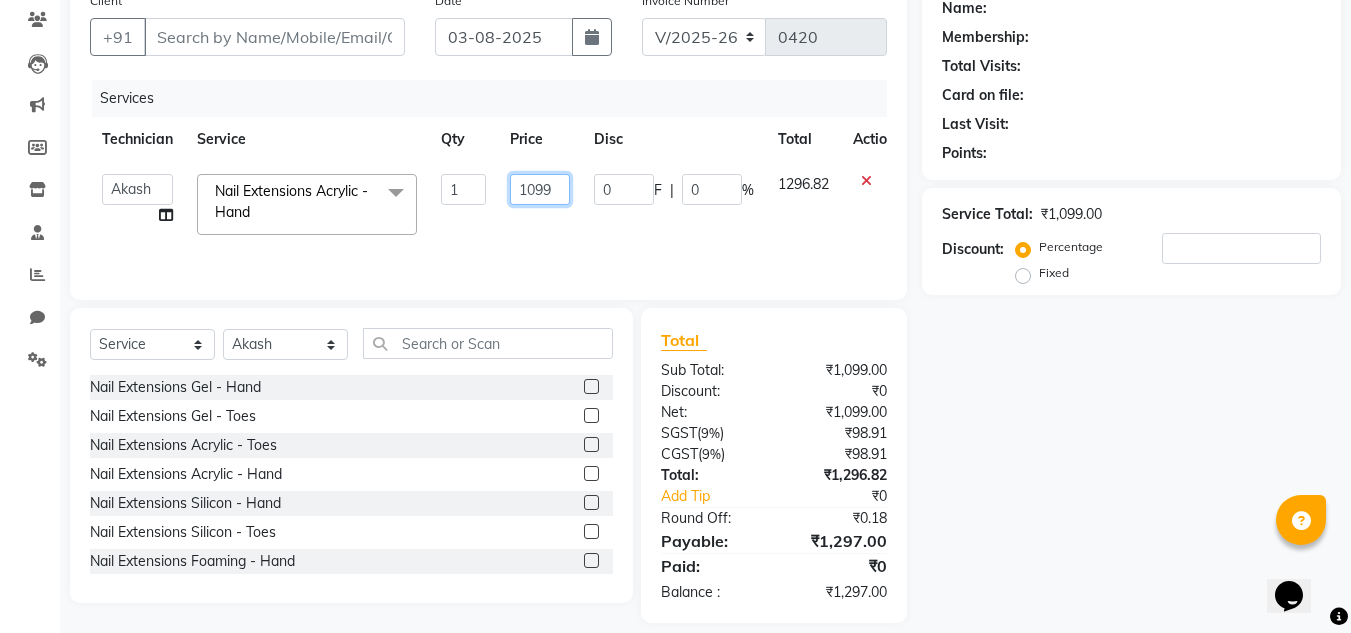 click on "1099" 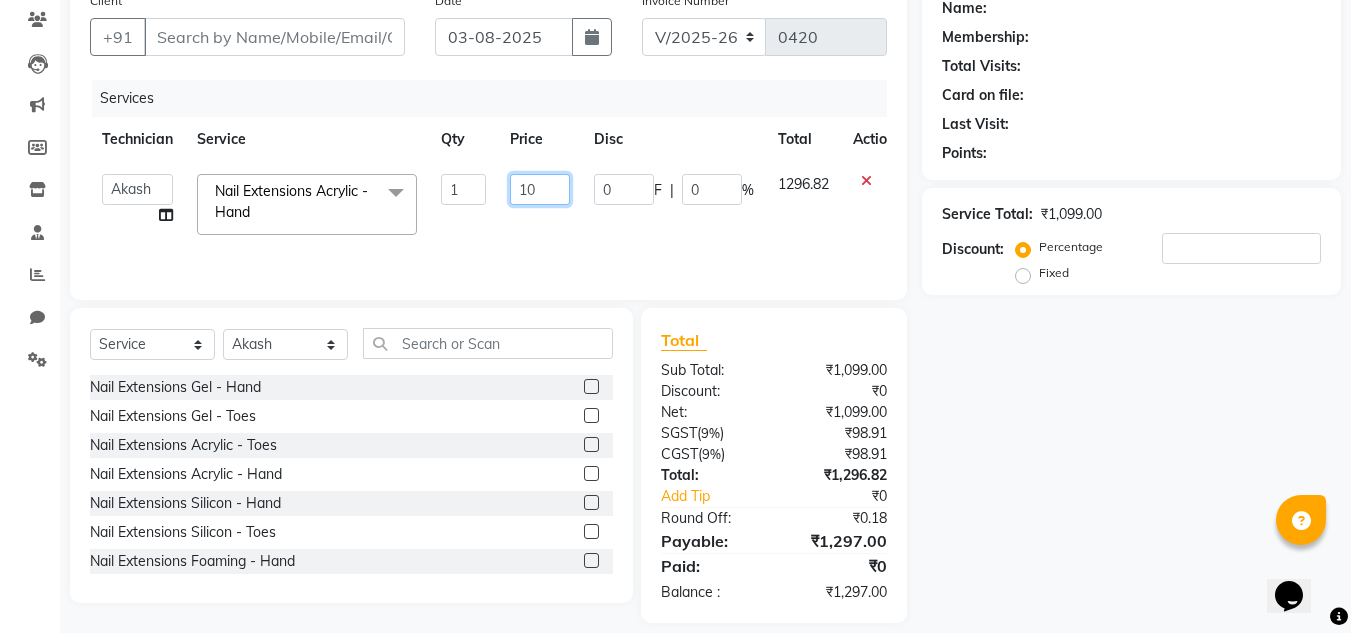 type on "1" 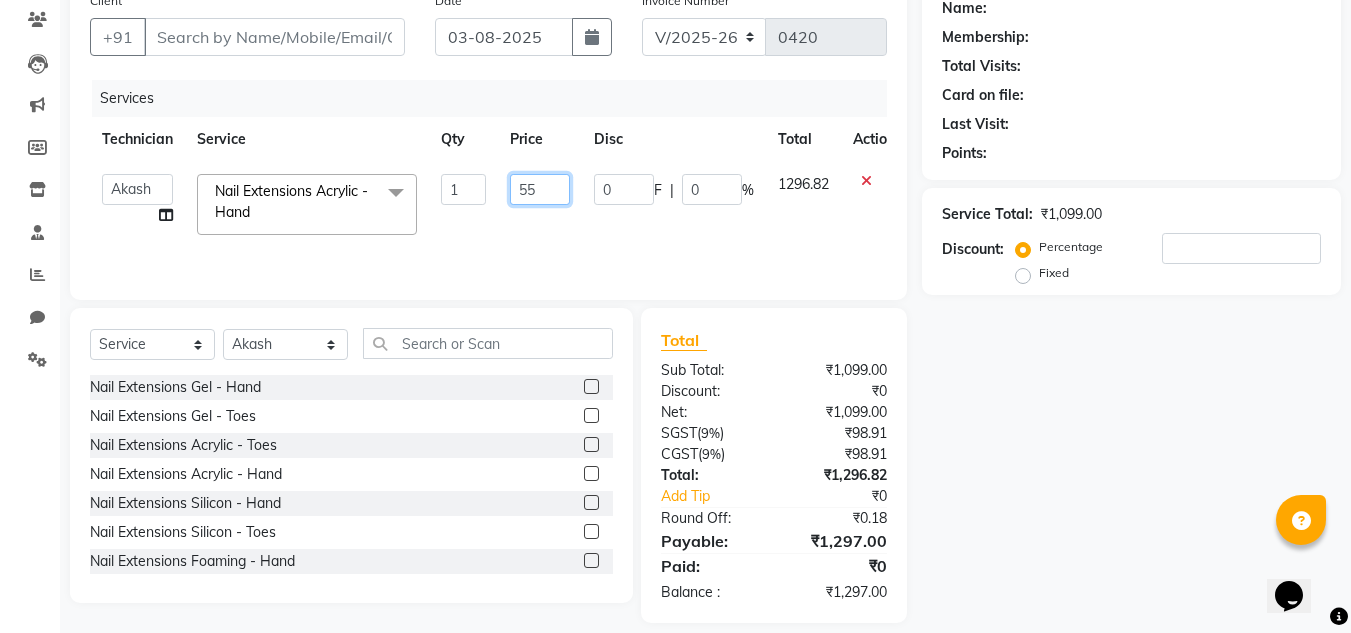 type on "550" 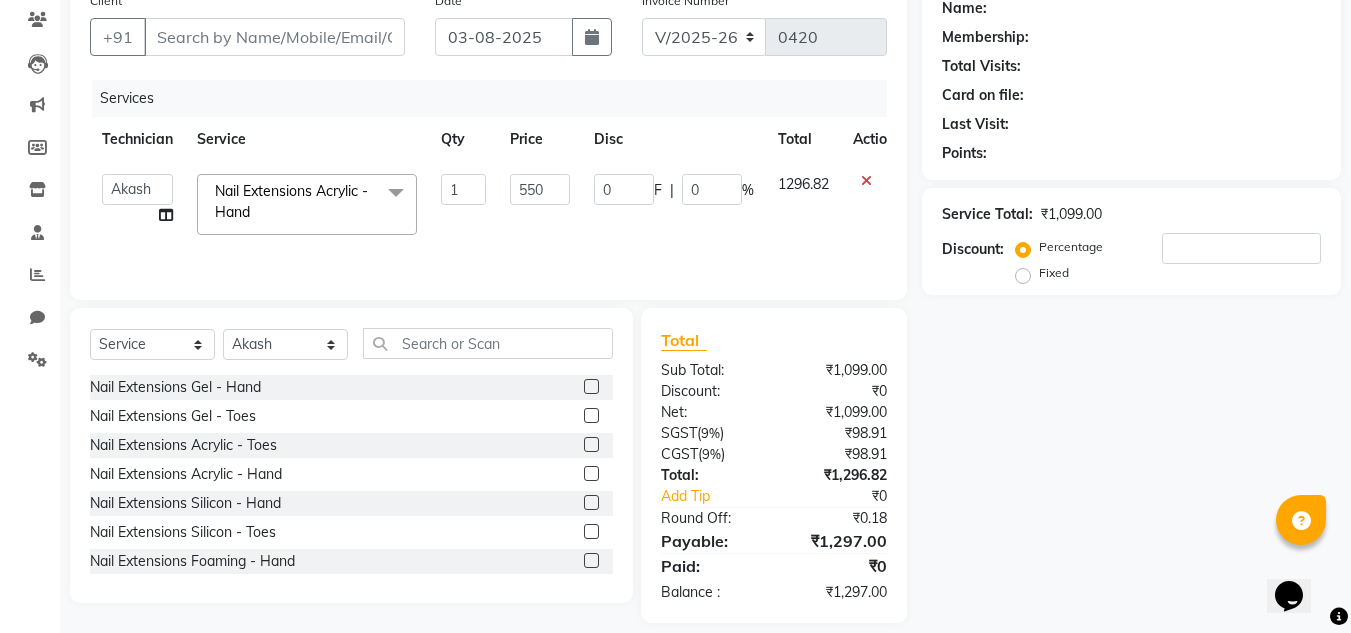 click on "Services Technician Service Qty Price Disc Total Action  Akash   Akshay   Gulshan   Mahi   Mayank   Munmun   Pooja   Rashmi   Rima dey   Rizwana   Shaina   Varsha   Vikram  Nail Extensions Acrylic - Hand  x Nail Extensions Gel - Hand Nail Extensions Gel - Toes Nail Extensions Acrylic - Toes Nail Extensions Acrylic - Hand Nail Extensions Silicon - Hand Nail Extensions Silicon - Toes Nail Extensions Foaming - Hand Nail Extensions Foaming - Toes Nail Extensions Poly Gel - Hand Nail Extensions Poly Gel - Toes Overlays Gel-Hand Overlays Gel-Toes Overlays Acrylic-Hand Overlays Acrylic-Toes Overlays Silicon-Hand Overlays Silicon-Toes Refills Gel-Hand Refills Gel-Toes Refills Acrylic-Hand Refills Acrylic-Toes Solid color (Glossy)-Hand Solid color (Glossy)-Toes Solid color (Matte)-Hand Solid color (Matte)-Toes French-Hand French-Toes Ombre-Hand Ombre-Toes Chrome-Hand Chrome-Toes French Ombre-Hand French Ombre-Toes Cat Eye-Hand Cat Eye-Toes Glitter Color - Hand Glitter Color - Toes Nail Art-Glitter-Per Finger Tattoo 1" 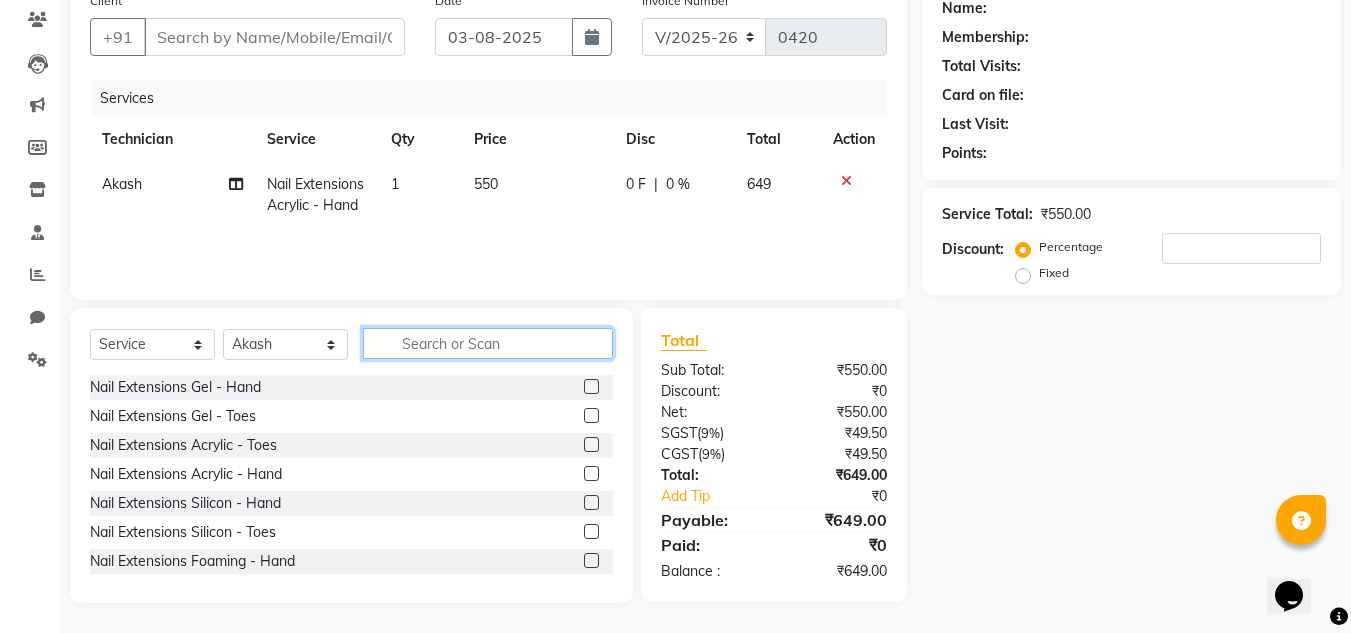 click 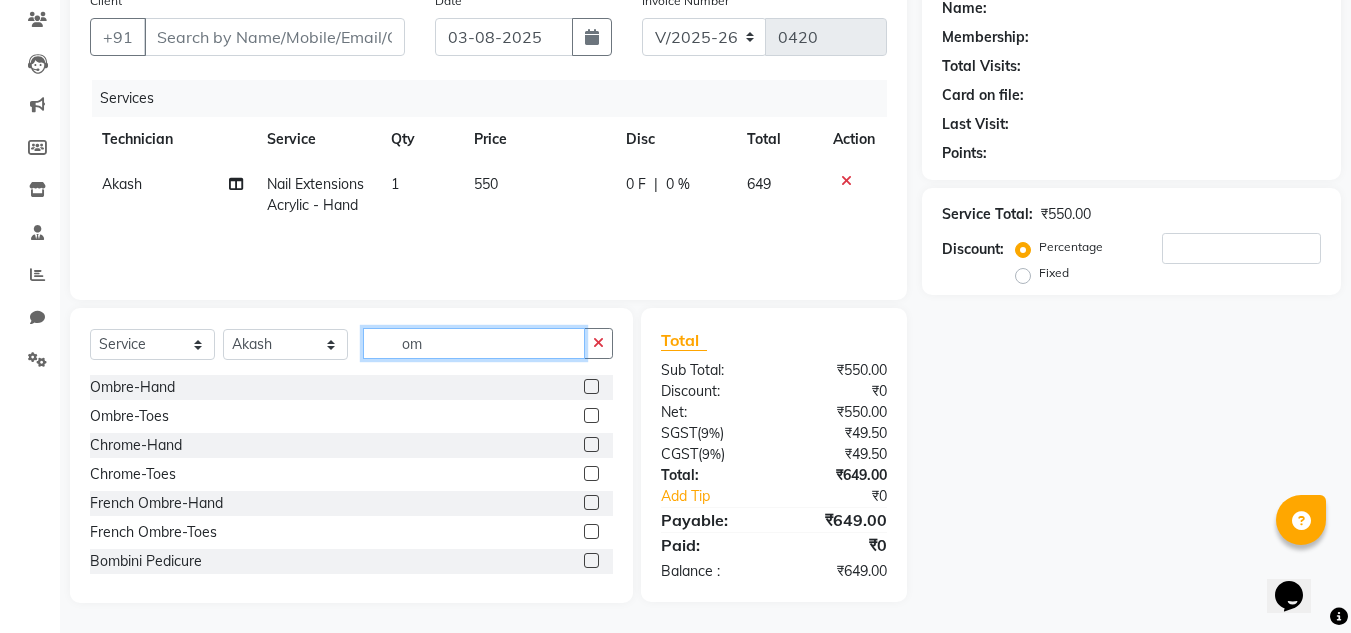 type on "om" 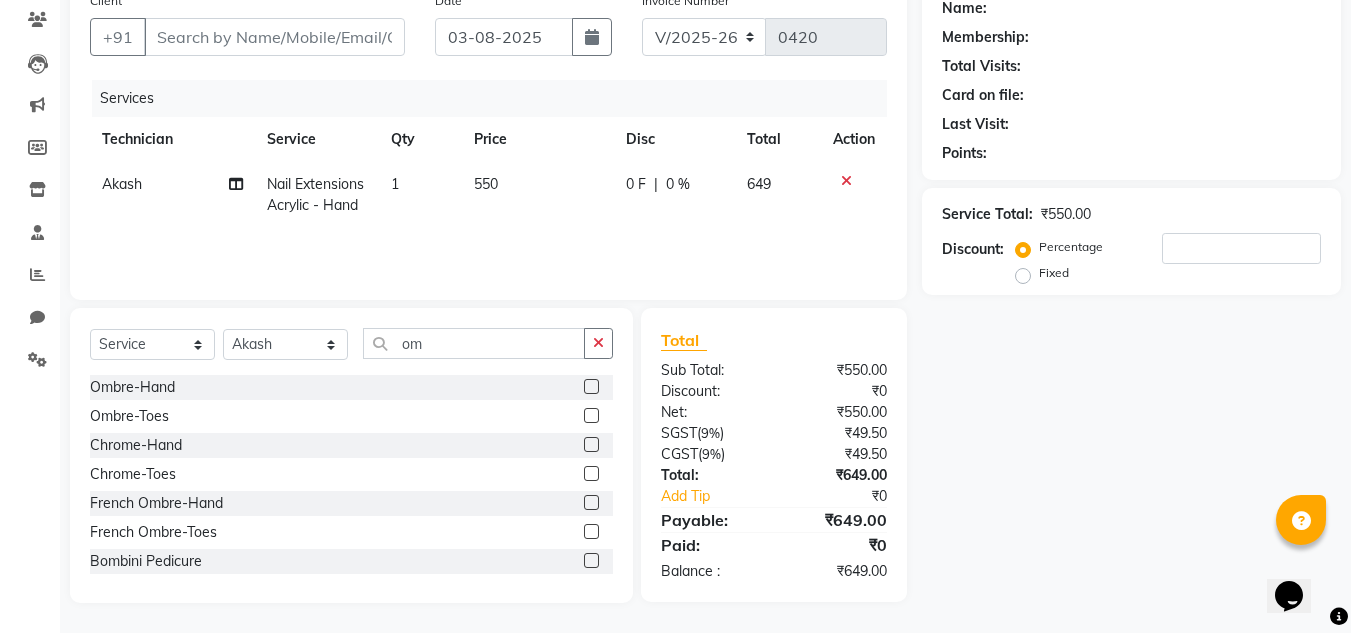 click 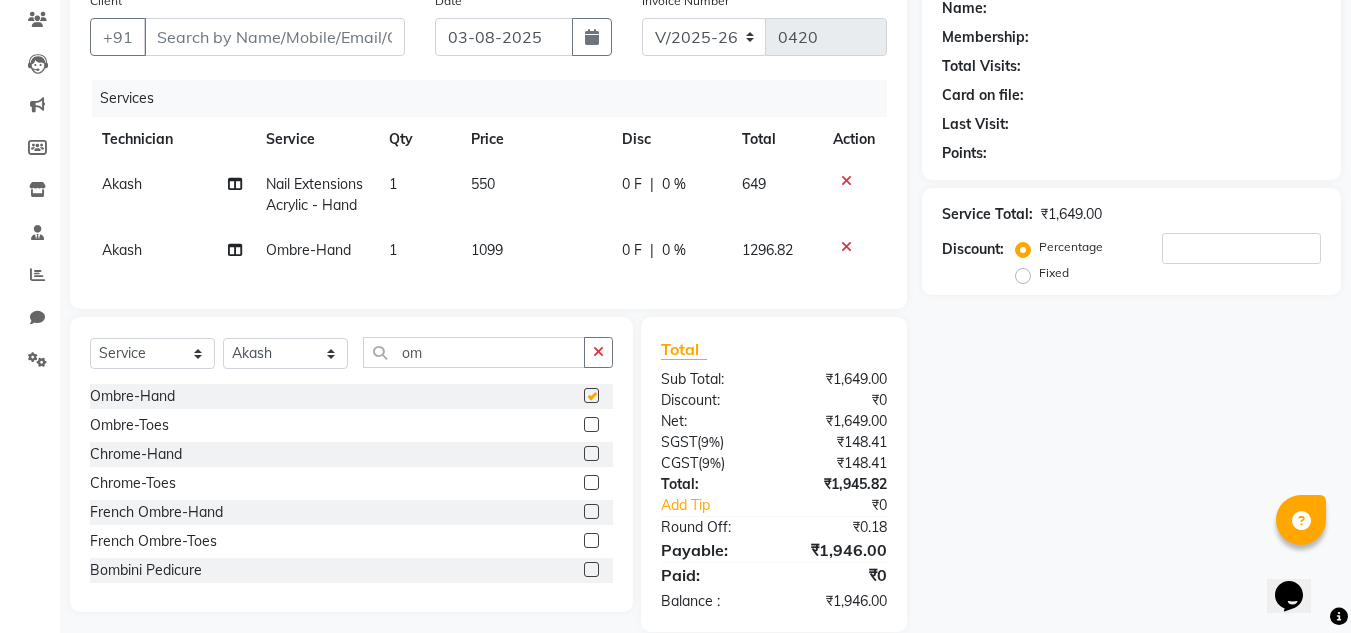 checkbox on "false" 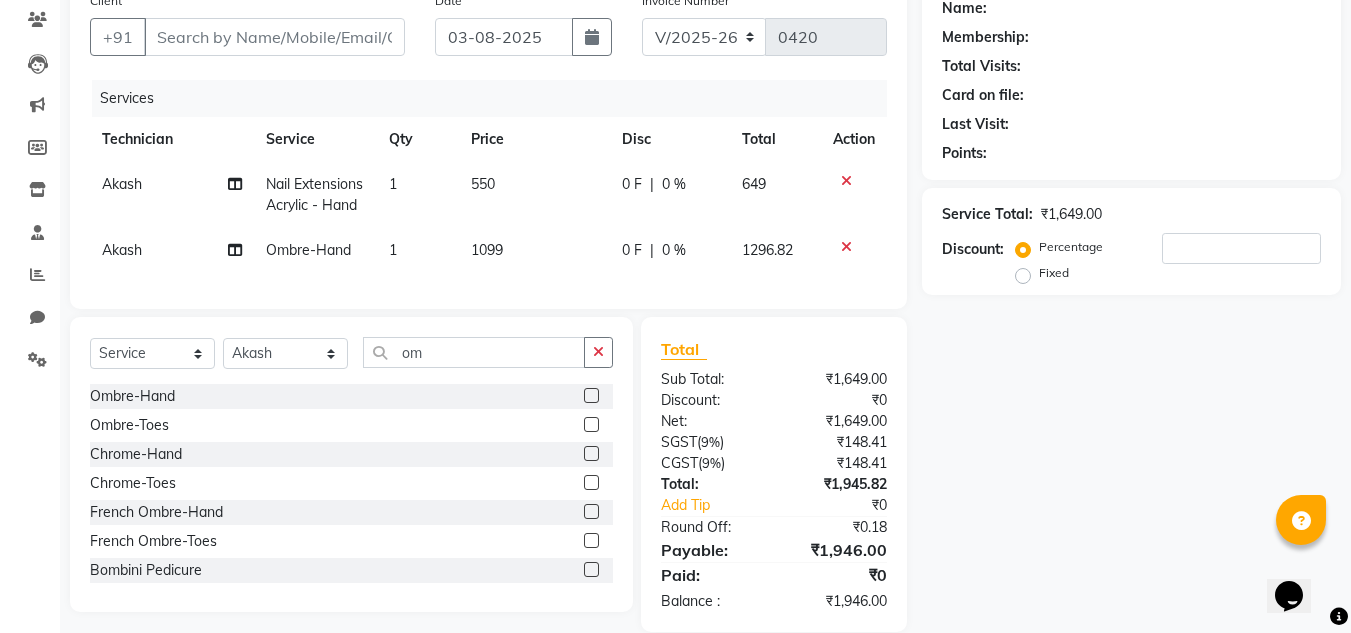 click on "1099" 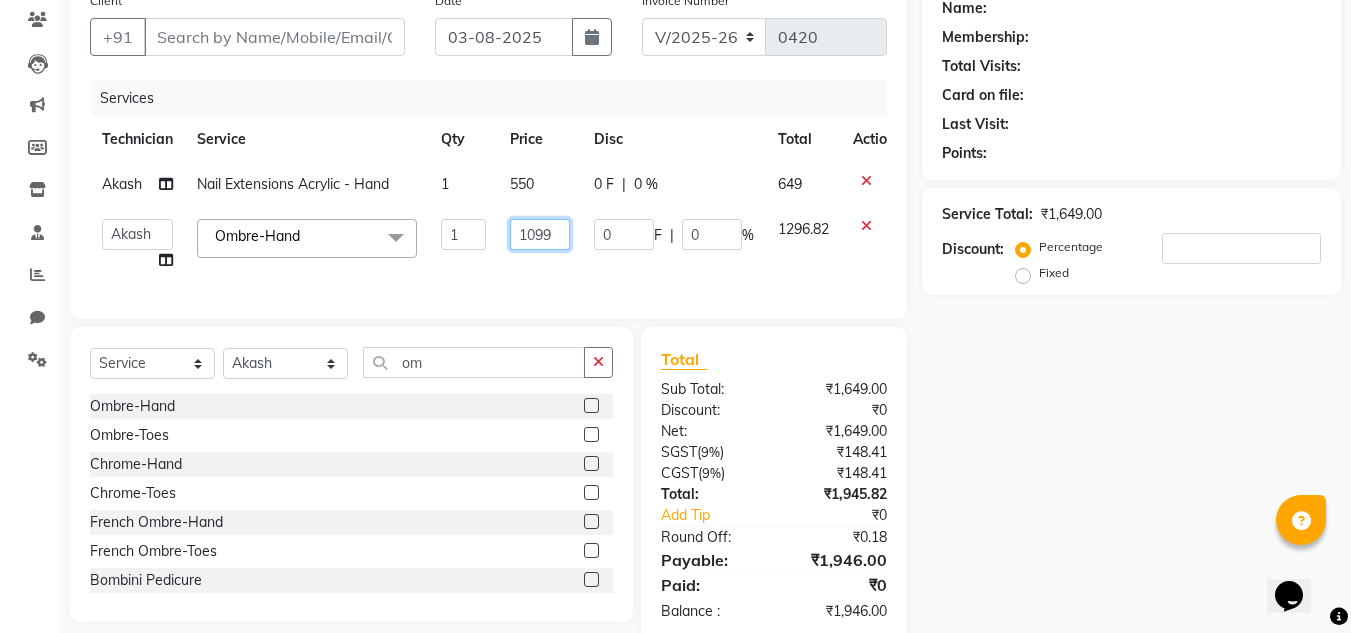 click on "1099" 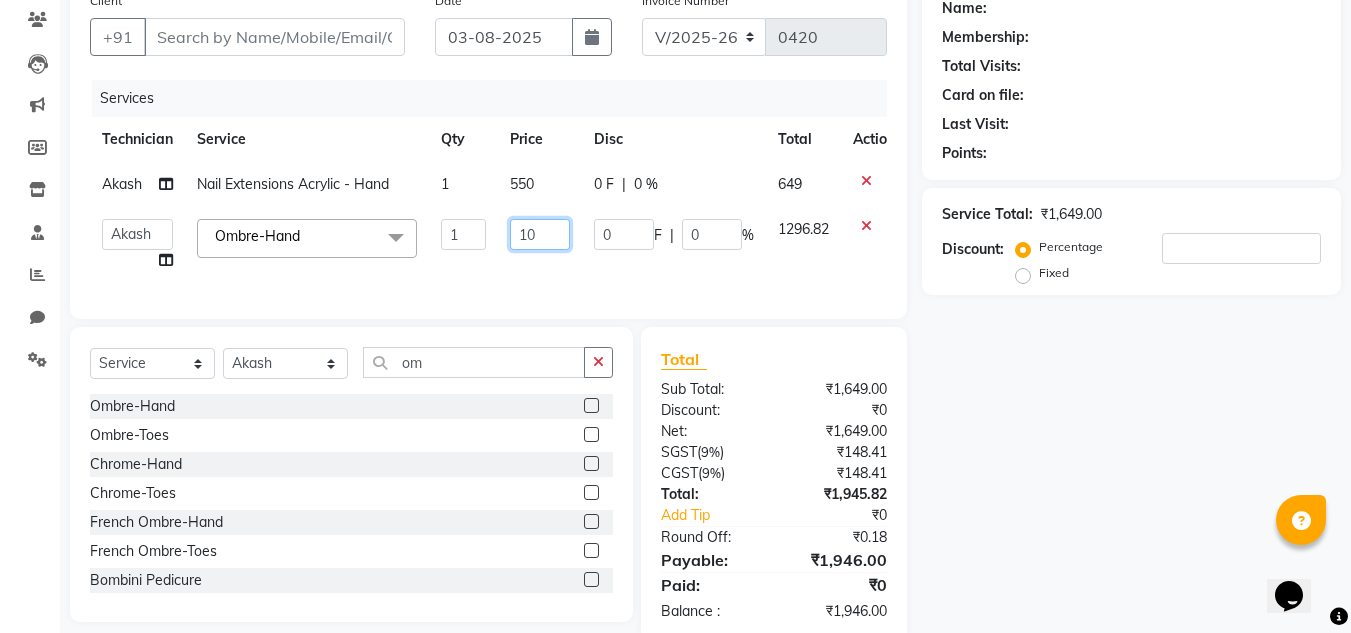 type on "1" 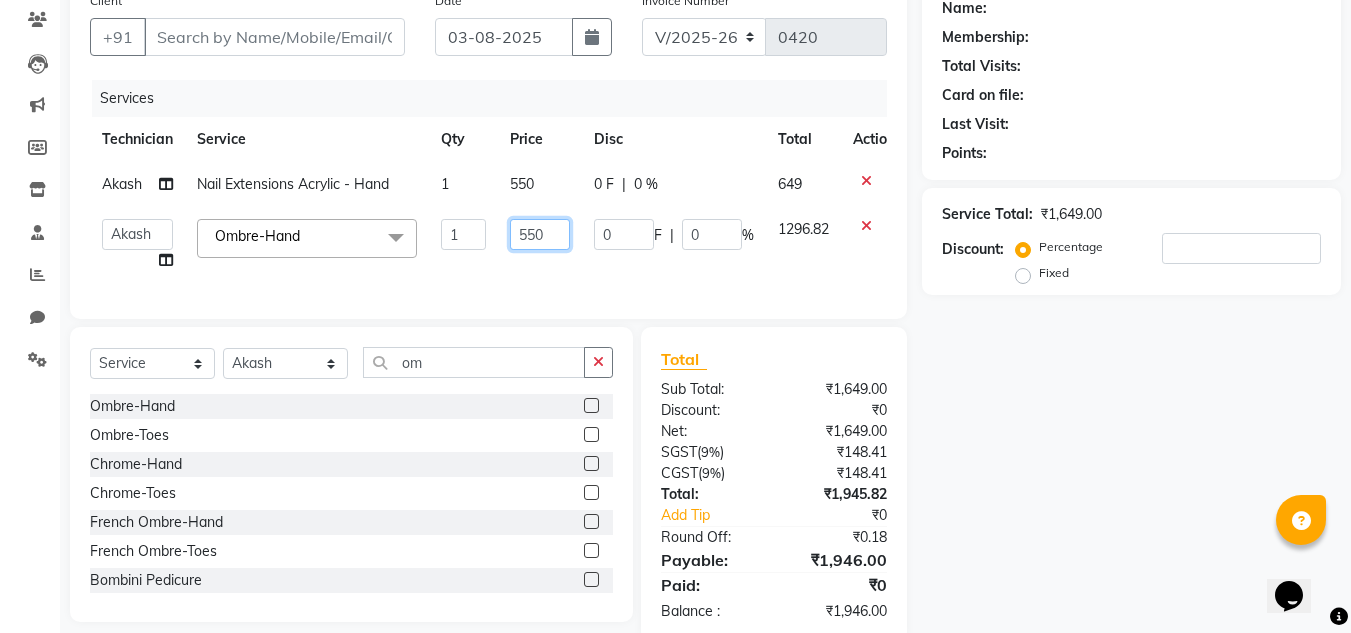 click on "550" 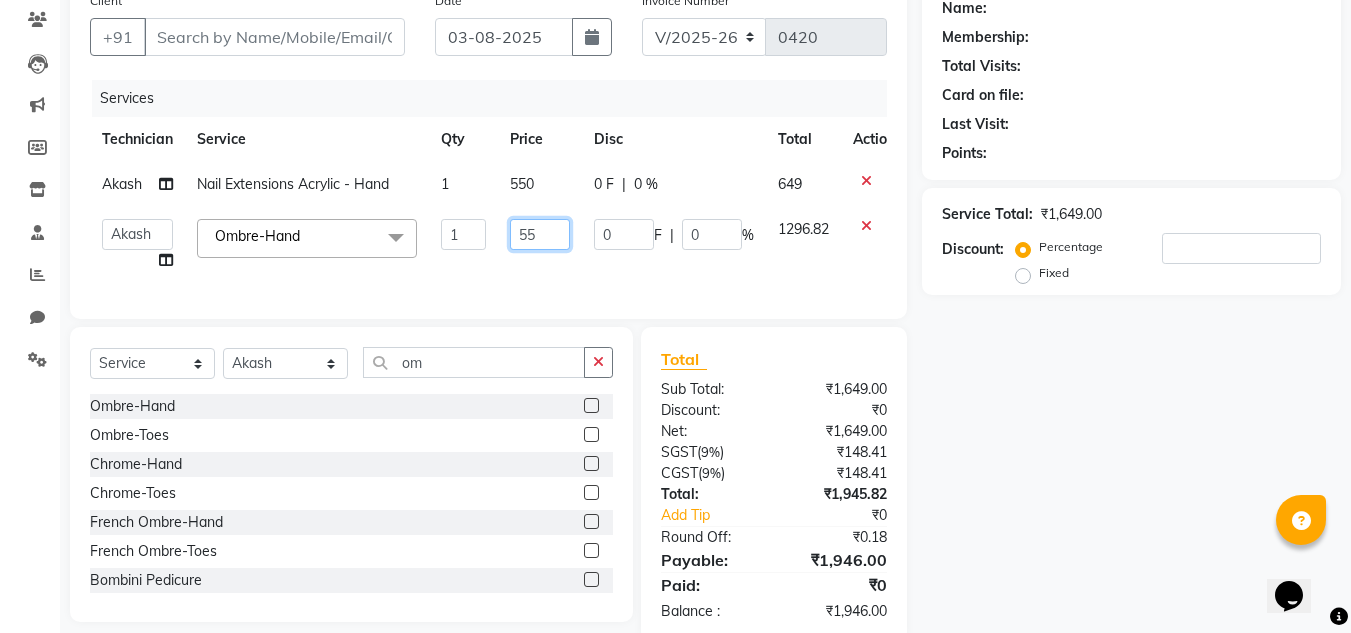 type on "5" 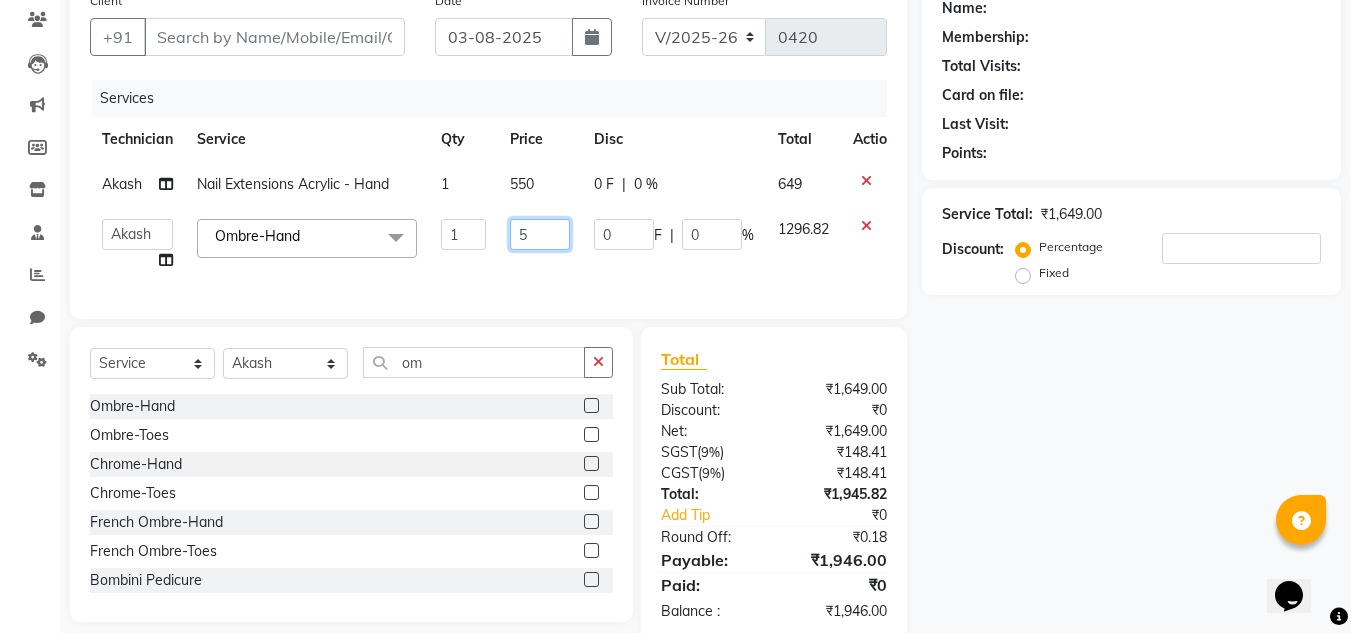 type 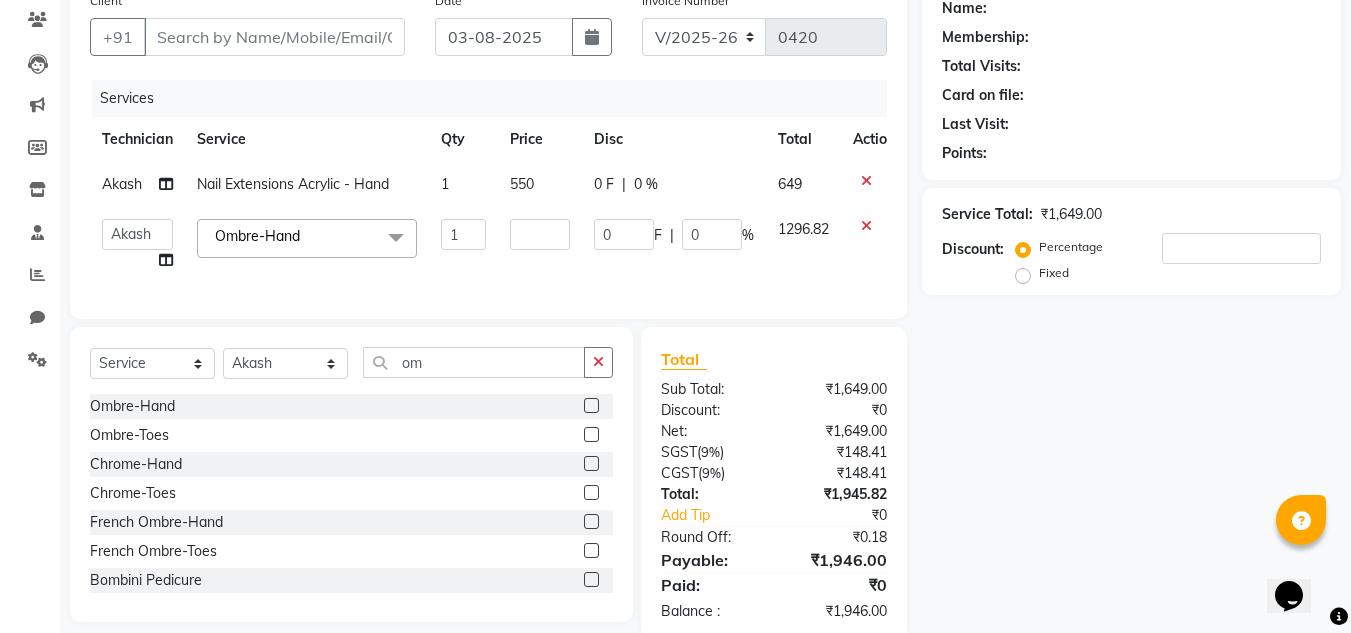 click on "Akash Nail Extensions Acrylic - Hand 1 550 0 F | 0 % 649  Akash   Akshay   Gulshan   Mahi   Mayank   Munmun   Pooja   Rashmi   Rima dey   Rizwana   Shaina   Varsha   Vikram  Ombre-Hand  x Nail Extensions Gel - Hand Nail Extensions Gel - Toes Nail Extensions Acrylic - Toes Nail Extensions Acrylic - Hand Nail Extensions Silicon - Hand Nail Extensions Silicon - Toes Nail Extensions Foaming - Hand Nail Extensions Foaming - Toes Nail Extensions Poly Gel - Hand Nail Extensions Poly Gel - Toes Overlays Gel-Hand Overlays Gel-Toes Overlays Acrylic-Hand Overlays Acrylic-Toes Overlays Silicon-Hand Overlays Silicon-Toes Refills Gel-Hand Refills Gel-Toes Refills Acrylic-Hand Refills Acrylic-Toes Solid color (Glossy)-Hand Solid color (Glossy)-Toes Solid color (Matte)-Hand Solid color (Matte)-Toes French-Hand French-Toes Ombre-Hand Ombre-Toes Chrome-Hand Chrome-Toes French Ombre-Hand French Ombre-Toes Cat Eye-Hand Cat Eye-Toes Glitter Color - Hand Glitter Color - Toes Nail Art-Glitter-Per Finger Nail Art-Myler-Per Finger 1" 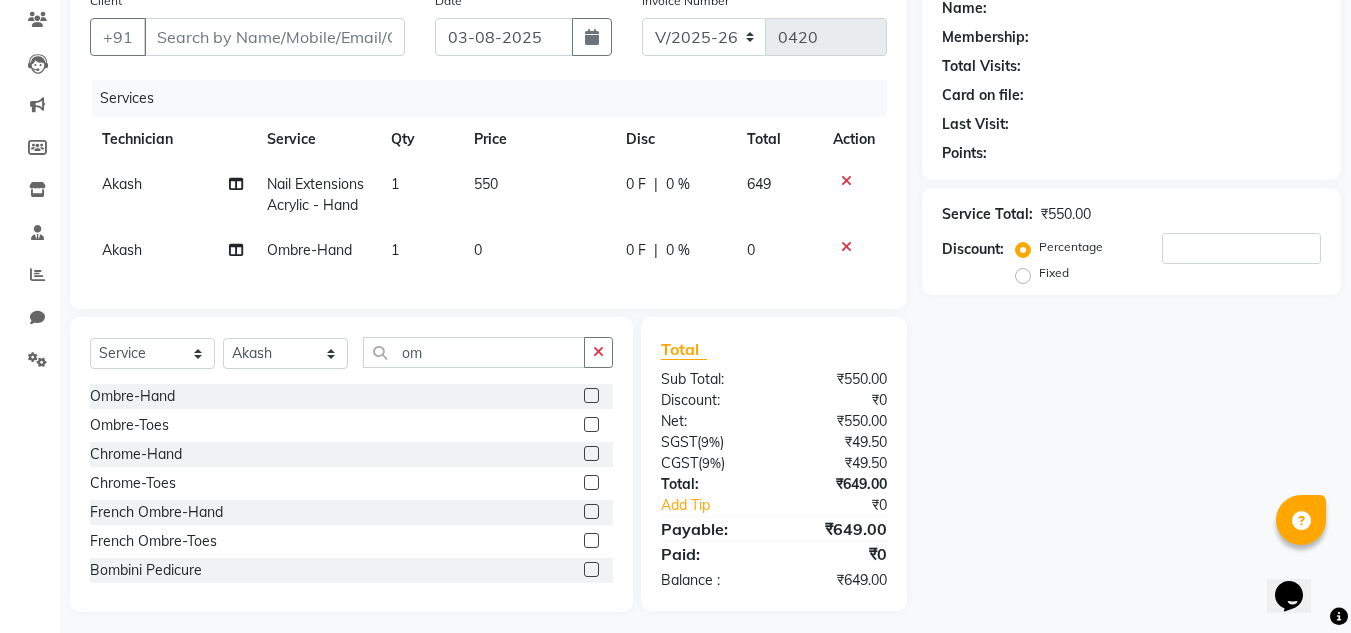 drag, startPoint x: 577, startPoint y: 406, endPoint x: 590, endPoint y: 398, distance: 15.264338 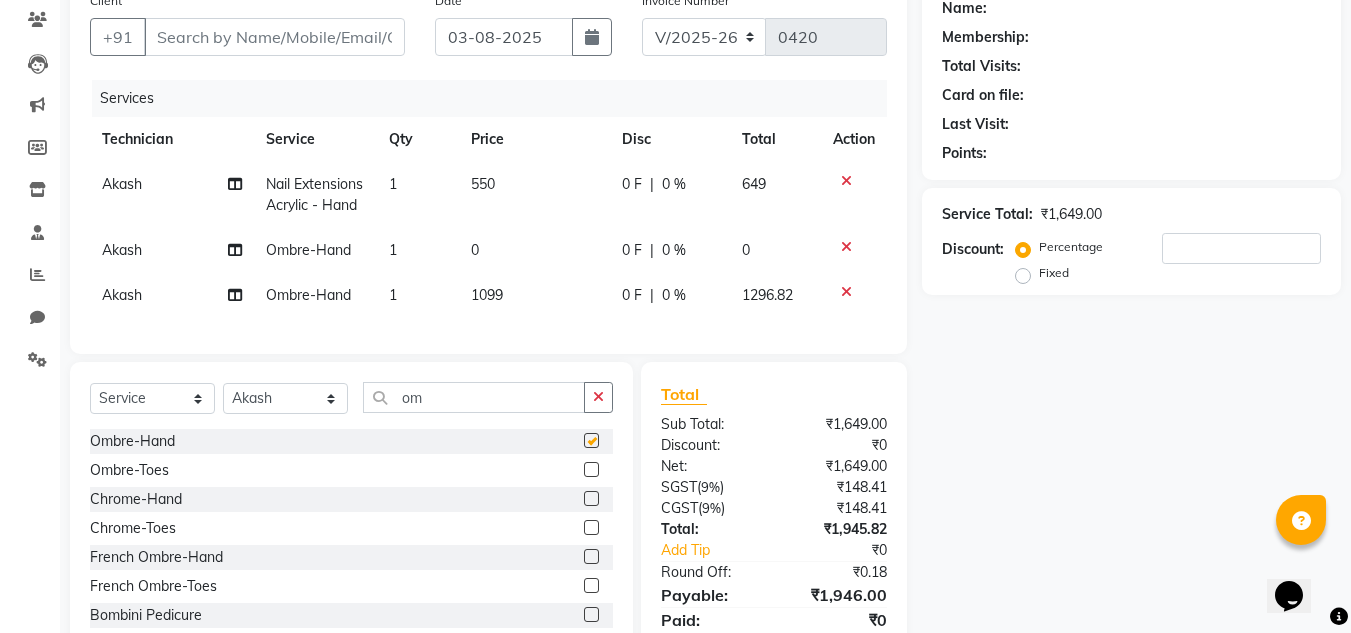 checkbox on "false" 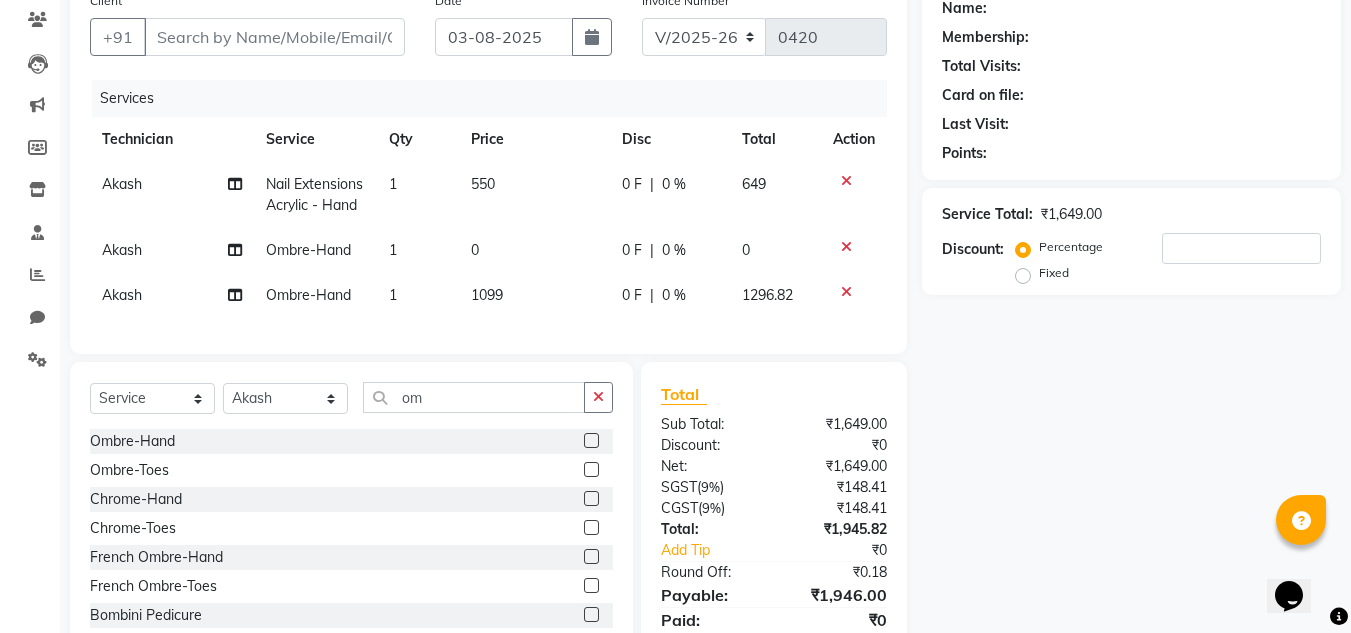 click 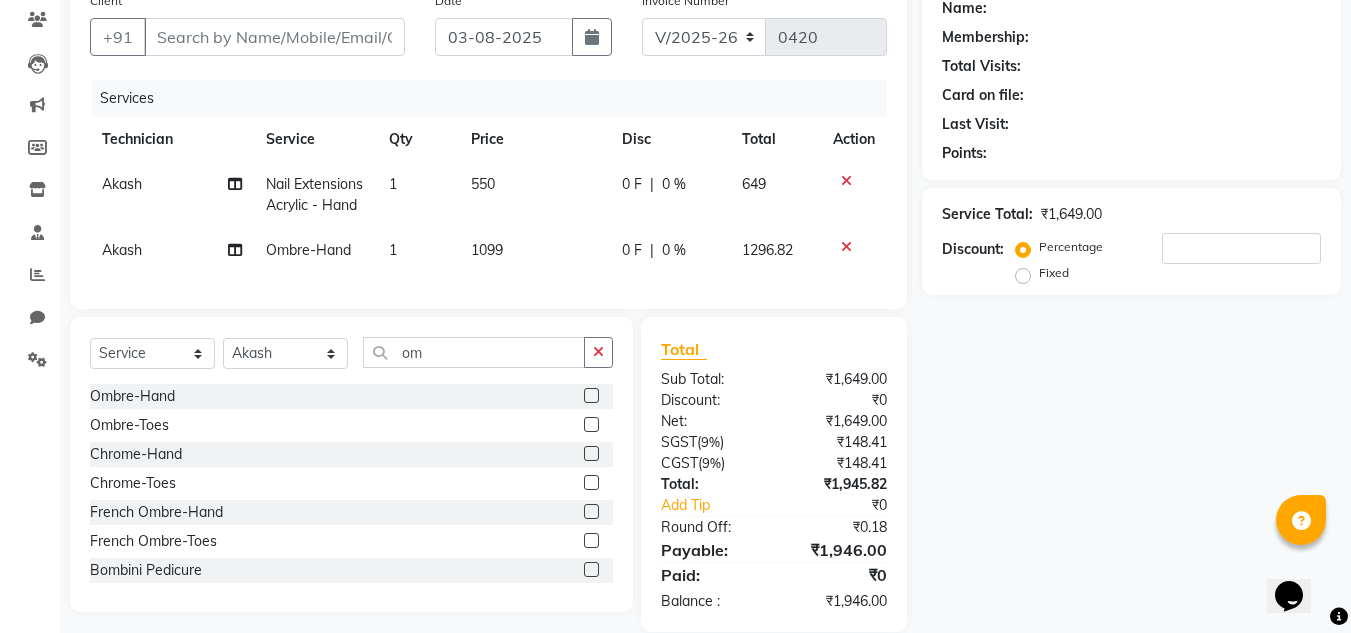 click on "1099" 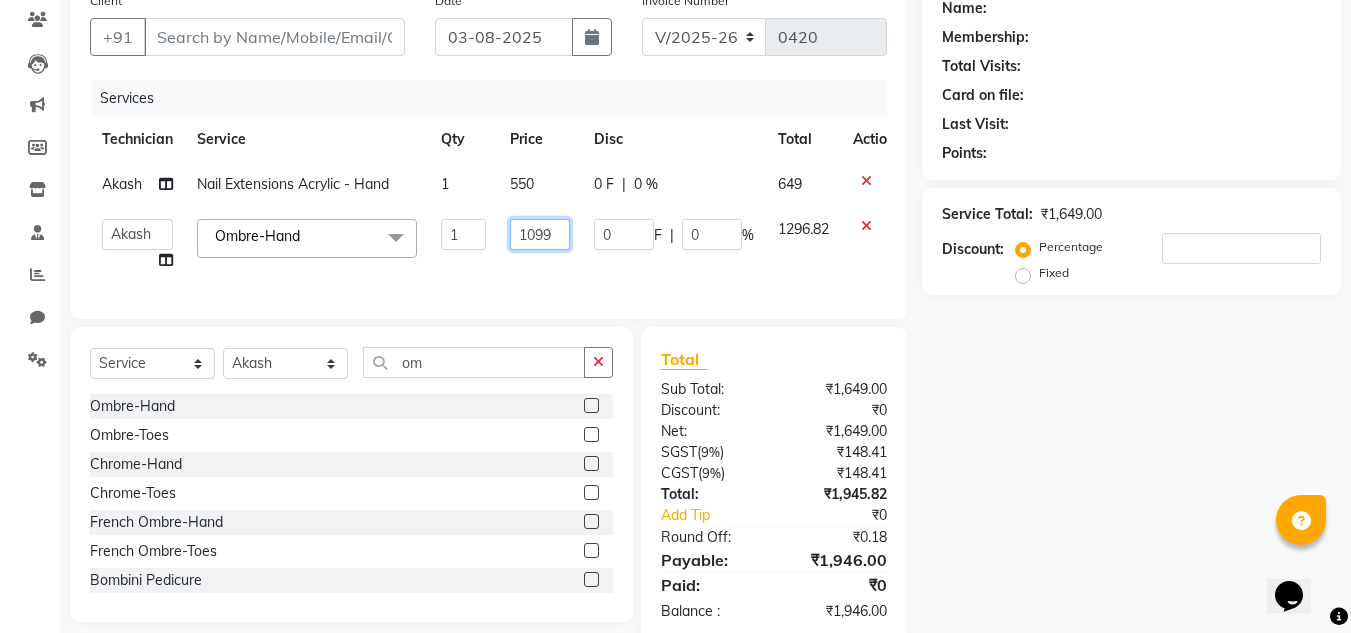 click on "1099" 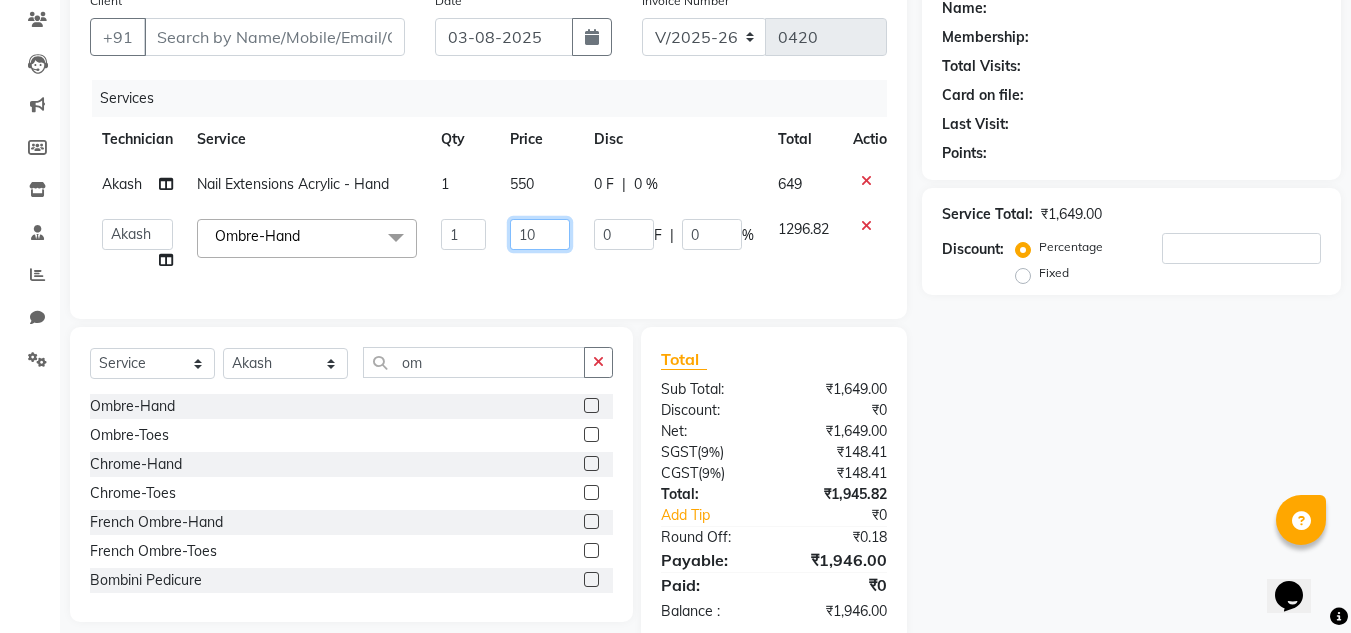 type on "1" 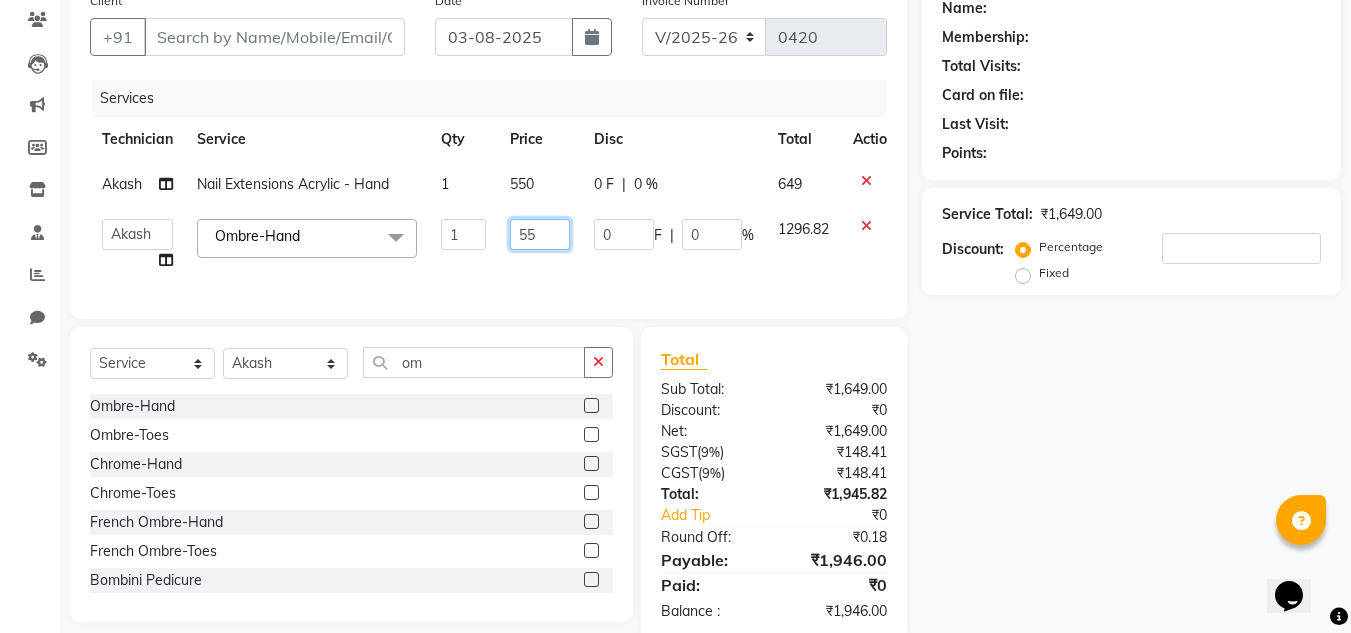 type on "550" 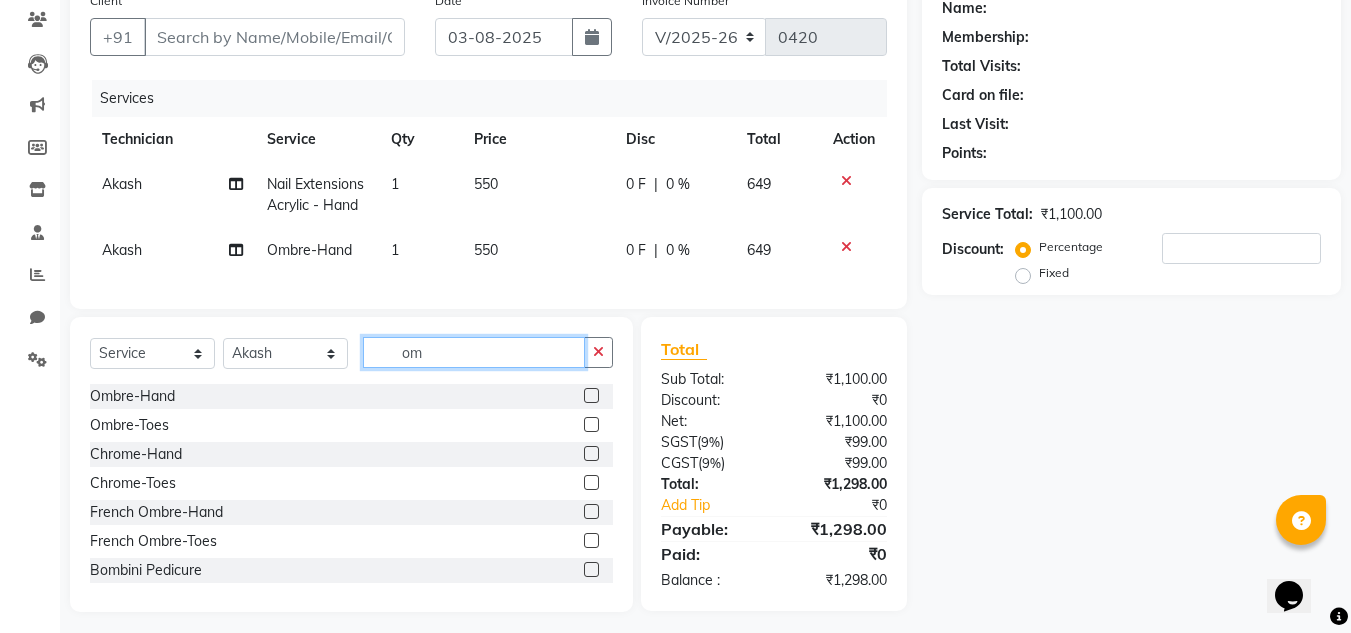 click on "Select  Service  Product  Membership  Package Voucher Prepaid Gift Card  Select Technician Akash Akshay Gulshan Mahi Mayank Munmun Pooja Rashmi Rima dey Rizwana Shaina Varsha Vikram om" 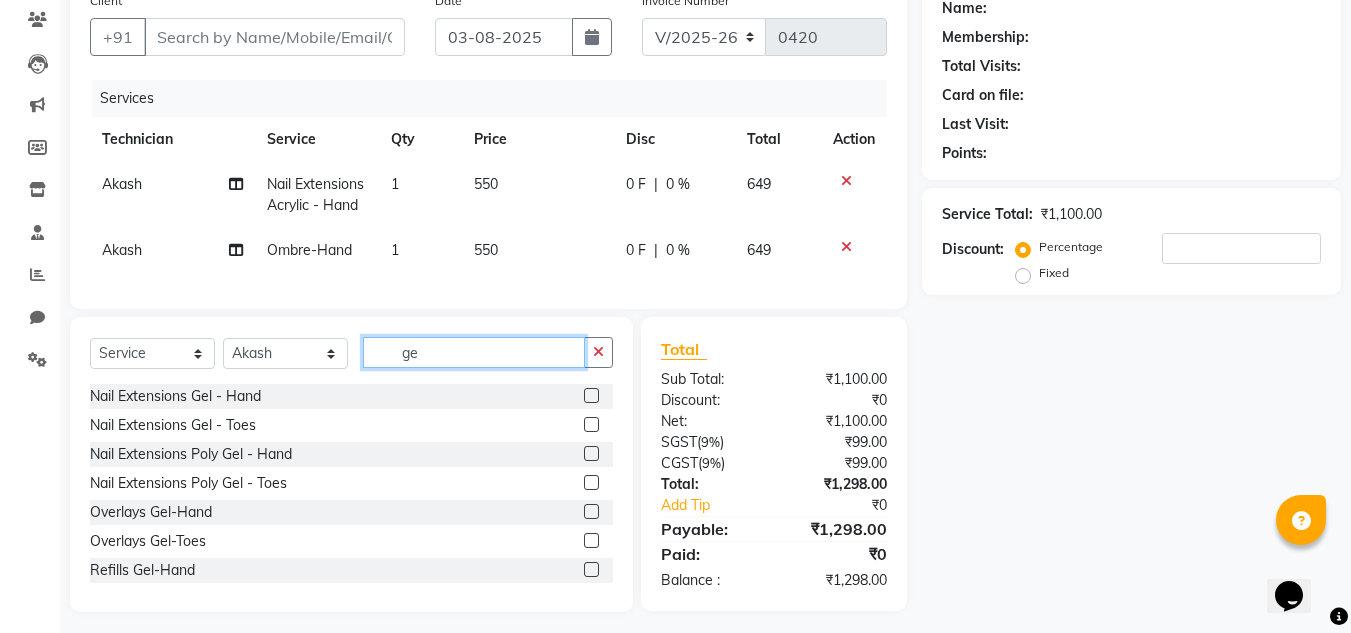 type on "g" 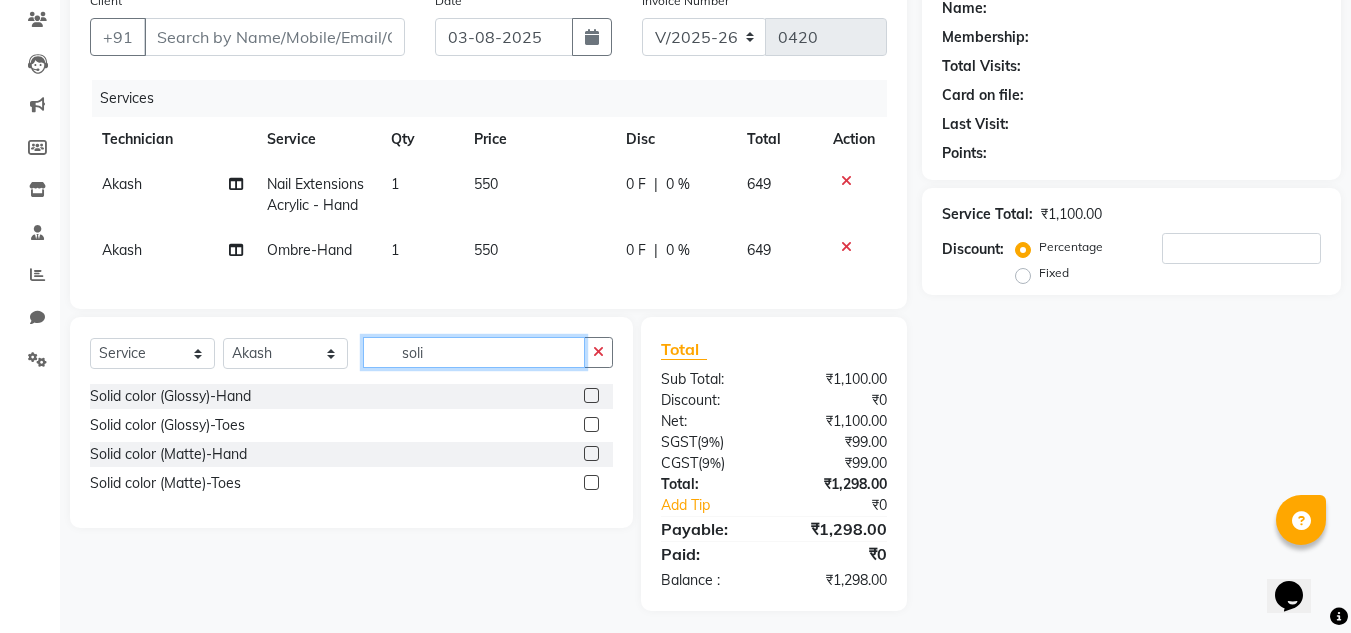 type on "soli" 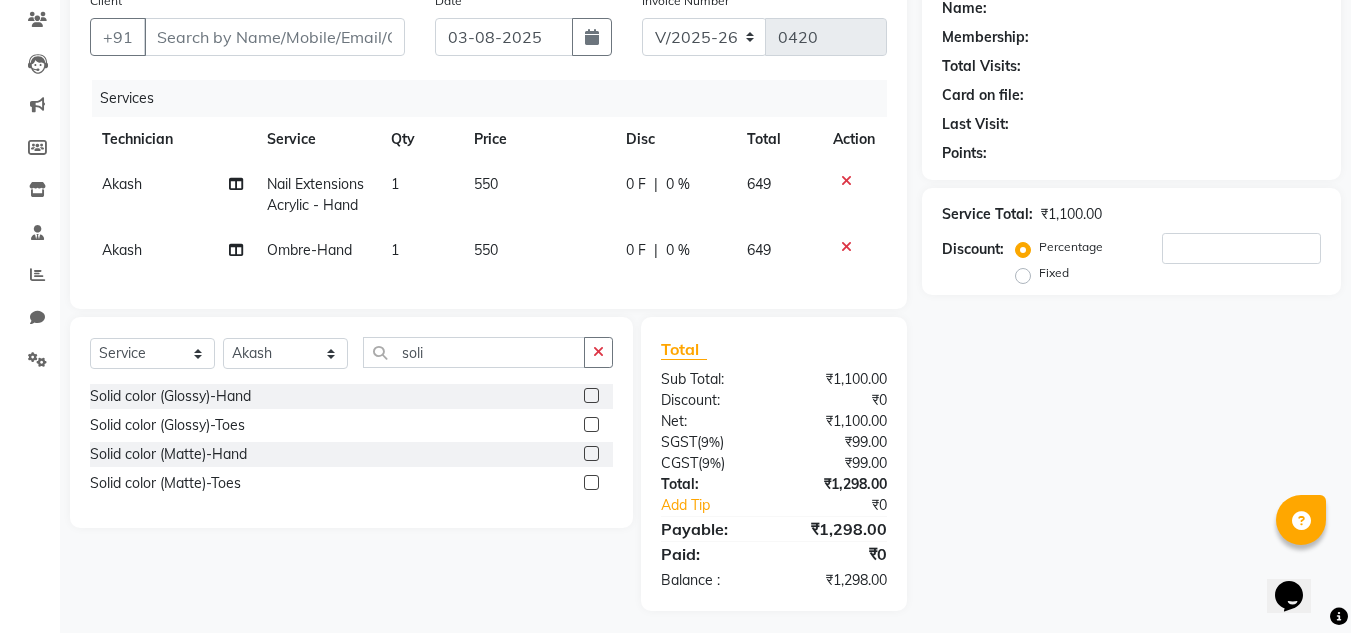 click 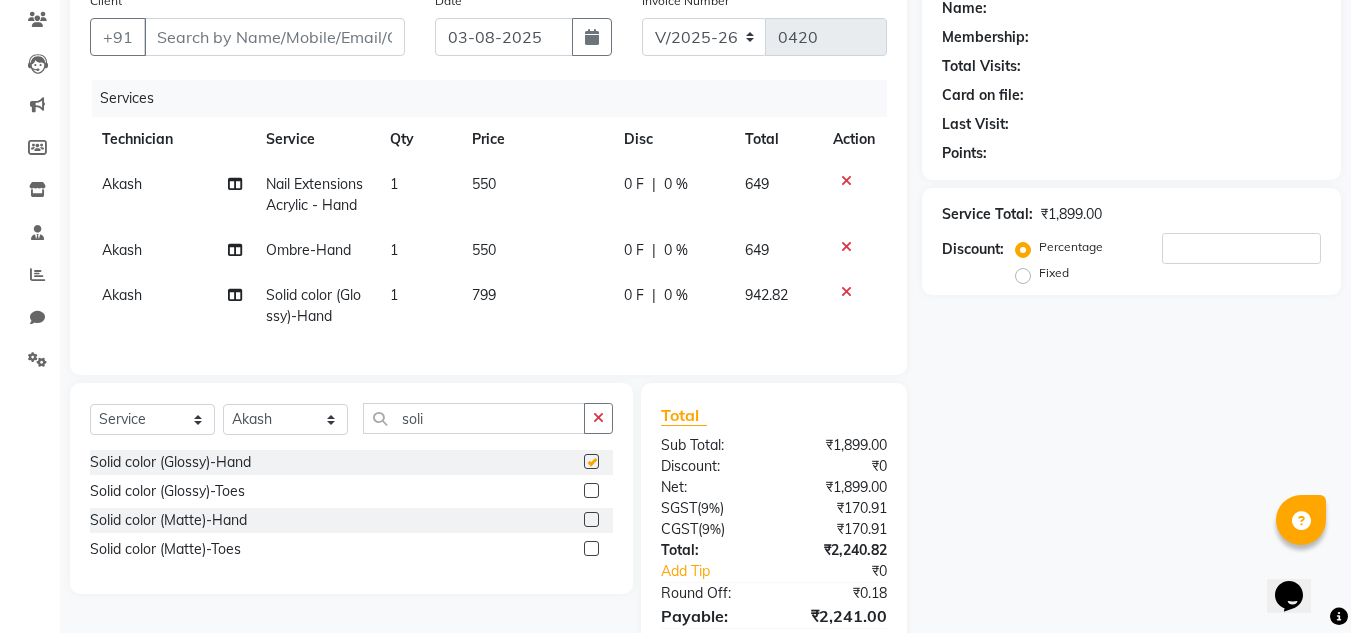 checkbox on "false" 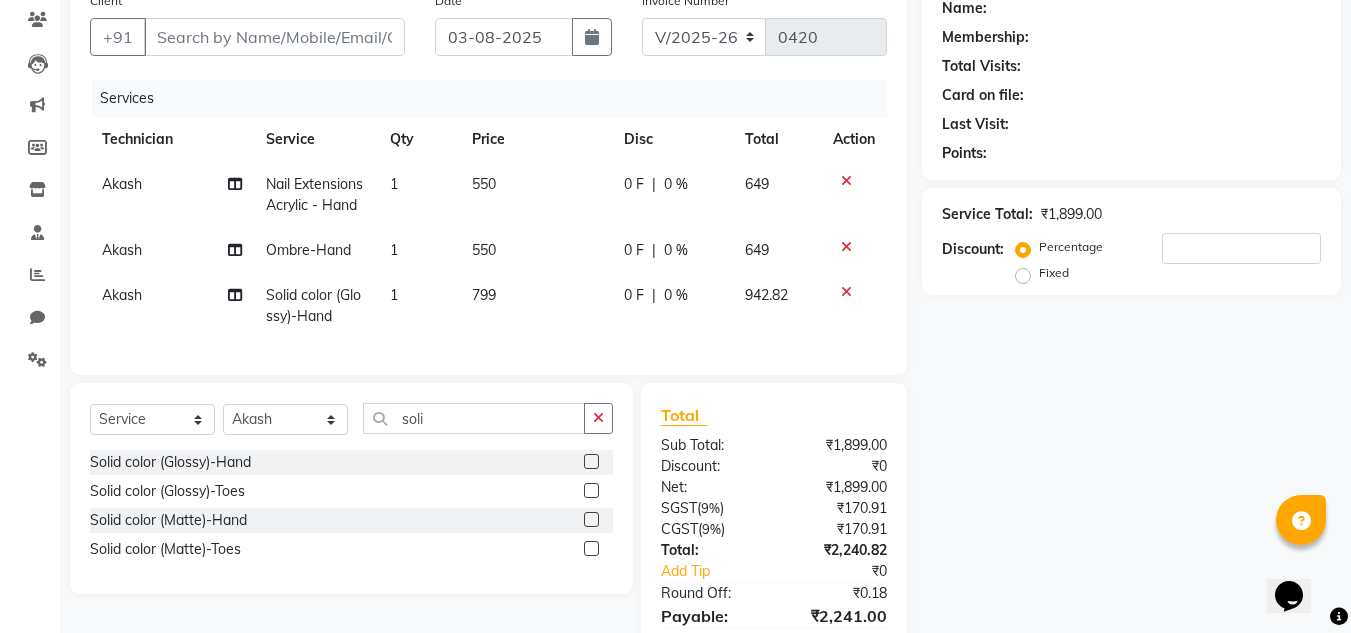scroll, scrollTop: 278, scrollLeft: 0, axis: vertical 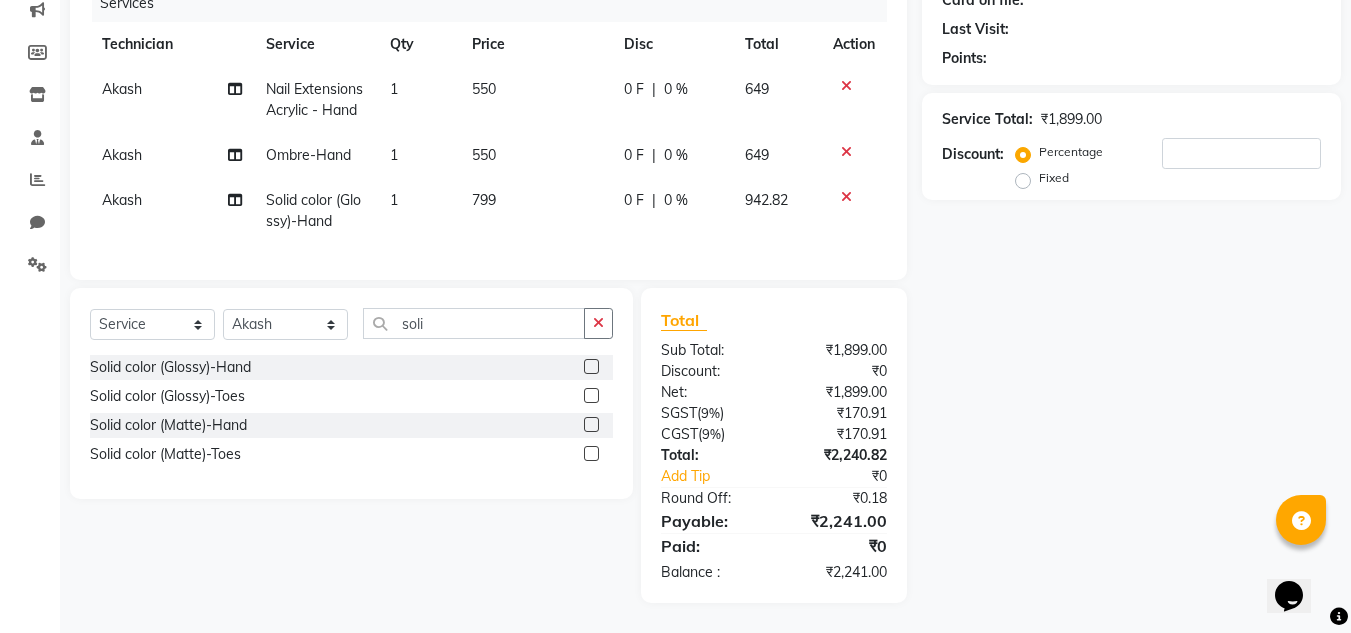 click on "799" 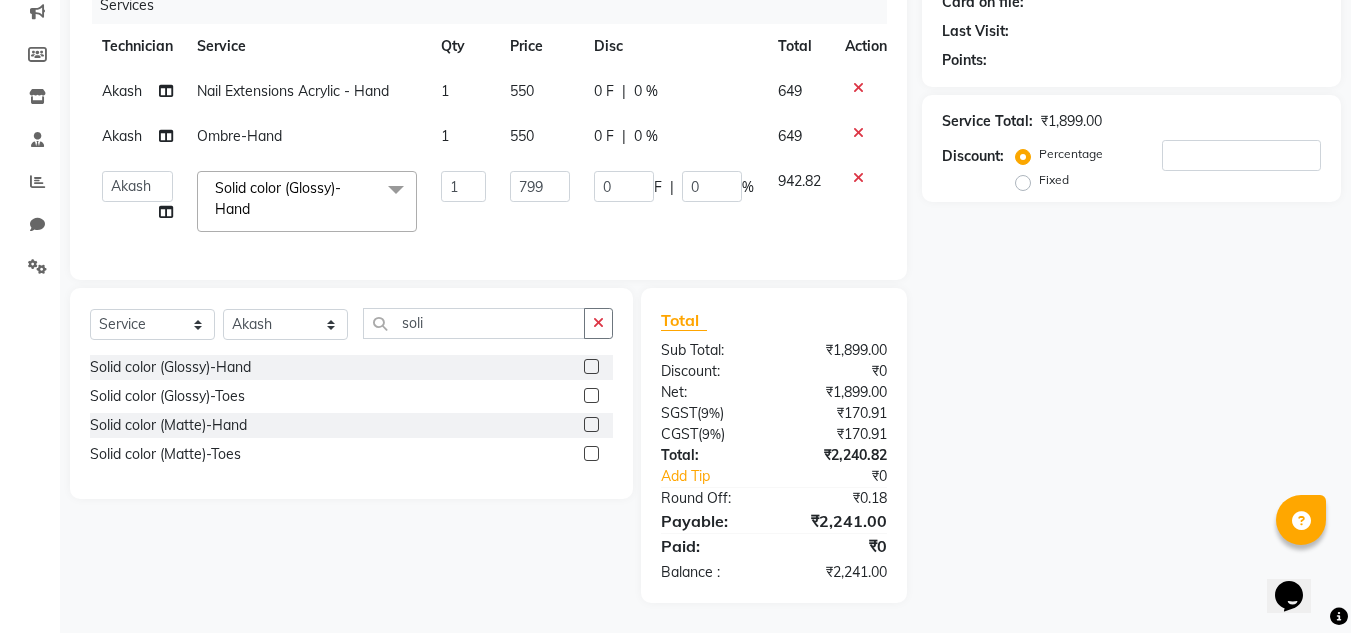 scroll, scrollTop: 276, scrollLeft: 0, axis: vertical 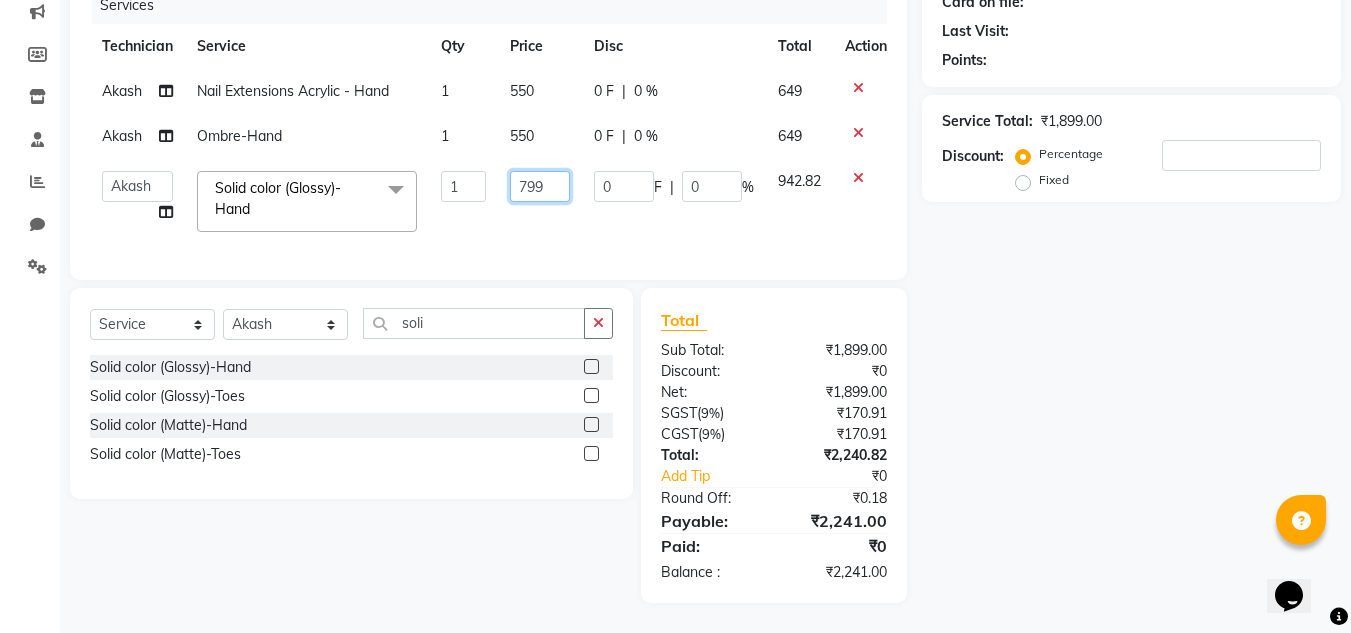 click on "799" 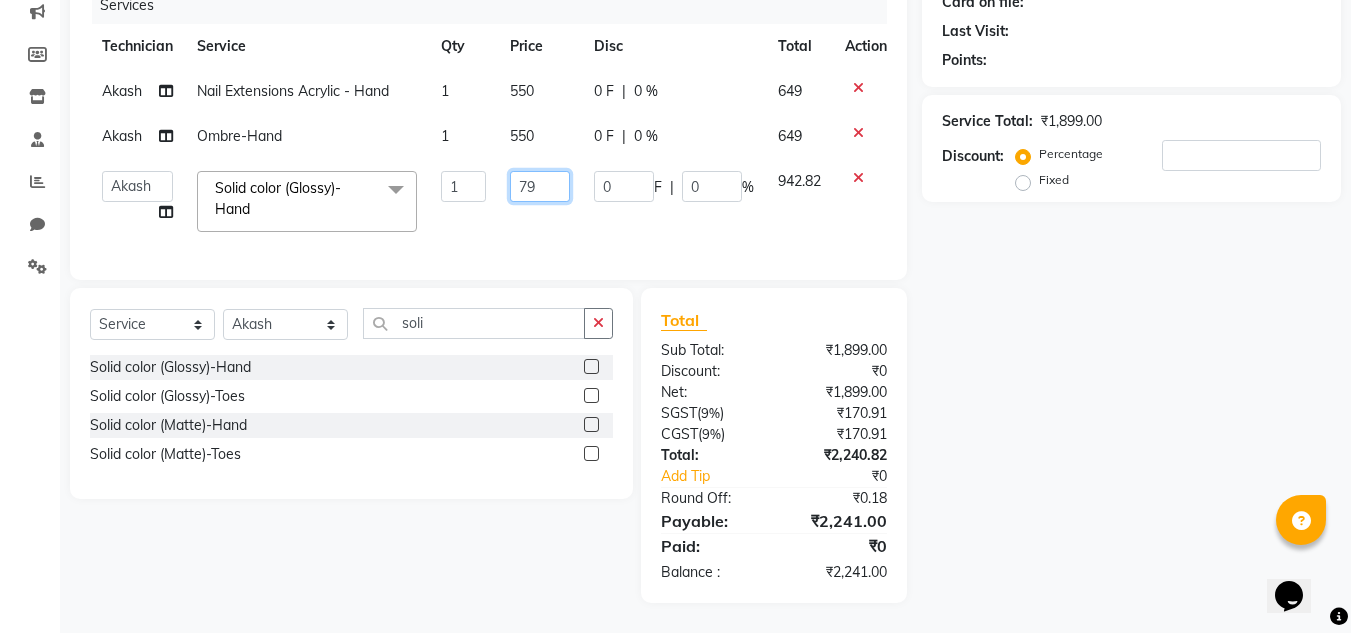 type on "7" 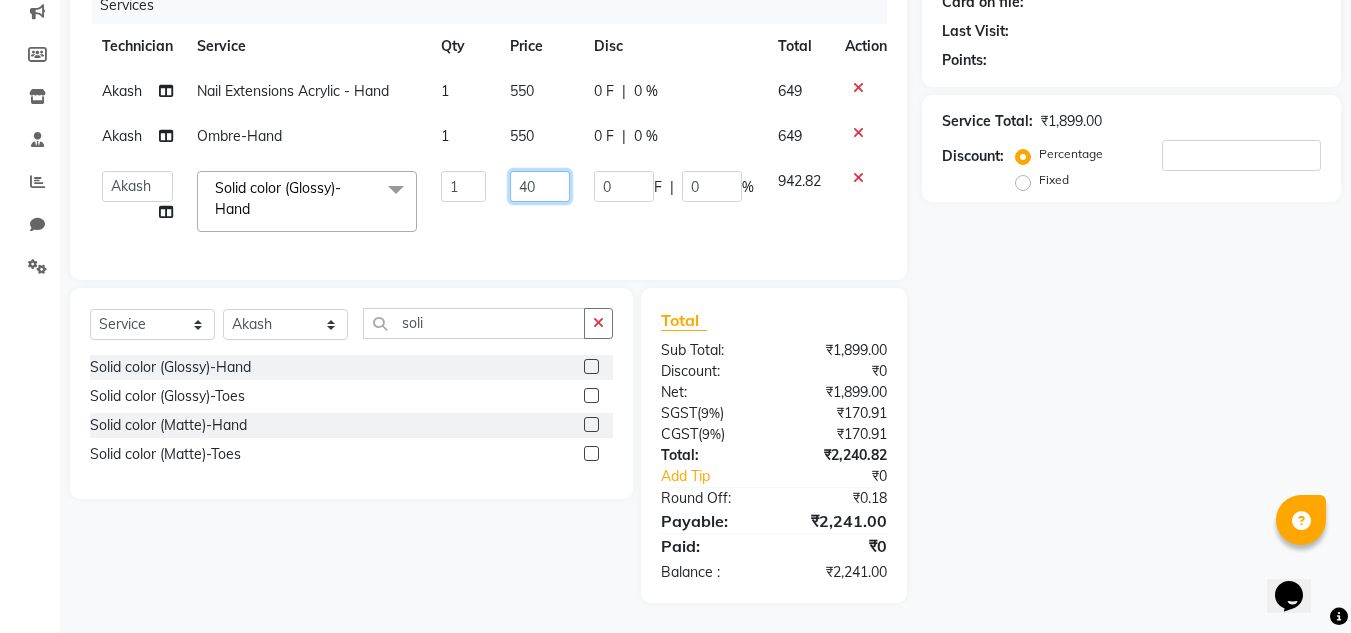type on "400" 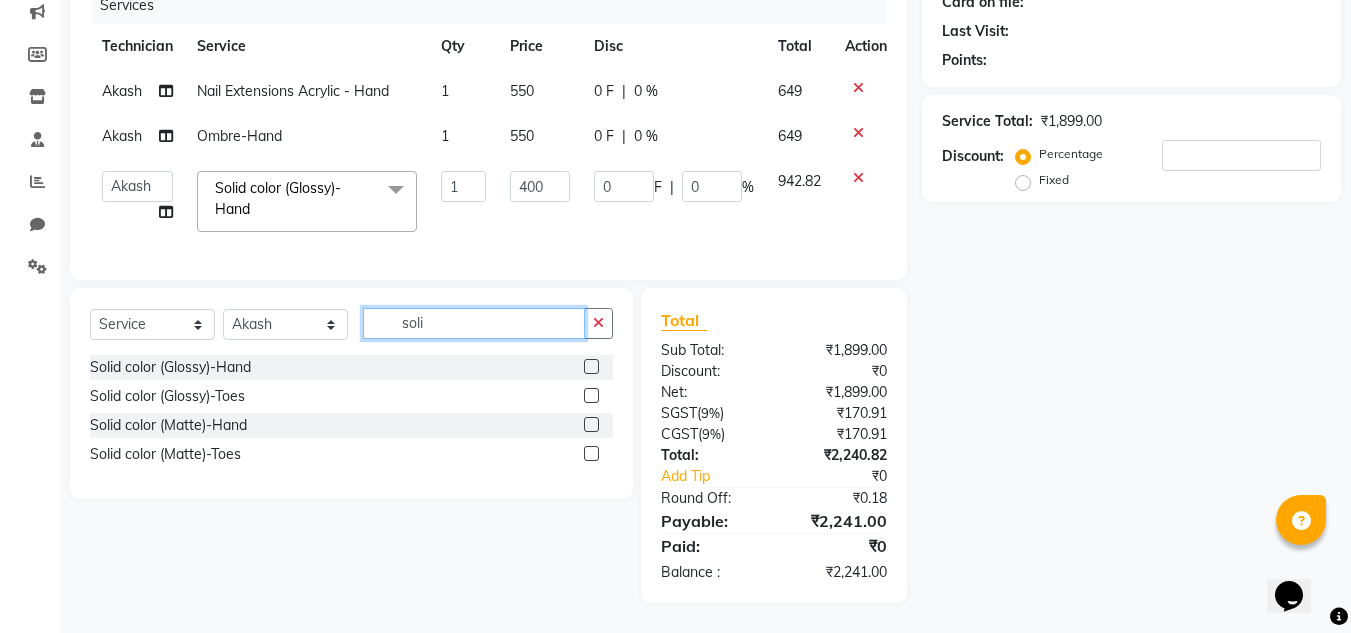 click on "soli" 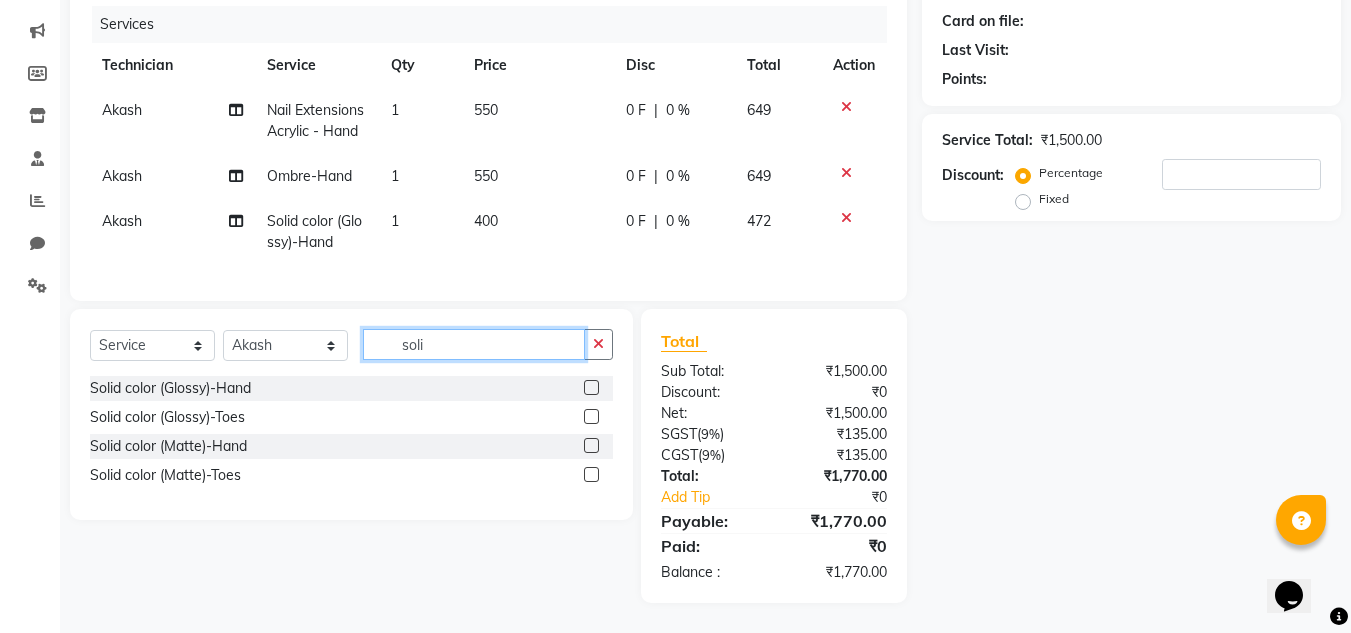 scroll, scrollTop: 257, scrollLeft: 0, axis: vertical 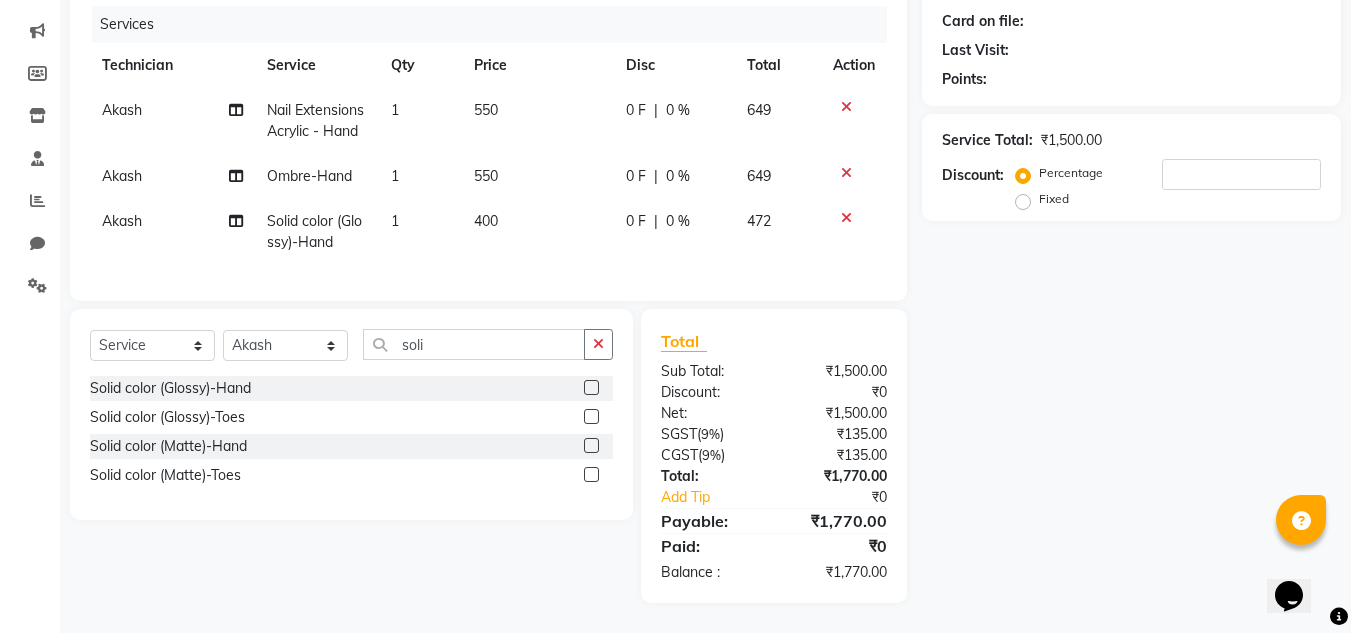 click 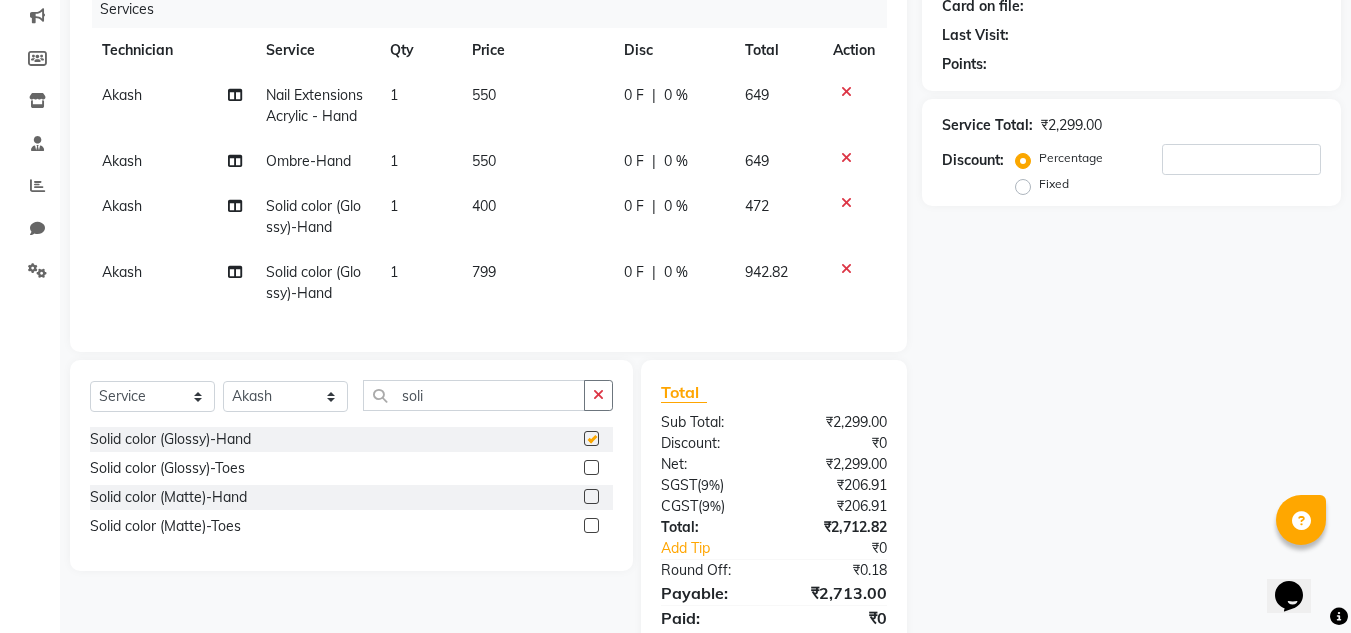 checkbox on "false" 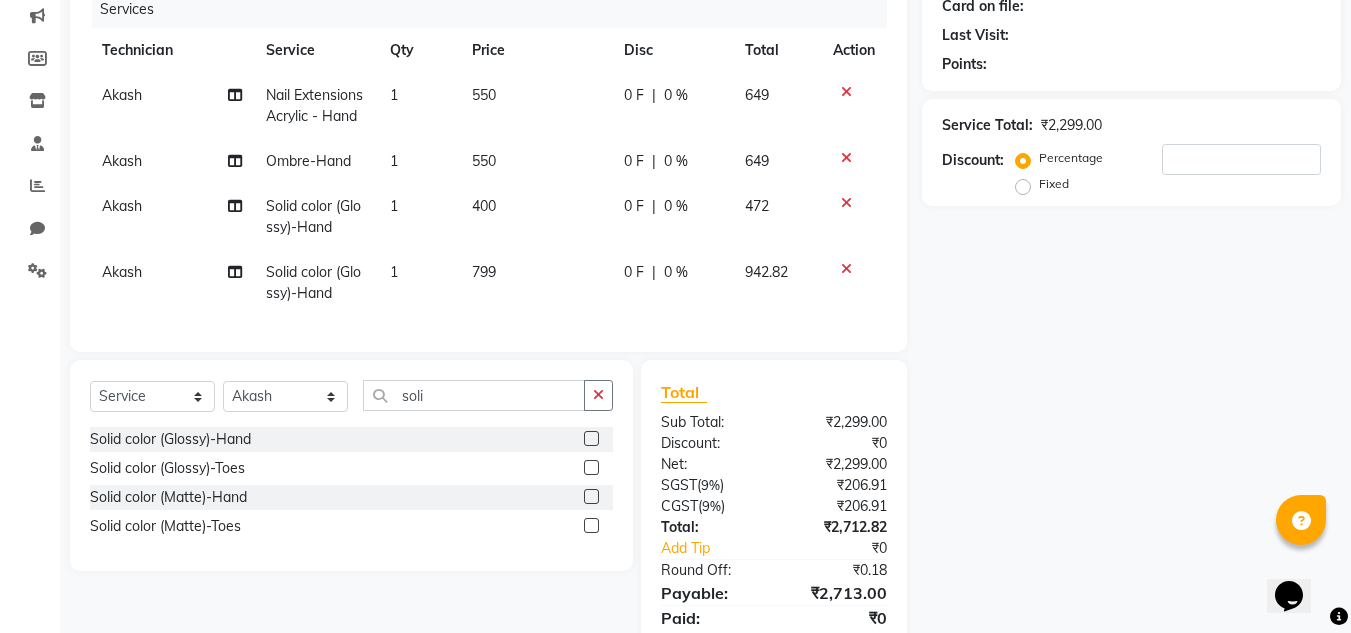 scroll, scrollTop: 344, scrollLeft: 0, axis: vertical 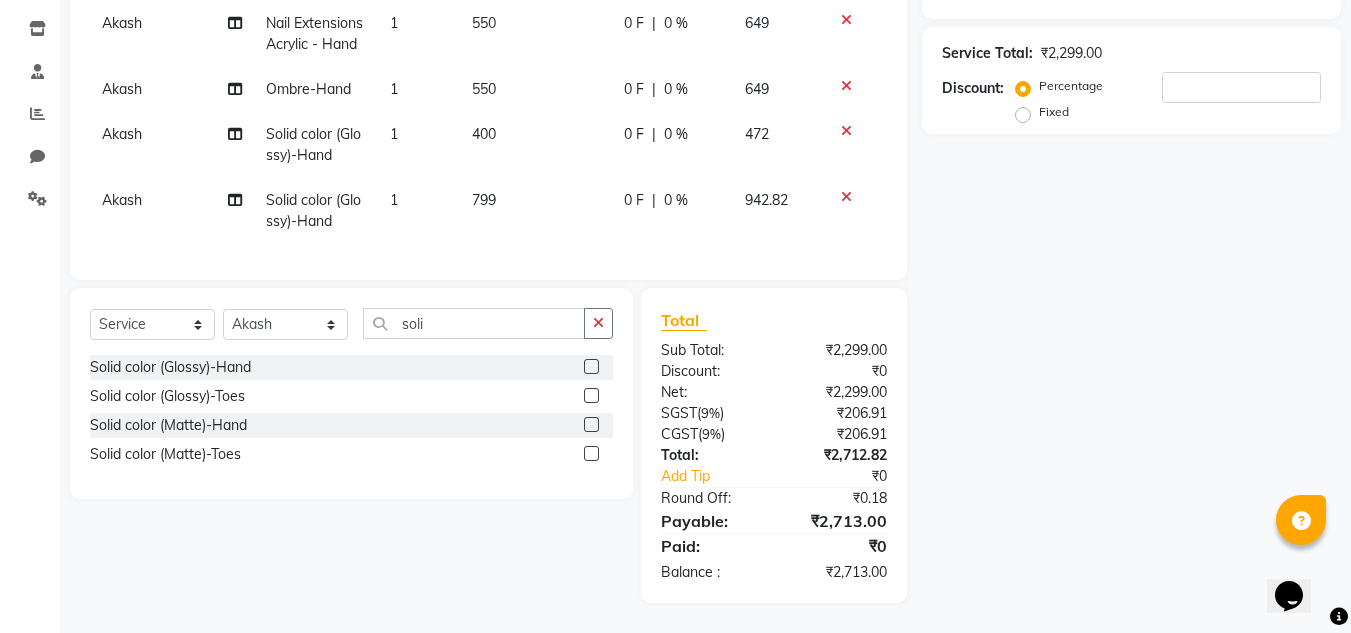 click 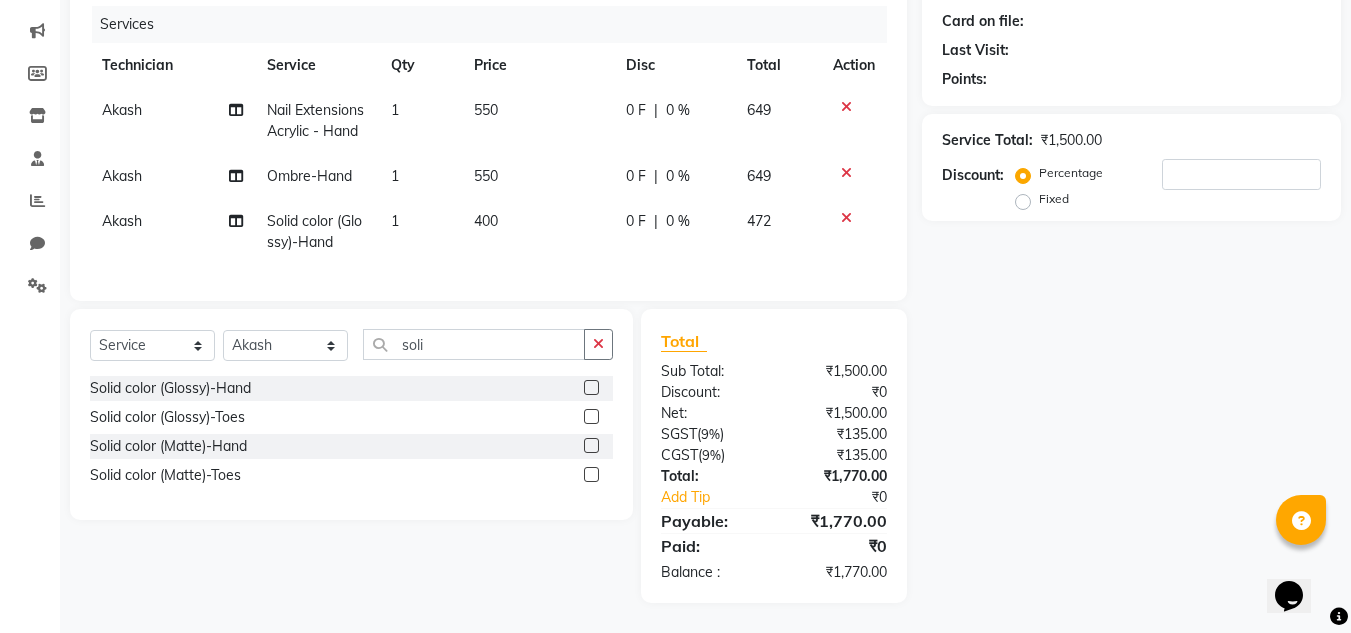scroll, scrollTop: 257, scrollLeft: 0, axis: vertical 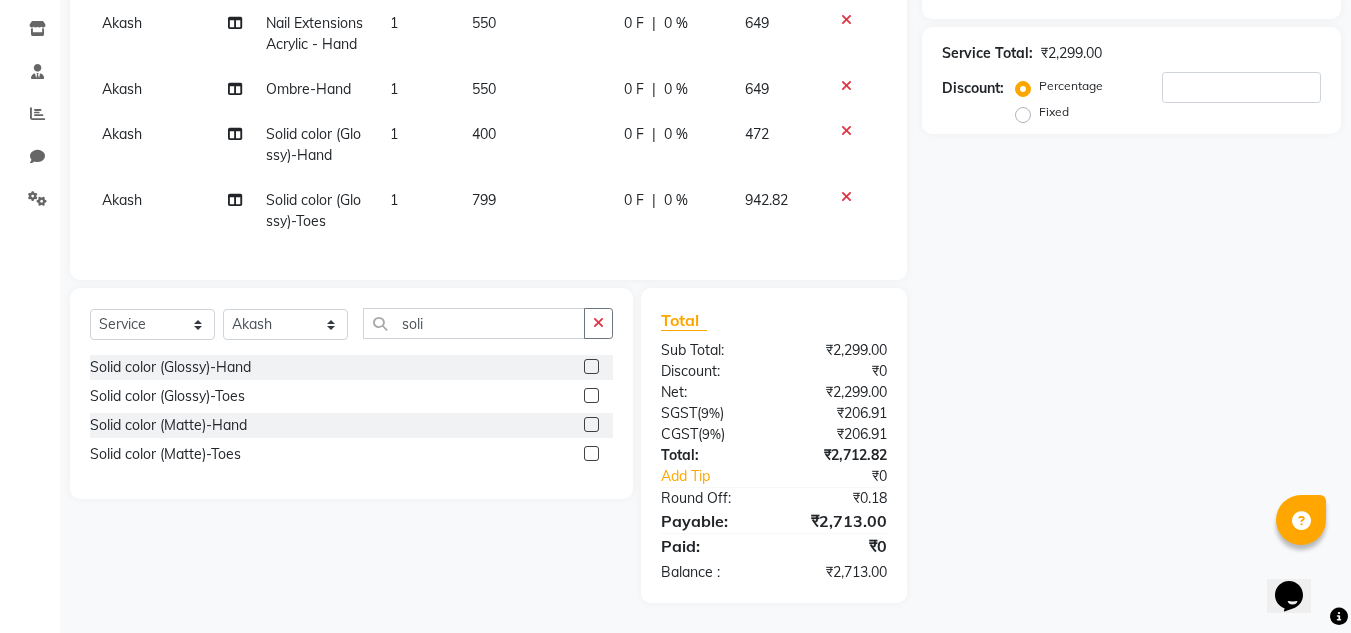 checkbox on "false" 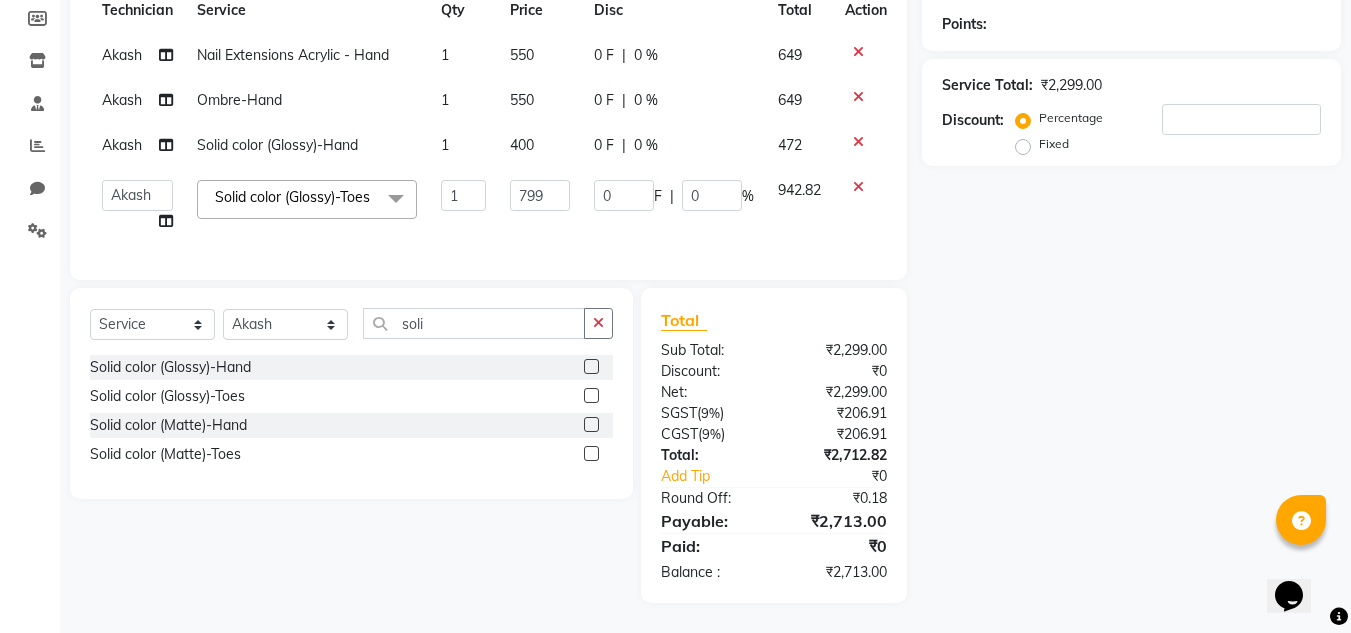 scroll, scrollTop: 321, scrollLeft: 0, axis: vertical 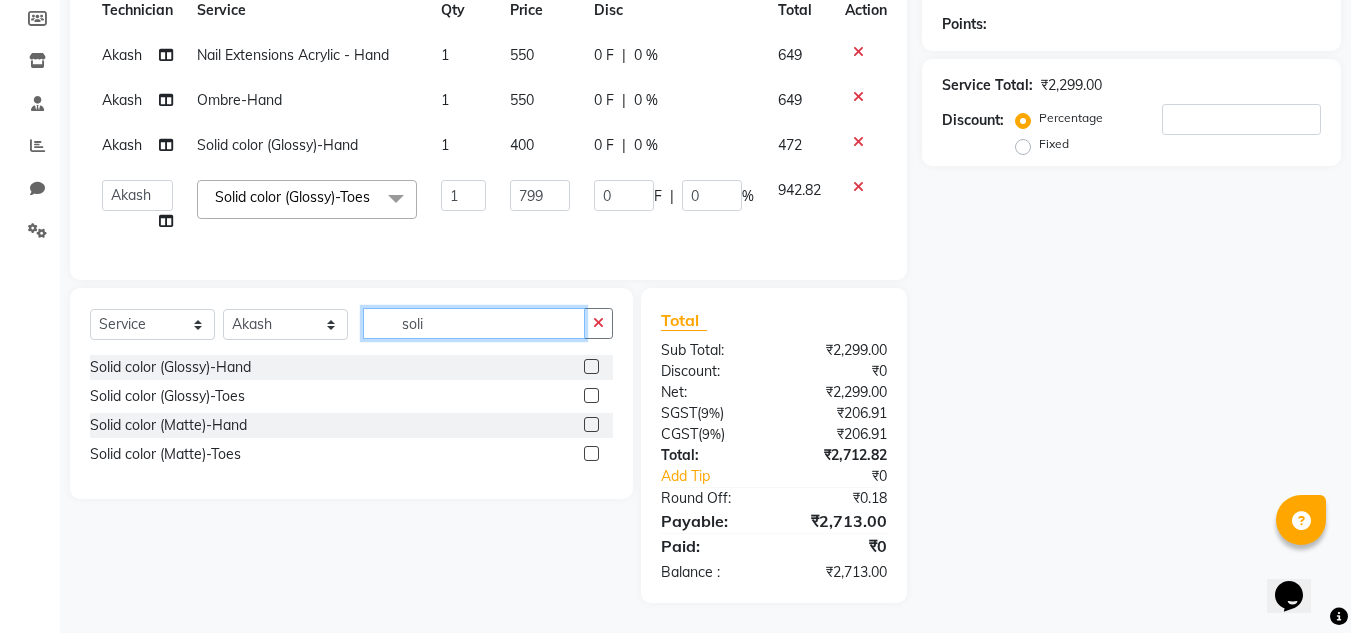 click on "soli" 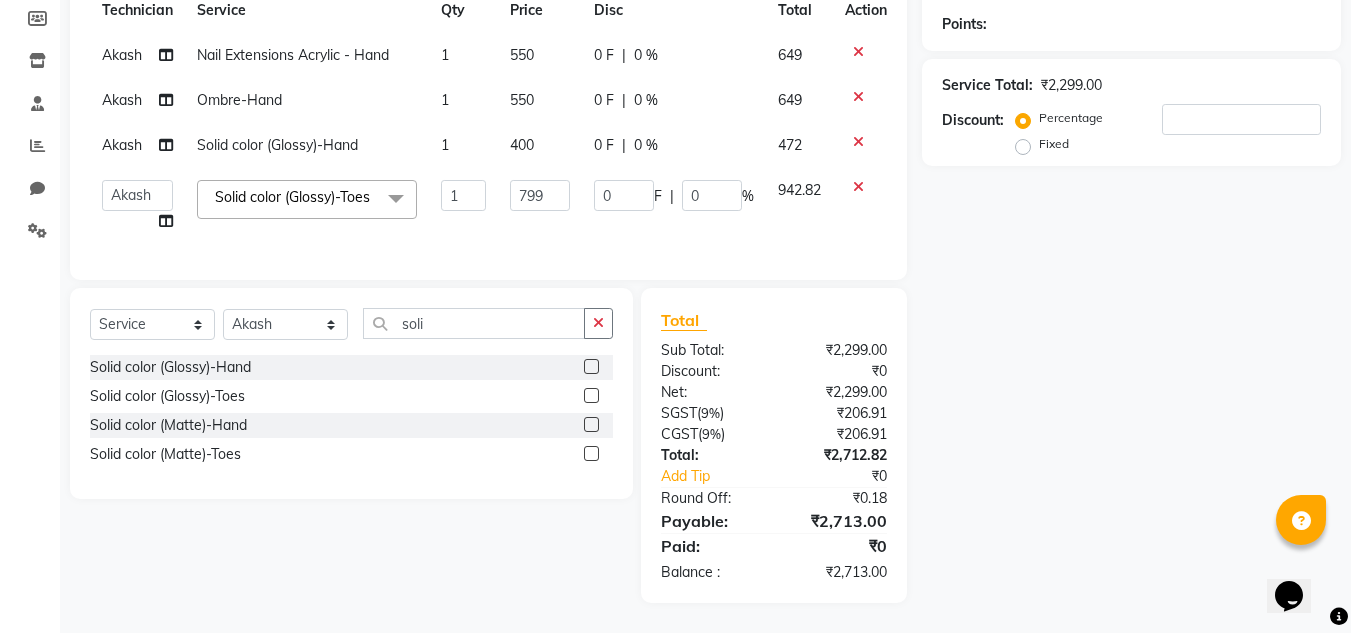 click on "Name: Membership: Total Visits: Card on file: Last Visit:  Points:  Service Total:  ₹2,299.00  Discount:  Percentage   Fixed" 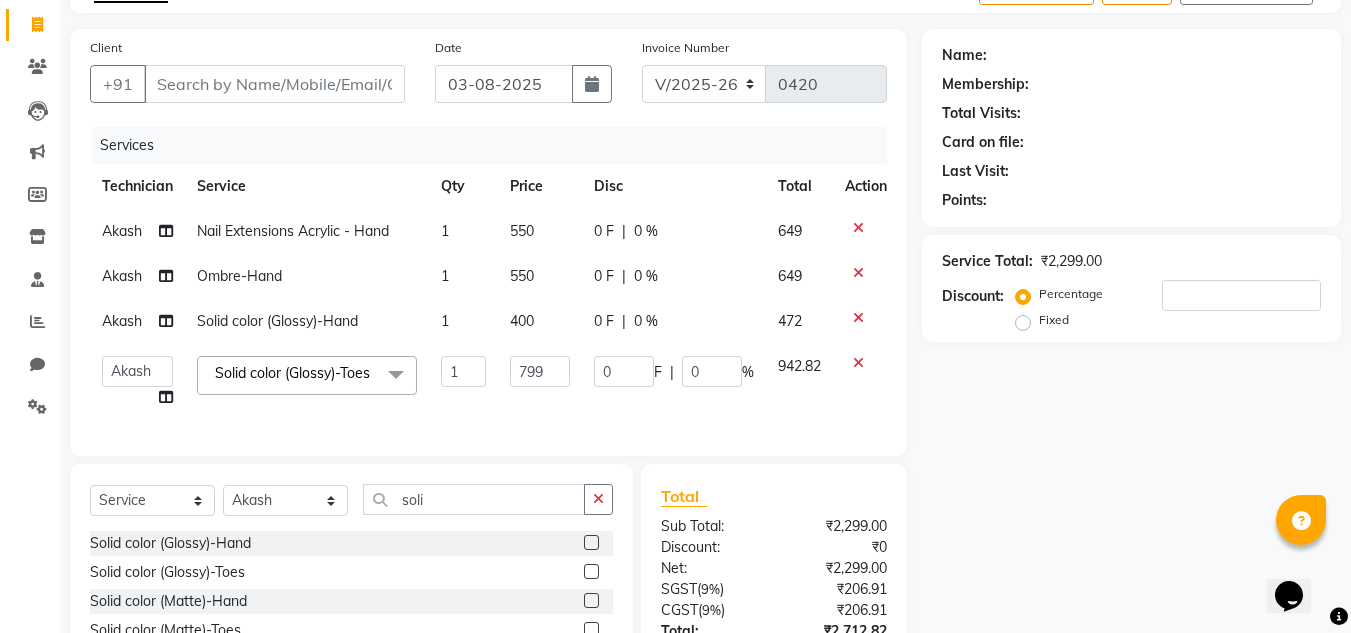 scroll, scrollTop: 21, scrollLeft: 0, axis: vertical 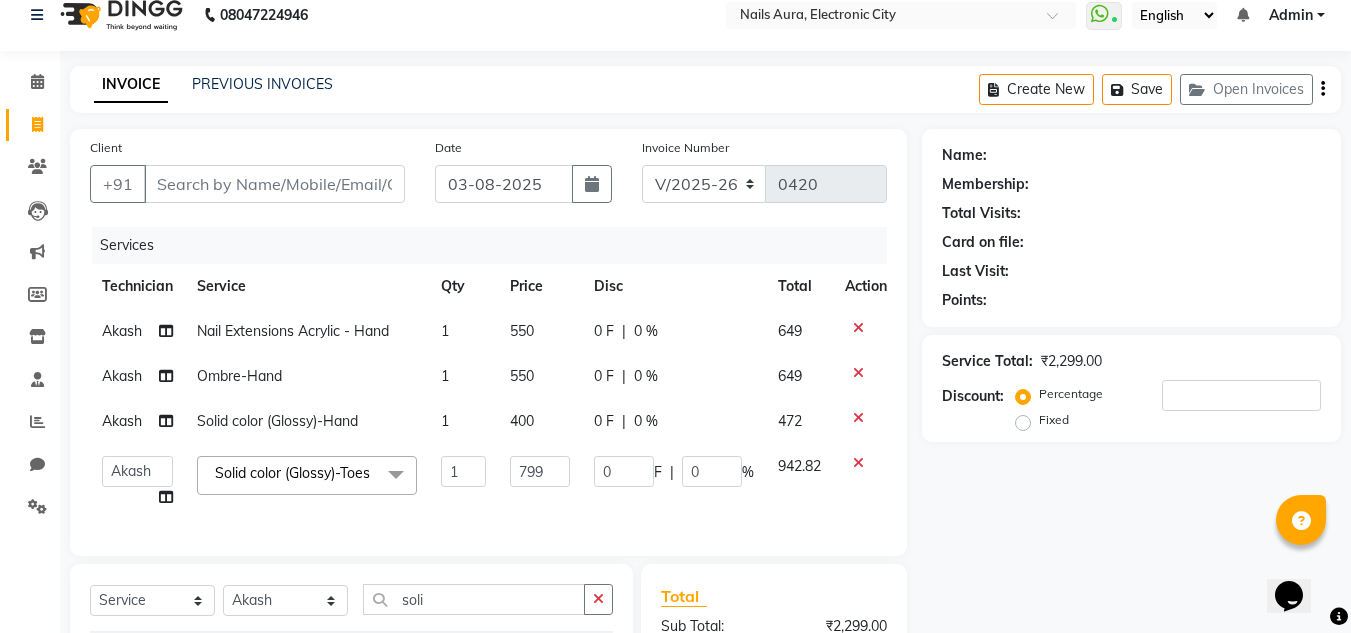 click on "1" 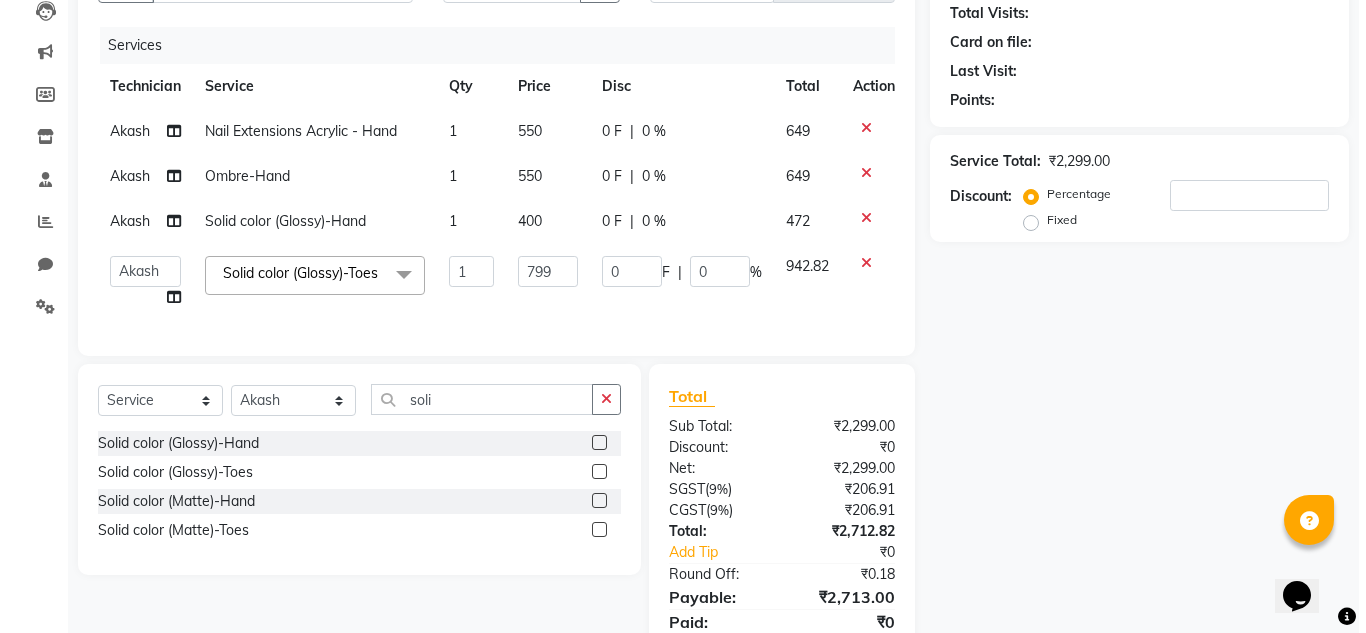 scroll, scrollTop: 0, scrollLeft: 0, axis: both 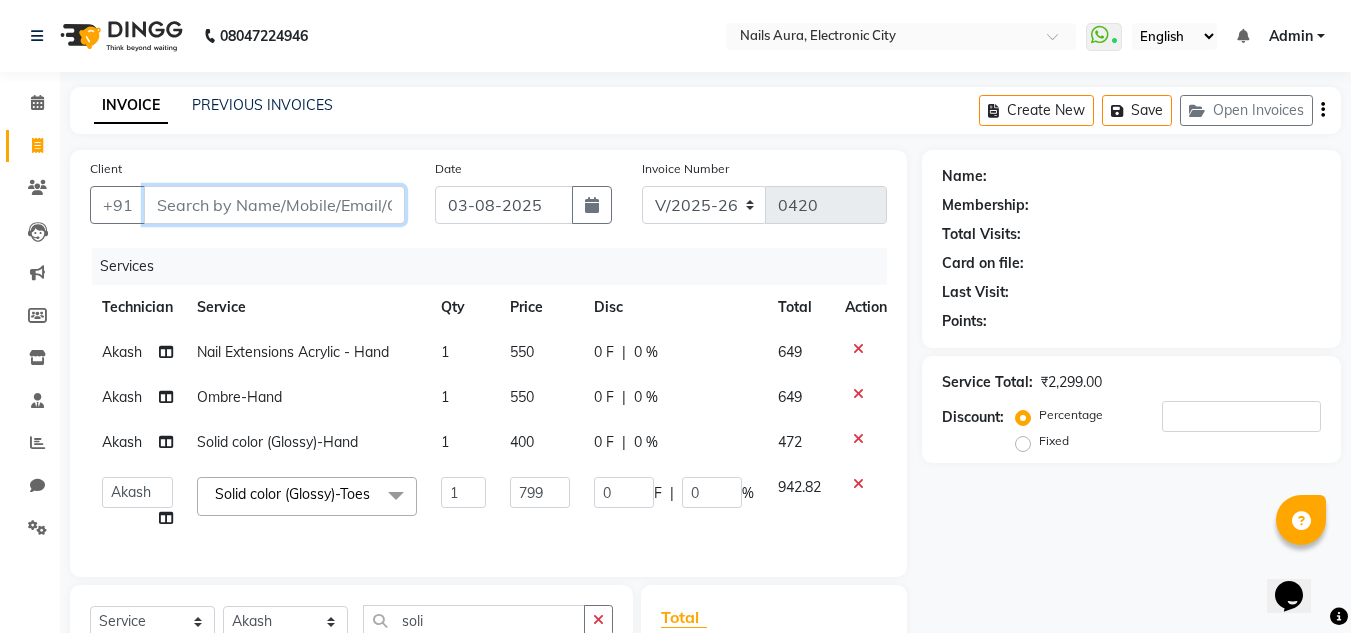 click on "Client" at bounding box center [274, 205] 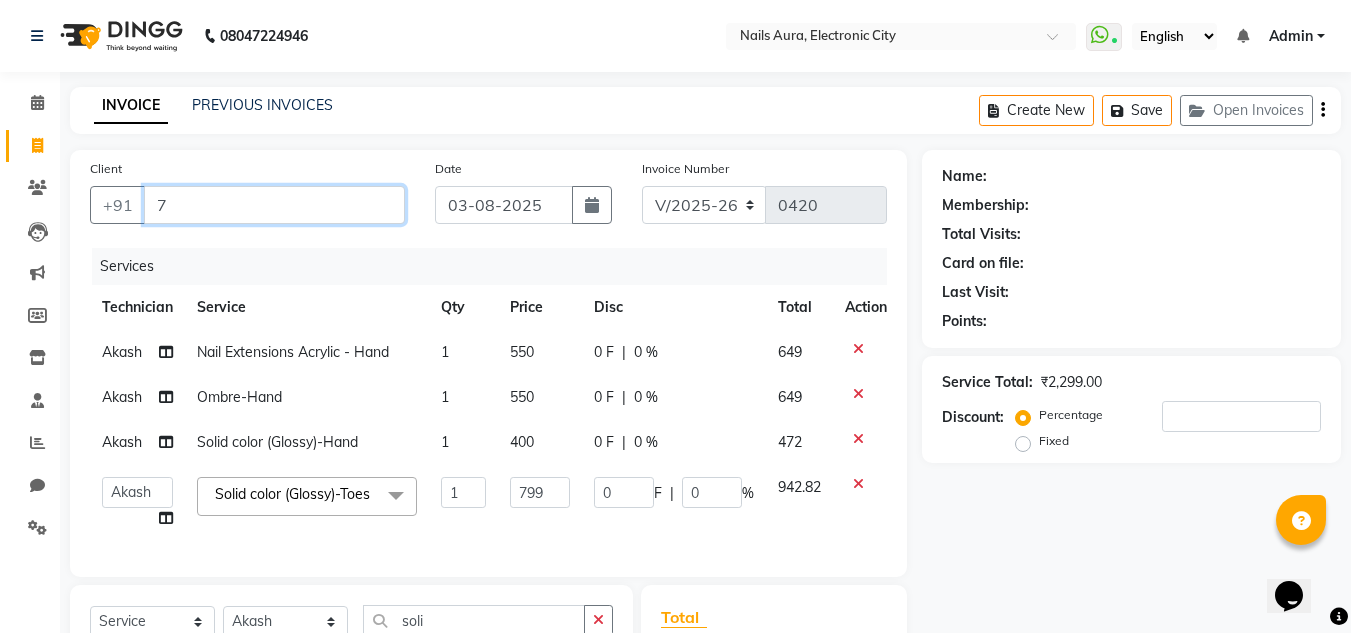 type on "0" 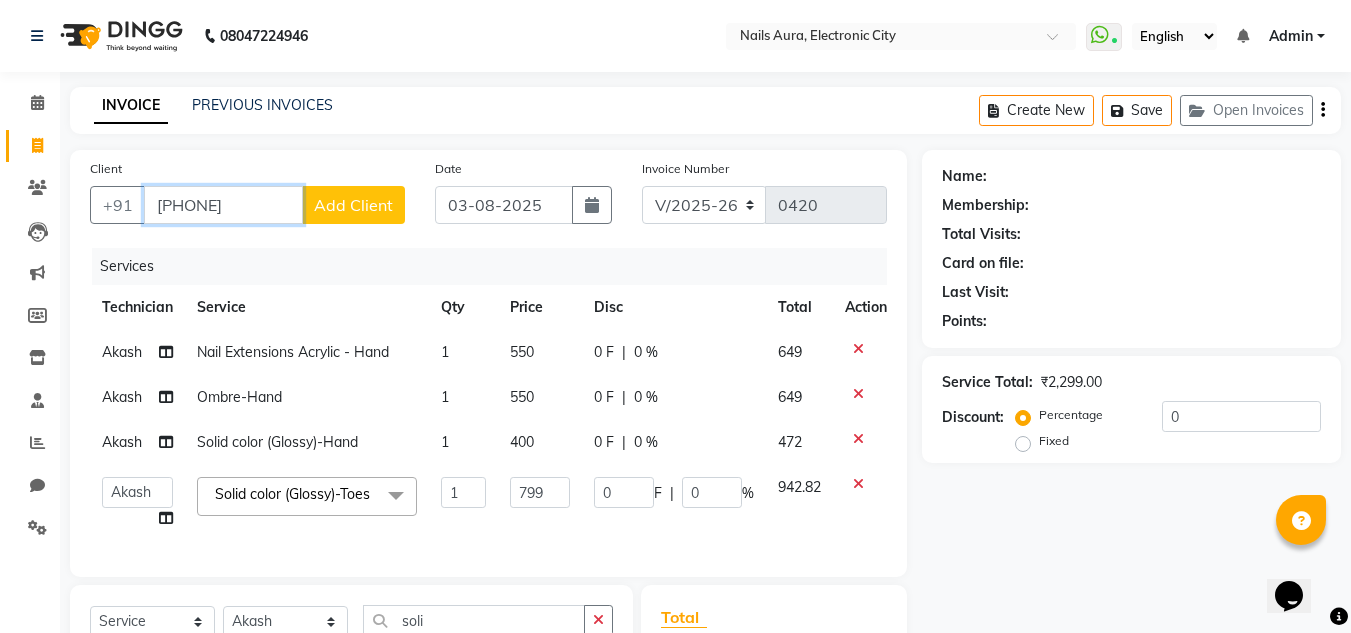 type on "7501504671" 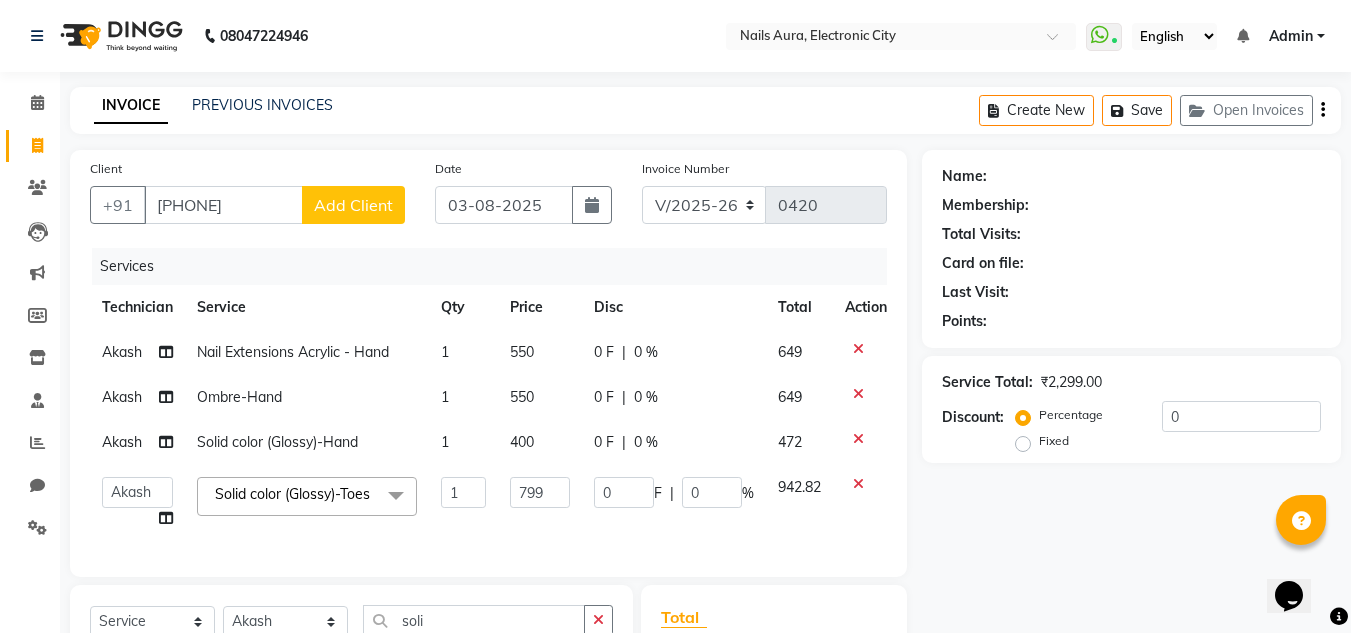 click on "Add Client" 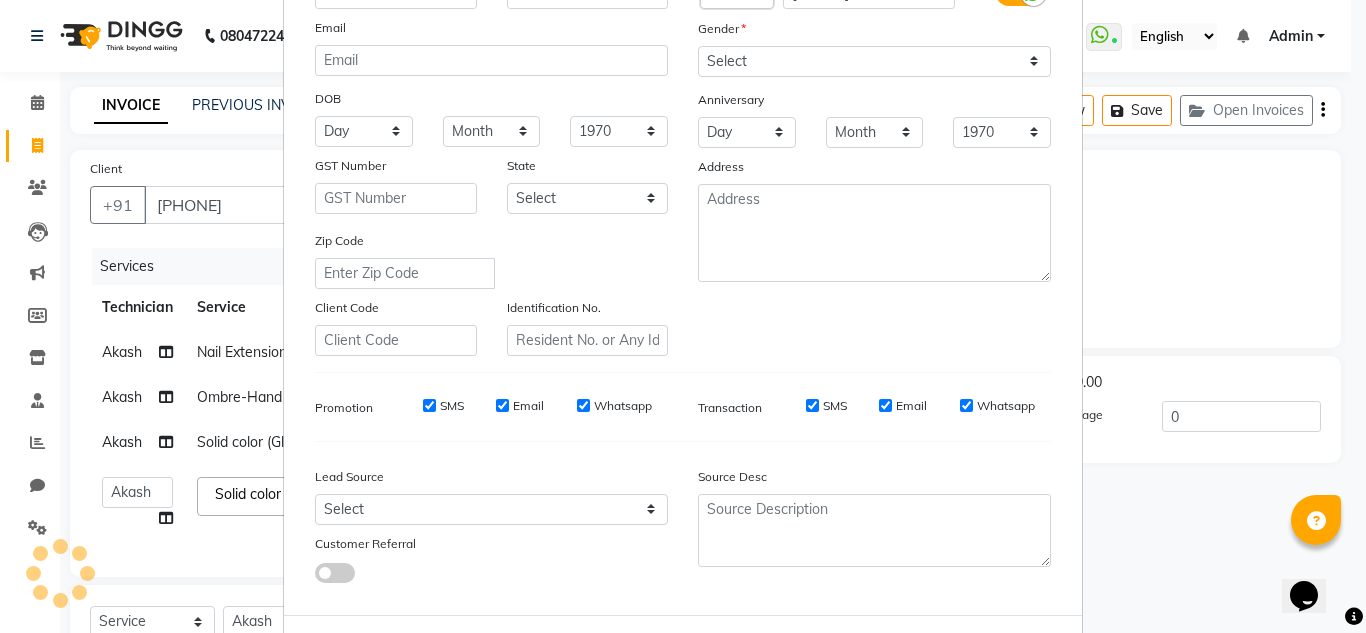 scroll, scrollTop: 0, scrollLeft: 0, axis: both 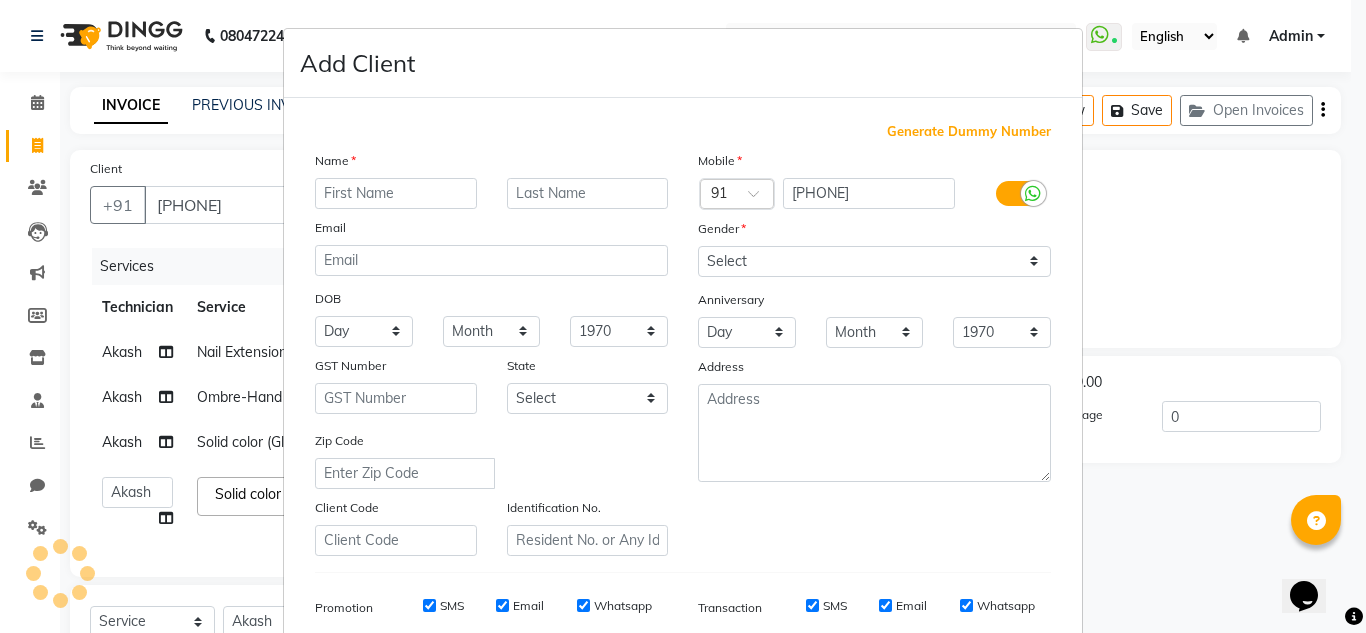 click at bounding box center [396, 193] 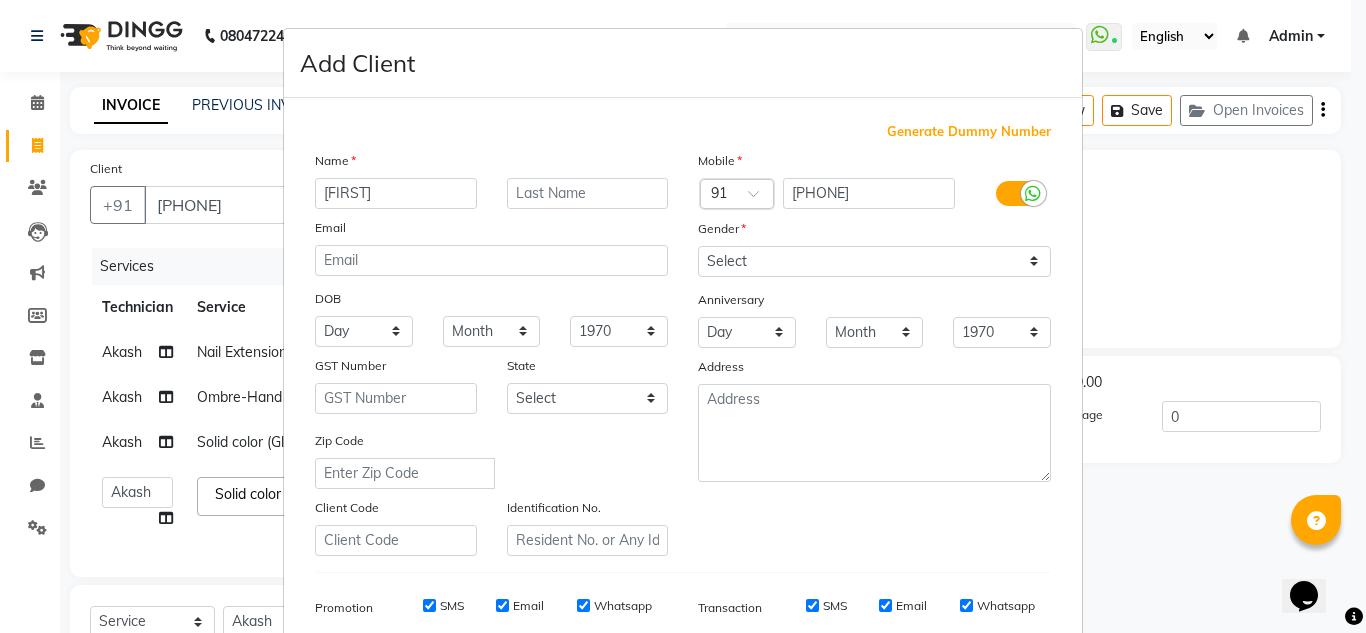 click on "supRANA" at bounding box center (396, 193) 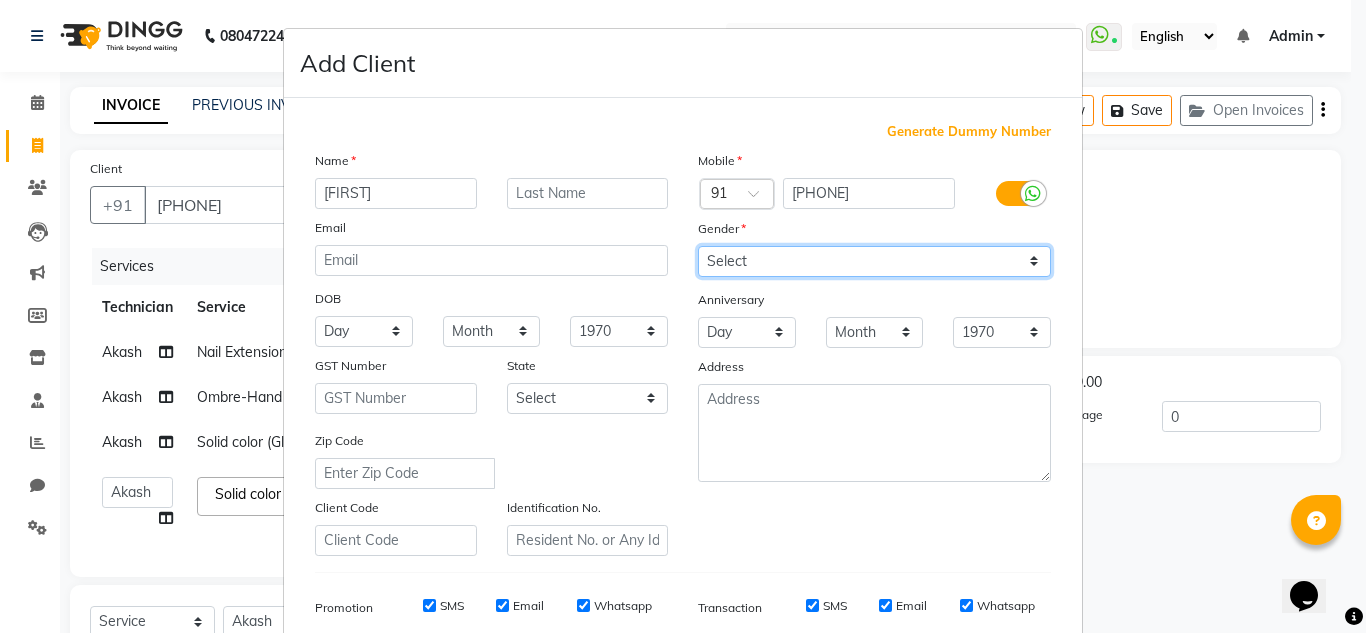 click on "Select Male Female Other Prefer Not To Say" at bounding box center (874, 261) 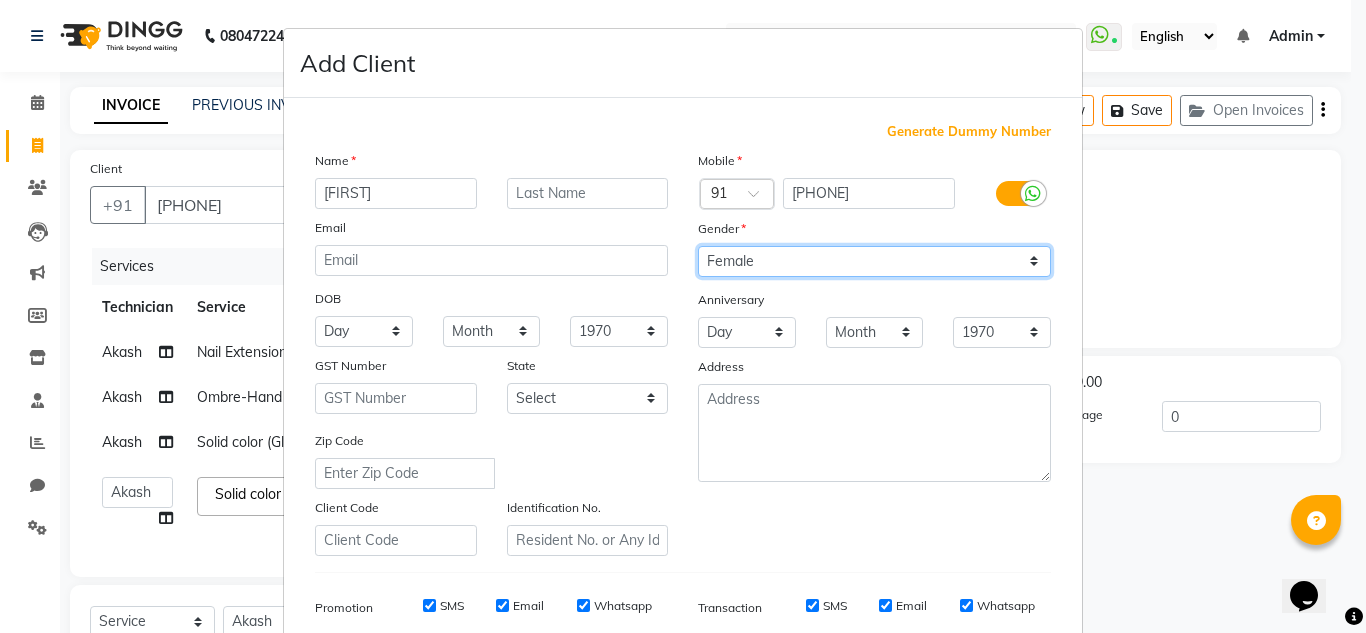 click on "Select Male Female Other Prefer Not To Say" at bounding box center [874, 261] 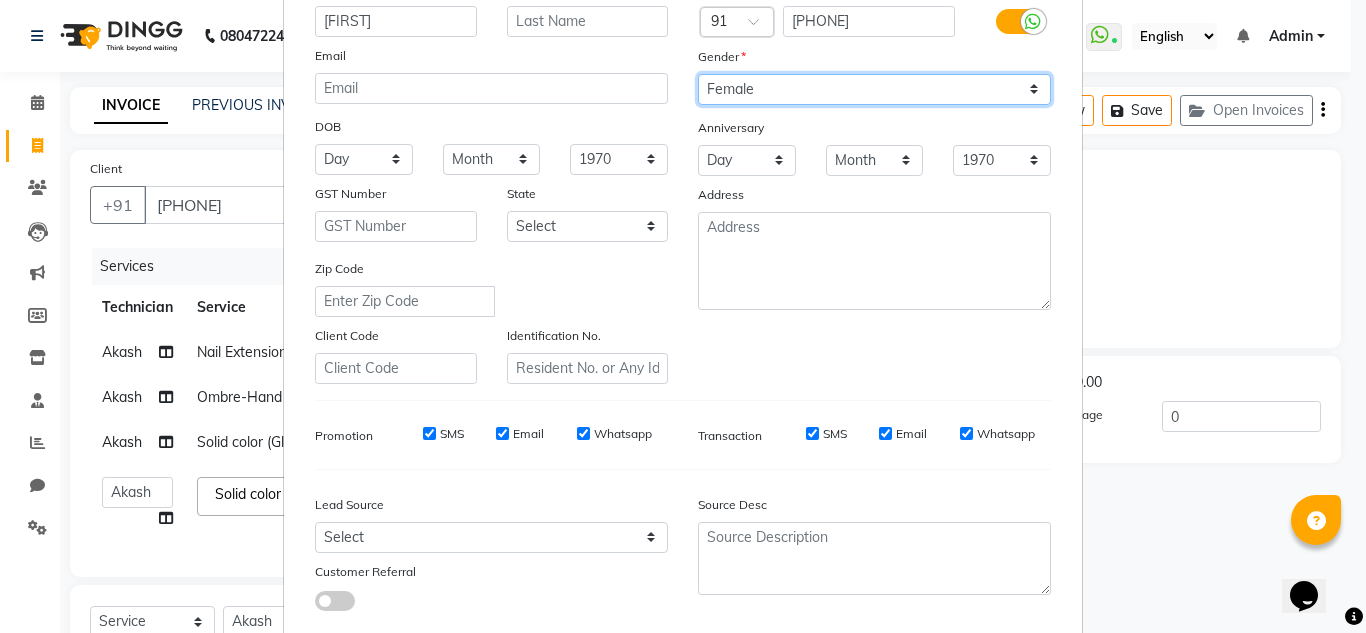 scroll, scrollTop: 290, scrollLeft: 0, axis: vertical 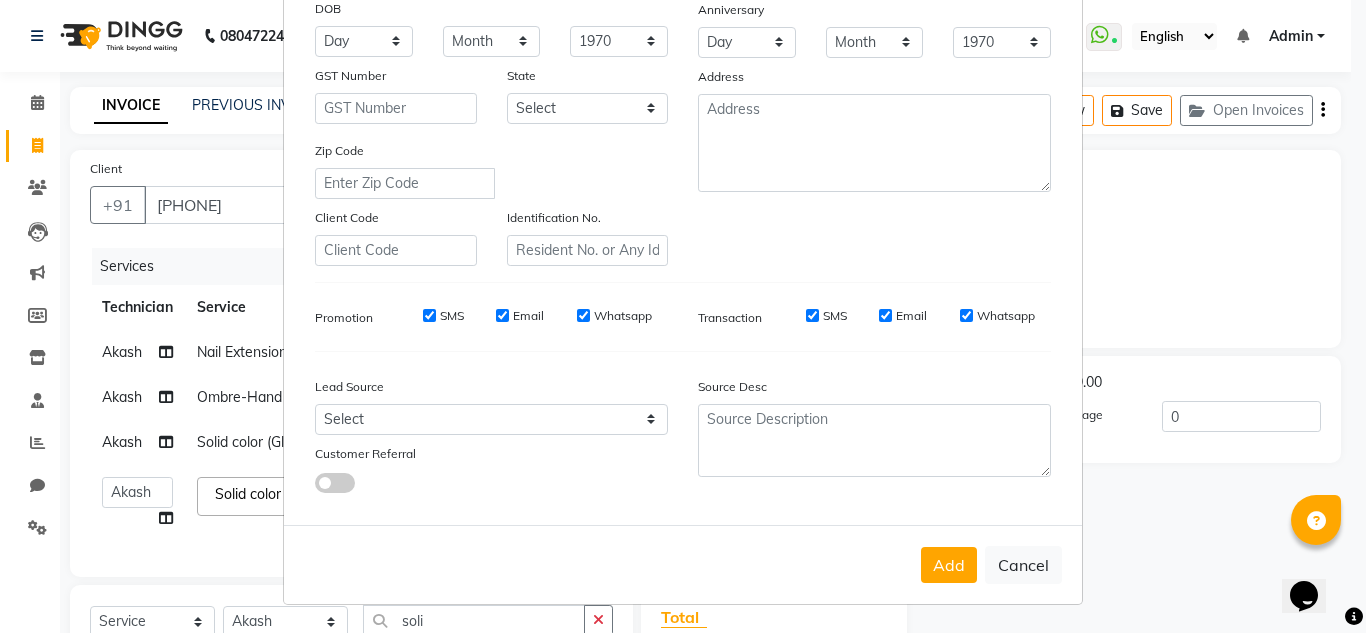 drag, startPoint x: 942, startPoint y: 570, endPoint x: 1327, endPoint y: 395, distance: 422.90662 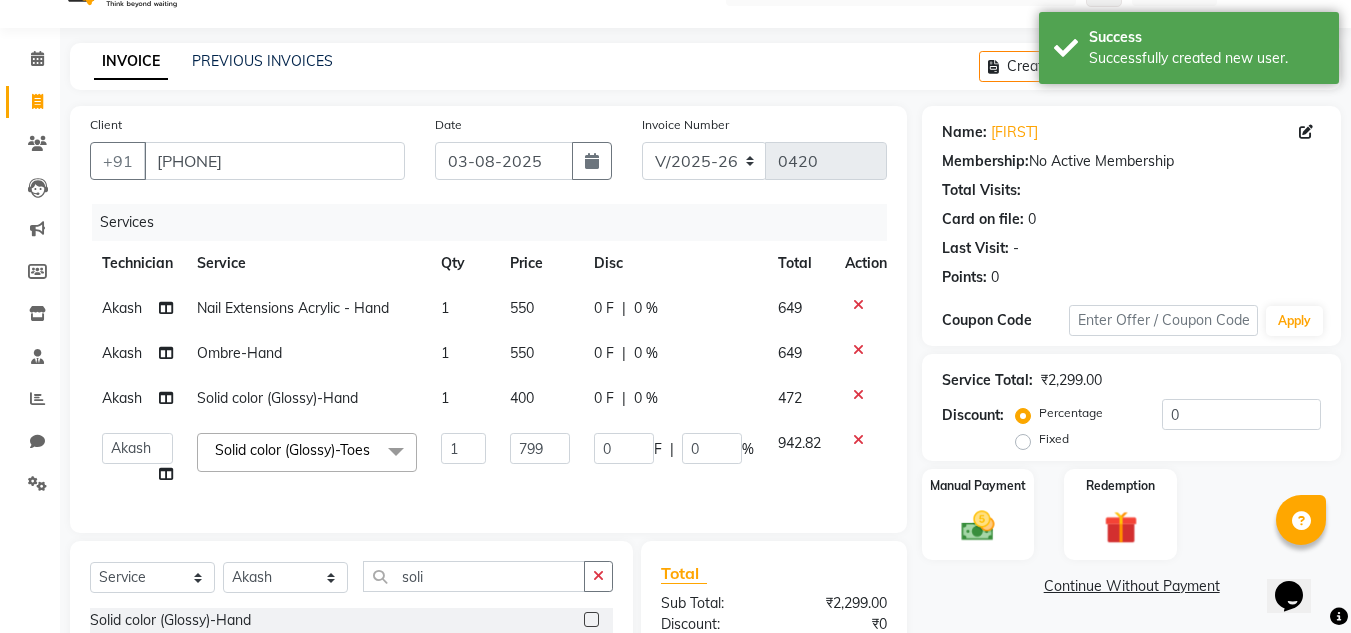 scroll, scrollTop: 321, scrollLeft: 0, axis: vertical 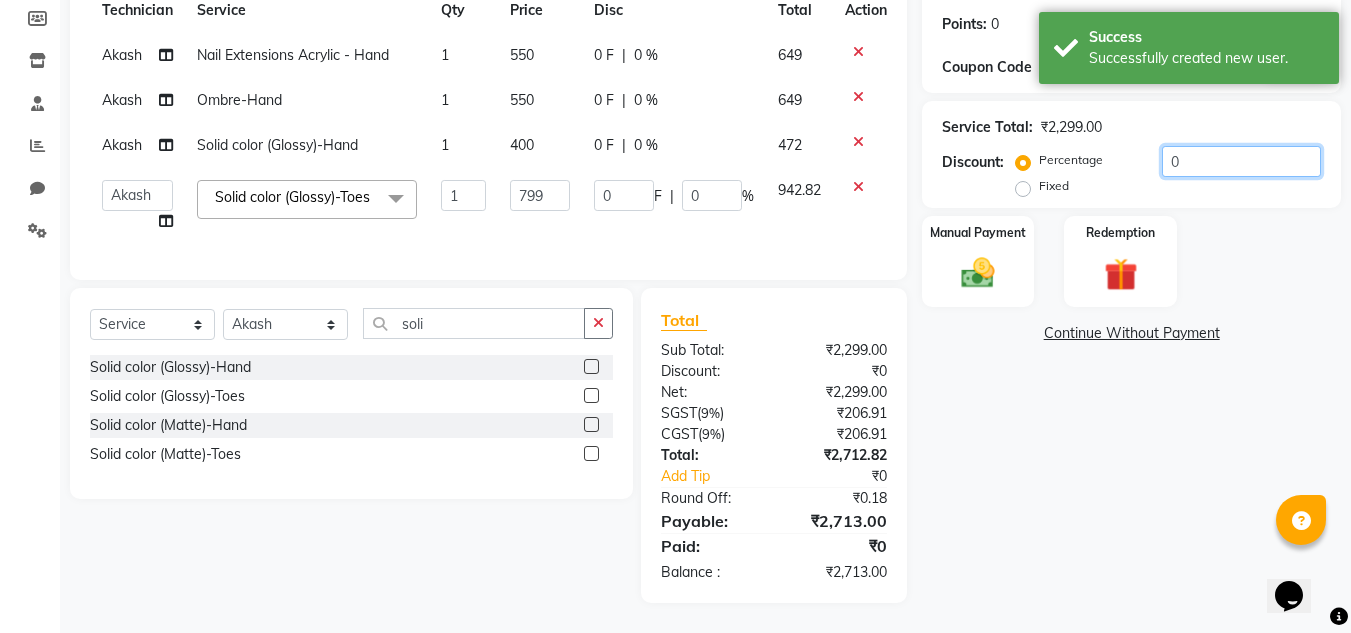 click on "0" 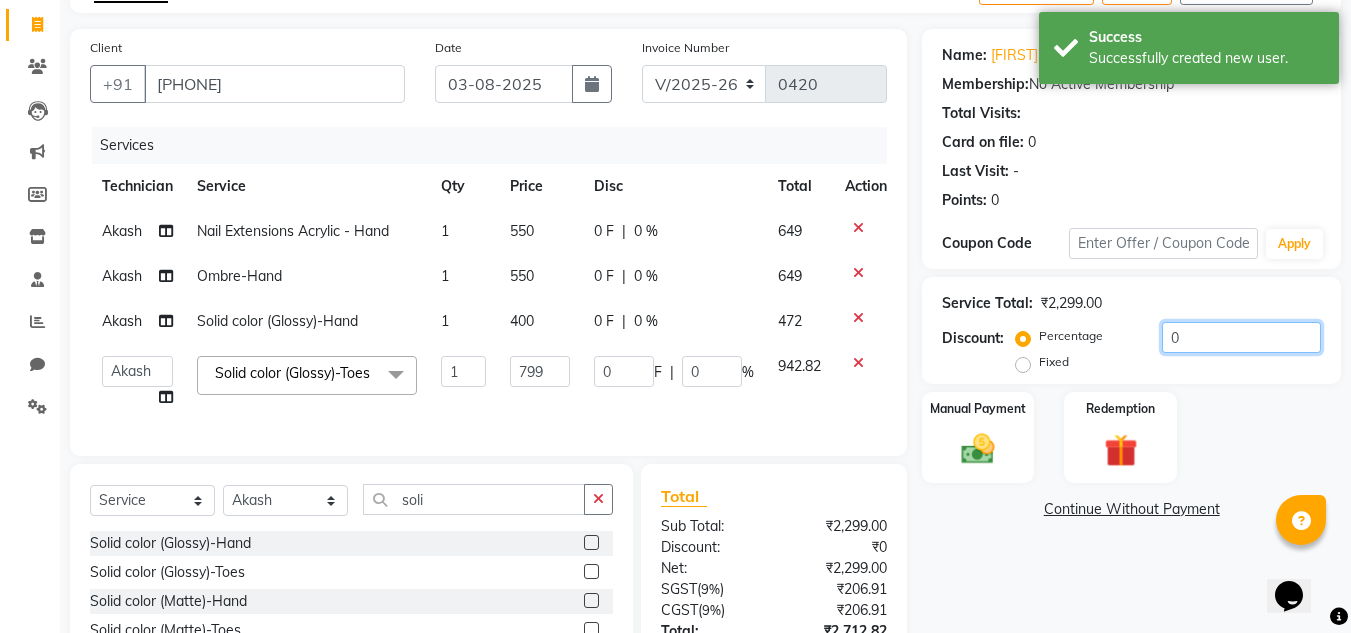 type on "03" 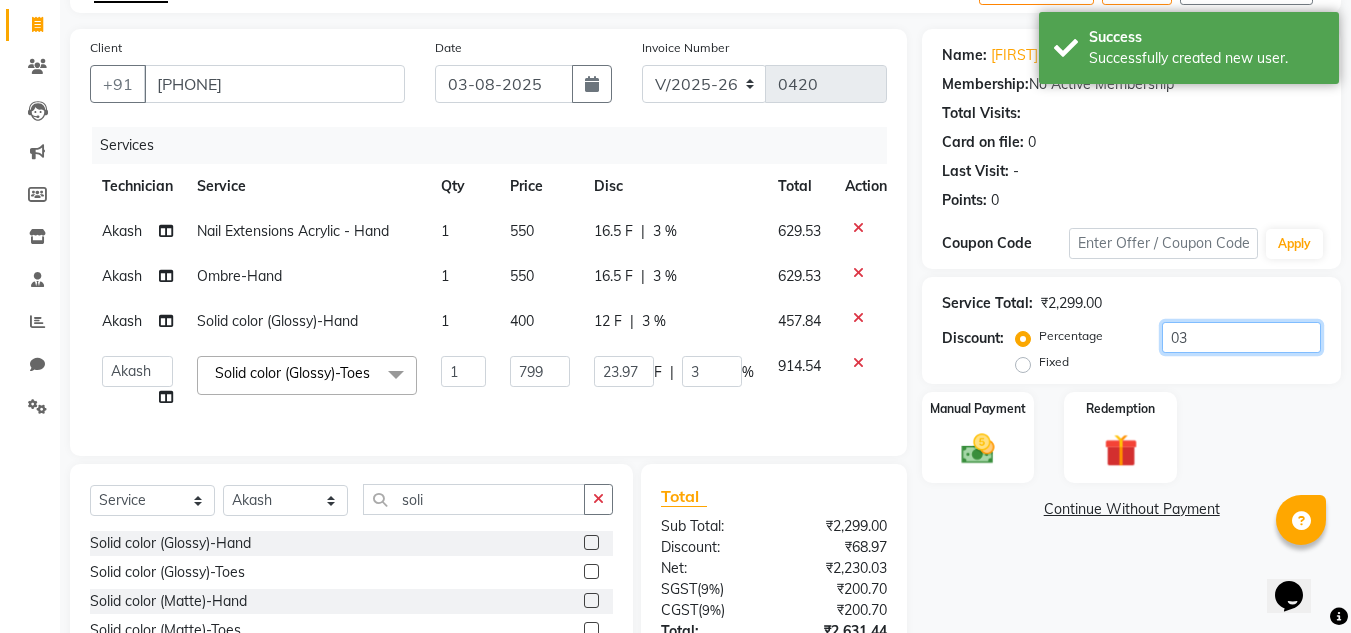 type on "030" 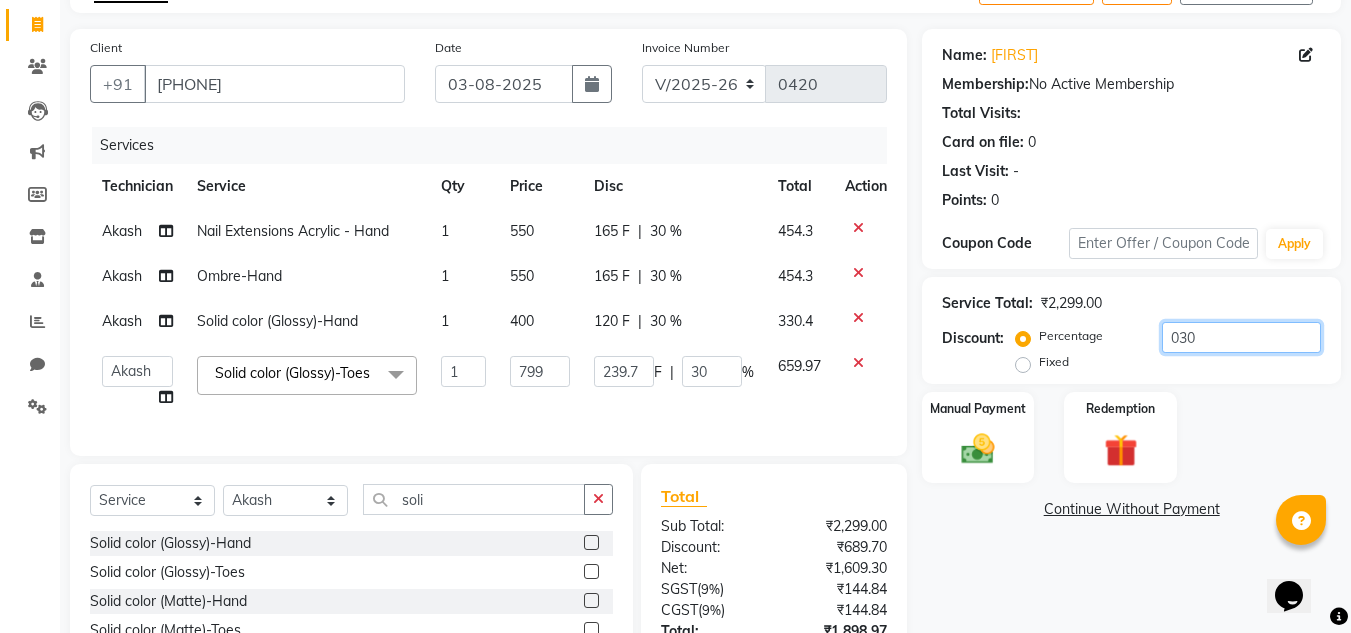scroll, scrollTop: 321, scrollLeft: 0, axis: vertical 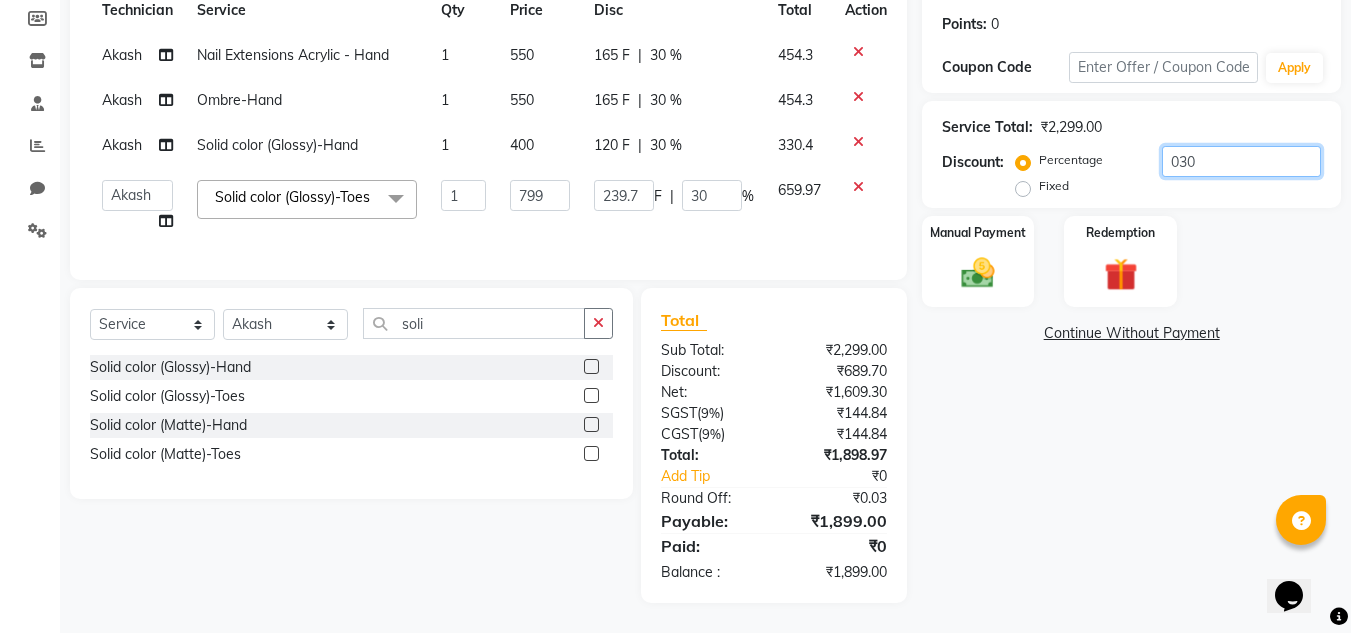 type on "030" 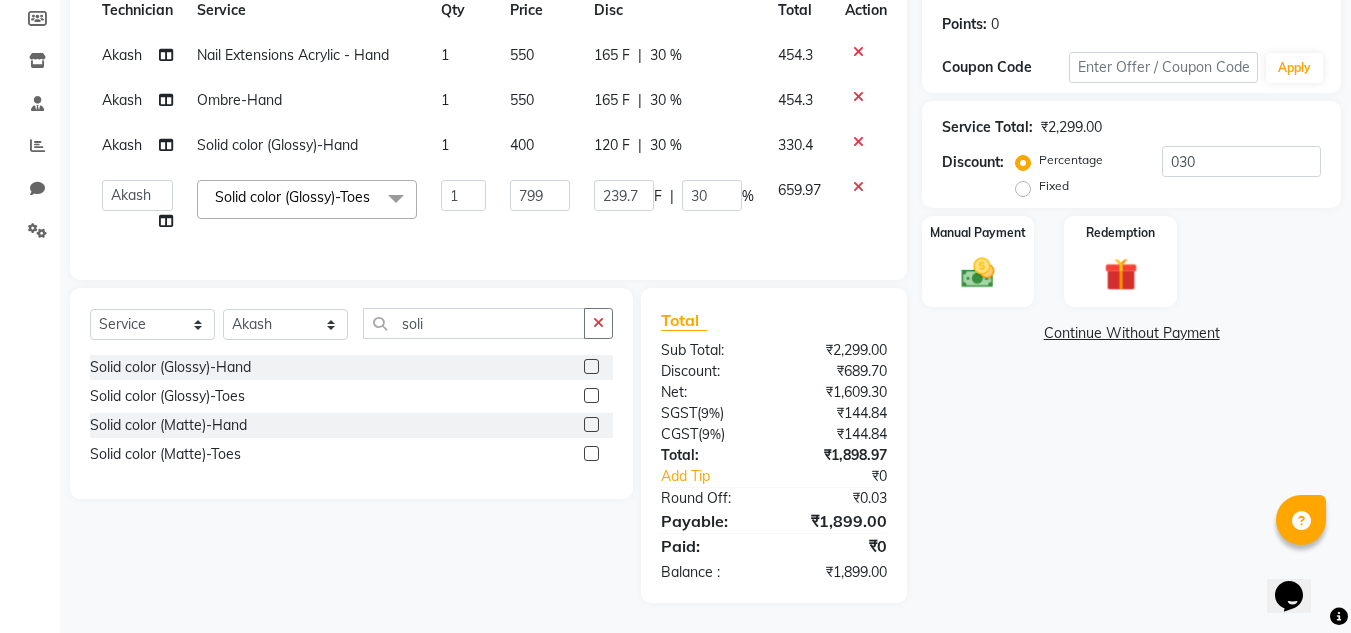 click on "Name: Suprana  Membership:  No Active Membership  Total Visits:   Card on file:  0 Last Visit:   - Points:   0  Coupon Code Apply Service Total:  ₹2,299.00  Discount:  Percentage   Fixed  030 Manual Payment Redemption  Continue Without Payment" 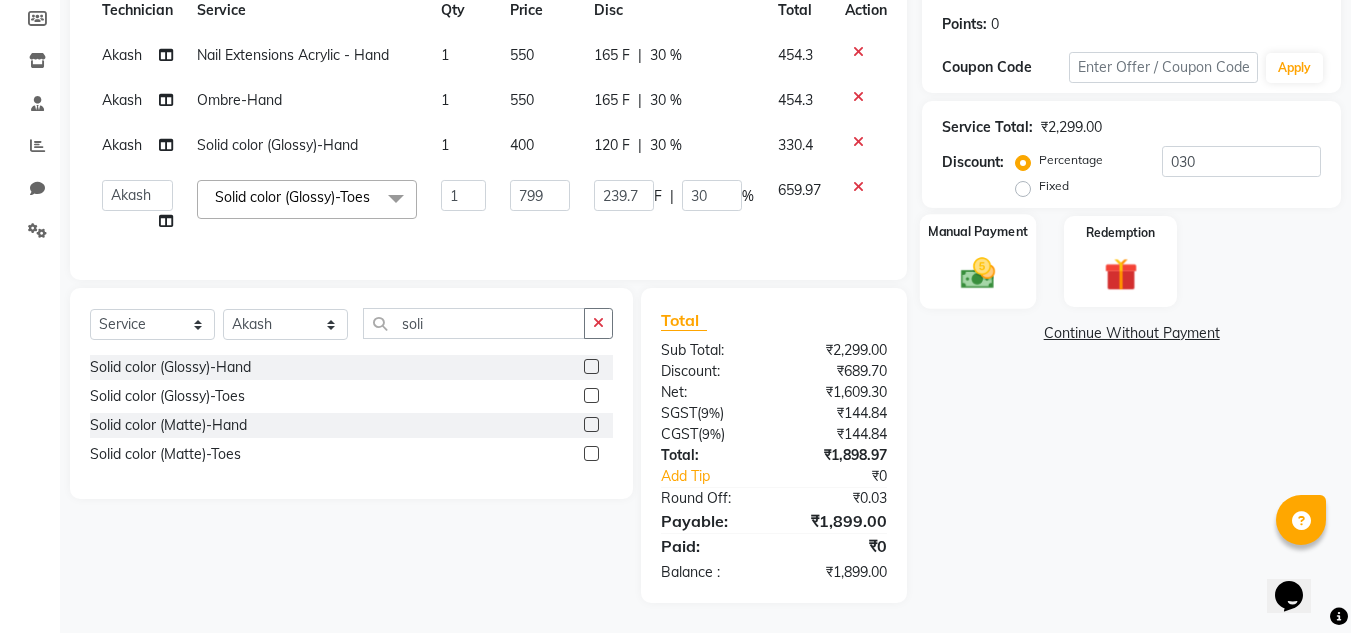 click 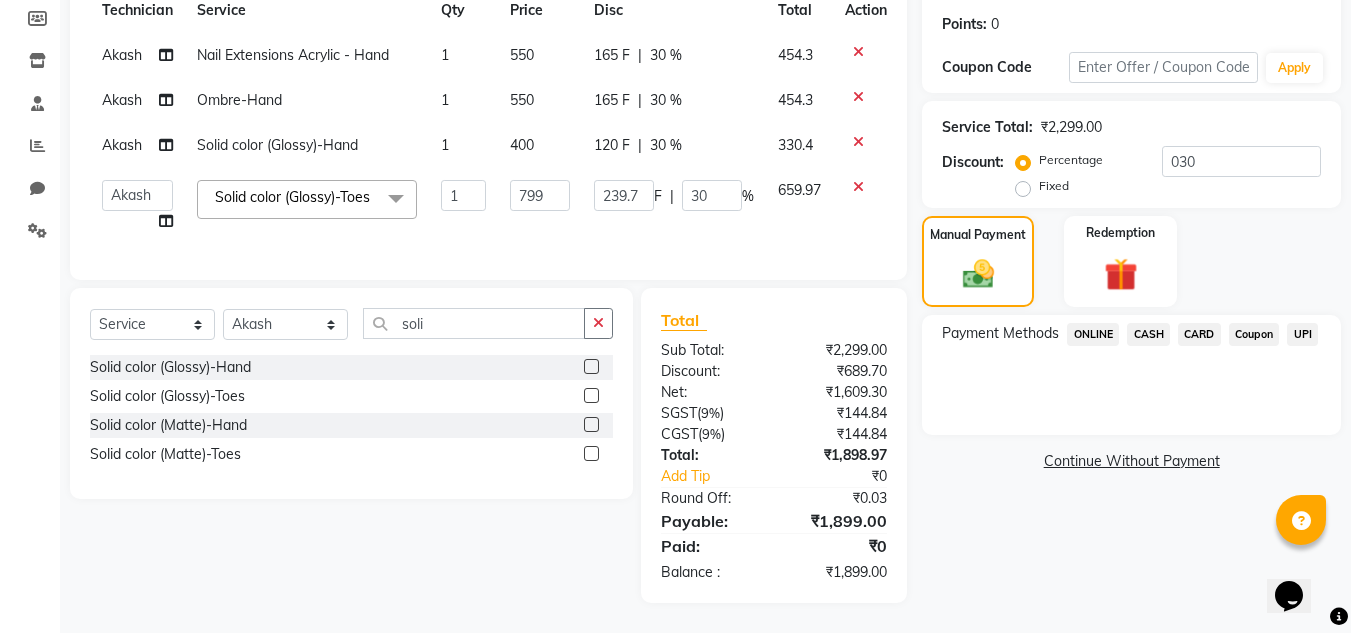 click on "UPI" 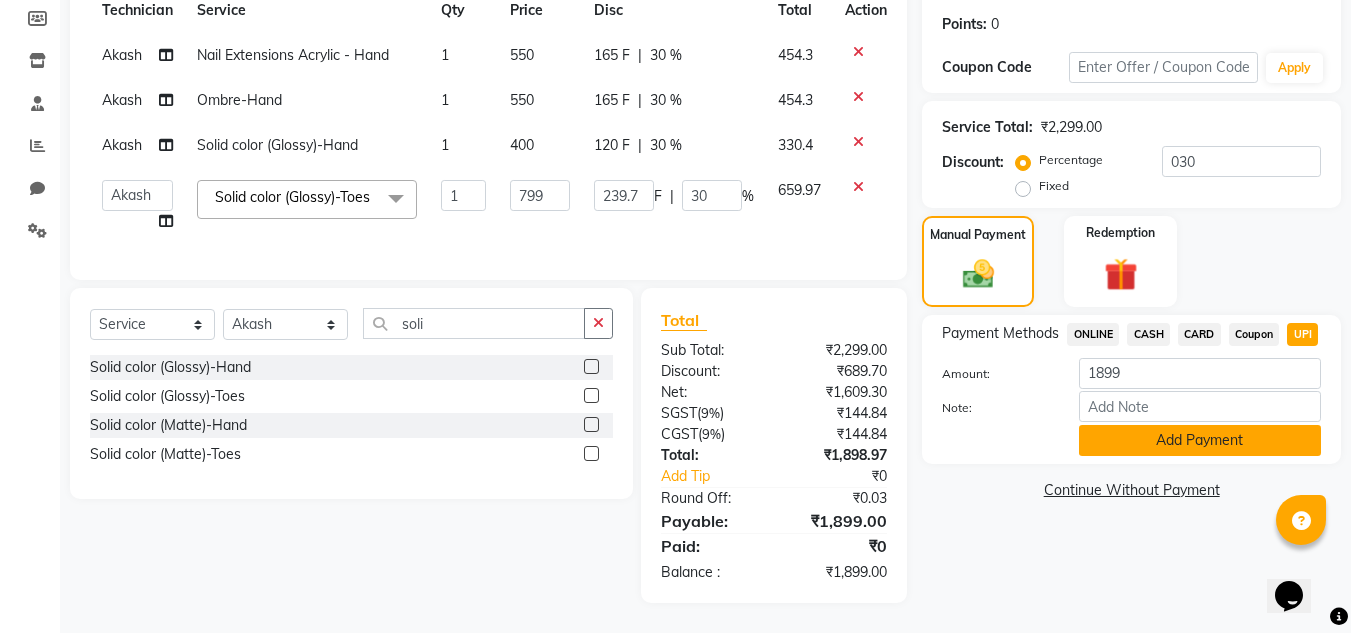click on "Add Payment" 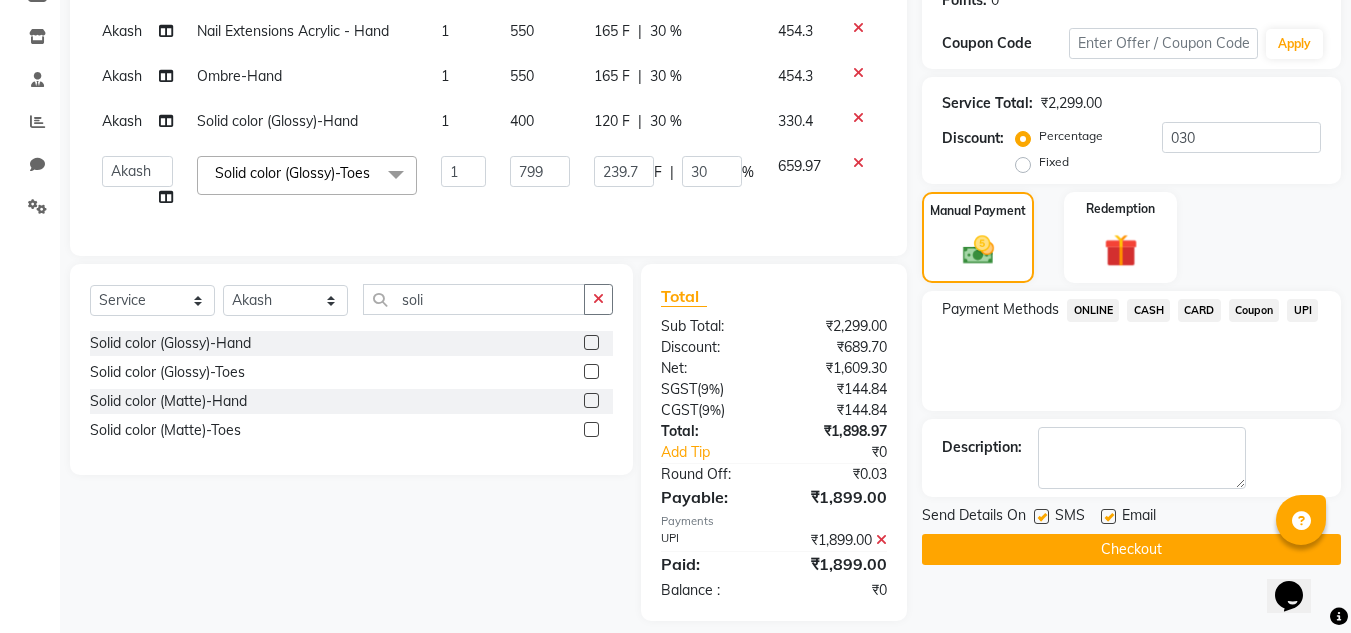 drag, startPoint x: 1164, startPoint y: 505, endPoint x: 1197, endPoint y: 427, distance: 84.693565 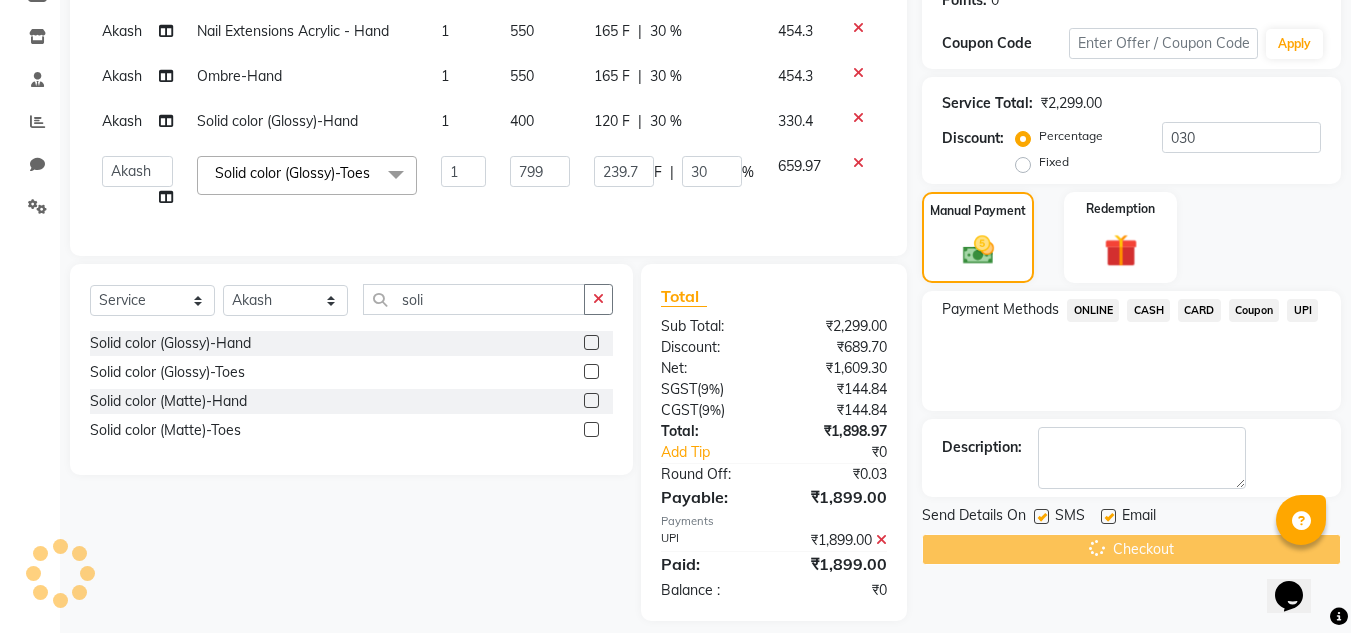 scroll, scrollTop: 363, scrollLeft: 0, axis: vertical 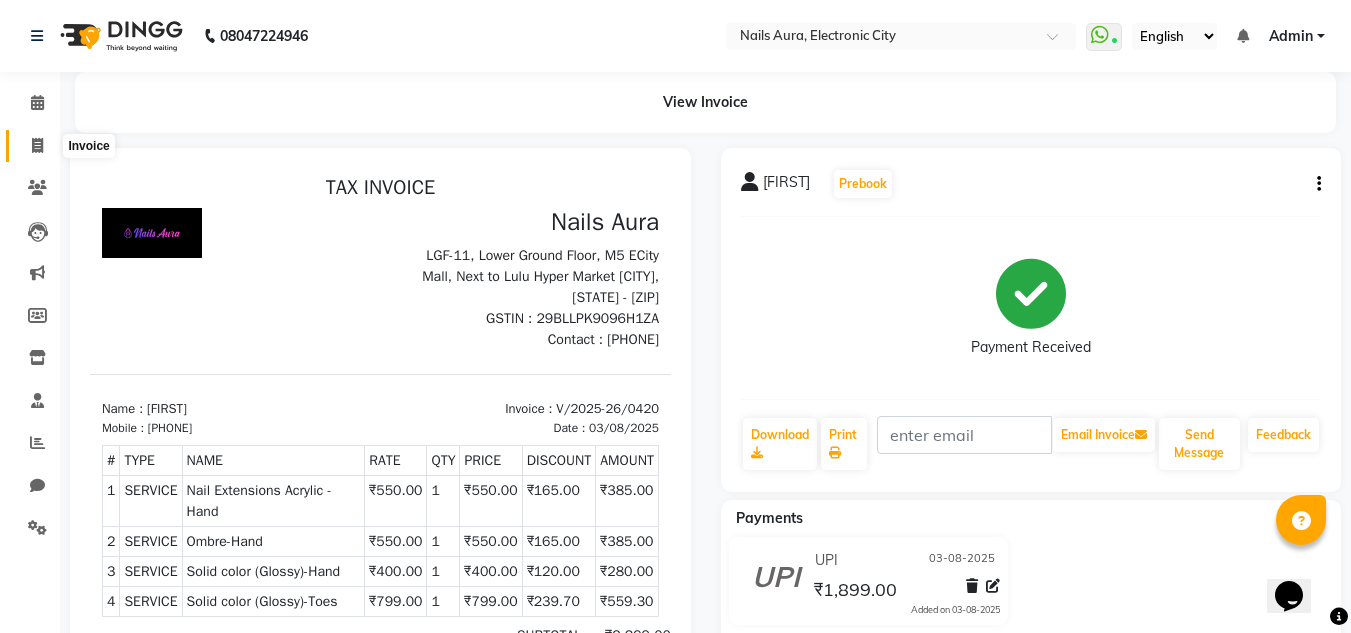 click 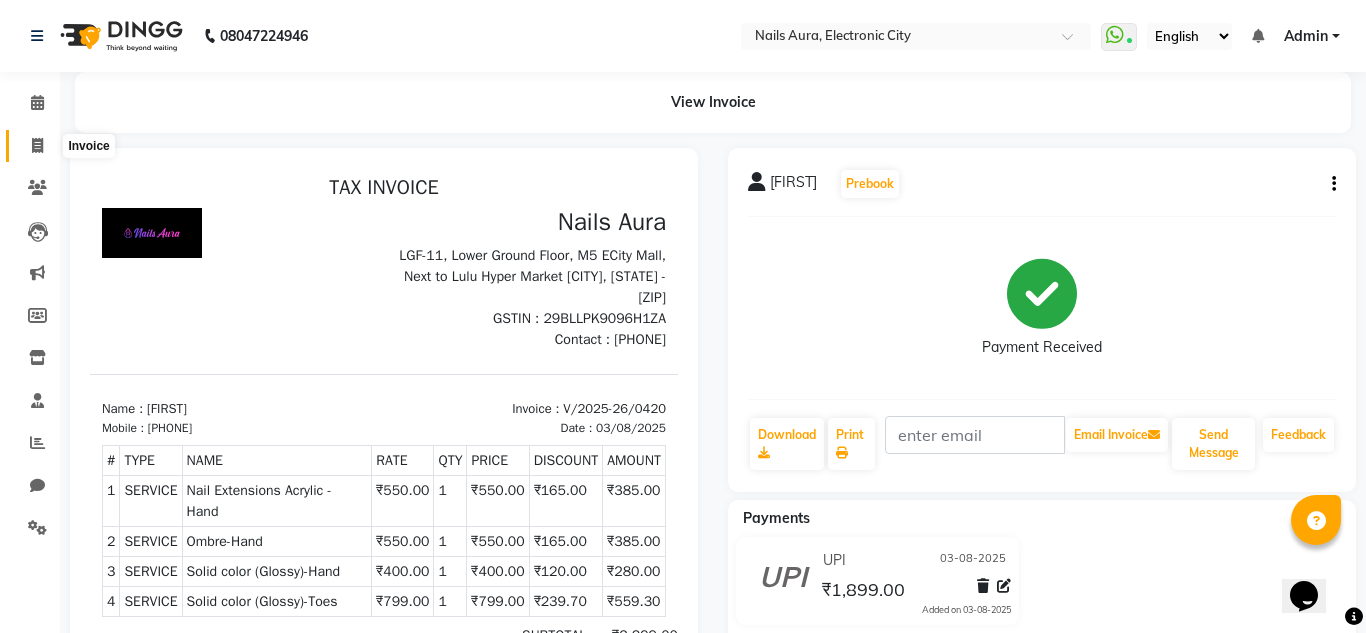 select on "service" 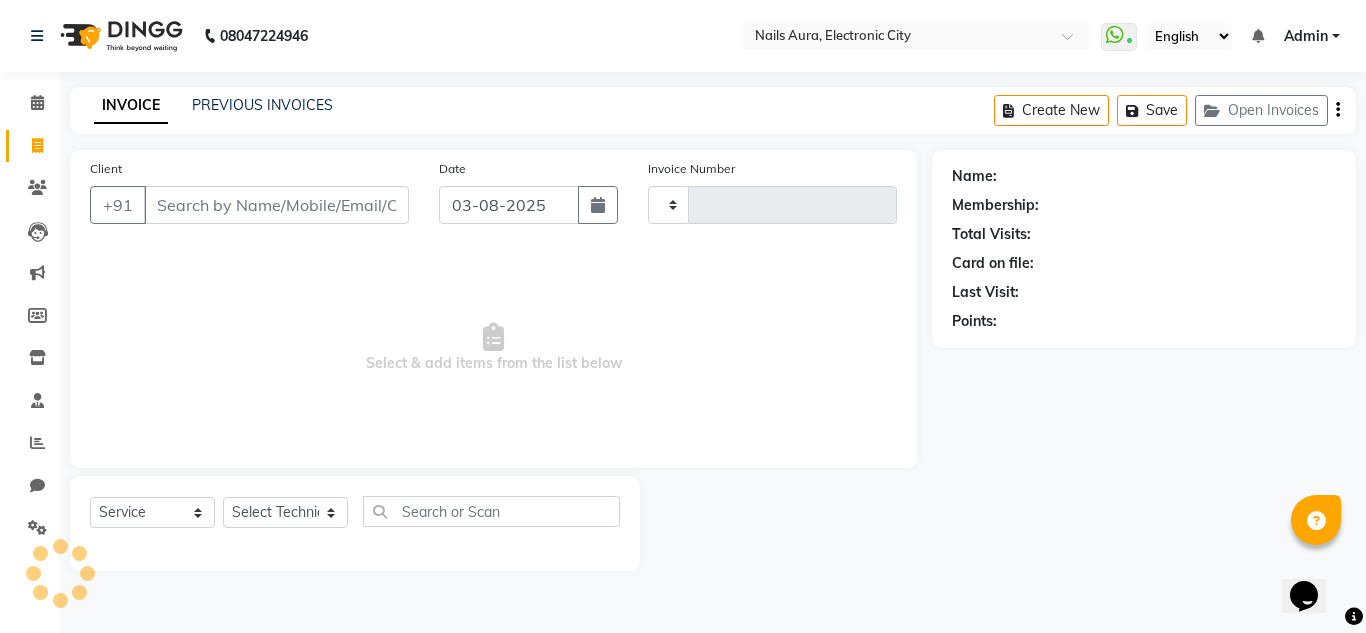 type on "0421" 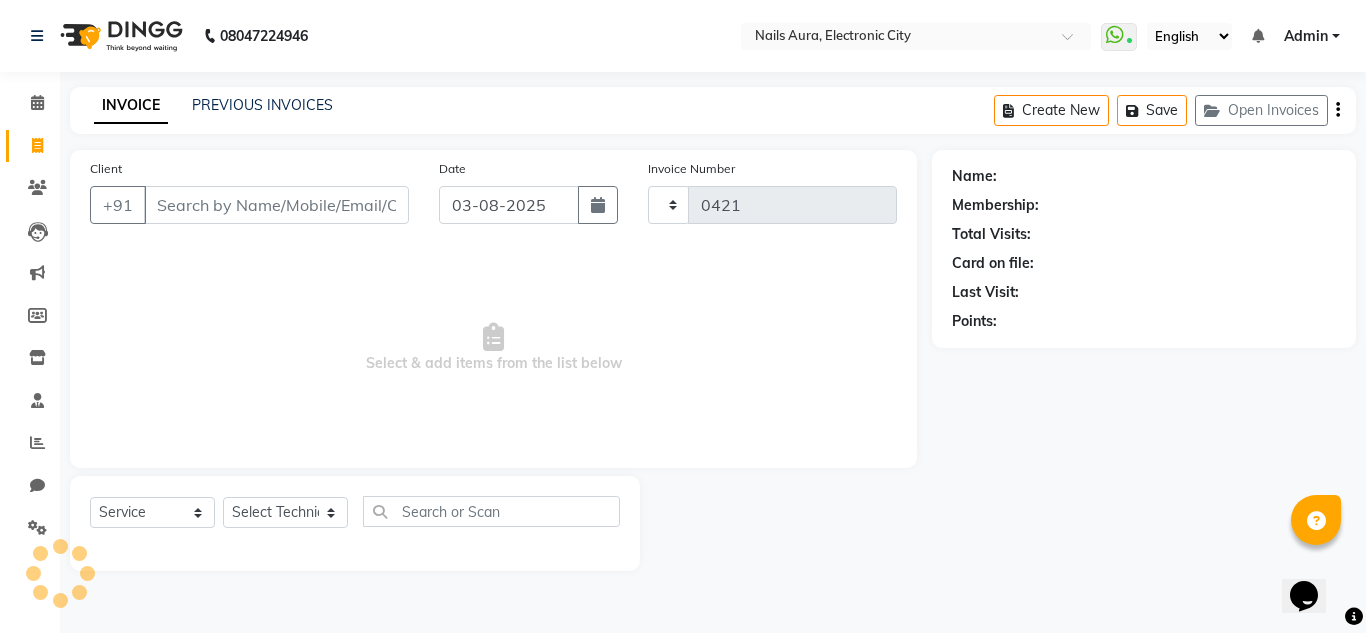 select on "8179" 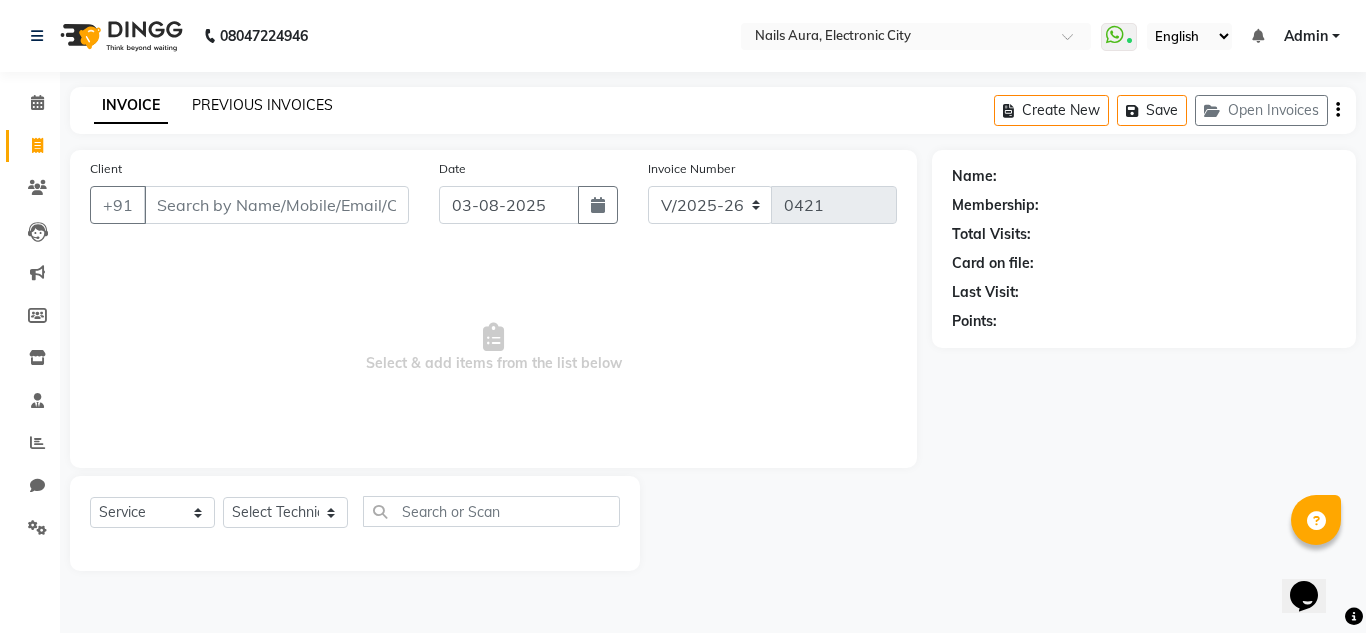 click on "PREVIOUS INVOICES" 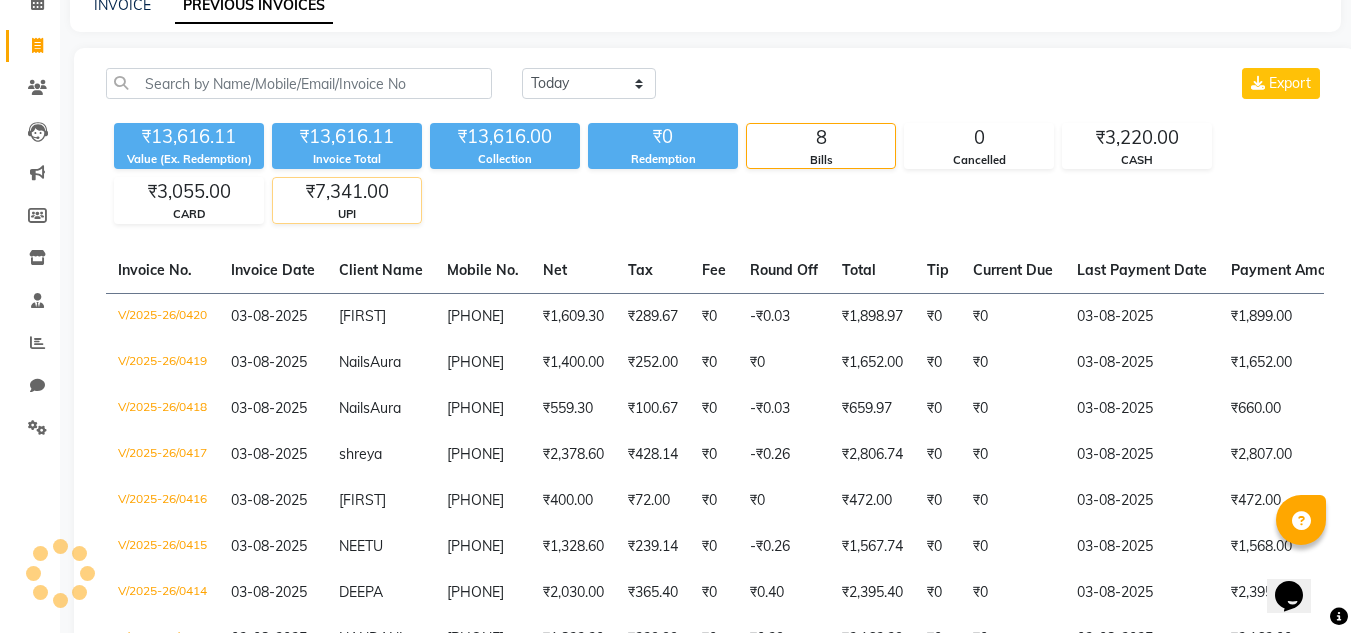 scroll, scrollTop: 0, scrollLeft: 0, axis: both 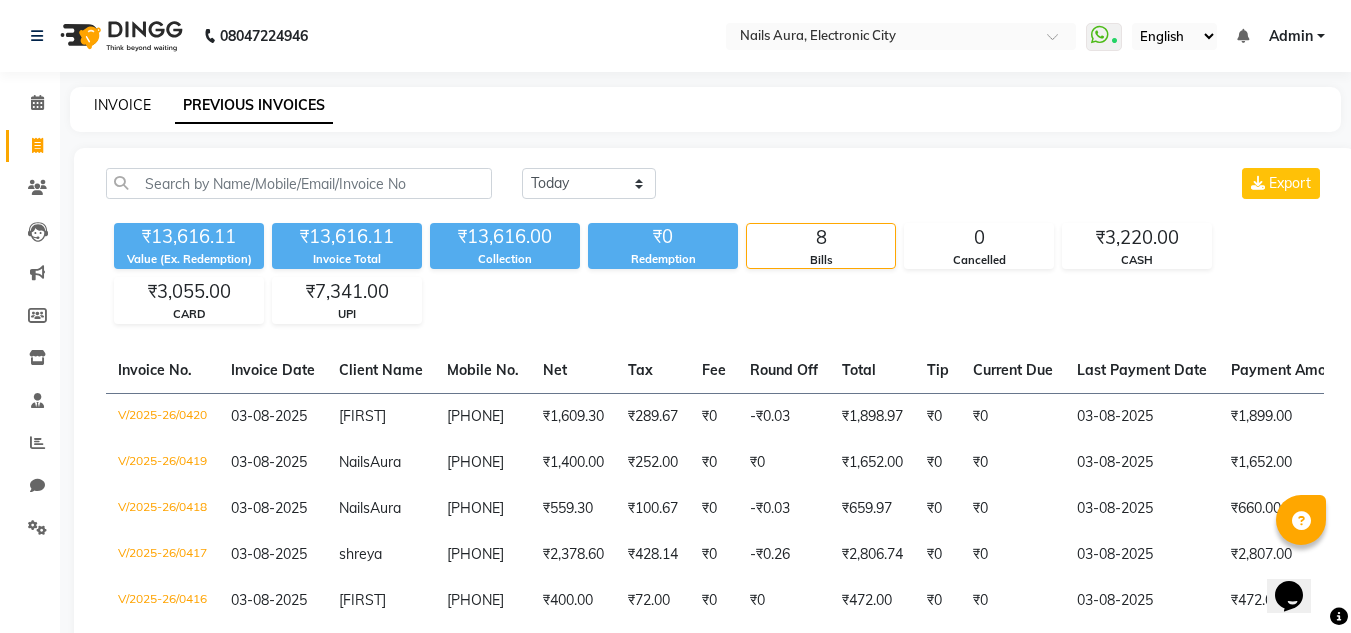 click on "INVOICE" 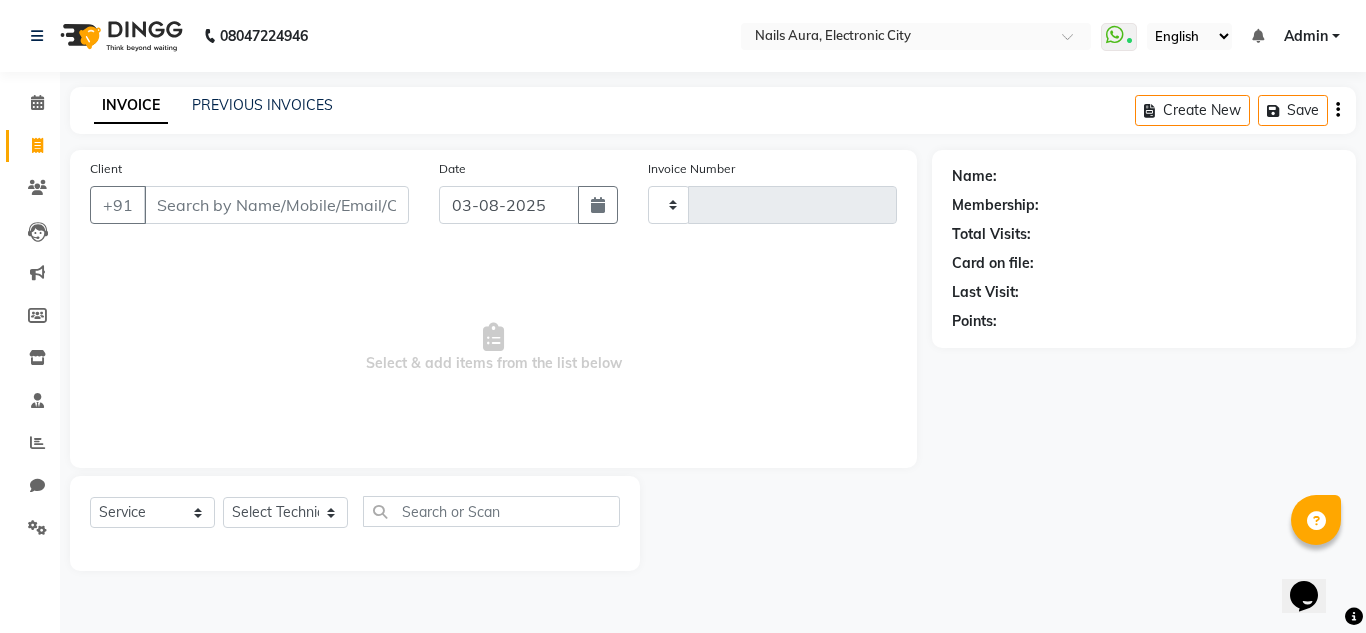 type on "0421" 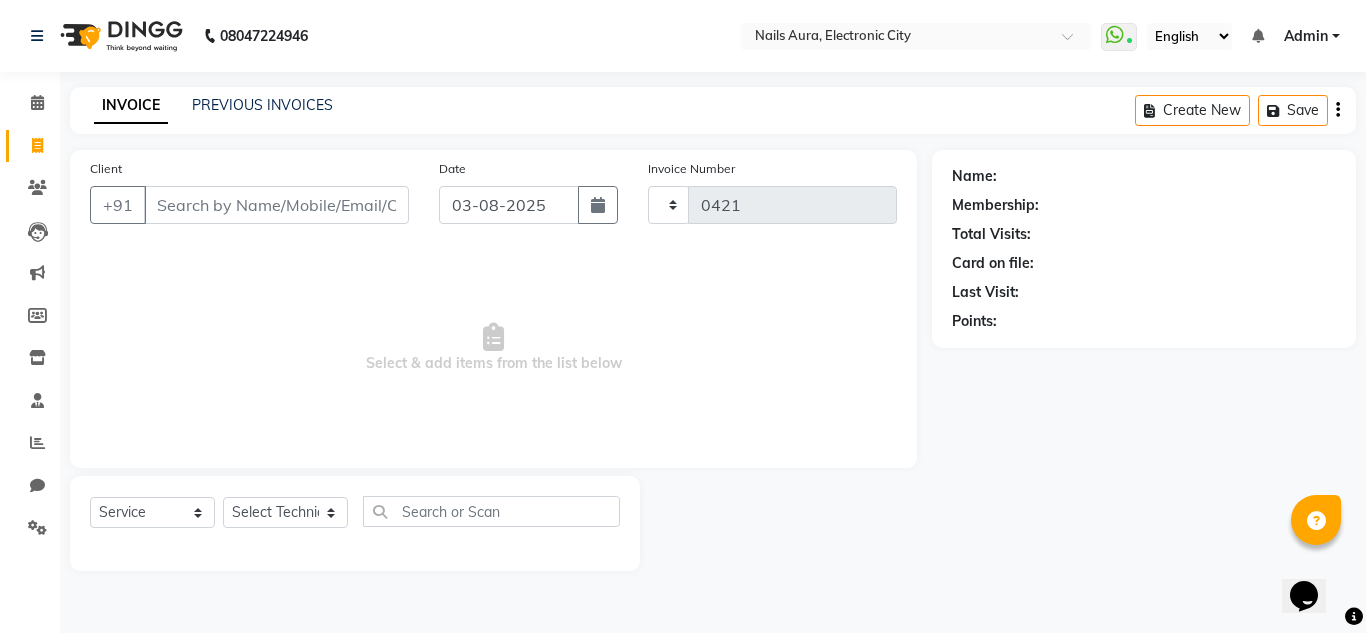 select on "8179" 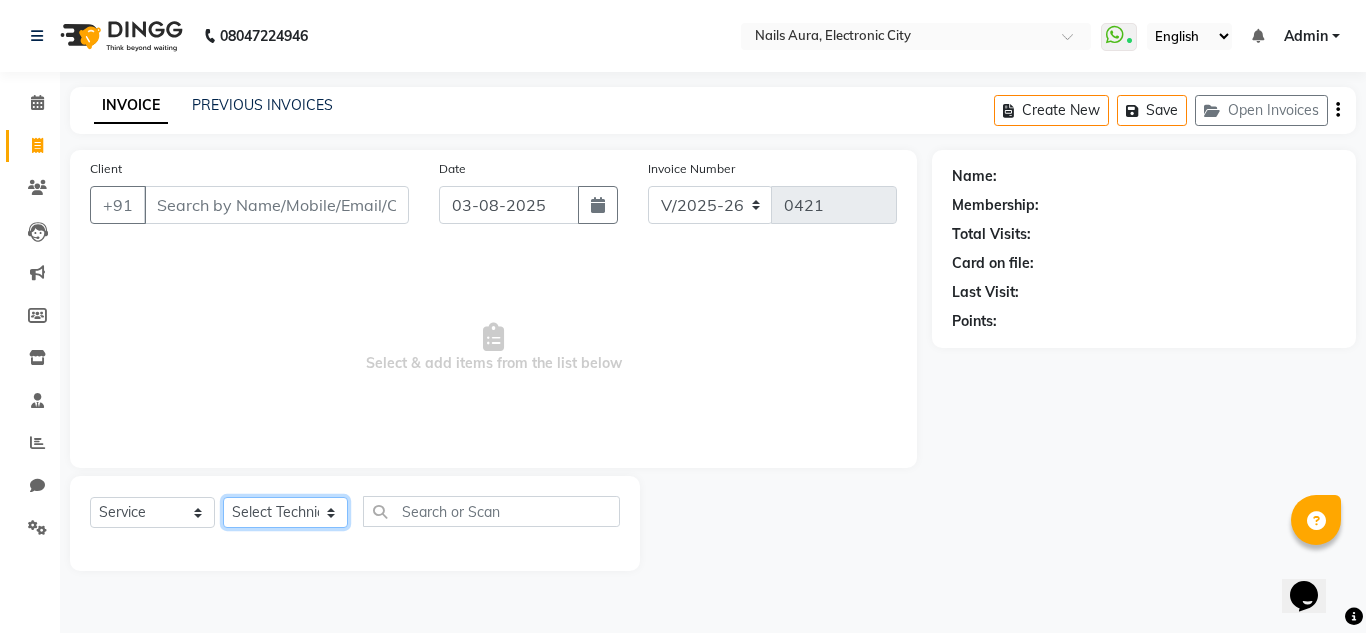 click on "Select Technician Akash Akshay Gulshan Mahi Mayank Munmun Pooja Rashmi Rima dey Rizwana Shaina Varsha Vikram" 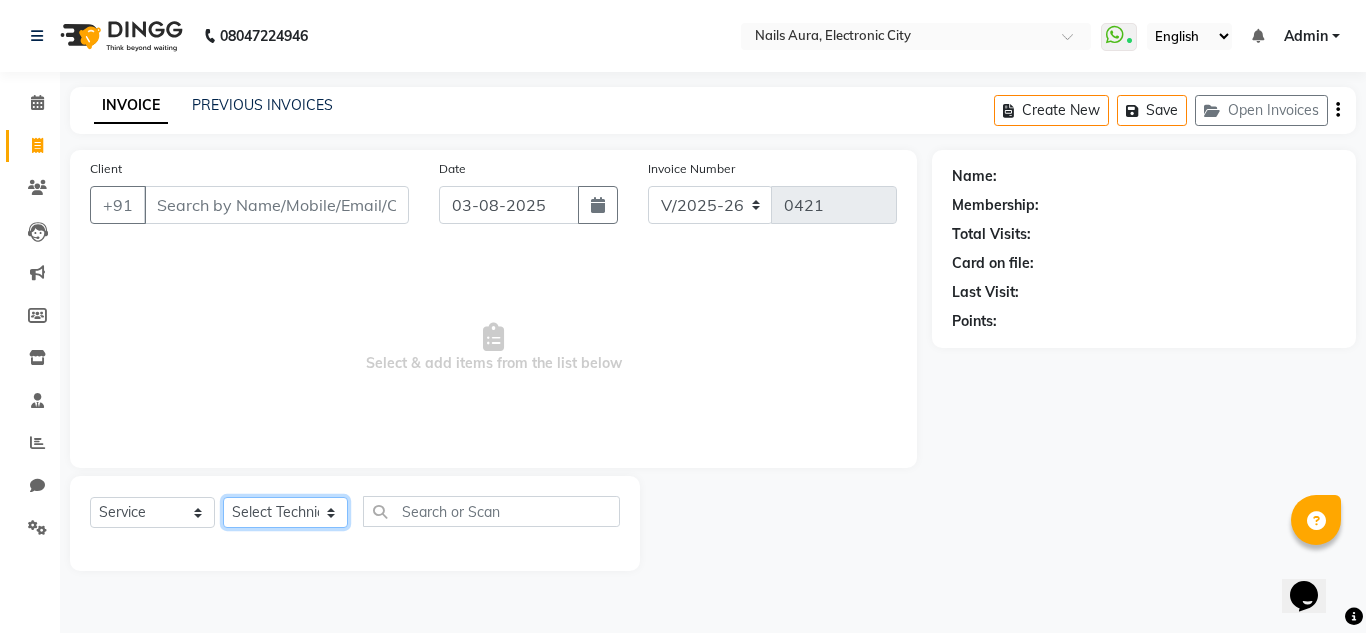 select on "80910" 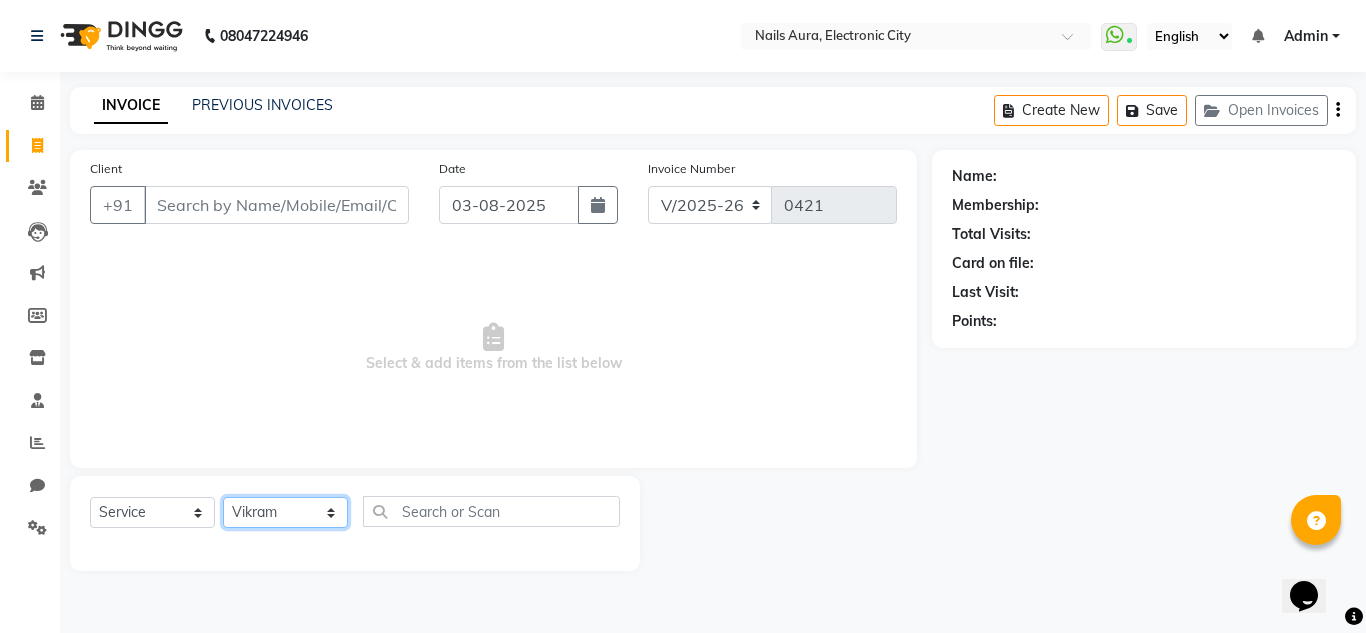 click on "Select Technician Akash Akshay Gulshan Mahi Mayank Munmun Pooja Rashmi Rima dey Rizwana Shaina Varsha Vikram" 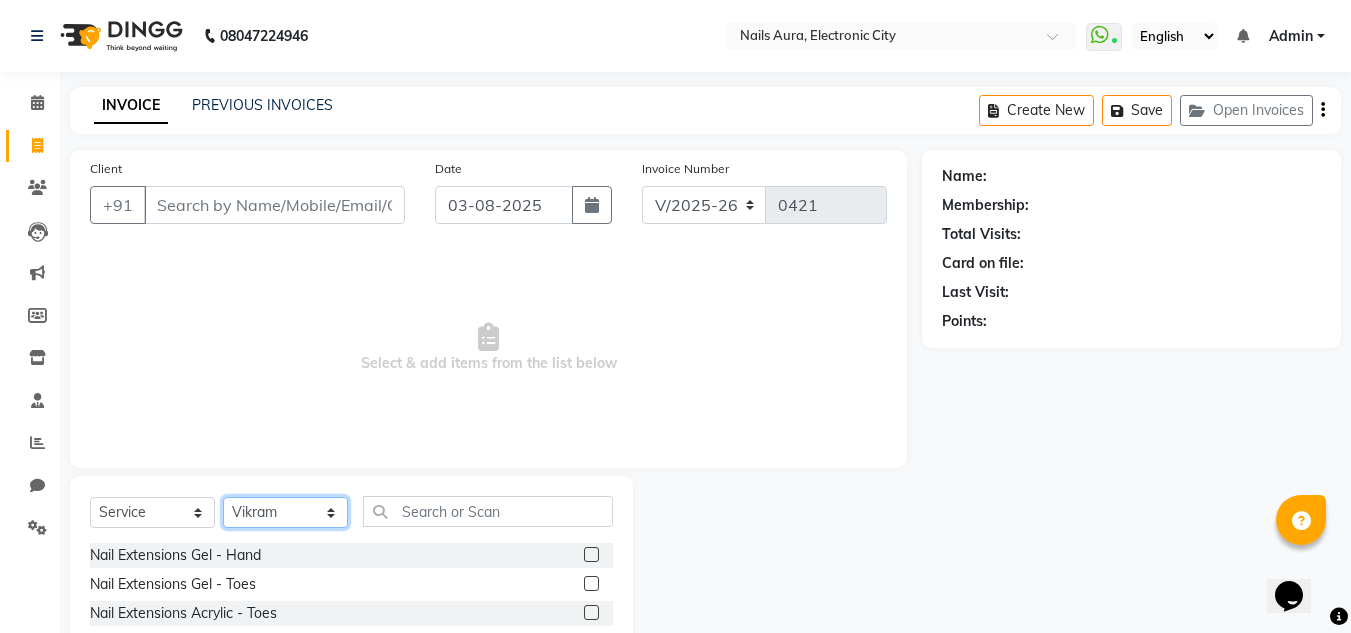 scroll, scrollTop: 168, scrollLeft: 0, axis: vertical 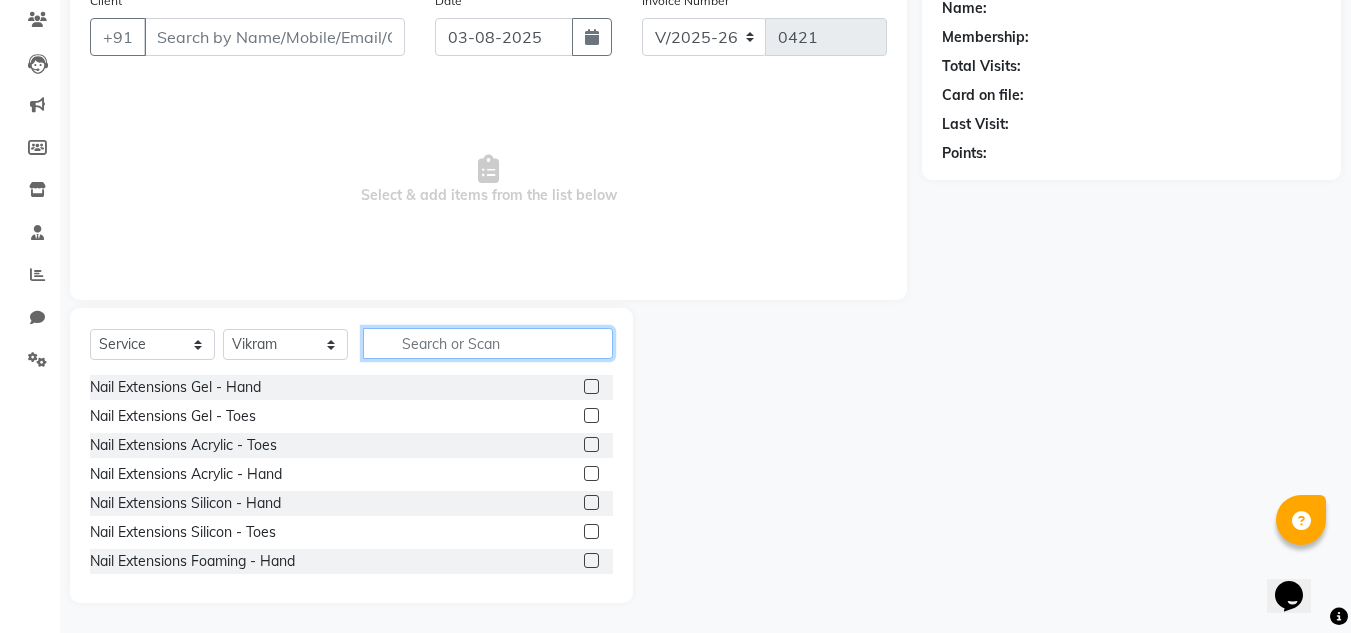 click 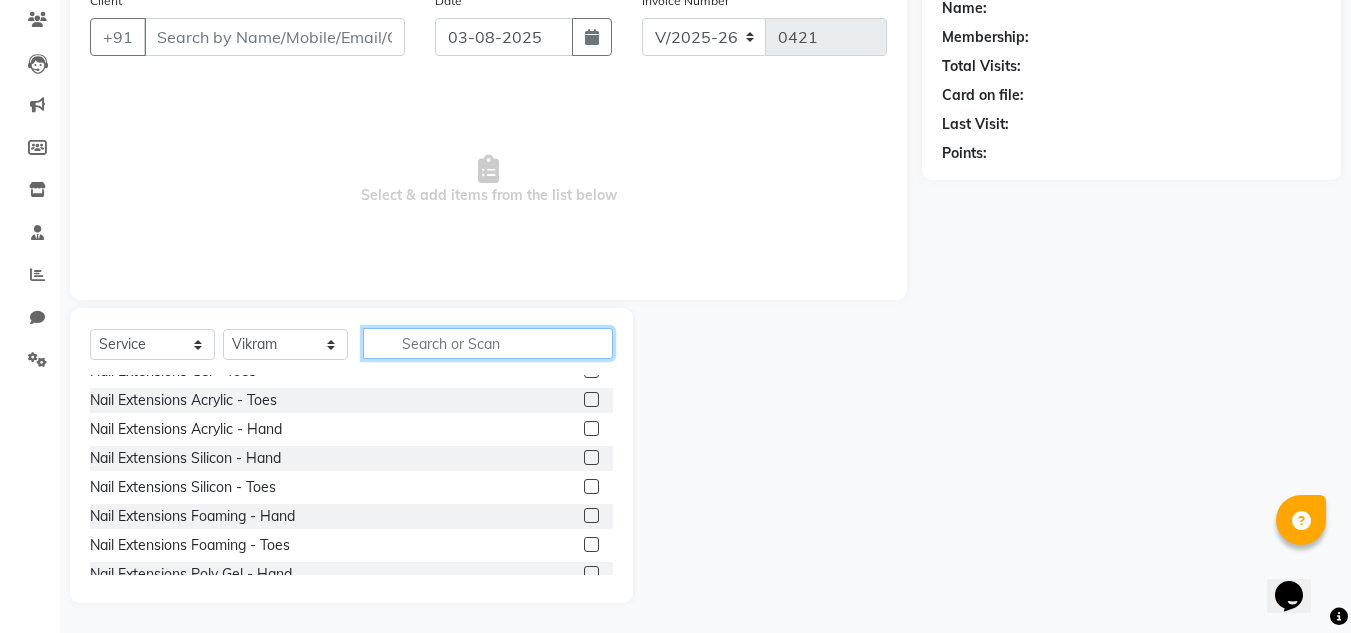 scroll, scrollTop: 0, scrollLeft: 0, axis: both 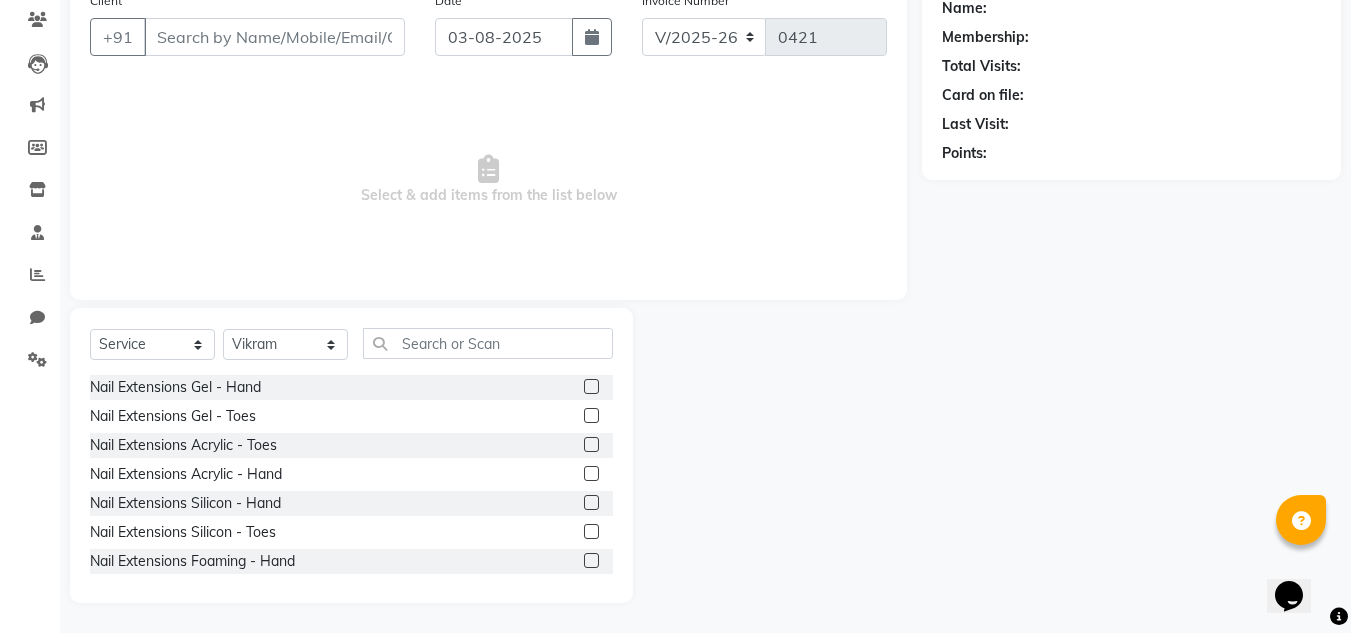 click 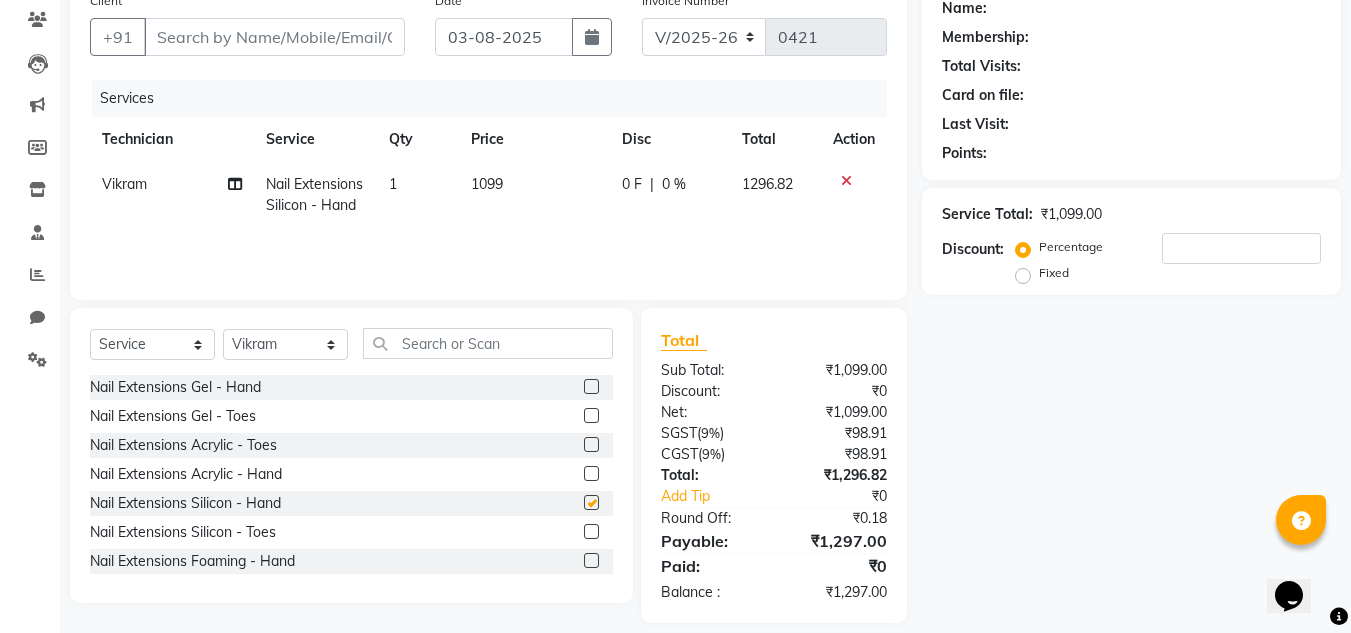 checkbox on "false" 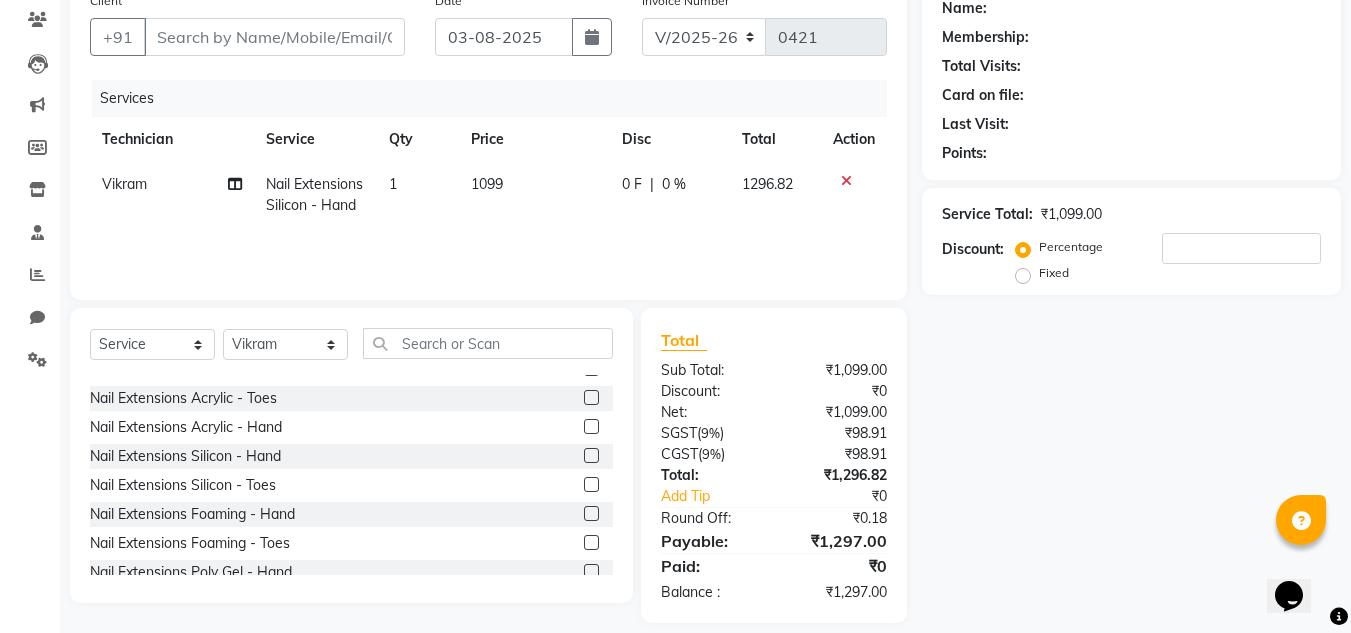 scroll, scrollTop: 0, scrollLeft: 0, axis: both 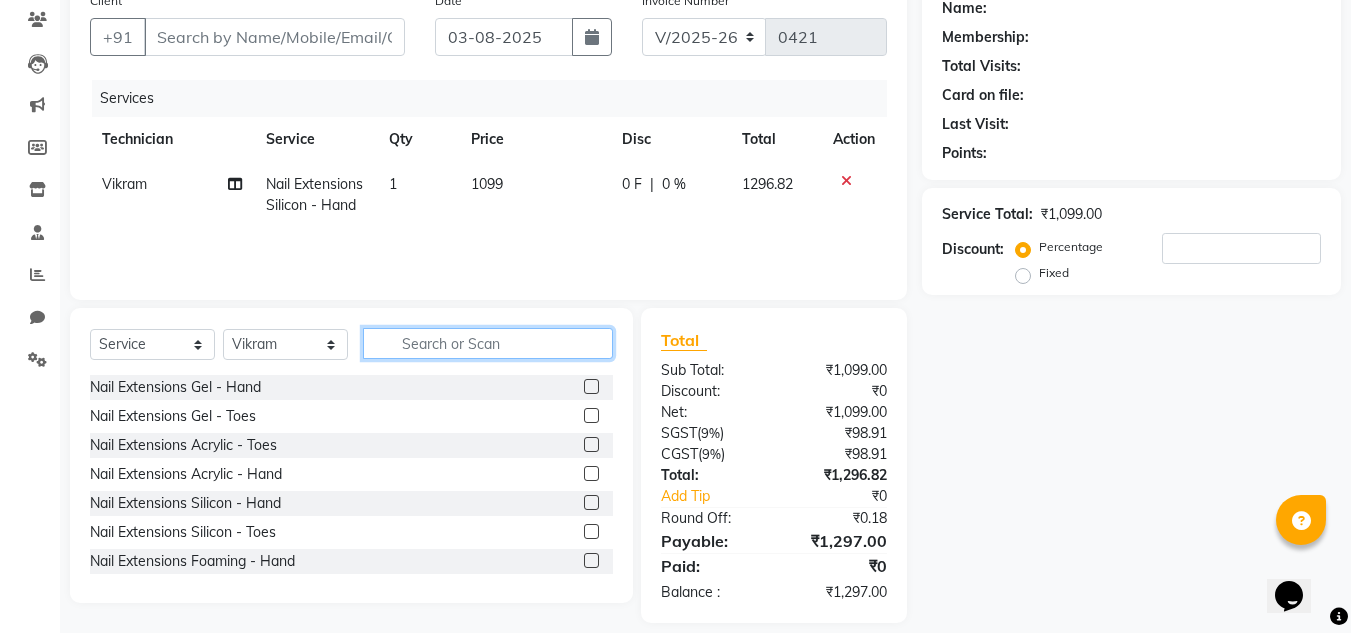 click 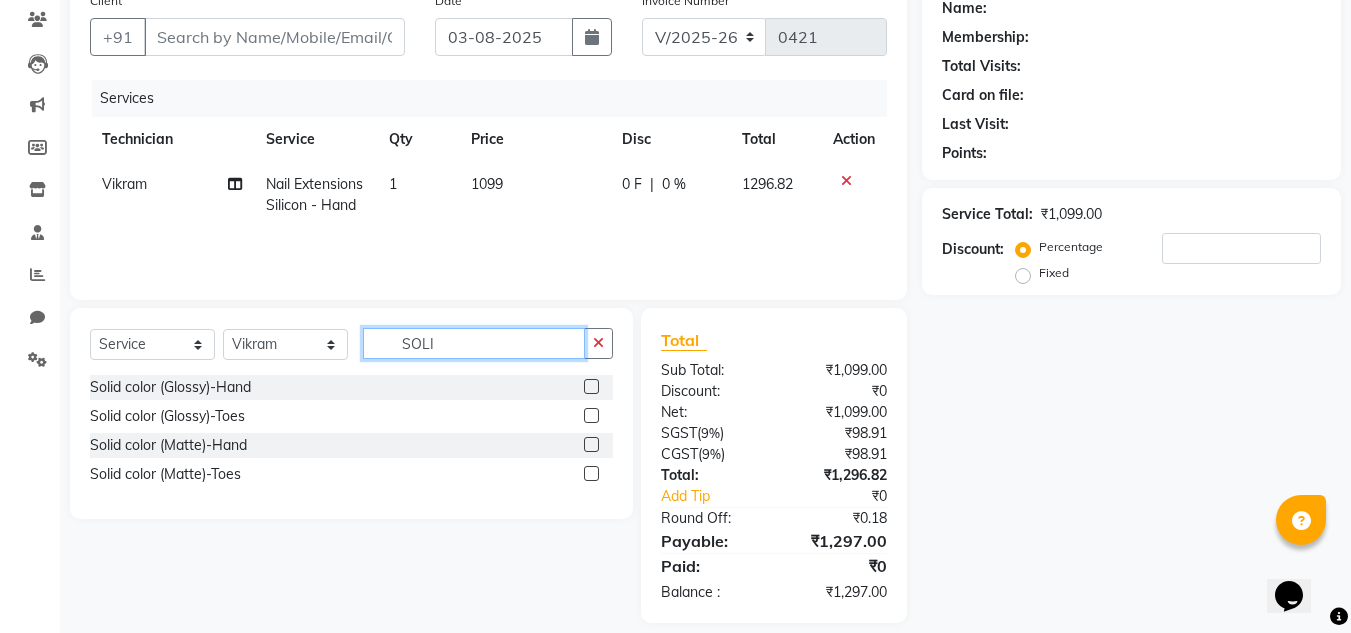 type on "SOLI" 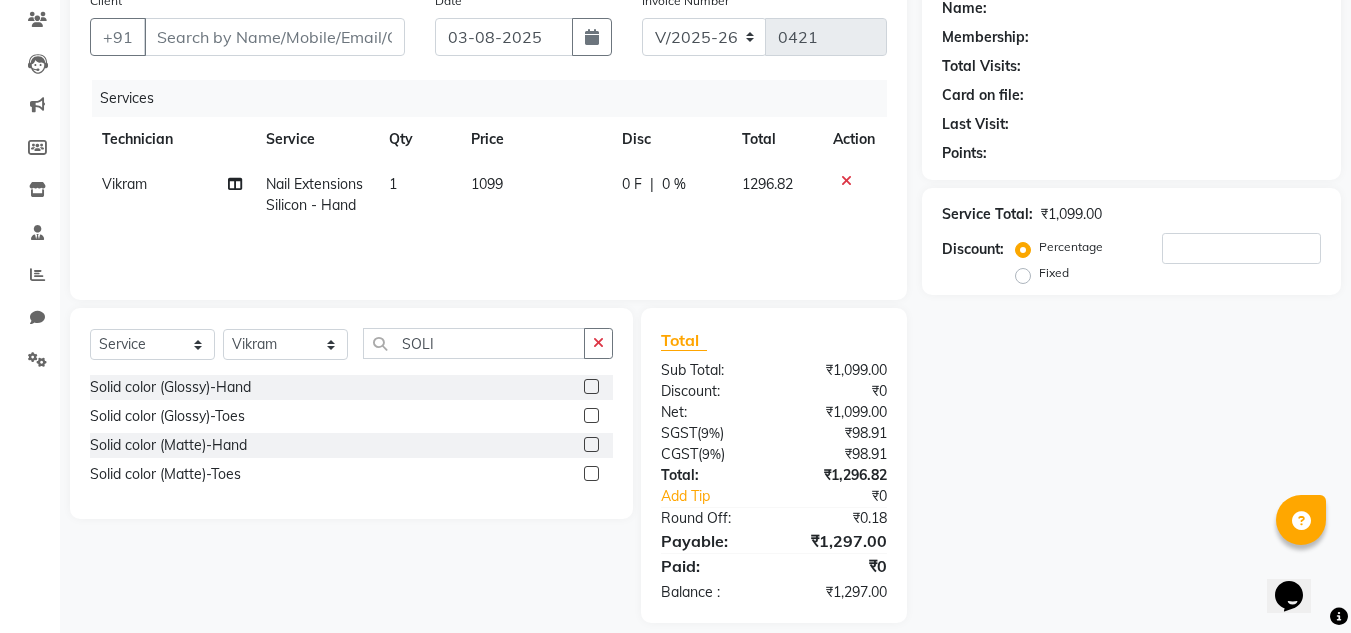 click 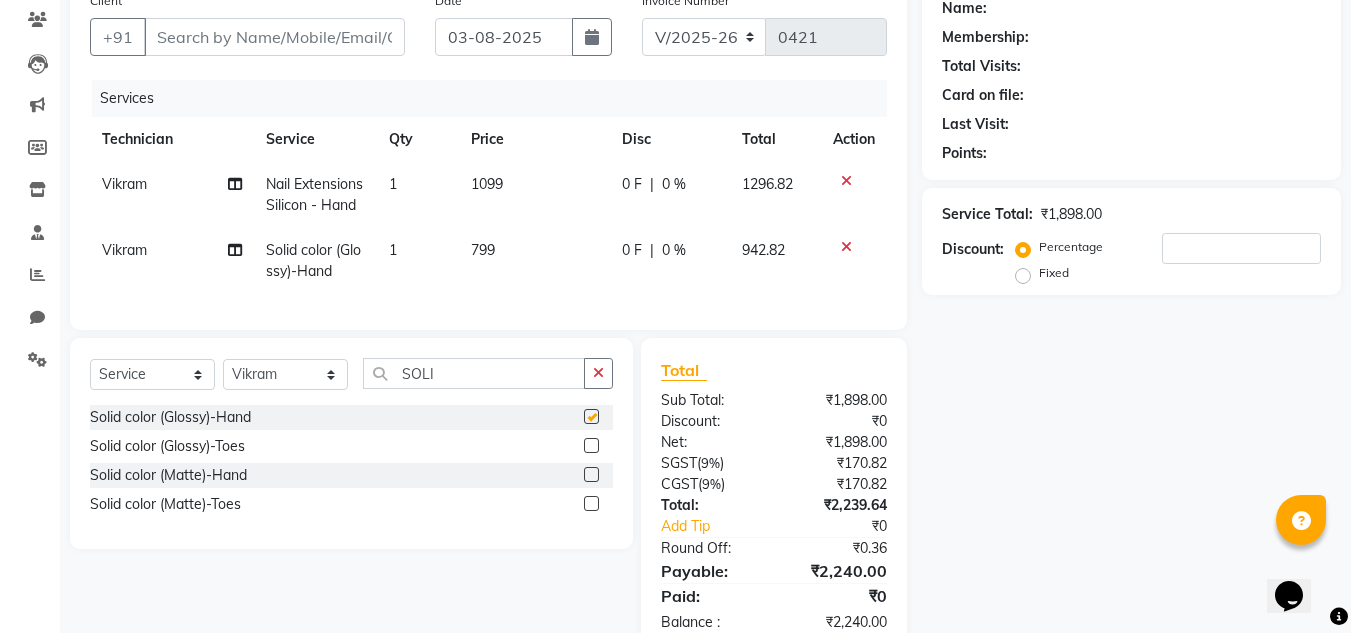 checkbox on "false" 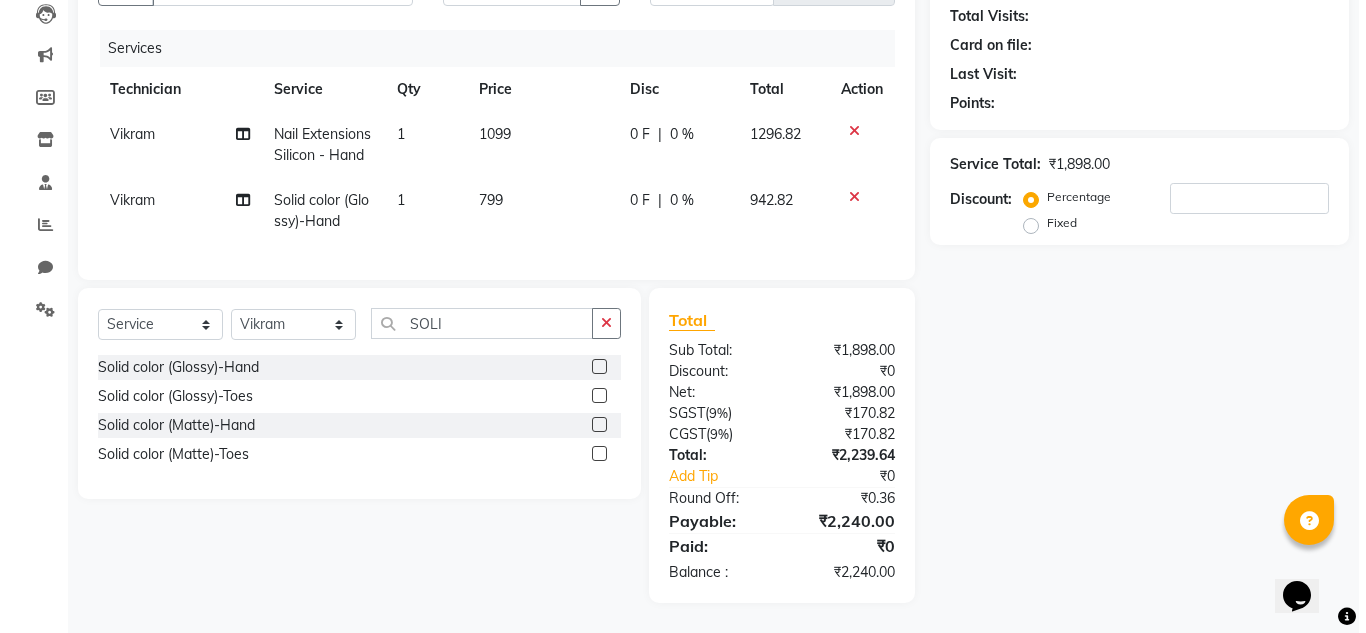 scroll, scrollTop: 0, scrollLeft: 0, axis: both 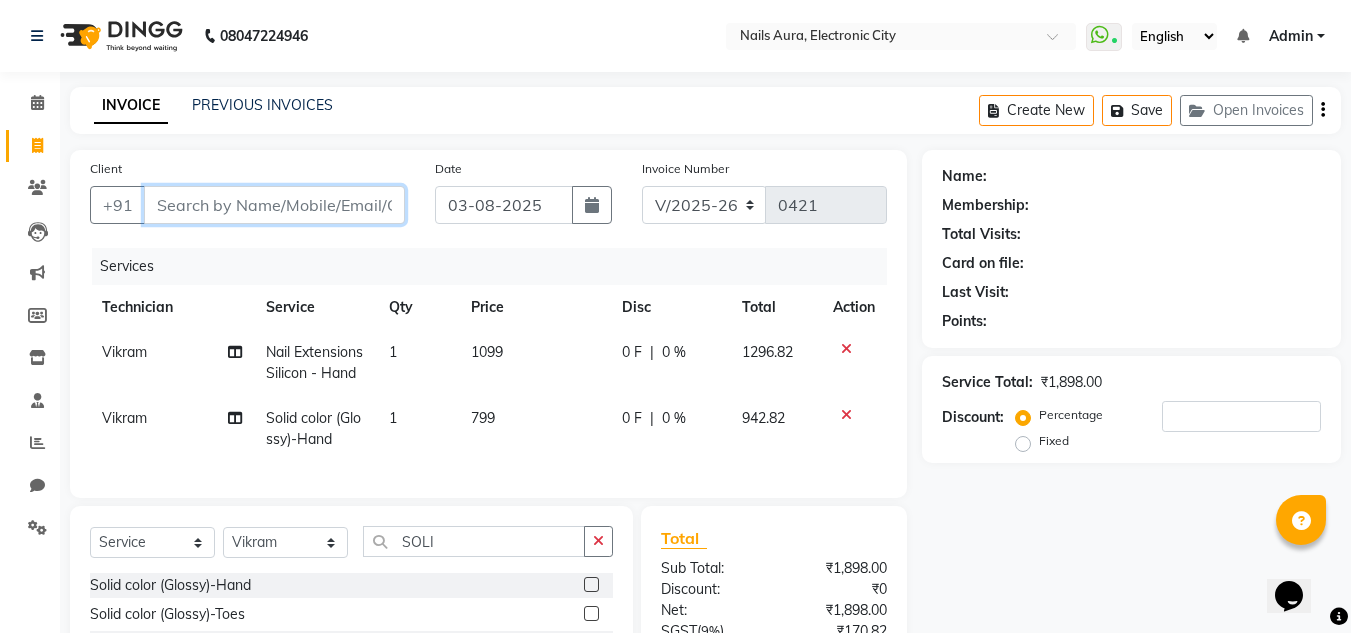 click on "Client" at bounding box center [274, 205] 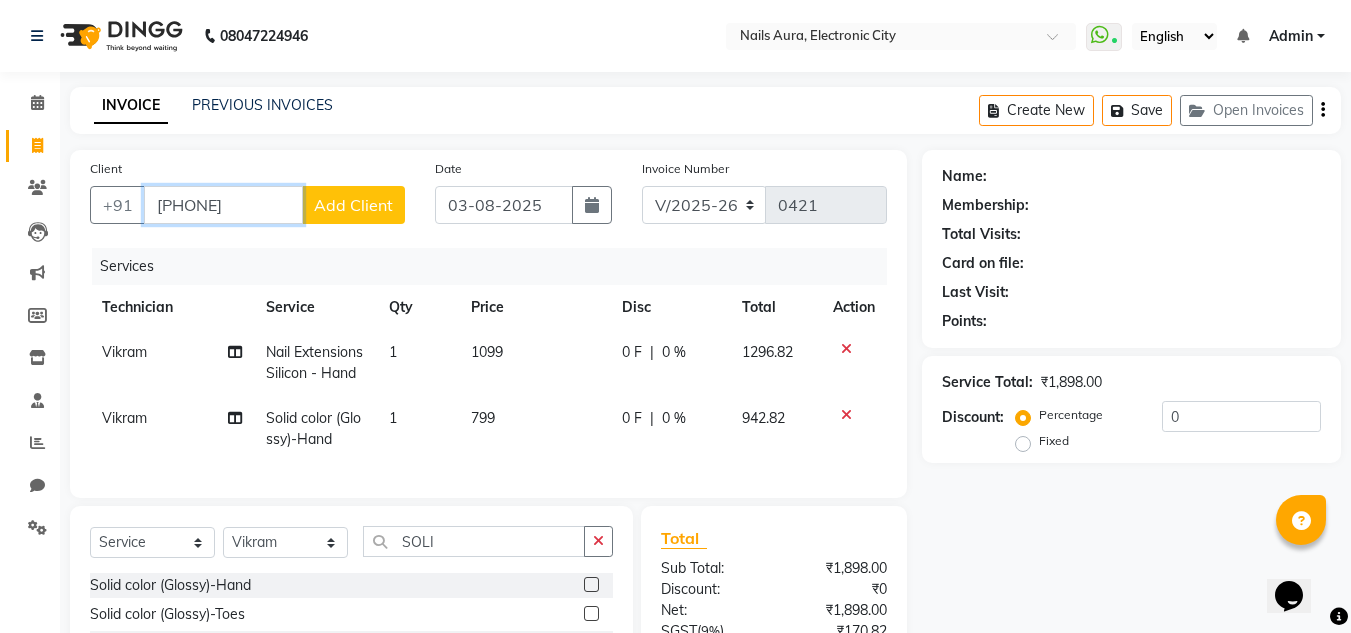 type on "7907345451" 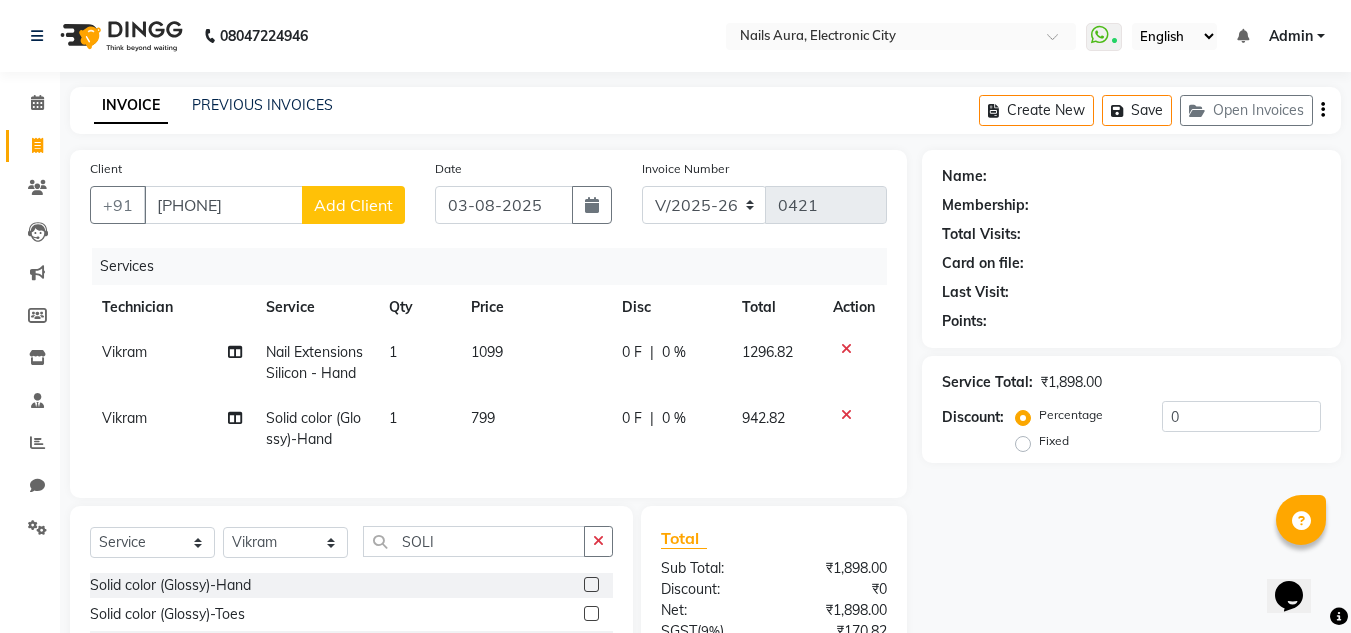 click on "Add Client" 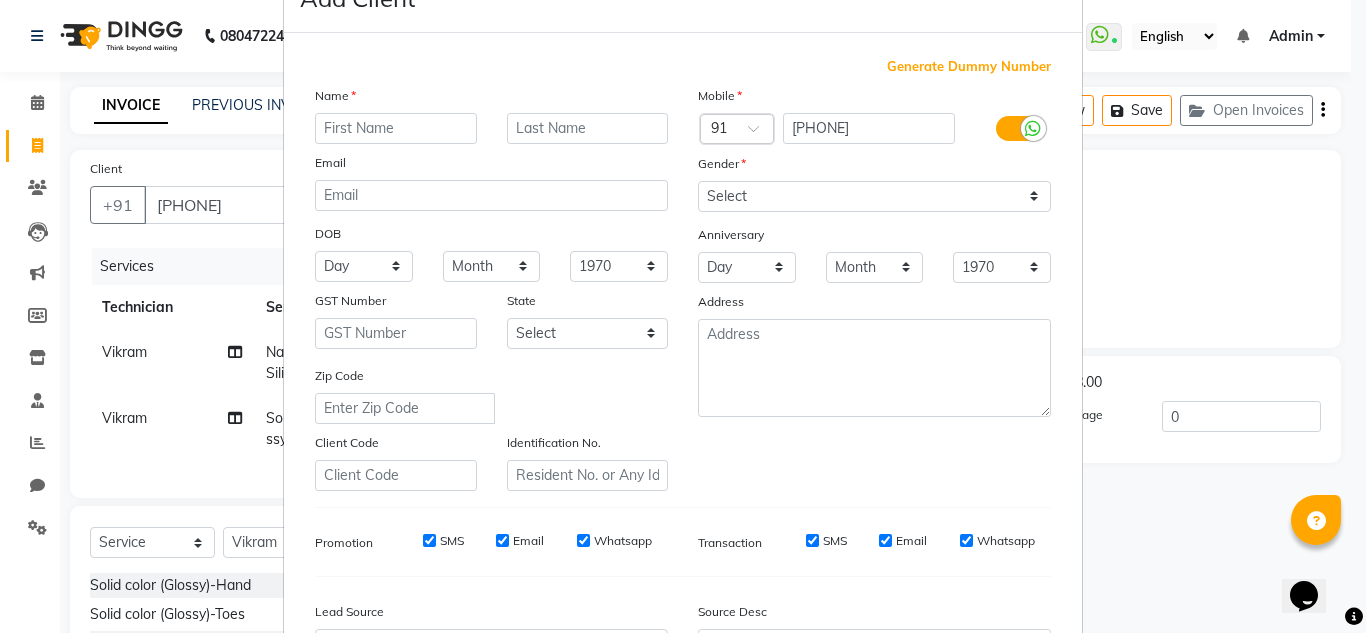 scroll, scrollTop: 100, scrollLeft: 0, axis: vertical 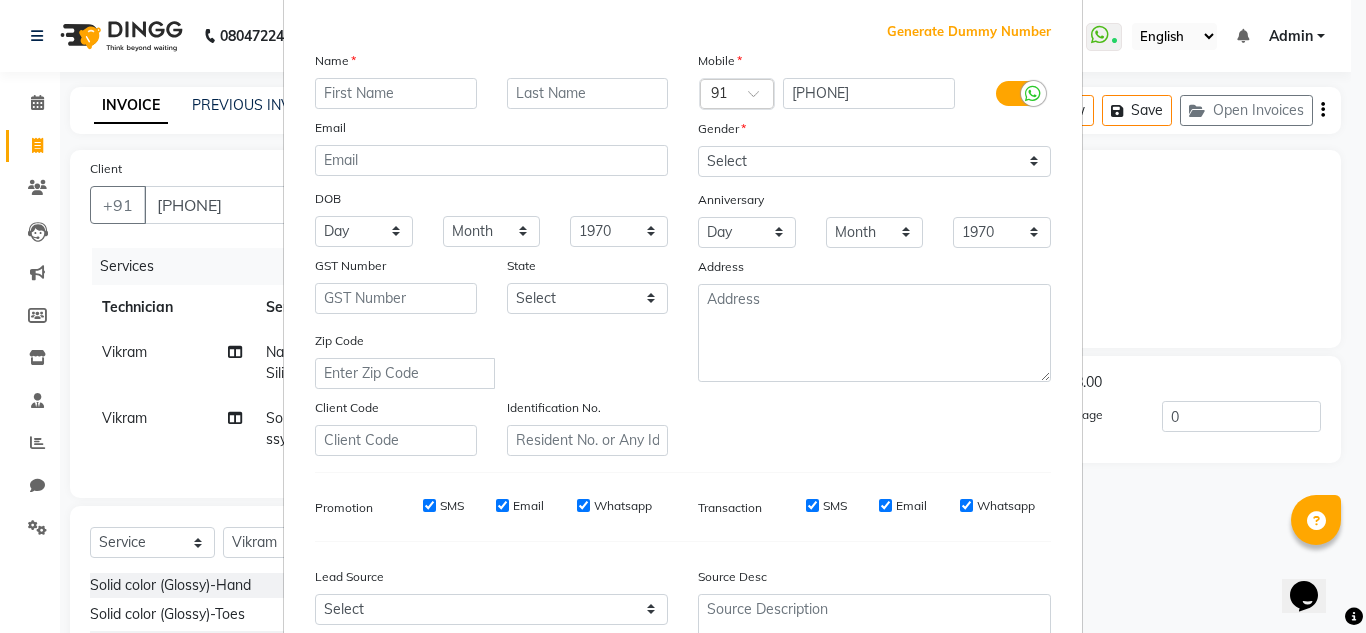 click at bounding box center [396, 93] 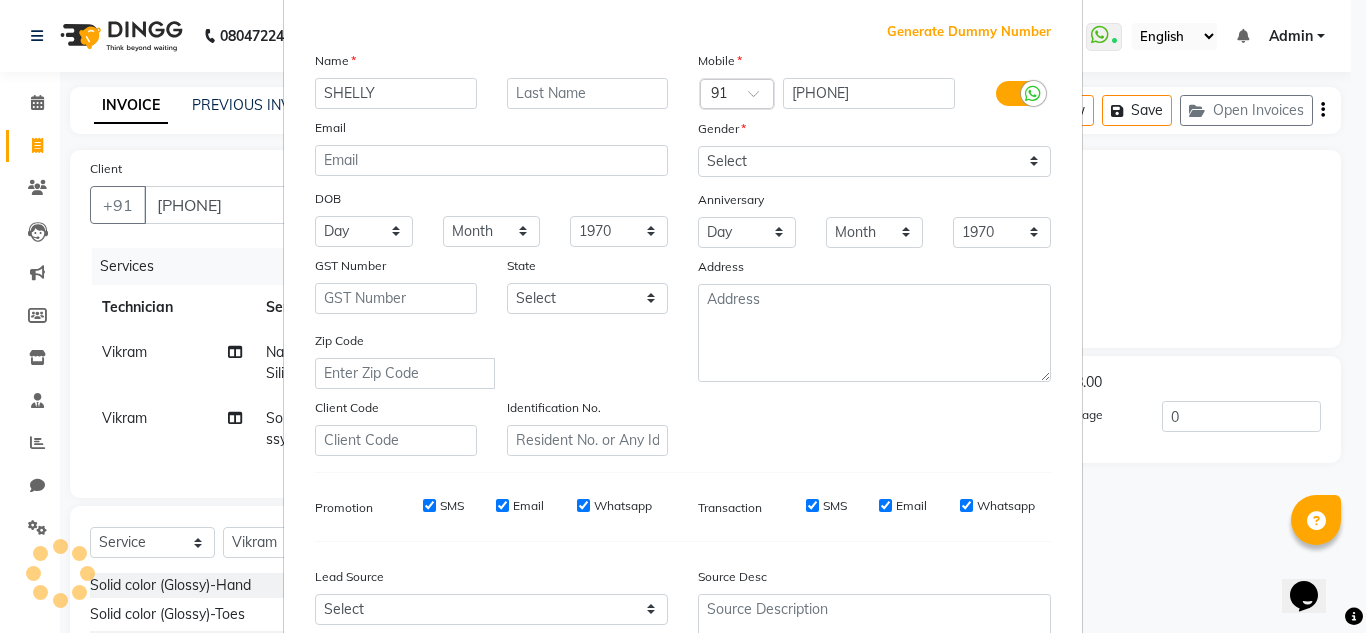 type on "SHELLY" 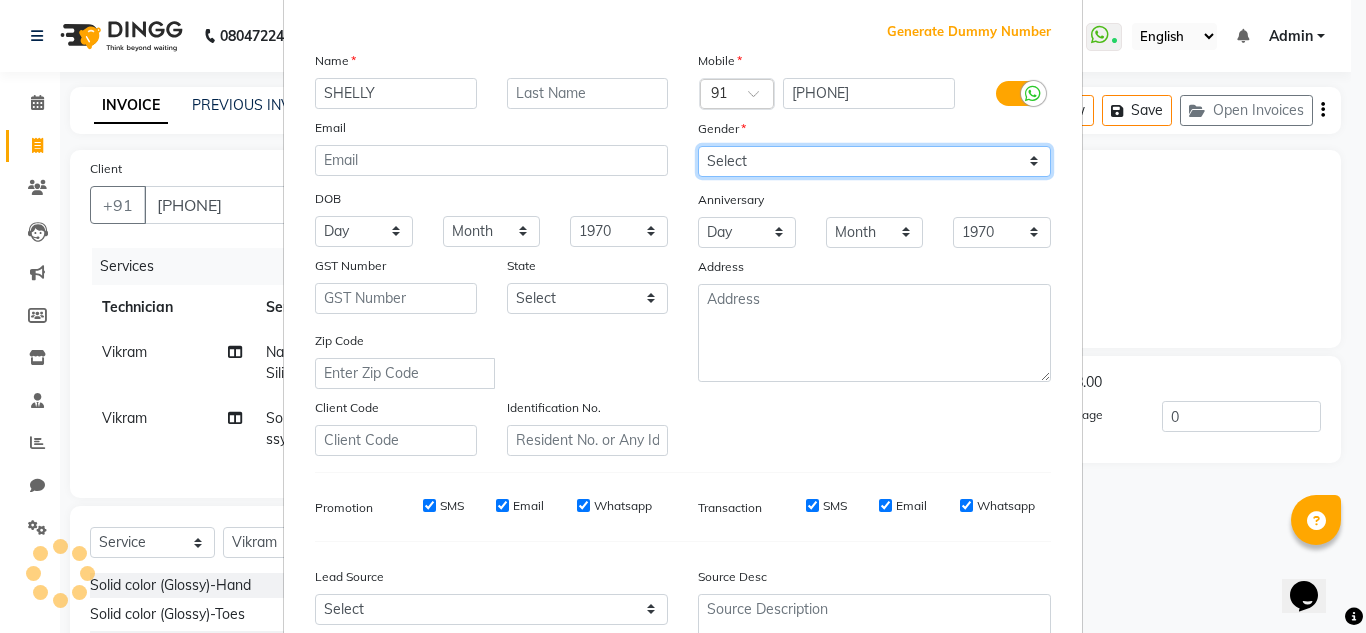 click on "Select Male Female Other Prefer Not To Say" at bounding box center (874, 161) 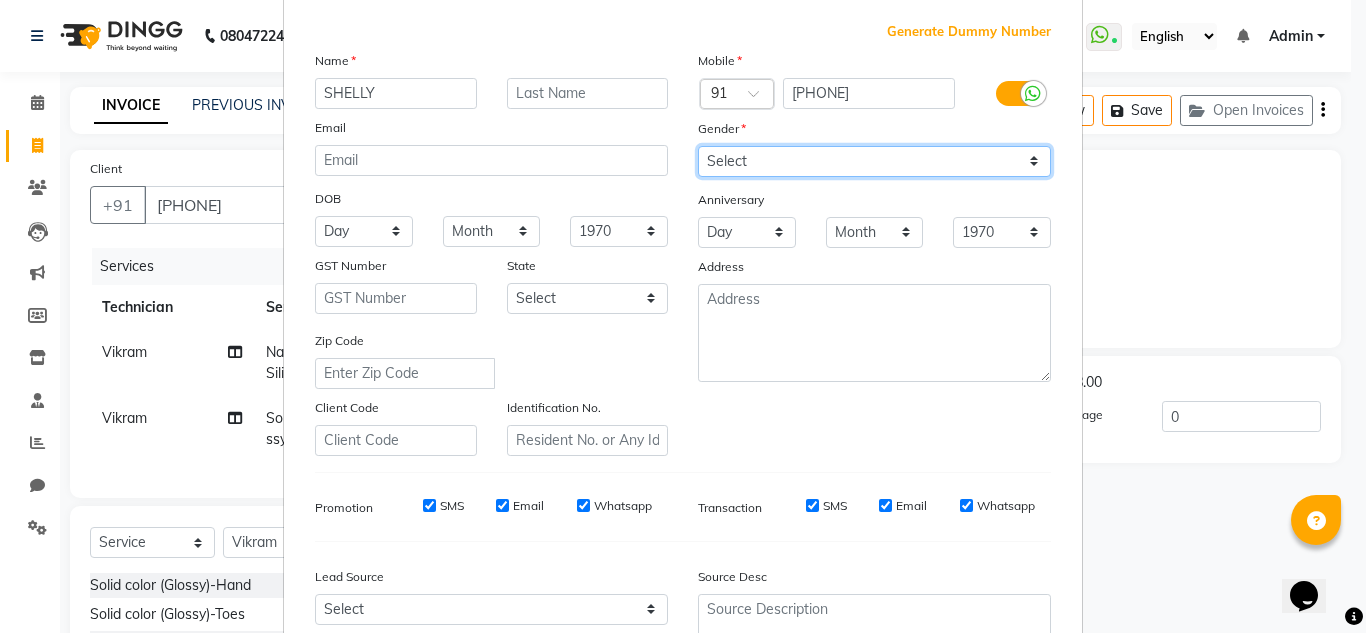 select on "female" 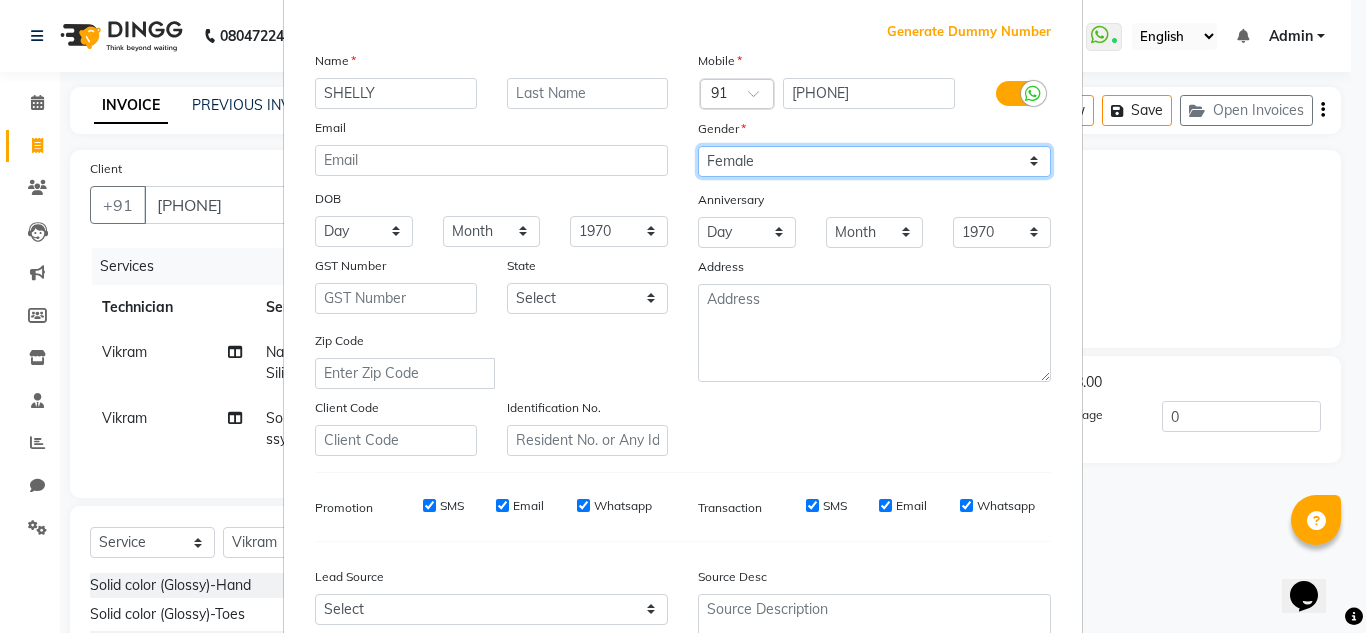 click on "Select Male Female Other Prefer Not To Say" at bounding box center (874, 161) 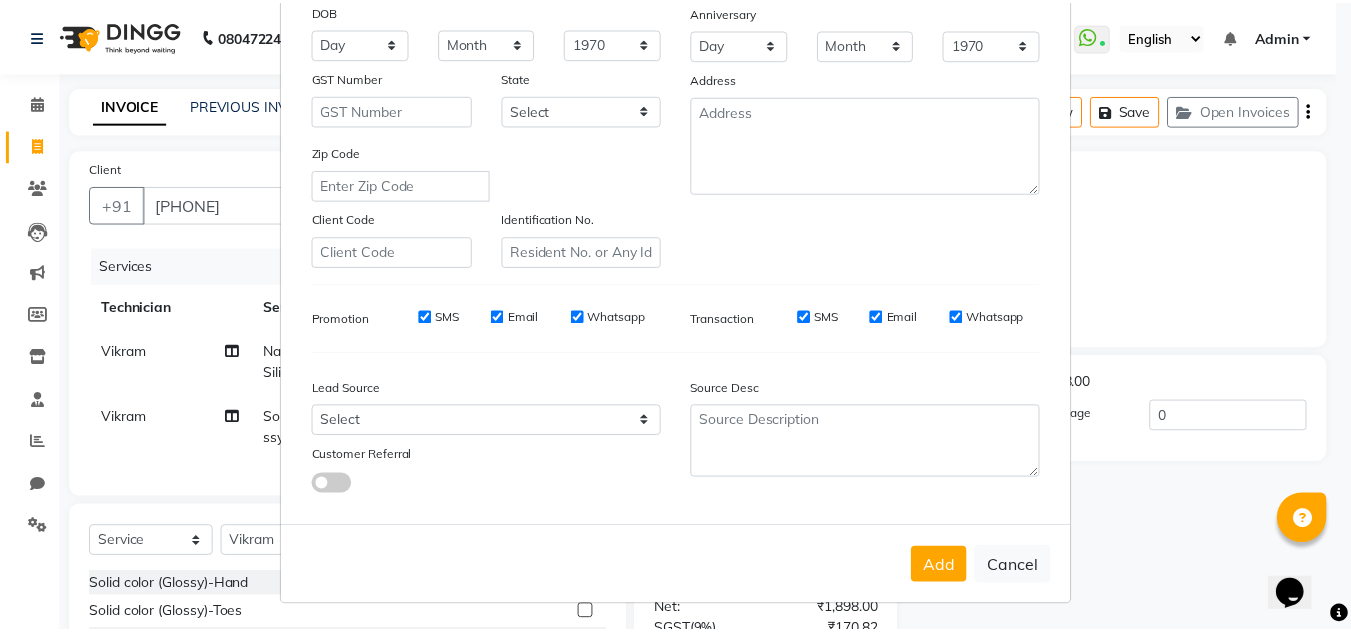 scroll, scrollTop: 290, scrollLeft: 0, axis: vertical 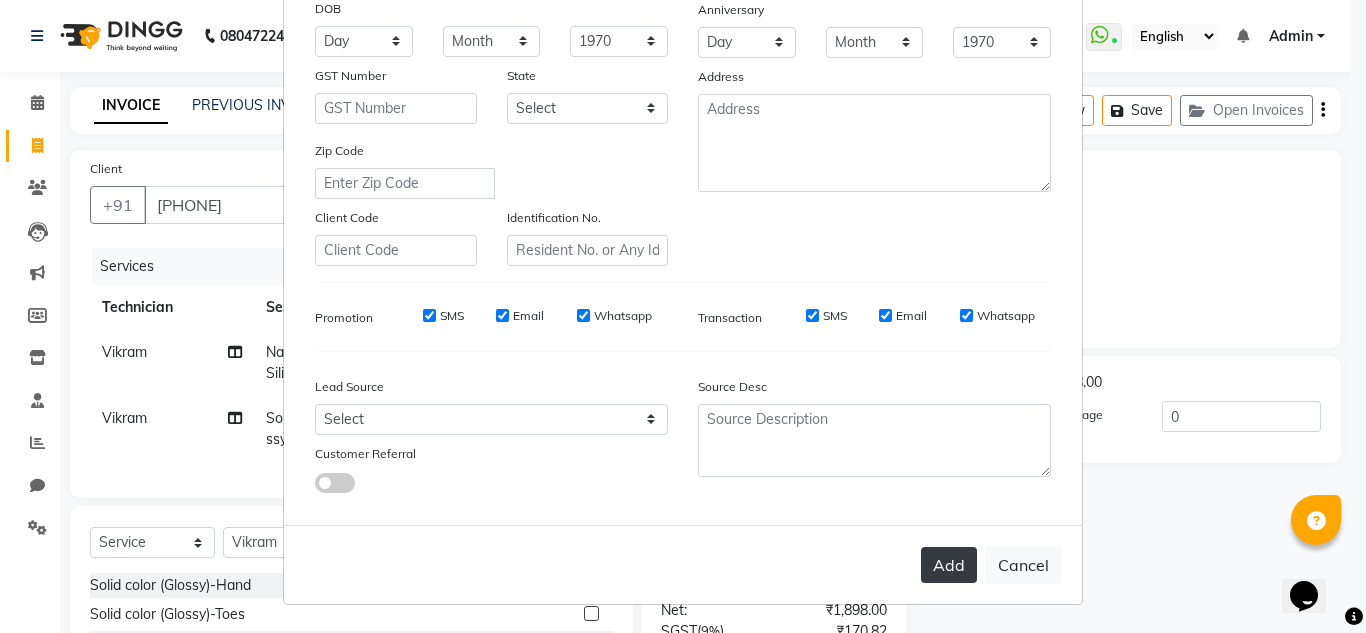 click on "Add" at bounding box center [949, 565] 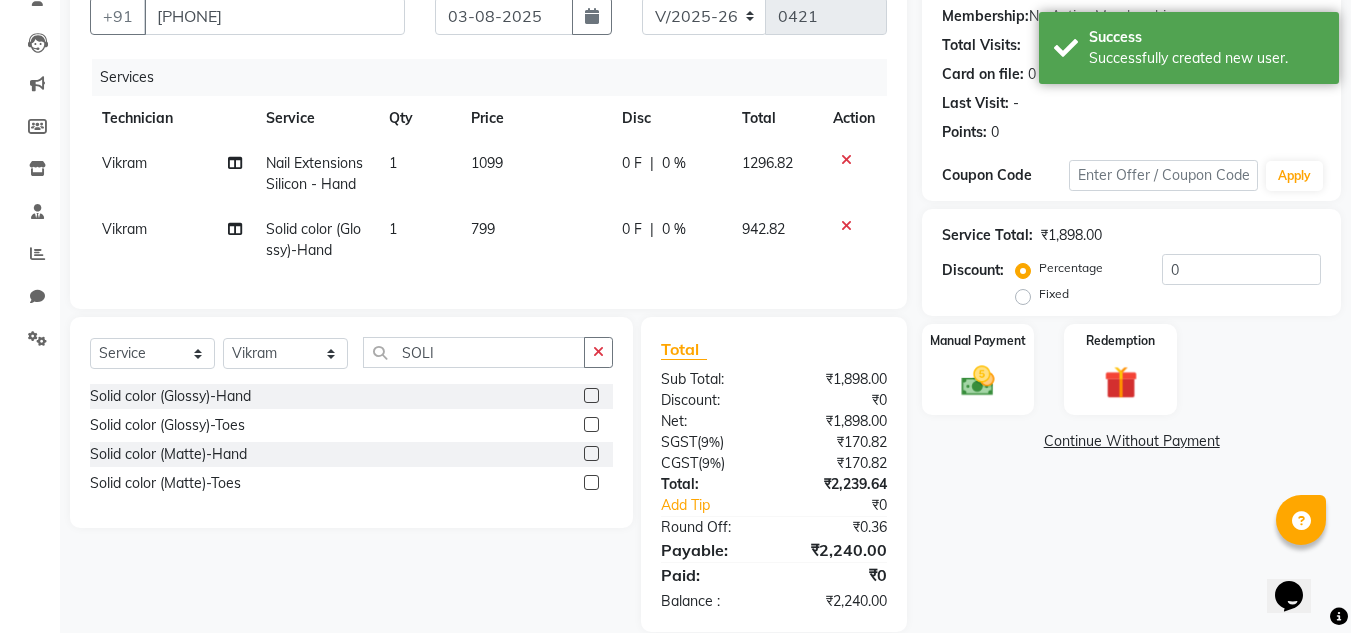 scroll, scrollTop: 254, scrollLeft: 0, axis: vertical 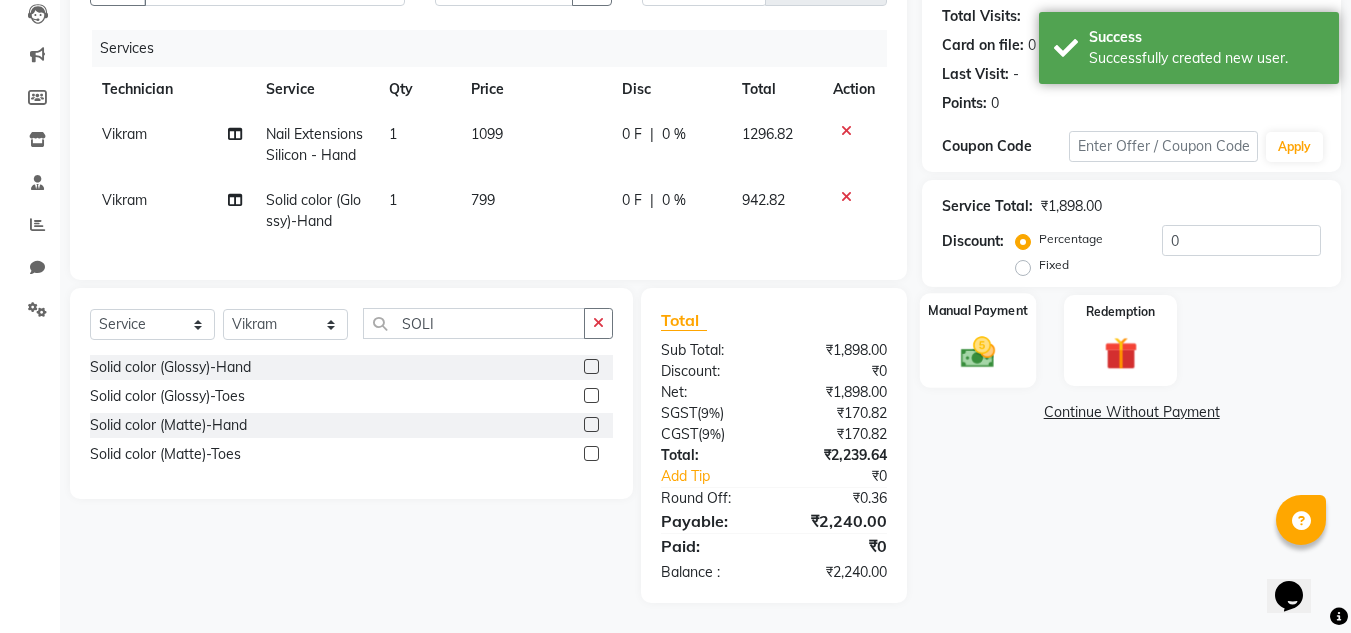 click 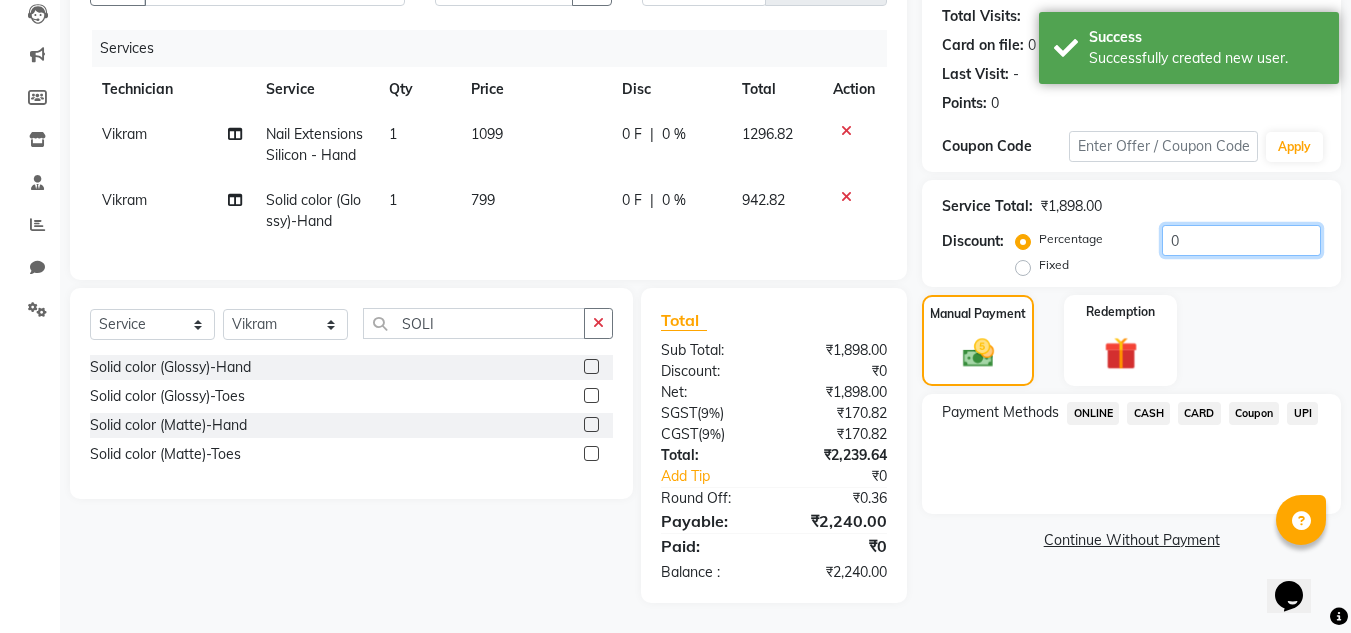 click on "0" 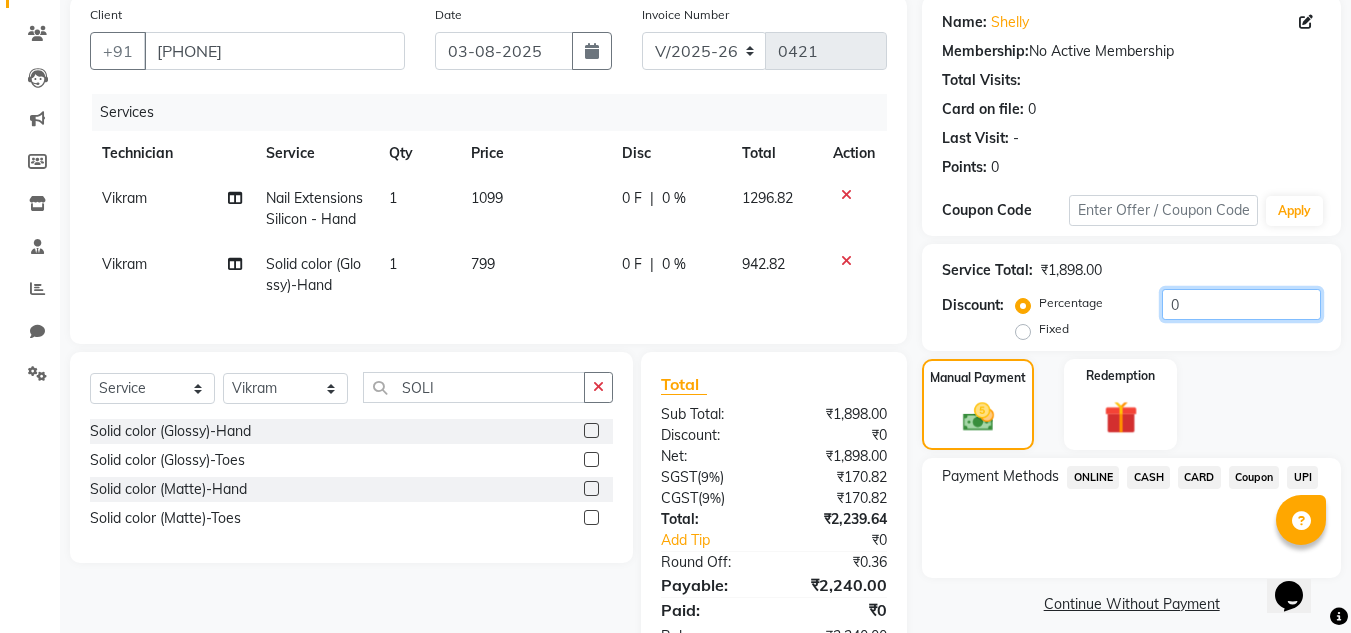 scroll, scrollTop: 254, scrollLeft: 0, axis: vertical 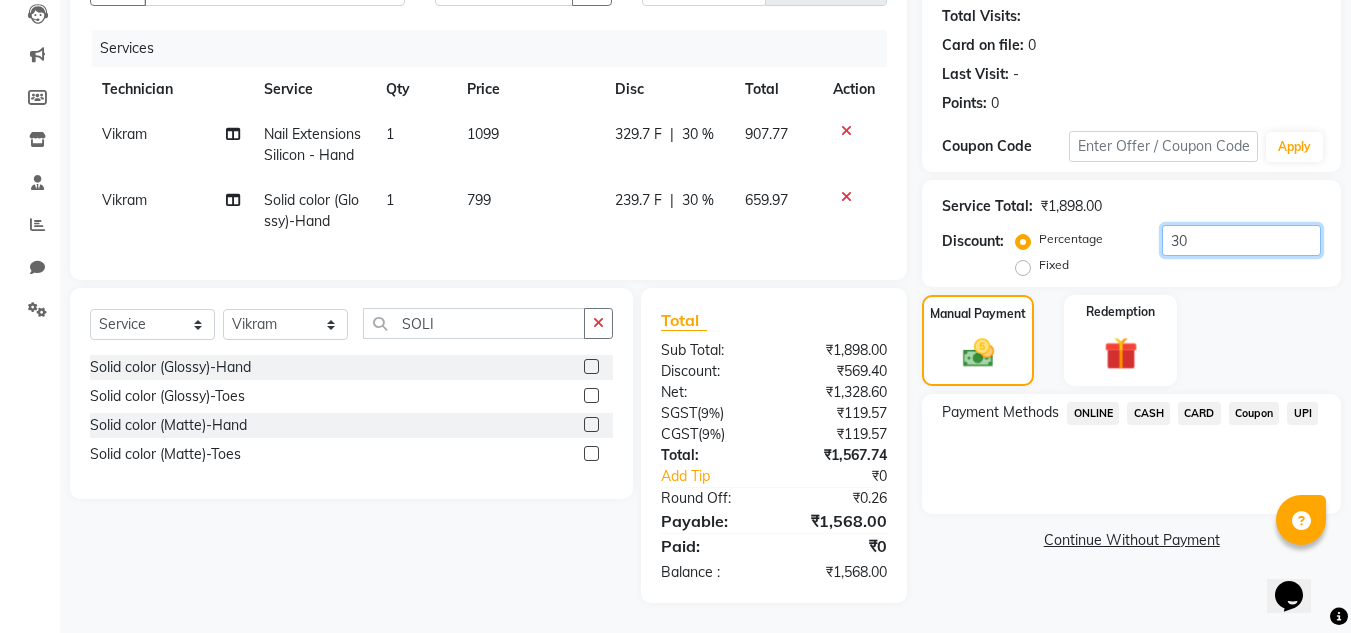 type on "30" 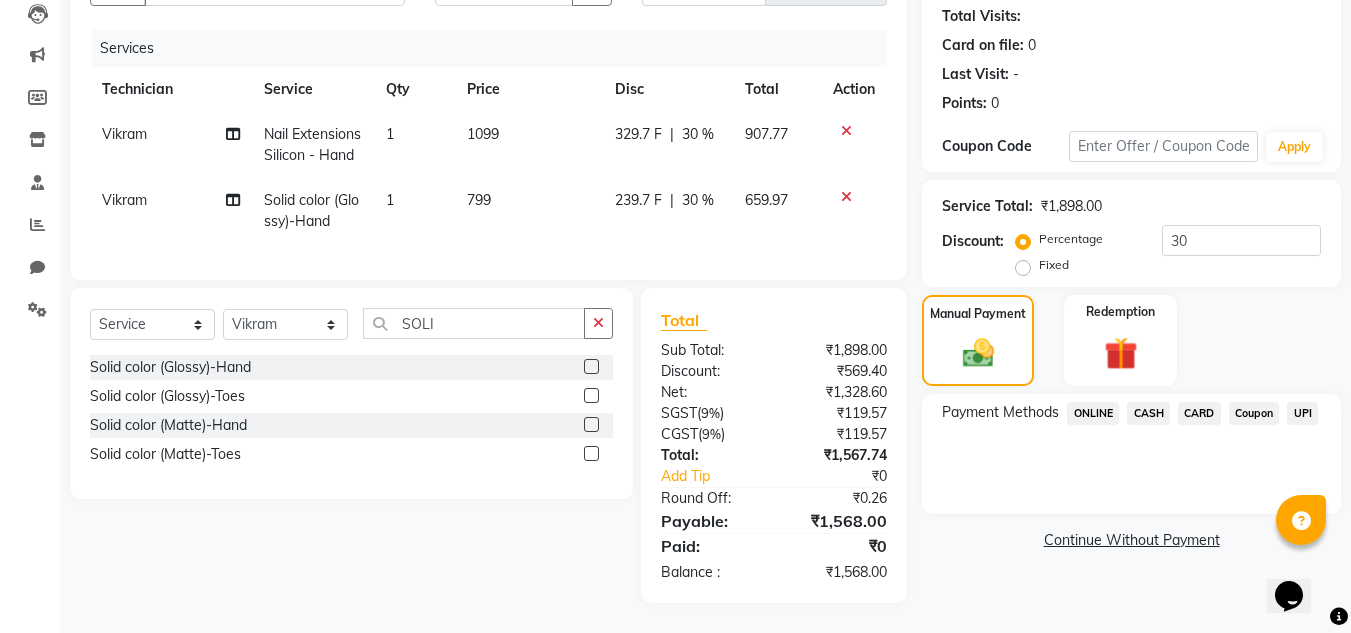 click on "UPI" 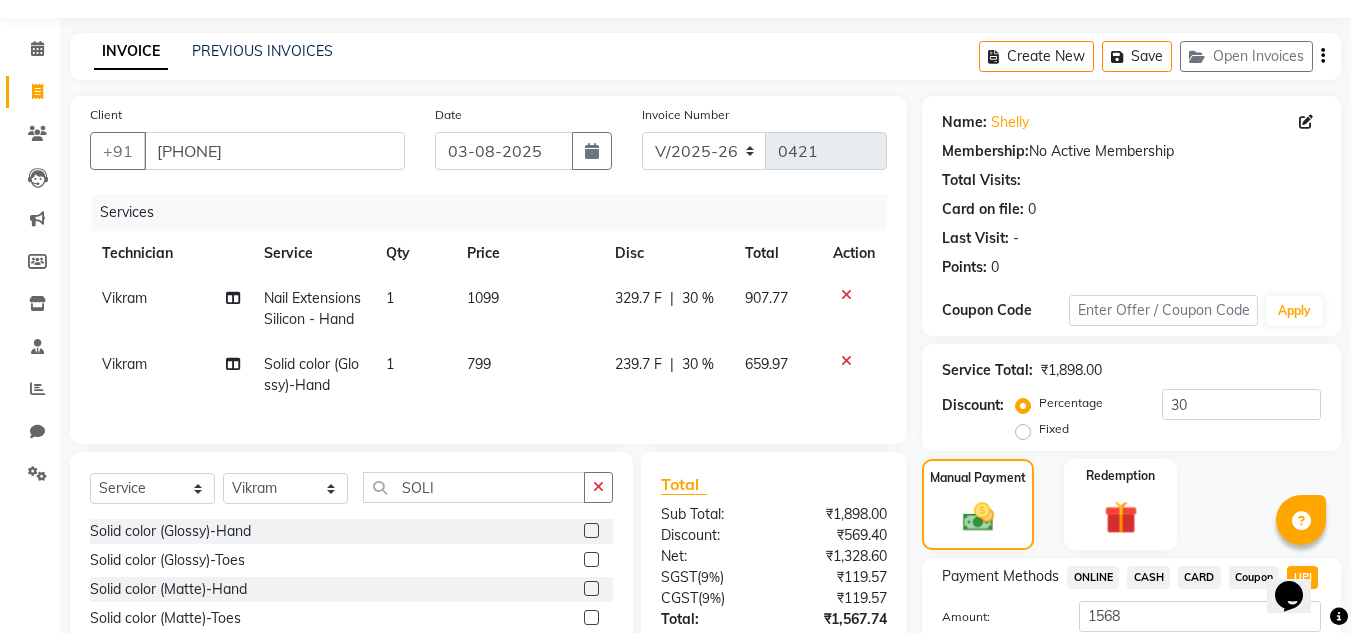 scroll, scrollTop: 254, scrollLeft: 0, axis: vertical 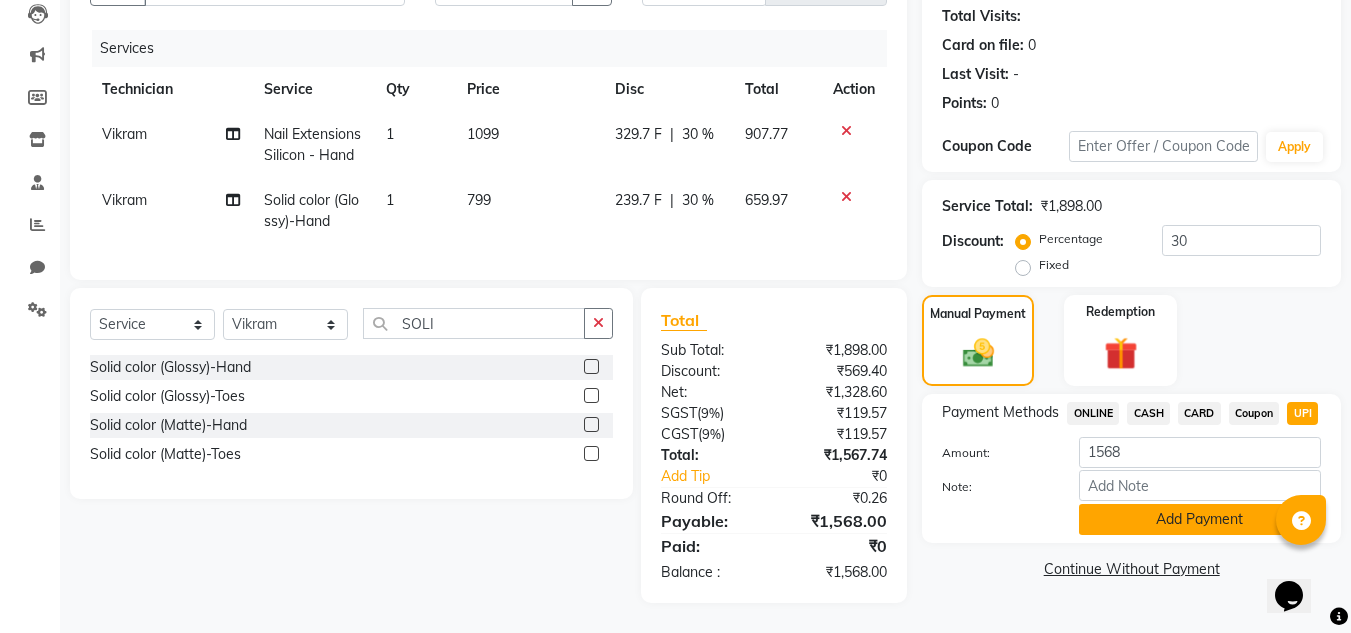 click on "Add Payment" 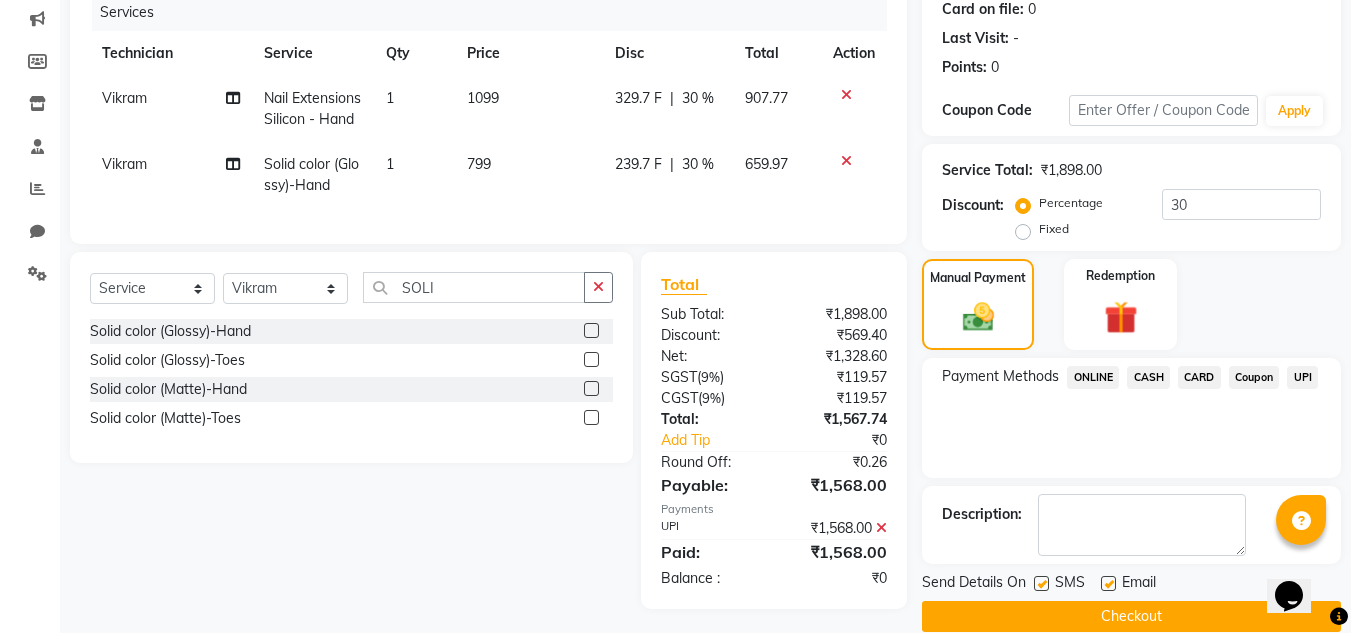 scroll, scrollTop: 296, scrollLeft: 0, axis: vertical 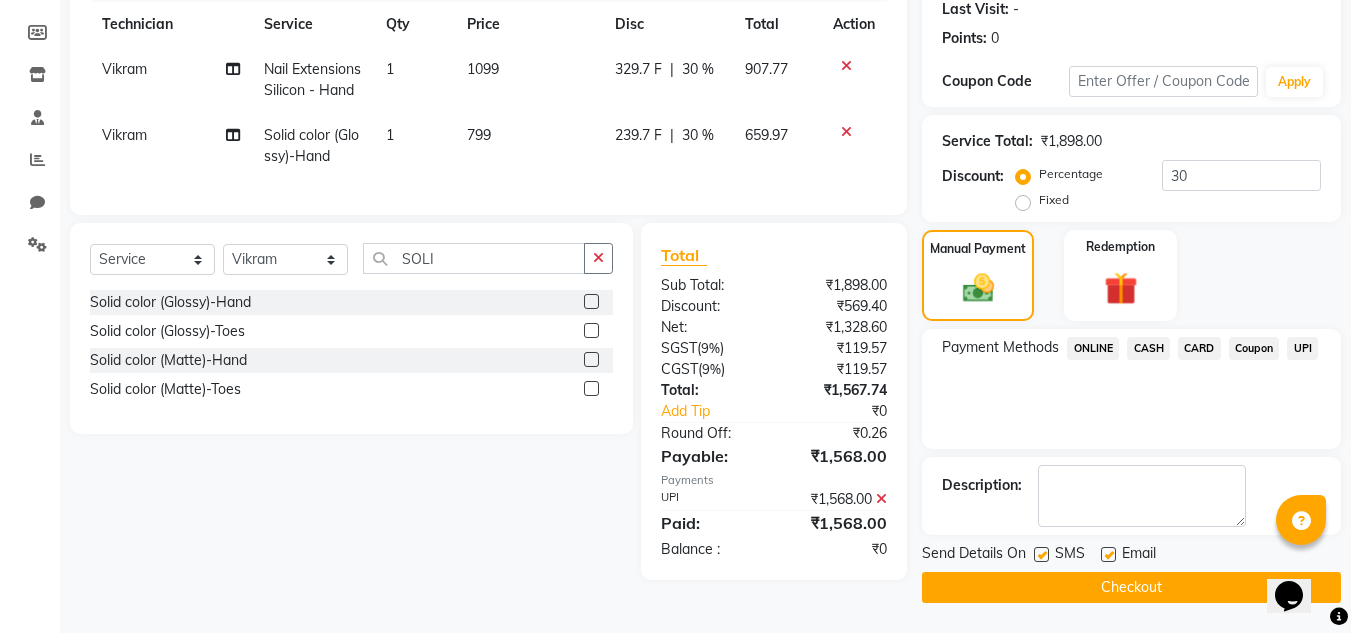 click on "Checkout" 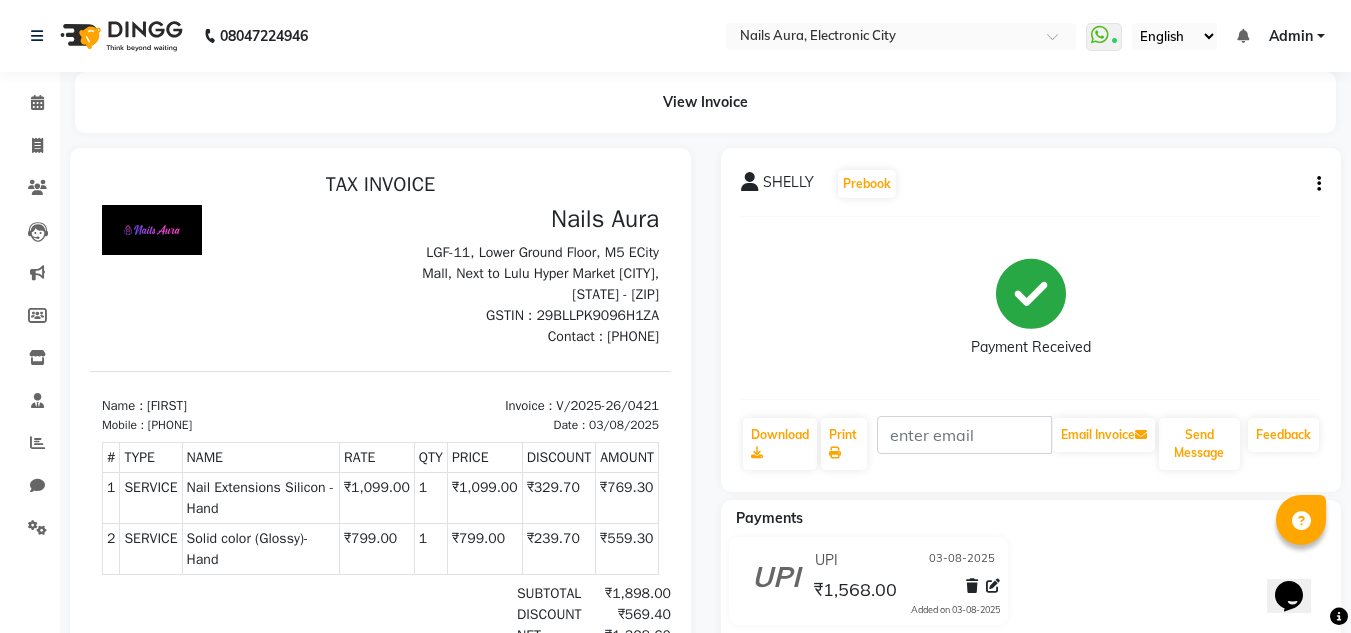 scroll, scrollTop: 0, scrollLeft: 0, axis: both 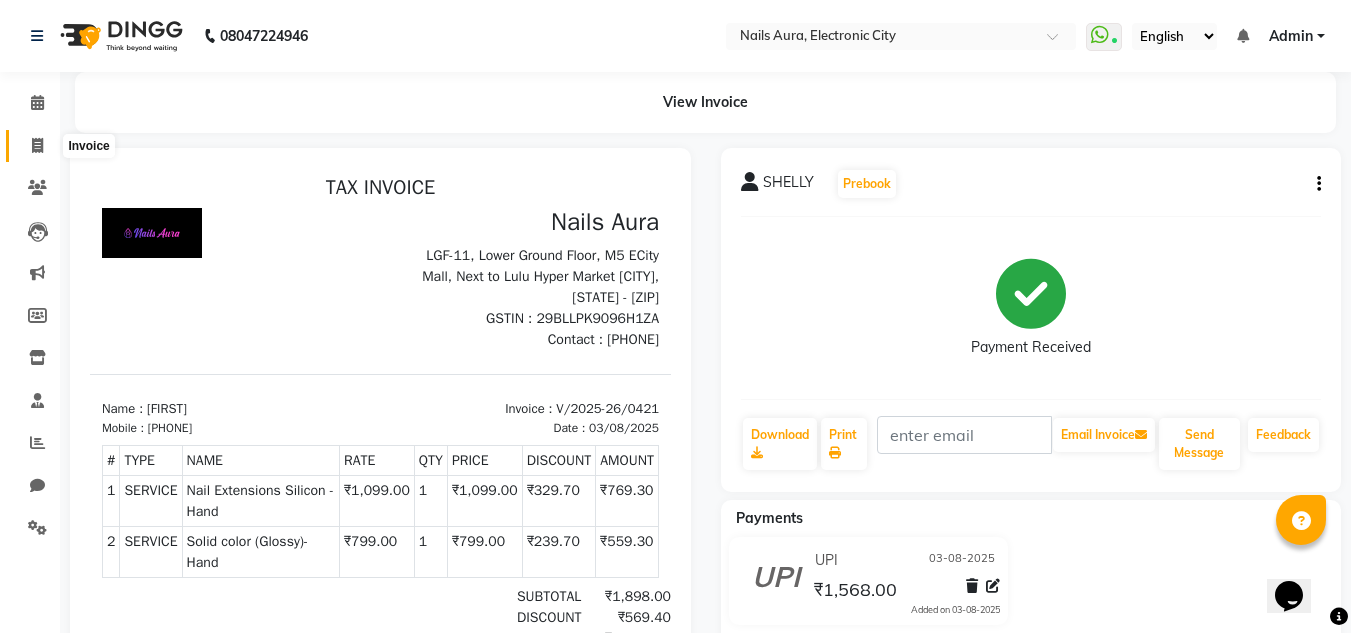 click 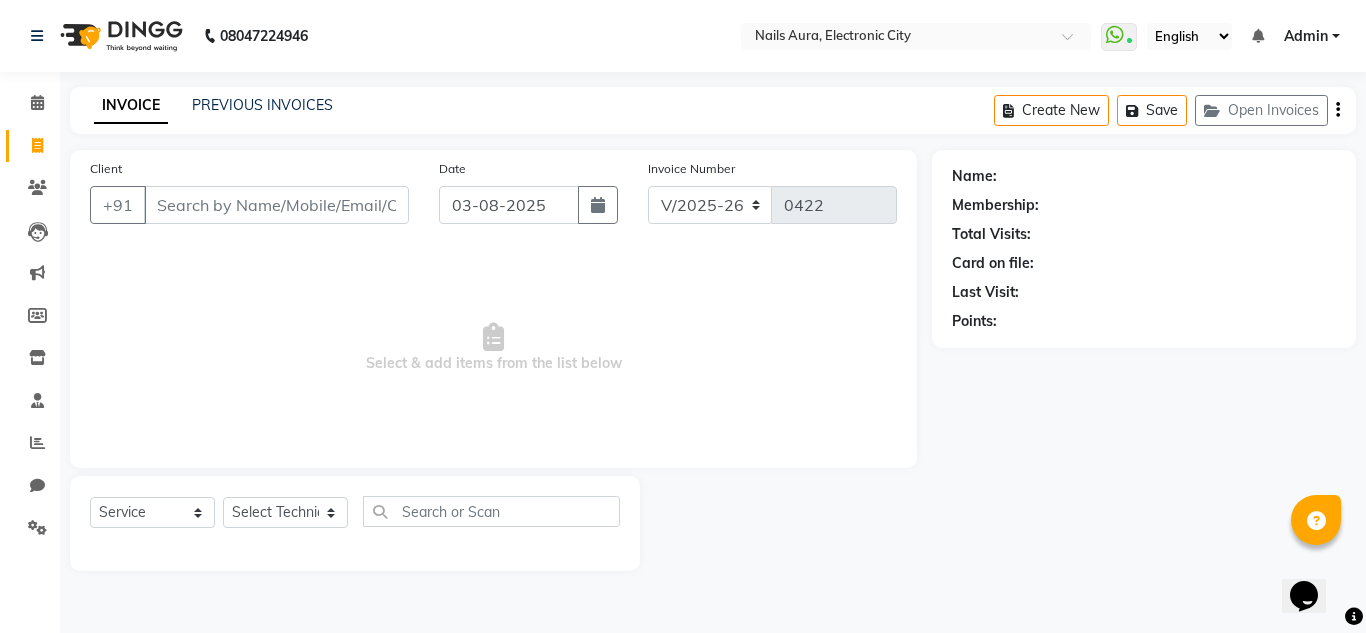 click on "08047224946 Select Location × Nails Aura, Electronic City  WhatsApp Status  ✕ Status:  Connected Most Recent Message: 03-08-2025     04:46 PM Recent Service Activity: 03-08-2025     05:14 PM English ENGLISH Español العربية मराठी हिंदी ગુજરાતી தமிழ் 中文 Notifications nothing to show Admin Manage Profile Change Password Sign out  Version:3.15.11  ☀ Nails Aura, Electronic City  Calendar  Invoice  Clients  Leads   Marketing  Members  Inventory  Staff  Reports  Chat  Settings Completed InProgress Upcoming Dropped Tentative Check-In Confirm Bookings Generate Report Segments Page Builder INVOICE PREVIOUS INVOICES Create New   Save   Open Invoices  Client +91 Date 03-08-2025 Invoice Number V/2025 V/2025-26 0422  Select & add items from the list below  Select  Service  Product  Membership  Package Voucher Prepaid Gift Card  Select Technician Akash Akshay Gulshan Mahi Mayank Munmun Pooja Rashmi Rima dey Rizwana Shaina Varsha Vikram Name: Membership:" at bounding box center (683, 316) 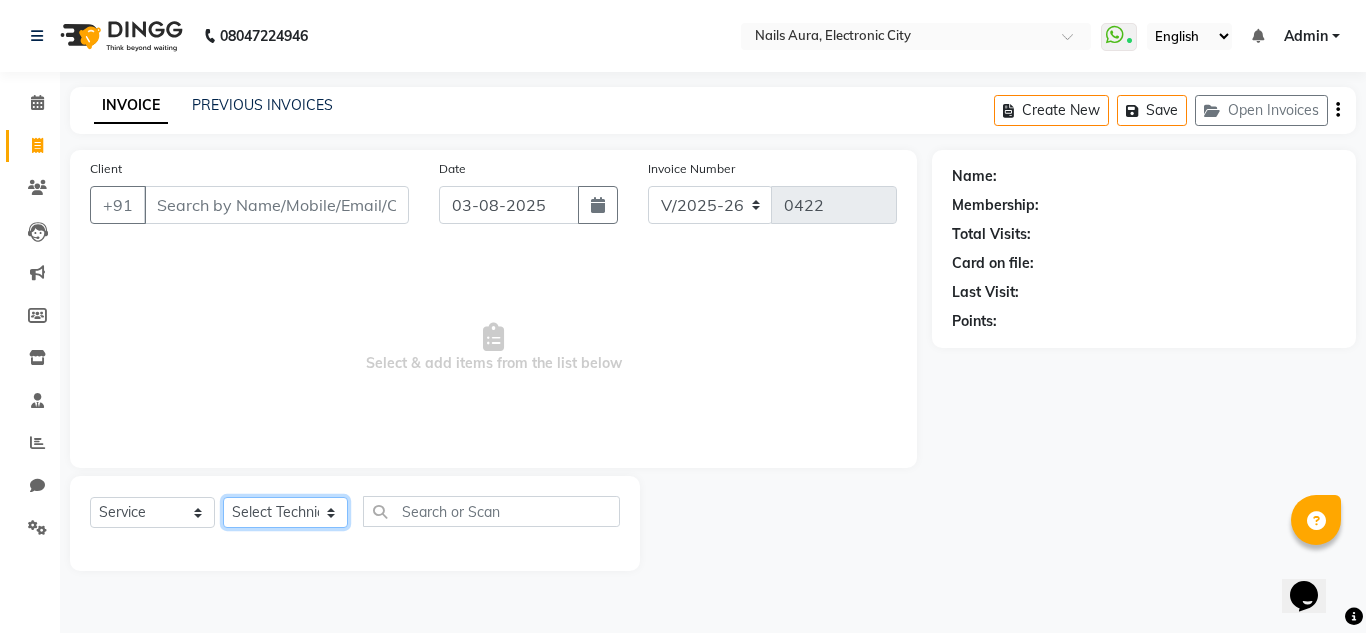 click on "Select Technician Akash Akshay Gulshan Mahi Mayank Munmun Pooja Rashmi Rima dey Rizwana Shaina Varsha Vikram" 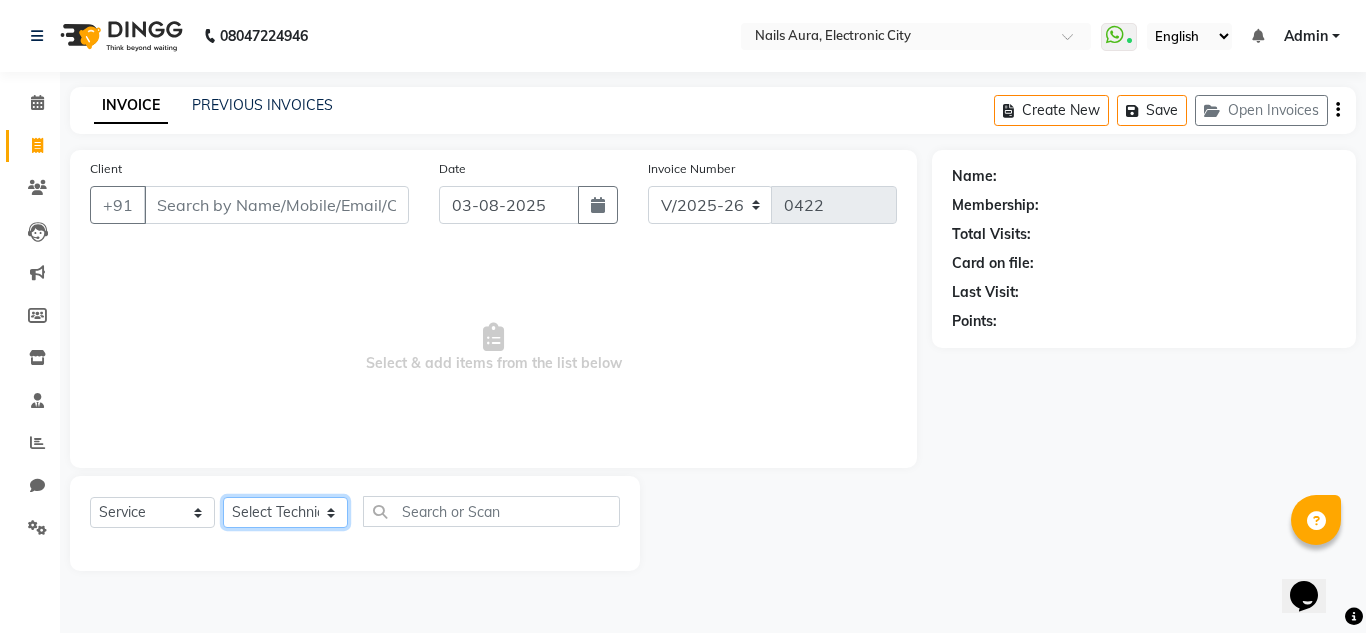 select on "80444" 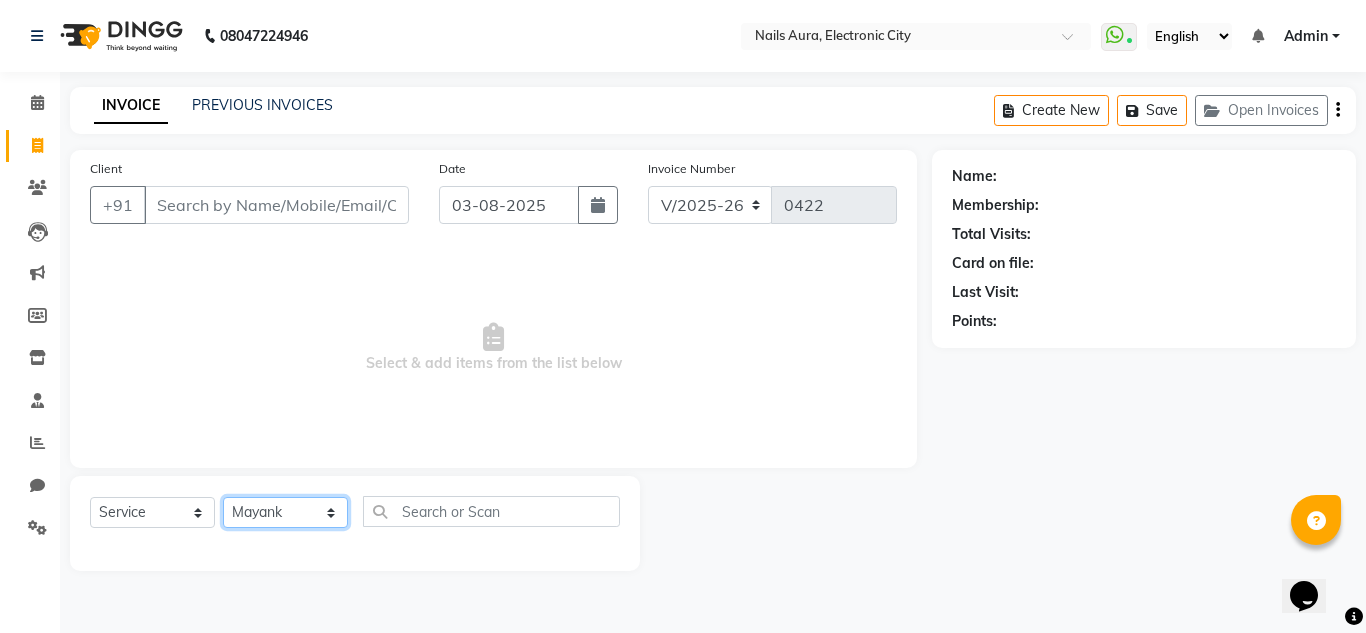 click on "Select Technician Akash Akshay Gulshan Mahi Mayank Munmun Pooja Rashmi Rima dey Rizwana Shaina Varsha Vikram" 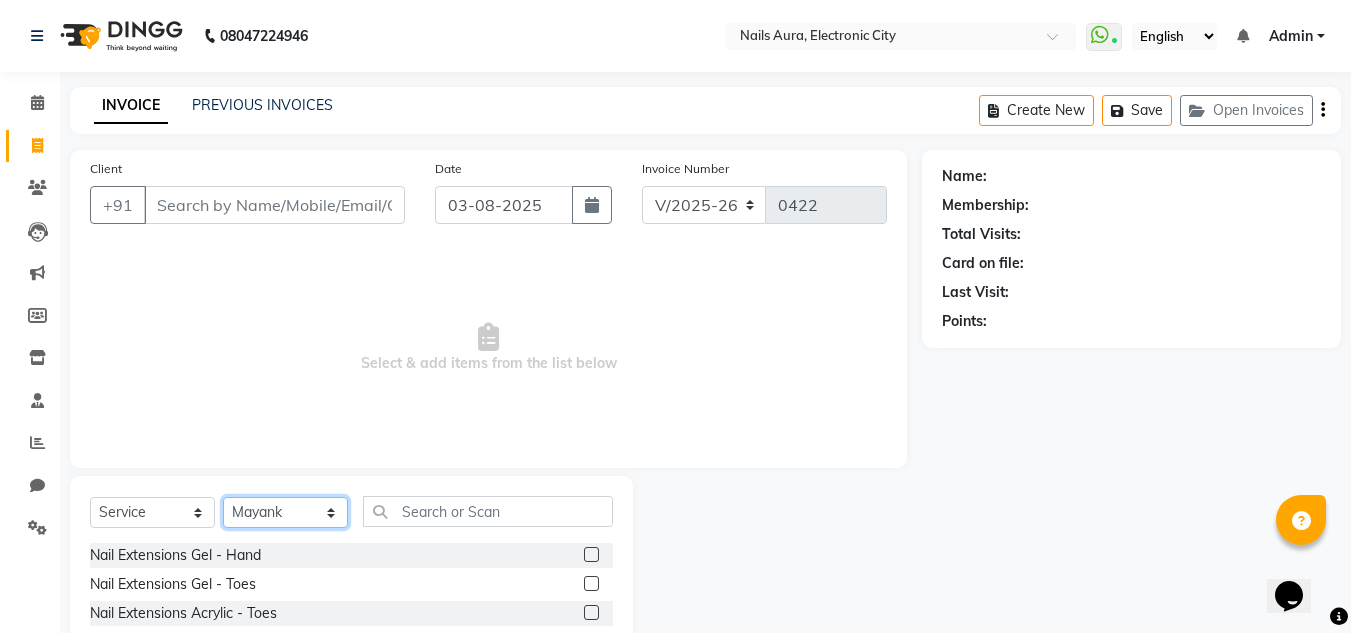 scroll, scrollTop: 168, scrollLeft: 0, axis: vertical 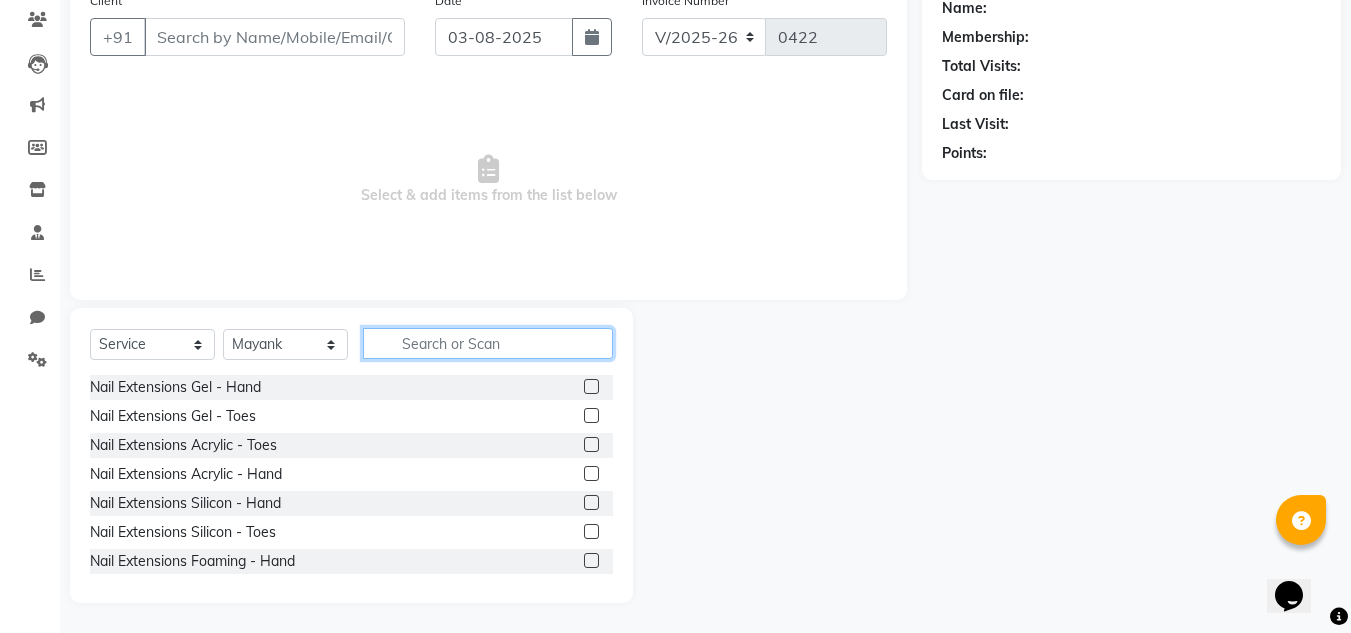 click 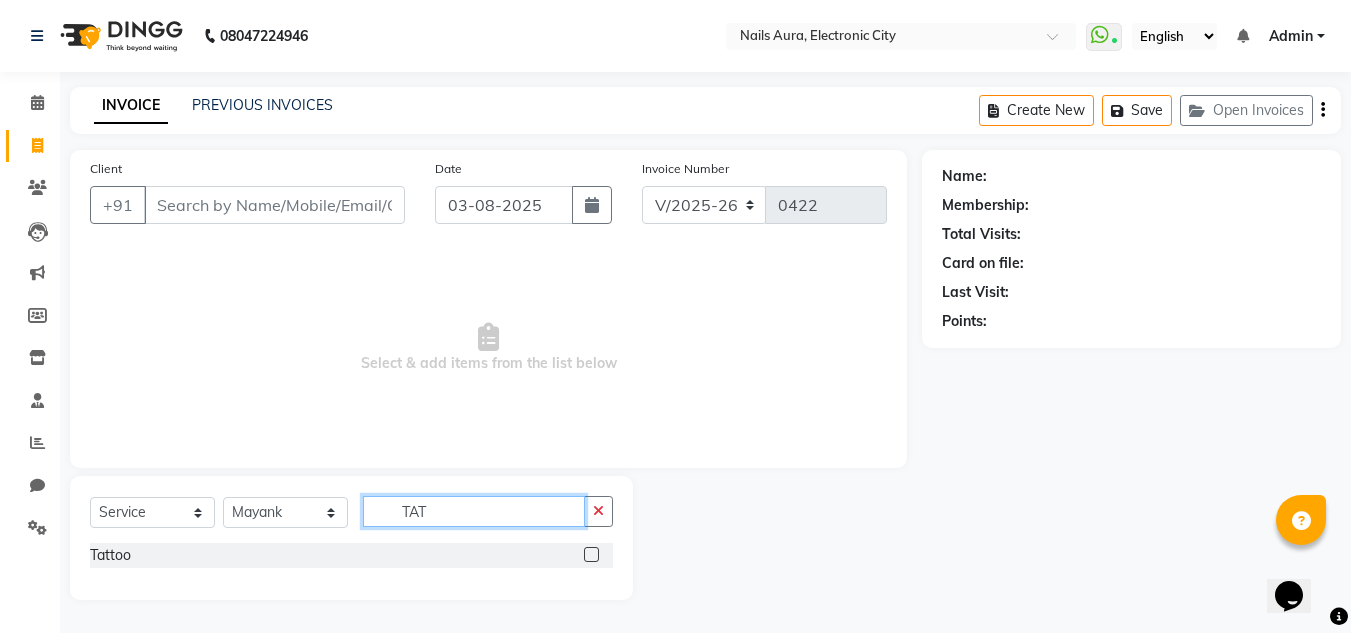scroll, scrollTop: 0, scrollLeft: 0, axis: both 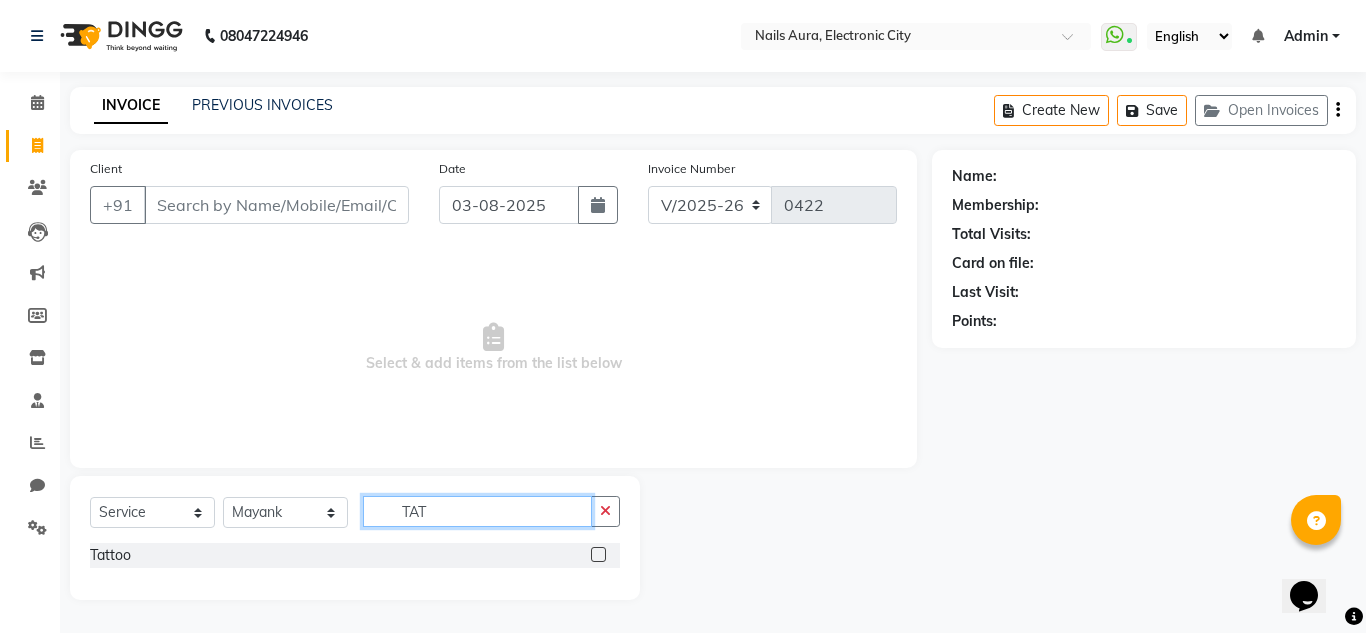type on "TAT" 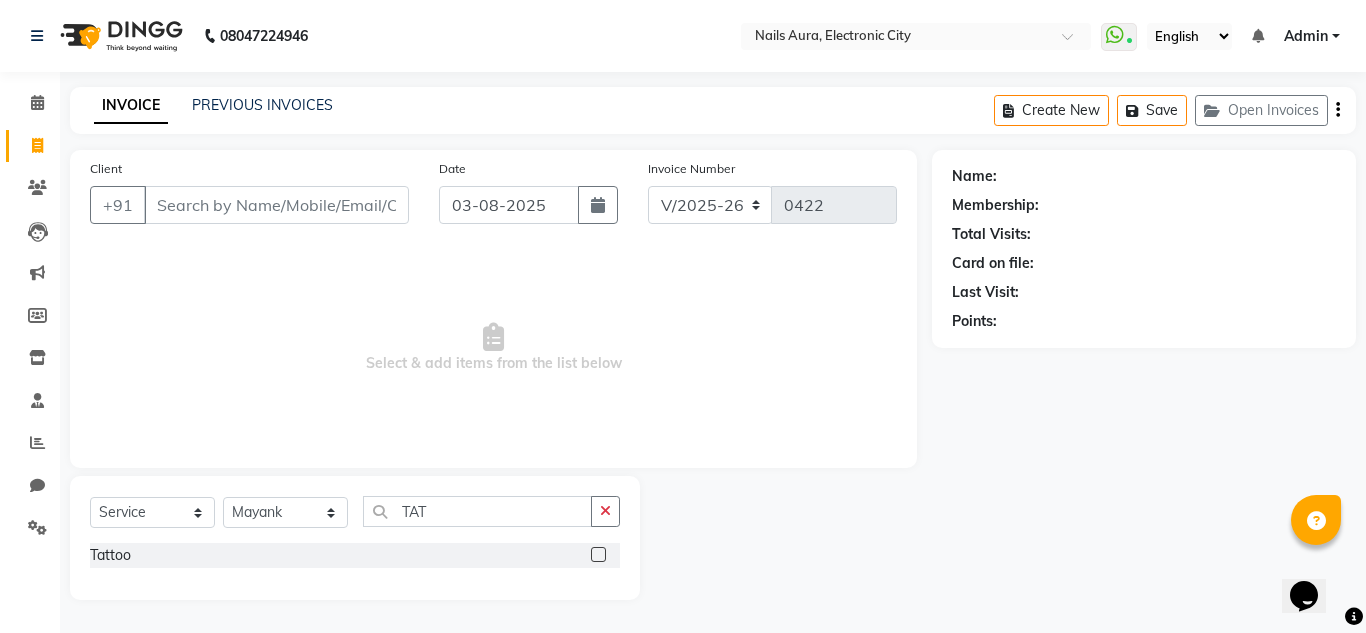 click 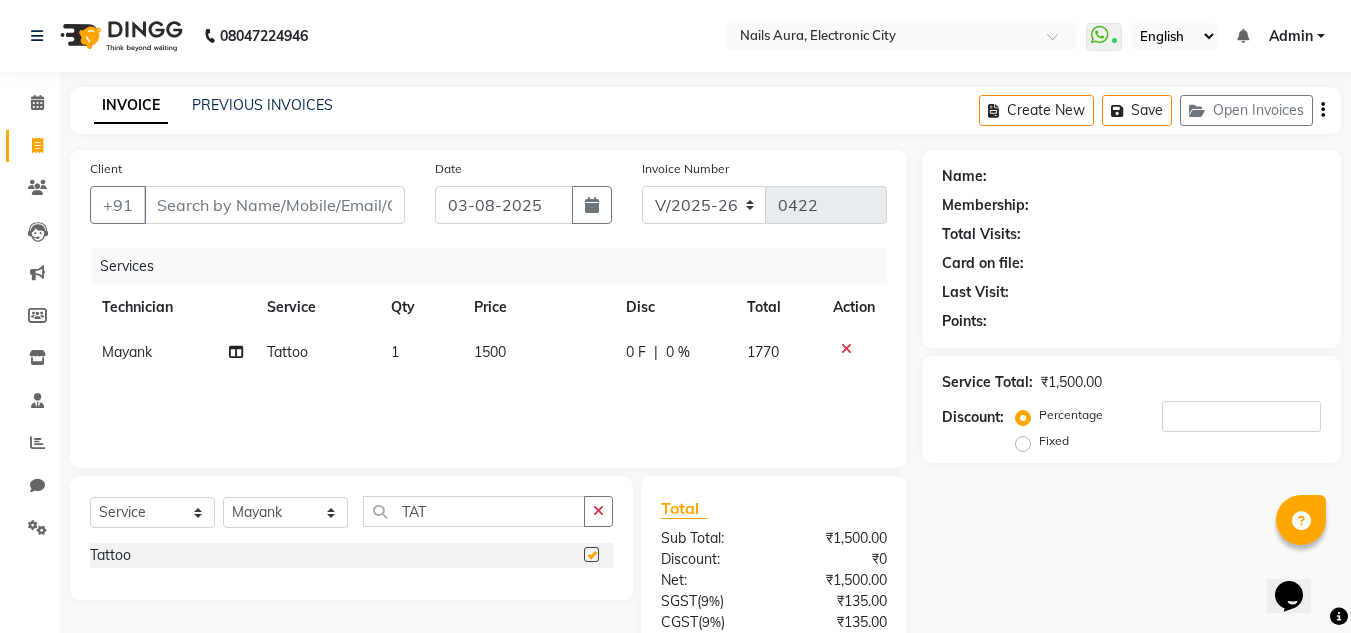 checkbox on "false" 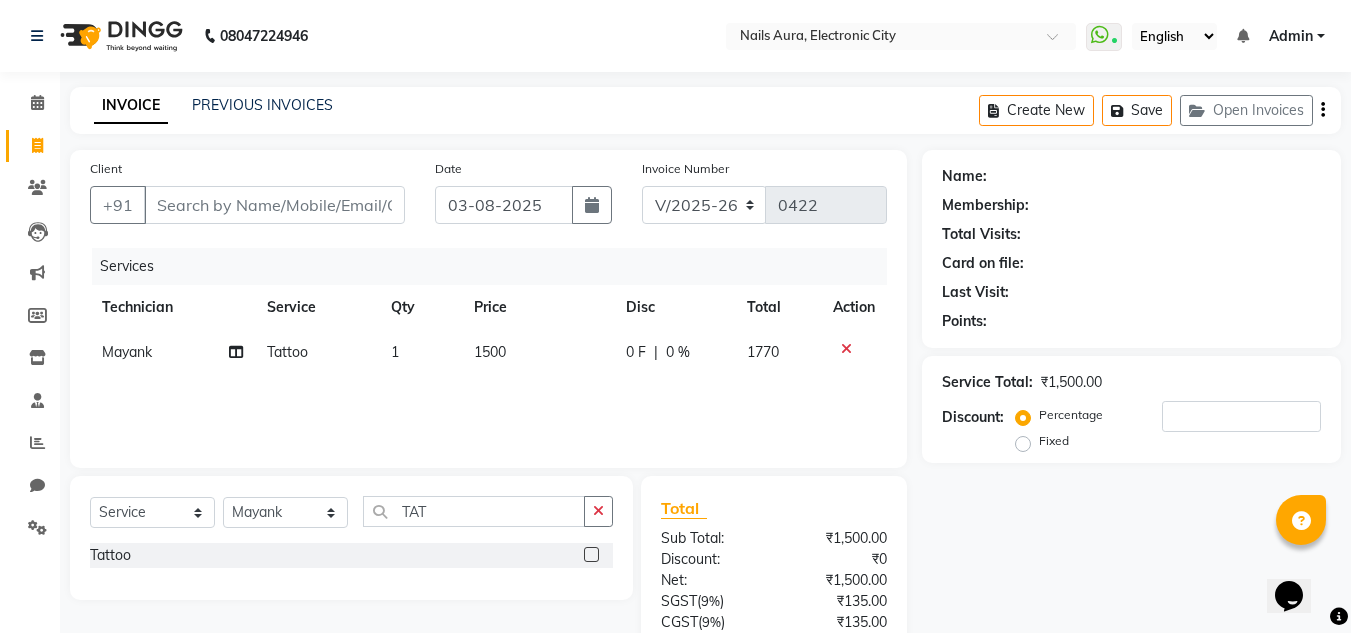scroll, scrollTop: 167, scrollLeft: 0, axis: vertical 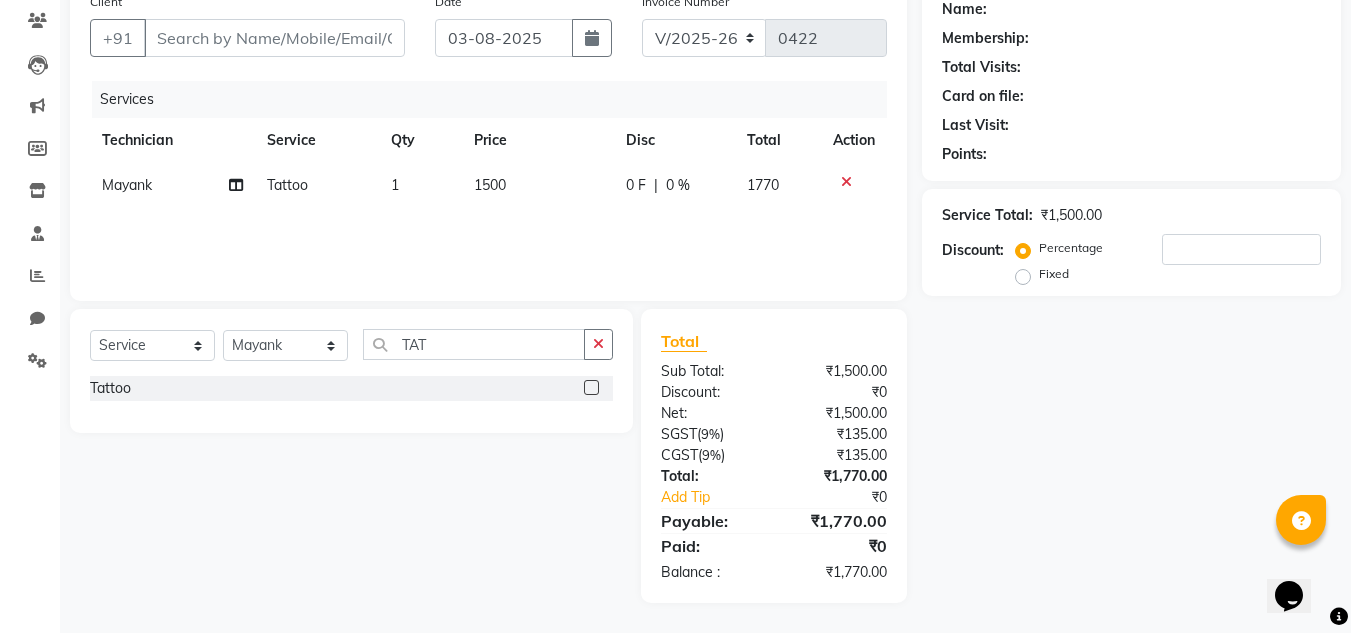 click on "1500" 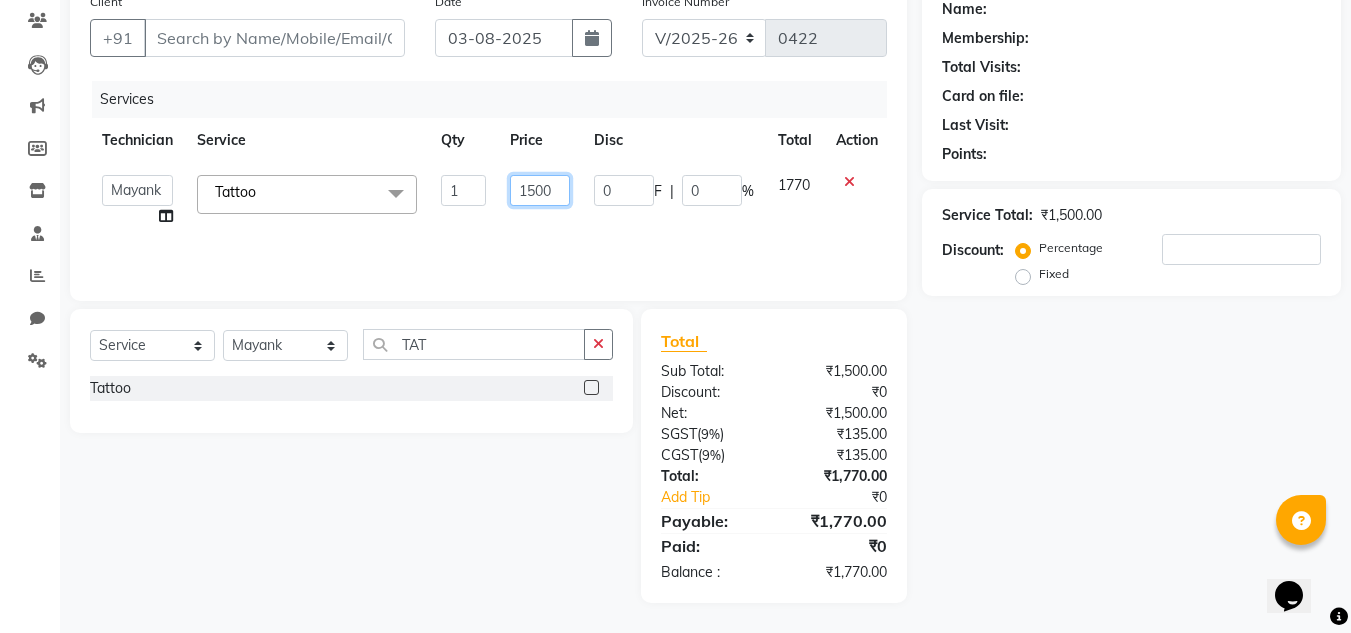 click on "1500" 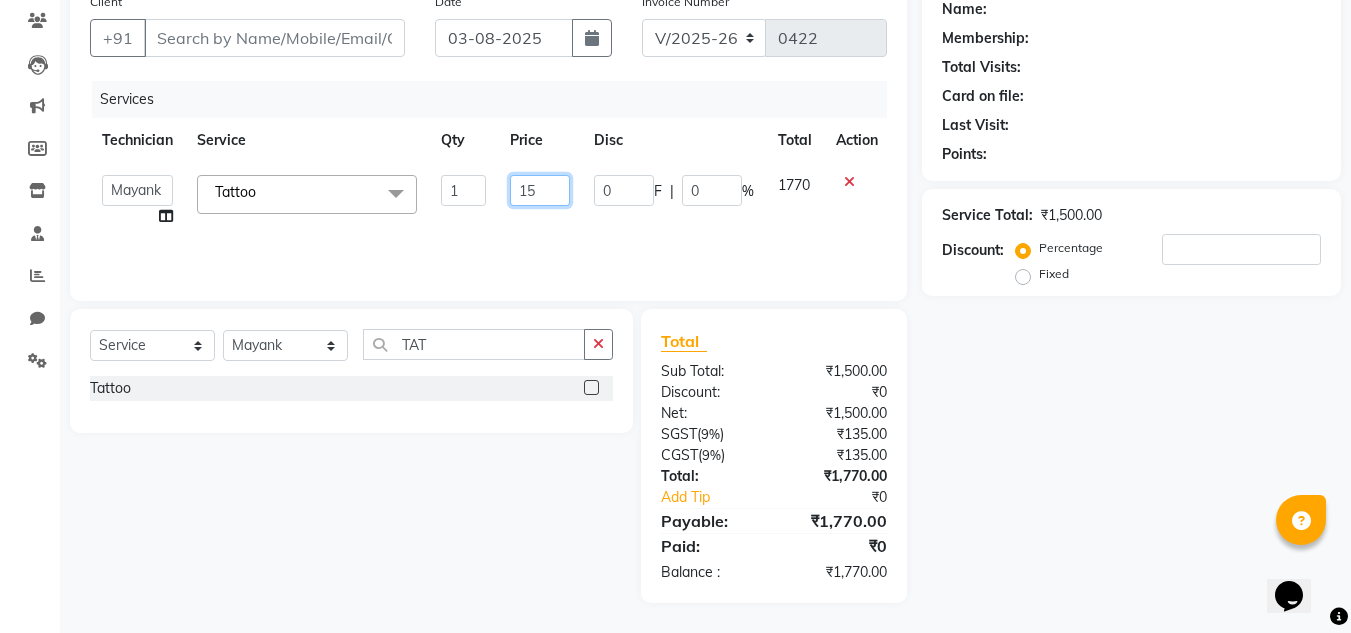 type on "1" 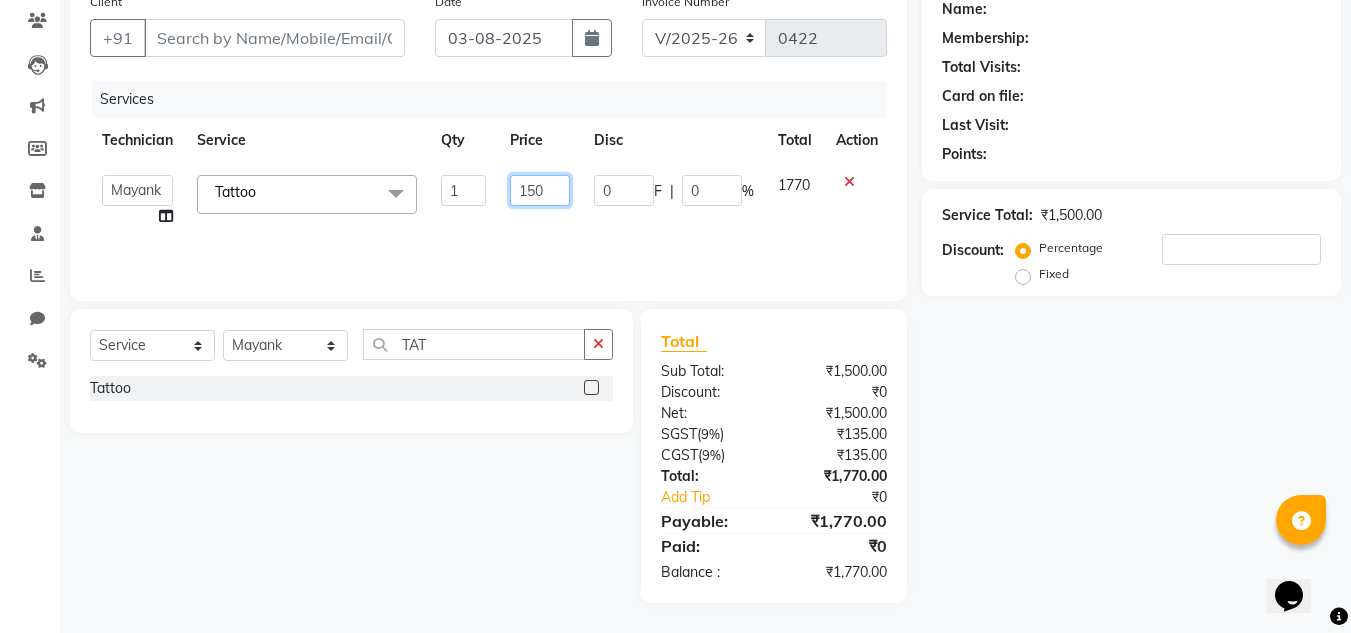 type on "1500" 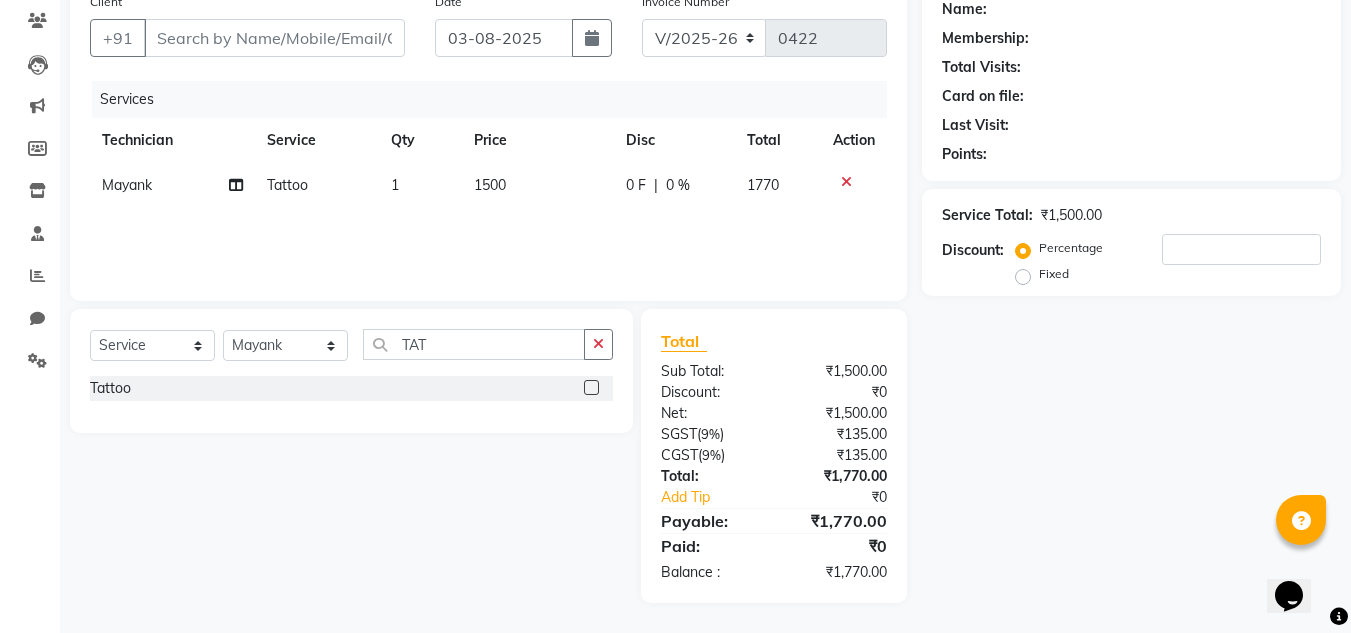 click on "Tattoo" 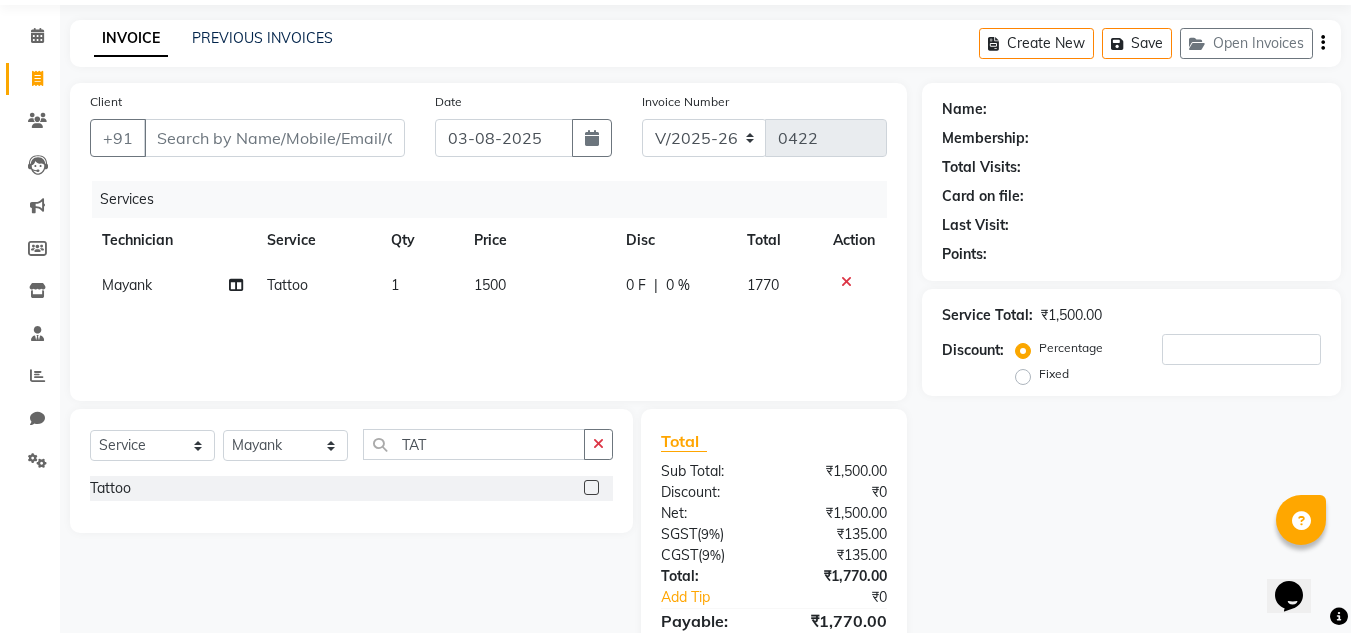 click on "1500" 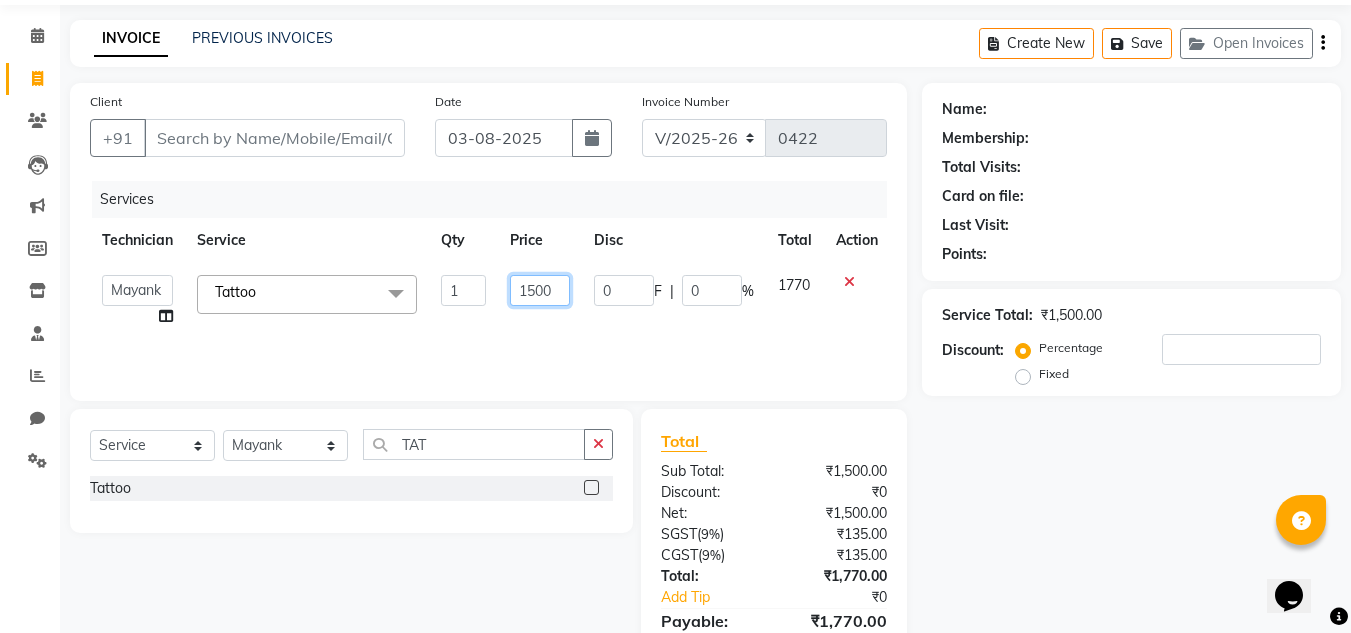 click on "1500" 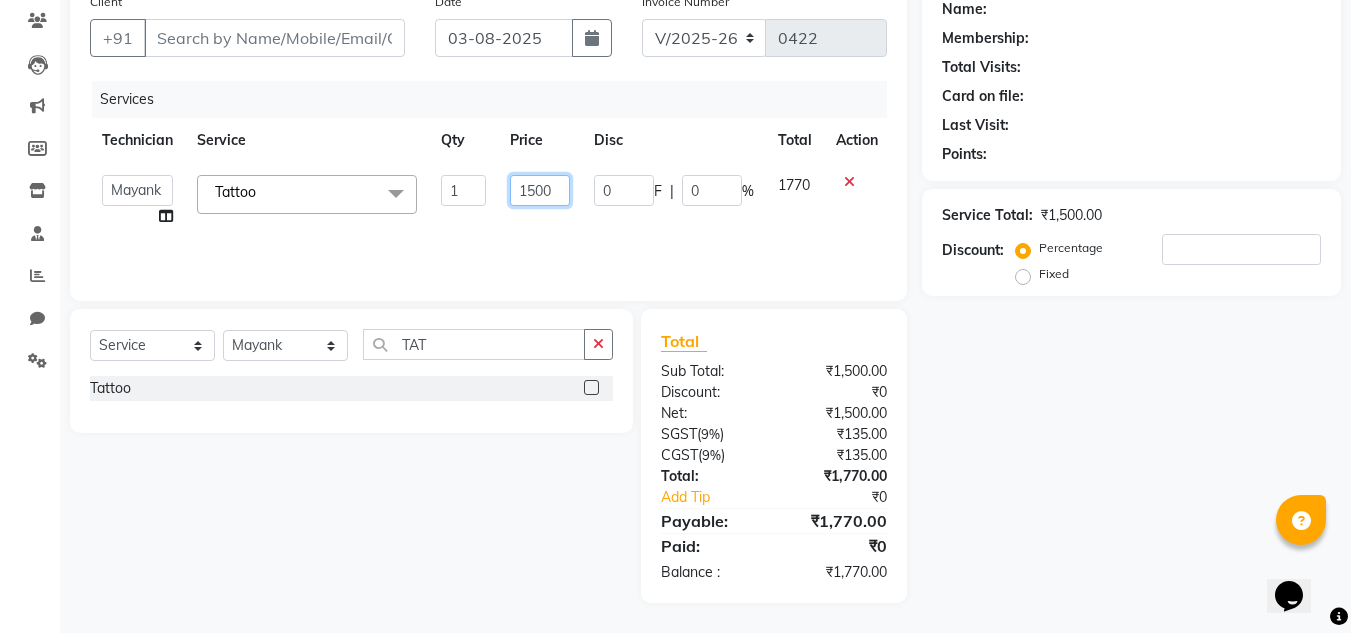 scroll, scrollTop: 0, scrollLeft: 0, axis: both 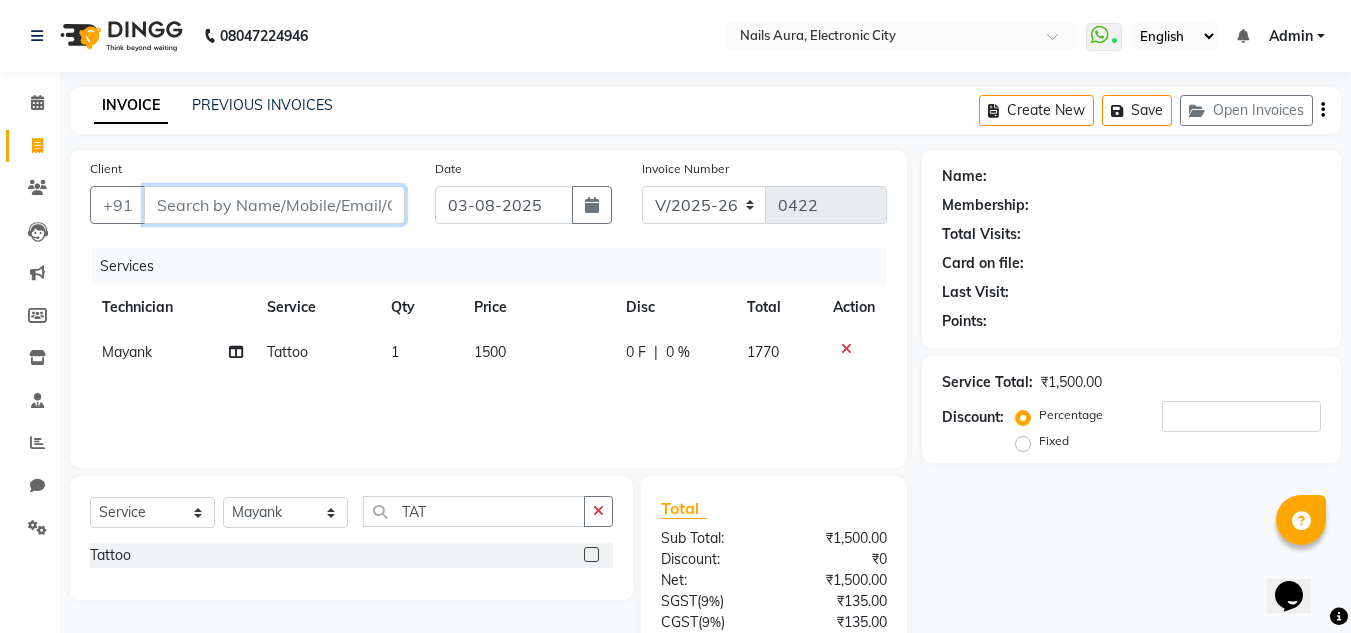 click on "Client" at bounding box center (274, 205) 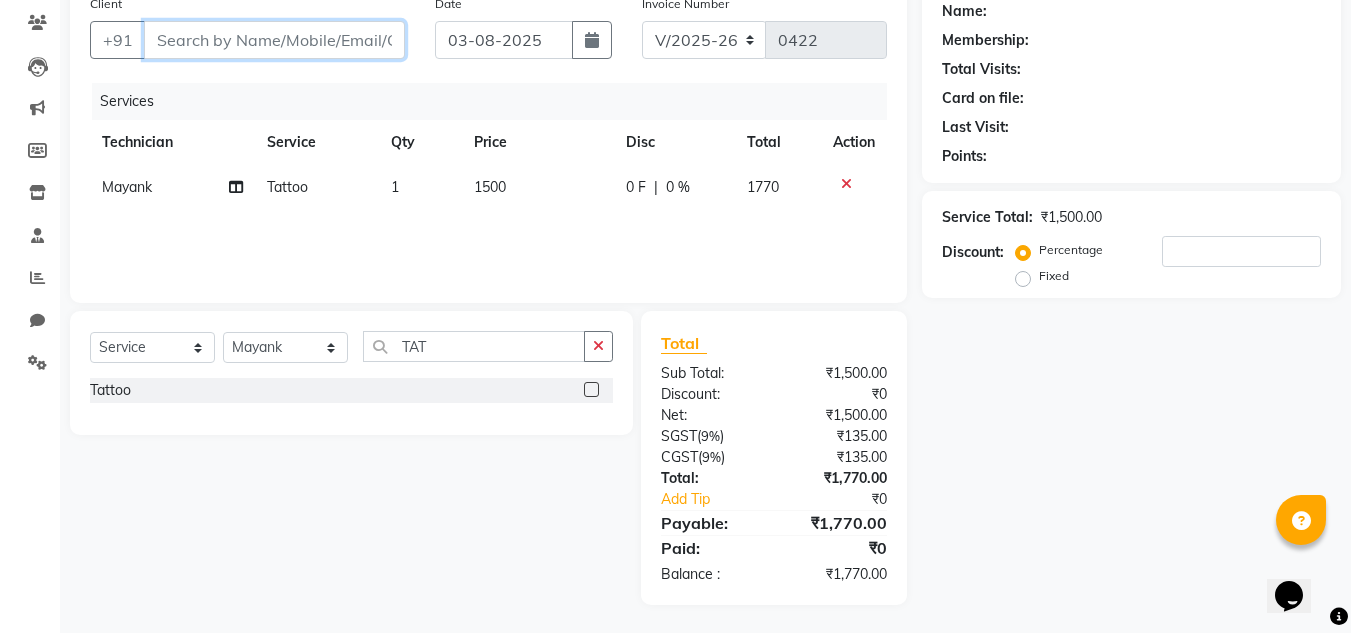 scroll, scrollTop: 67, scrollLeft: 0, axis: vertical 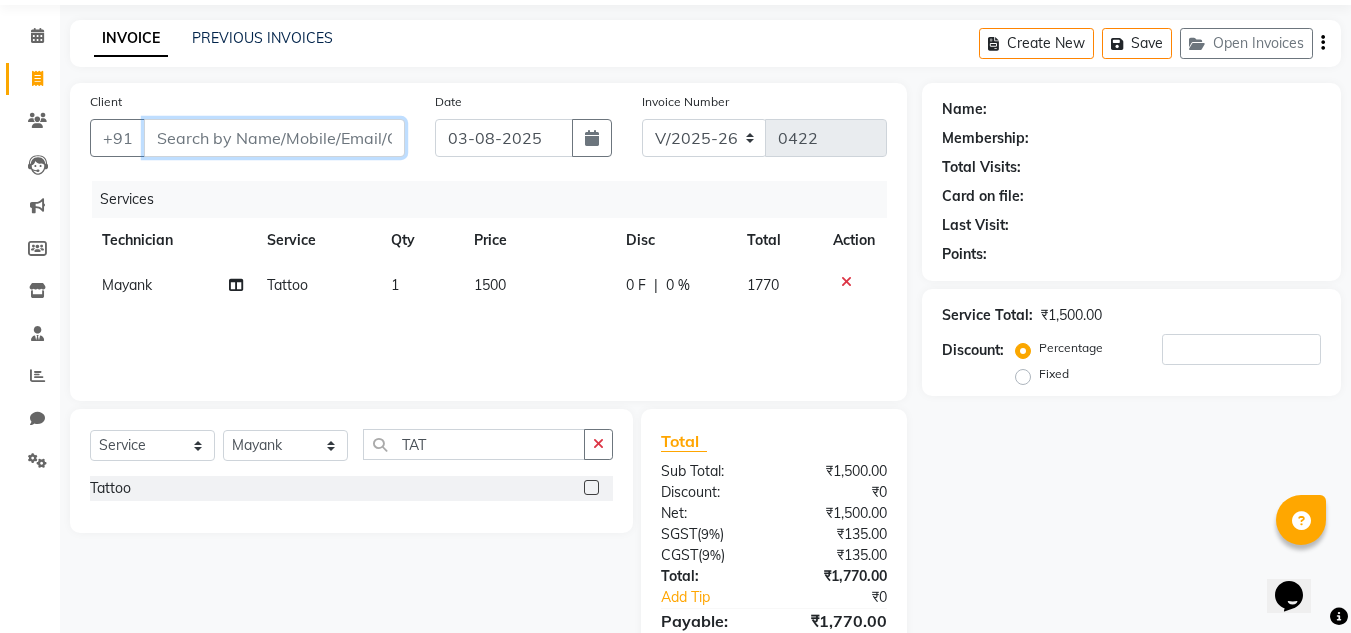 click on "Client" at bounding box center (274, 138) 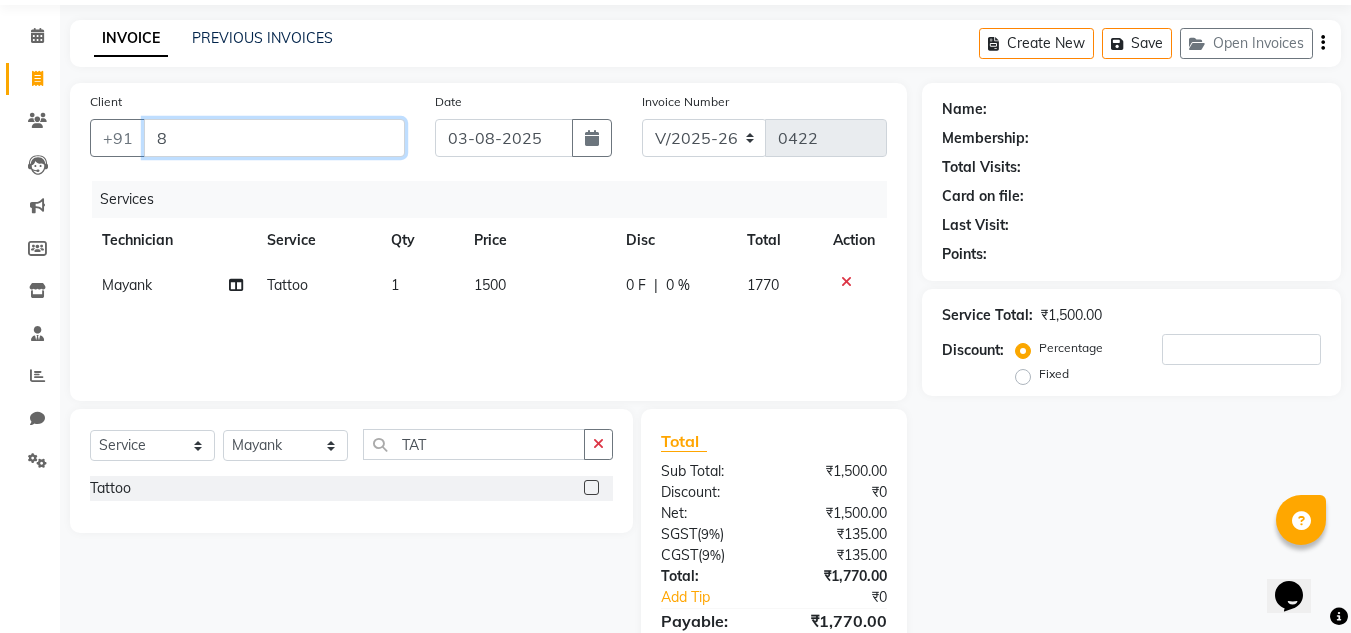 type on "0" 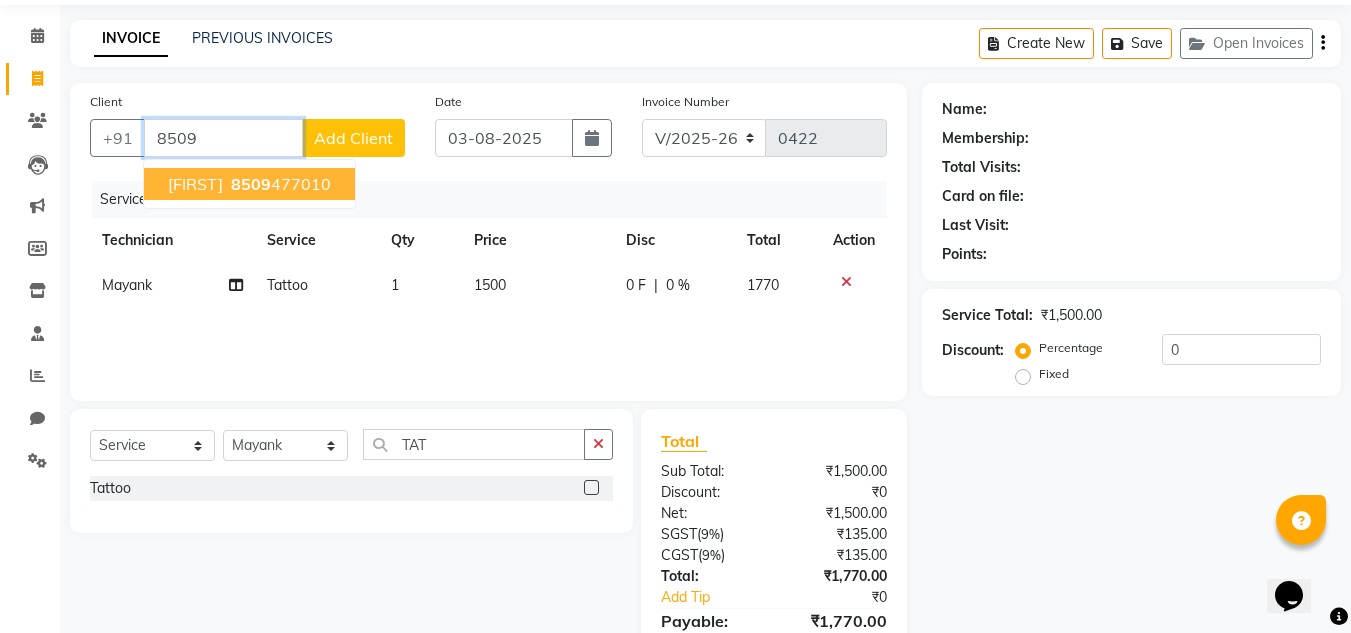 click on "8509 477010" at bounding box center (279, 184) 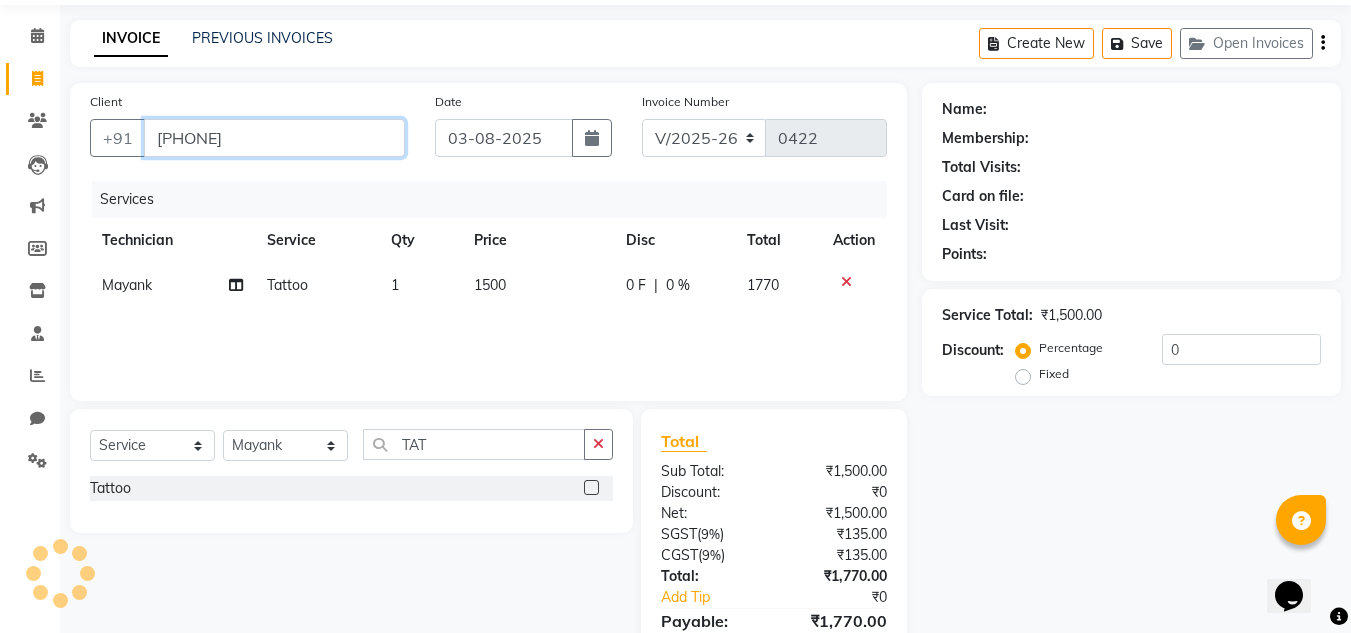 type on "8509477010" 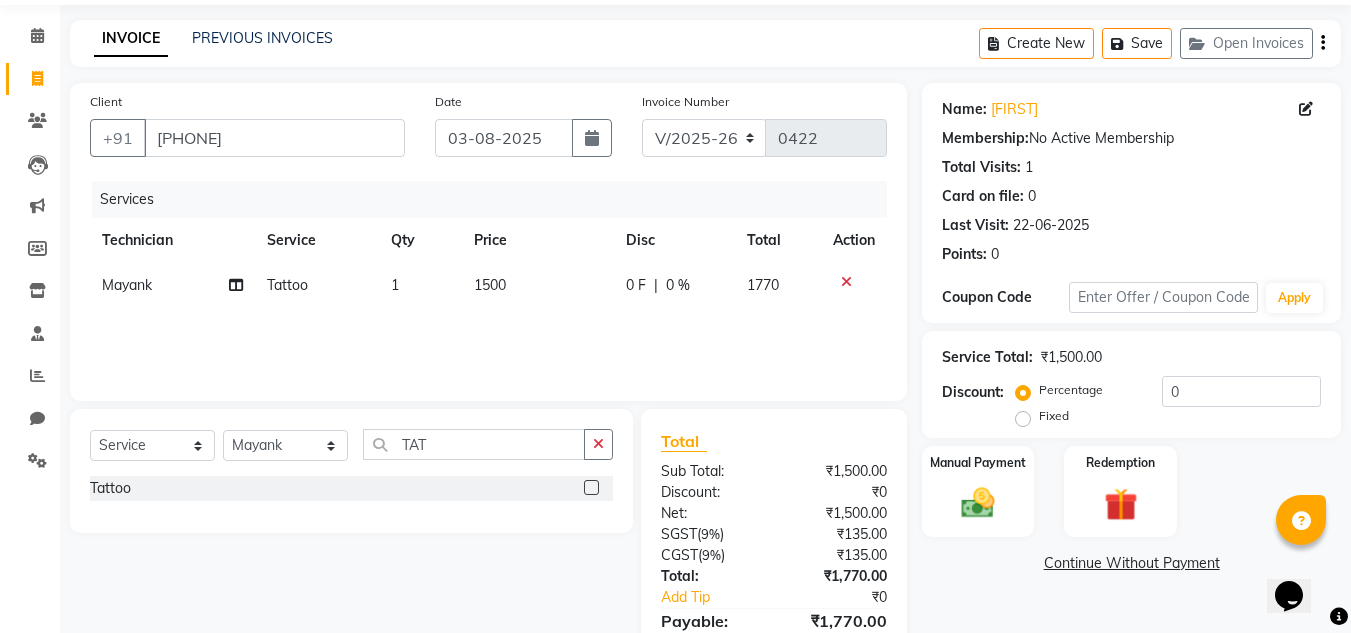 scroll, scrollTop: 167, scrollLeft: 0, axis: vertical 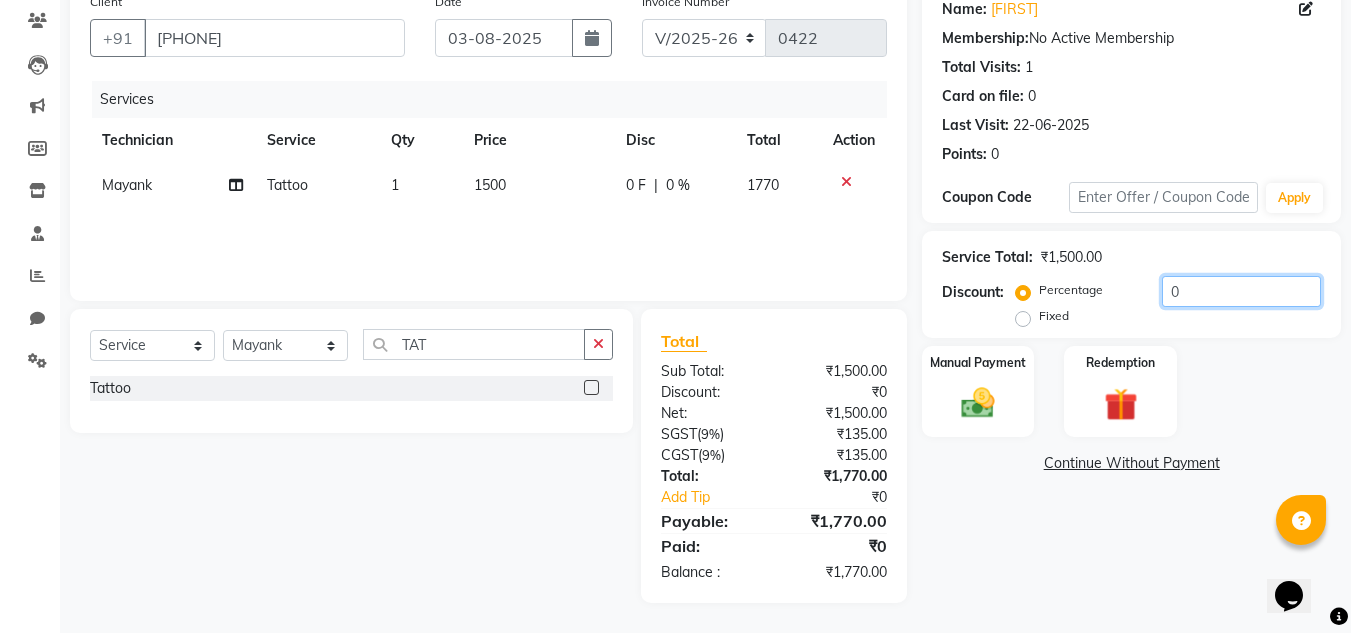 click on "0" 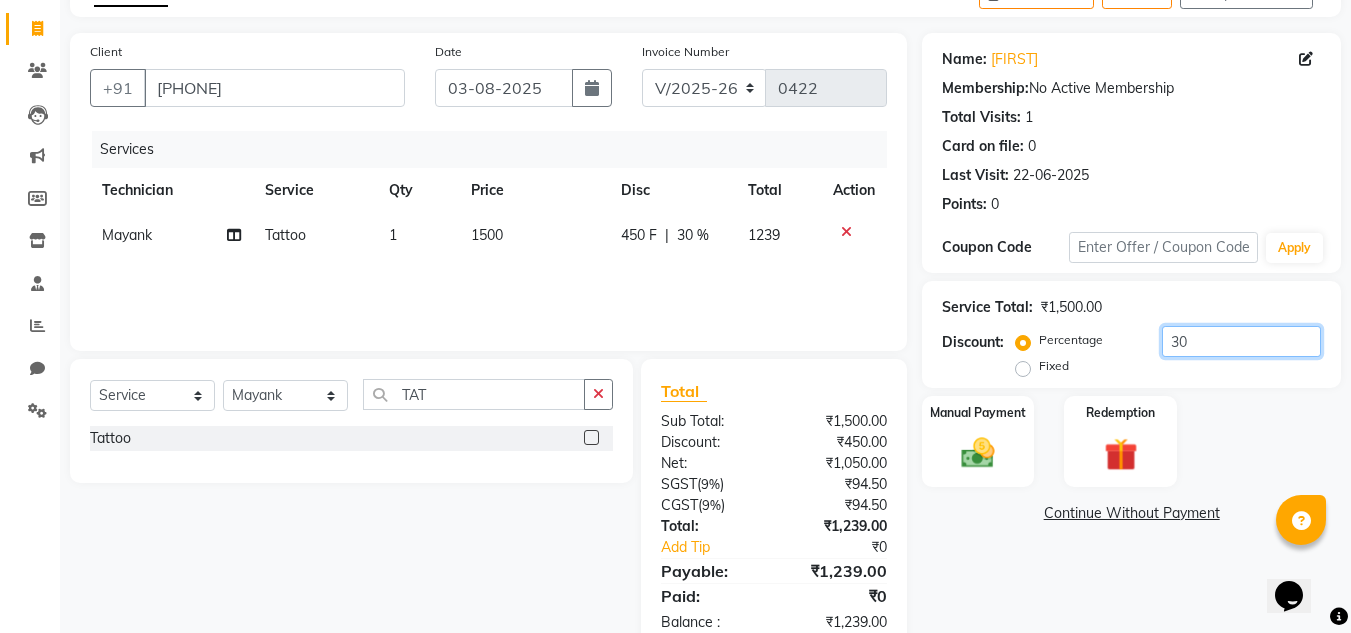 scroll, scrollTop: 167, scrollLeft: 0, axis: vertical 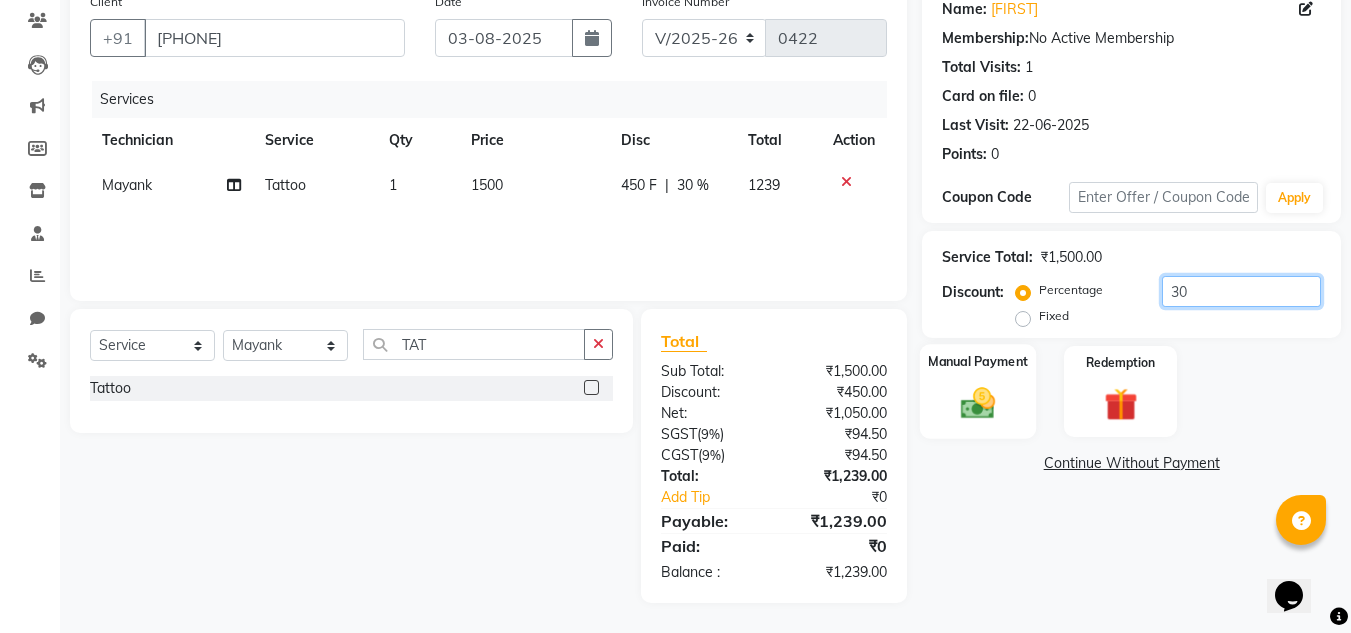 type on "30" 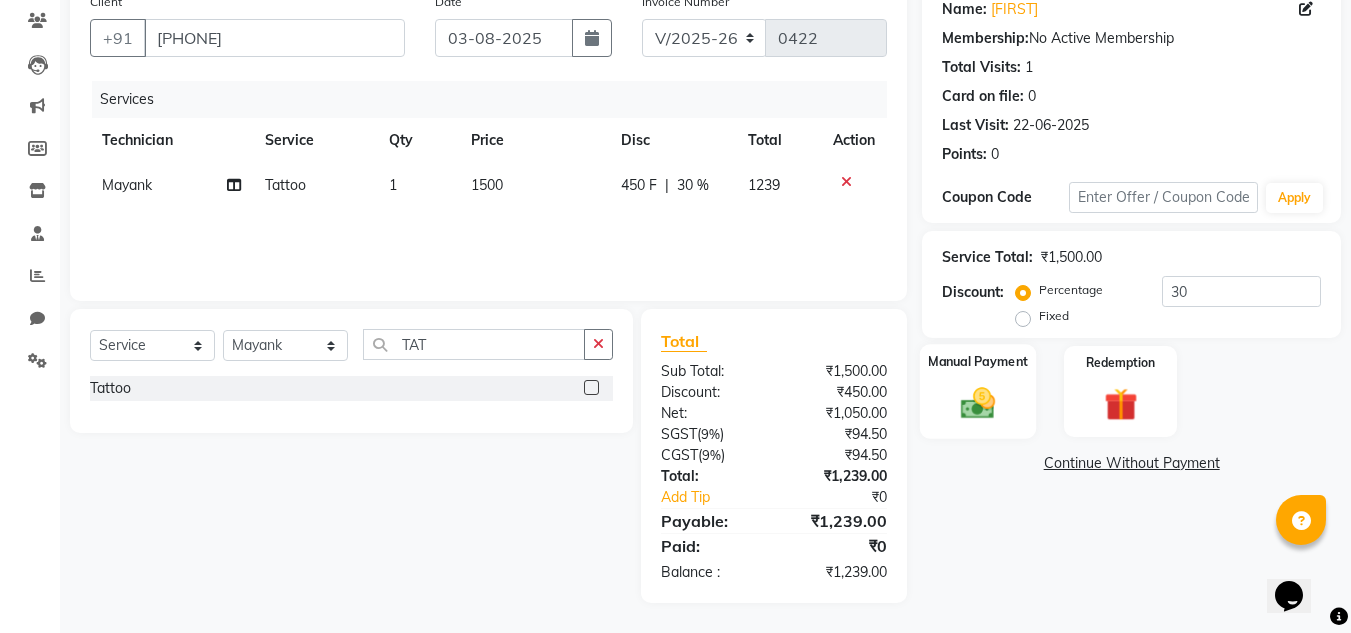 click 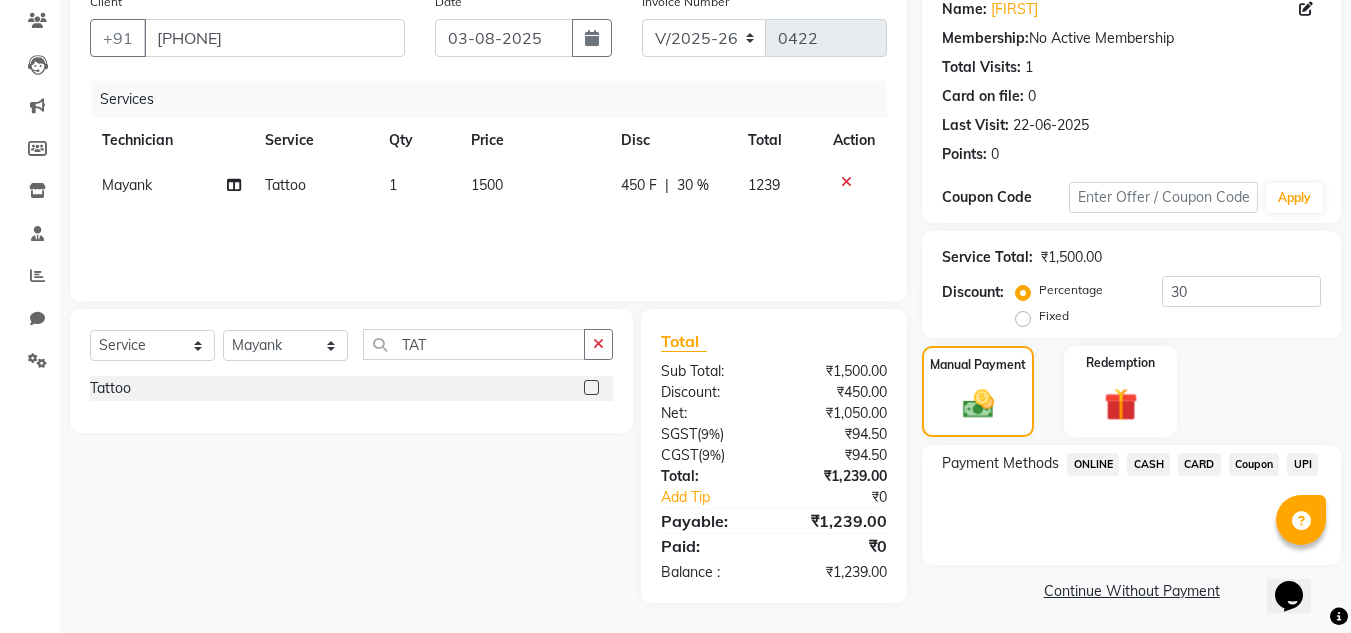 scroll, scrollTop: 170, scrollLeft: 0, axis: vertical 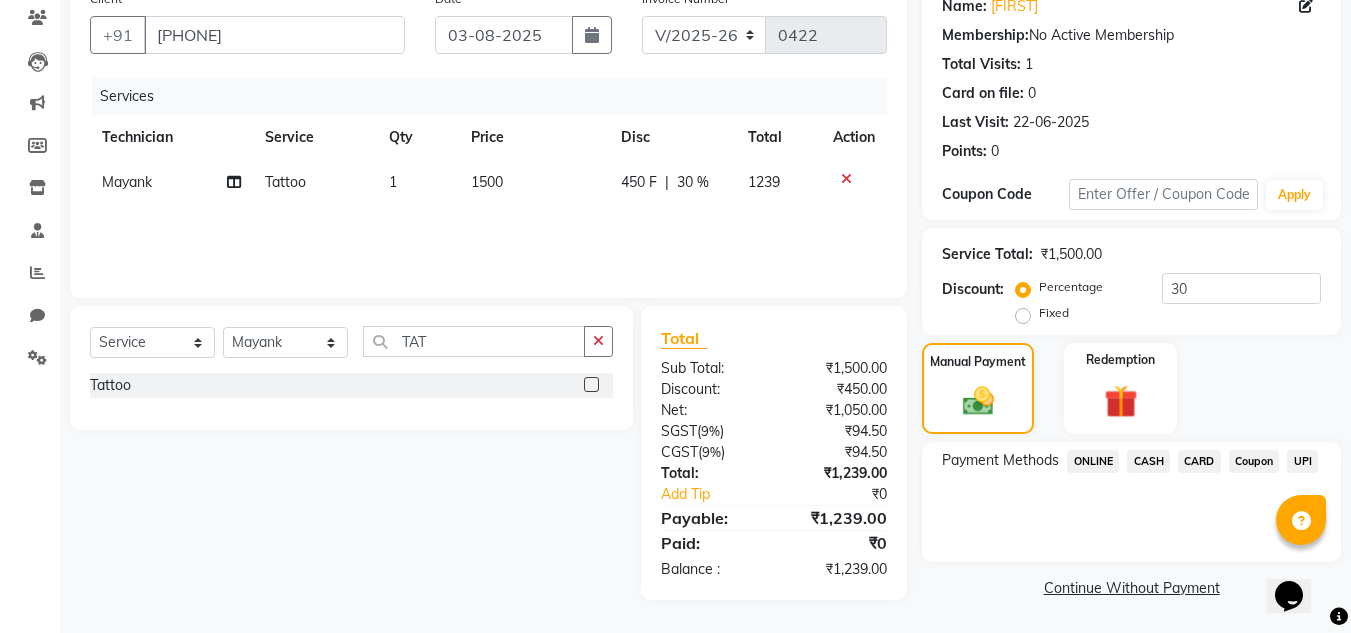 click on "UPI" 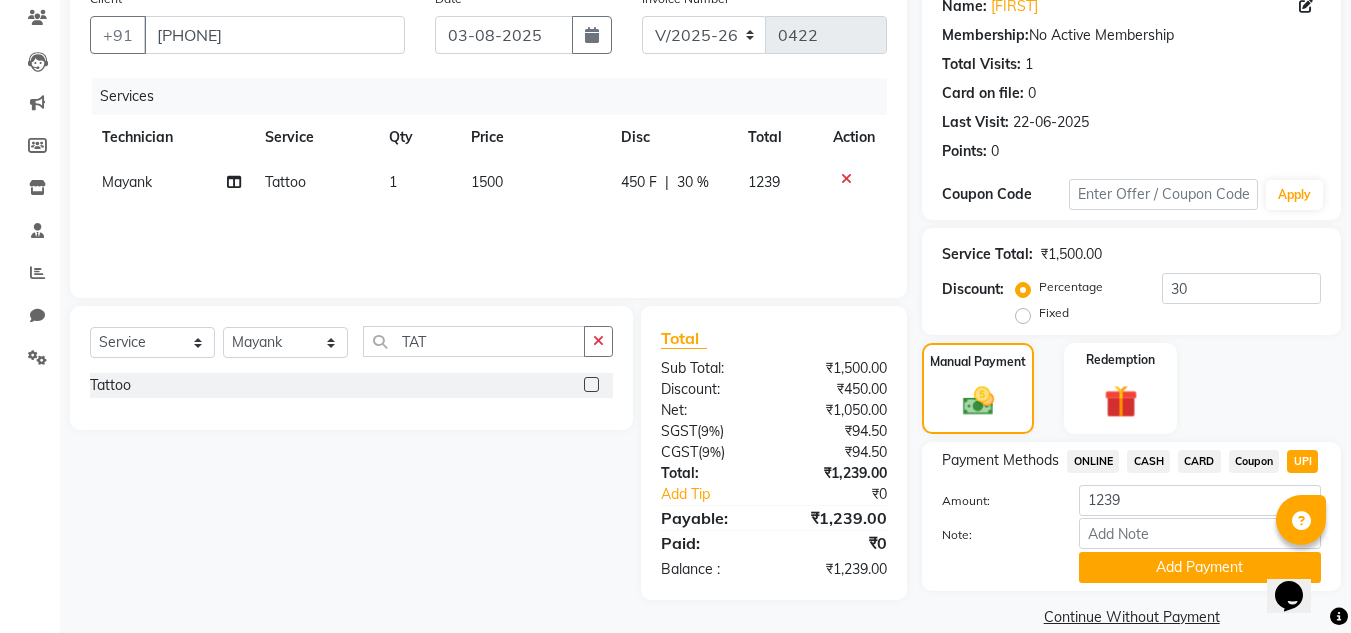 scroll, scrollTop: 199, scrollLeft: 0, axis: vertical 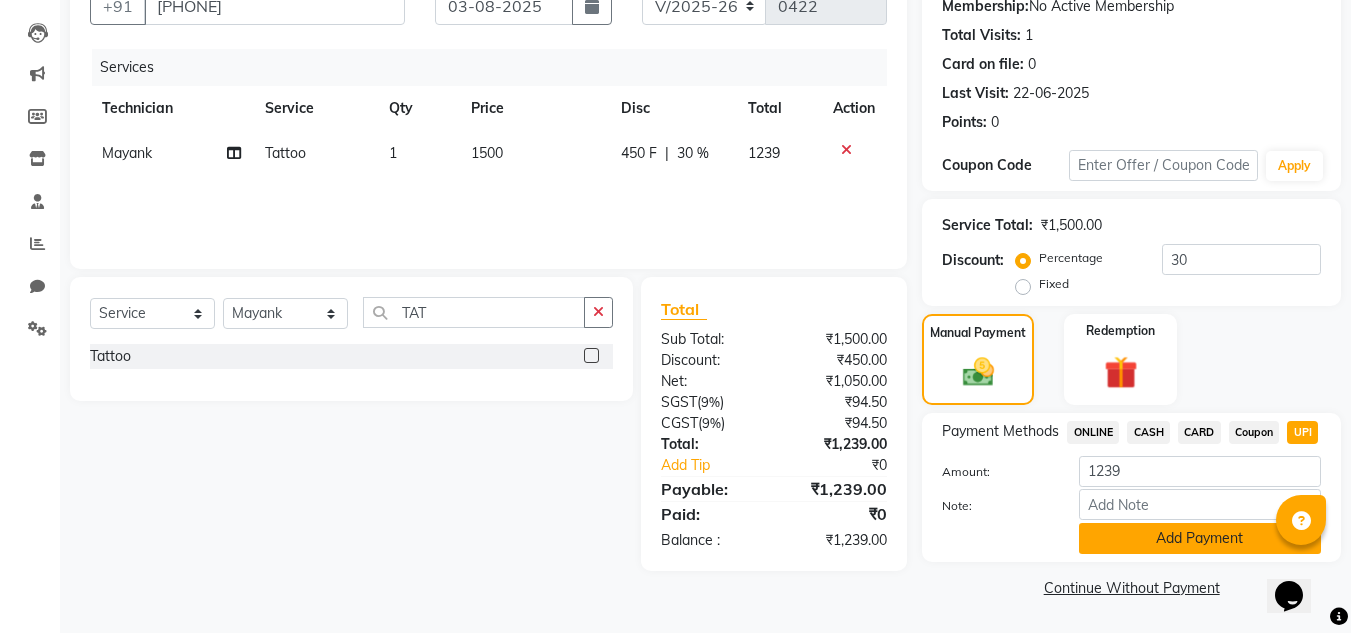 click on "Add Payment" 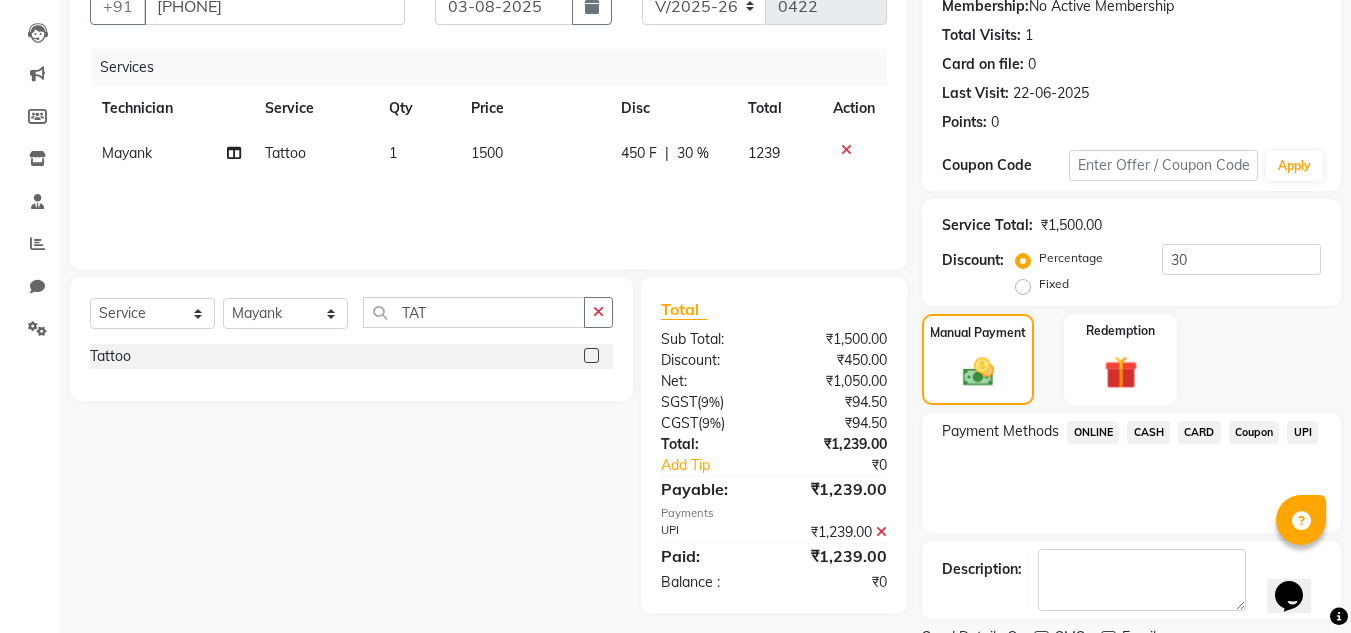 scroll, scrollTop: 283, scrollLeft: 0, axis: vertical 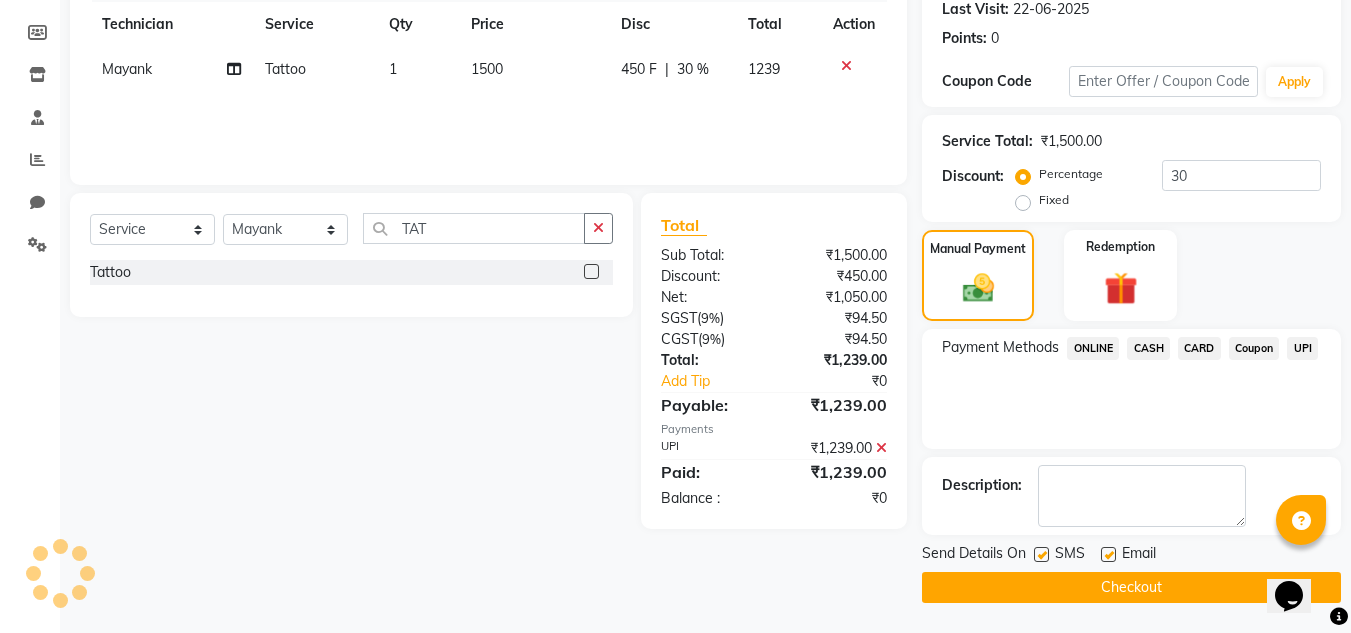 click on "Checkout" 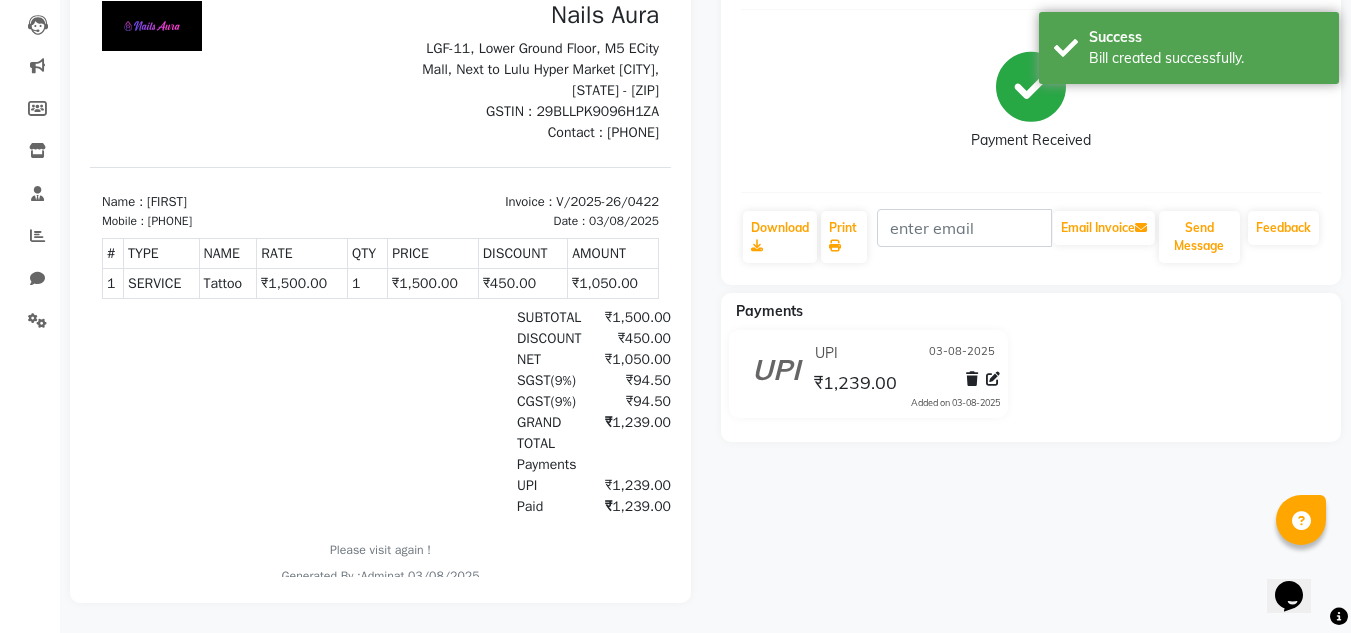 scroll, scrollTop: 0, scrollLeft: 0, axis: both 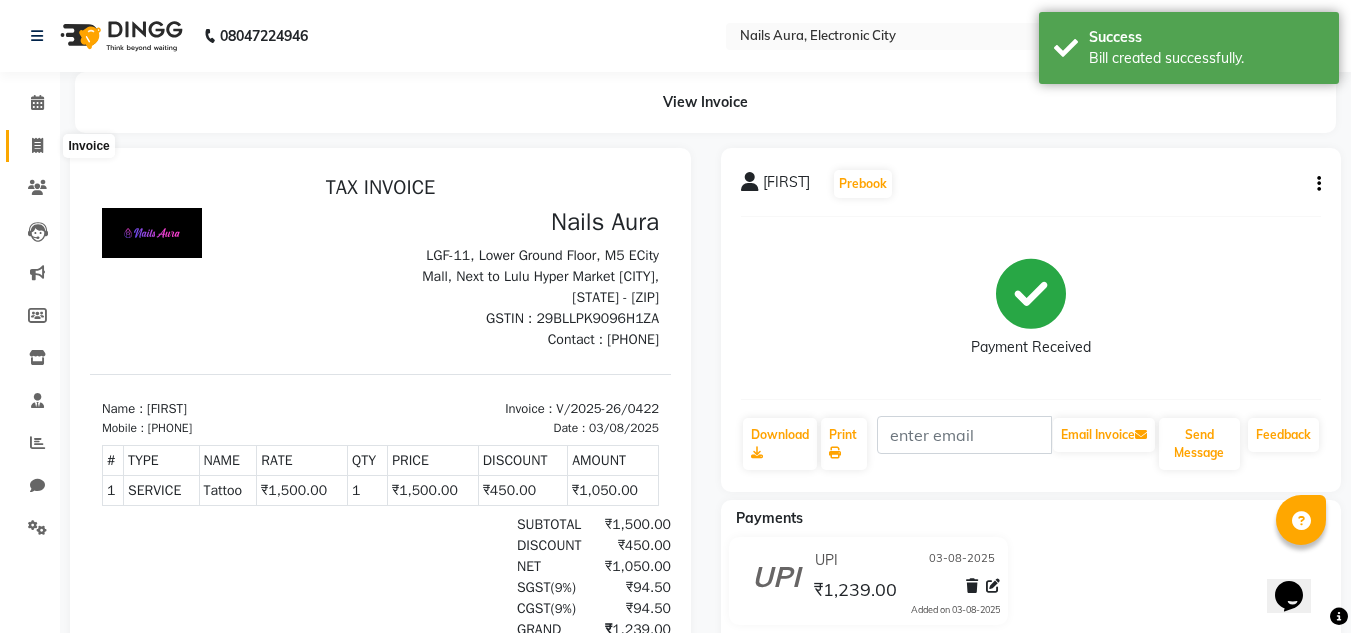 click 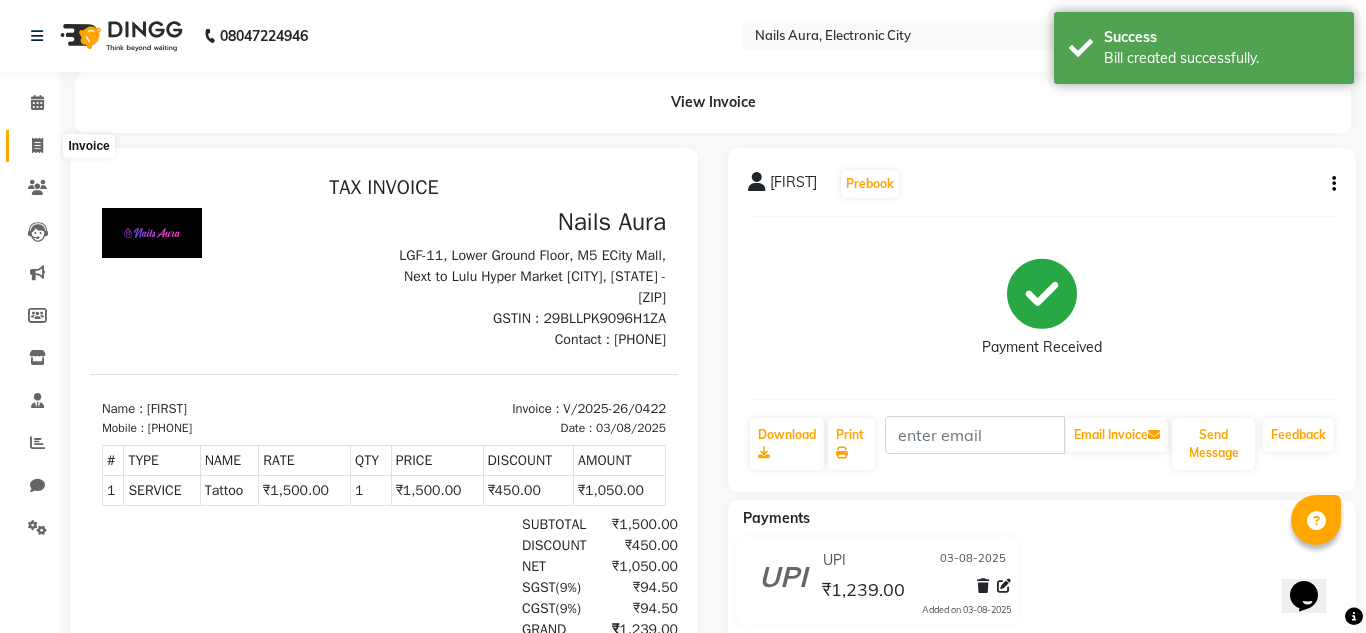 select on "8179" 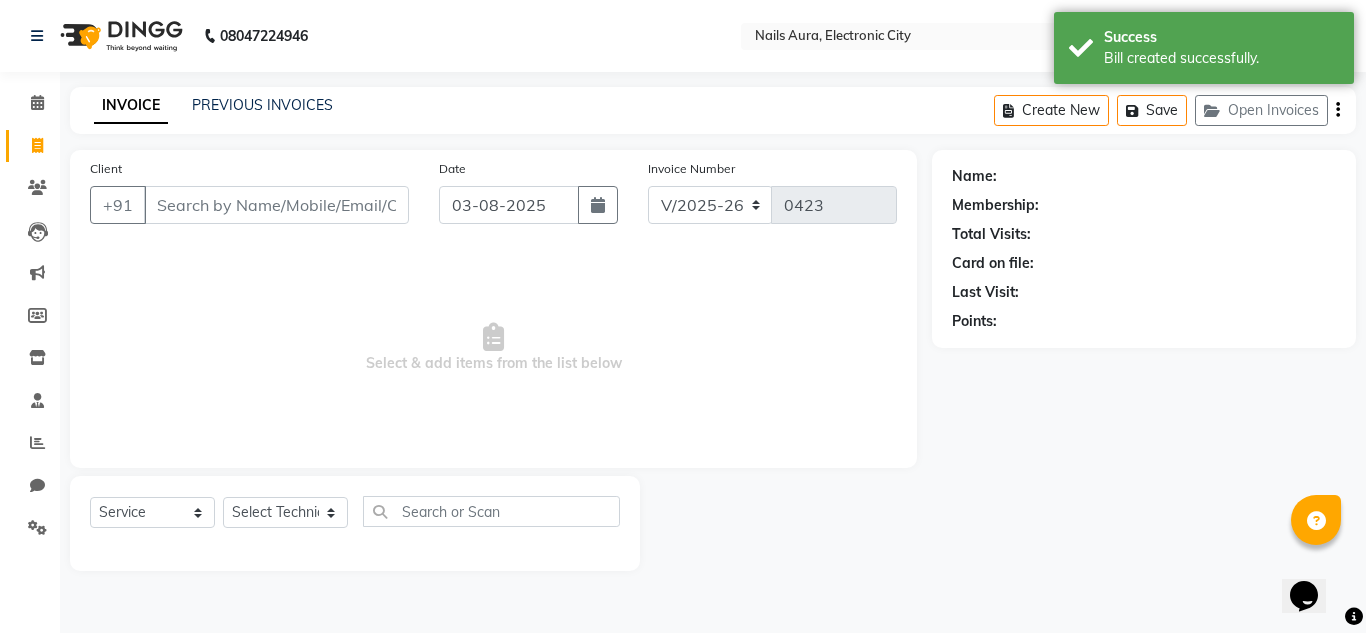 click on "Client" at bounding box center (276, 205) 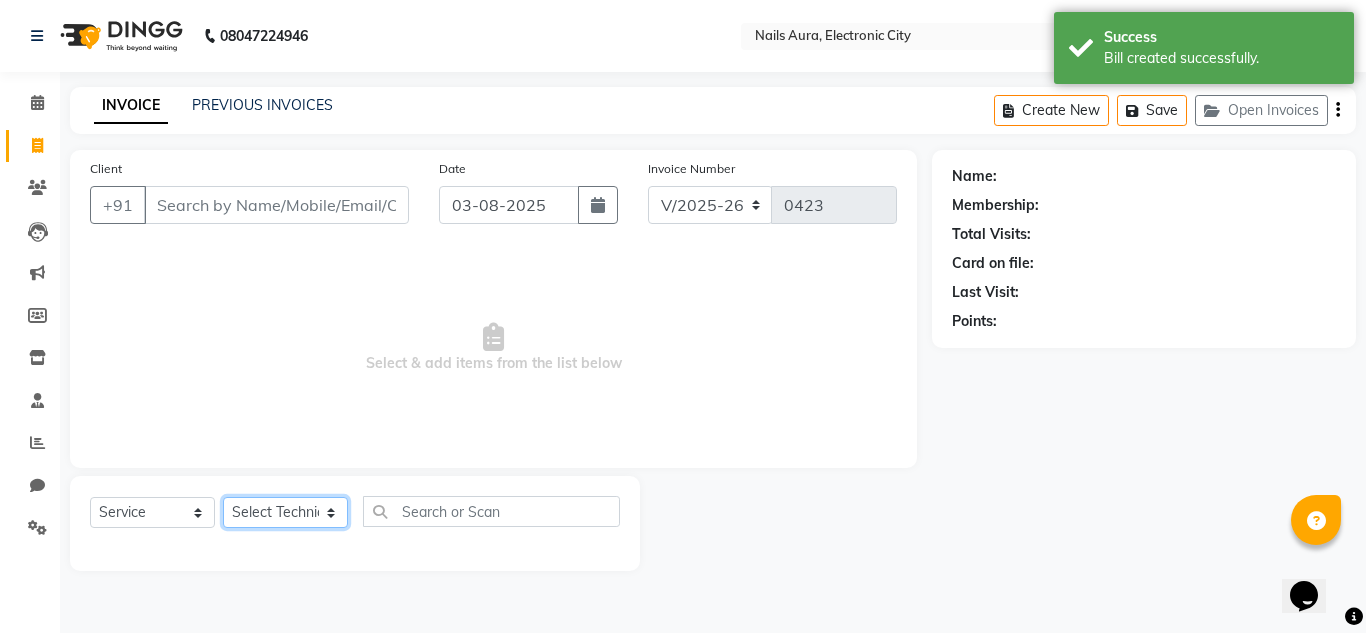 click on "Select Technician Akash Akshay Gulshan Mahi Mayank Munmun Pooja Rashmi Rima dey Rizwana Shaina Varsha Vikram" 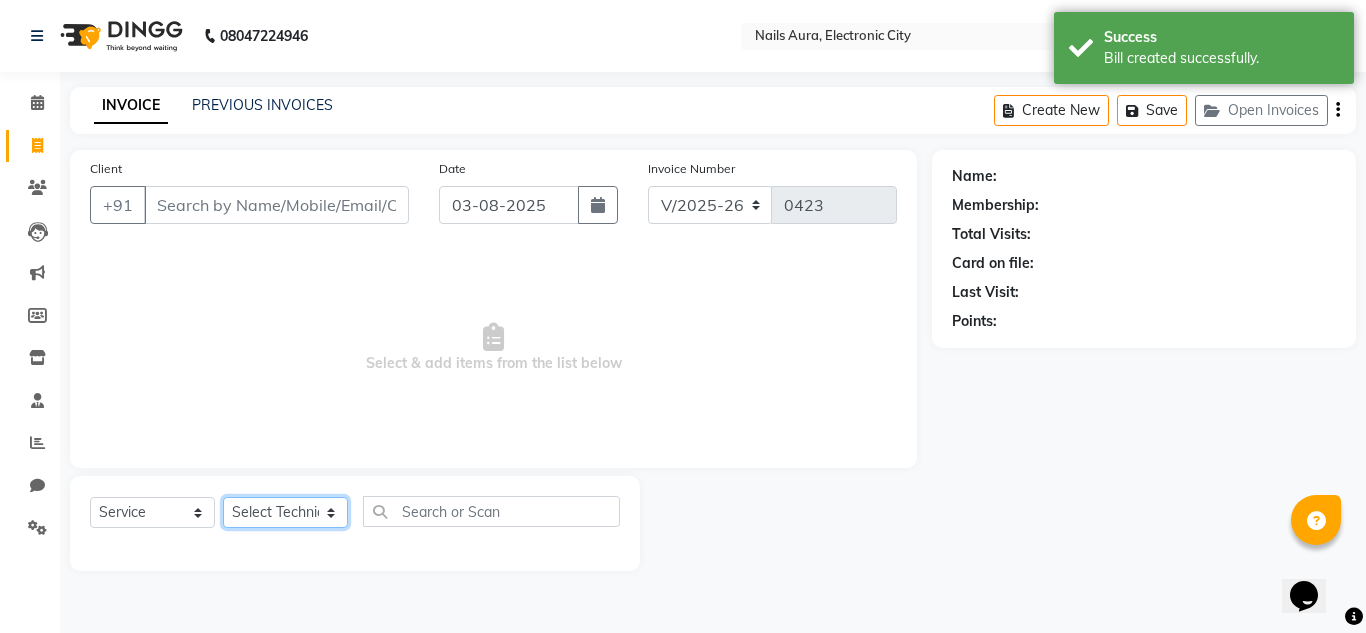 select on "80444" 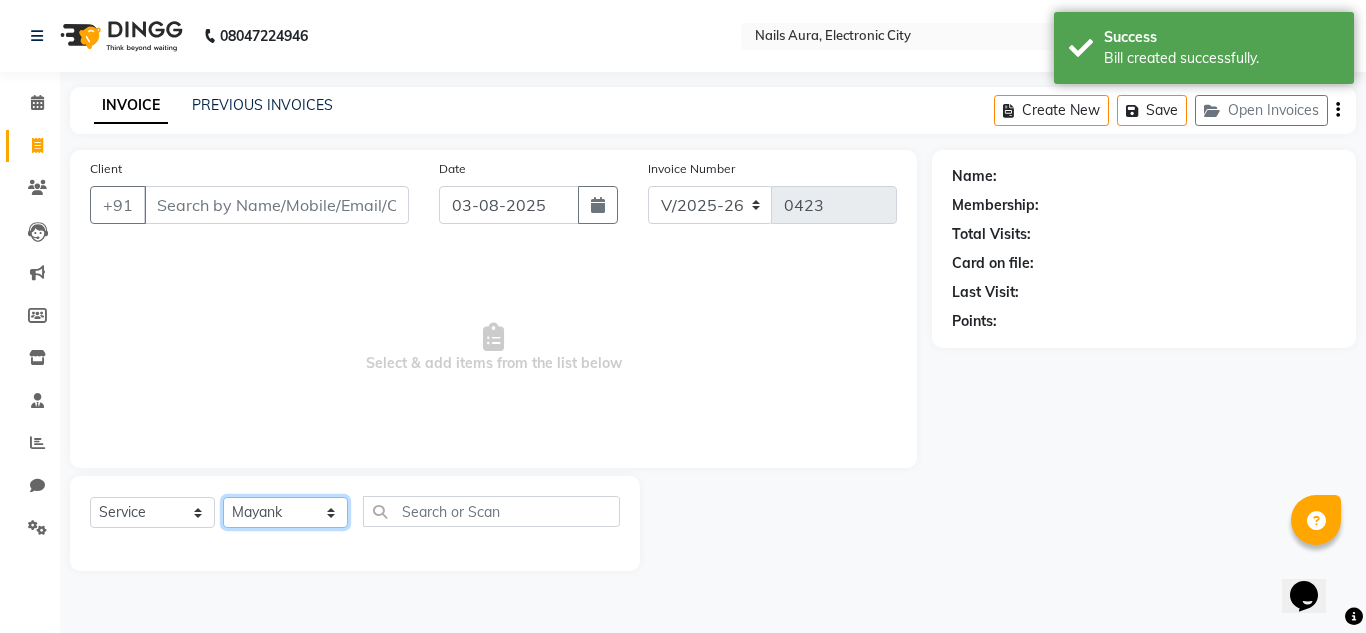 click on "Select Technician Akash Akshay Gulshan Mahi Mayank Munmun Pooja Rashmi Rima dey Rizwana Shaina Varsha Vikram" 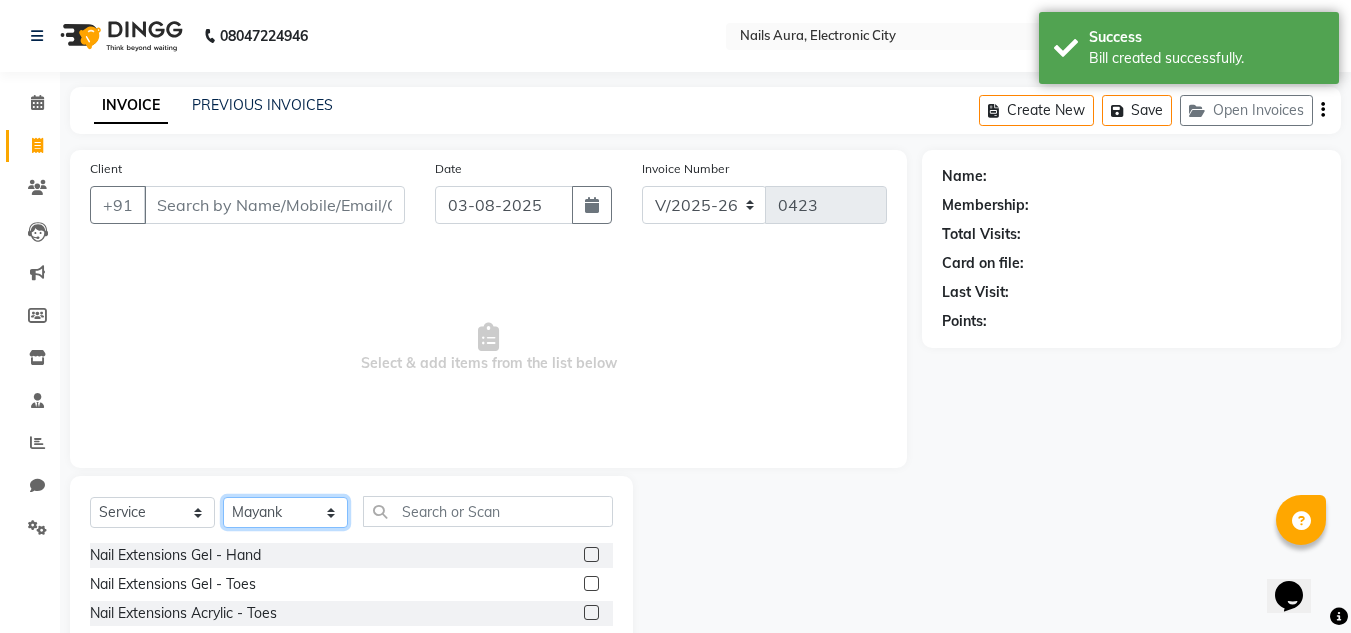 scroll, scrollTop: 168, scrollLeft: 0, axis: vertical 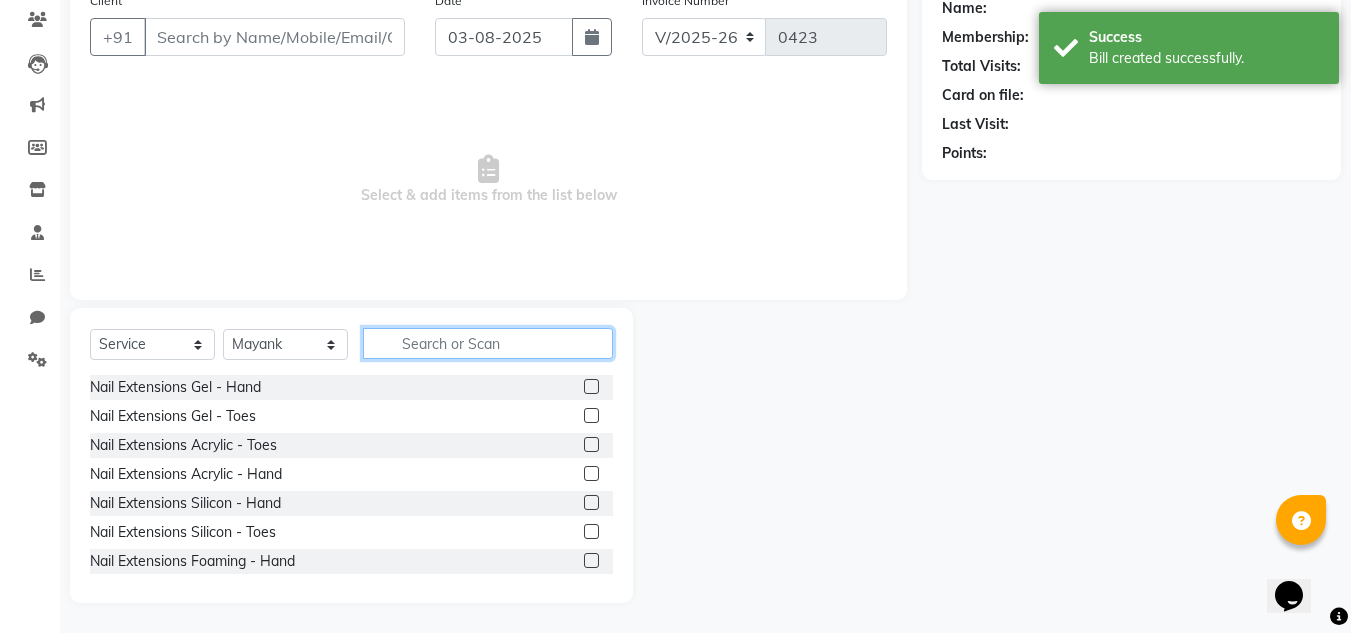 click 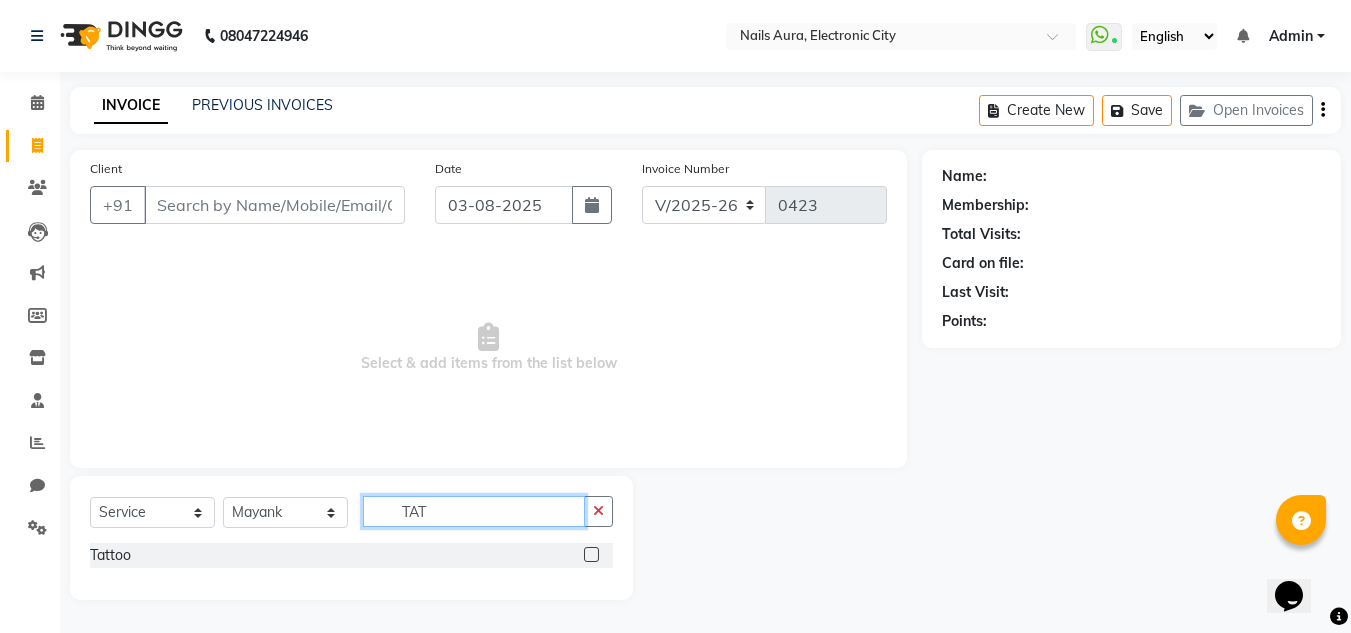 scroll, scrollTop: 0, scrollLeft: 0, axis: both 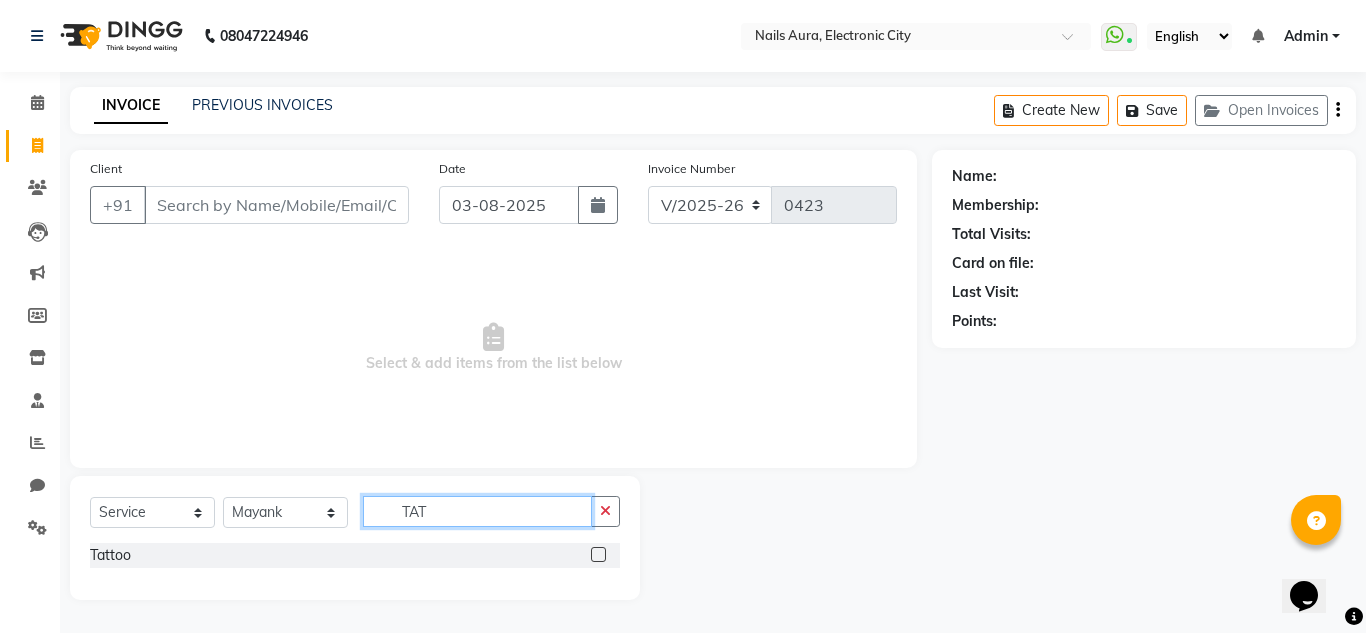 type on "TAT" 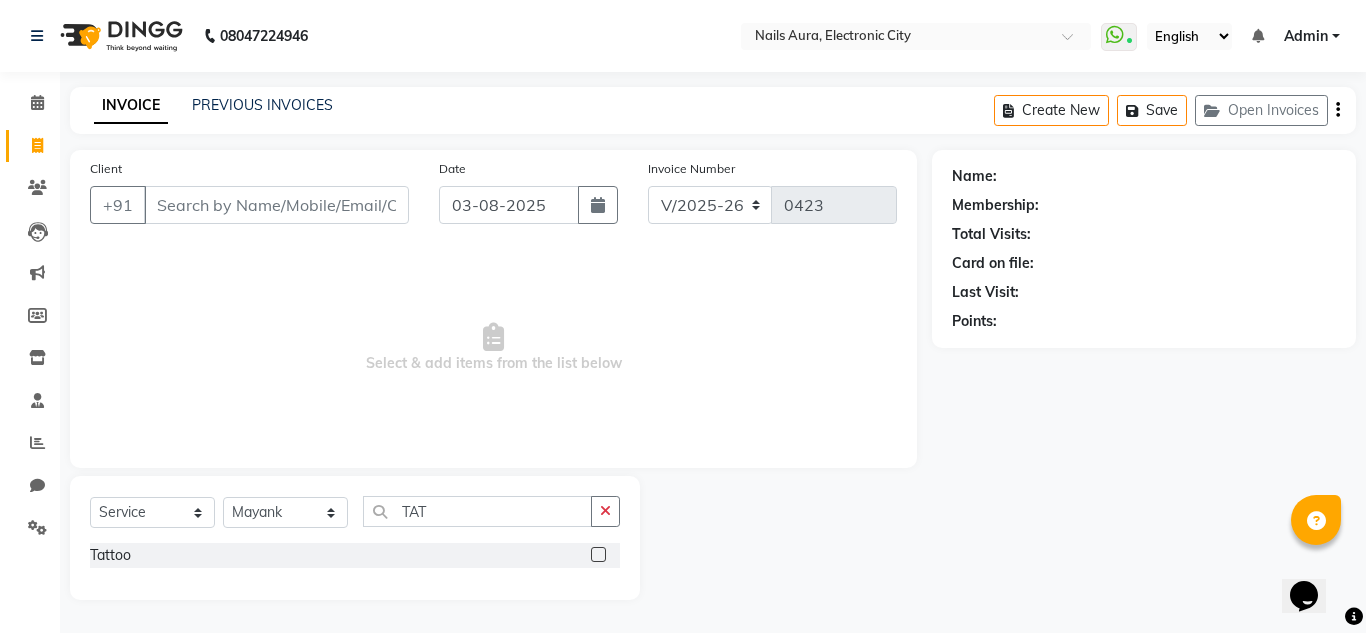 click 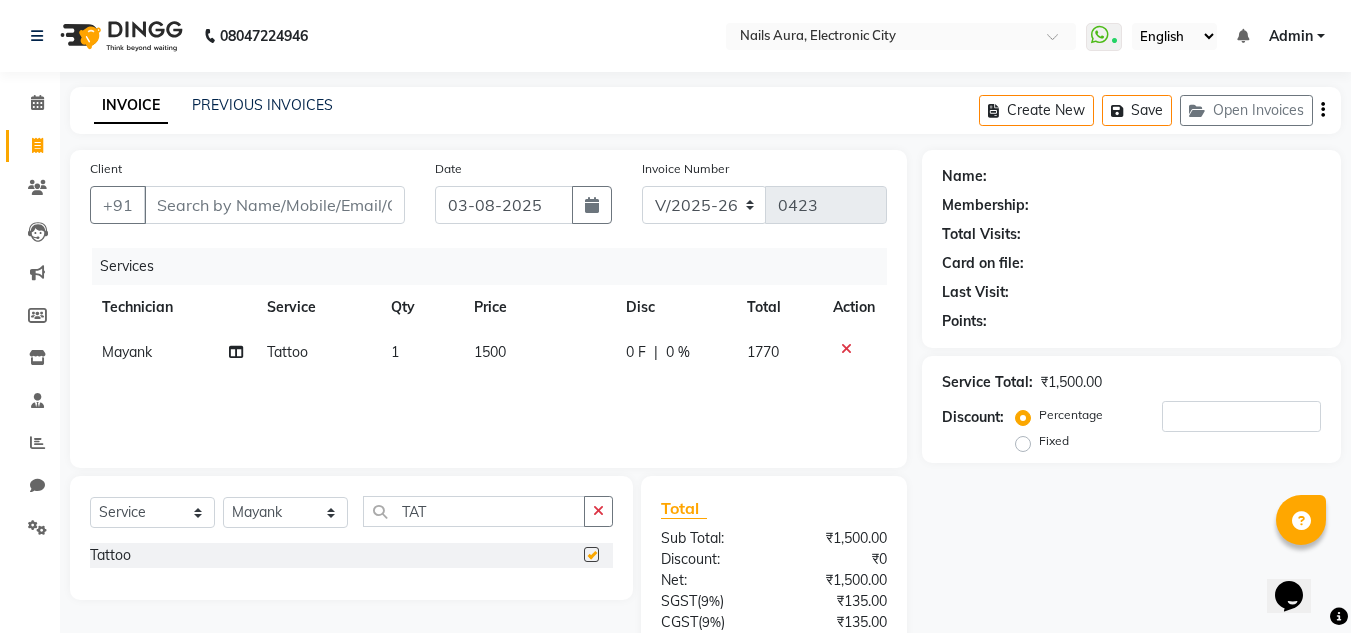 checkbox on "false" 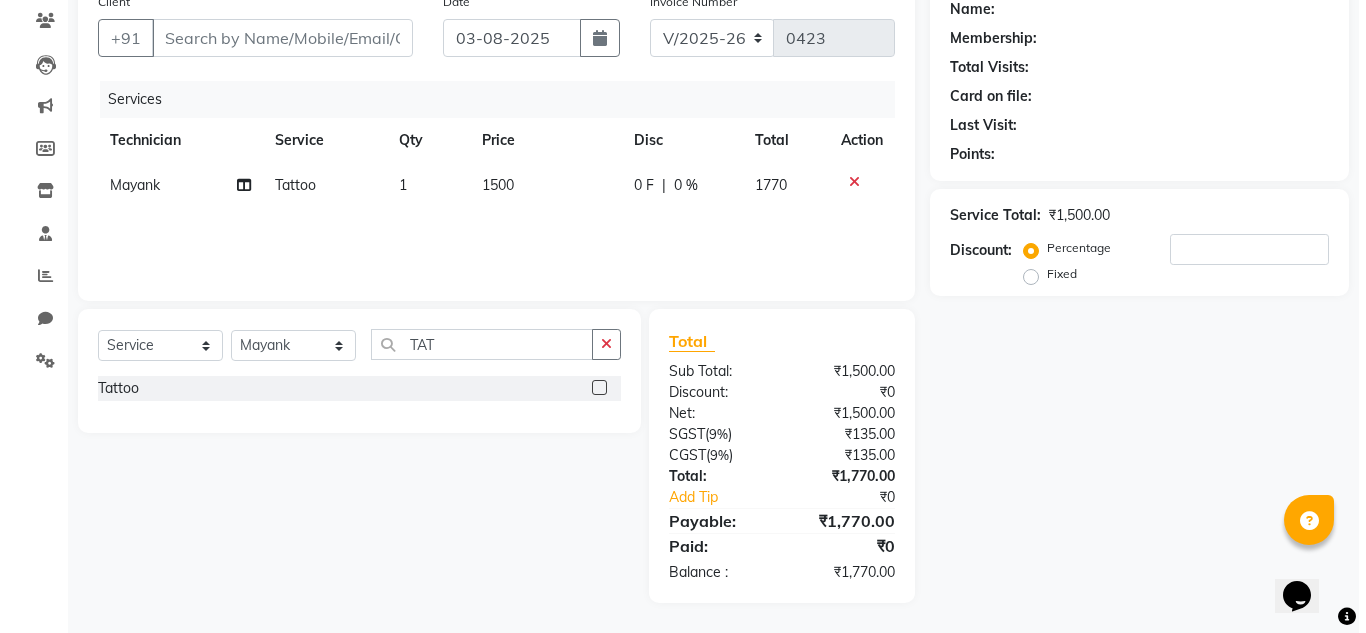 scroll, scrollTop: 0, scrollLeft: 0, axis: both 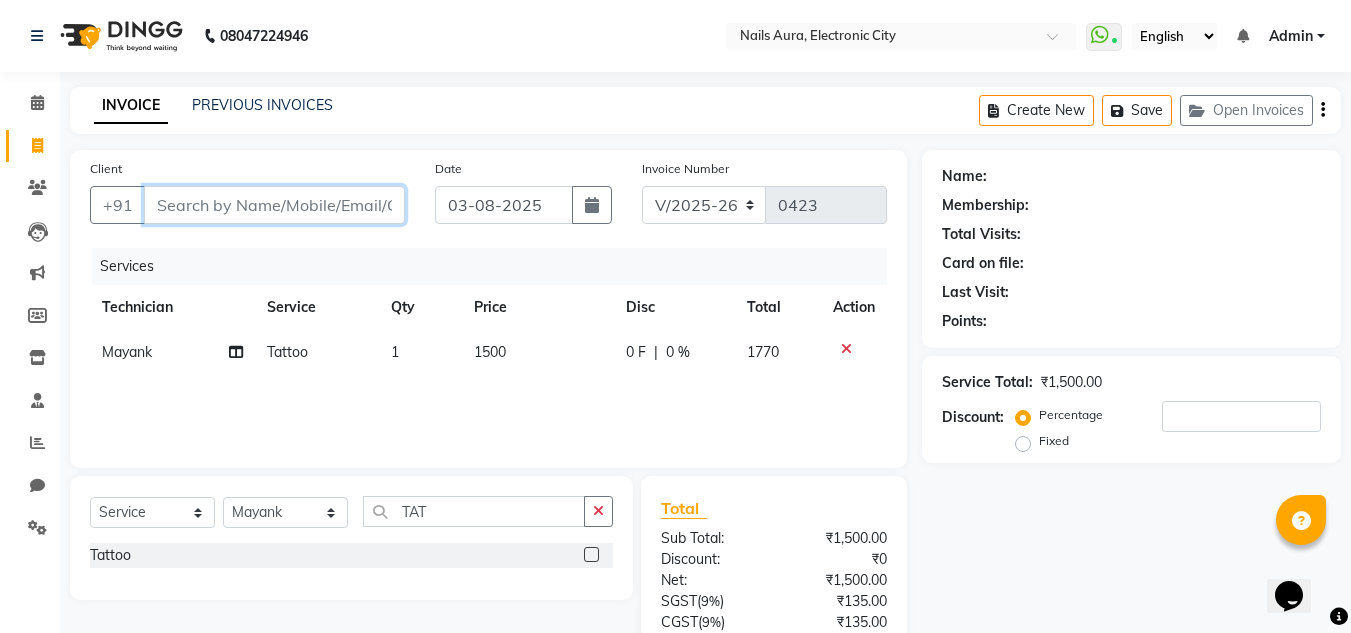 click on "Client" at bounding box center [274, 205] 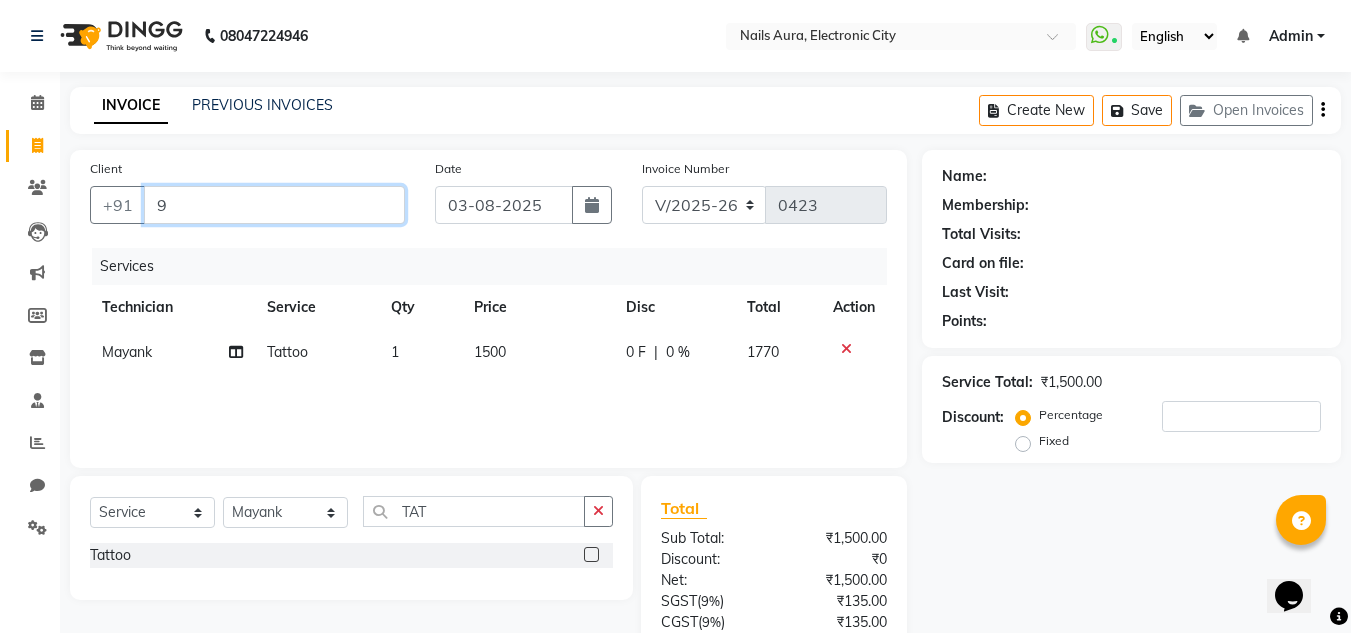 type on "0" 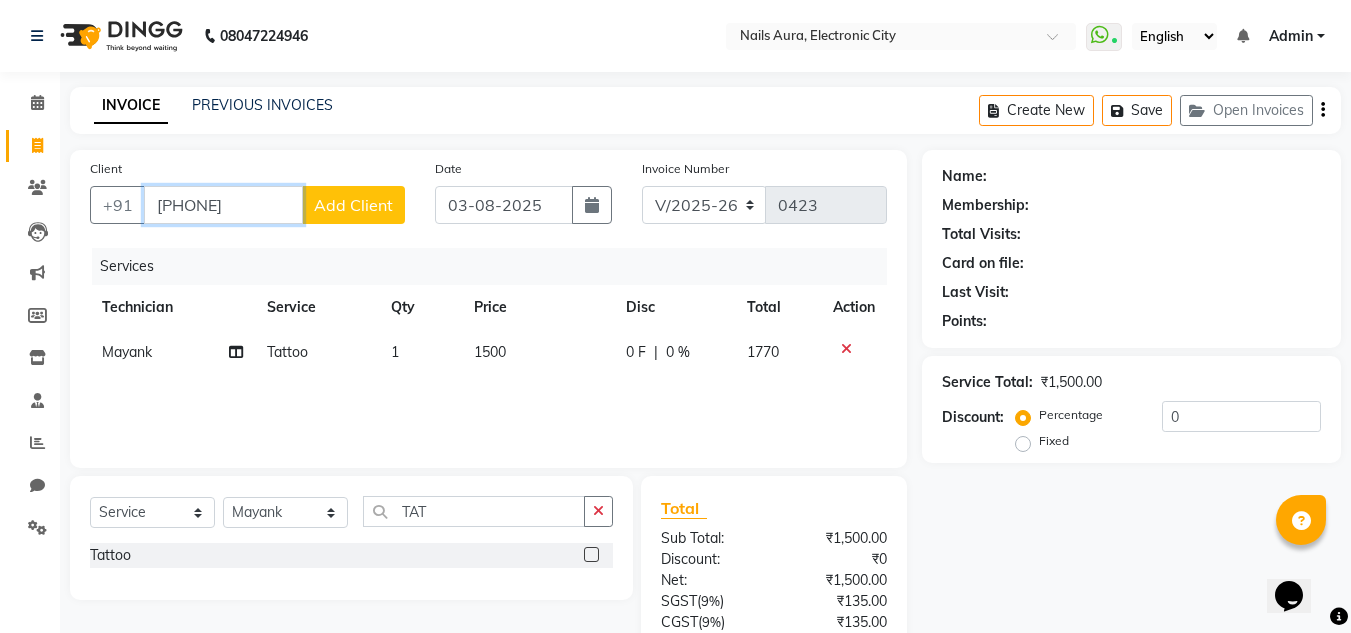 type on "9842114321" 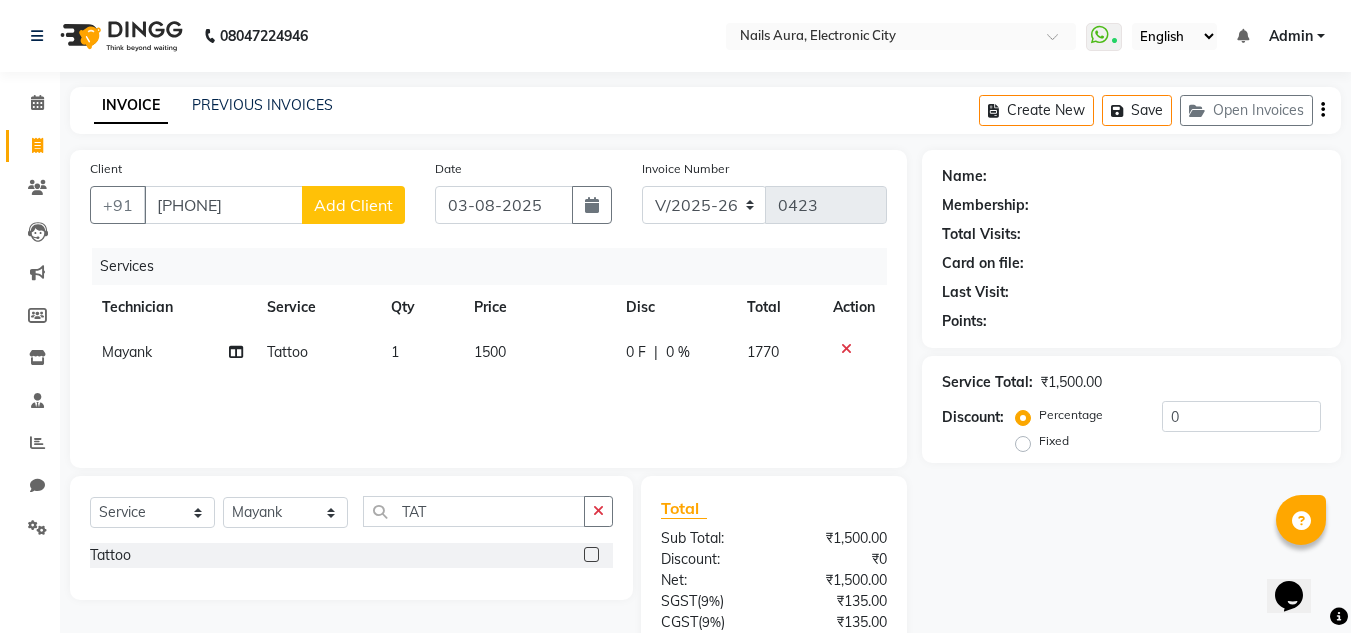 click on "Add Client" 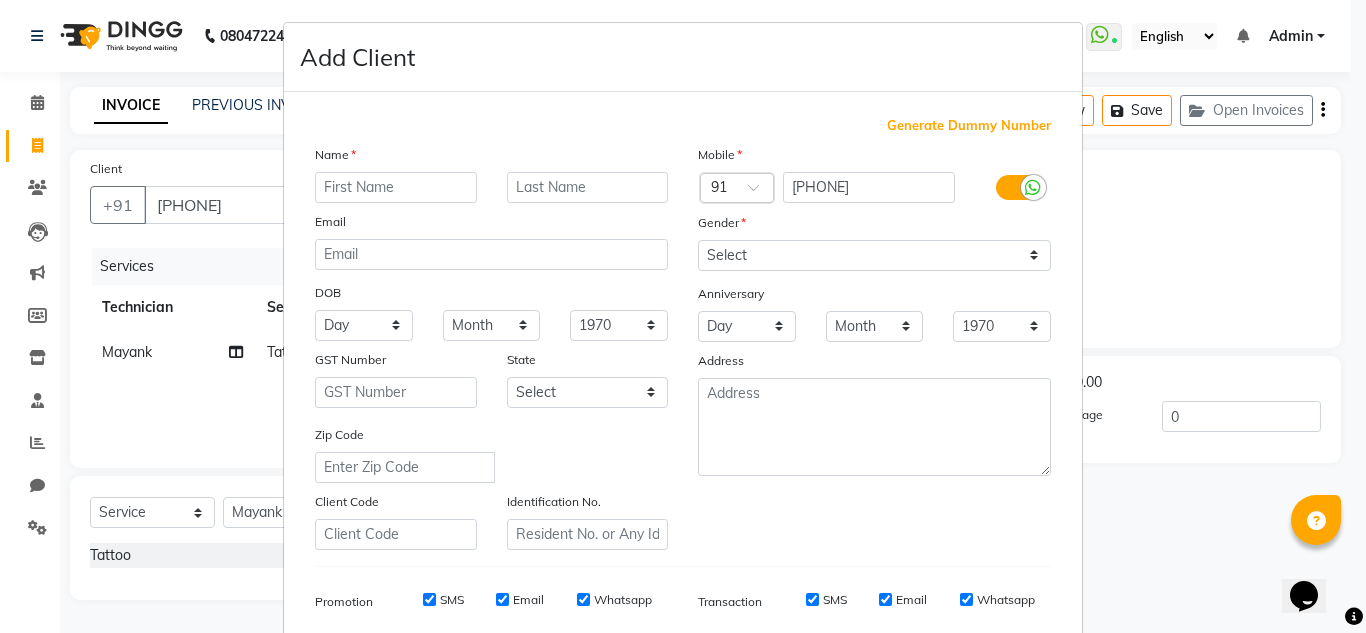 scroll, scrollTop: 0, scrollLeft: 0, axis: both 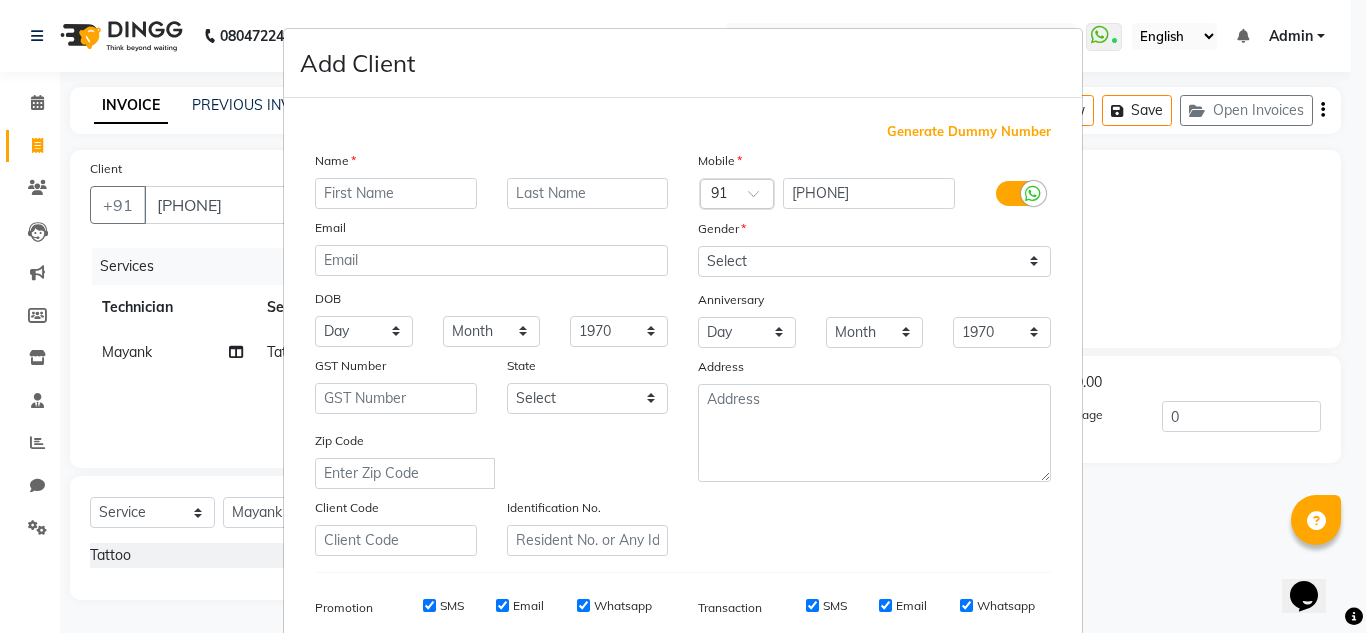click at bounding box center [396, 193] 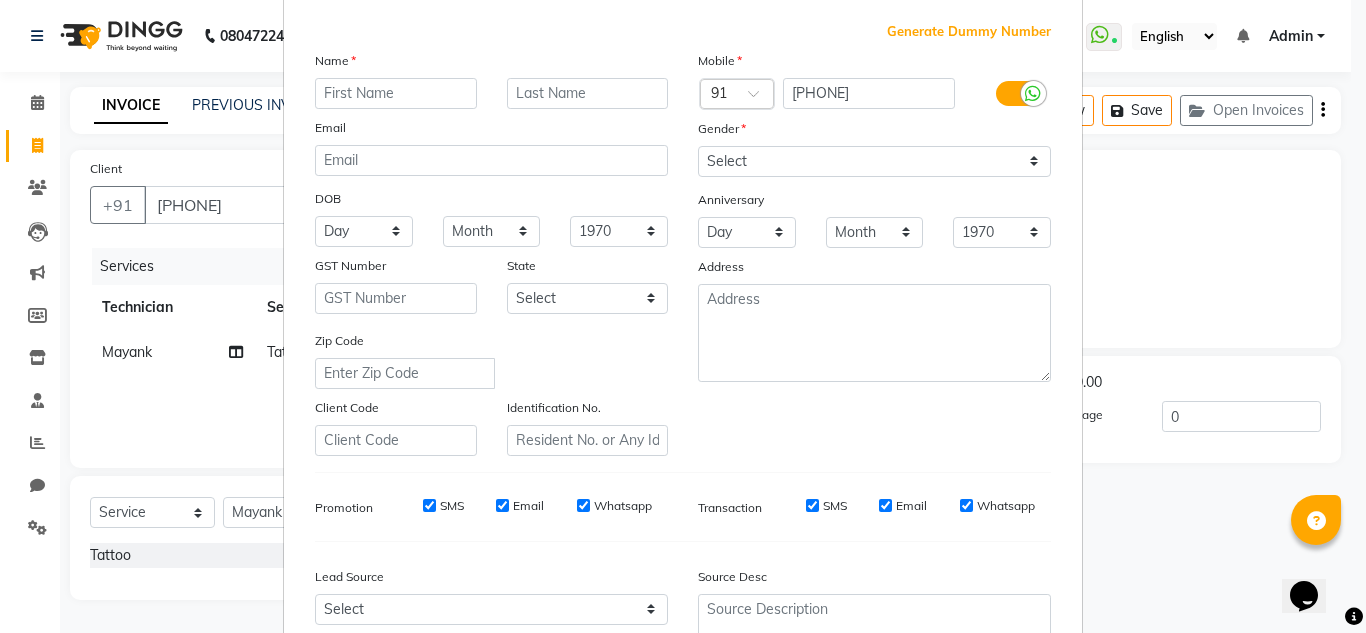 scroll, scrollTop: 0, scrollLeft: 0, axis: both 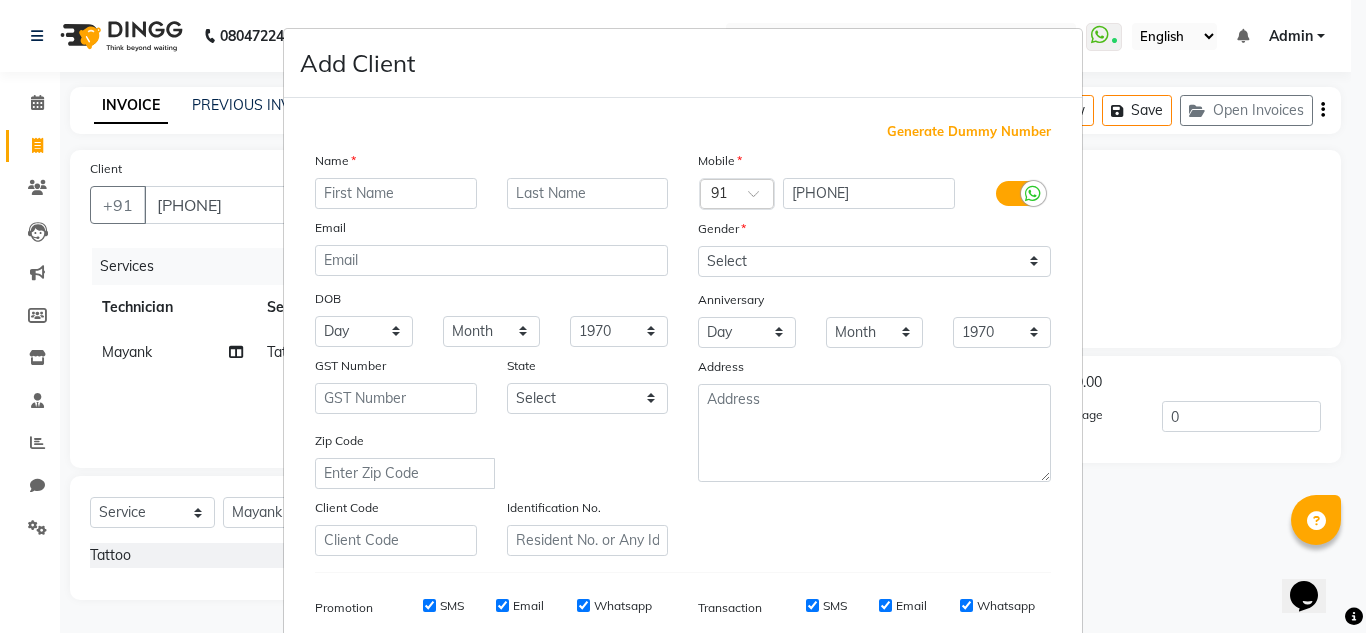 click at bounding box center (396, 193) 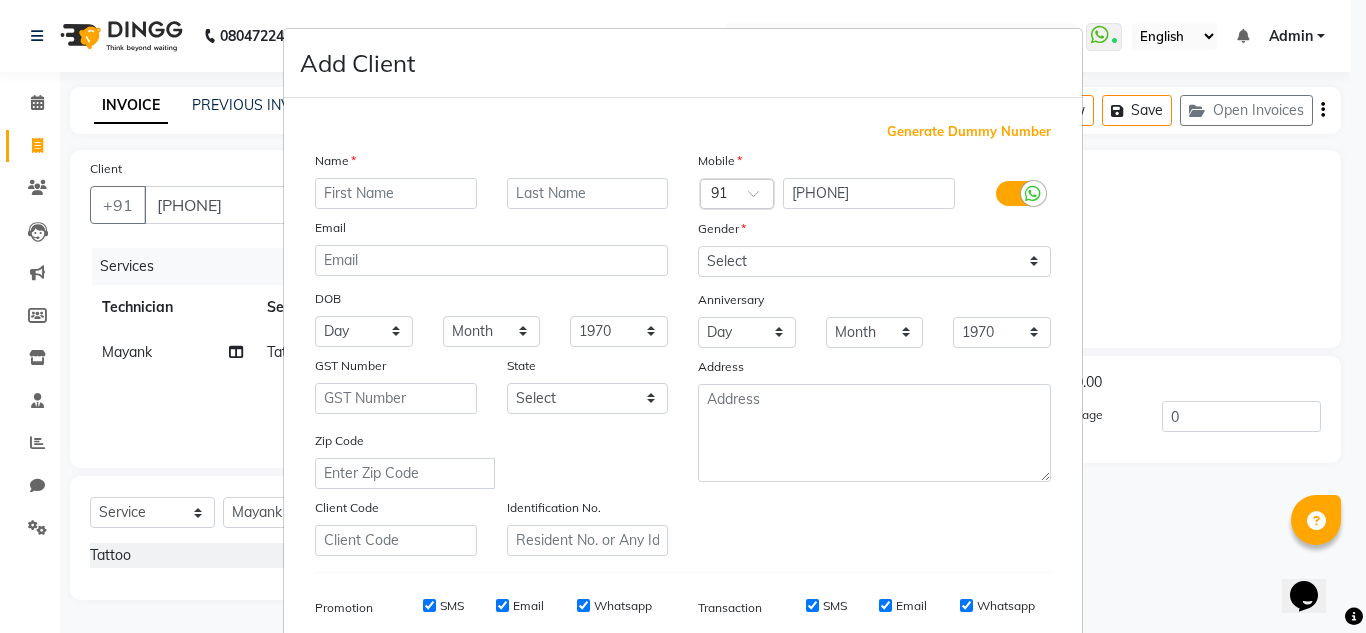 click at bounding box center (396, 193) 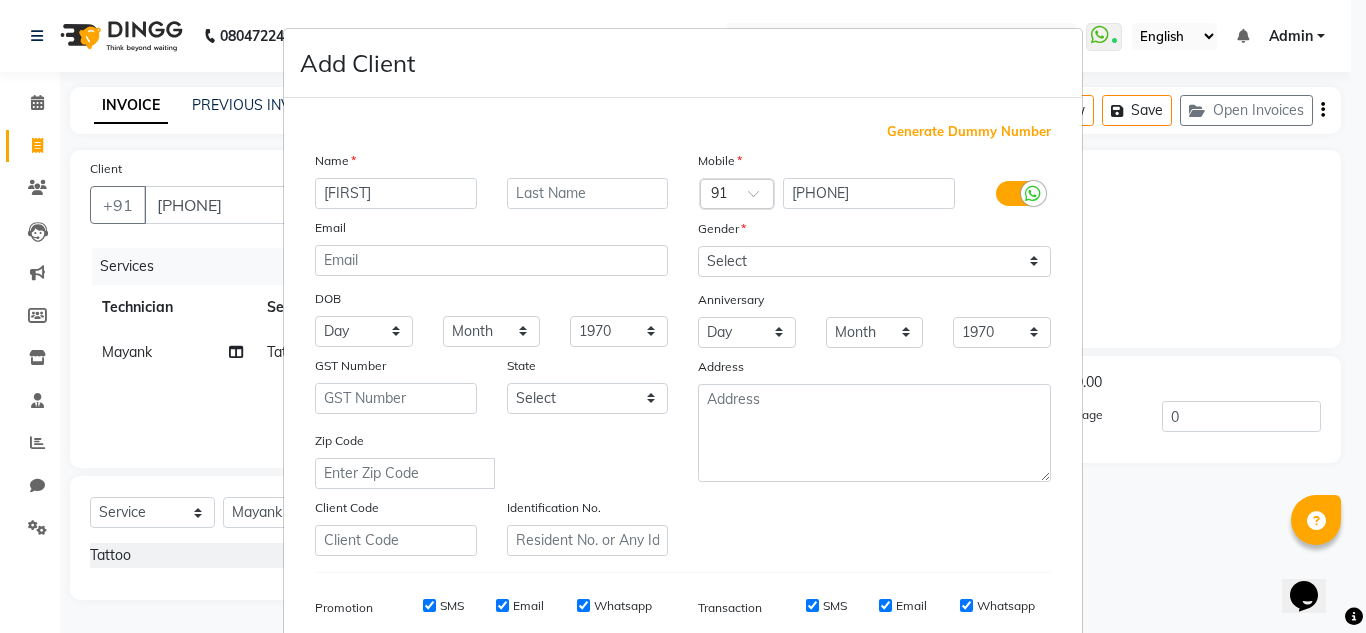 type on "PARTHVI" 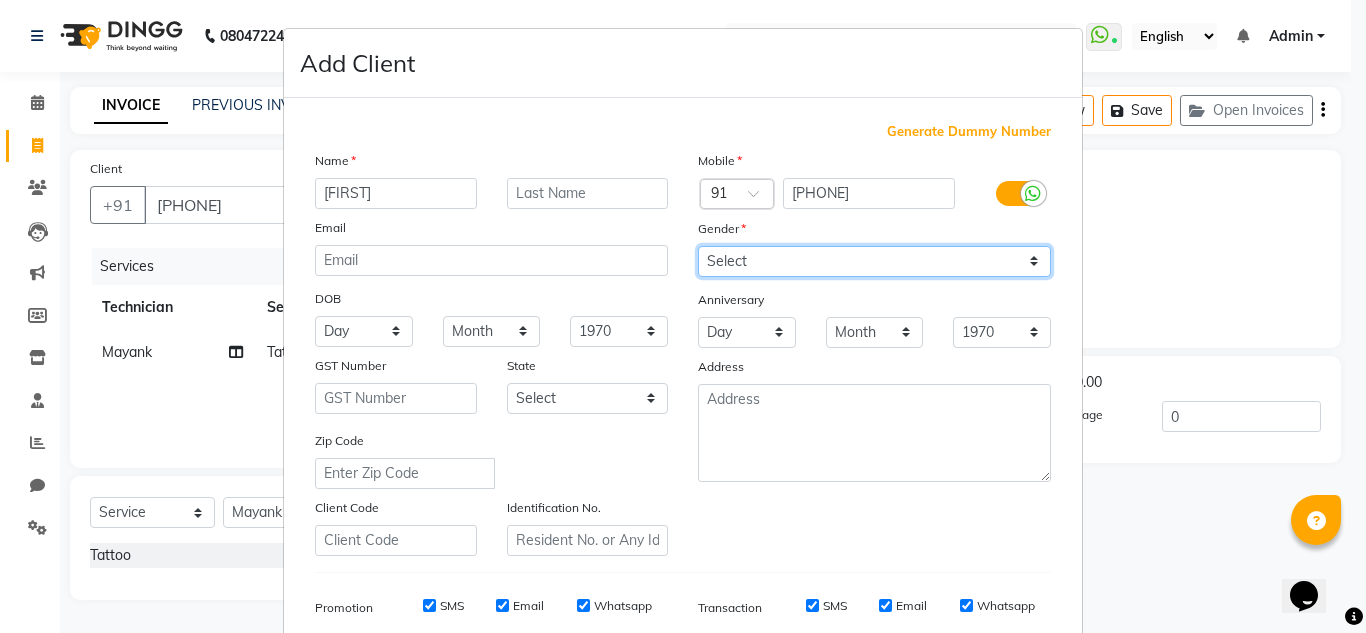 click on "Select Male Female Other Prefer Not To Say" at bounding box center [874, 261] 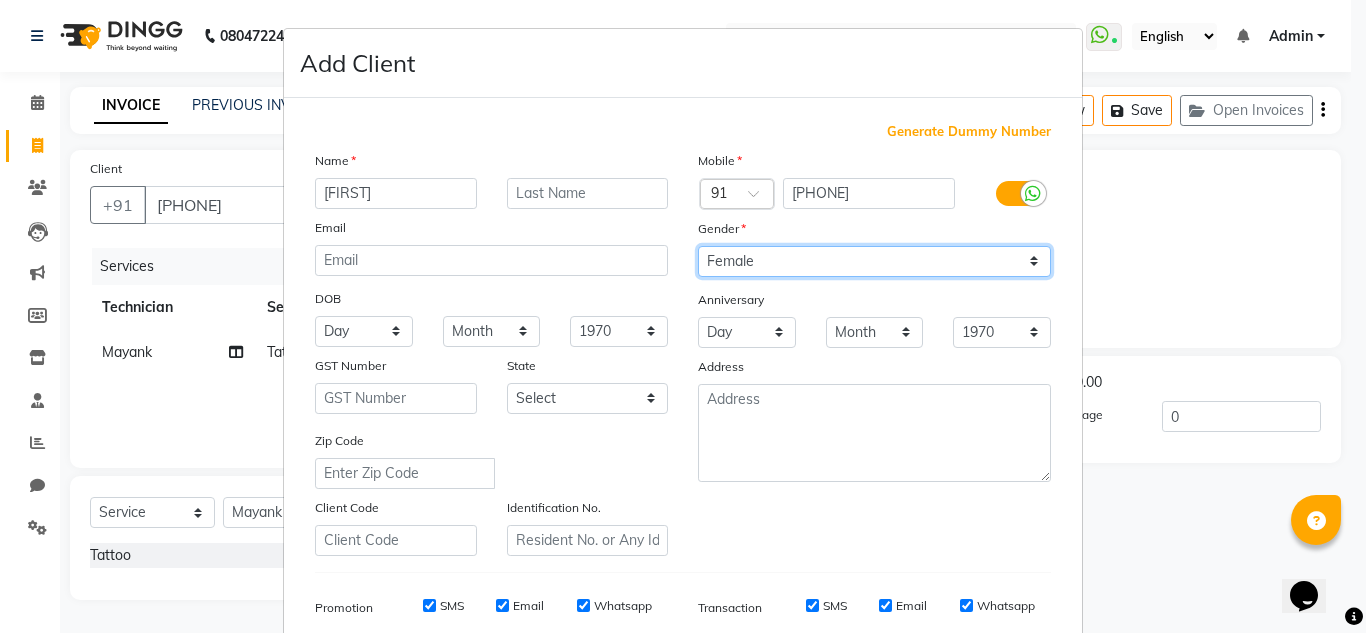 click on "Select Male Female Other Prefer Not To Say" at bounding box center (874, 261) 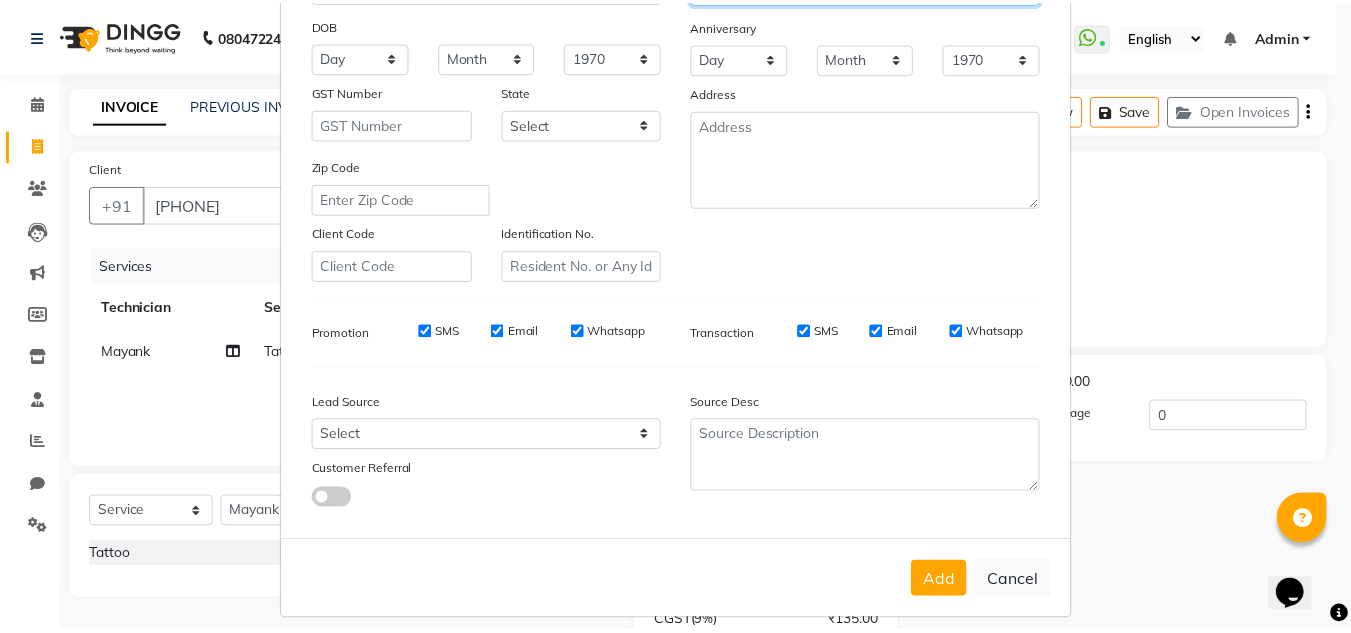 scroll, scrollTop: 290, scrollLeft: 0, axis: vertical 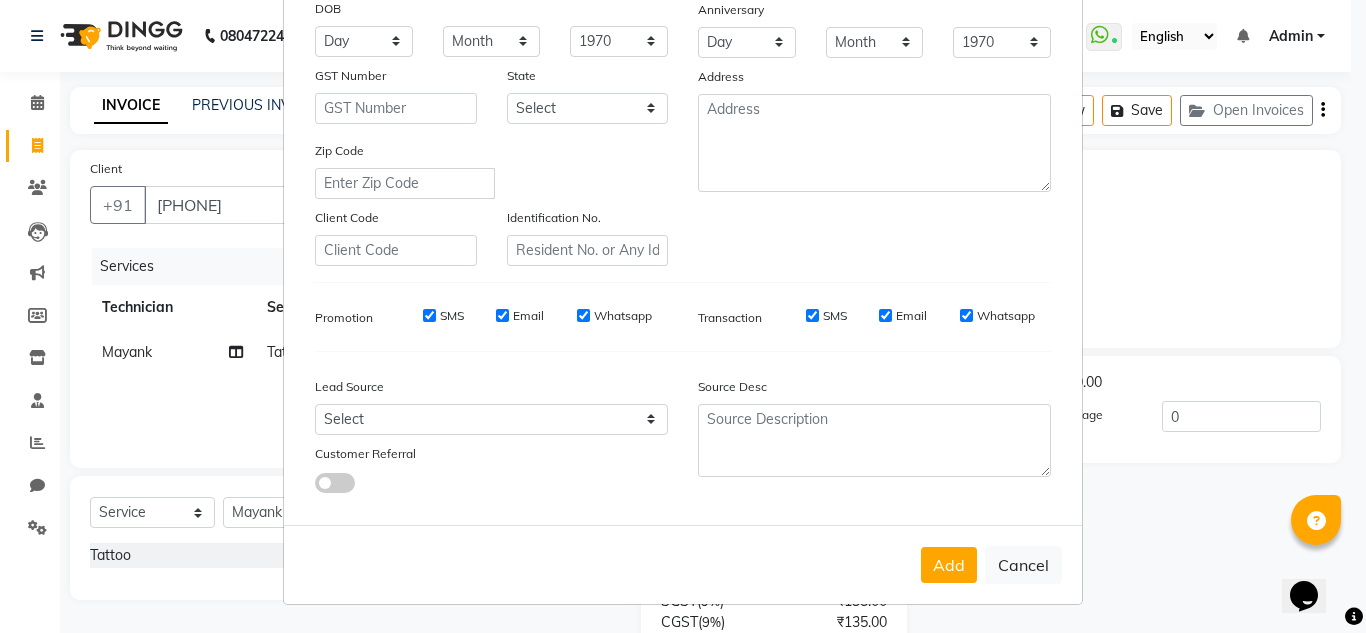 drag, startPoint x: 944, startPoint y: 566, endPoint x: 1212, endPoint y: 502, distance: 275.53583 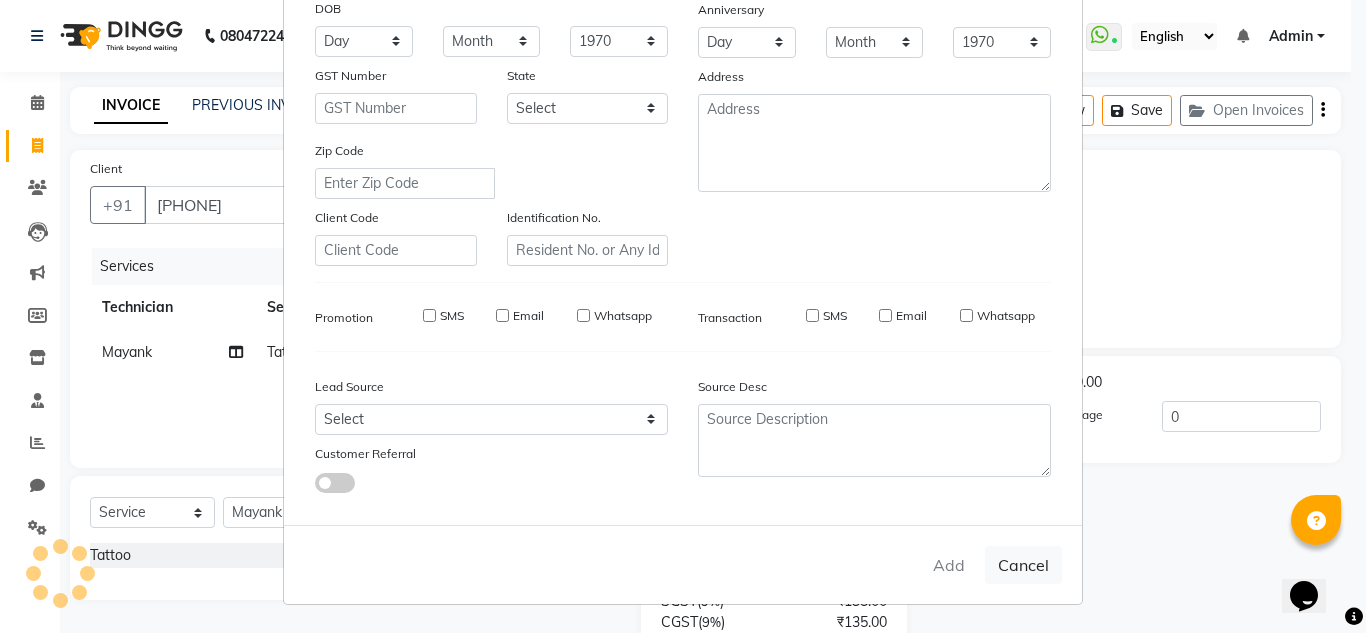 type 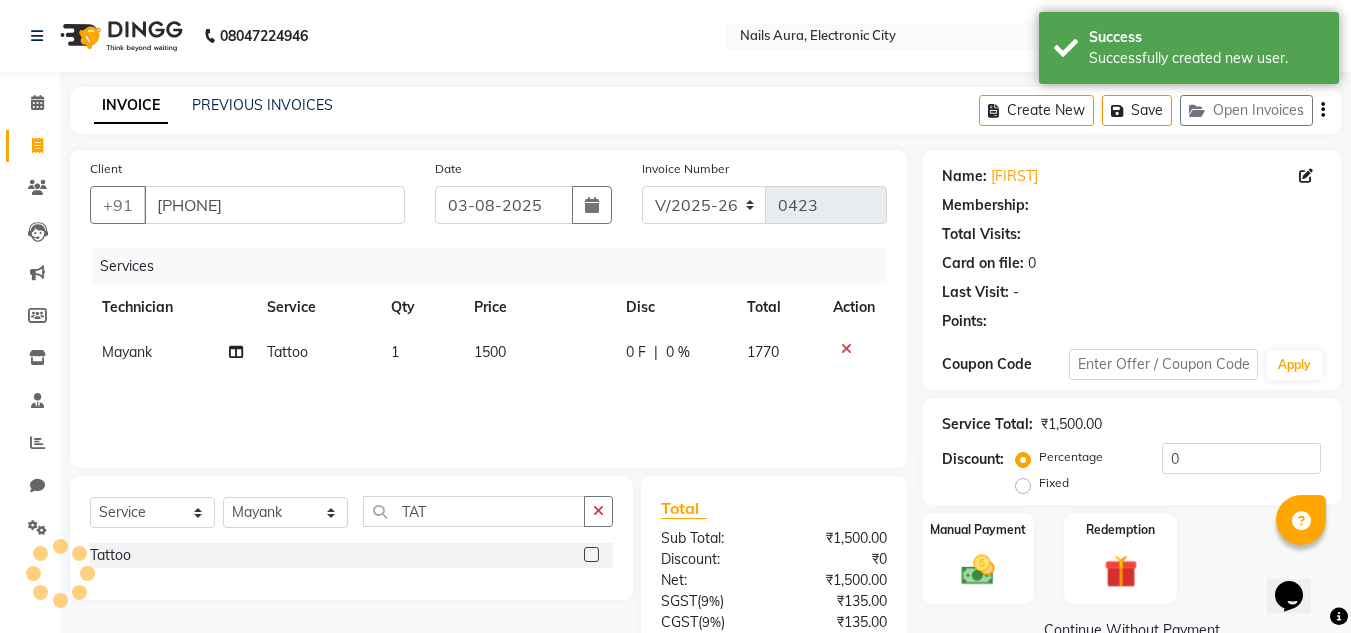 click on "1500" 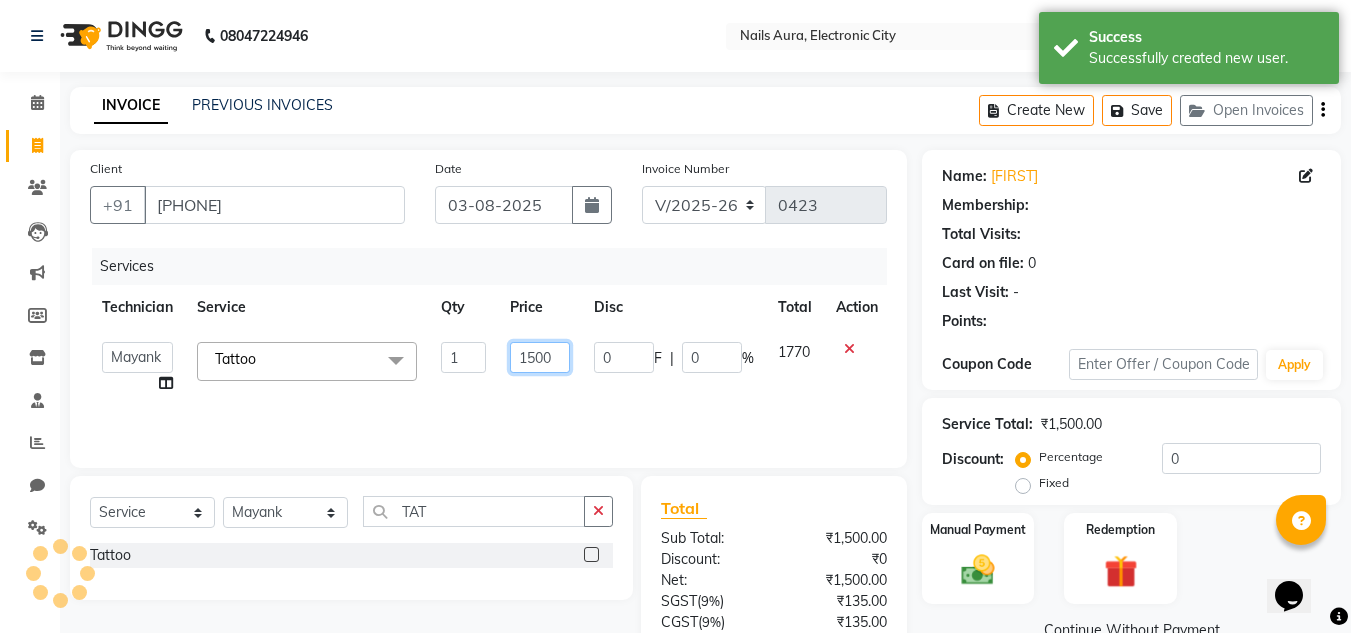click on "1500" 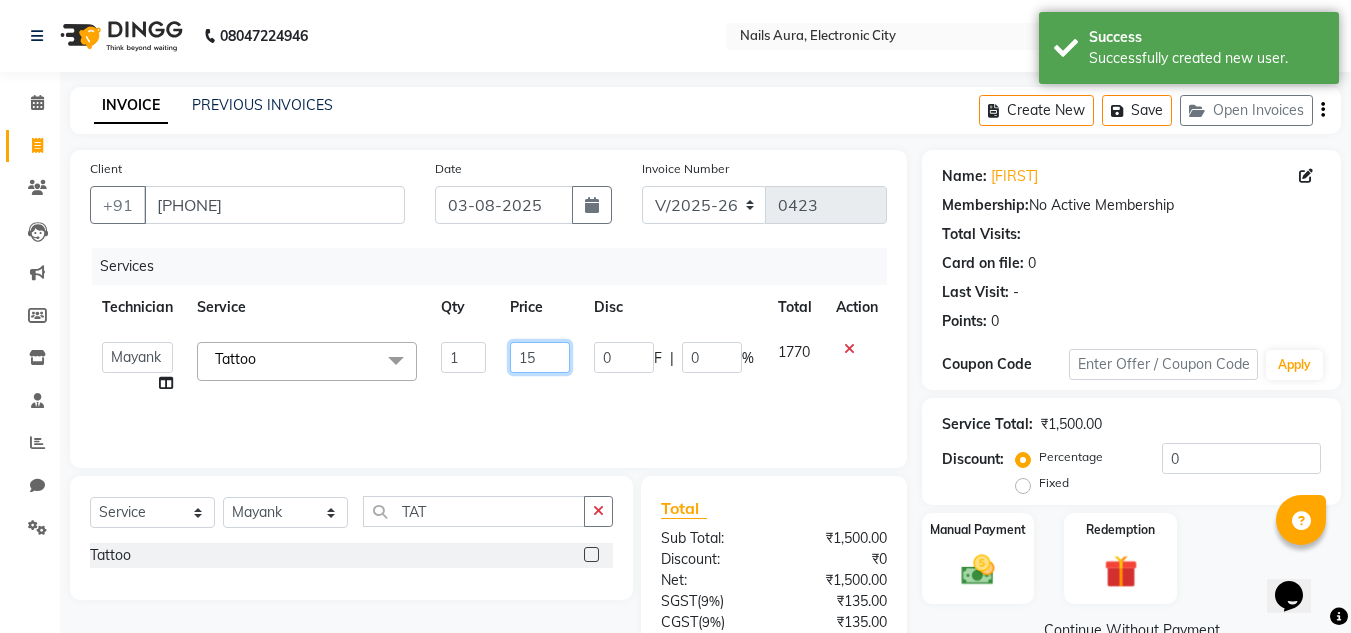 type on "1" 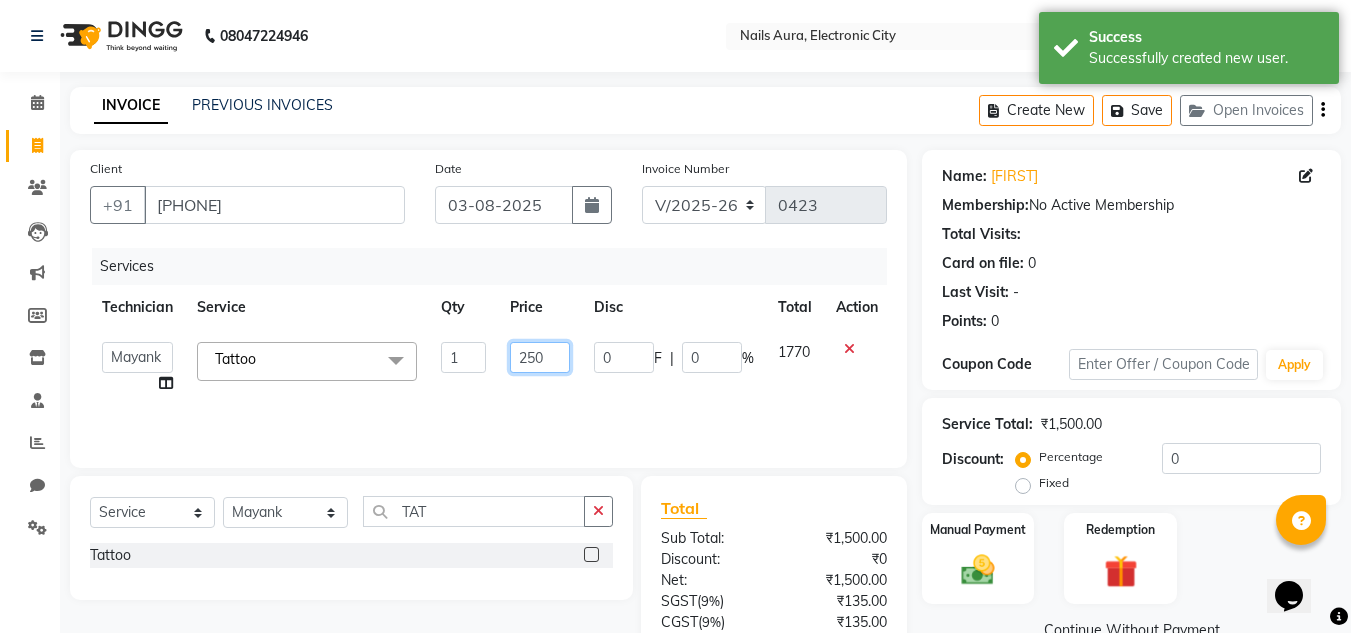 type on "2500" 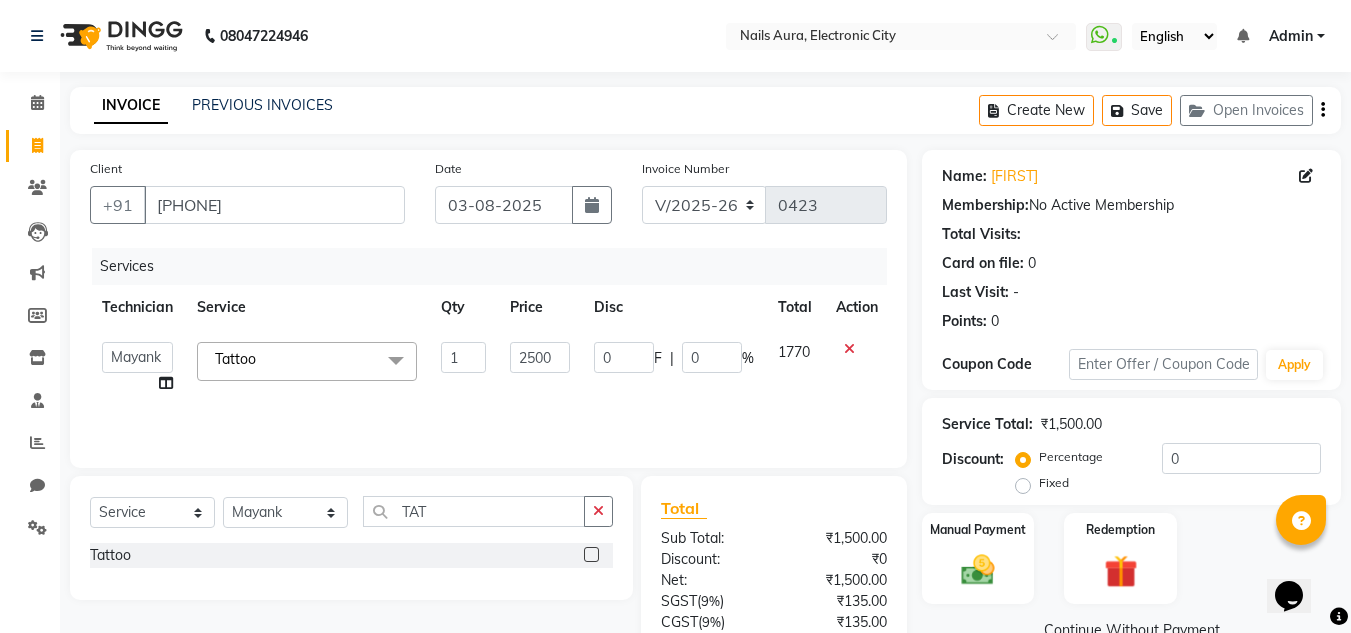 drag, startPoint x: 458, startPoint y: 523, endPoint x: 474, endPoint y: 529, distance: 17.088007 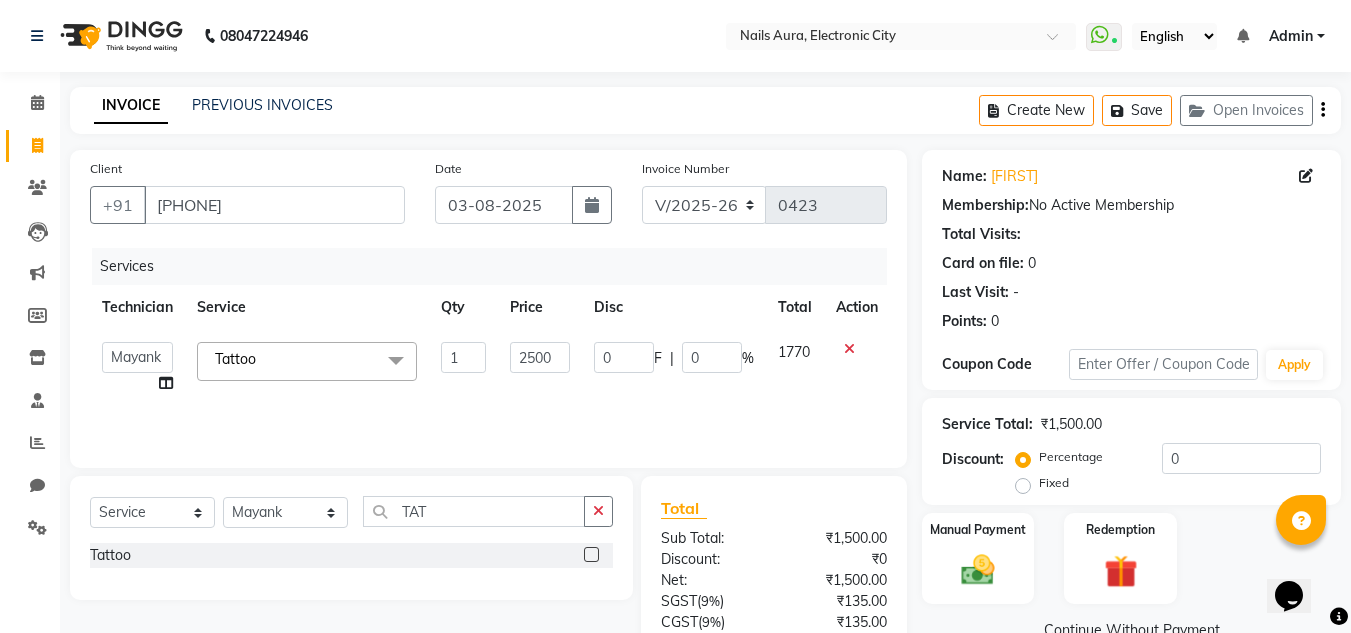 click on "Select  Service  Product  Membership  Package Voucher Prepaid Gift Card  Select Technician Akash Akshay Gulshan Mahi Mayank Munmun Pooja Rashmi Rima dey Rizwana Shaina Varsha Vikram TAT Tattoo" 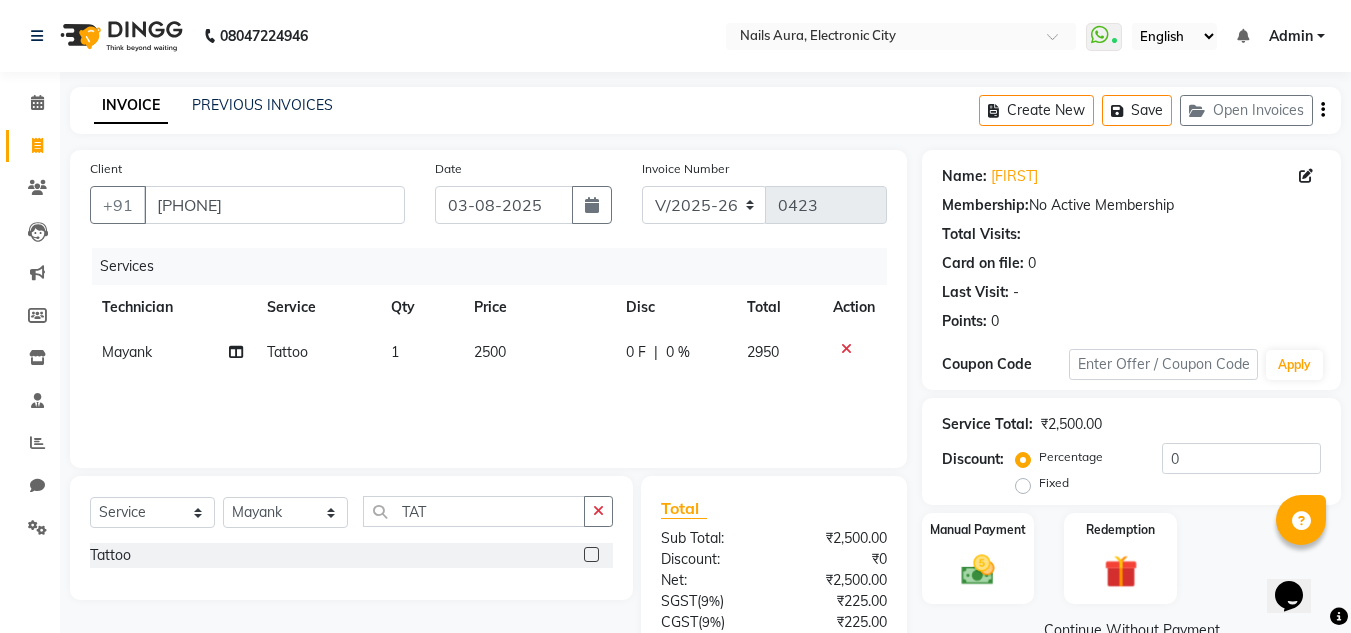 scroll, scrollTop: 167, scrollLeft: 0, axis: vertical 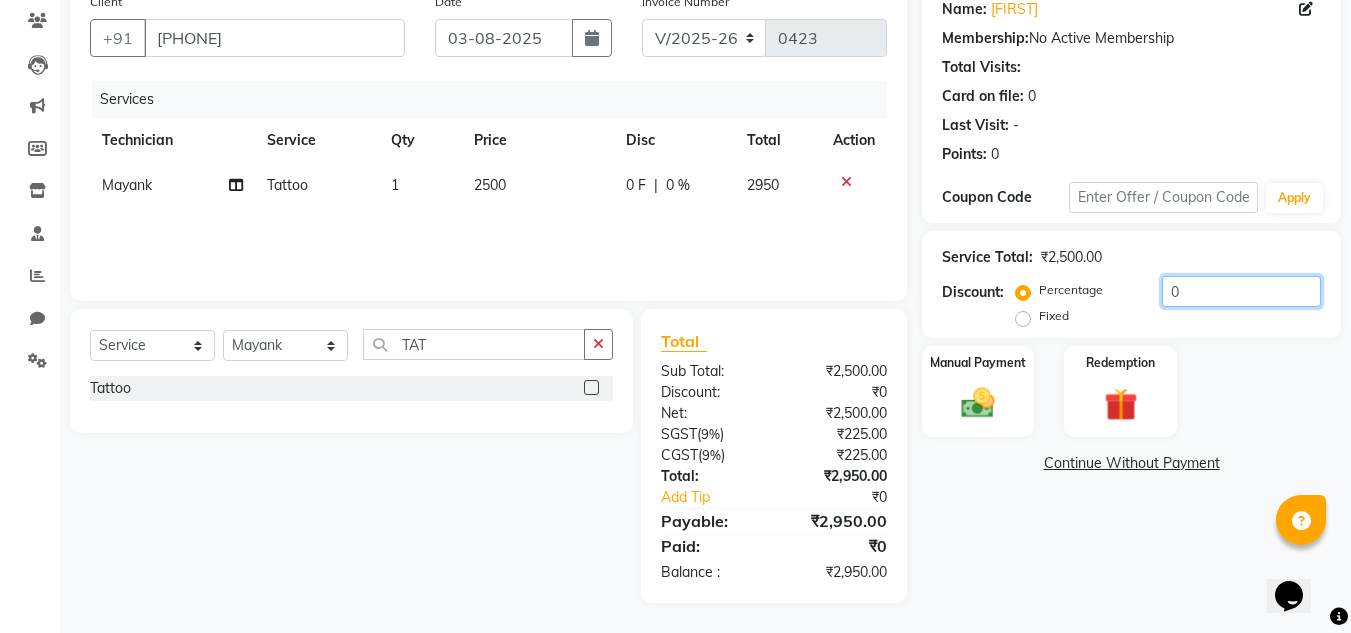 click on "0" 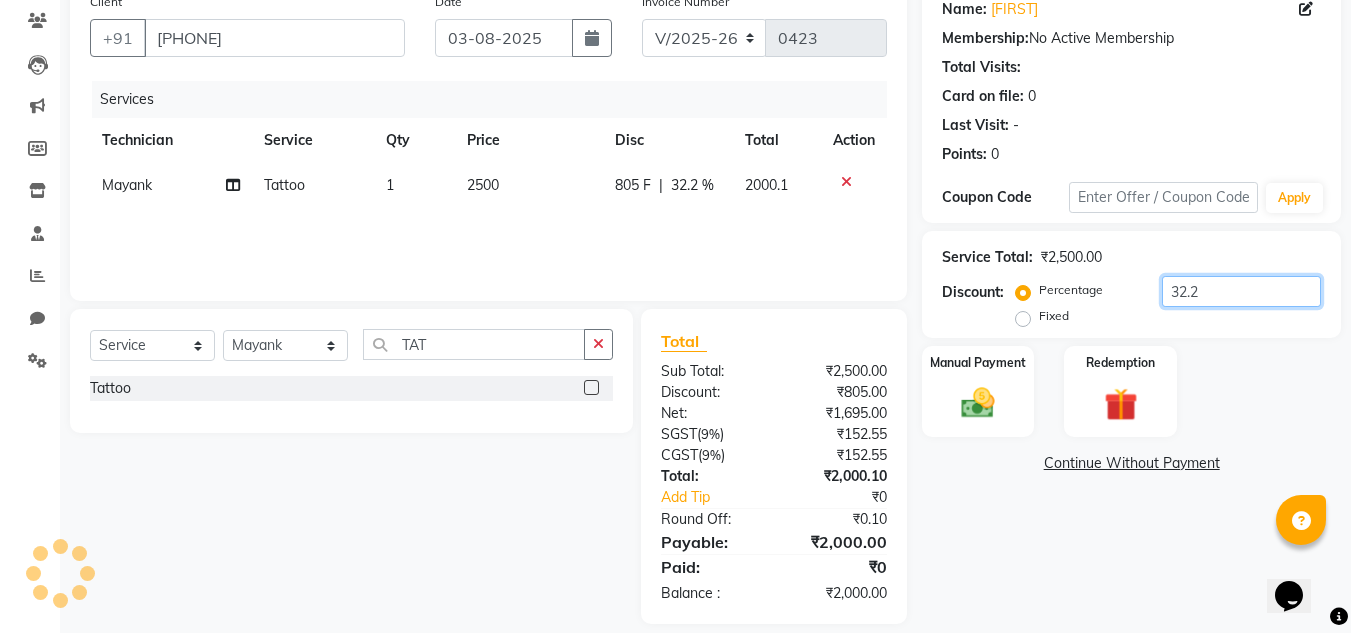scroll, scrollTop: 188, scrollLeft: 0, axis: vertical 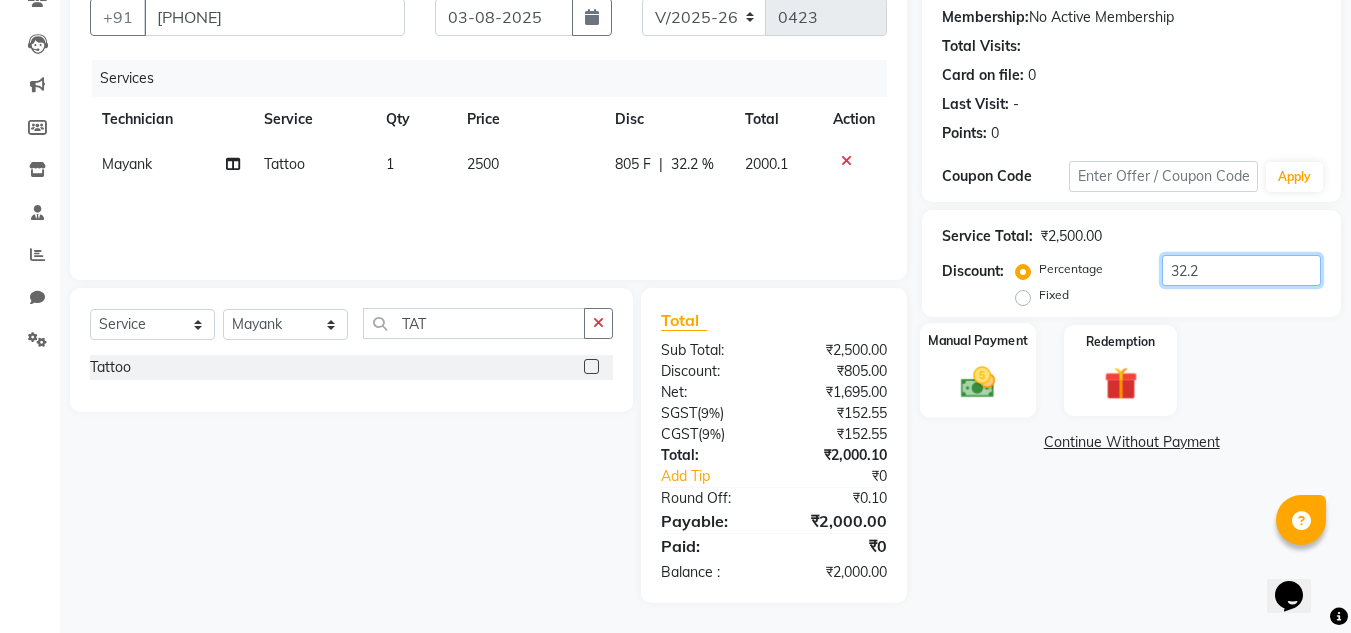 type on "32.2" 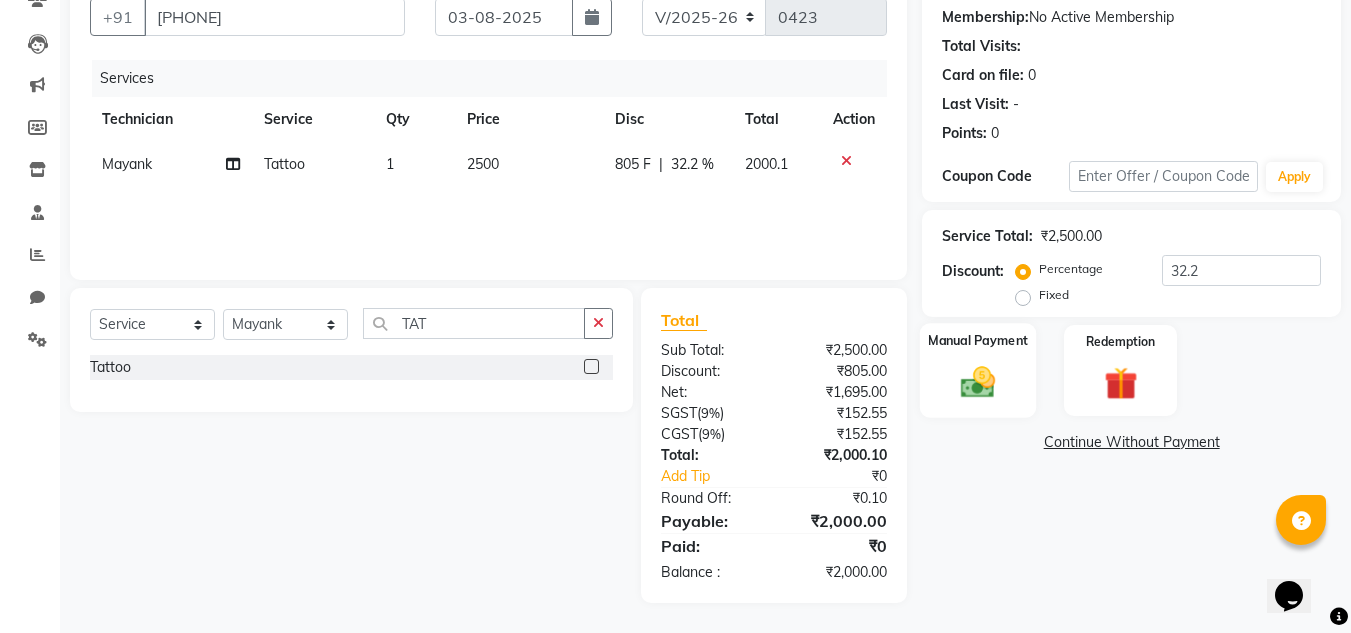 click 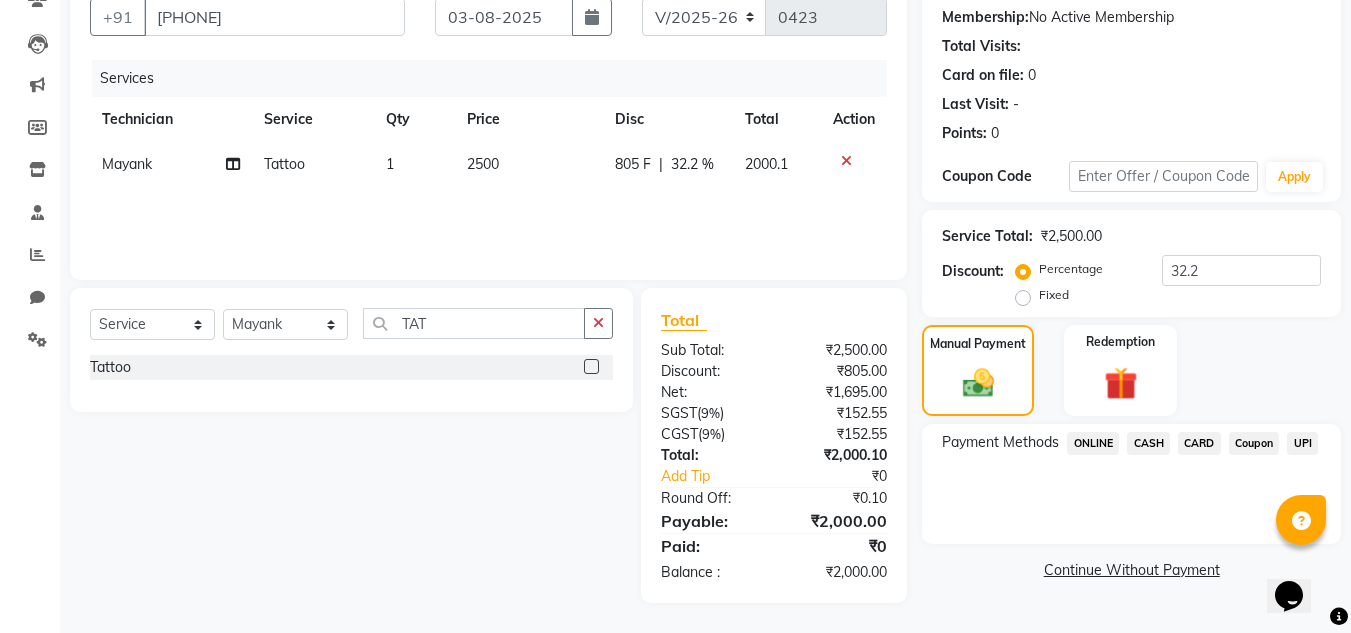 click on "CASH" 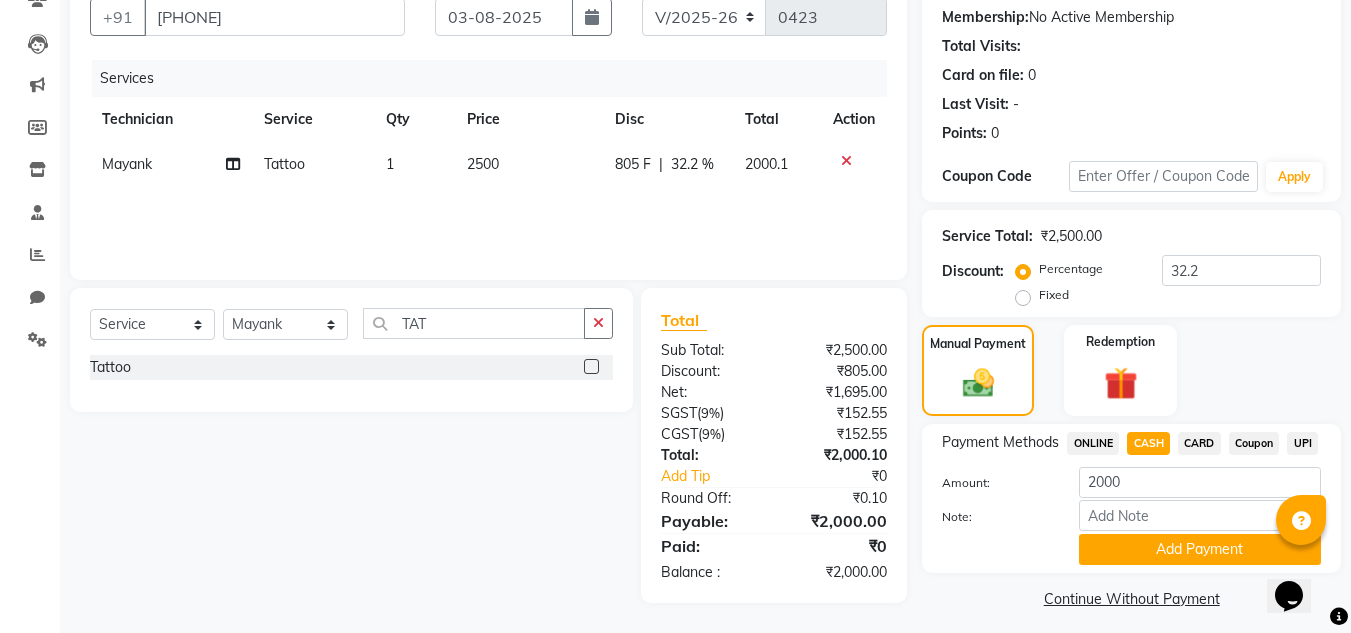 scroll, scrollTop: 199, scrollLeft: 0, axis: vertical 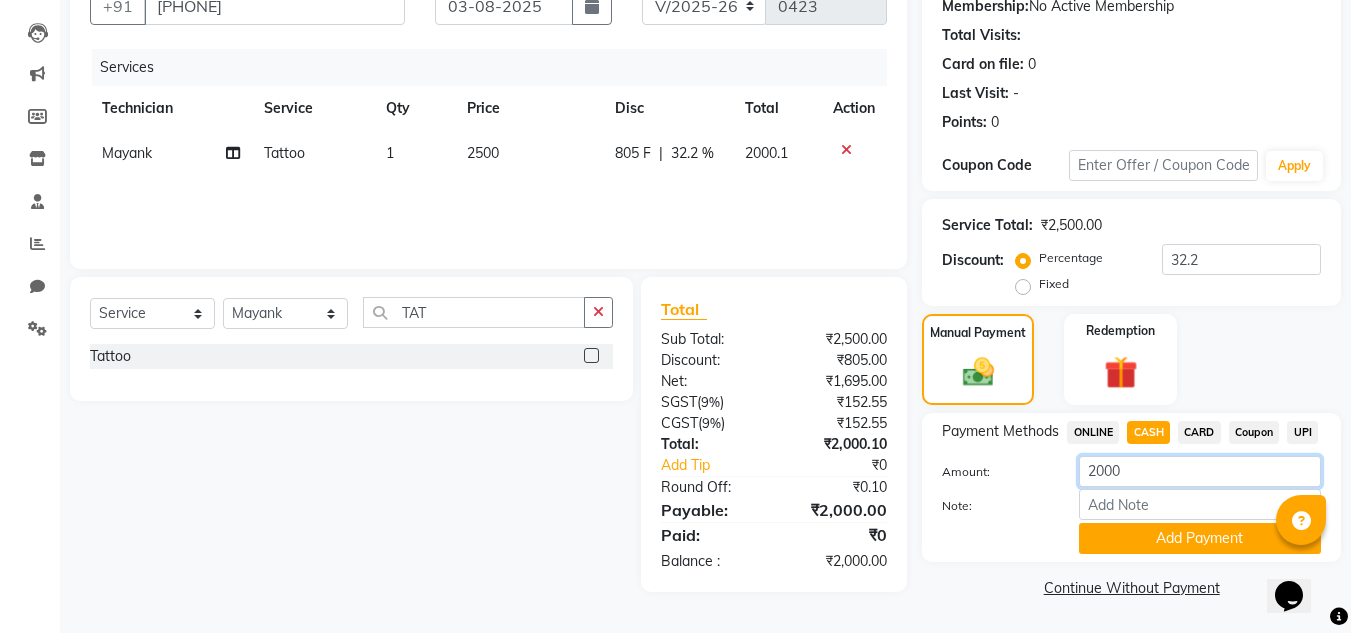 click on "2000" 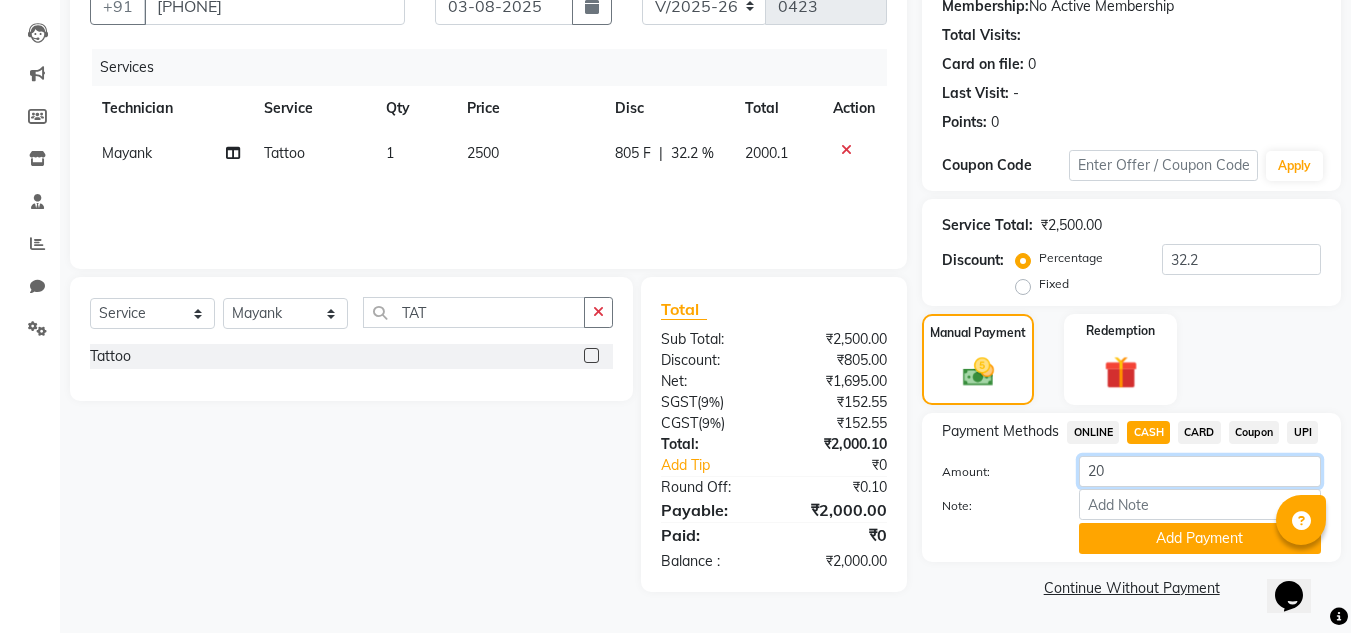 type on "2" 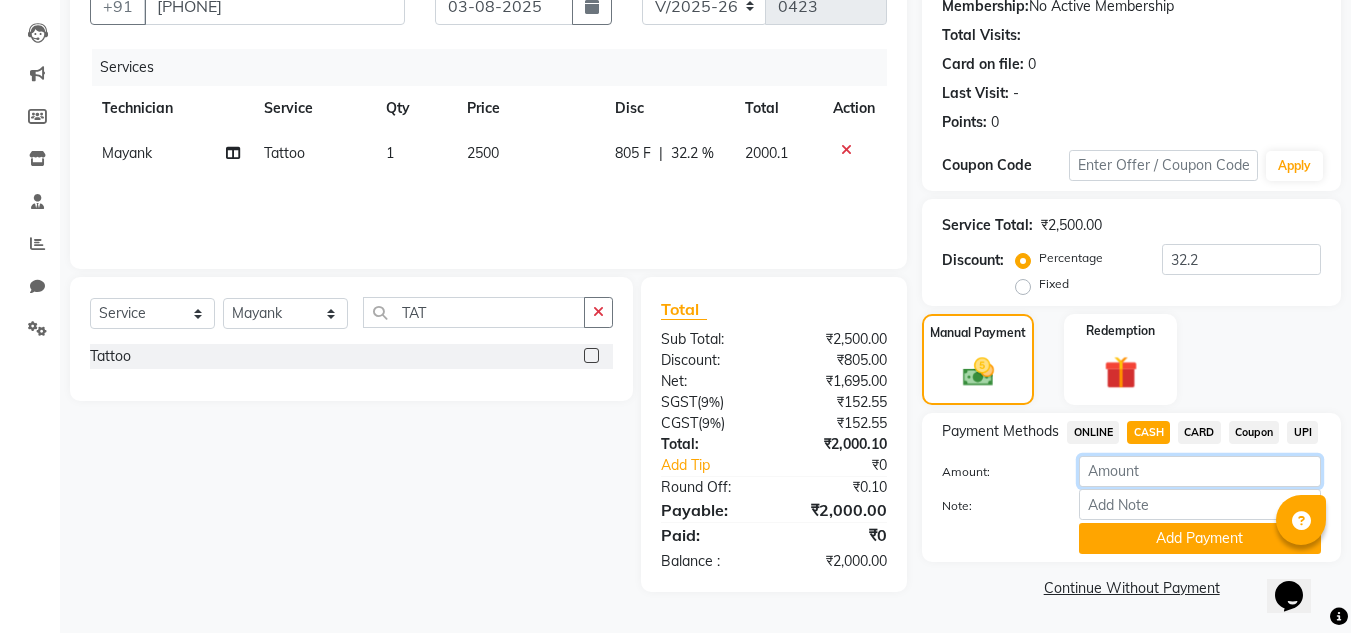 type on "5" 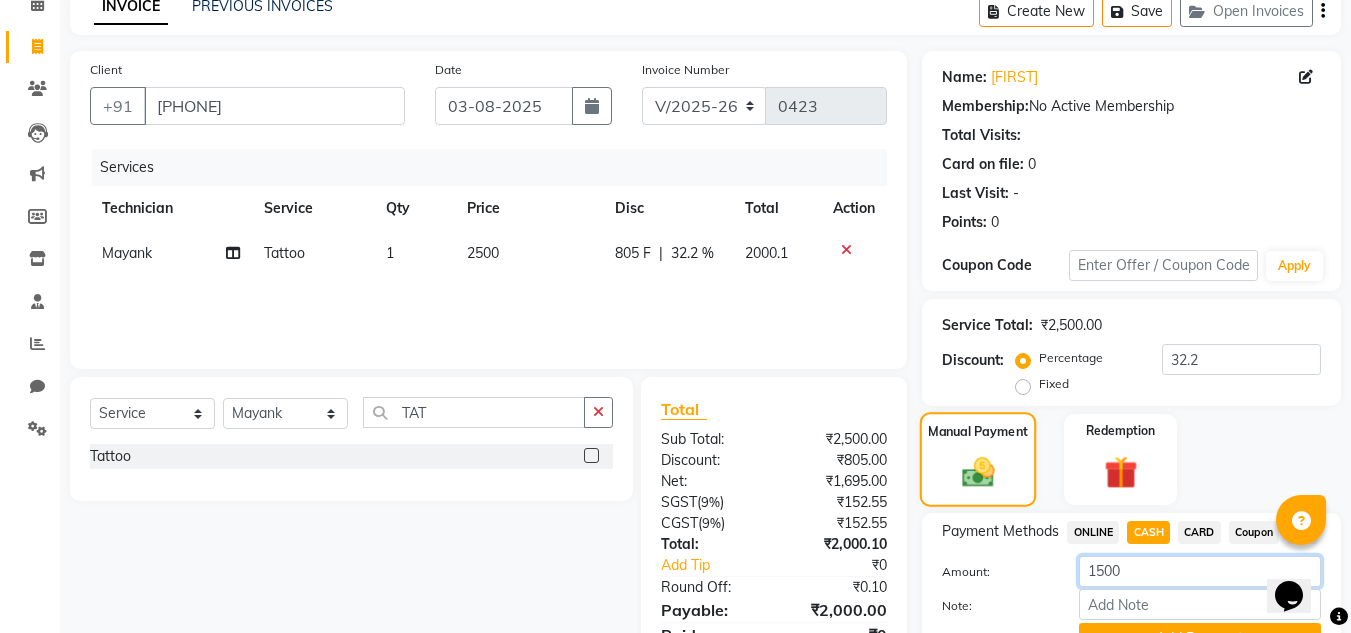 scroll, scrollTop: 199, scrollLeft: 0, axis: vertical 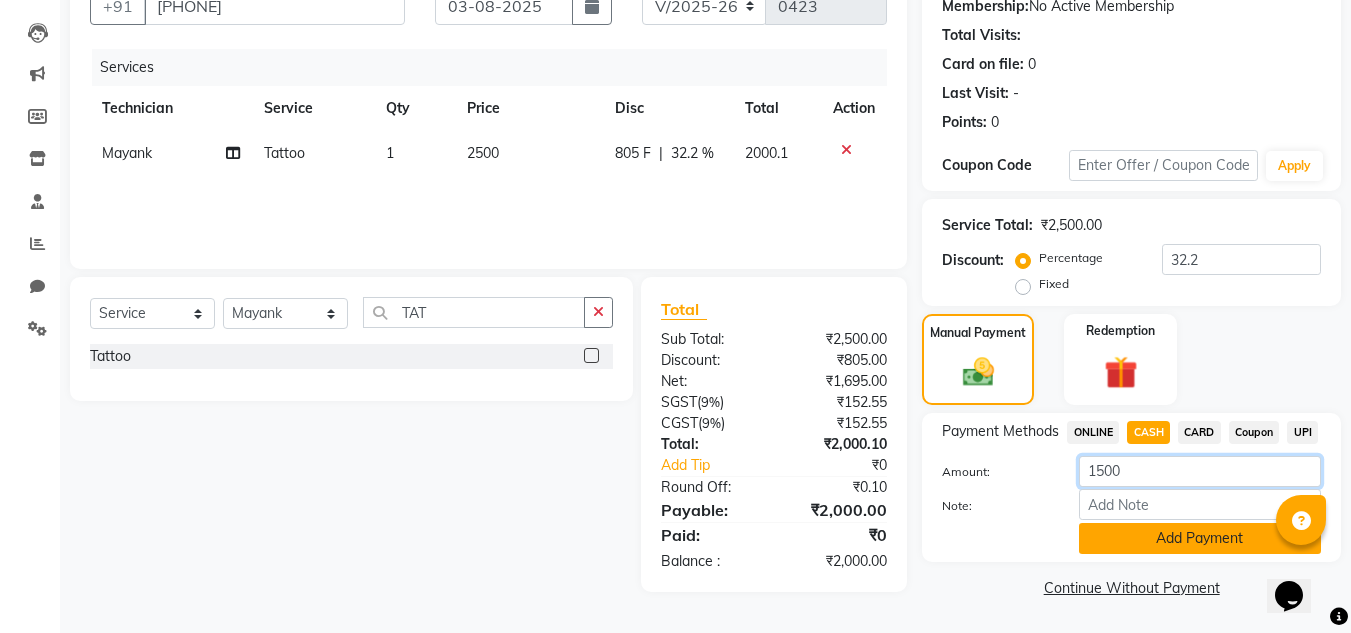 type on "1500" 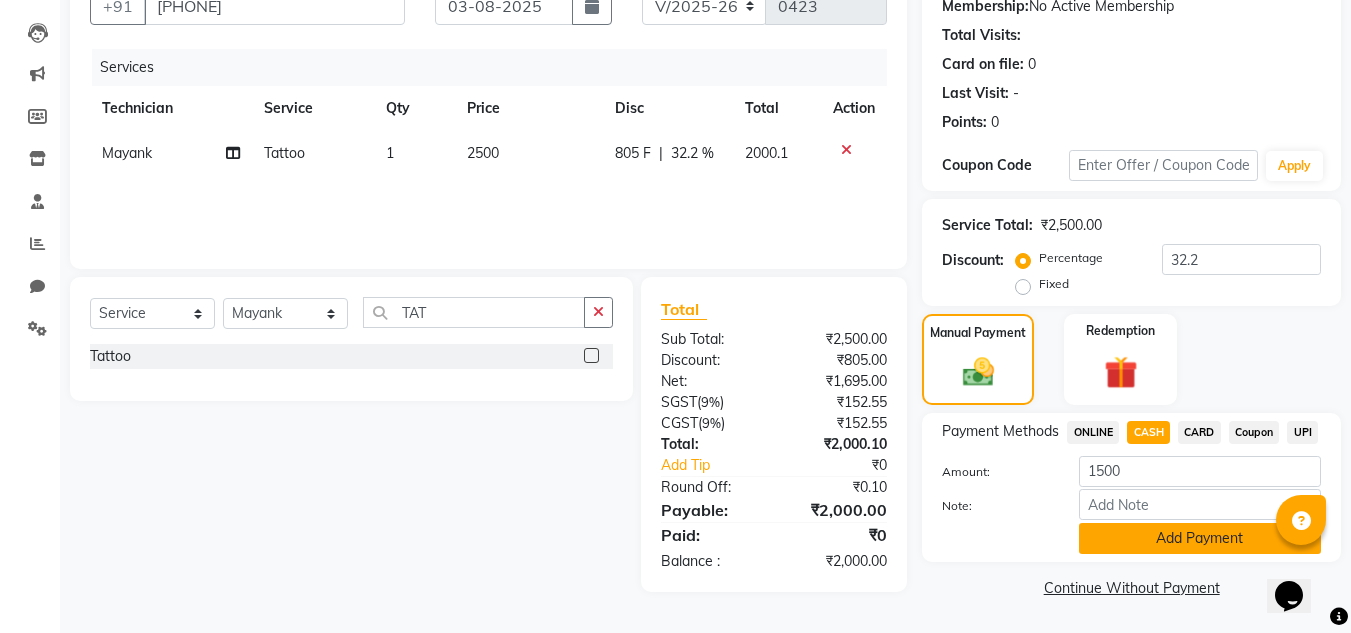 click on "Add Payment" 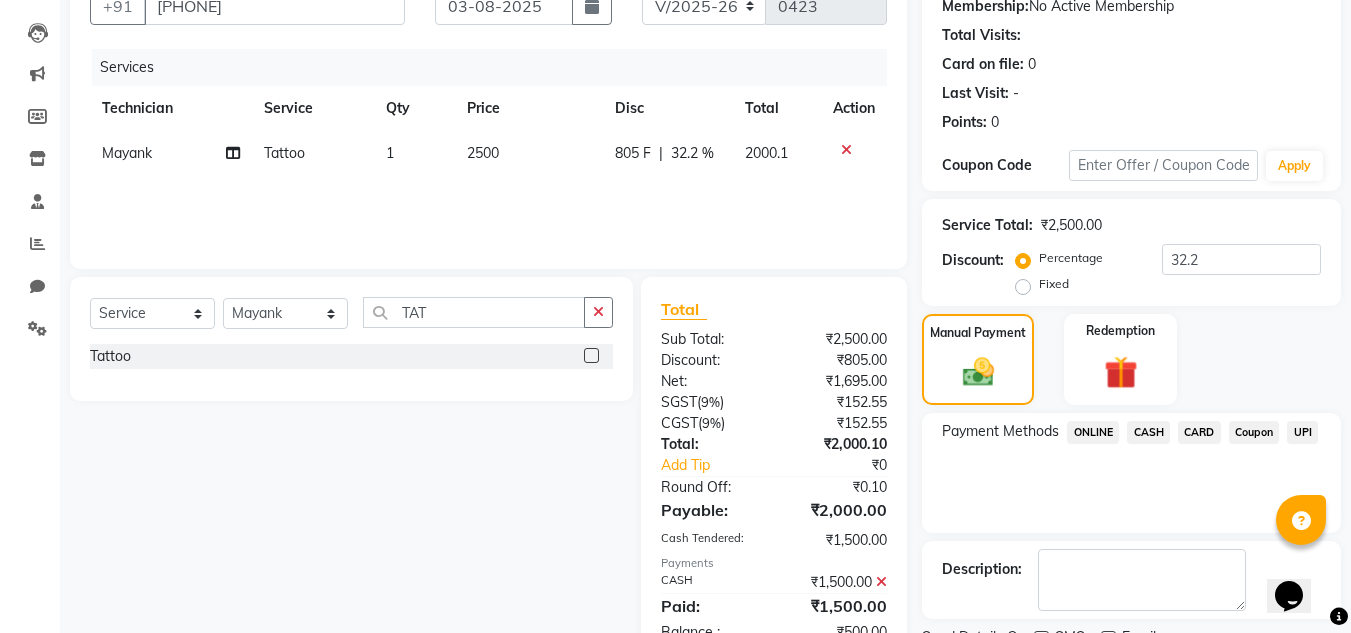 scroll, scrollTop: 283, scrollLeft: 0, axis: vertical 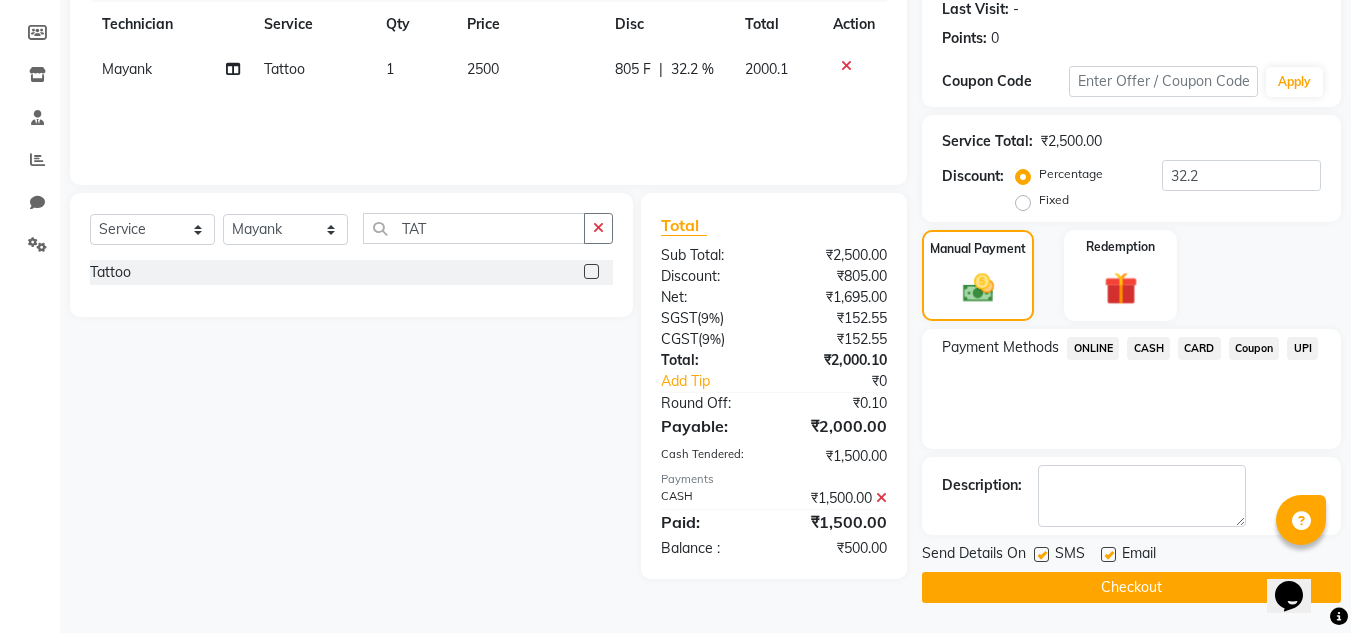 click on "UPI" 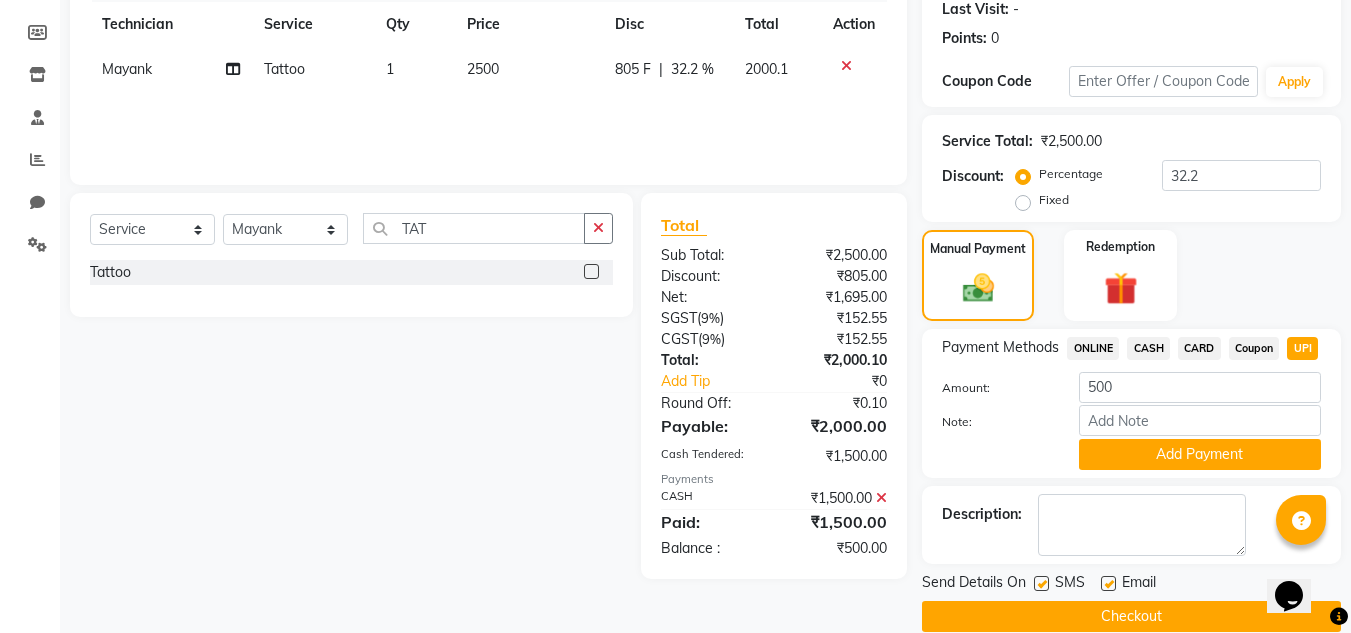 scroll, scrollTop: 312, scrollLeft: 0, axis: vertical 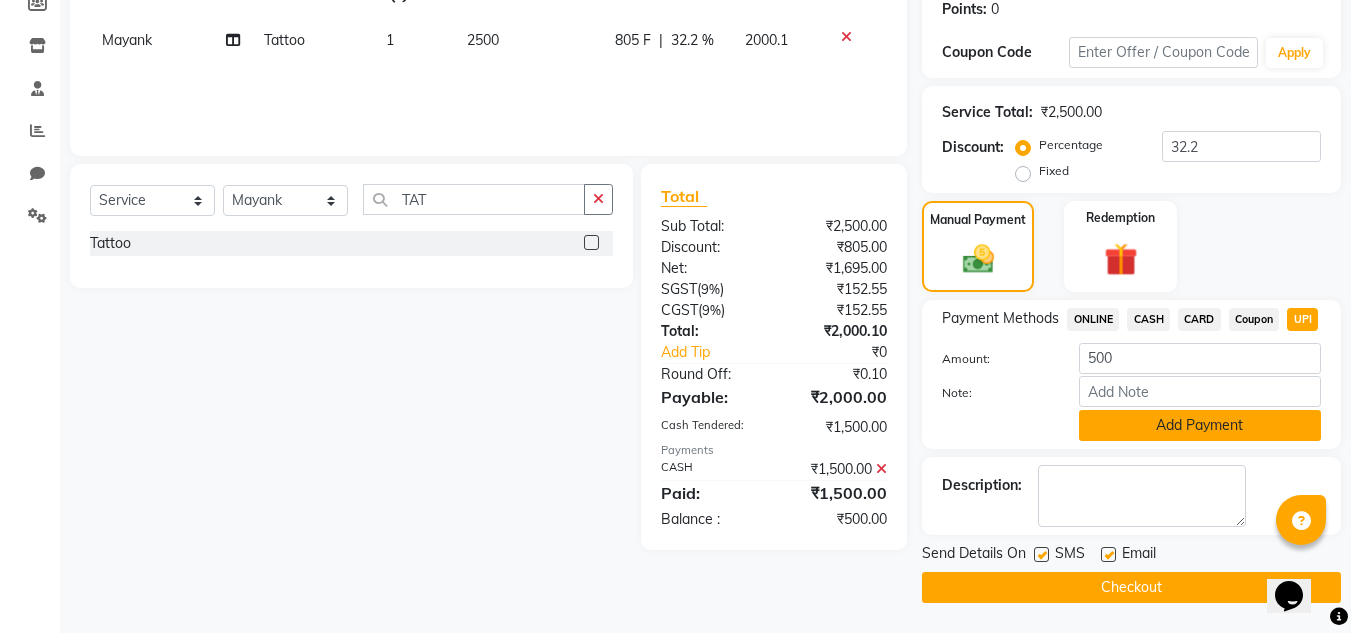 click on "Add Payment" 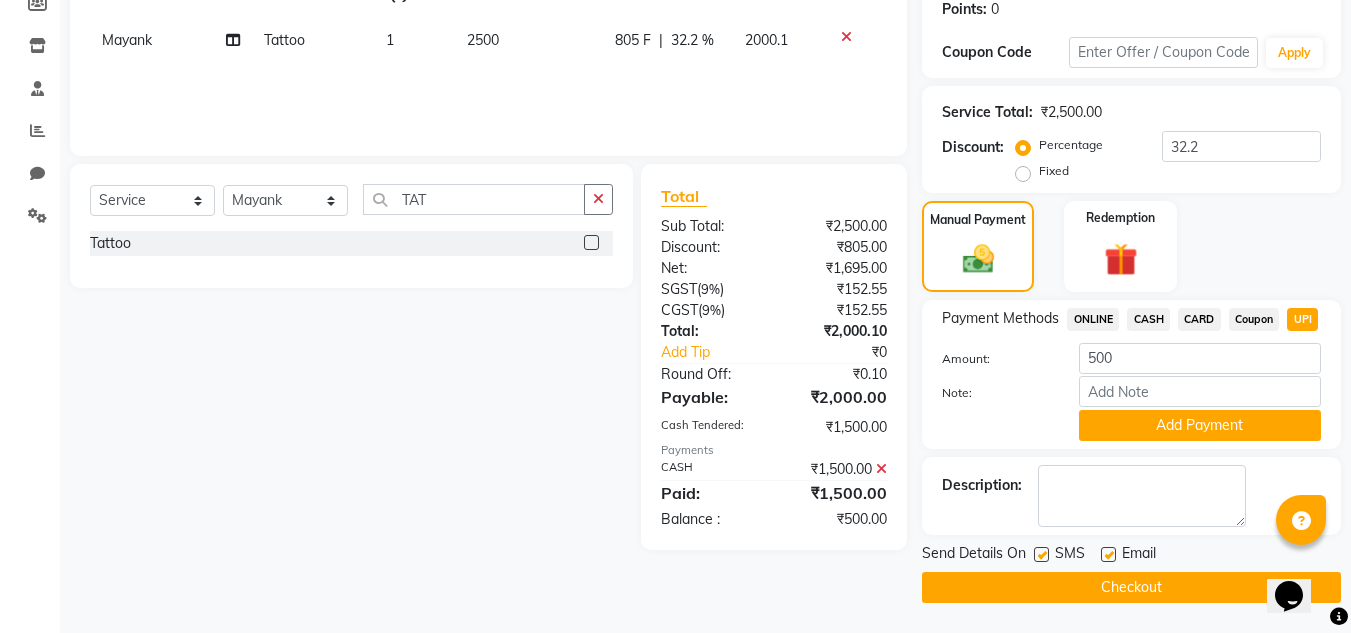 scroll, scrollTop: 283, scrollLeft: 0, axis: vertical 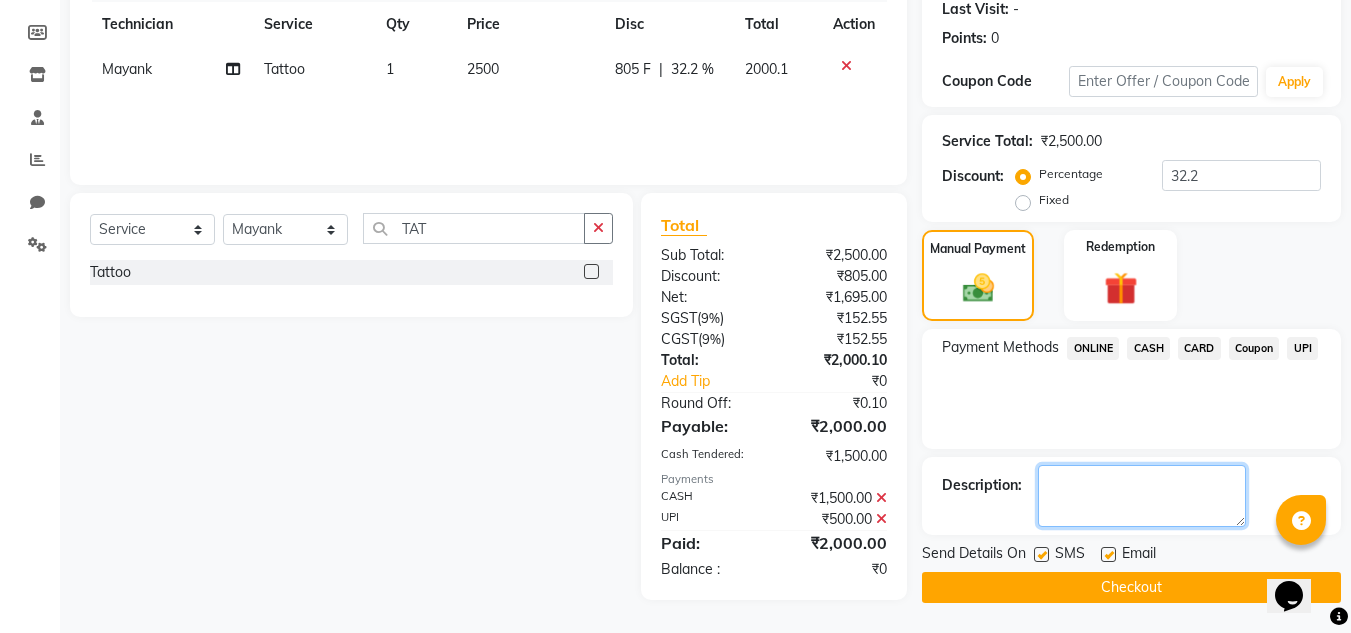 click 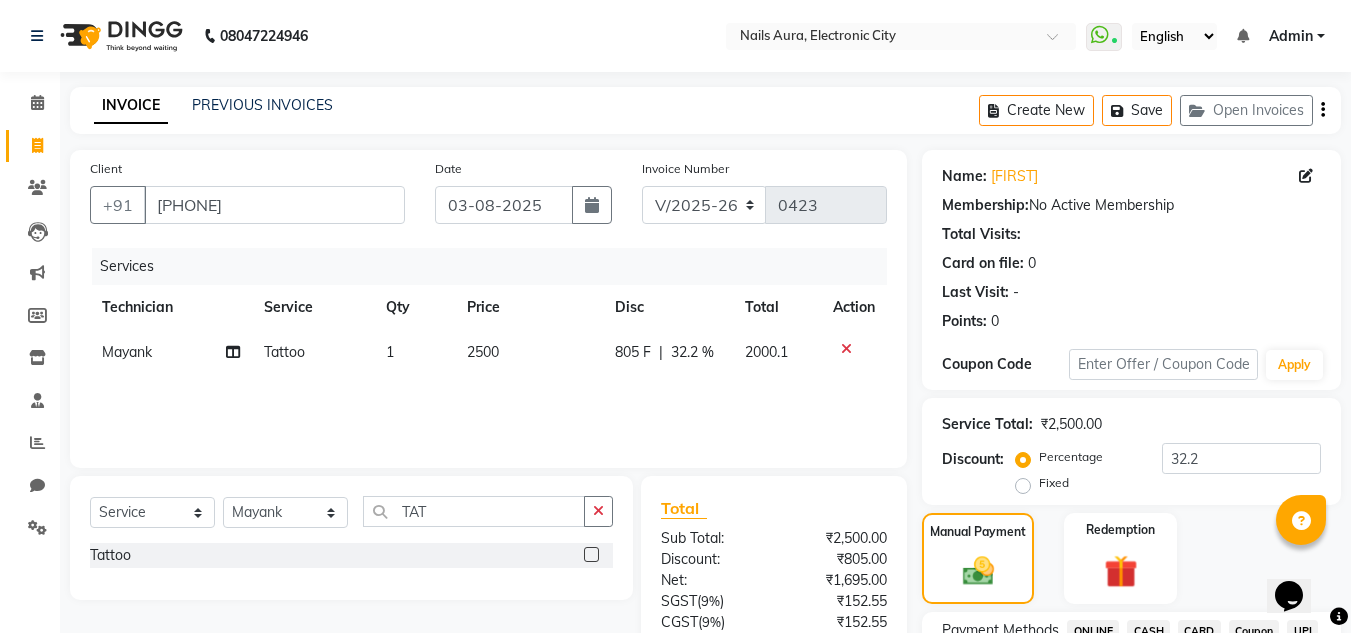scroll, scrollTop: 283, scrollLeft: 0, axis: vertical 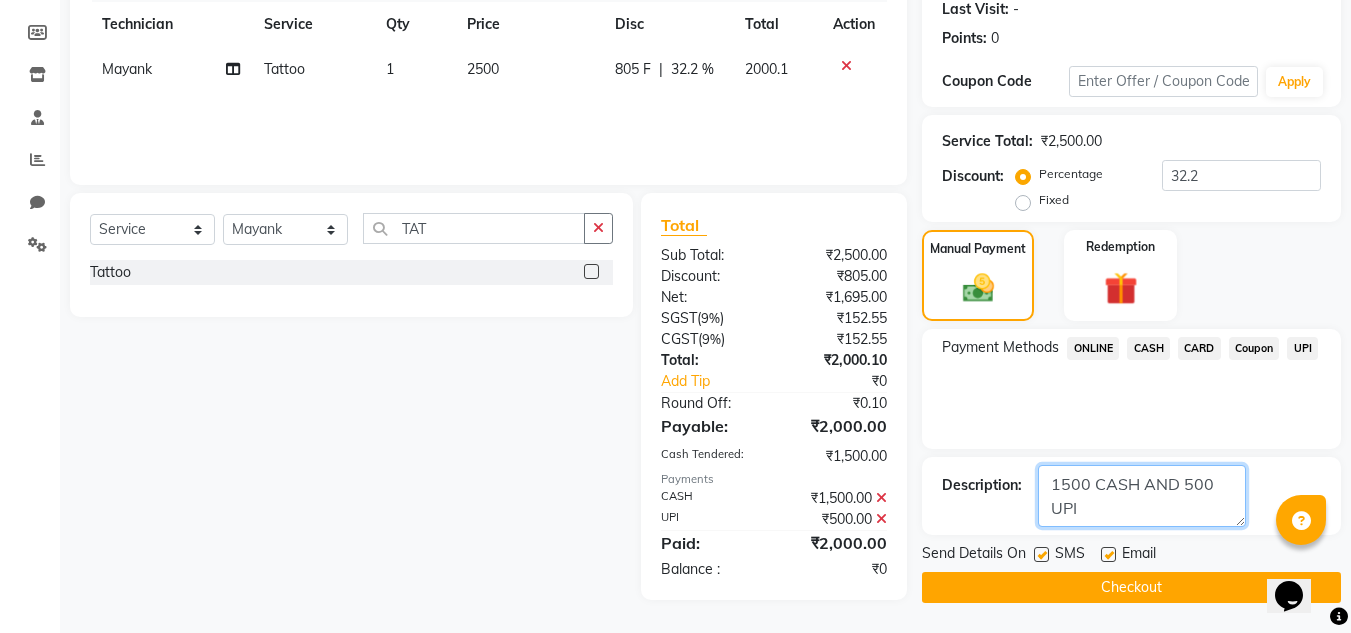 type on "1500 CASH AND 500 UPI" 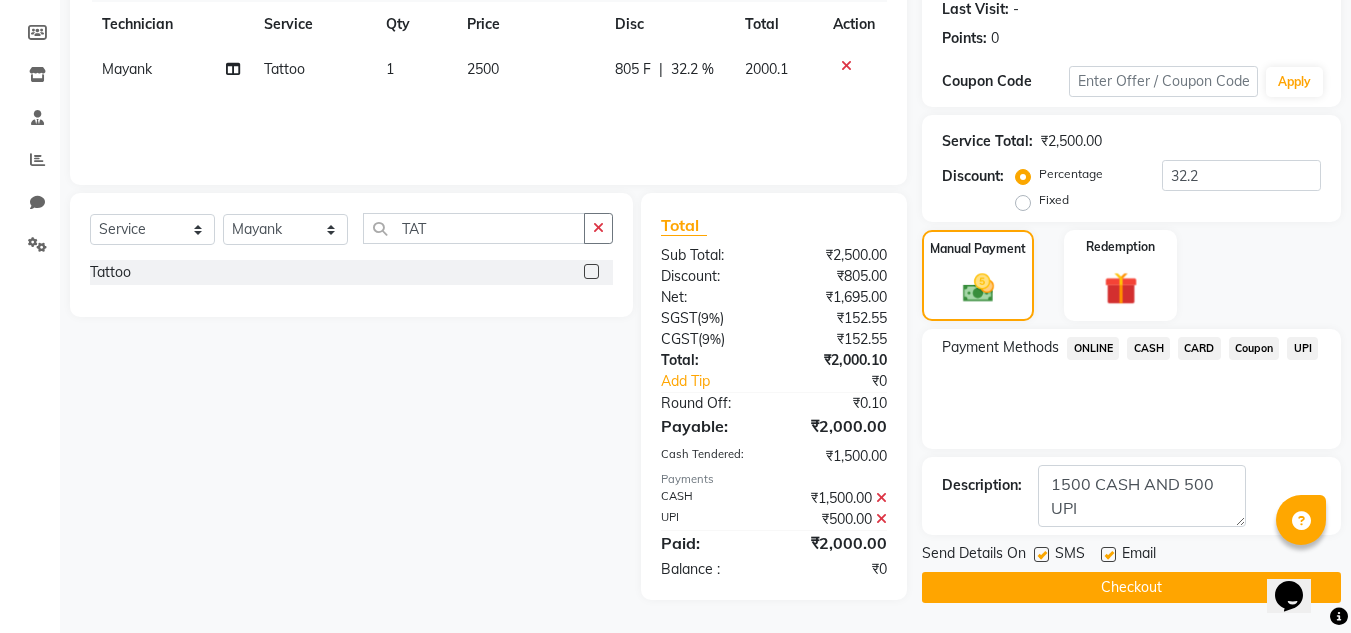 drag, startPoint x: 1175, startPoint y: 588, endPoint x: 569, endPoint y: 381, distance: 640.3788 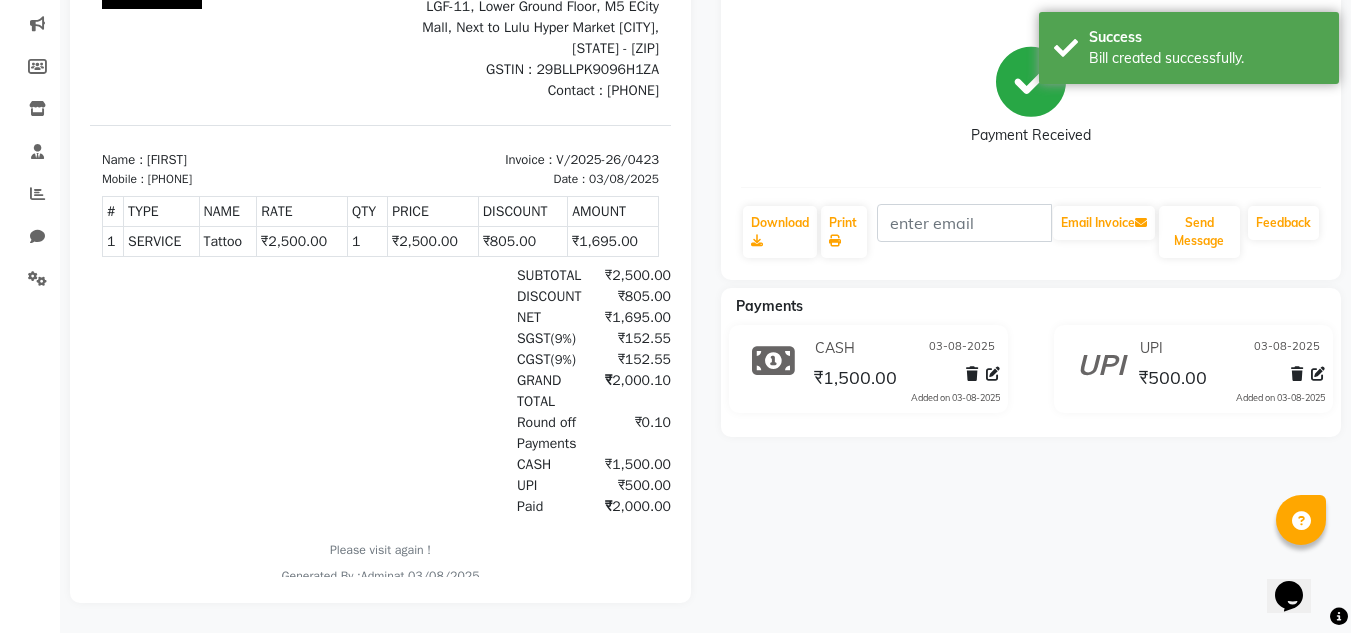 scroll, scrollTop: 0, scrollLeft: 0, axis: both 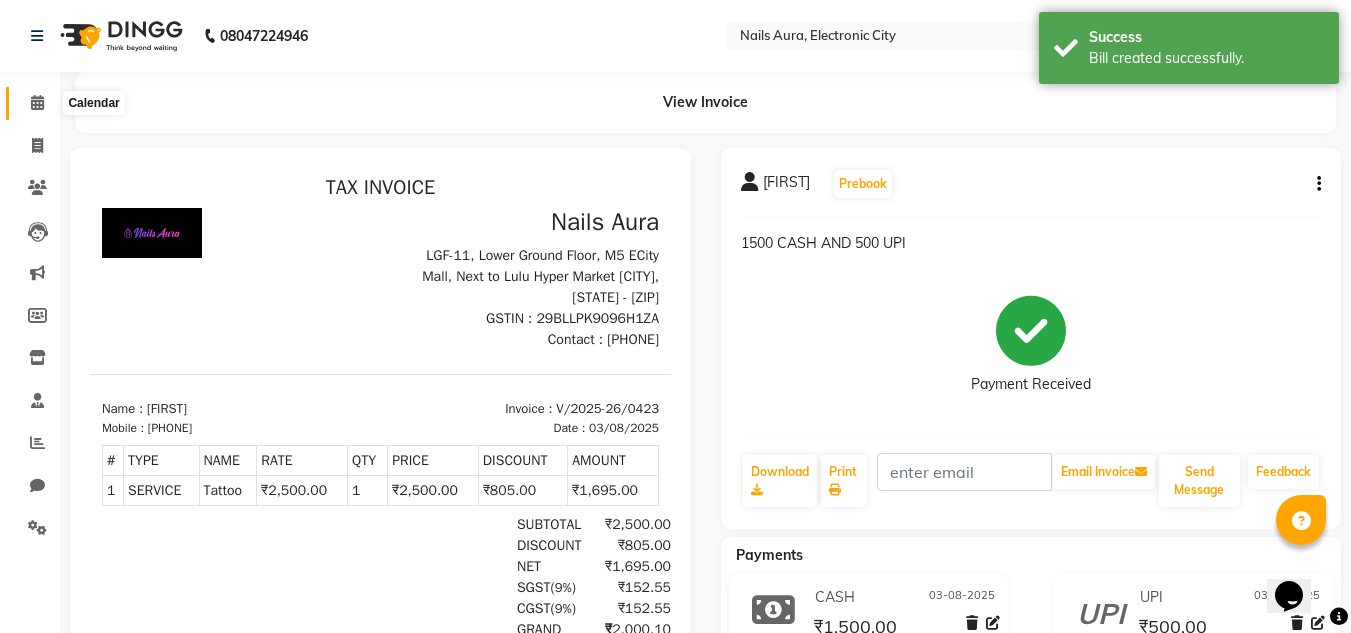 click 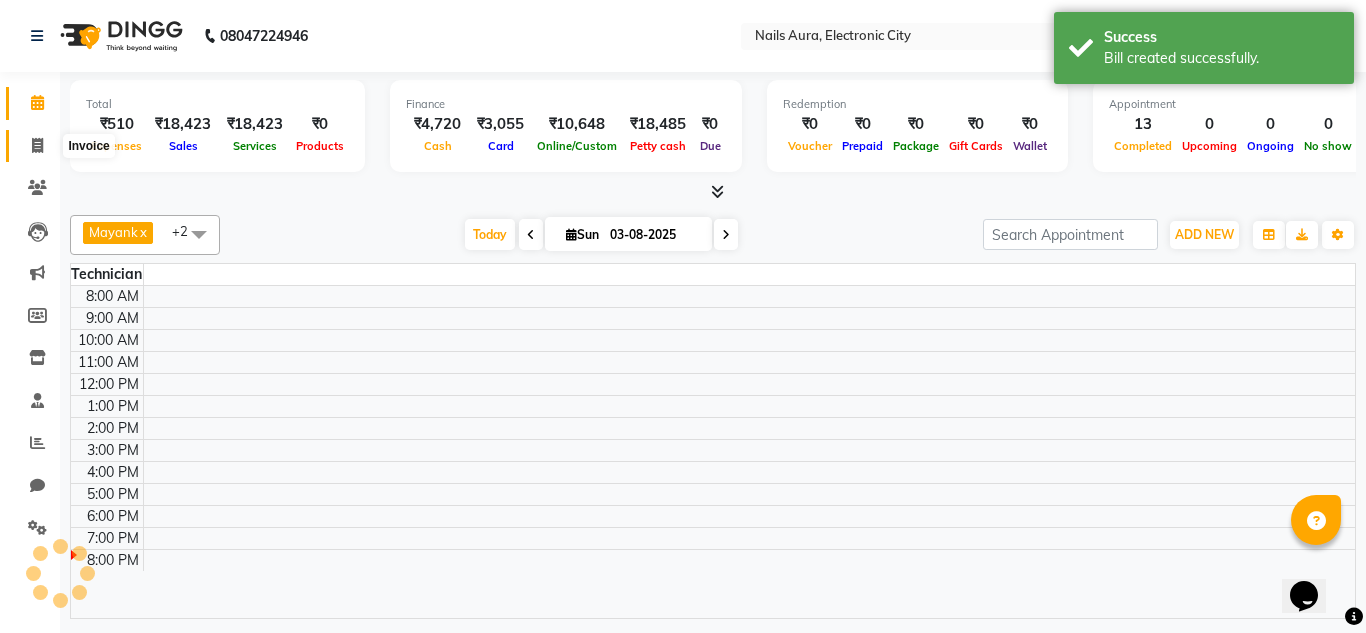 click 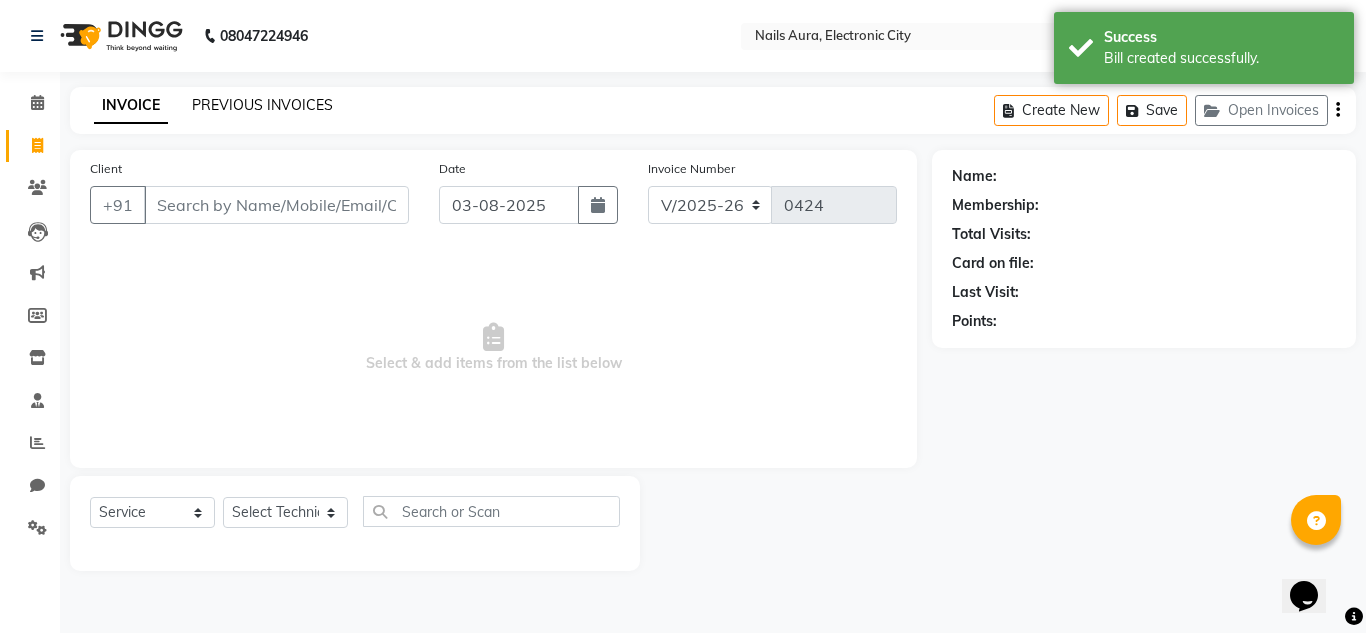 click on "PREVIOUS INVOICES" 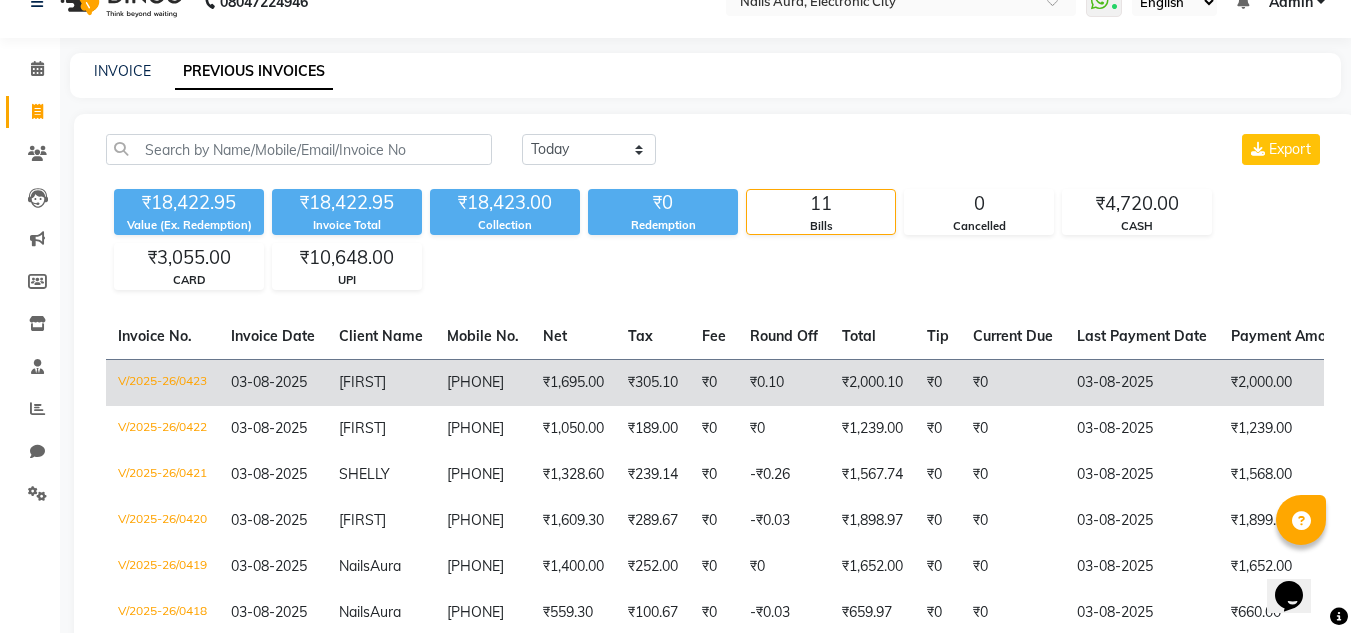 scroll, scrollTop: 0, scrollLeft: 0, axis: both 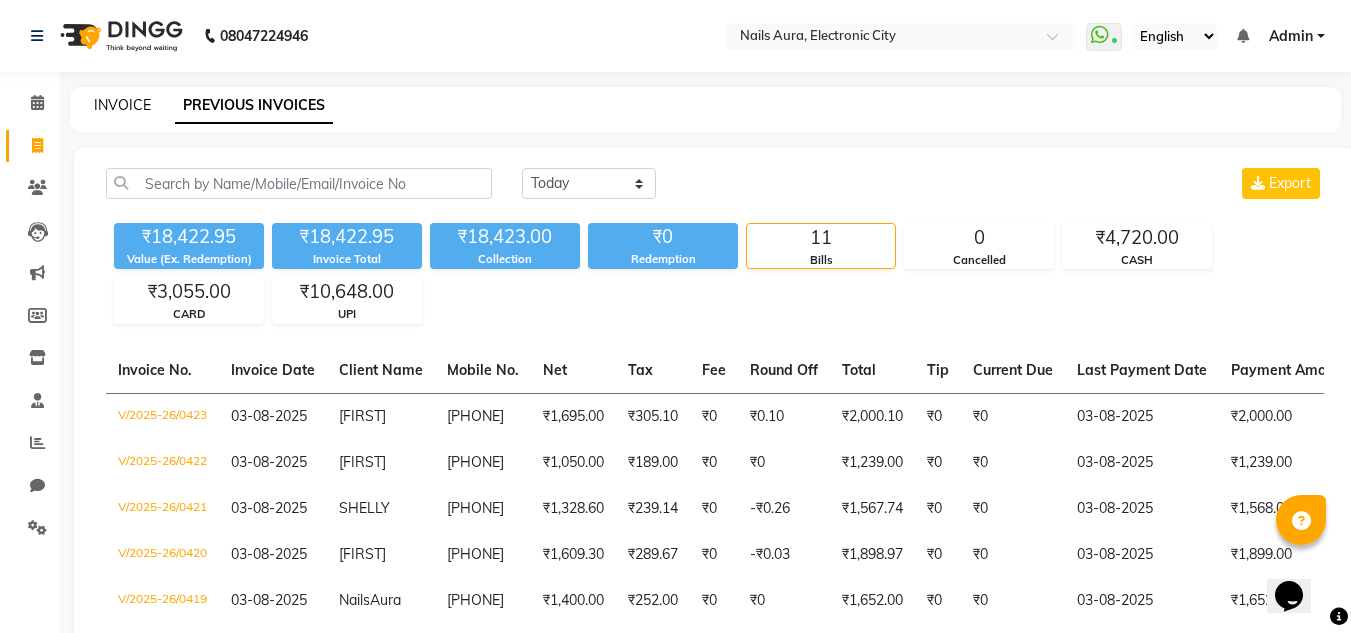 click on "INVOICE" 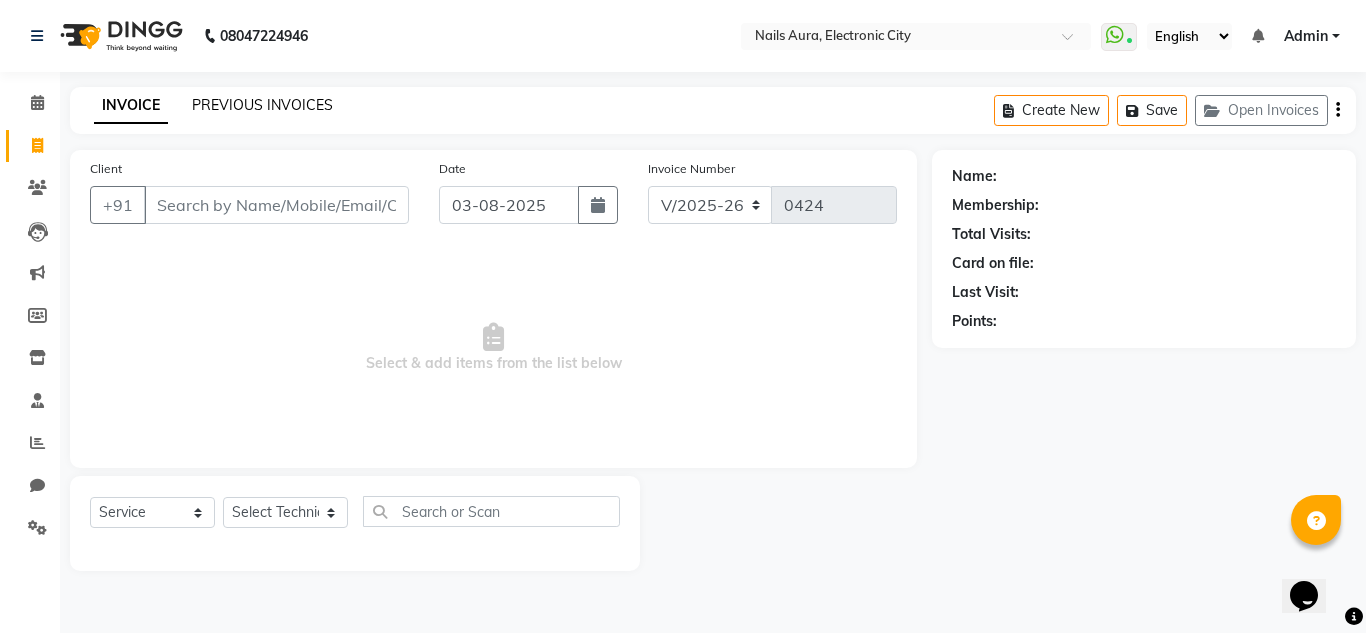 click on "PREVIOUS INVOICES" 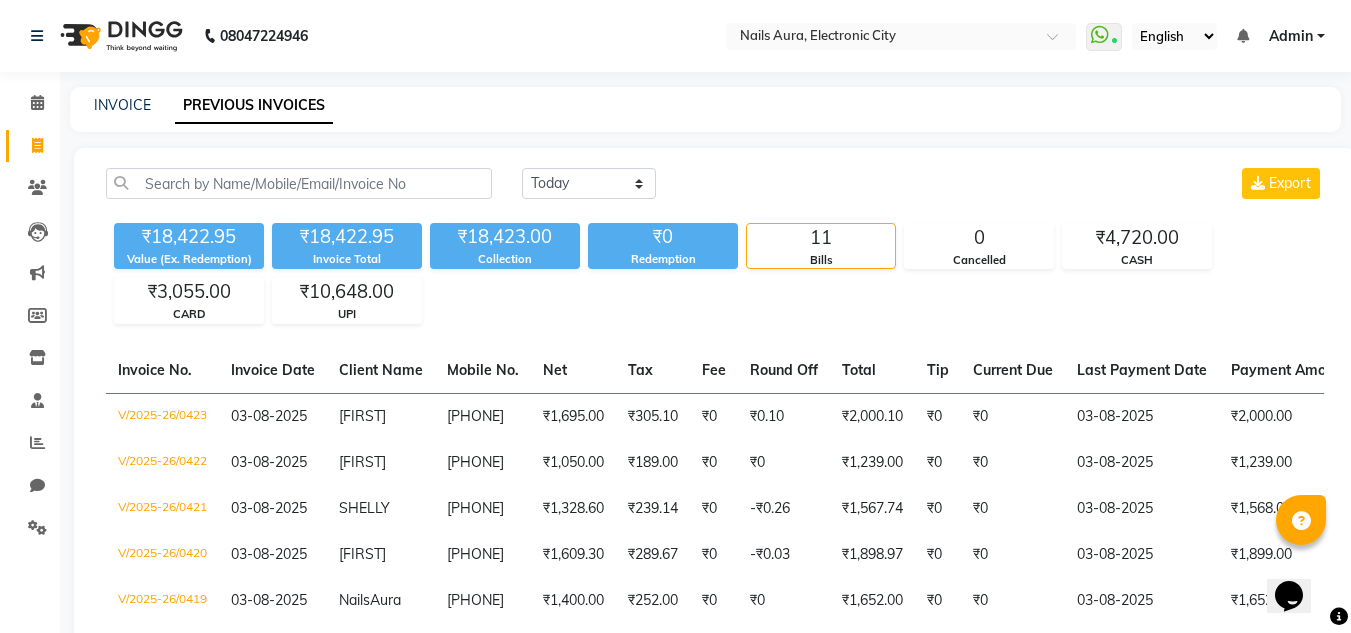 click on "Today Yesterday Custom Range Export" 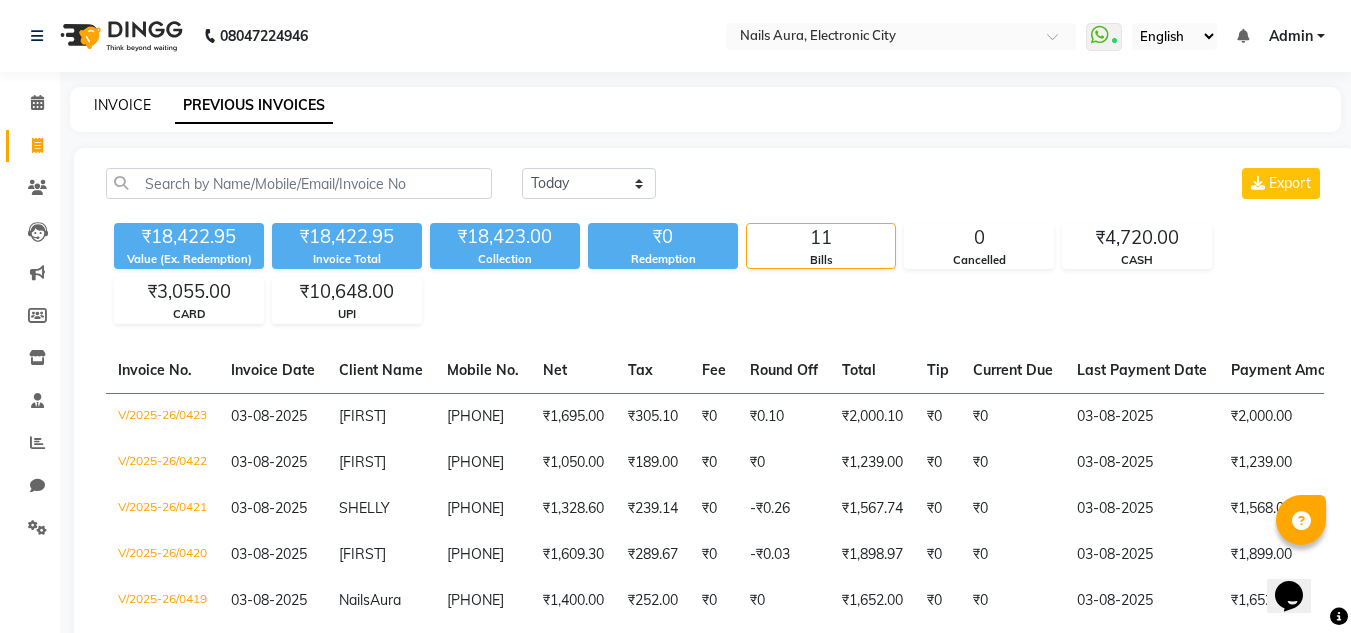 click on "INVOICE" 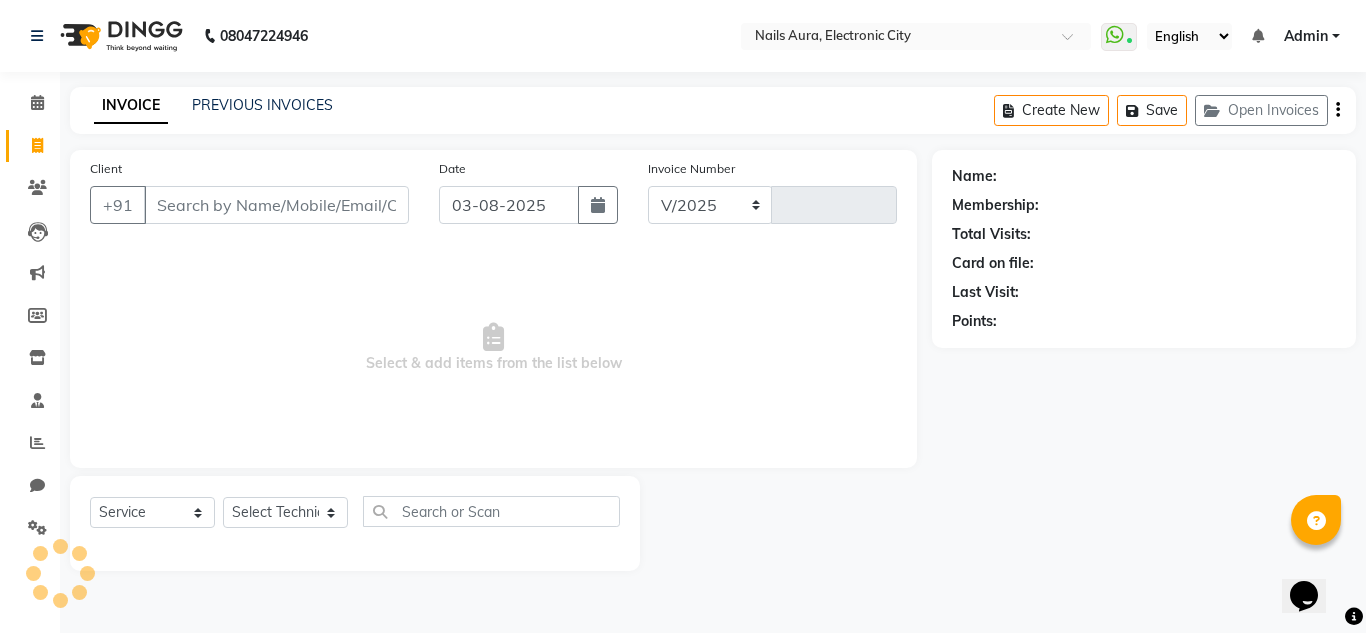 select on "8179" 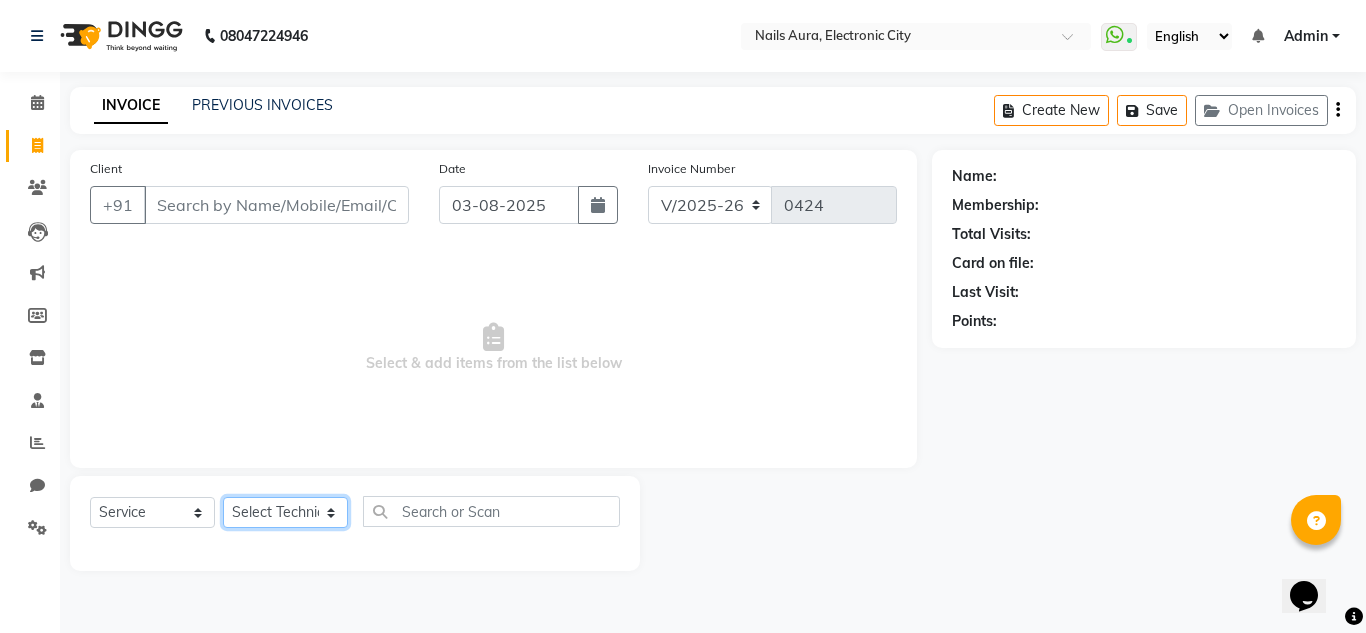 click on "Select Technician" 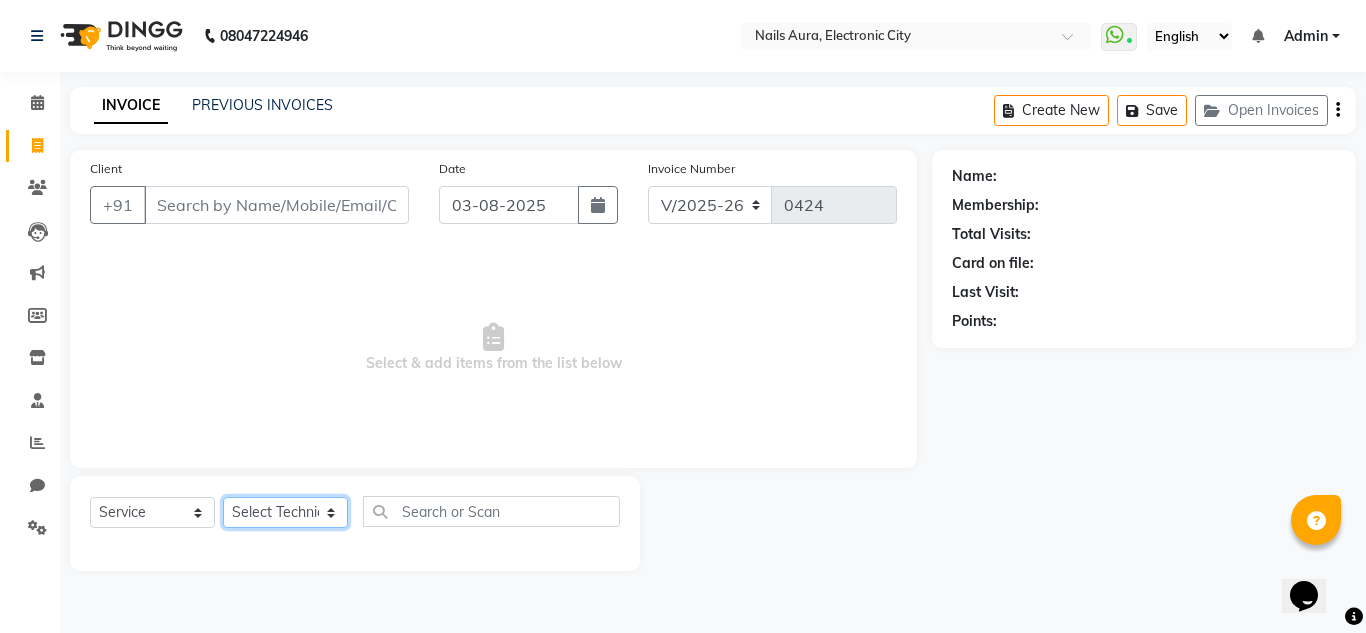 select on "81947" 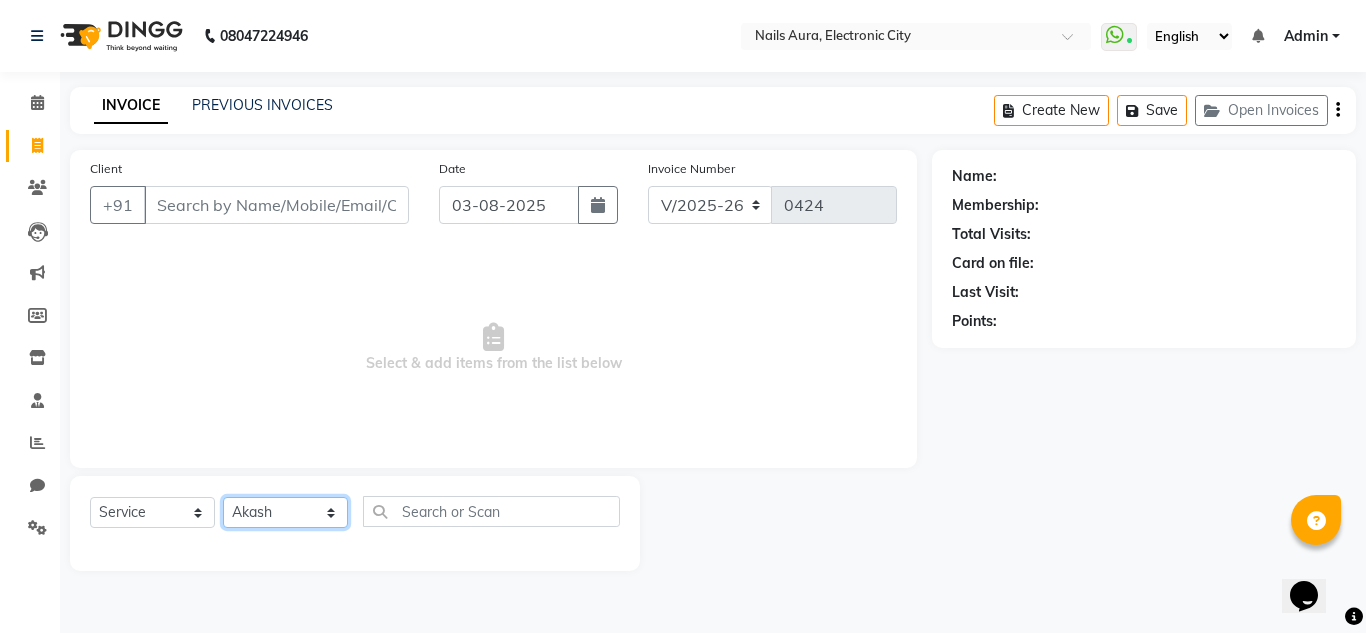 click on "Select Technician Akash Akshay Gulshan Mahi Mayank Munmun Pooja Rashmi Rima dey Rizwana Shaina Varsha Vikram" 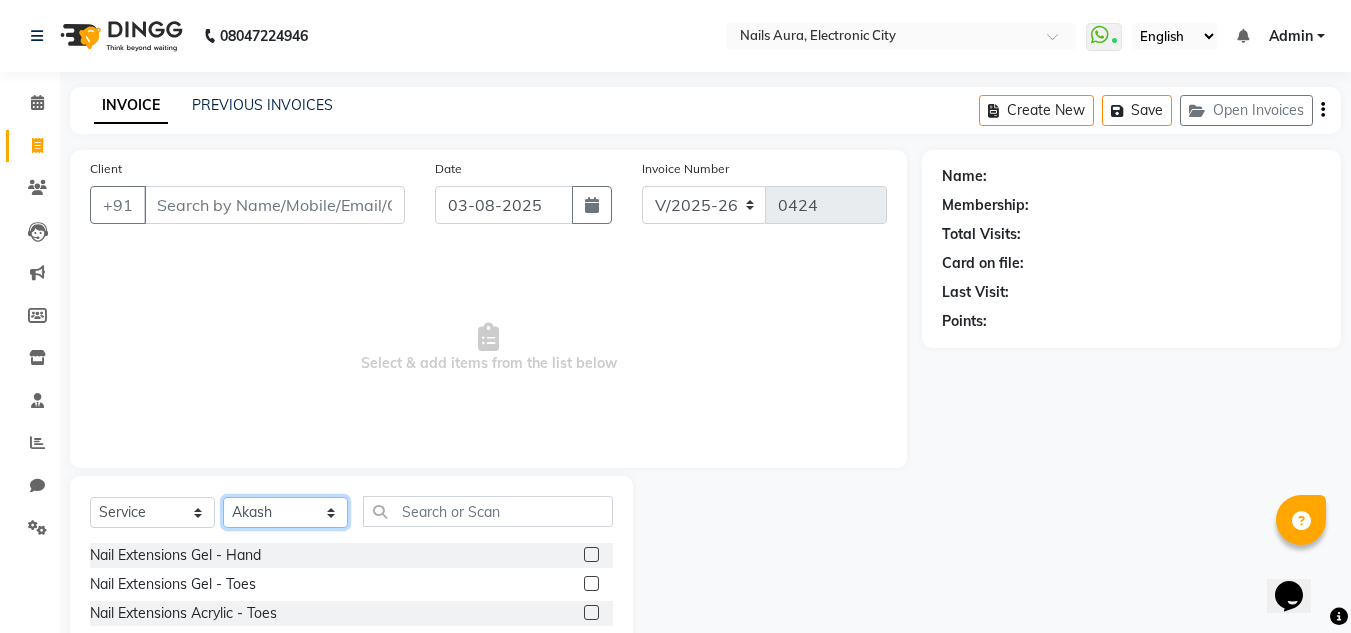 scroll, scrollTop: 168, scrollLeft: 0, axis: vertical 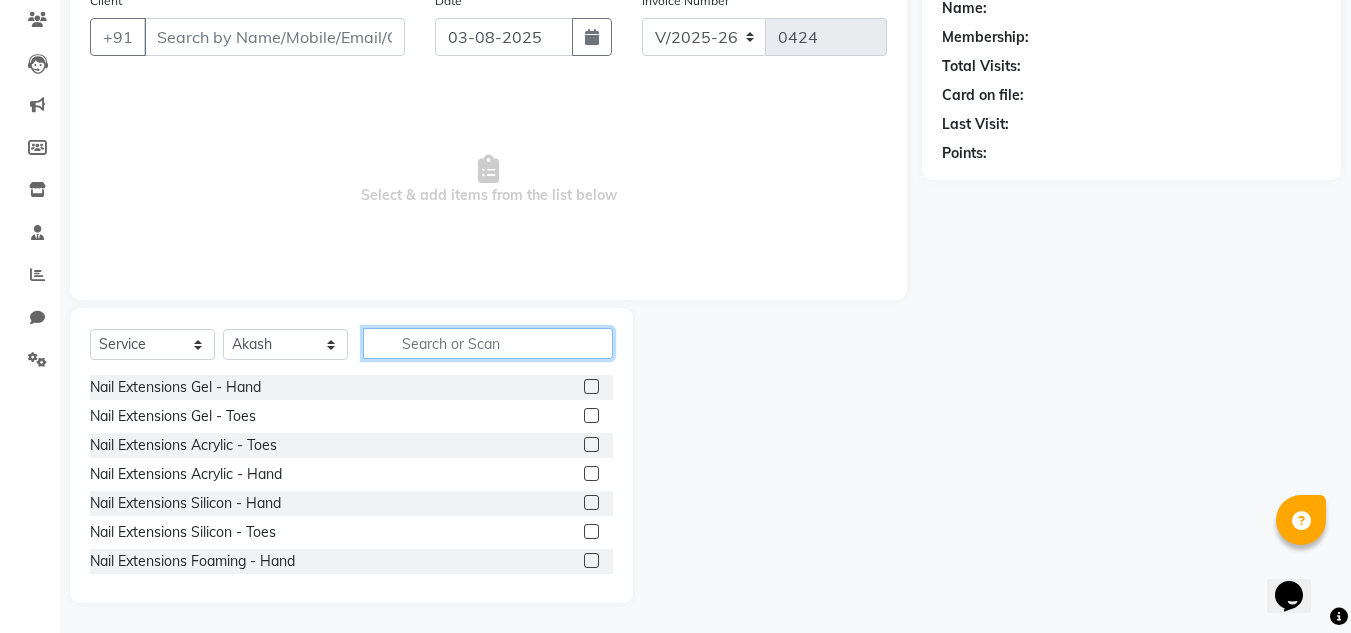 click 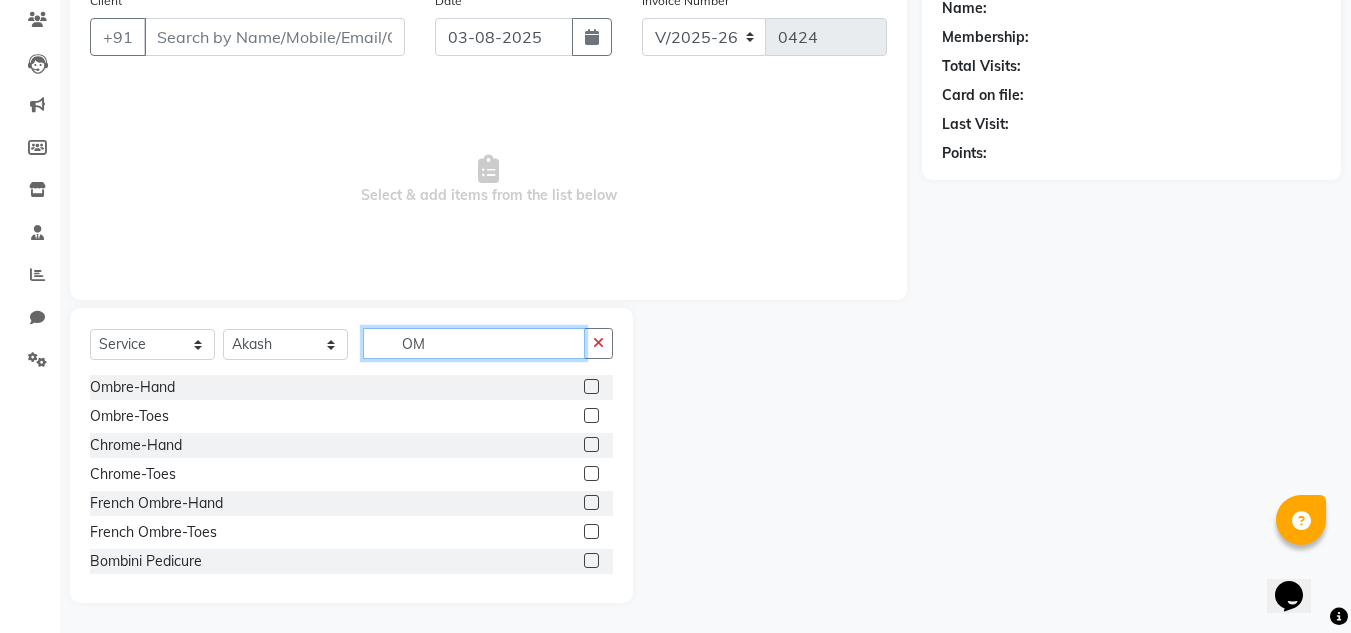 type on "OM" 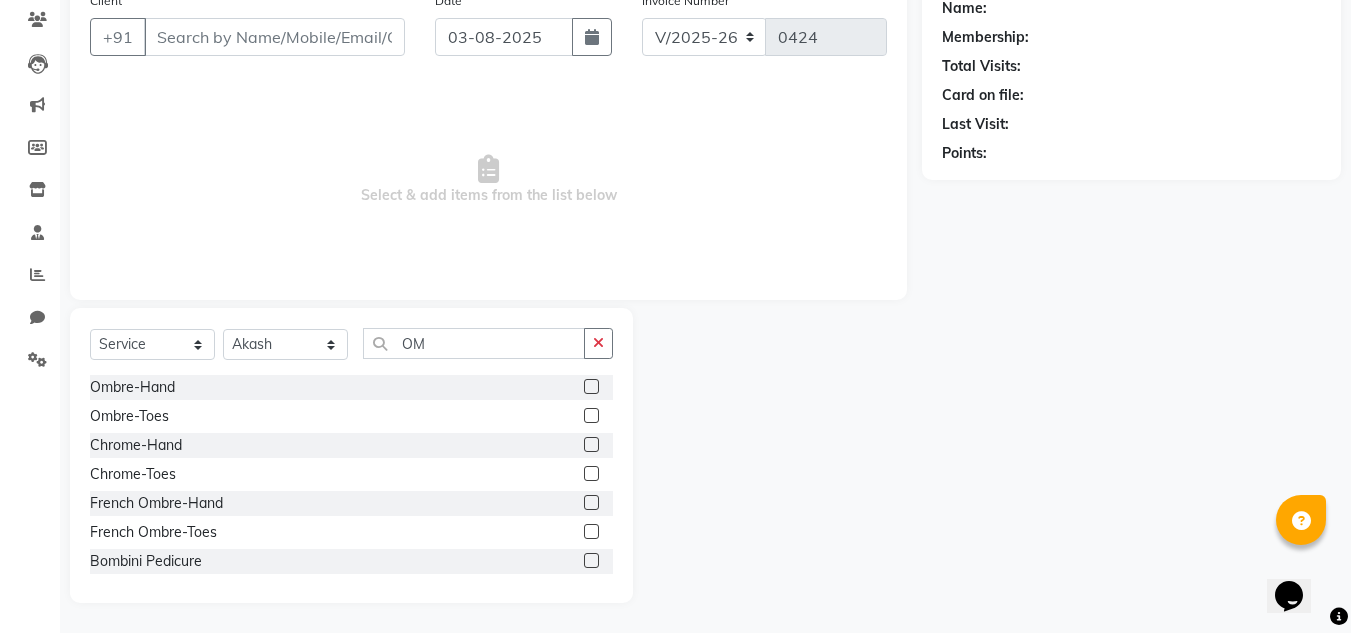 click 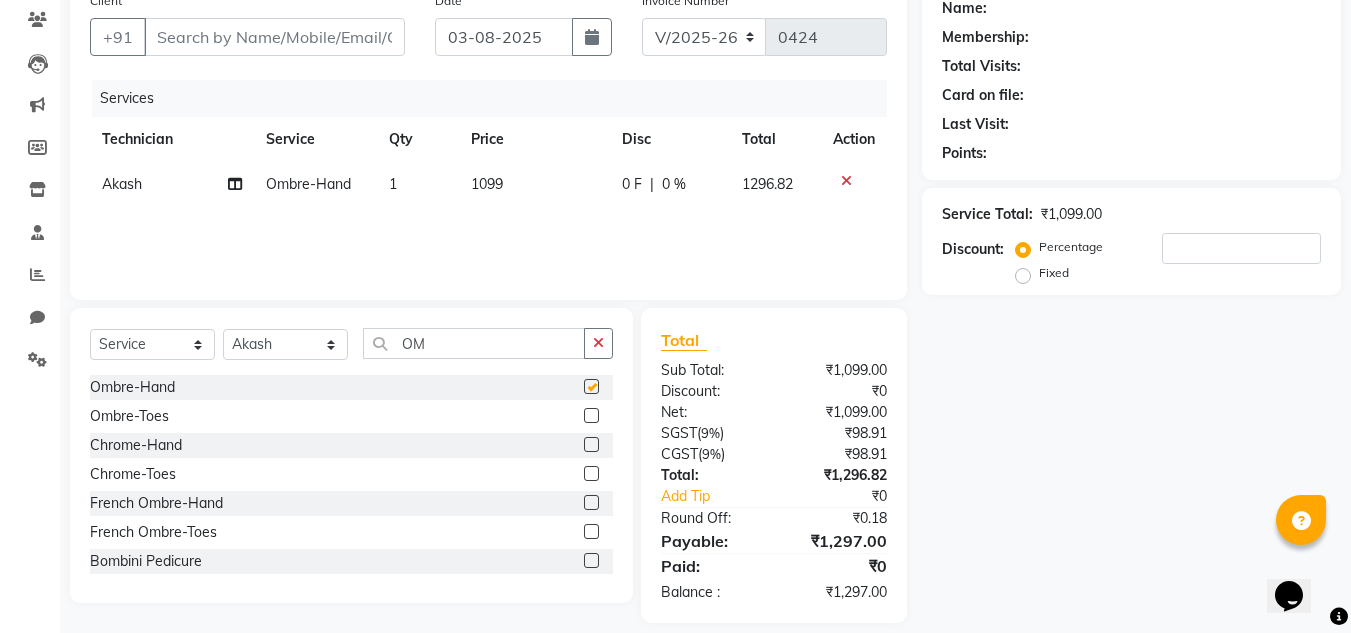 checkbox on "false" 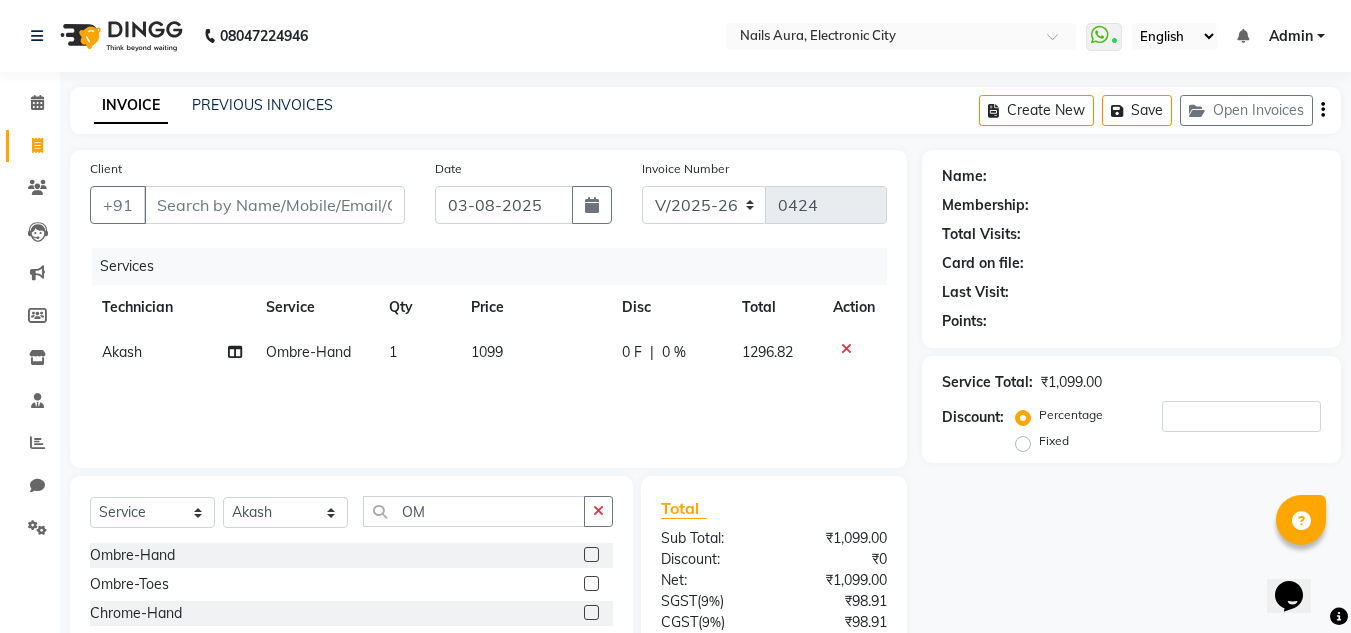 scroll, scrollTop: 188, scrollLeft: 0, axis: vertical 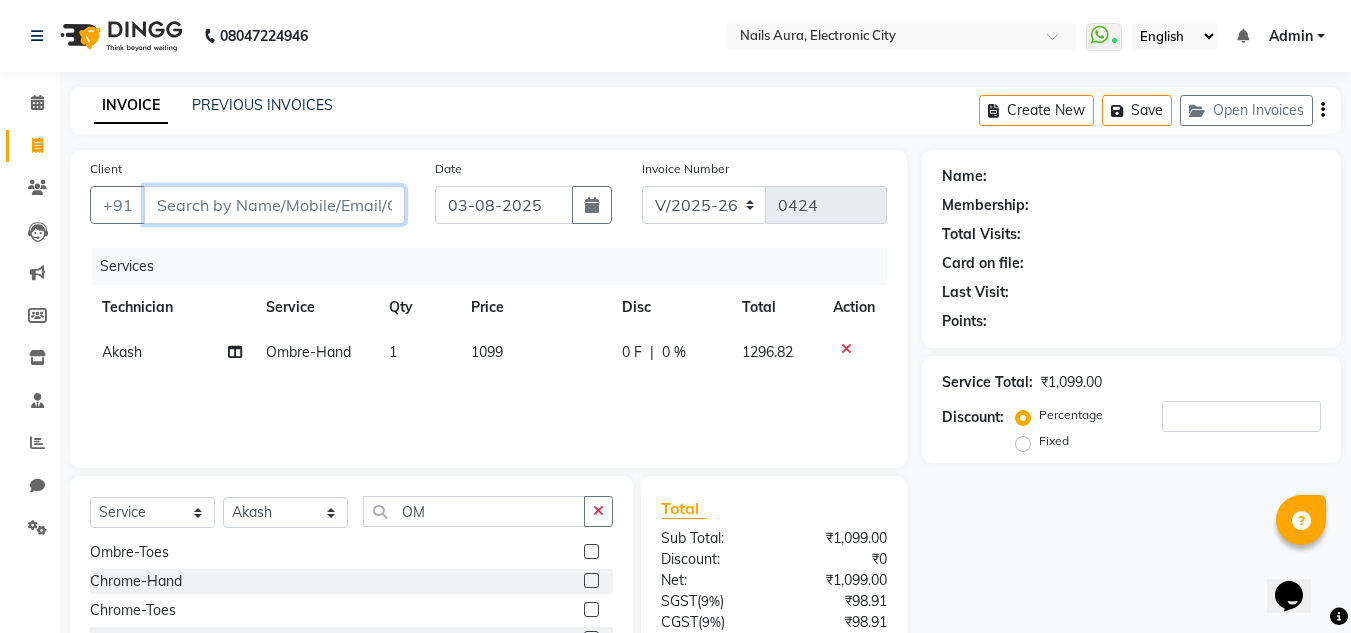click on "Client" at bounding box center [274, 205] 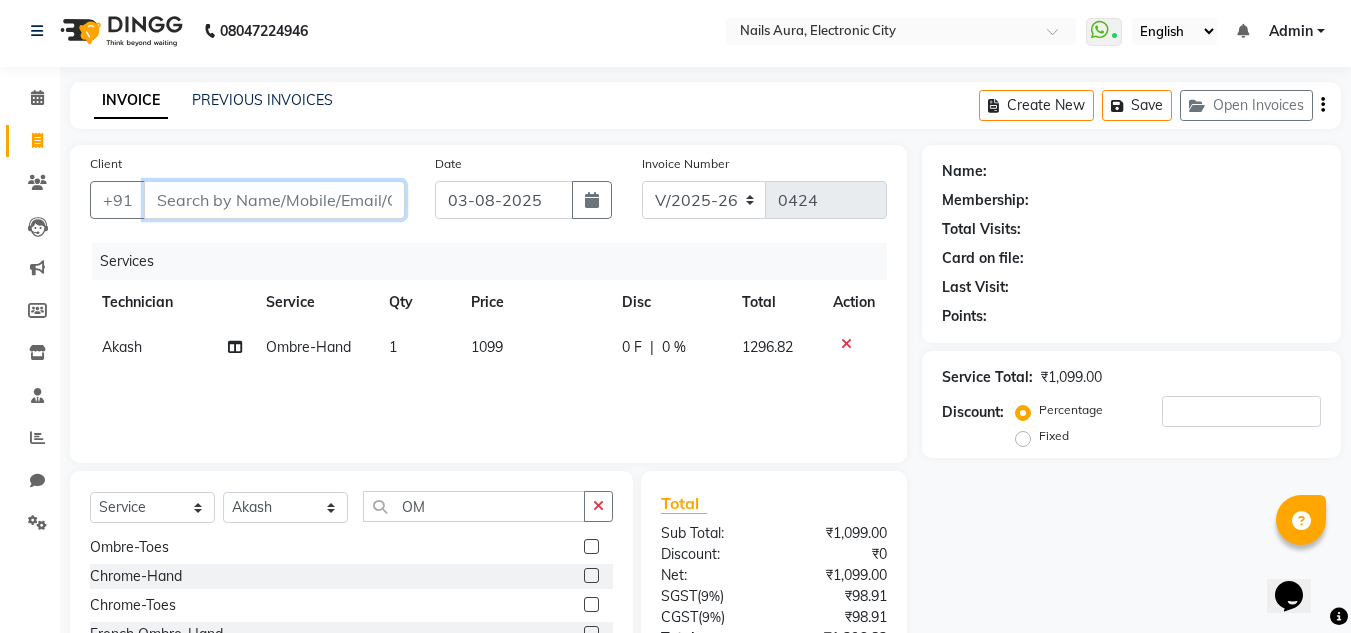 scroll, scrollTop: 0, scrollLeft: 0, axis: both 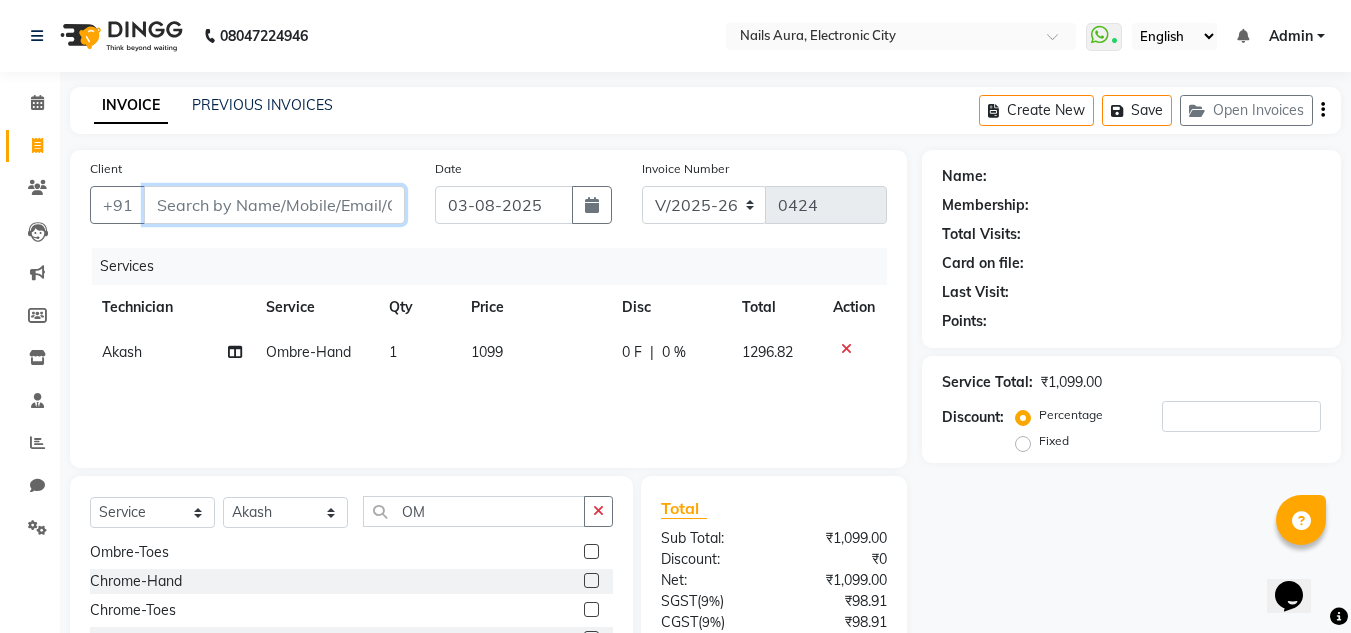 click on "Client" at bounding box center [274, 205] 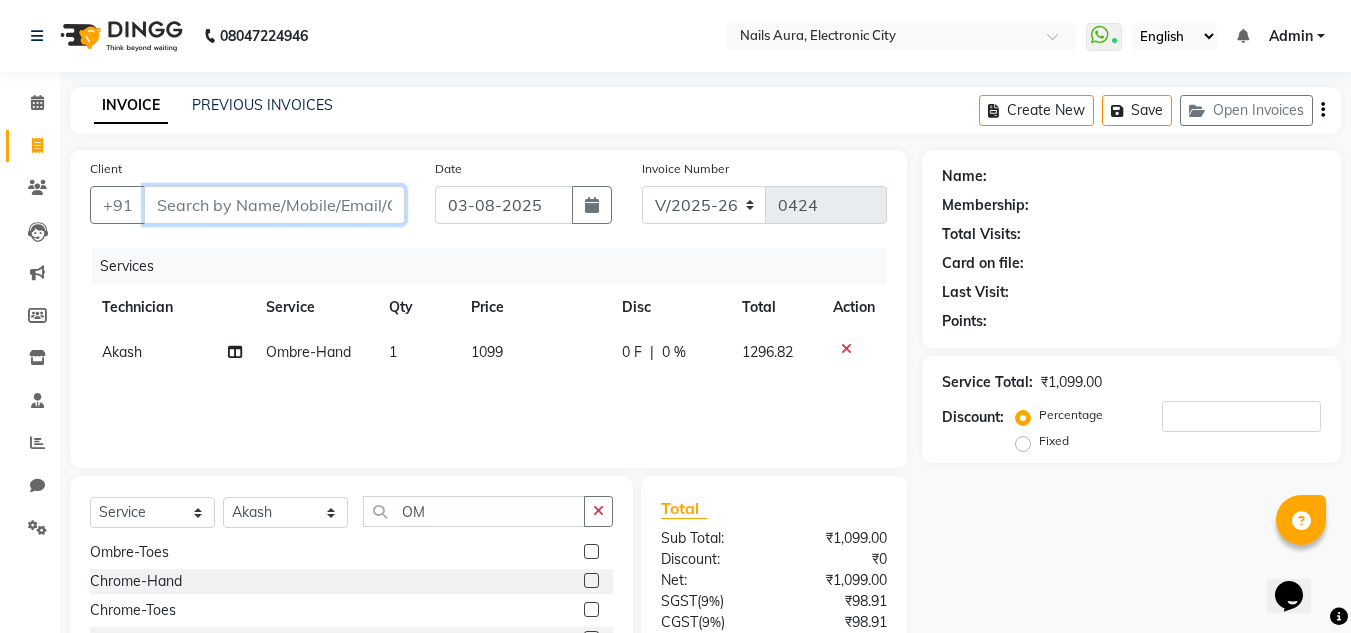 type on "8" 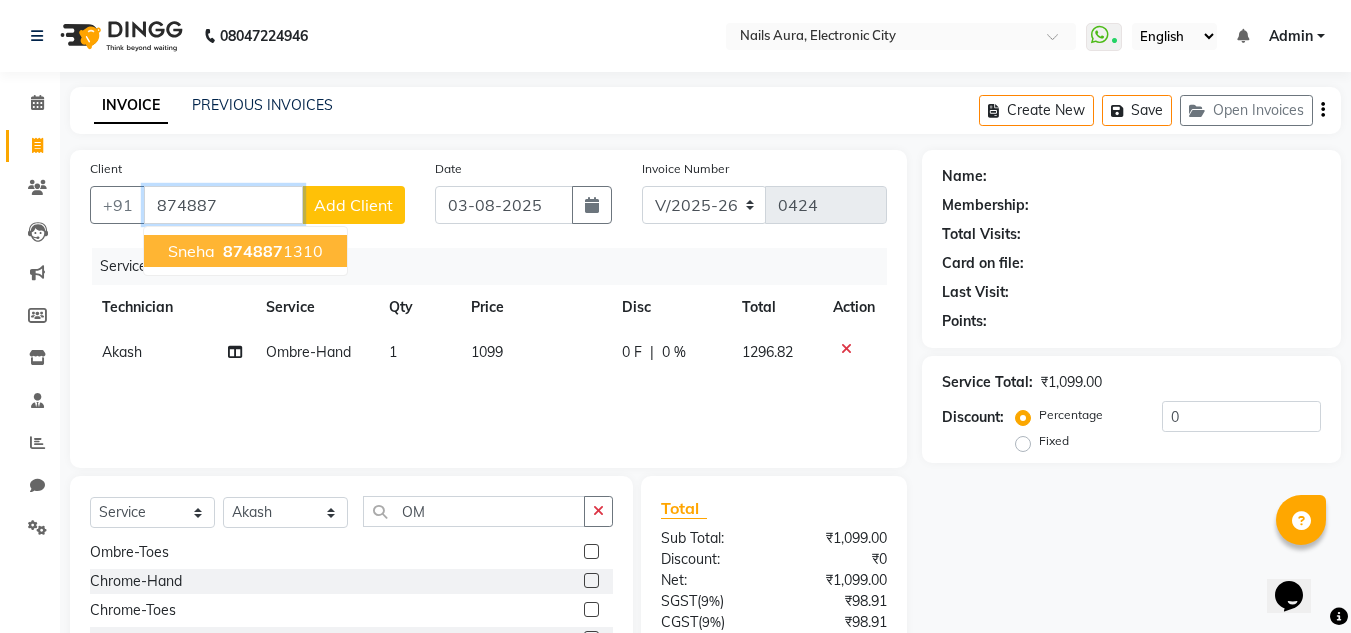 click on "874887" at bounding box center (253, 251) 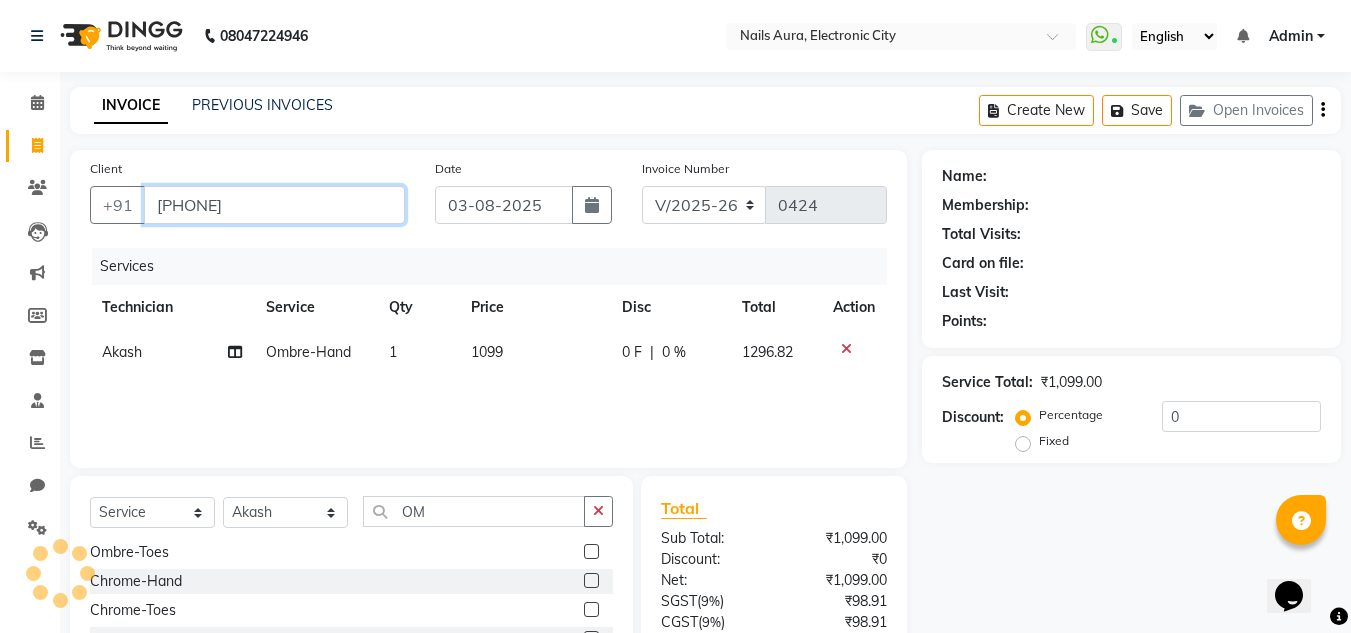 type on "8748871310" 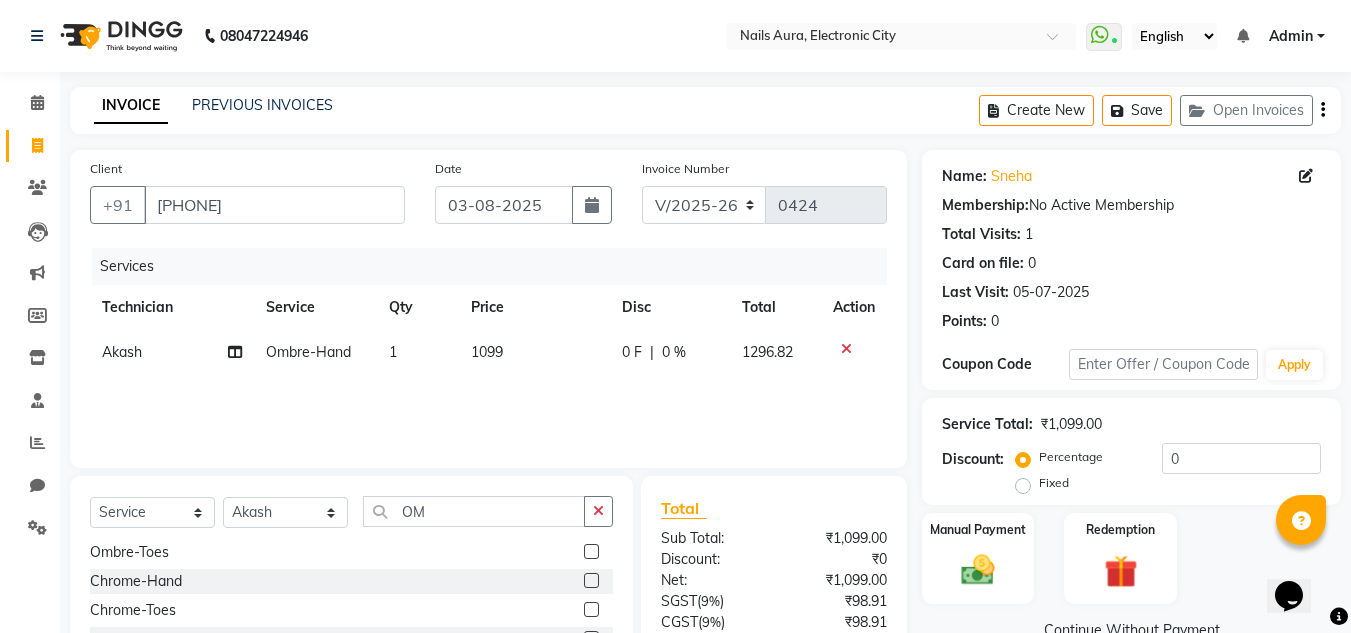 scroll, scrollTop: 188, scrollLeft: 0, axis: vertical 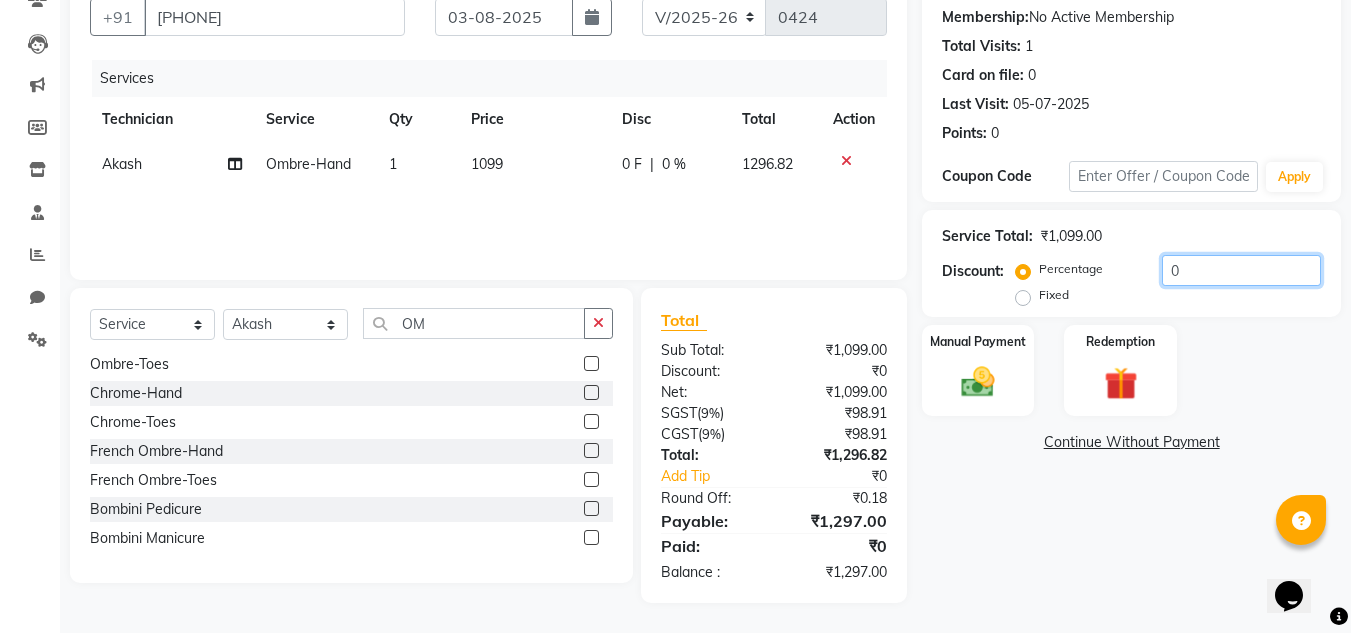 click on "0" 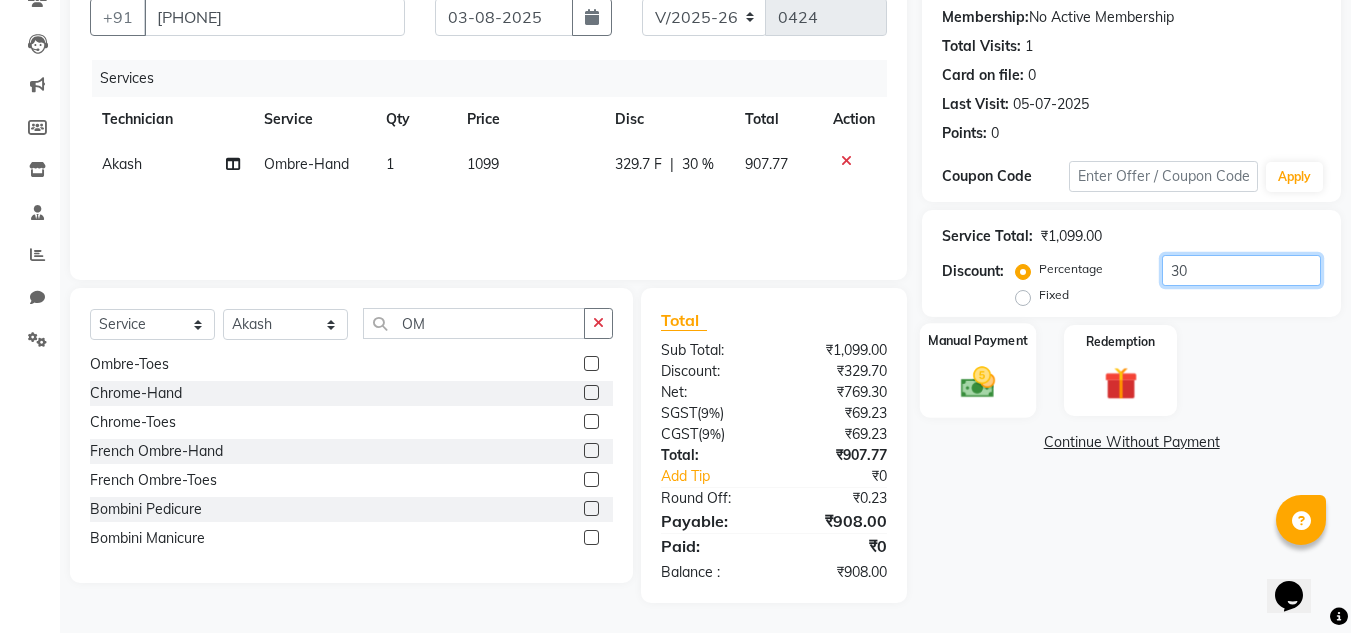 type on "30" 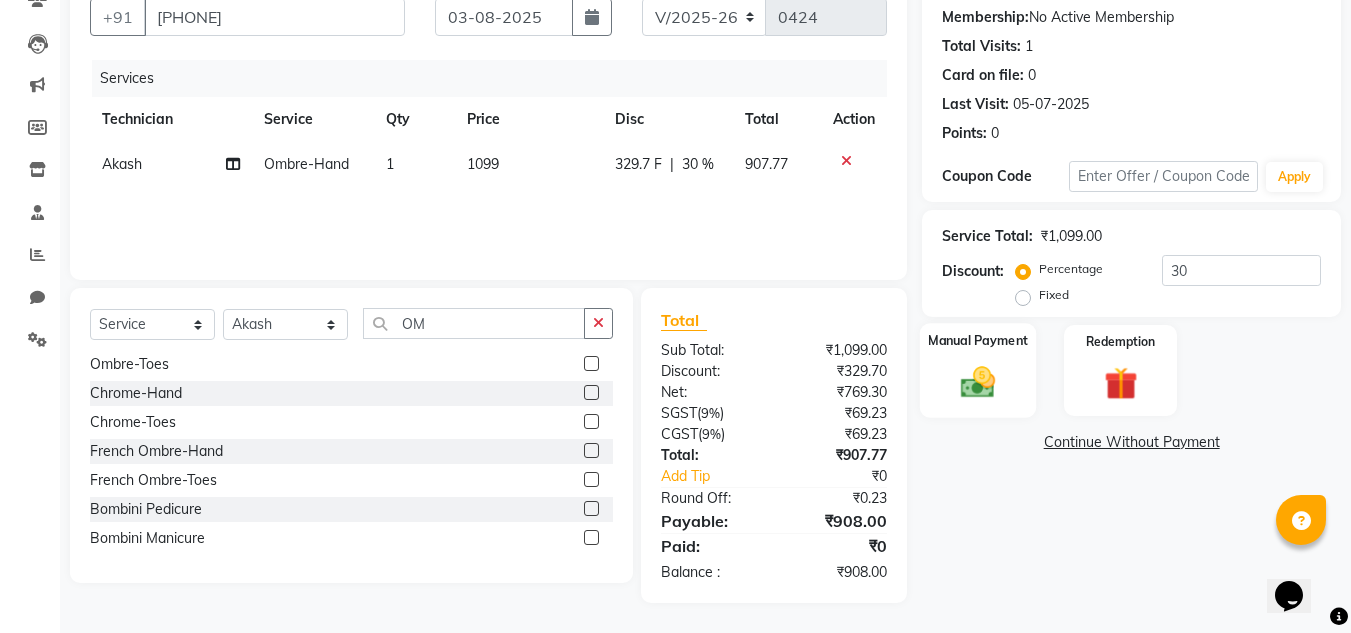 click 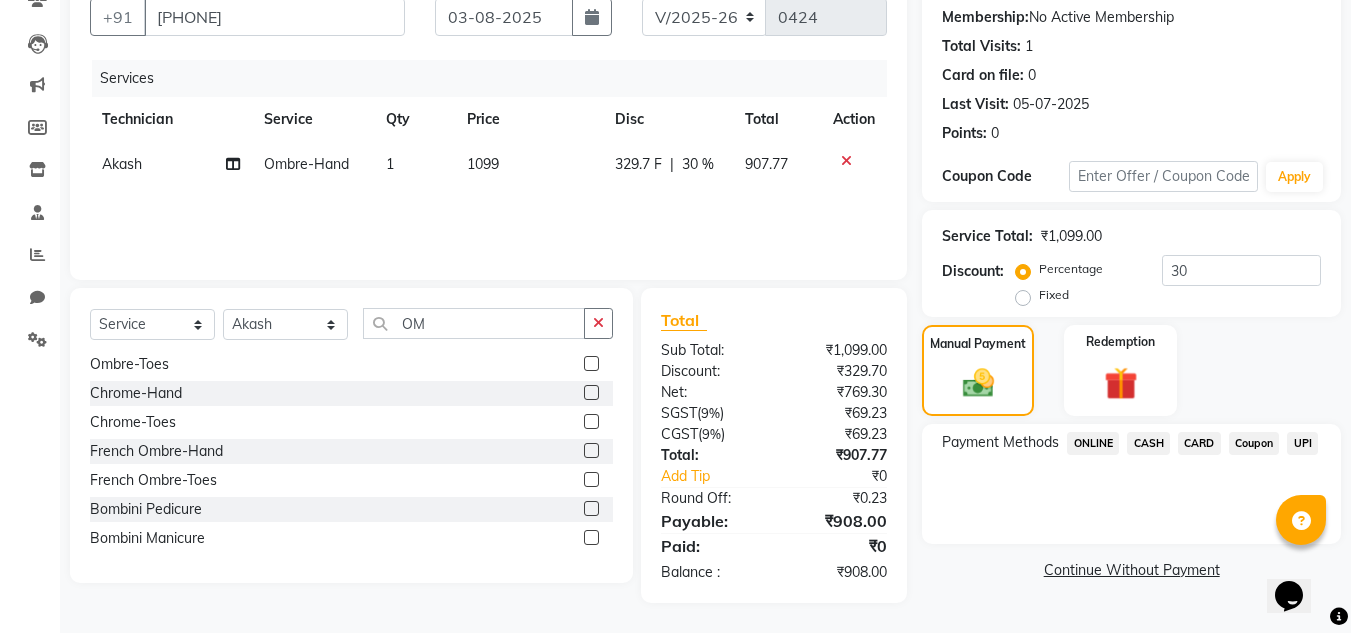 click on "UPI" 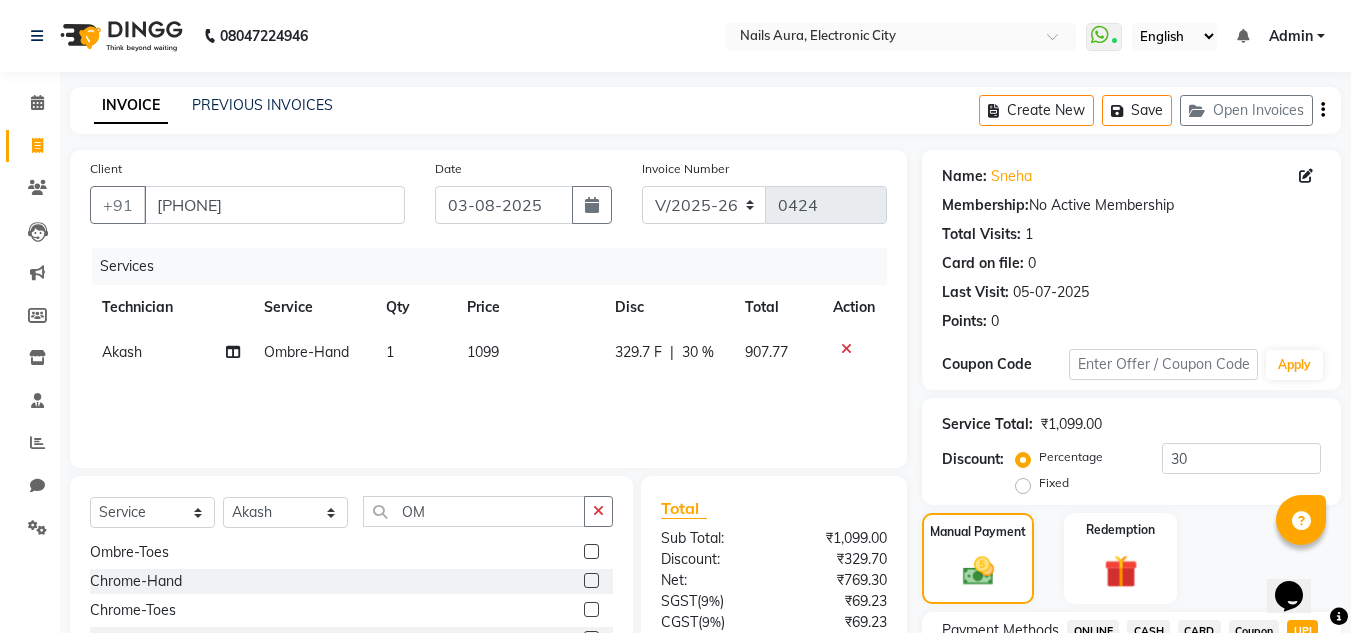 scroll, scrollTop: 199, scrollLeft: 0, axis: vertical 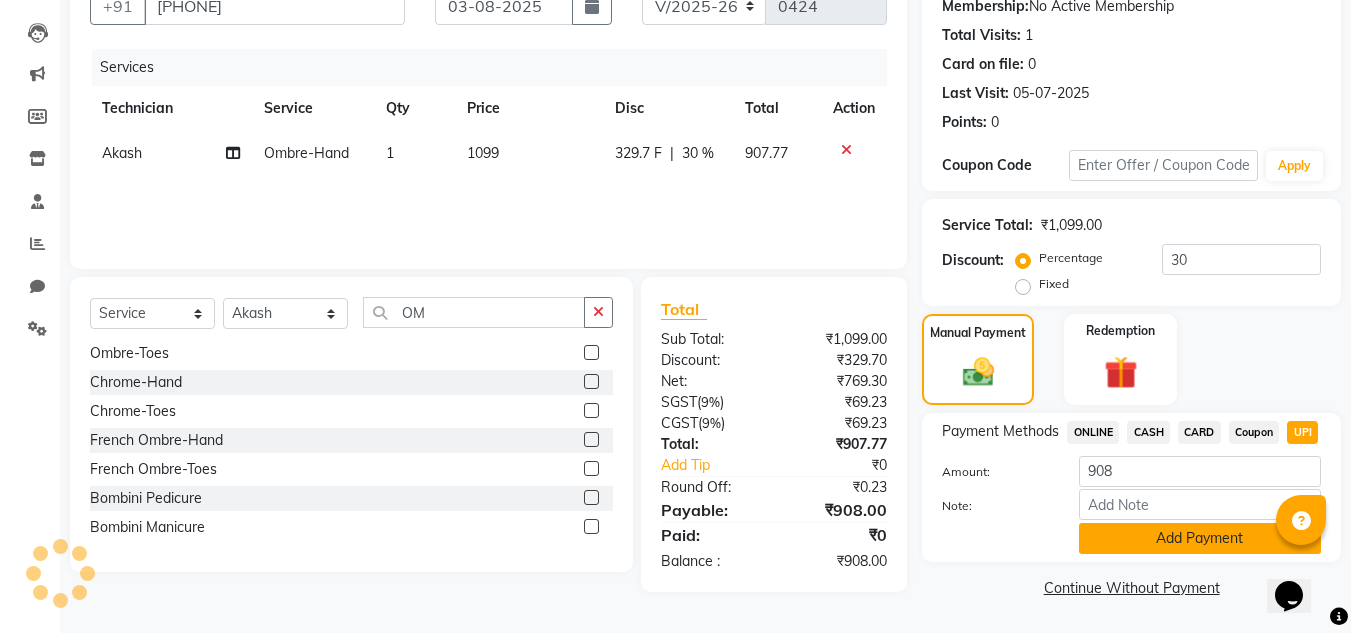 click on "Add Payment" 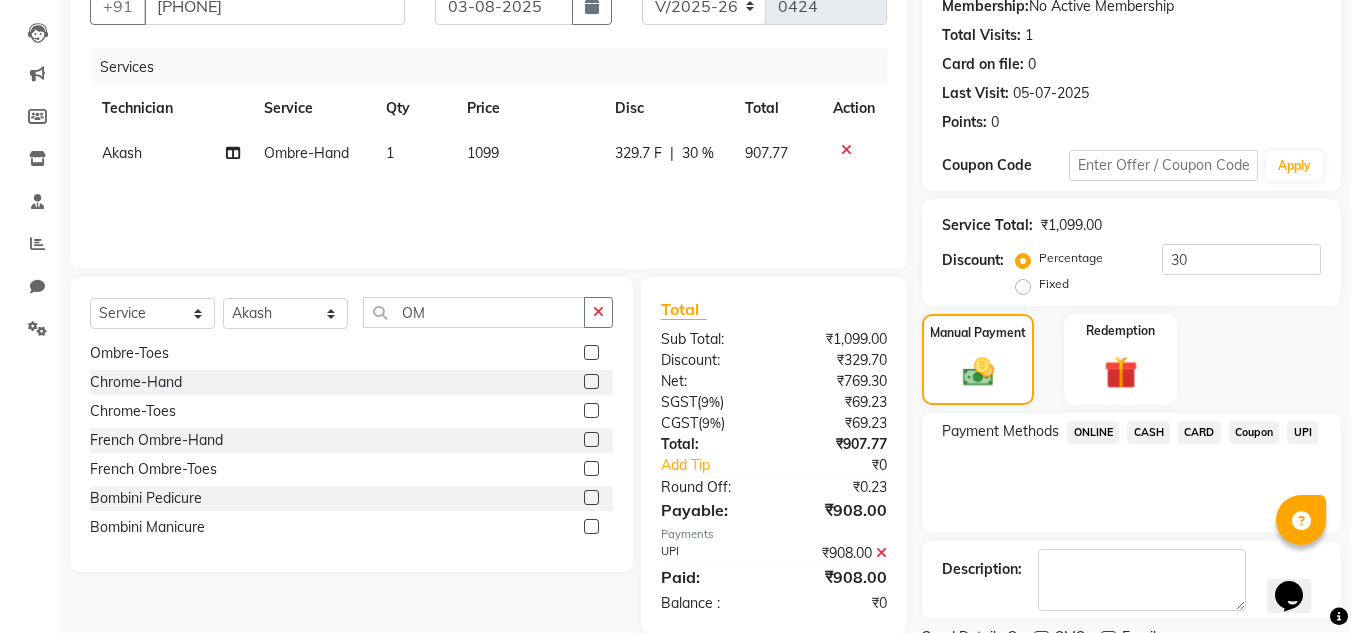 scroll, scrollTop: 283, scrollLeft: 0, axis: vertical 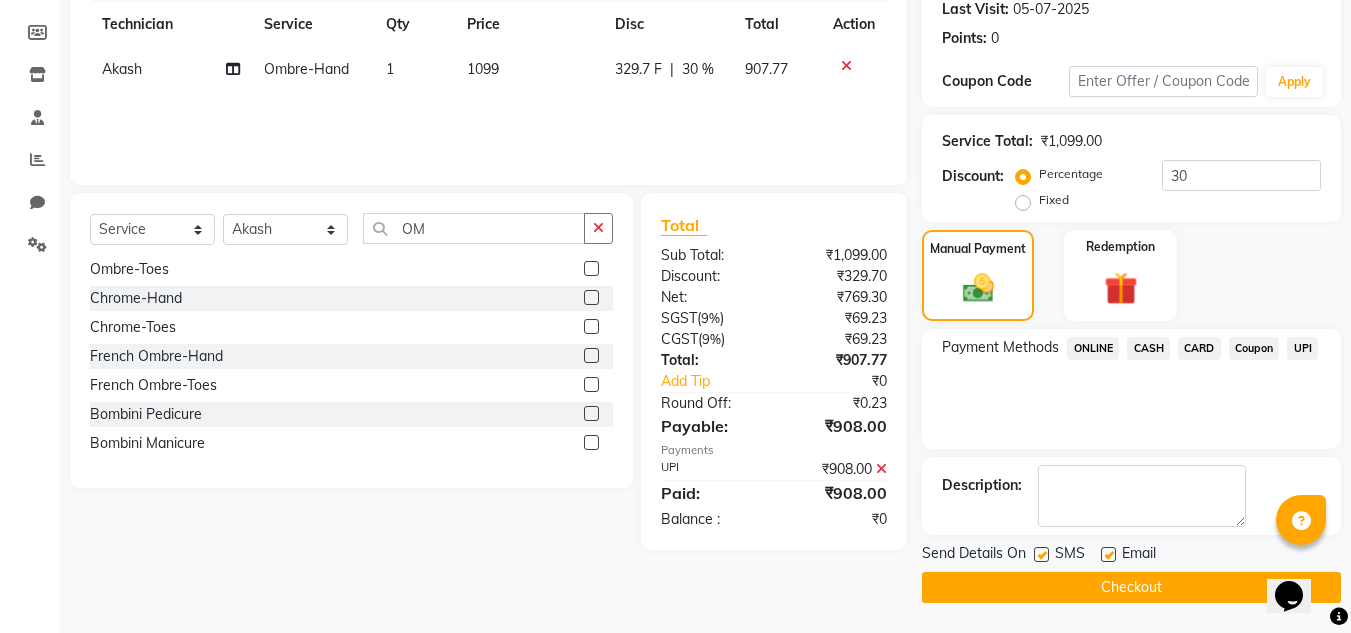 click on "Checkout" 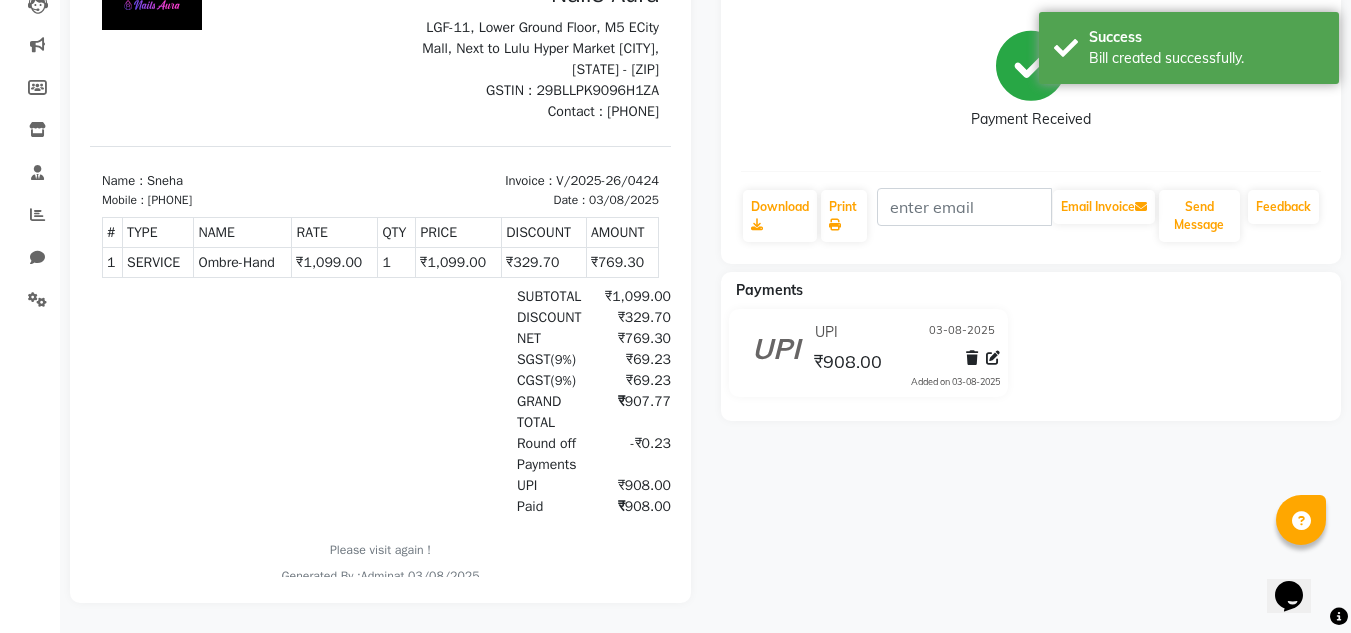 scroll, scrollTop: 0, scrollLeft: 0, axis: both 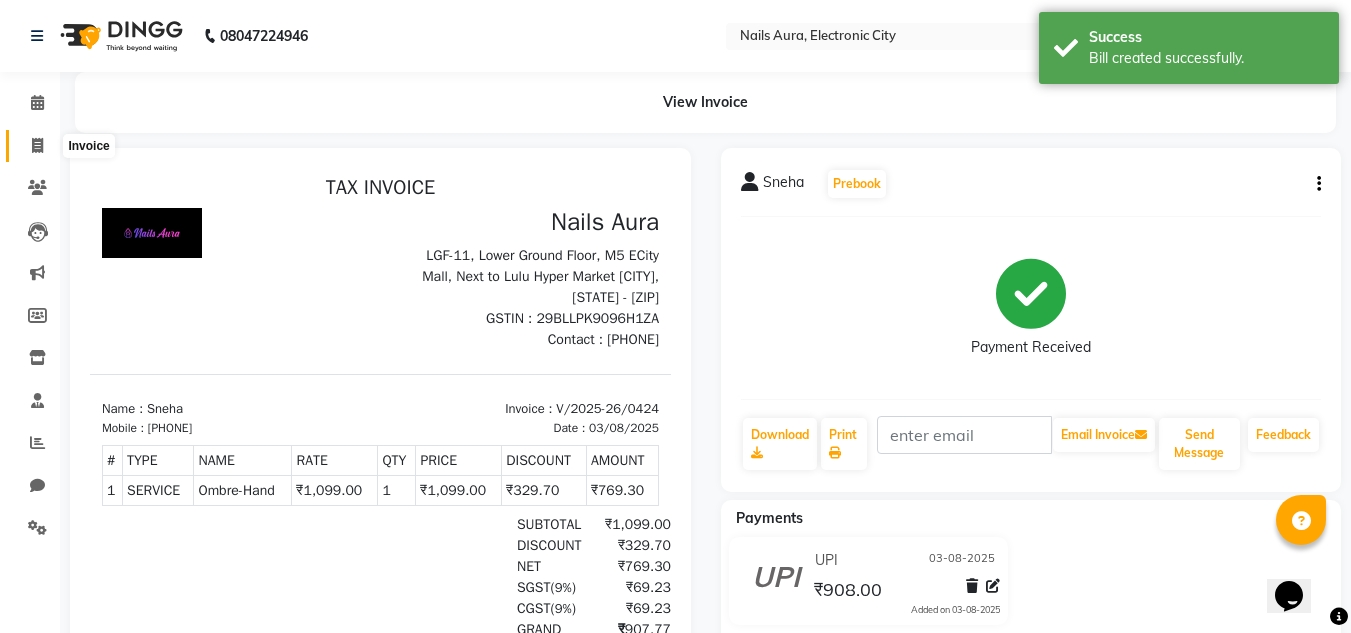 click 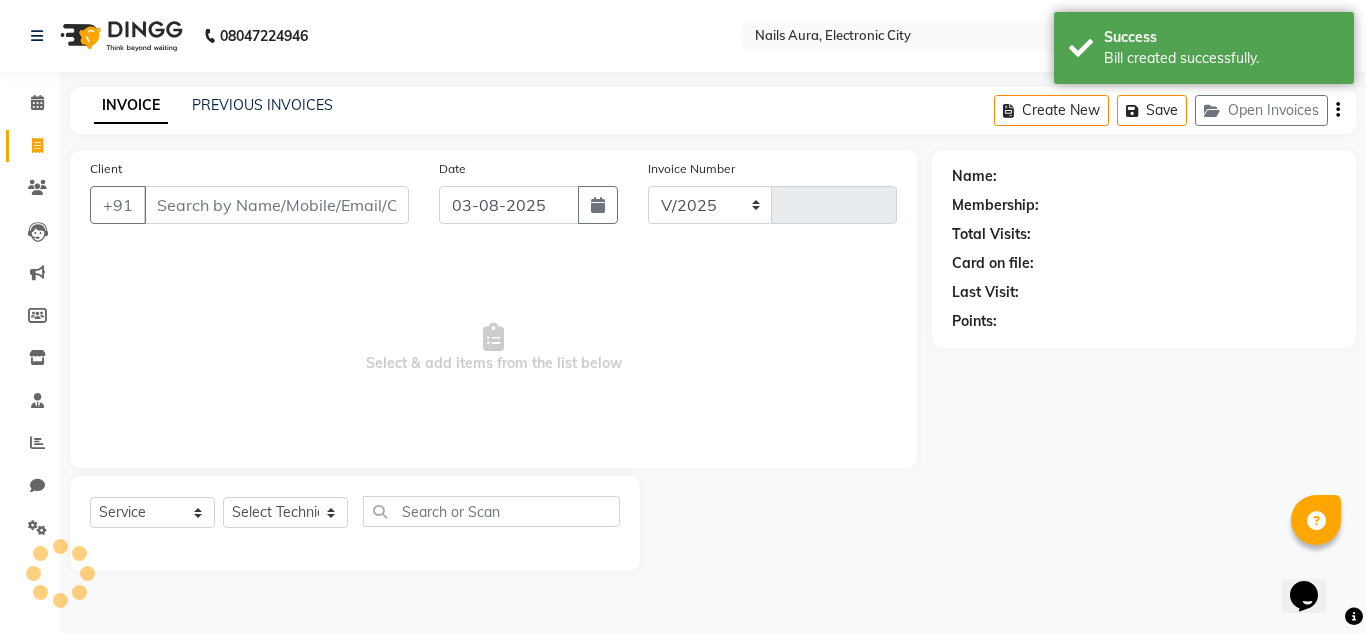 select on "8179" 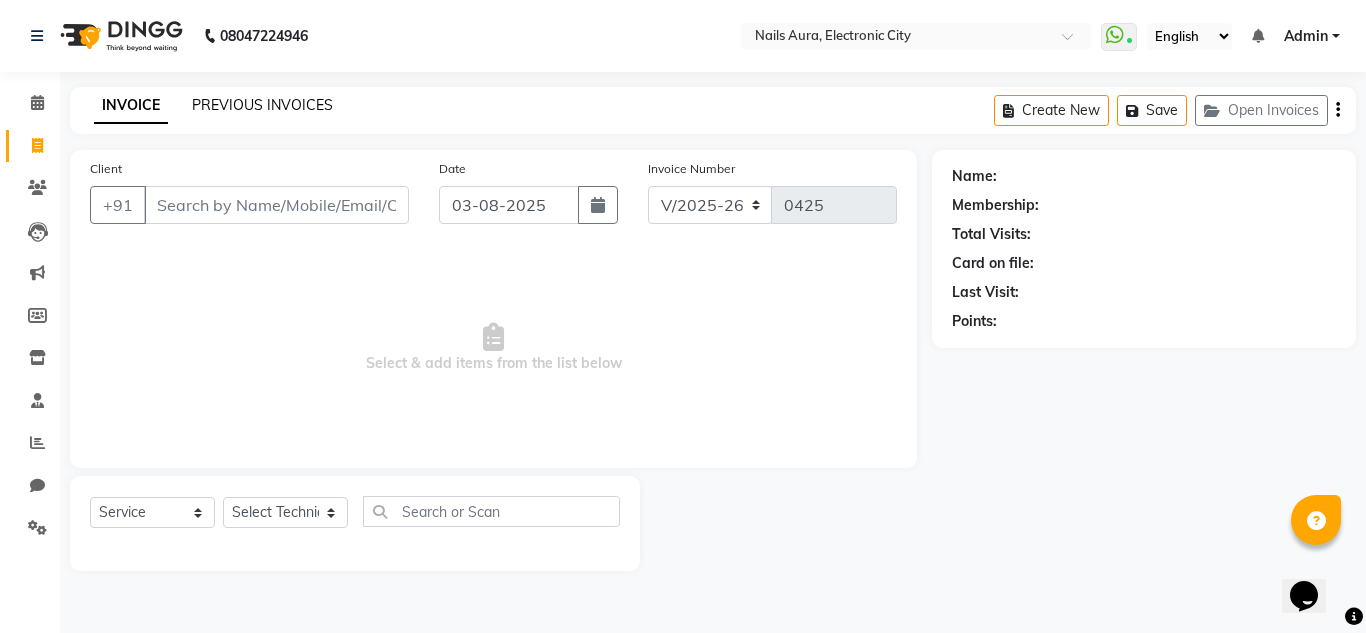 click on "PREVIOUS INVOICES" 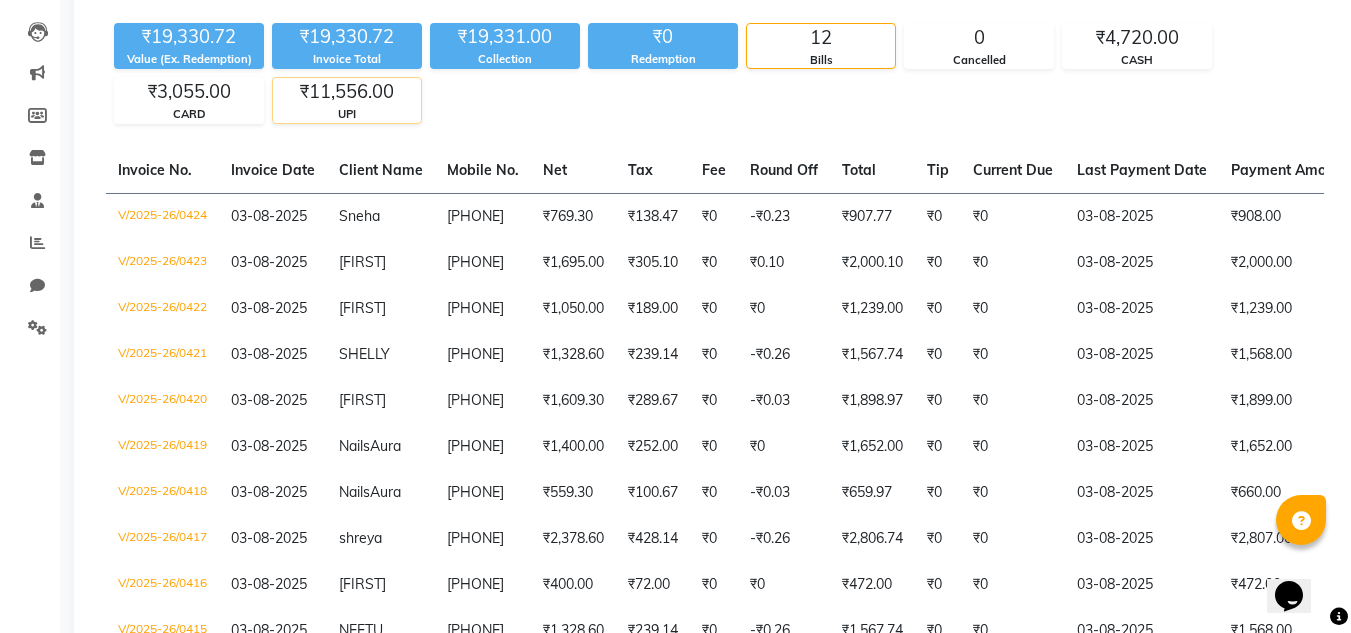scroll, scrollTop: 0, scrollLeft: 0, axis: both 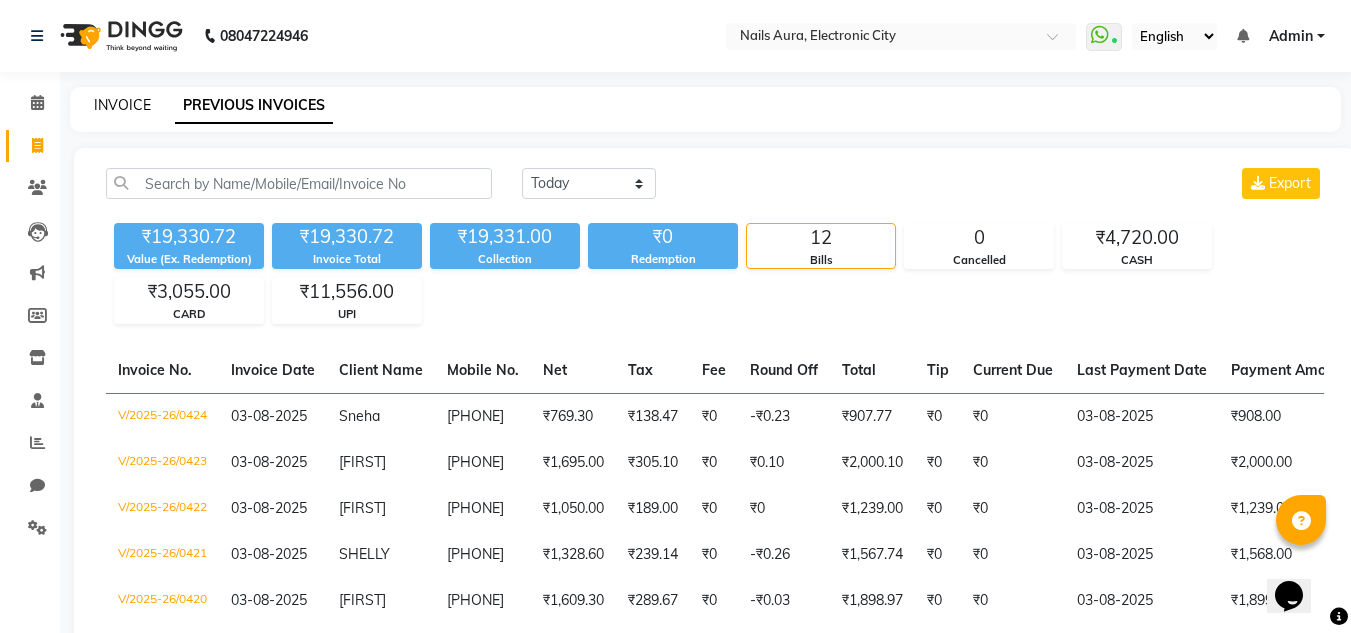 click on "INVOICE" 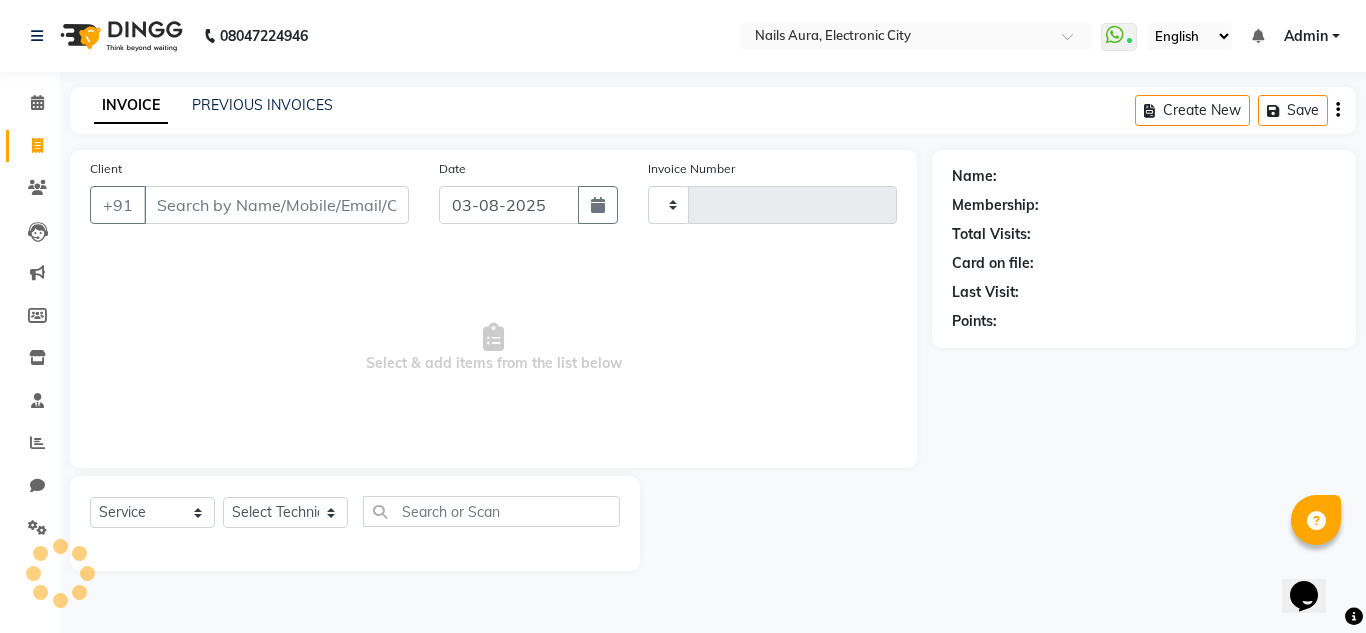 type on "0425" 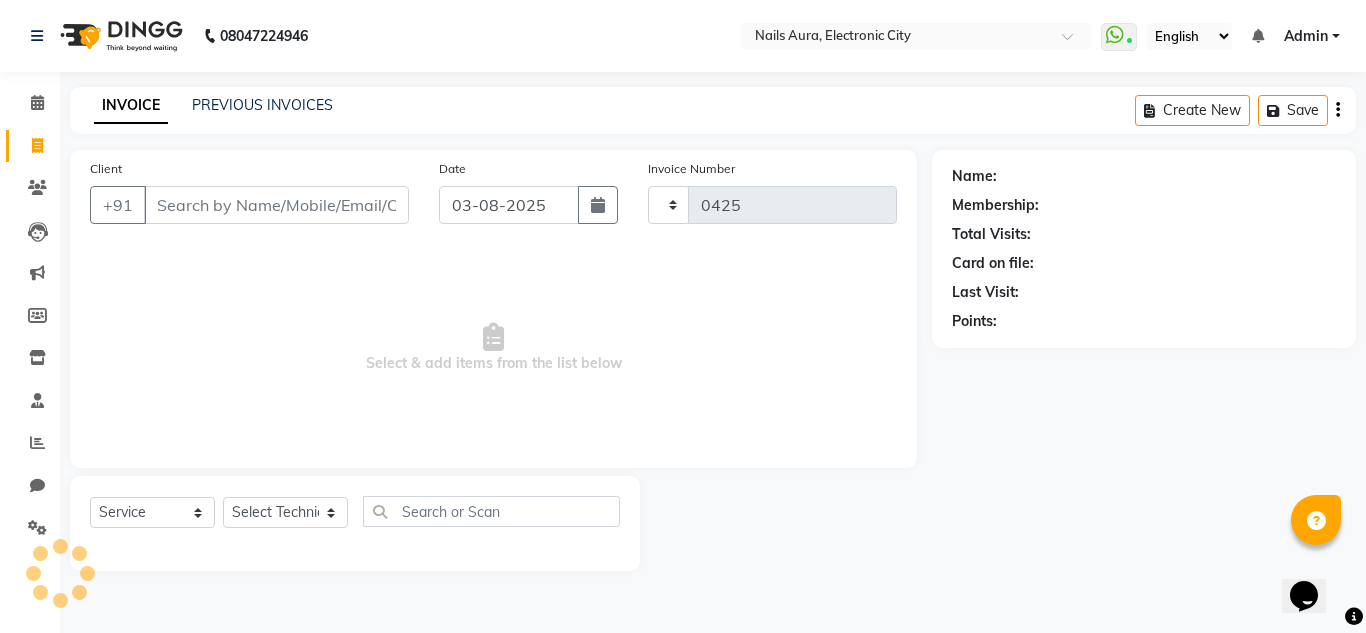 select on "8179" 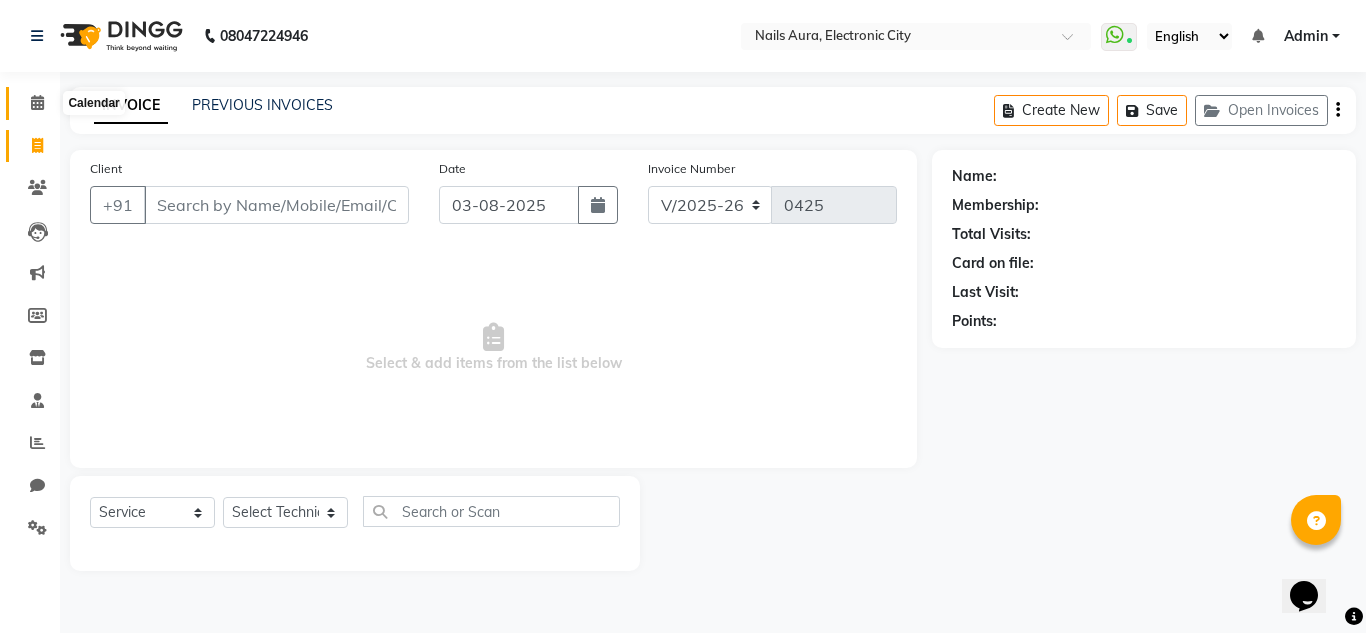 click 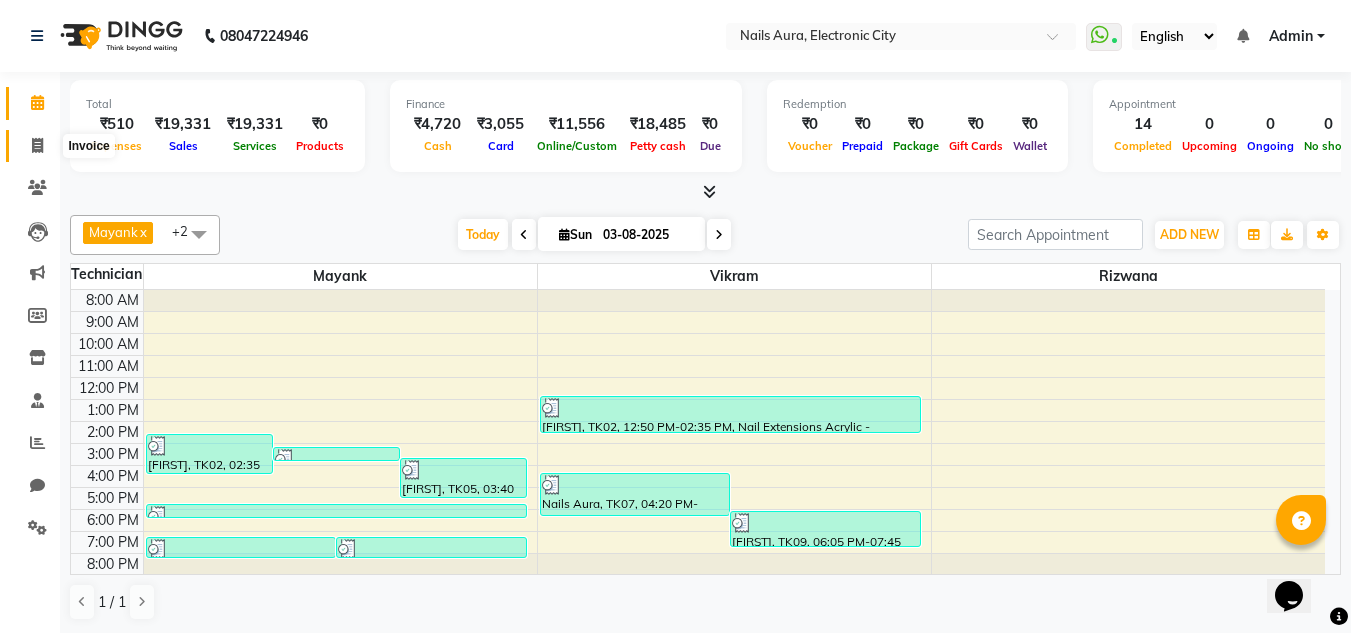 click 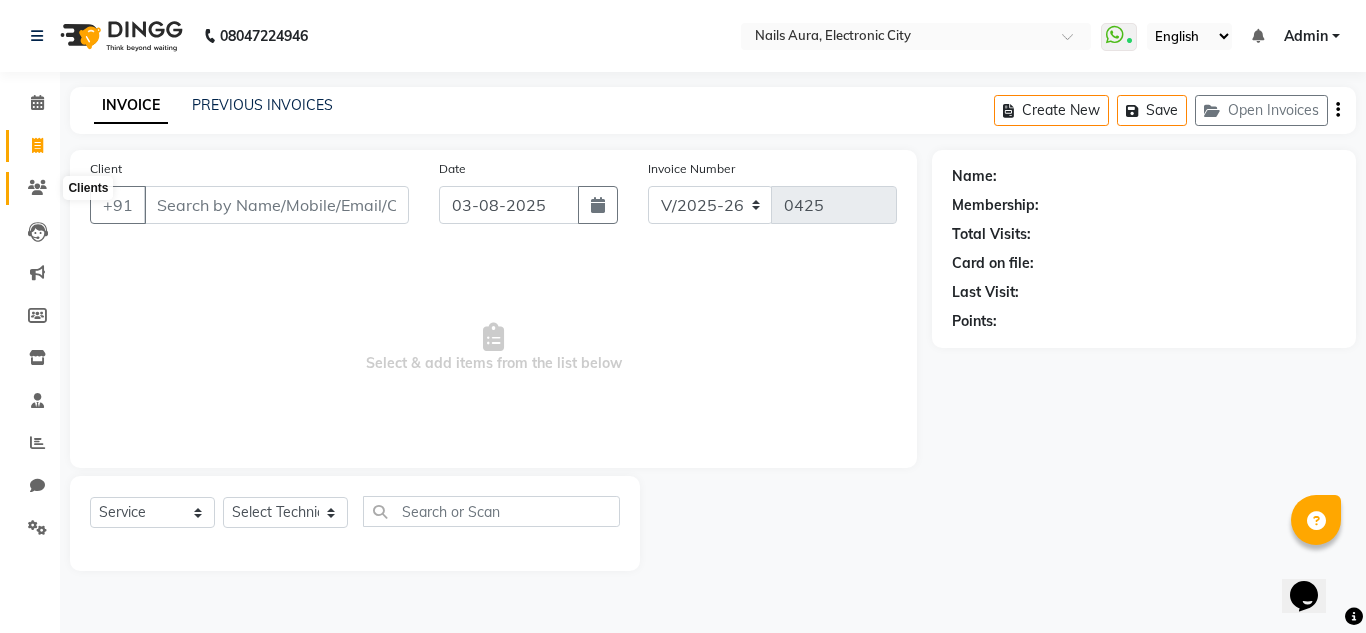 click 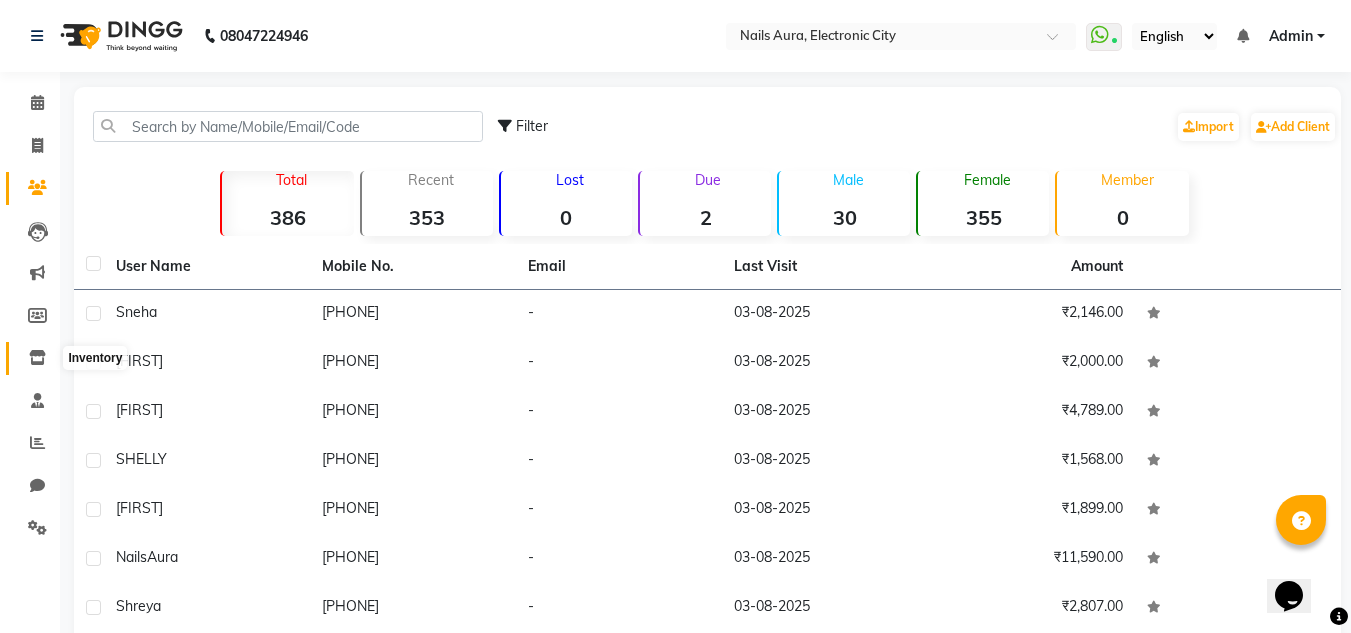 click 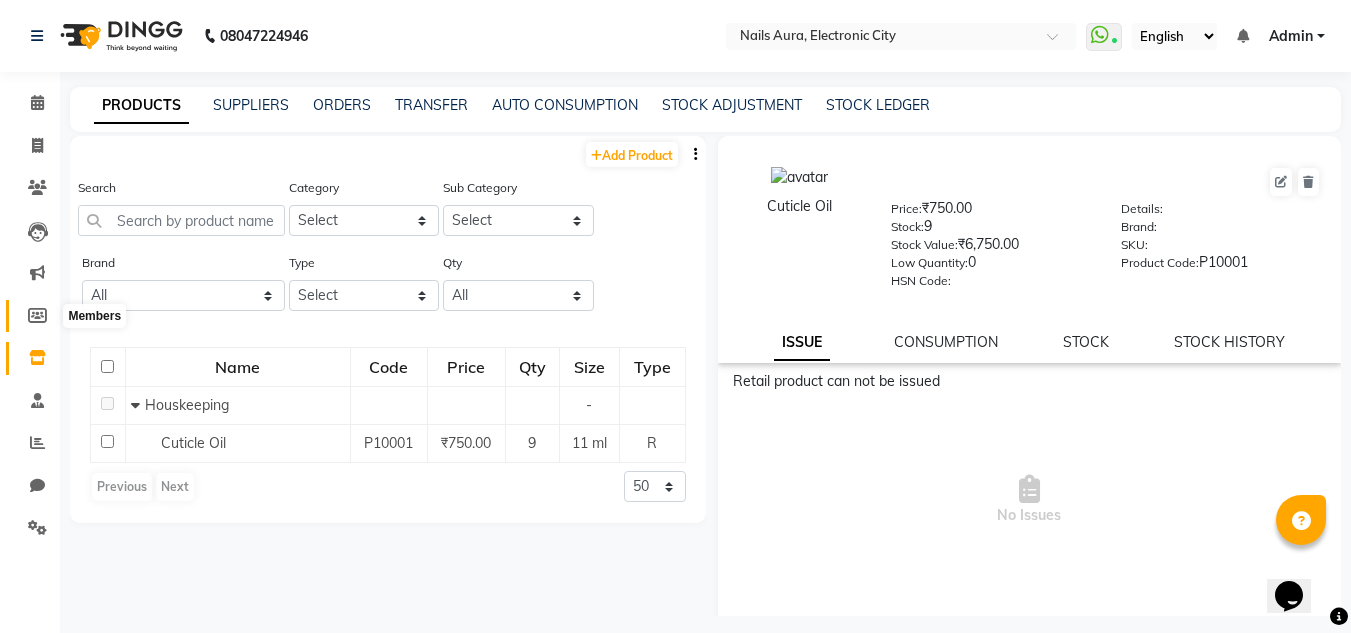 click 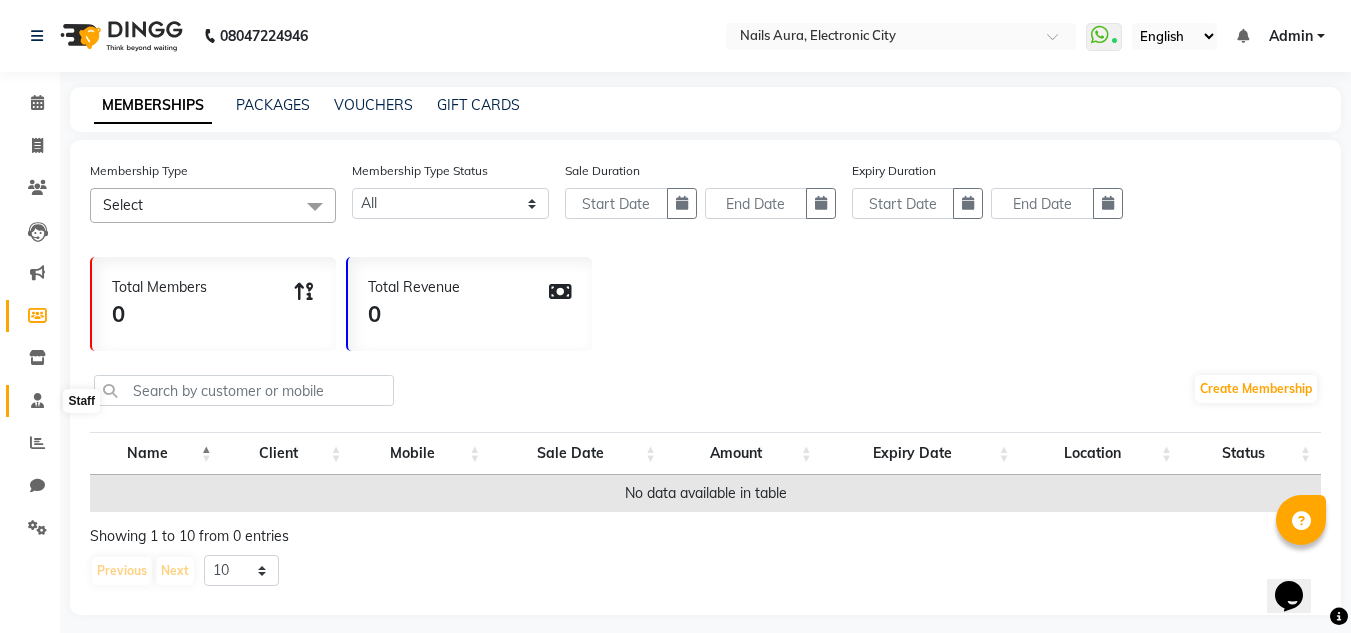 click 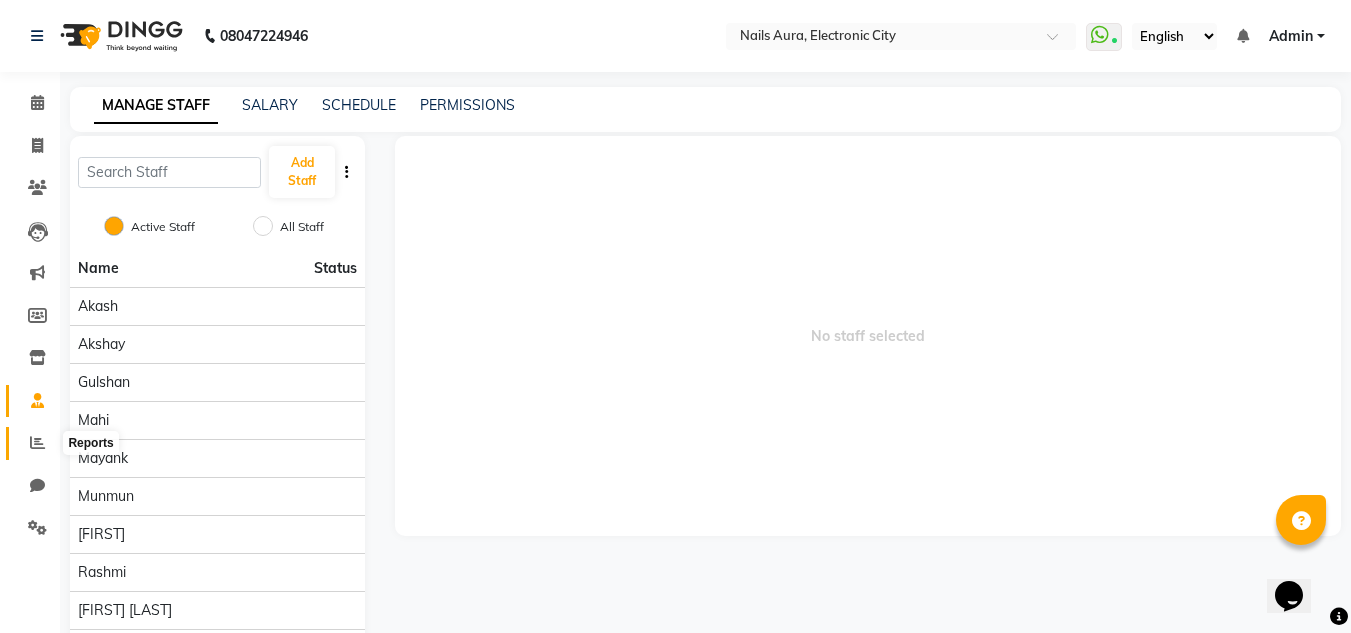 click 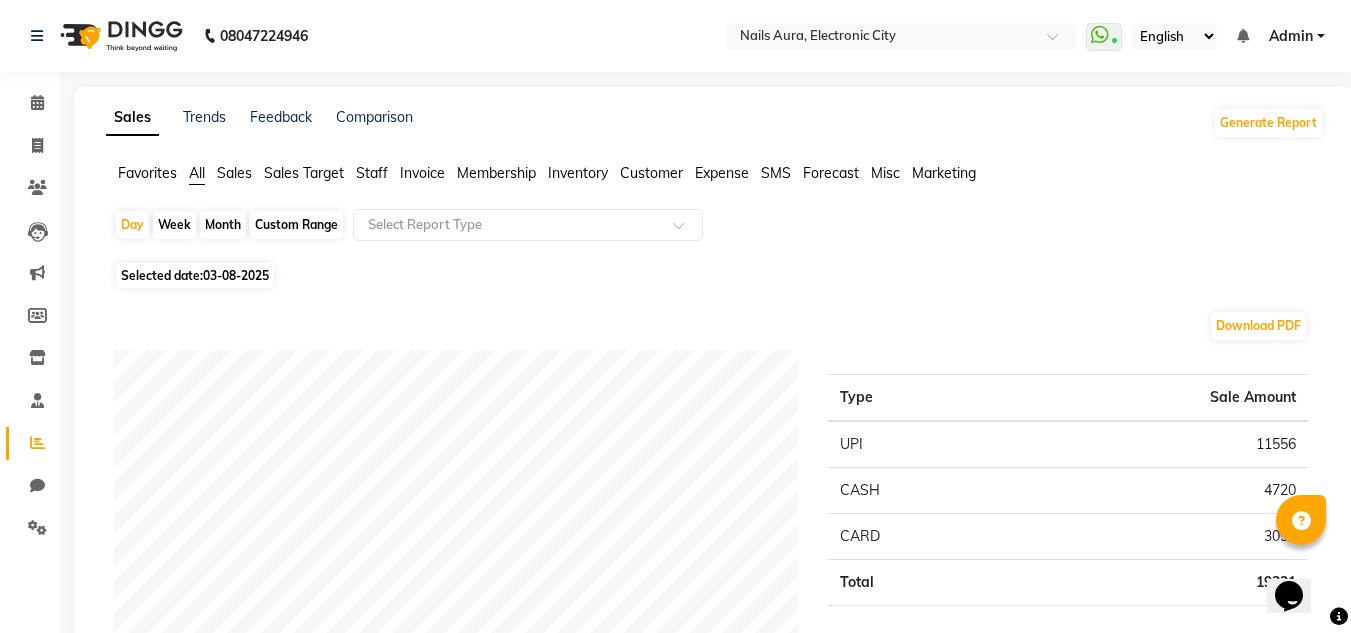 click on "Sales" 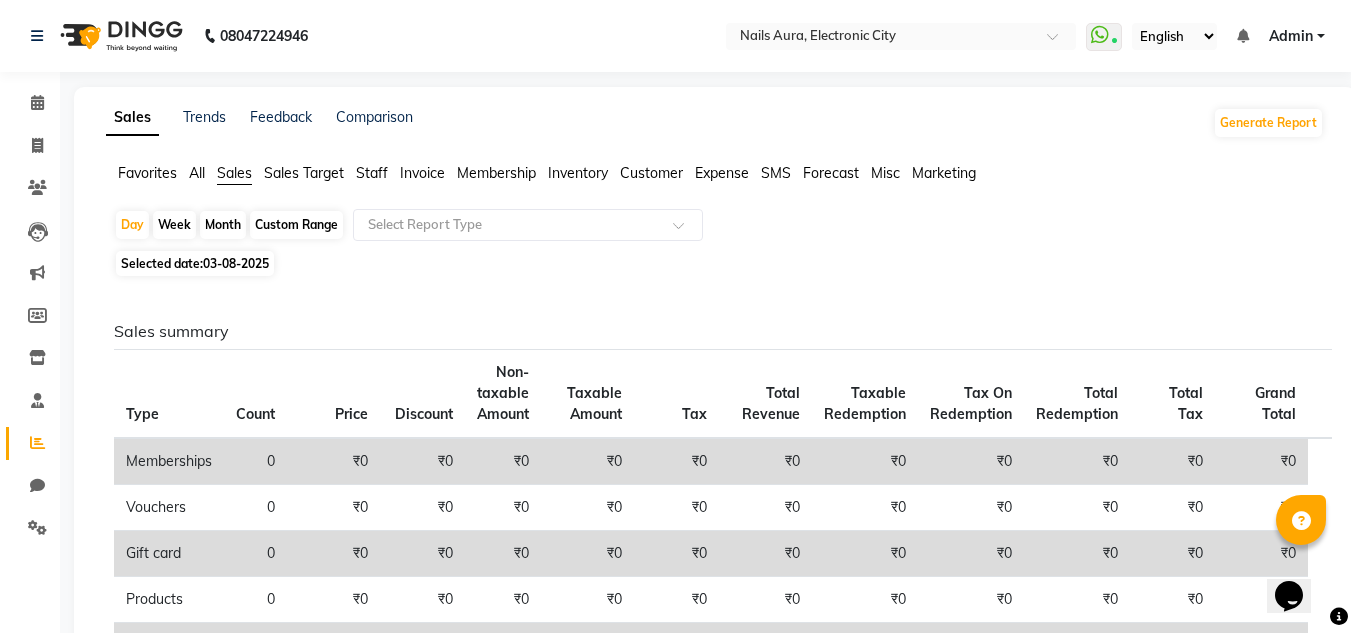 click on "Sales" 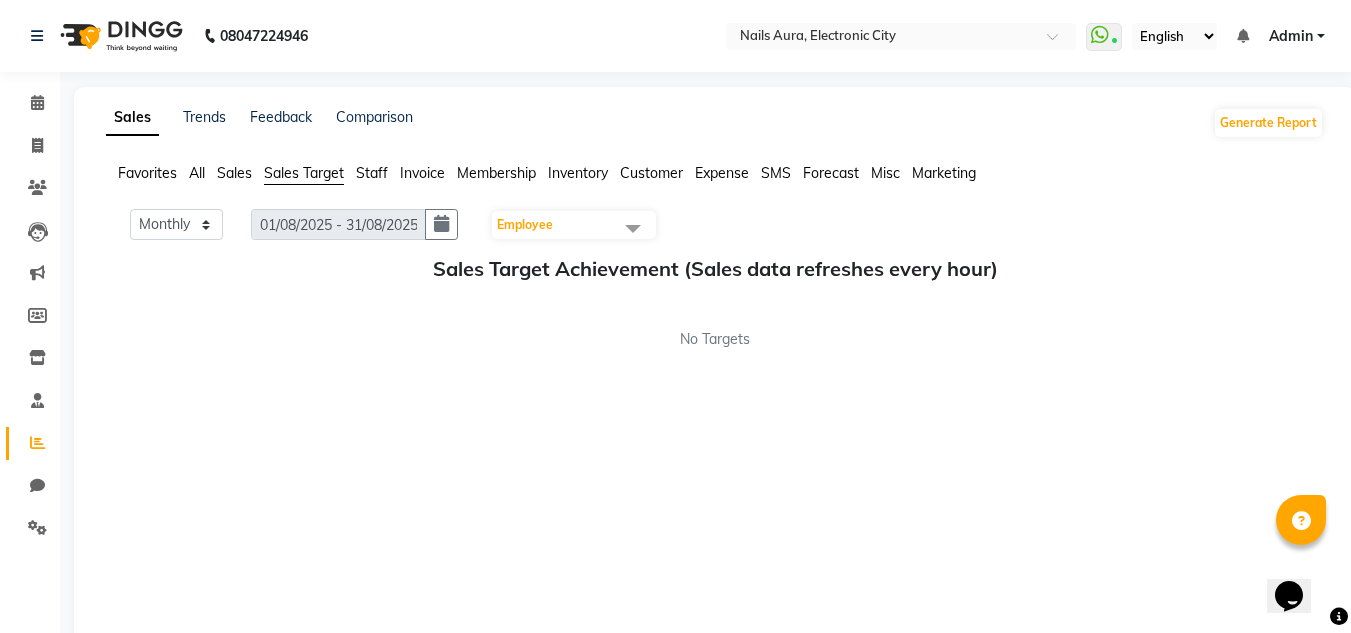 click on "Sales Target" 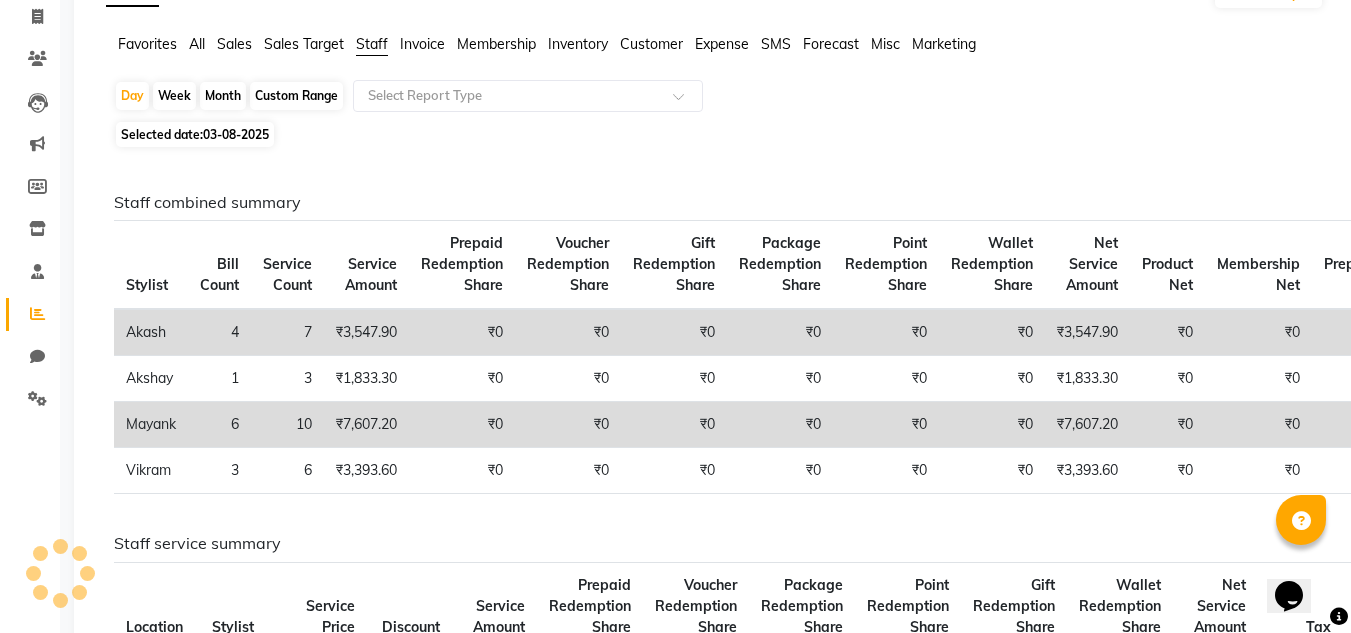 scroll, scrollTop: 0, scrollLeft: 0, axis: both 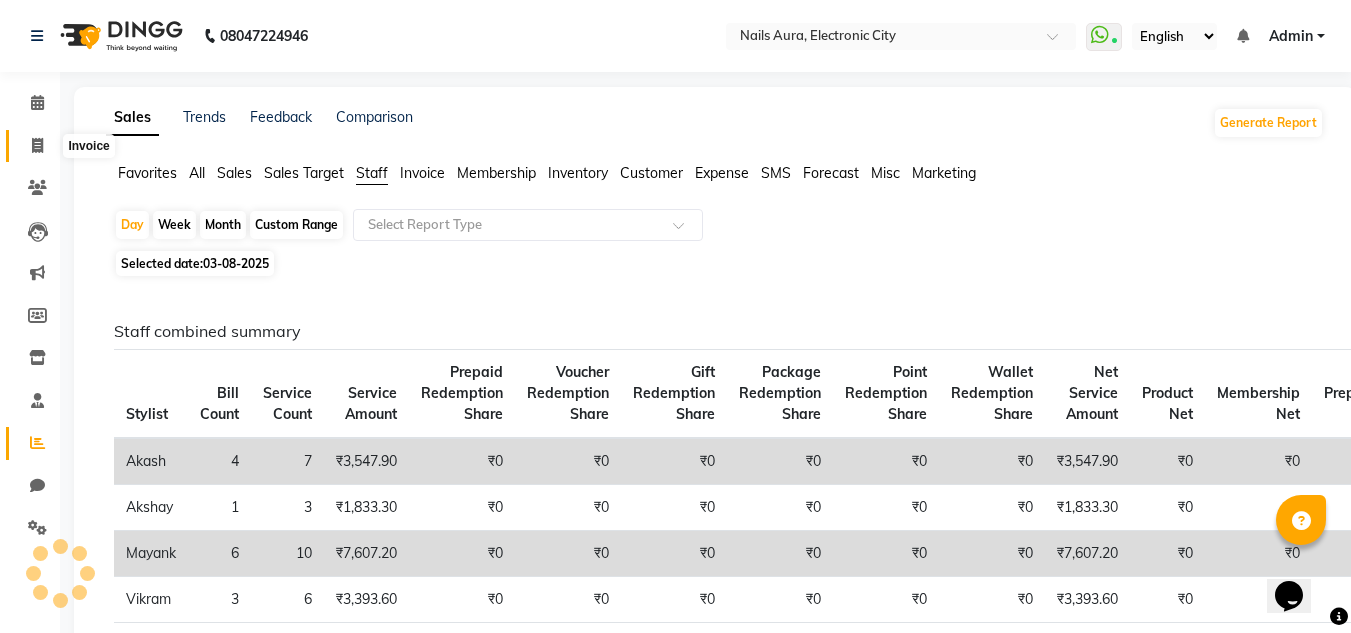 click 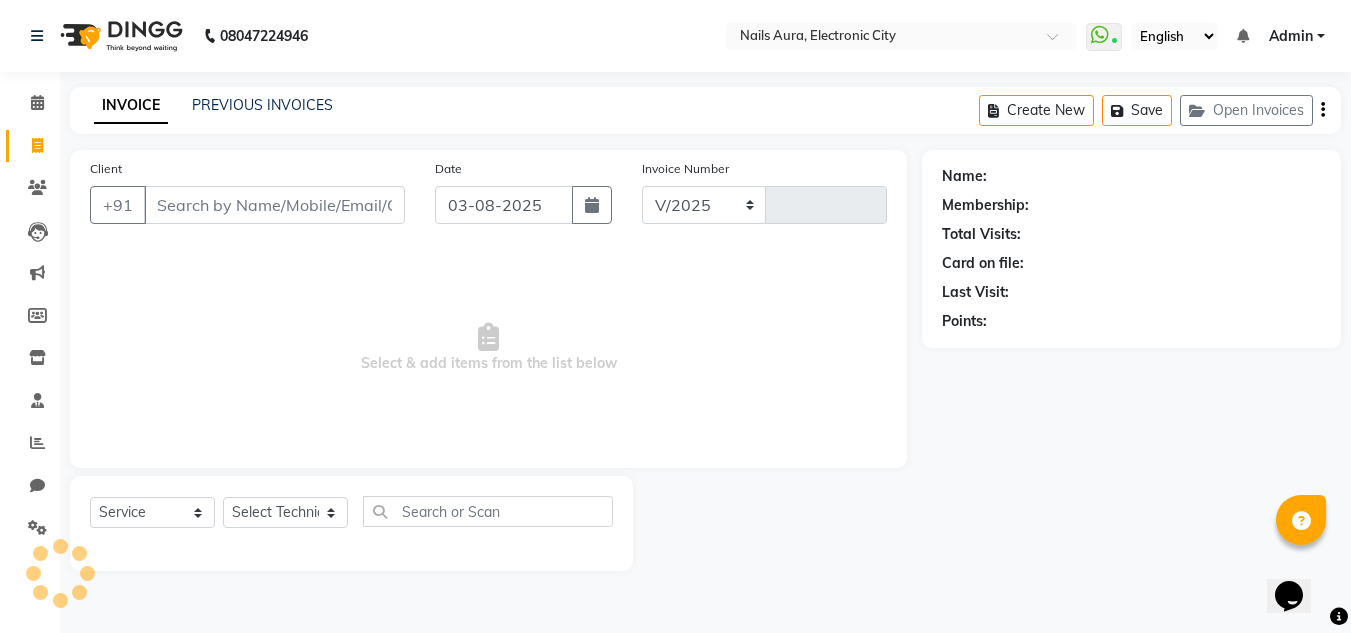 select on "8179" 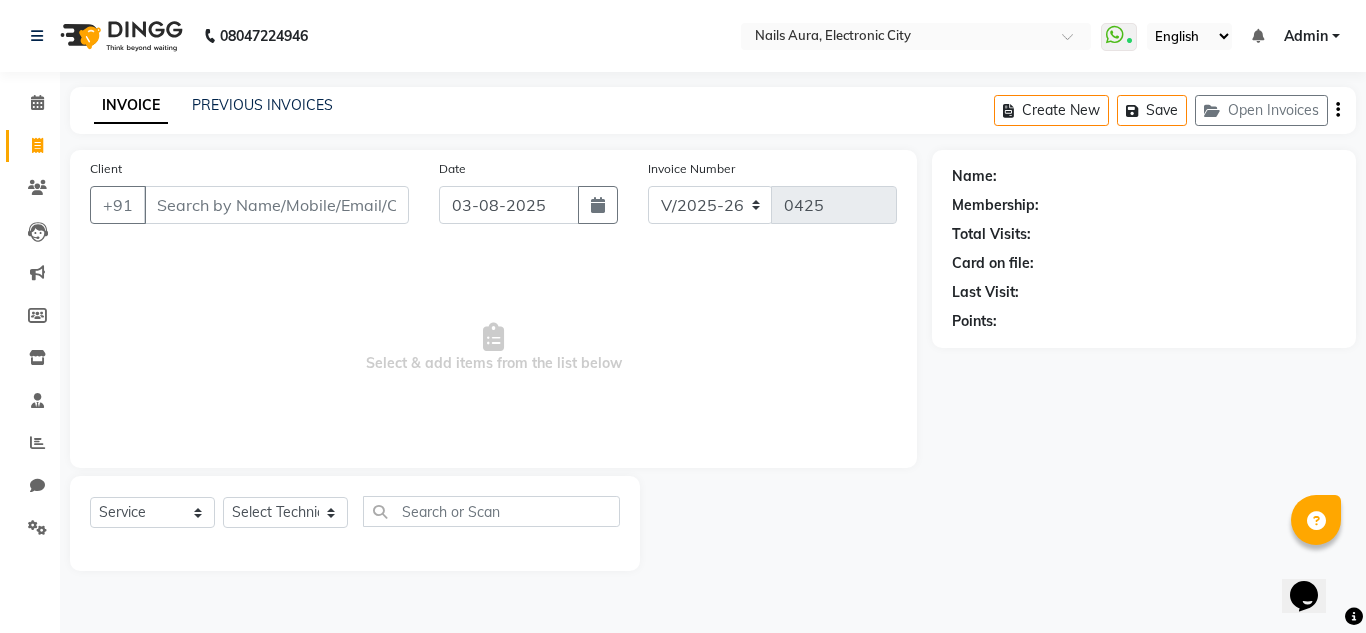 click on "INVOICE PREVIOUS INVOICES Create New   Save   Open Invoices" 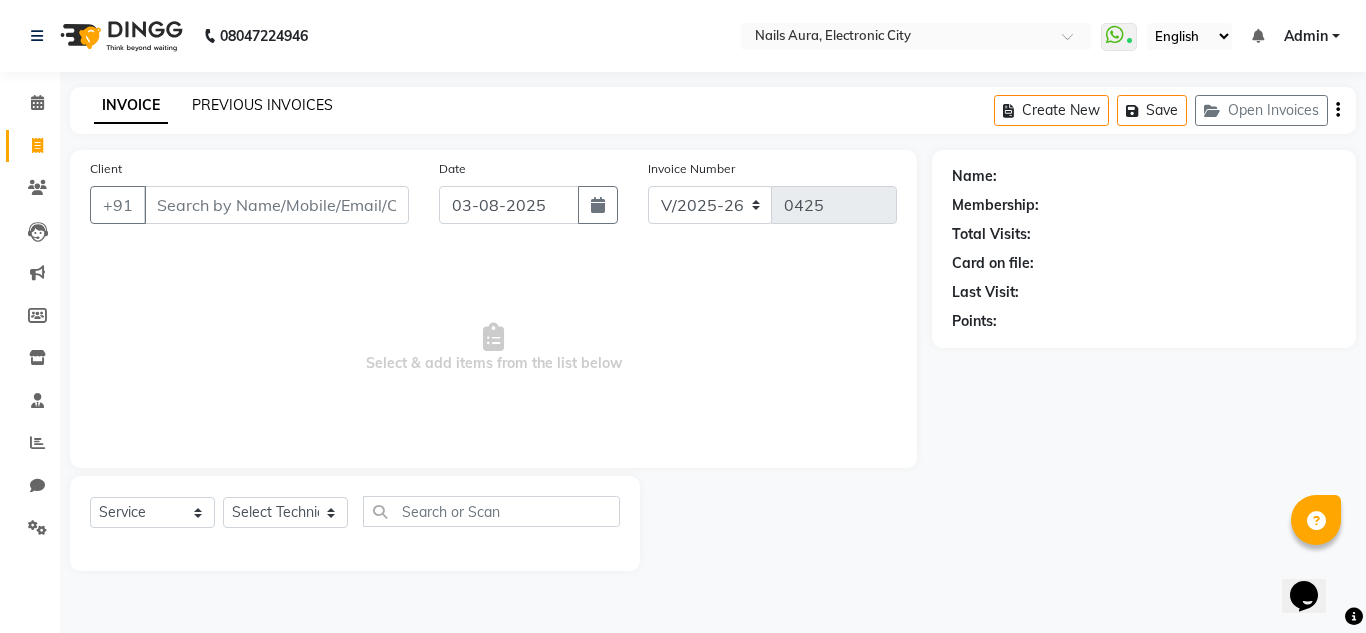 click on "PREVIOUS INVOICES" 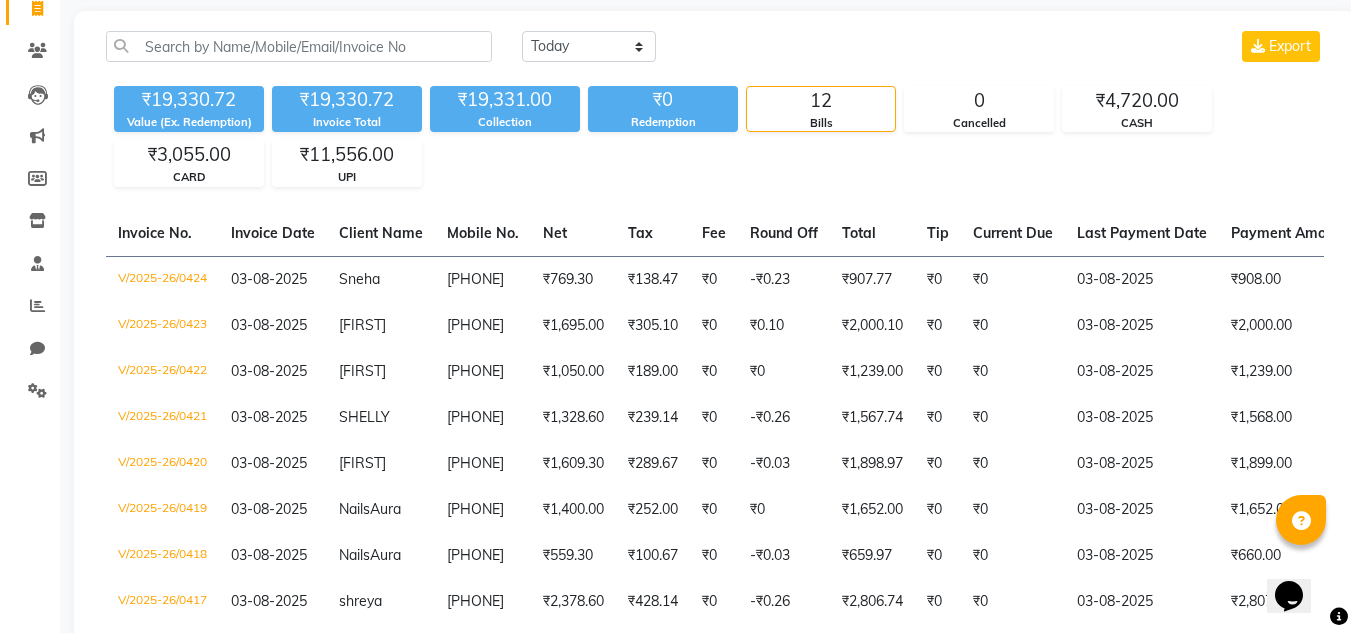 scroll, scrollTop: 0, scrollLeft: 0, axis: both 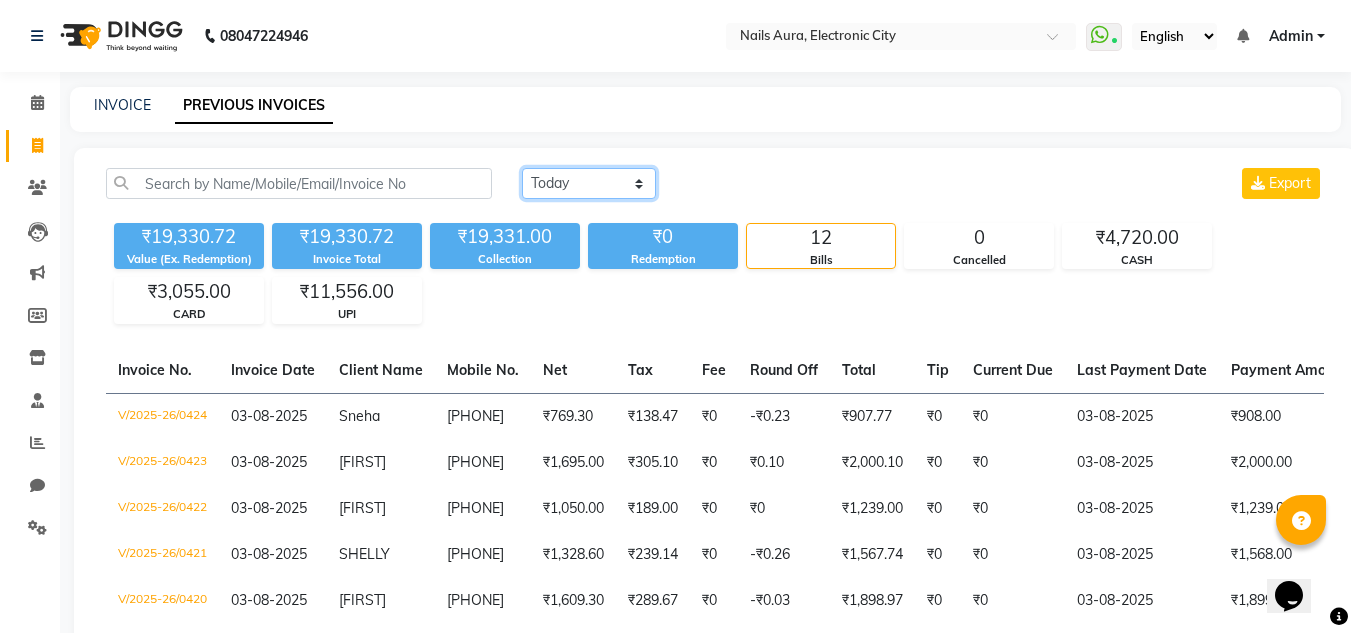 click on "Today Yesterday Custom Range" 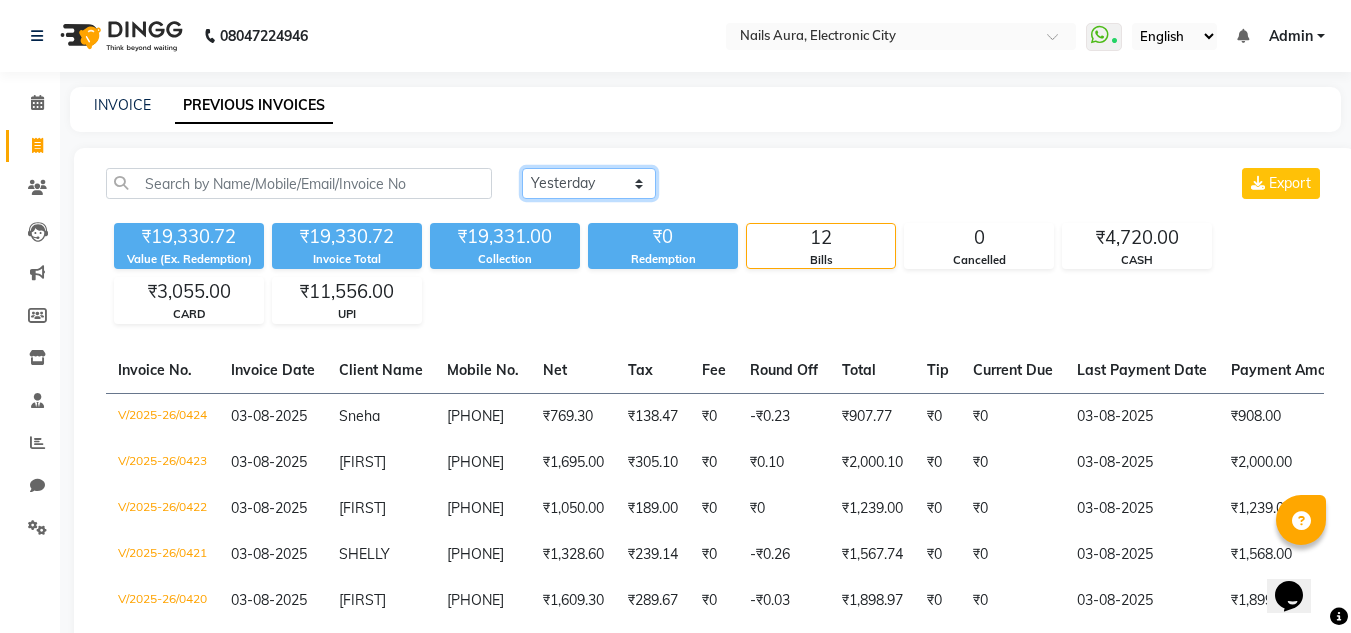 click on "Today Yesterday Custom Range" 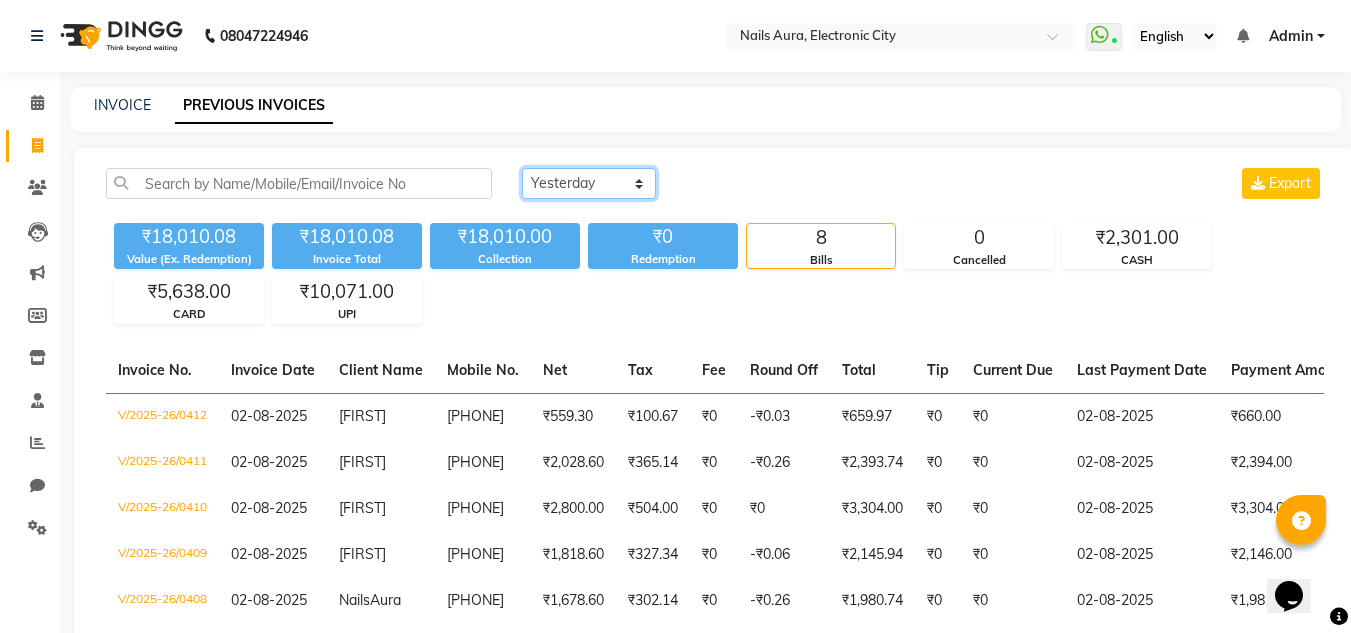 scroll, scrollTop: 253, scrollLeft: 0, axis: vertical 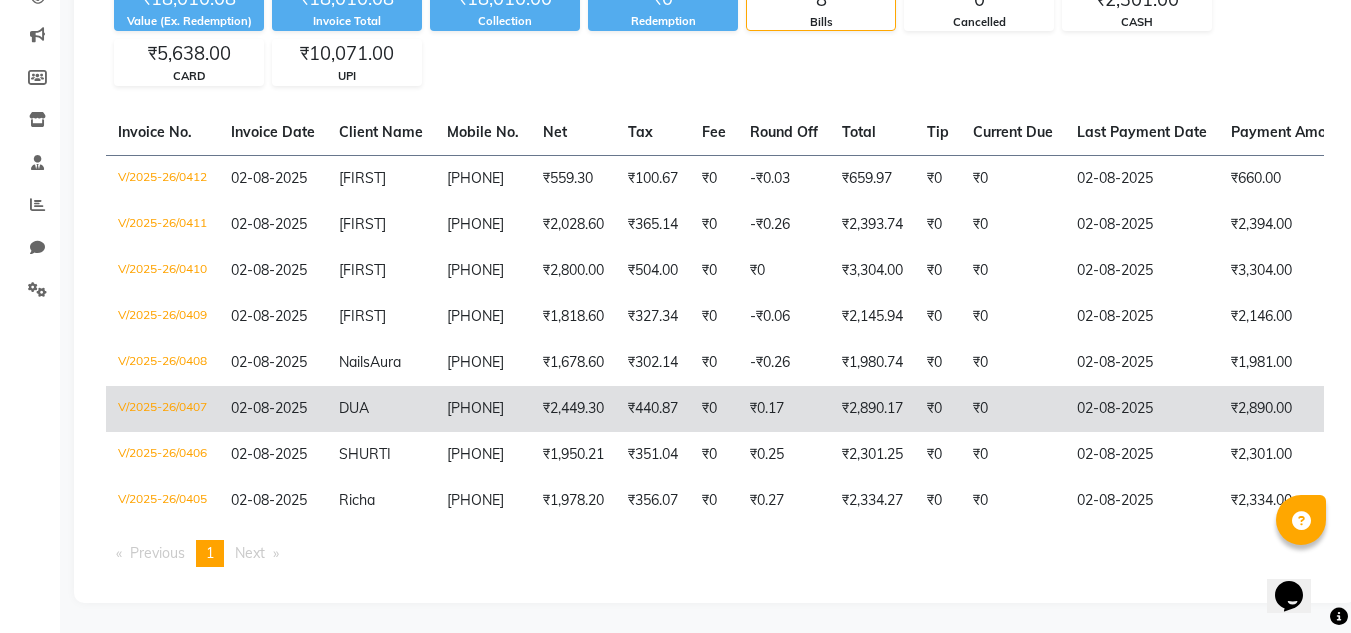 click on "V/2025-26/0407" 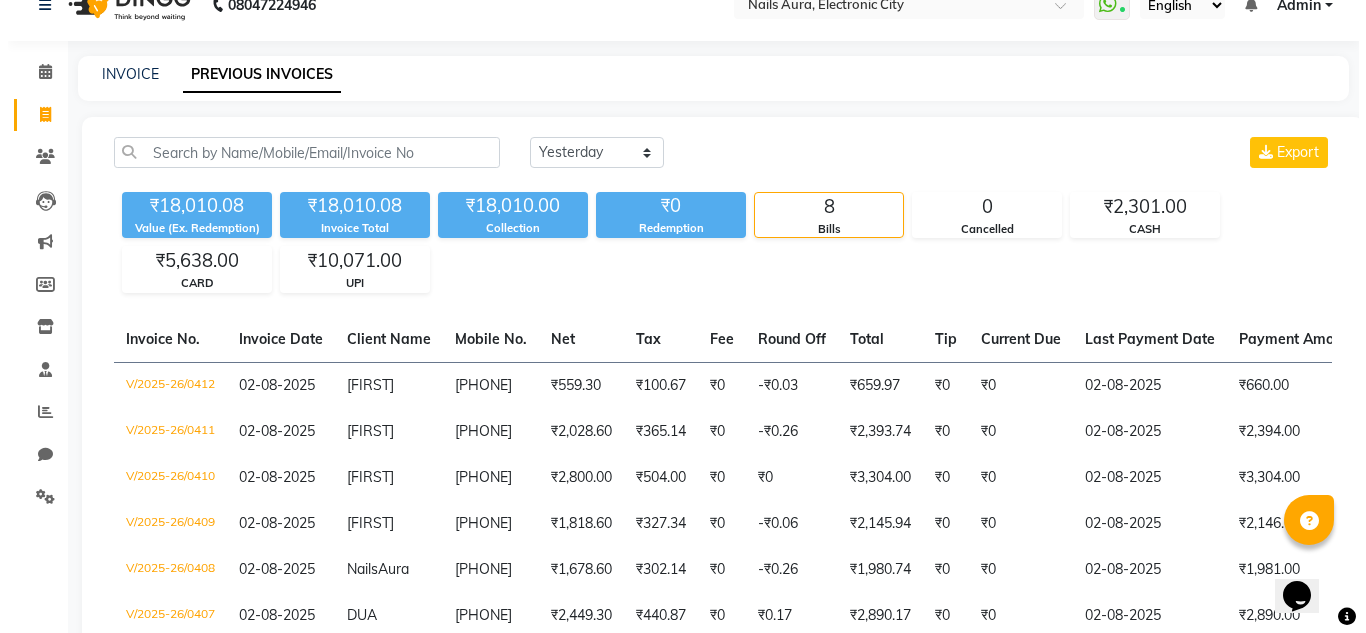 scroll, scrollTop: 0, scrollLeft: 0, axis: both 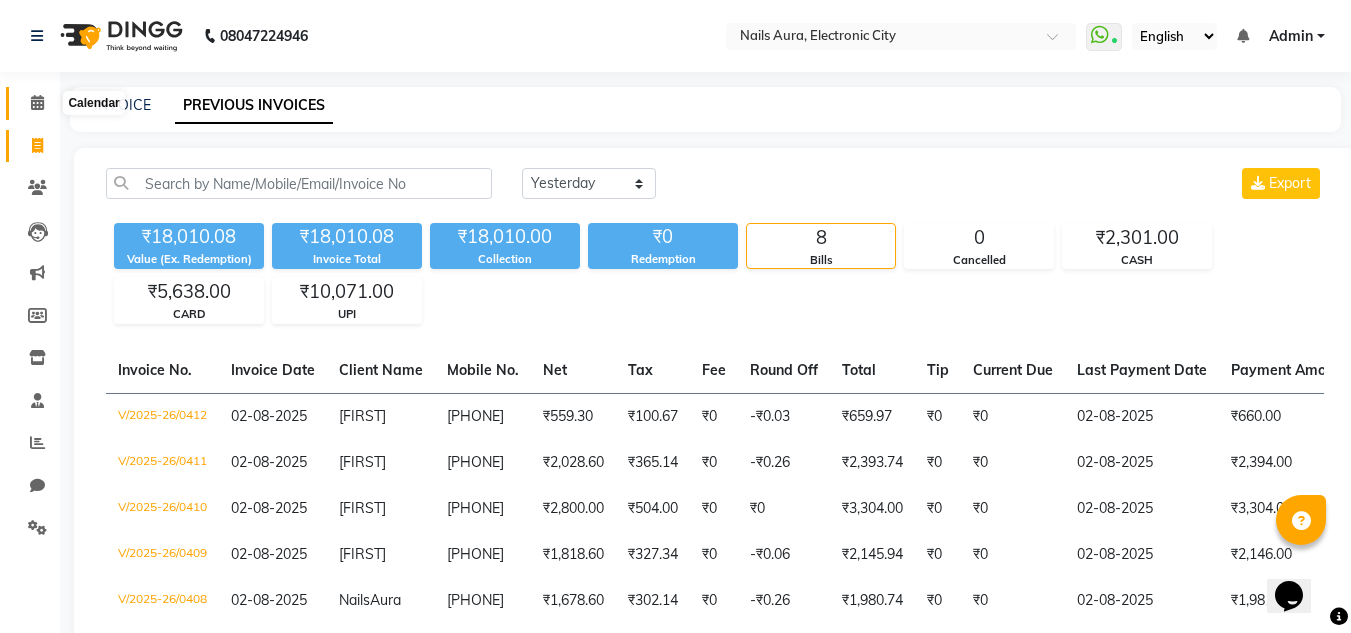 click 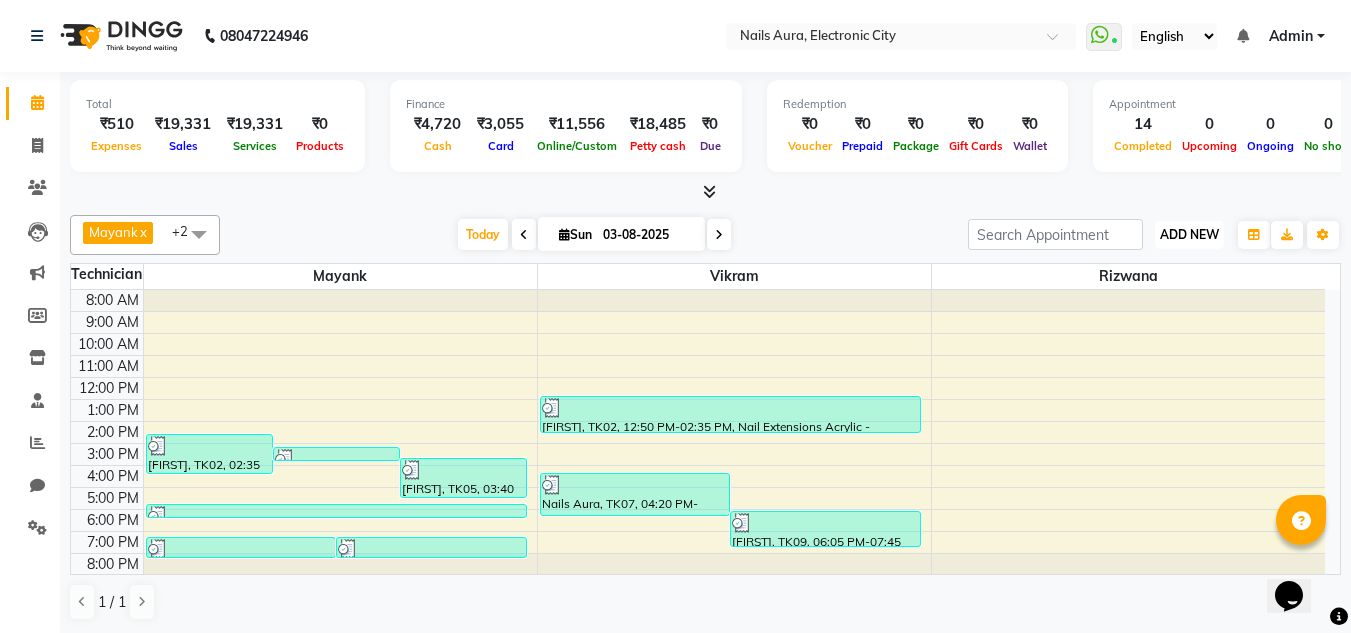 click on "ADD NEW" at bounding box center [1189, 234] 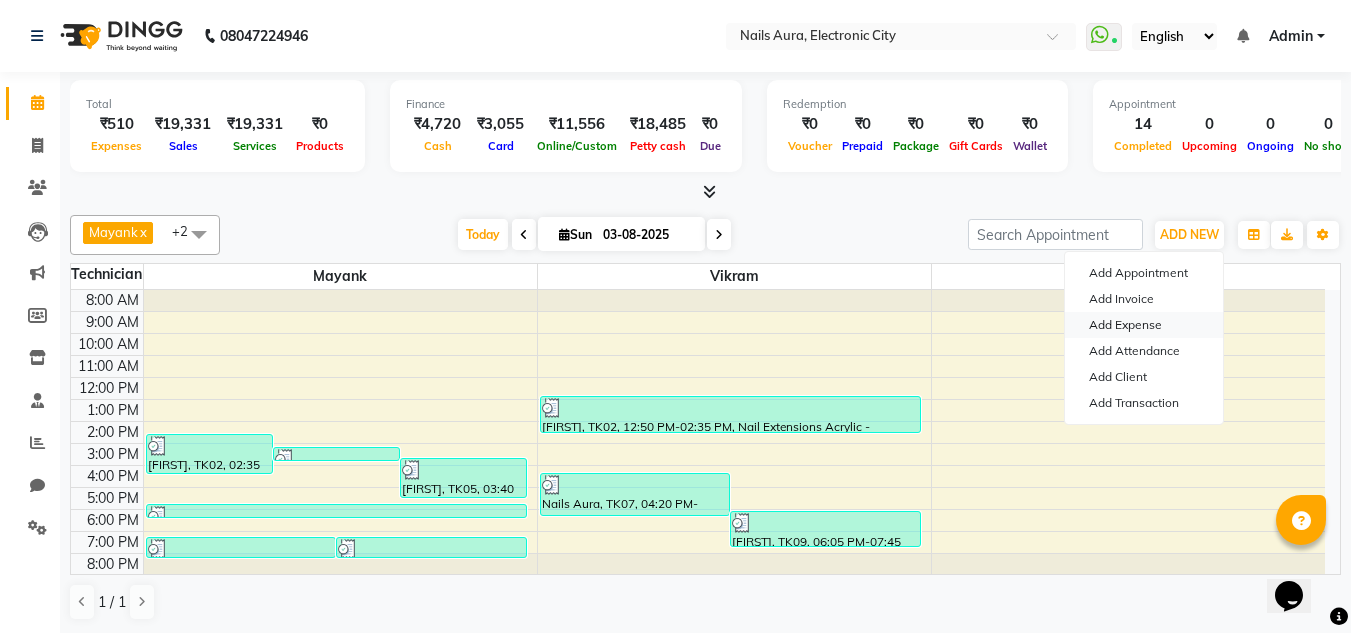 click on "Add Expense" at bounding box center (1144, 325) 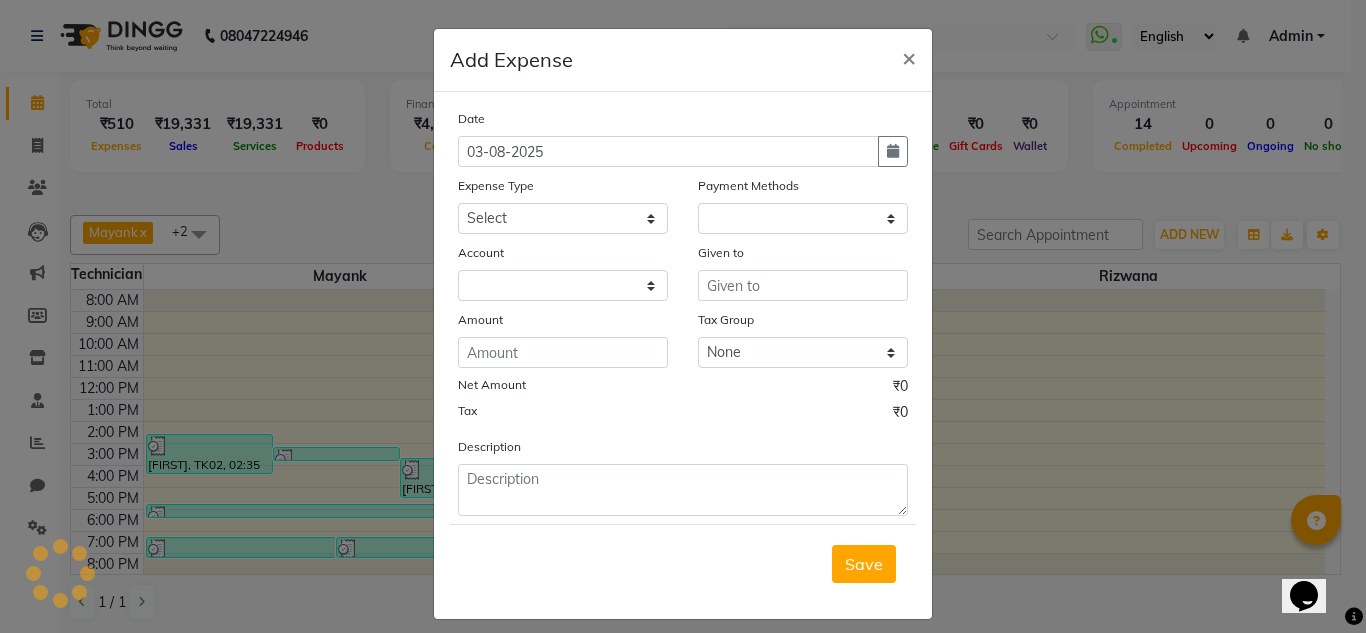 select on "1" 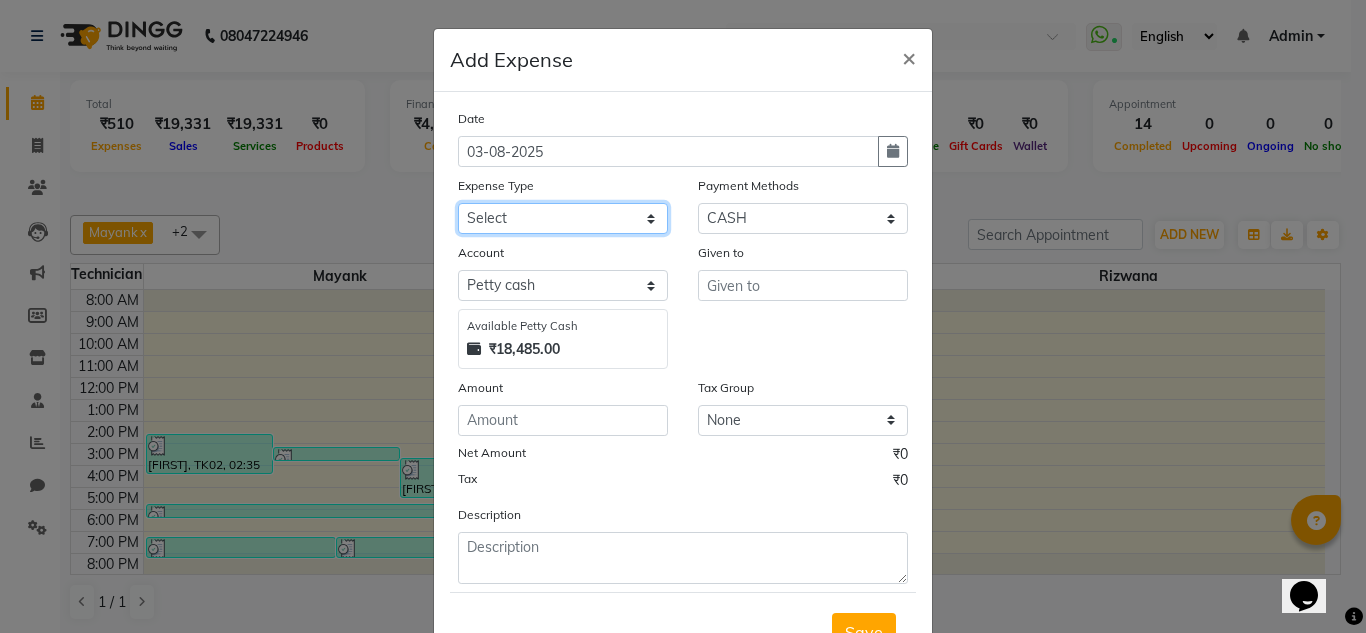 click on "Select AC Advance Salary Bank charges Car maintenance  Cash transfer to bank Cash transfer to hub Client Snacks Clinical charges Equipment Fuel Govt fee Incentive Insurance International purchase Loan Repayment Maintenance Marketing Miscellaneous MRA Other Pantry Post Paid Bill Product Salary Shop Rent Staff Room Rent Staff Snacks Tax tea for staff Tea & Refreshment Transport Utilities water bottle" 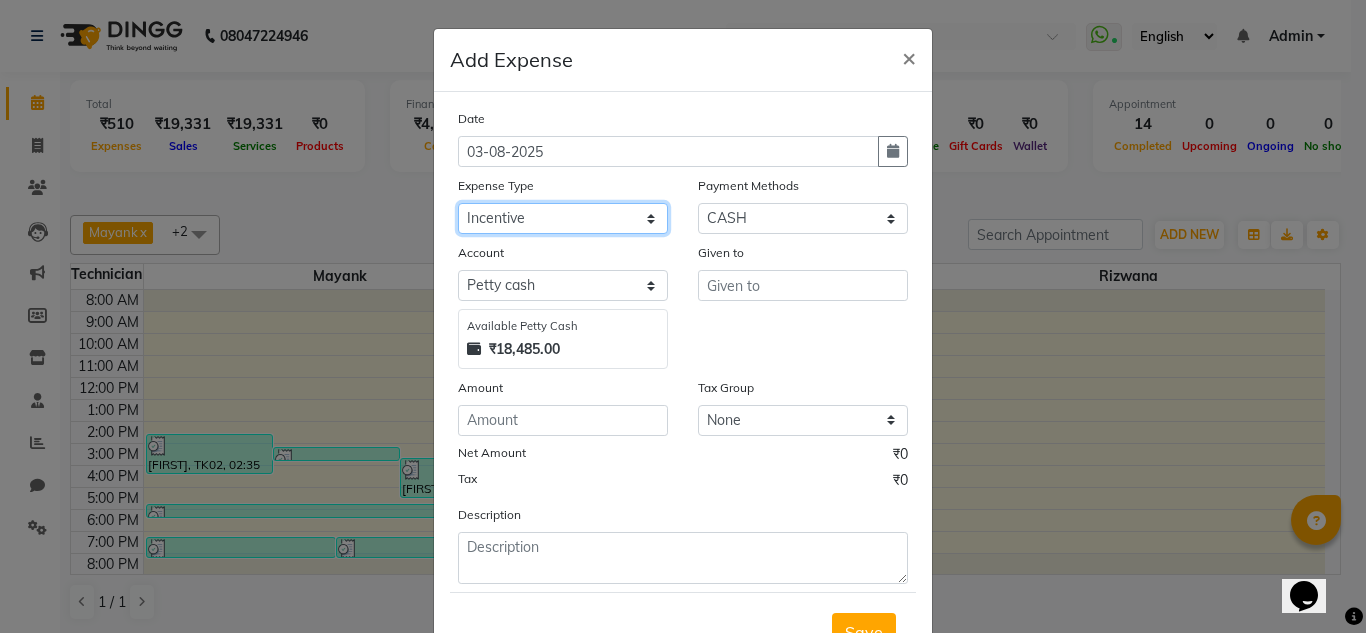click on "Select AC Advance Salary Bank charges Car maintenance  Cash transfer to bank Cash transfer to hub Client Snacks Clinical charges Equipment Fuel Govt fee Incentive Insurance International purchase Loan Repayment Maintenance Marketing Miscellaneous MRA Other Pantry Post Paid Bill Product Salary Shop Rent Staff Room Rent Staff Snacks Tax tea for staff Tea & Refreshment Transport Utilities water bottle" 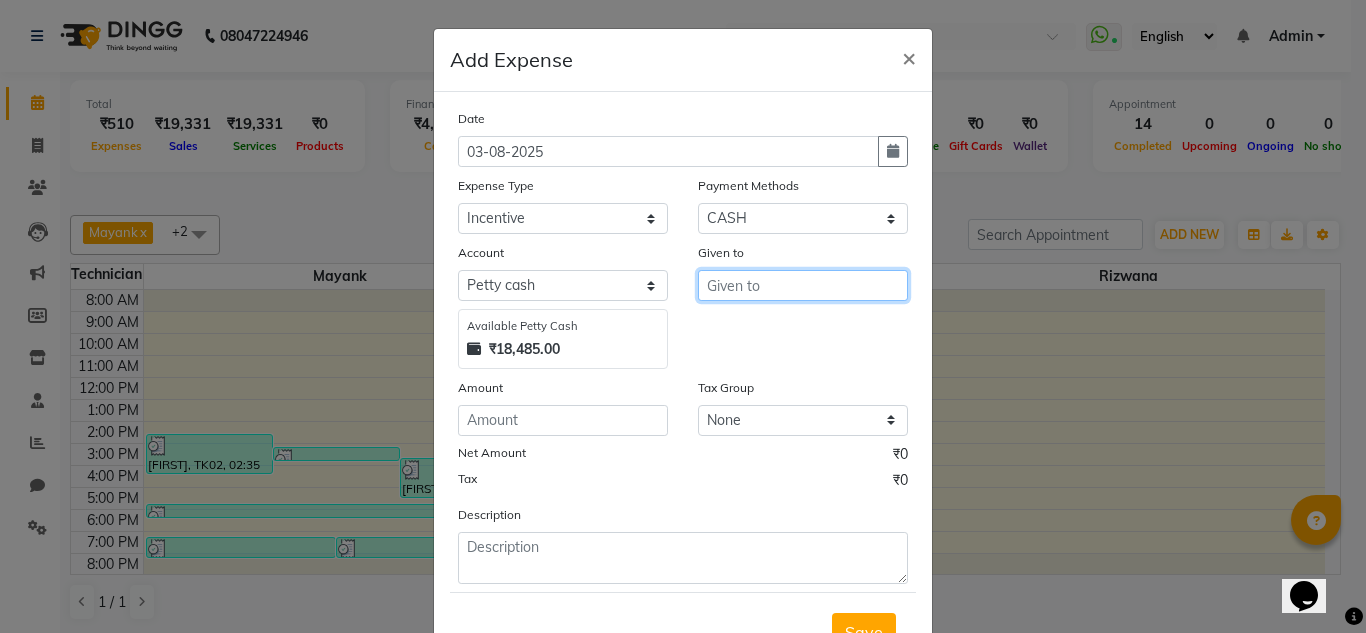 click at bounding box center [803, 285] 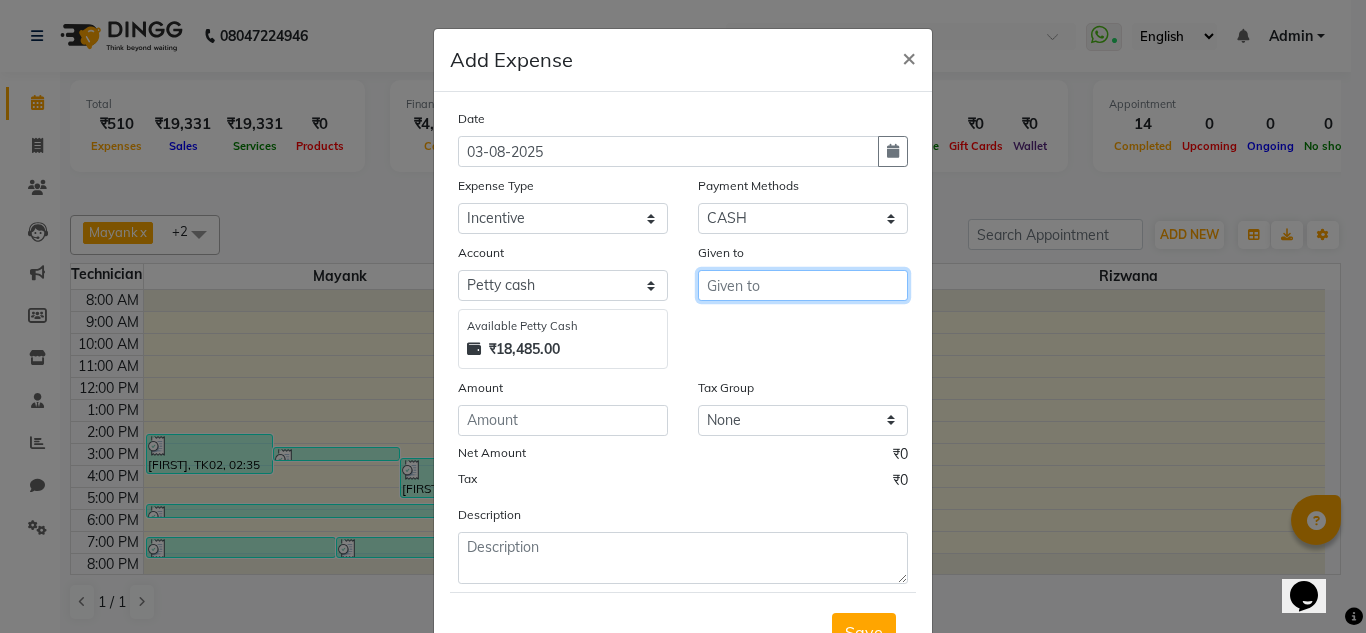 click at bounding box center (803, 285) 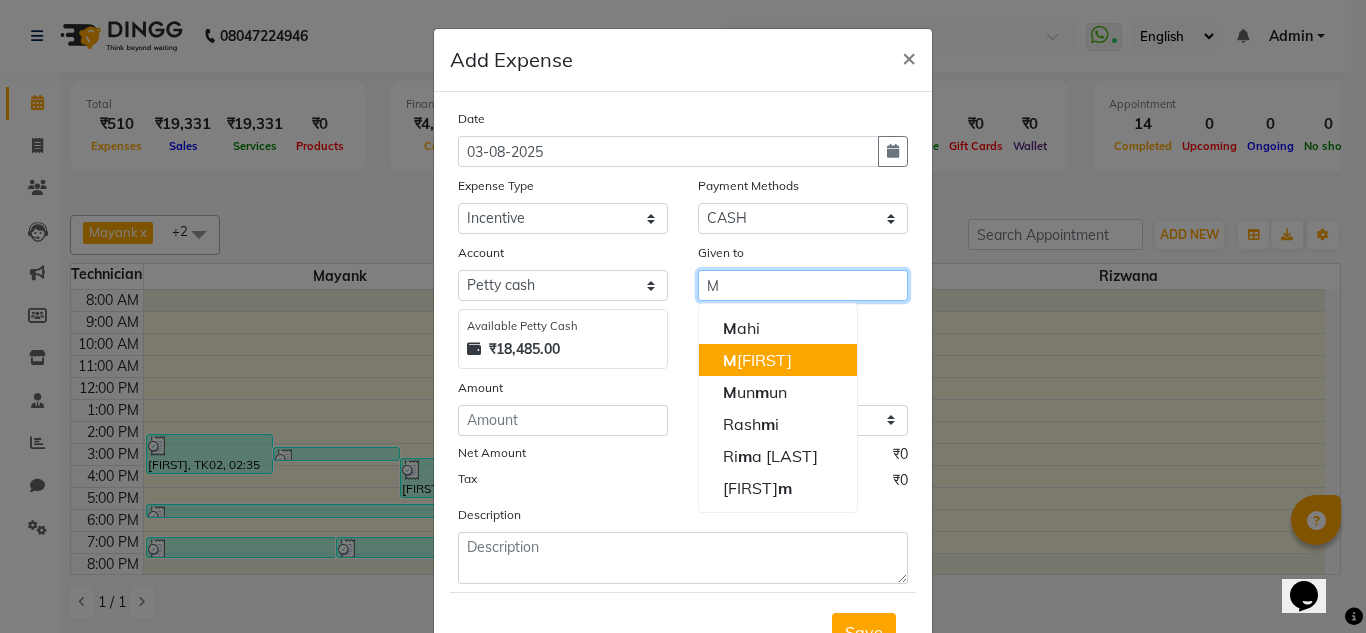 click on "M ayank" at bounding box center [757, 360] 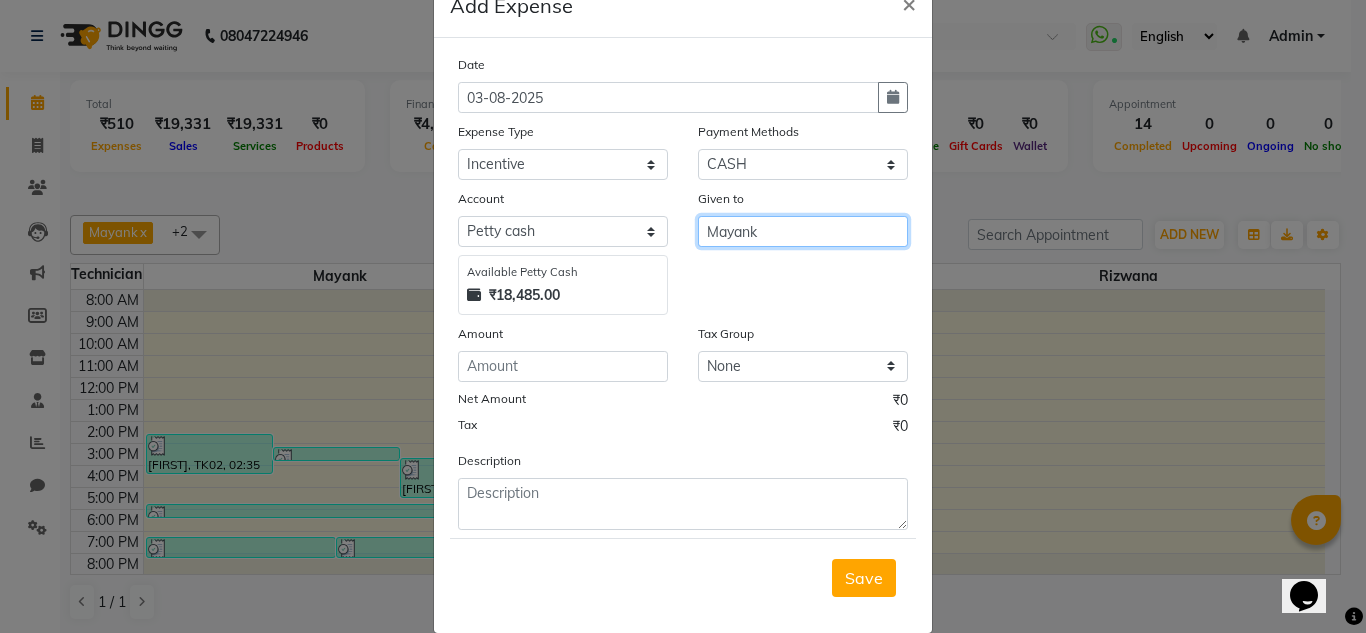 scroll, scrollTop: 83, scrollLeft: 0, axis: vertical 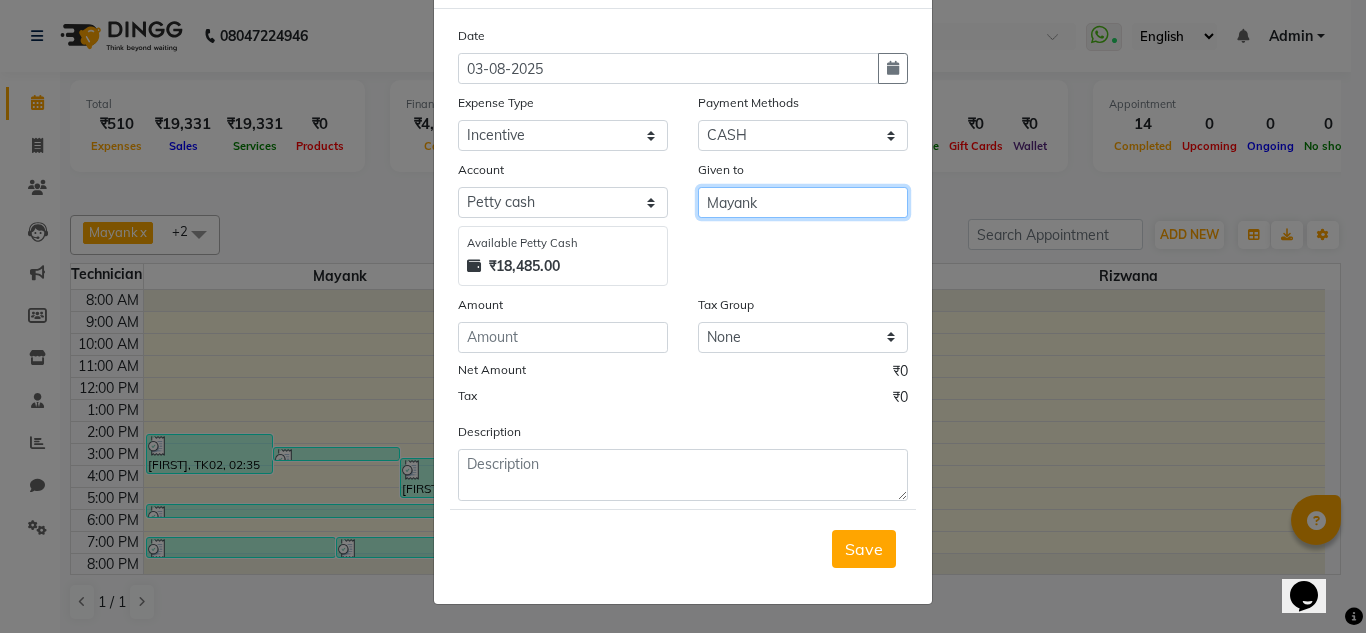 type on "Mayank" 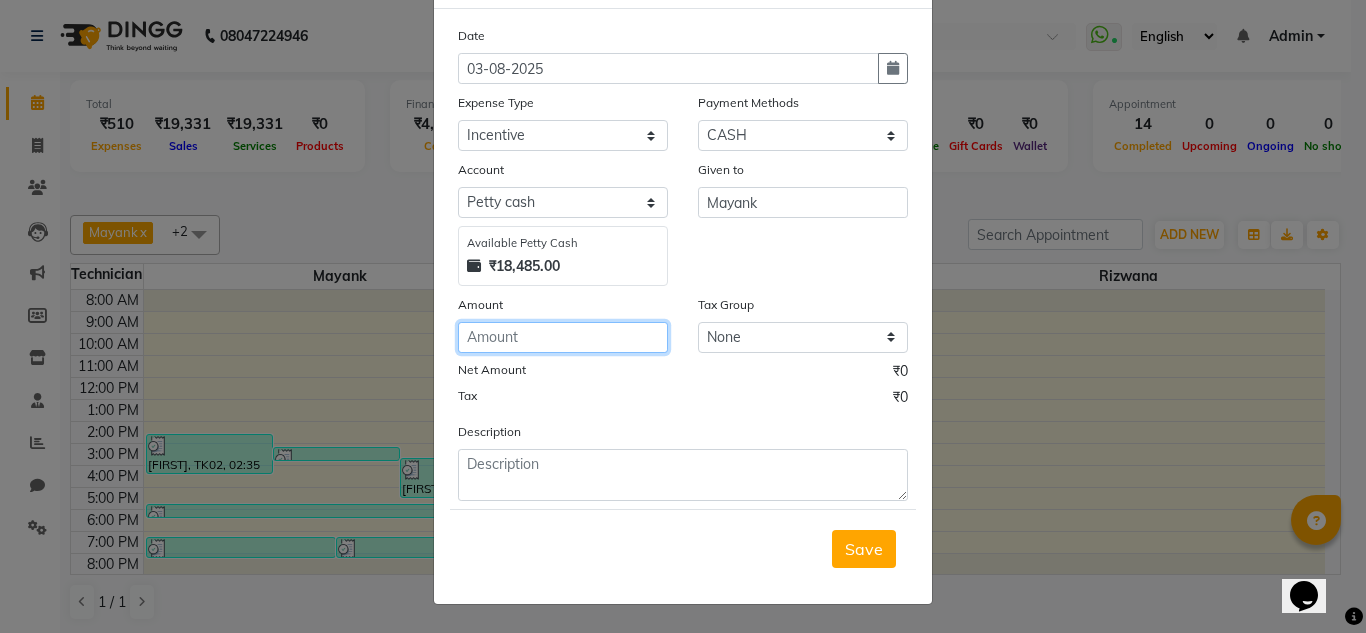 click 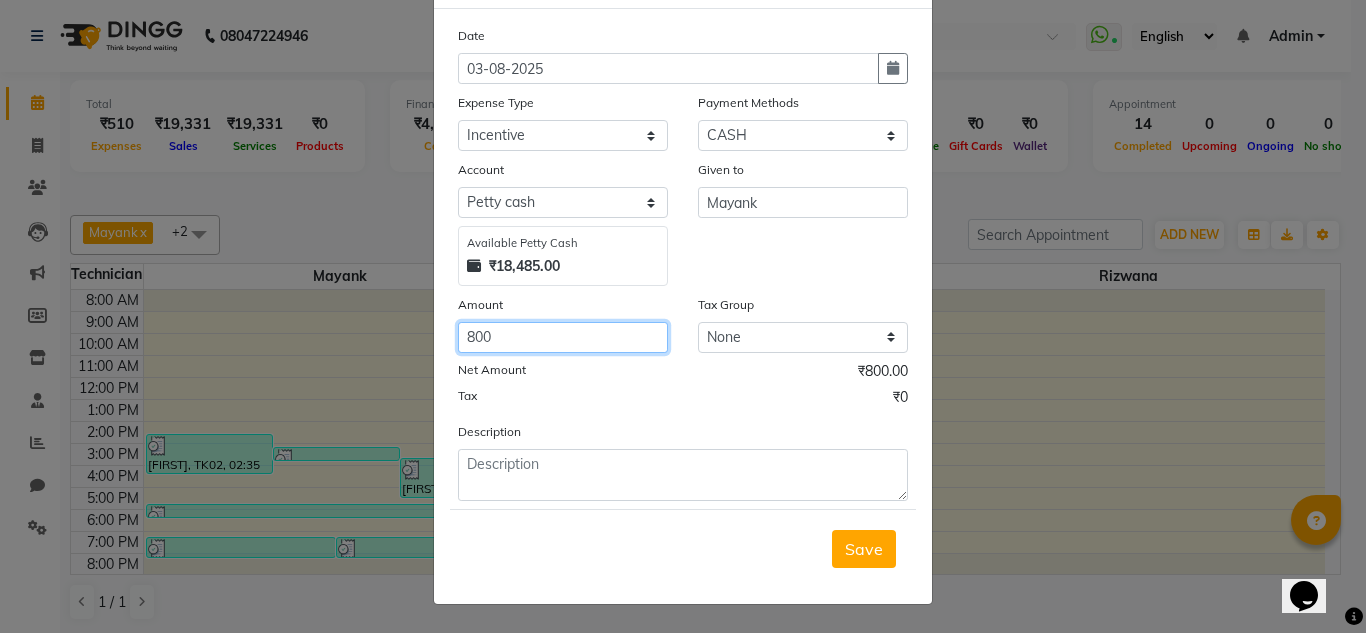 type on "800" 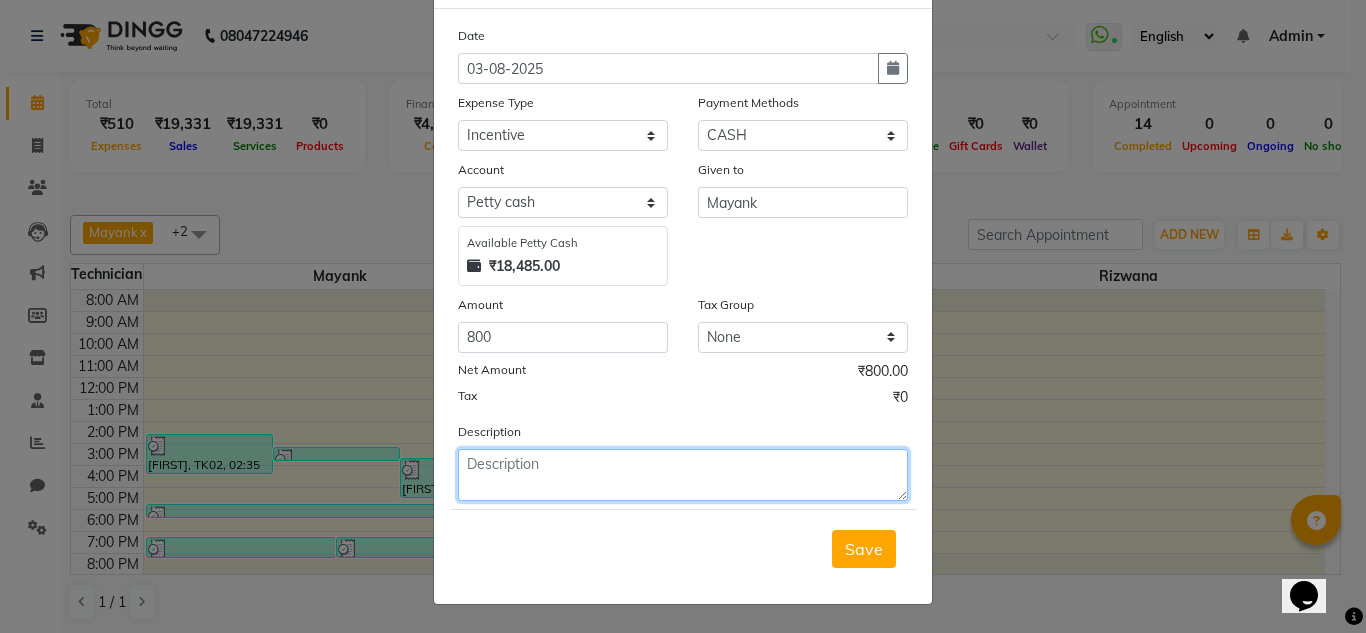 click 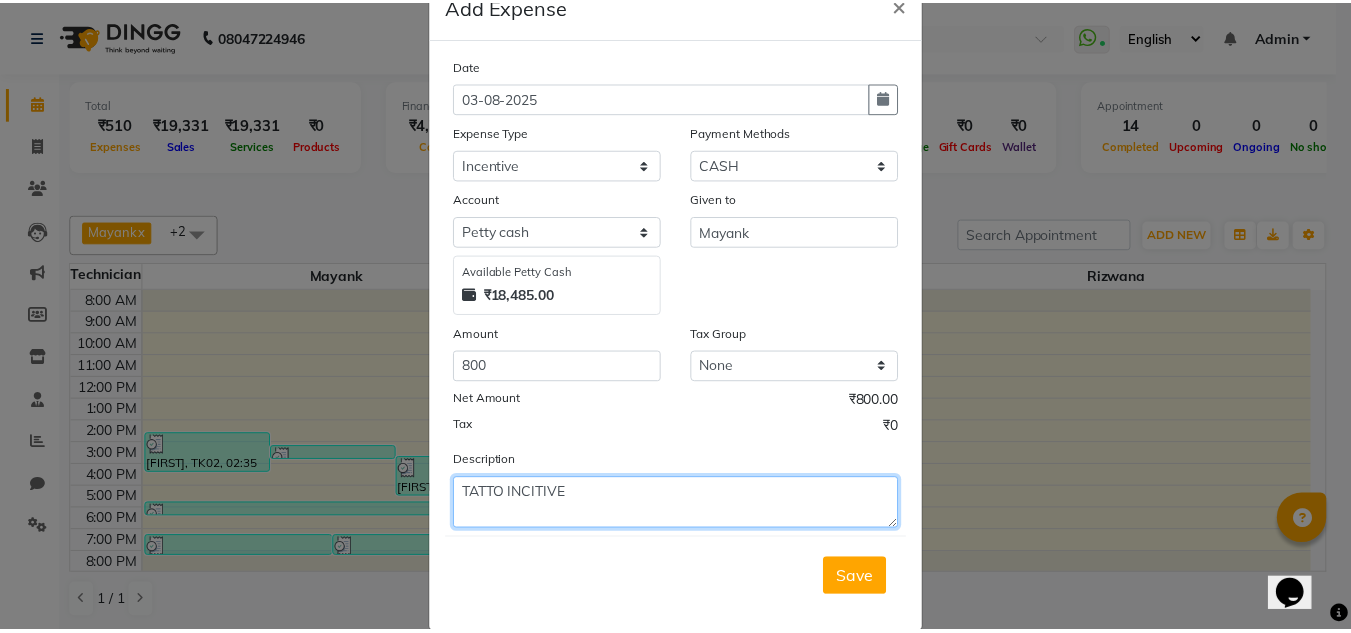 scroll, scrollTop: 83, scrollLeft: 0, axis: vertical 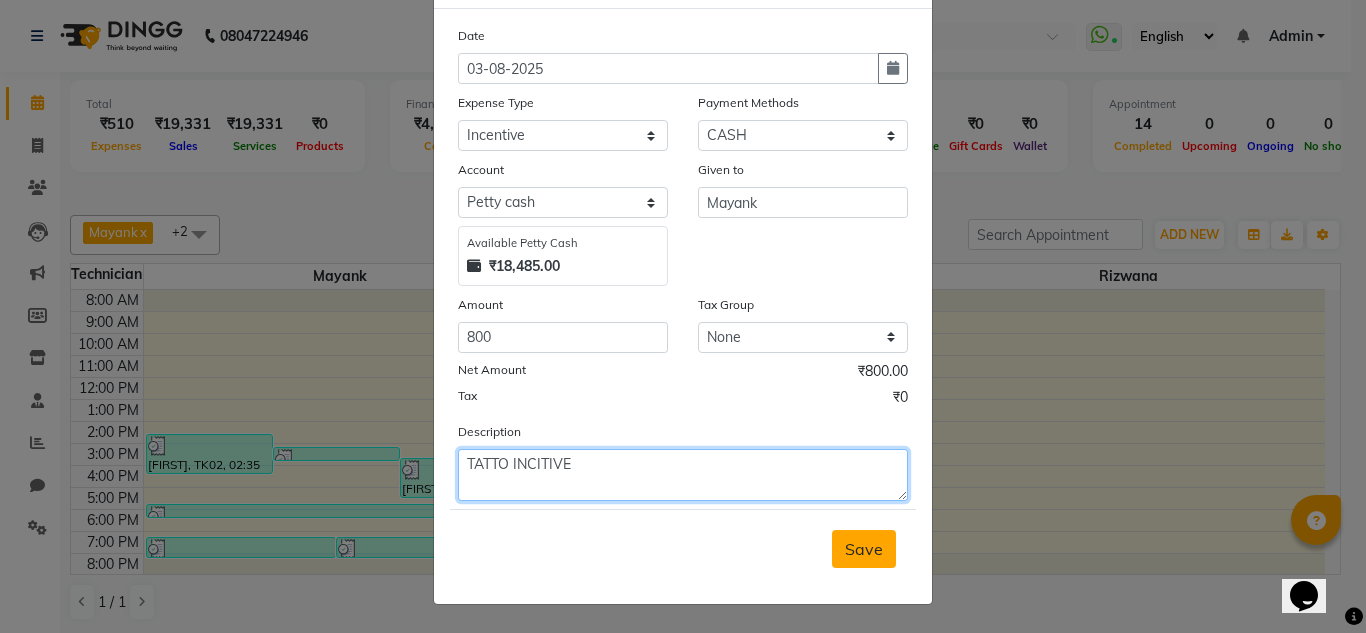 type on "TATTO INCITIVE" 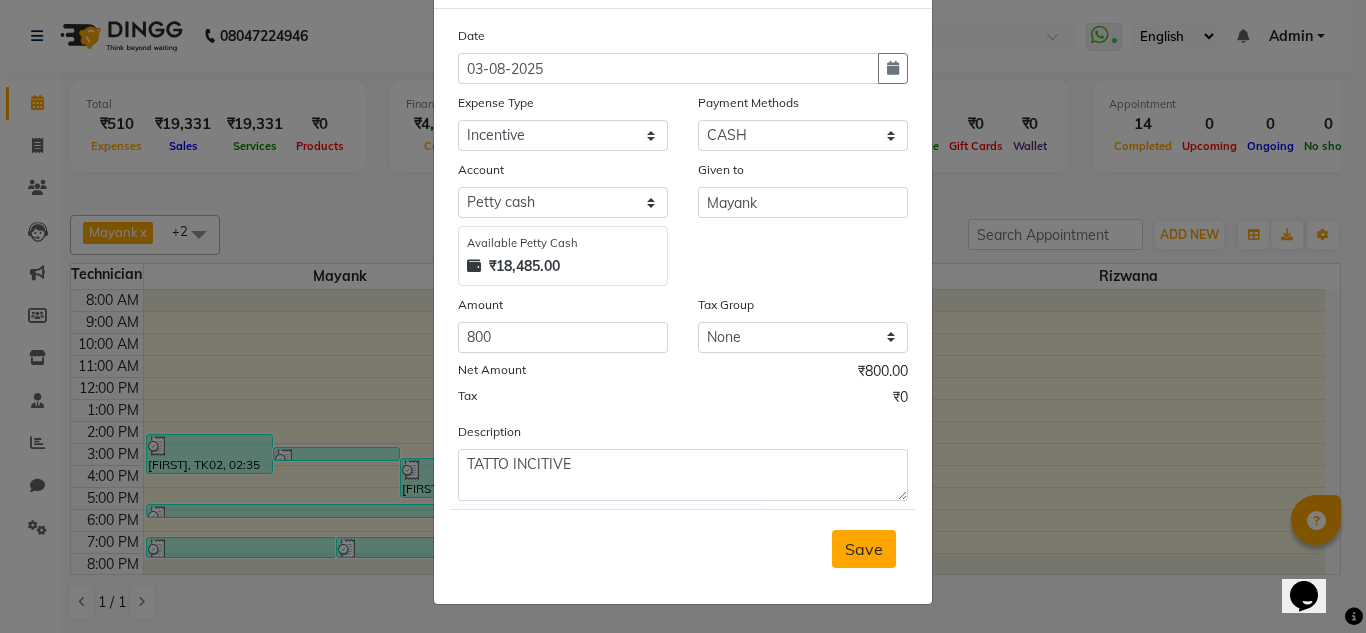 click on "Save" at bounding box center [864, 549] 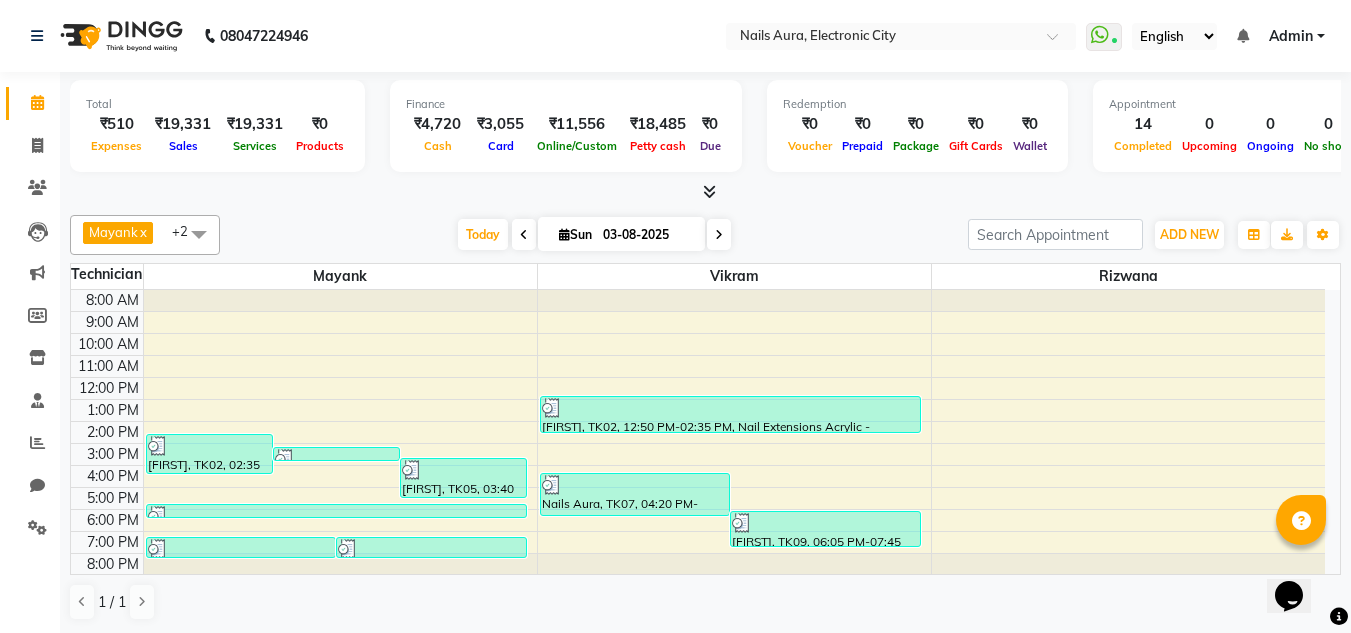 scroll, scrollTop: 1, scrollLeft: 0, axis: vertical 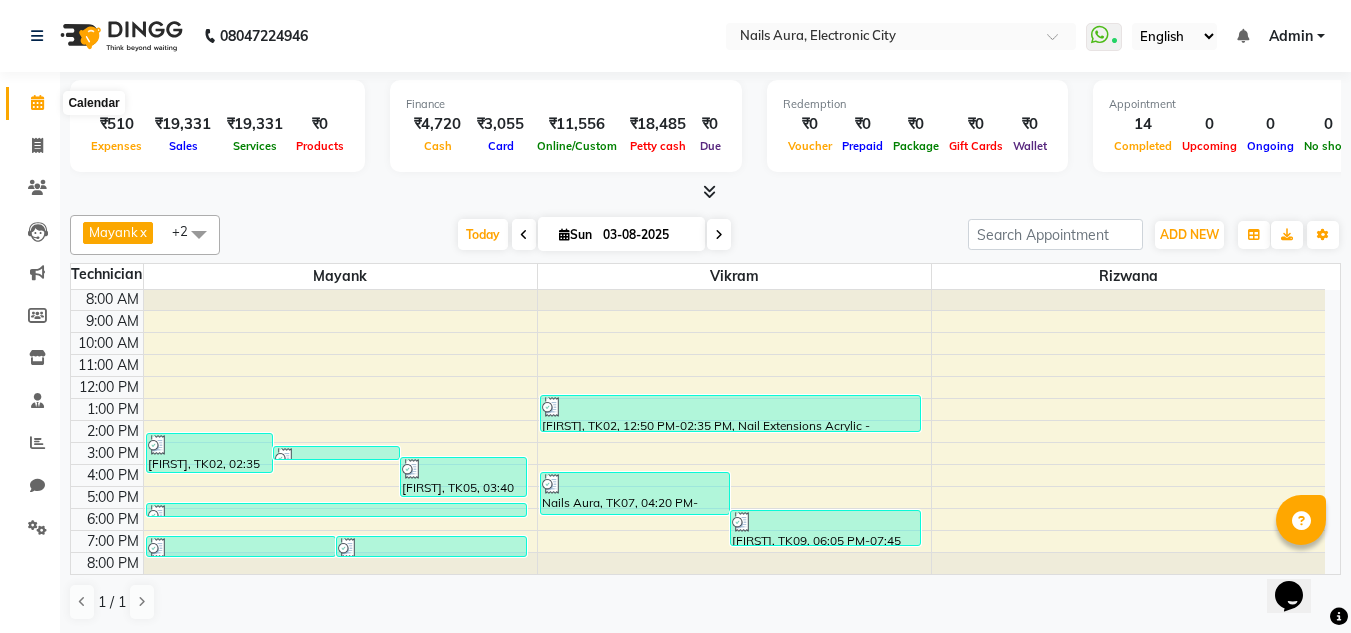 click 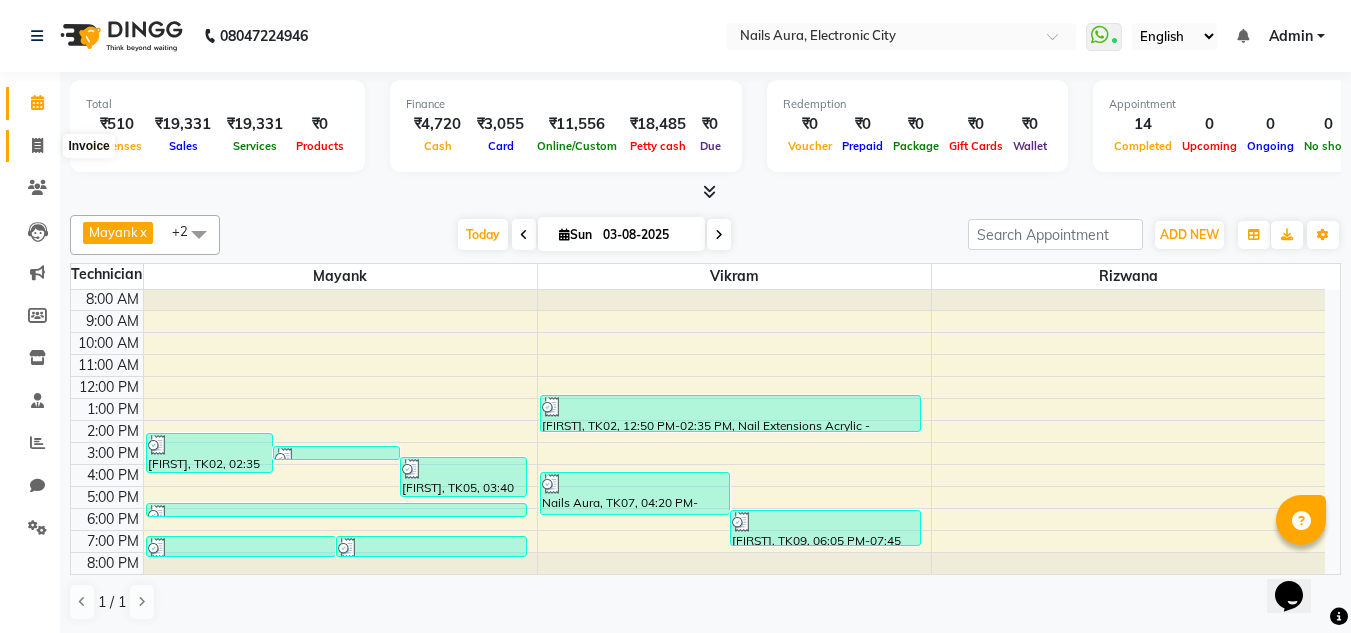 click 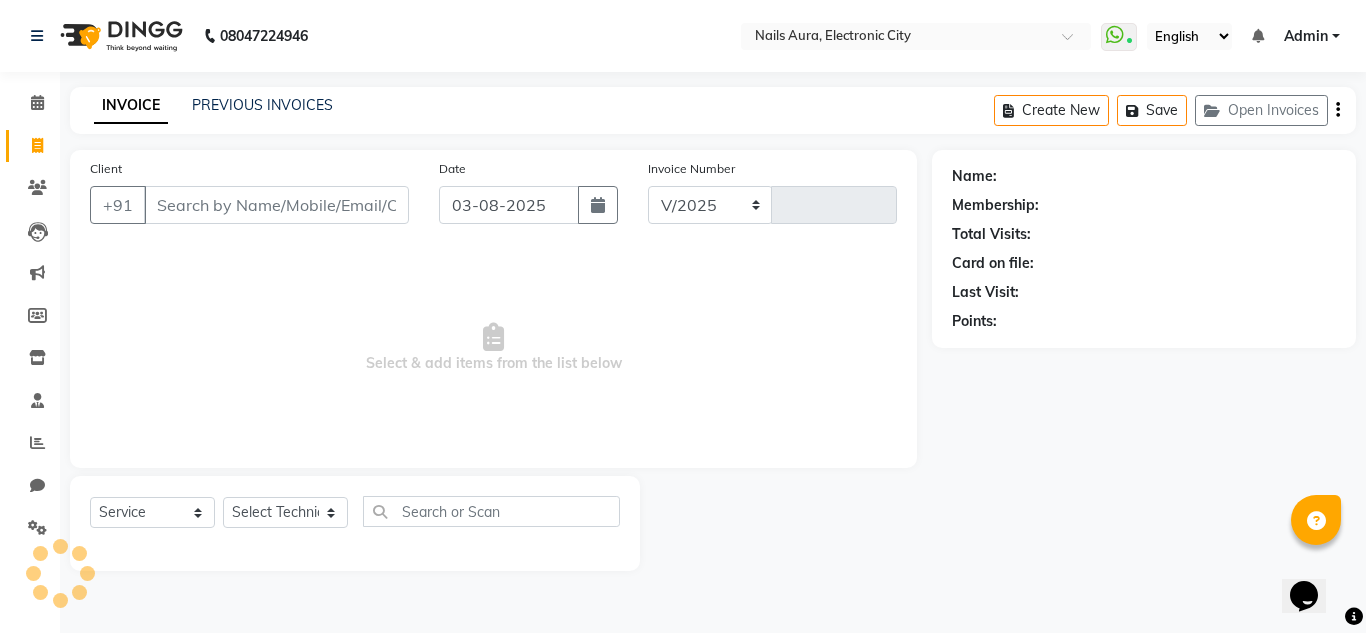 select on "8179" 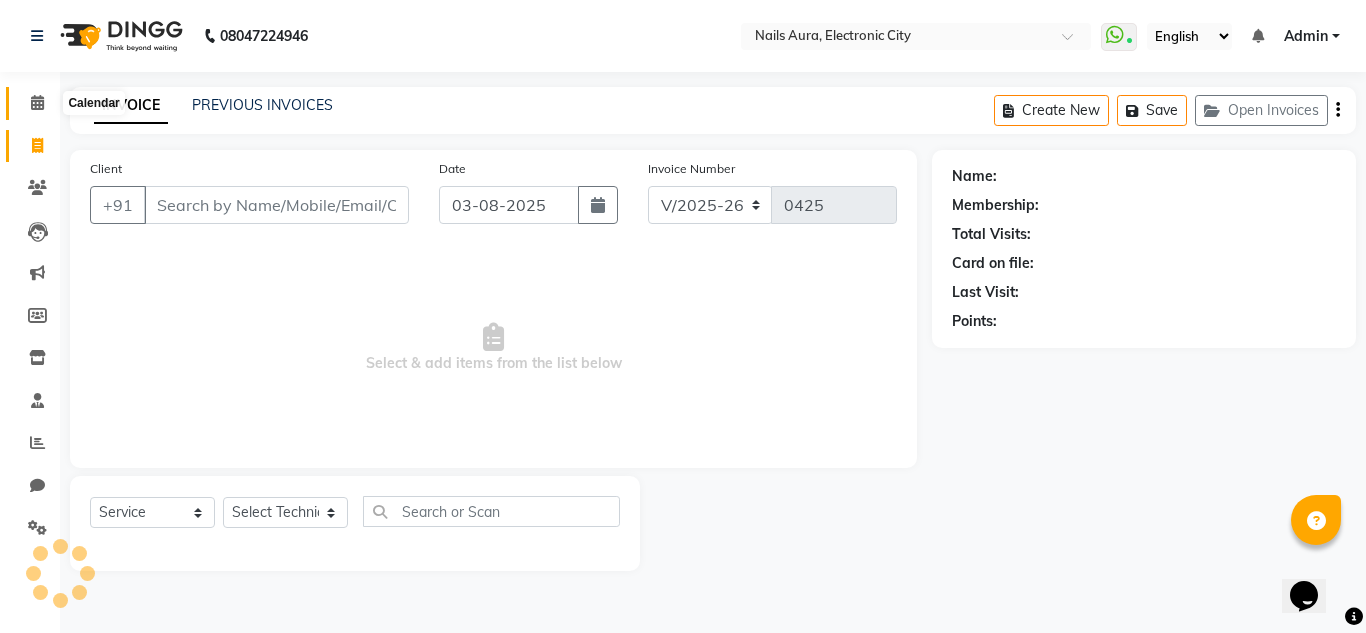 click 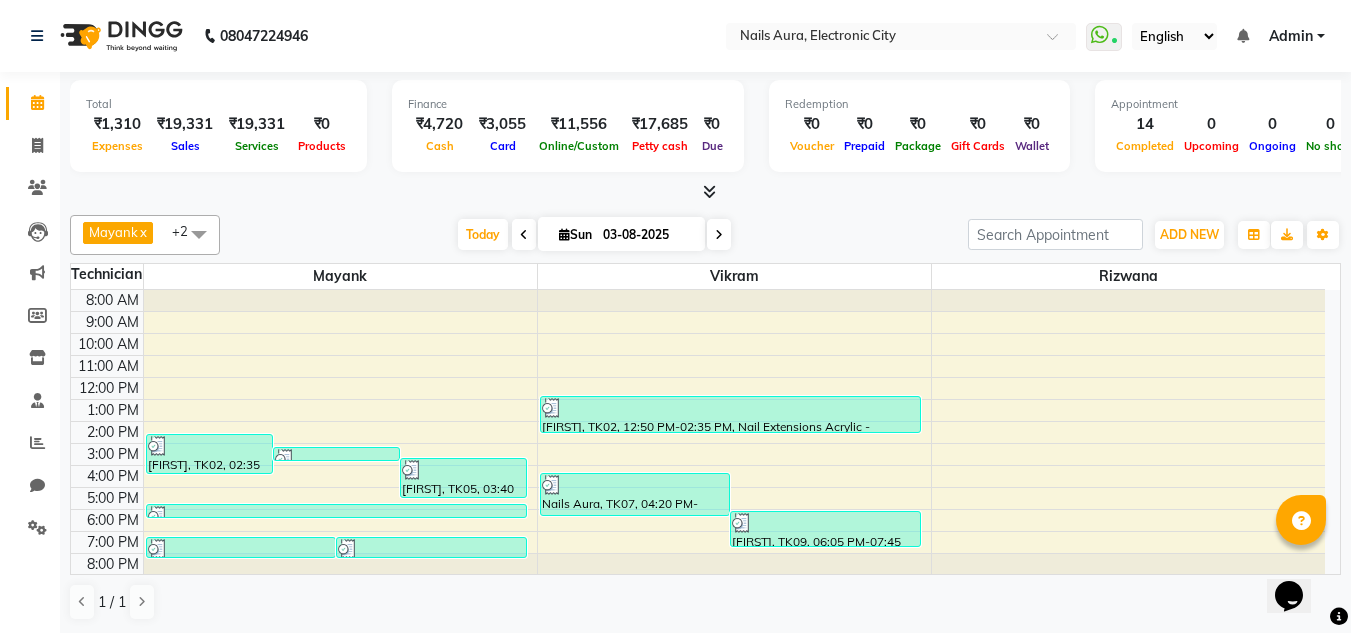 click on "8:00 AM 9:00 AM 10:00 AM 11:00 AM 12:00 PM 1:00 PM 2:00 PM 3:00 PM 4:00 PM 5:00 PM 6:00 PM 7:00 PM 8:00 PM     DEEPA, TK02, 02:35 PM-04:25 PM, Nail Extensions Acrylic - Hand,Solid color (Glossy)-Hand,Nail Art-Stamping-Per Finger     NEETU, TK03, 03:10 PM-03:40 PM, Solid color (Glossy)-Hand     shreya, TK05, 03:40 PM-05:30 PM, Nail Extensions Acrylic - Hand,Solid color (Glossy)-Hand,Nail Art-Stamping-Per Finger     PARTHVI, TK11, 07:15 PM-08:15 PM, Tattoo     soumi, TK10, 07:15 PM-08:15 PM, Tattoo     Nails Aura, TK06, 05:45 PM-06:15 PM, Solid color (Glossy)-Hand     Nails Aura, TK07, 04:20 PM-06:20 PM, Nail Extensions Acrylic - Hand,Ombre-Hand     SHELLY, TK09, 06:05 PM-07:45 PM, Nail Extensions Silicon - Hand,Solid color (Glossy)-Hand     DEEPA, TK02, 12:50 PM-02:35 PM, Nail Extensions Acrylic - Hand,Solid color (Glossy)-Hand" at bounding box center [698, 432] 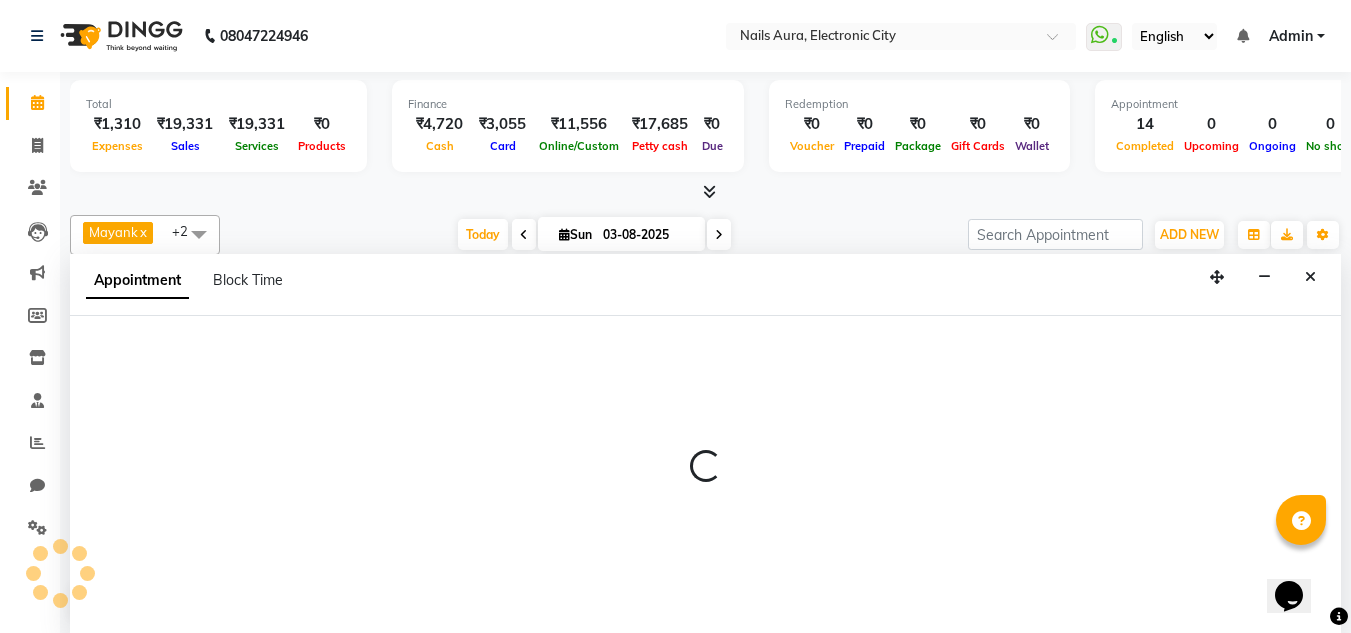 scroll, scrollTop: 1, scrollLeft: 0, axis: vertical 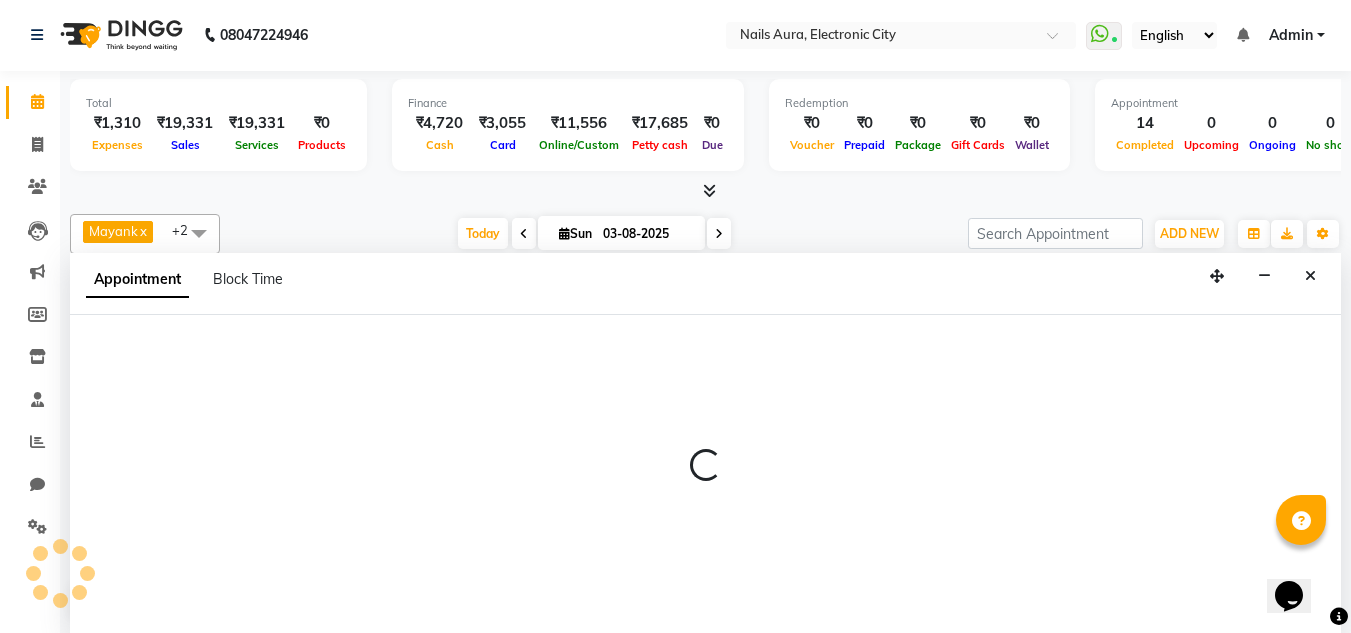 select on "83471" 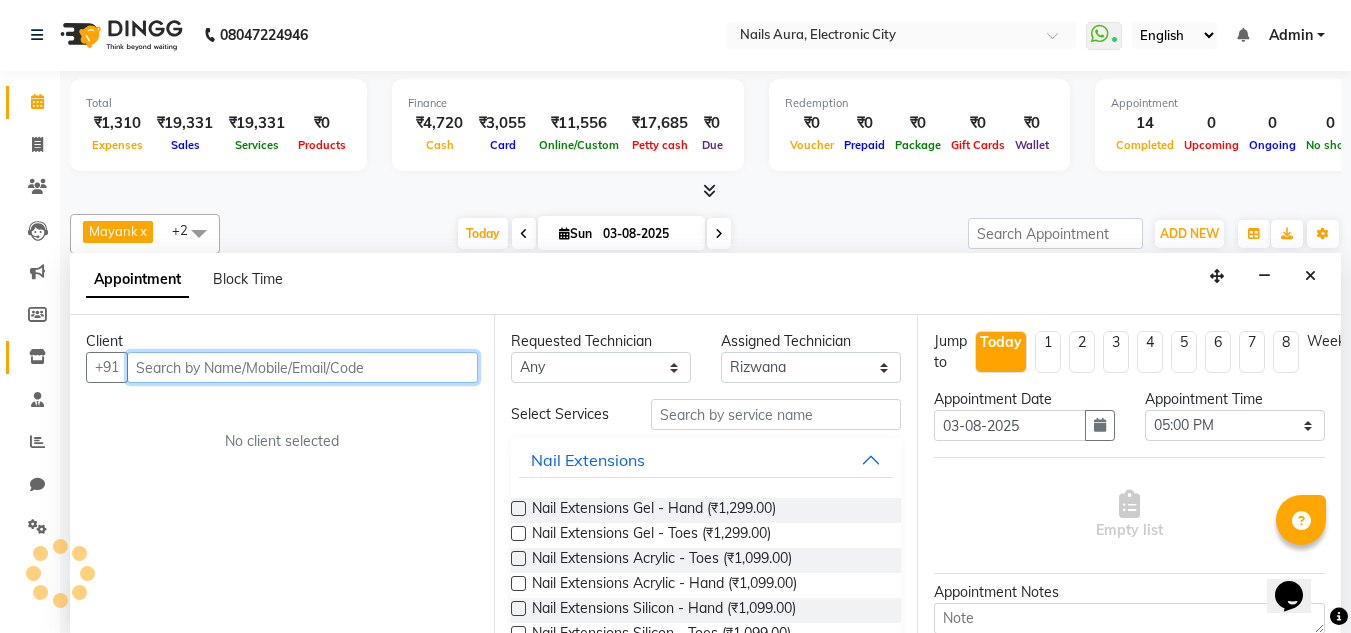 scroll, scrollTop: 0, scrollLeft: 0, axis: both 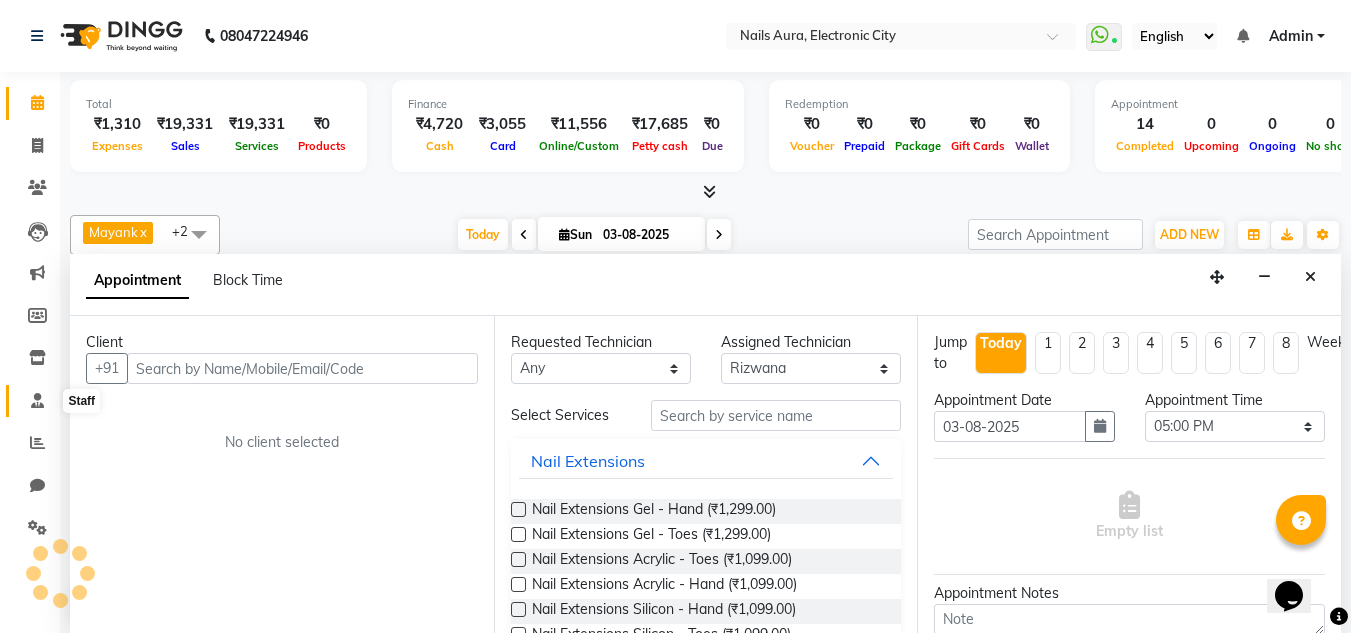 click 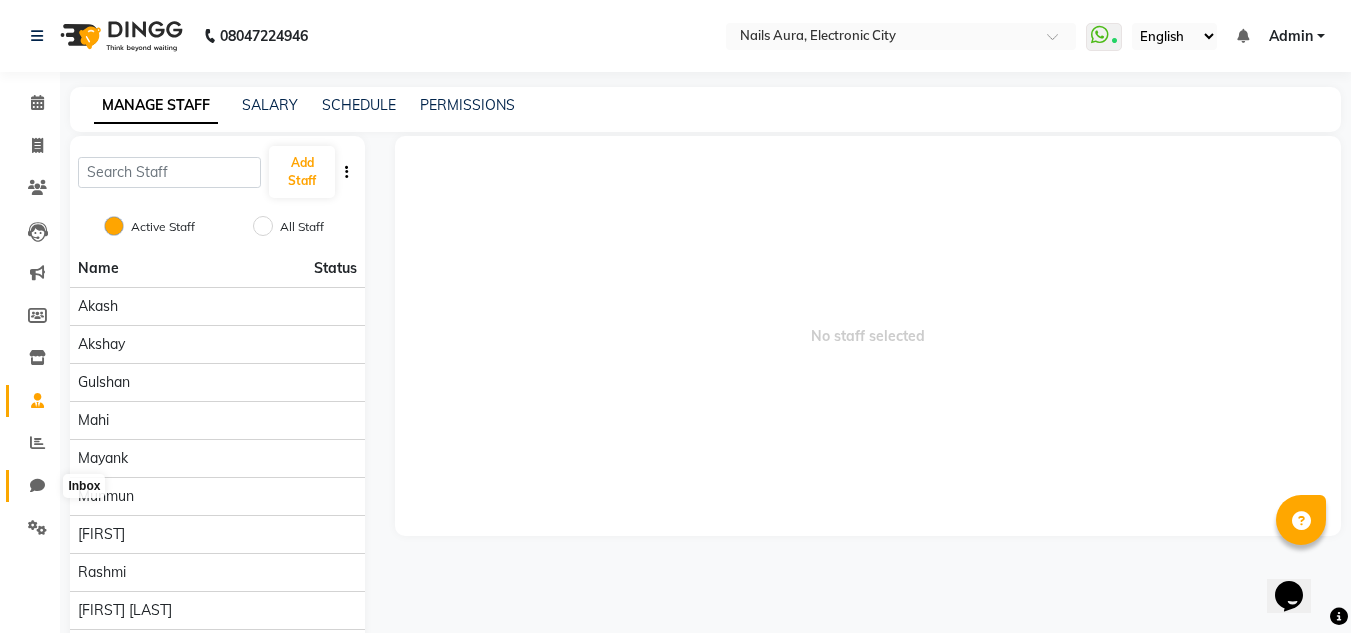 click 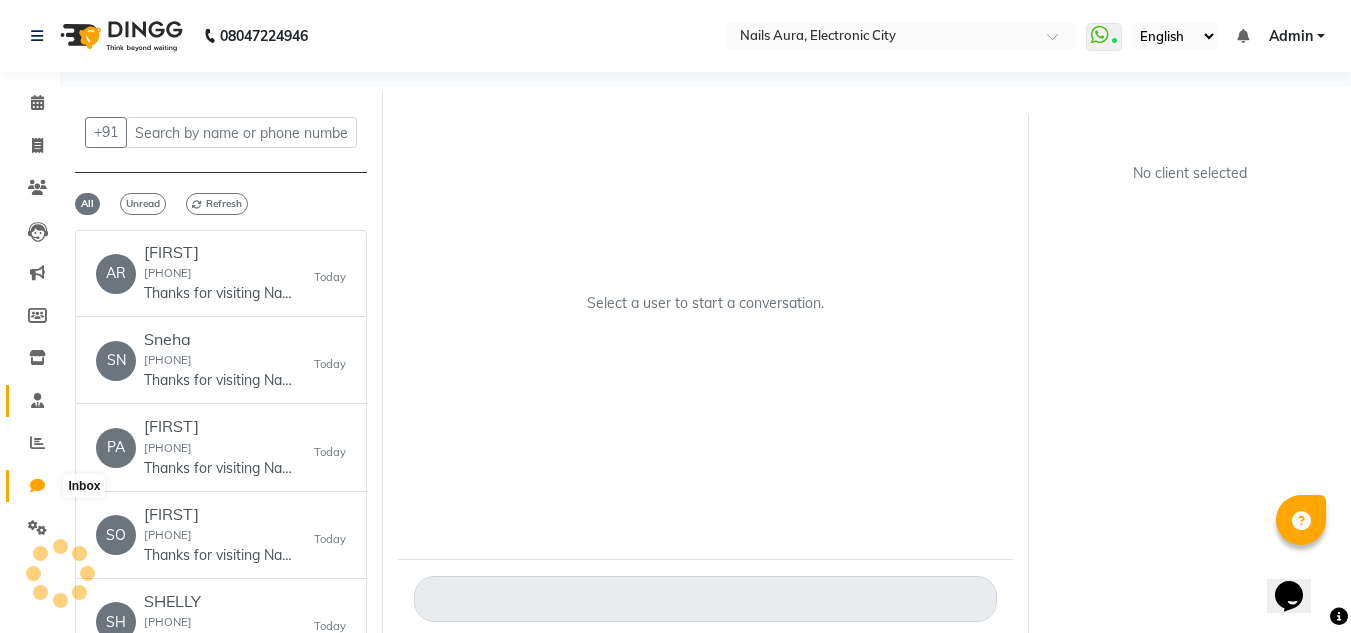 click 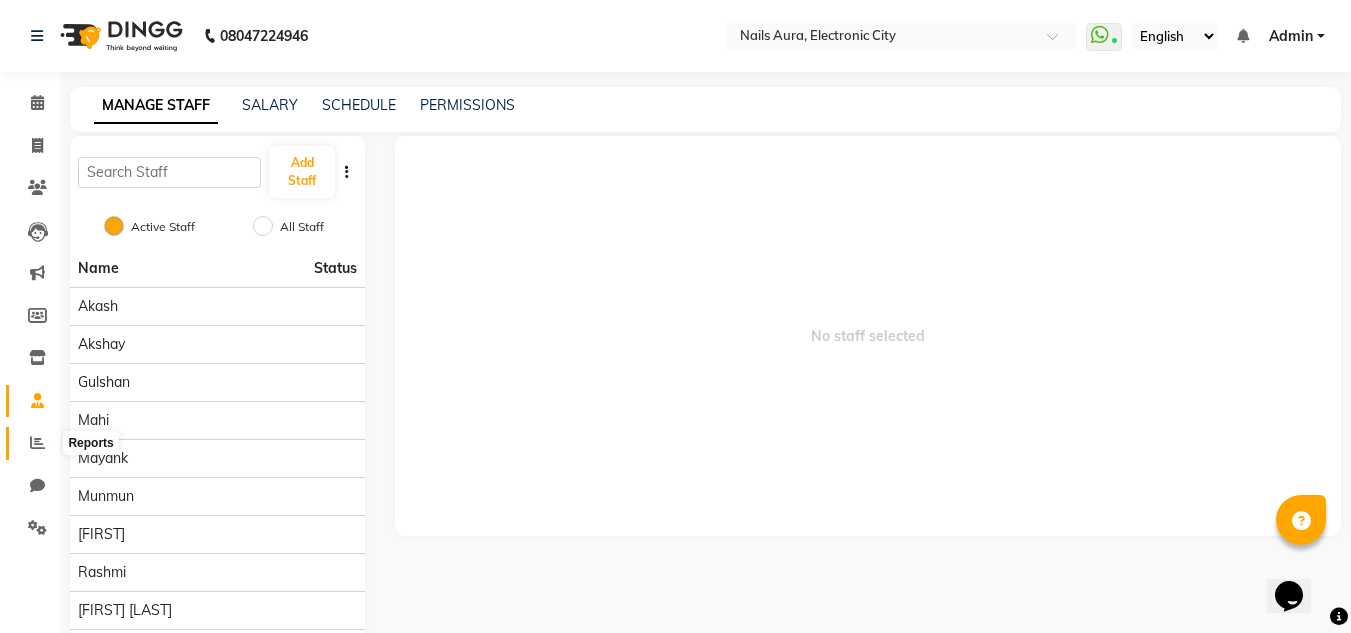 click 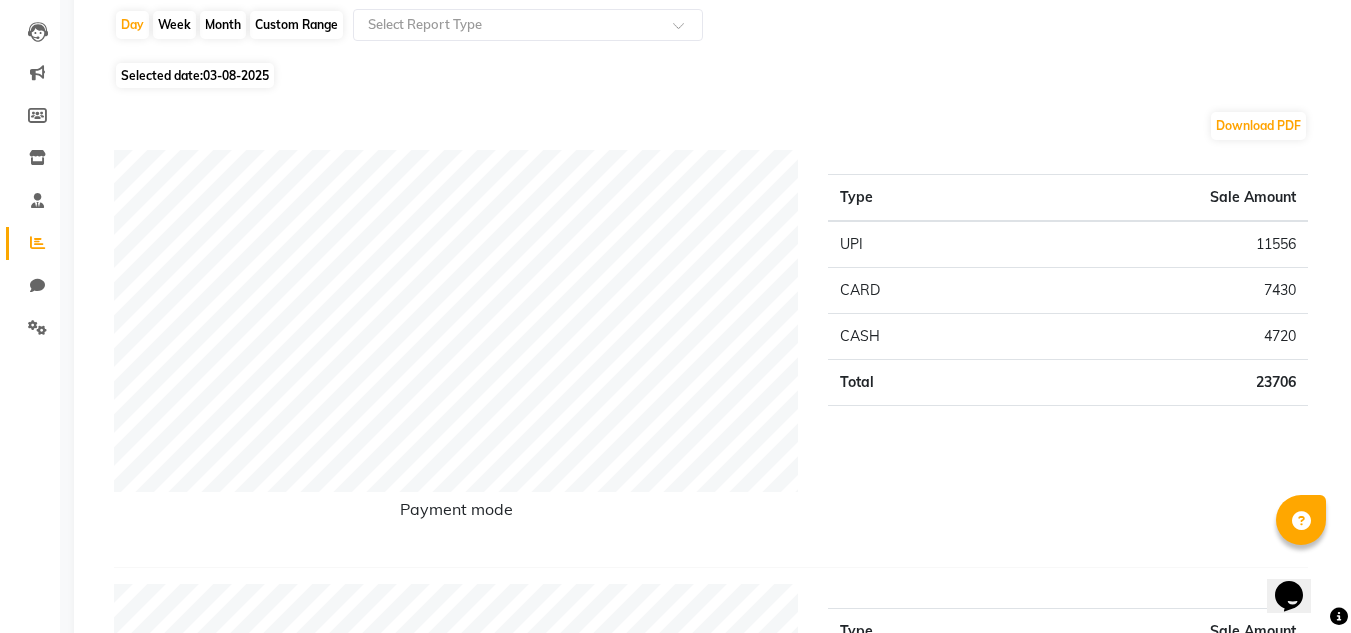 scroll, scrollTop: 0, scrollLeft: 0, axis: both 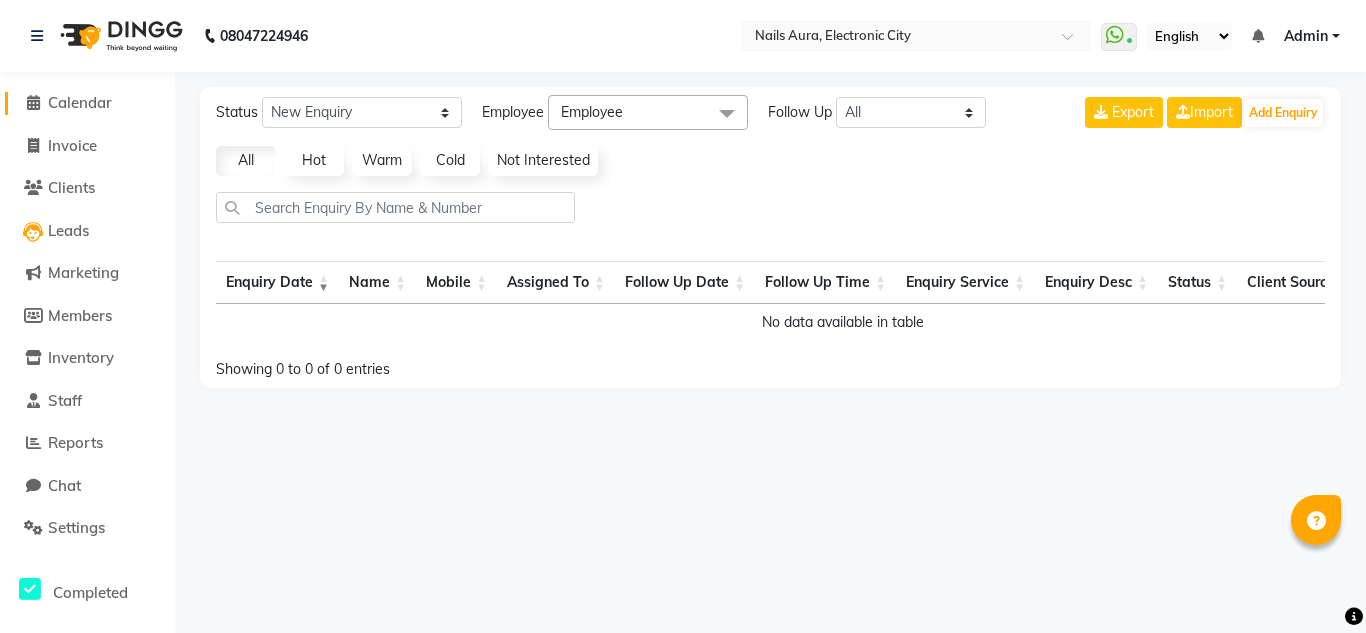 click on "Calendar" 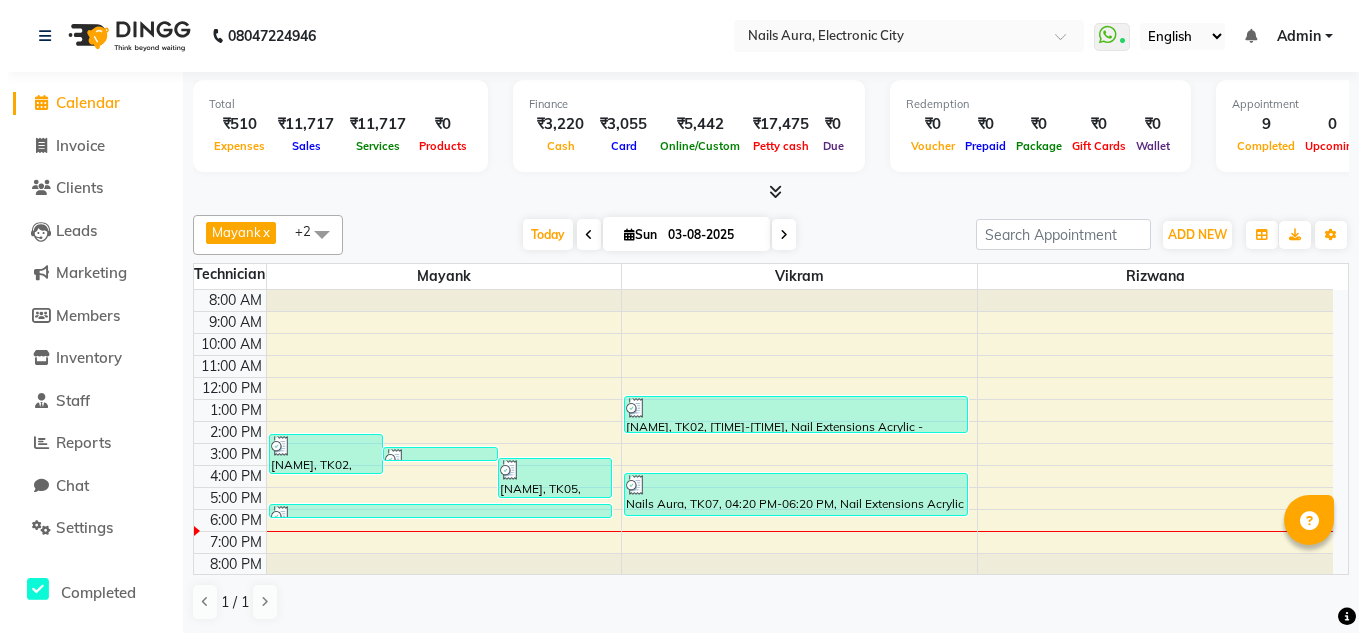 scroll, scrollTop: 1, scrollLeft: 0, axis: vertical 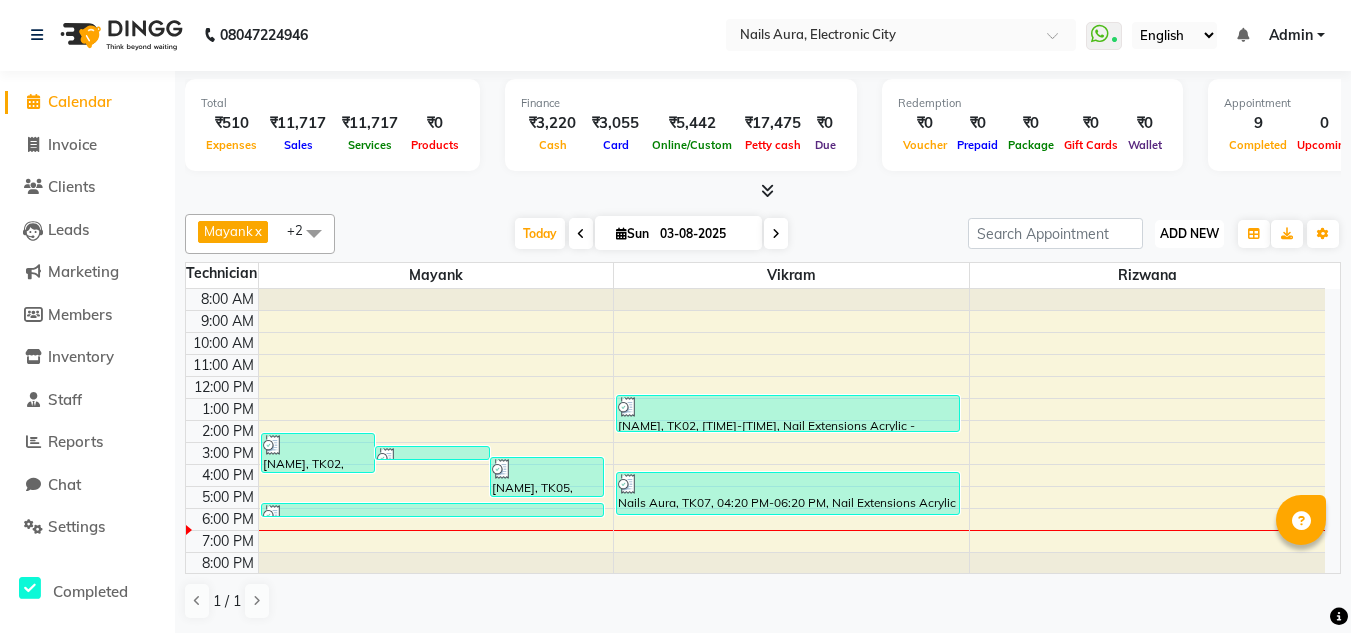 click on "ADD NEW" at bounding box center (1189, 233) 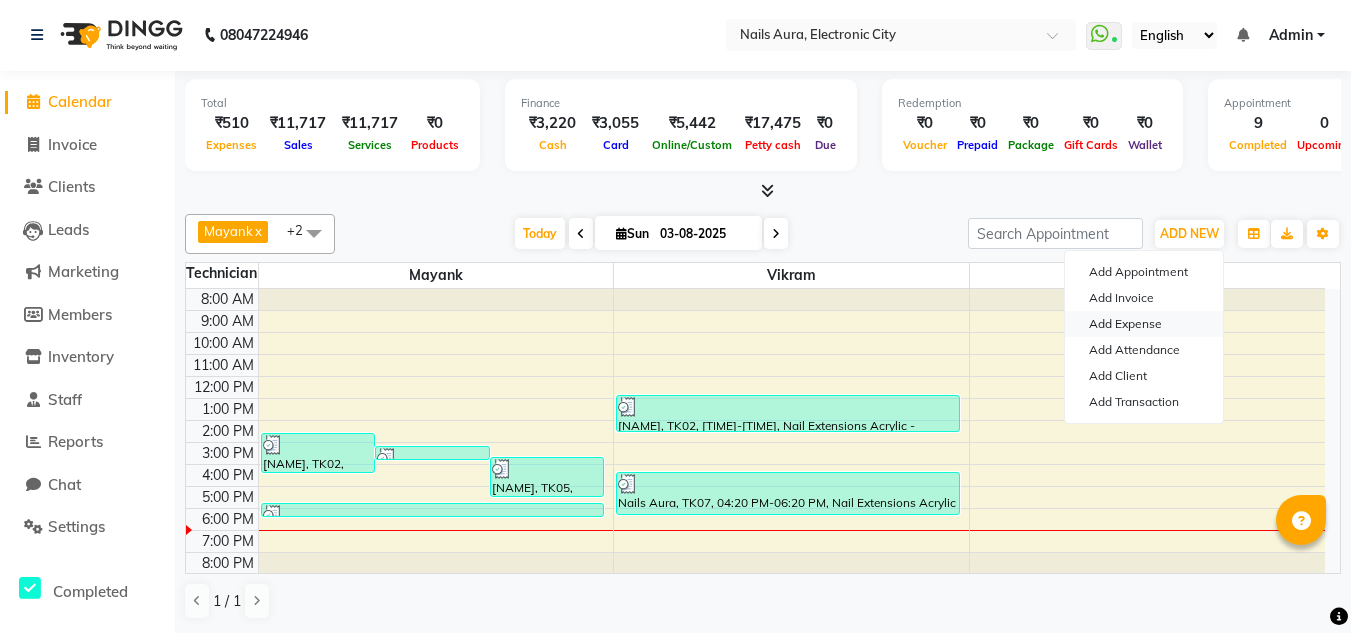 click on "Add Expense" at bounding box center (1144, 324) 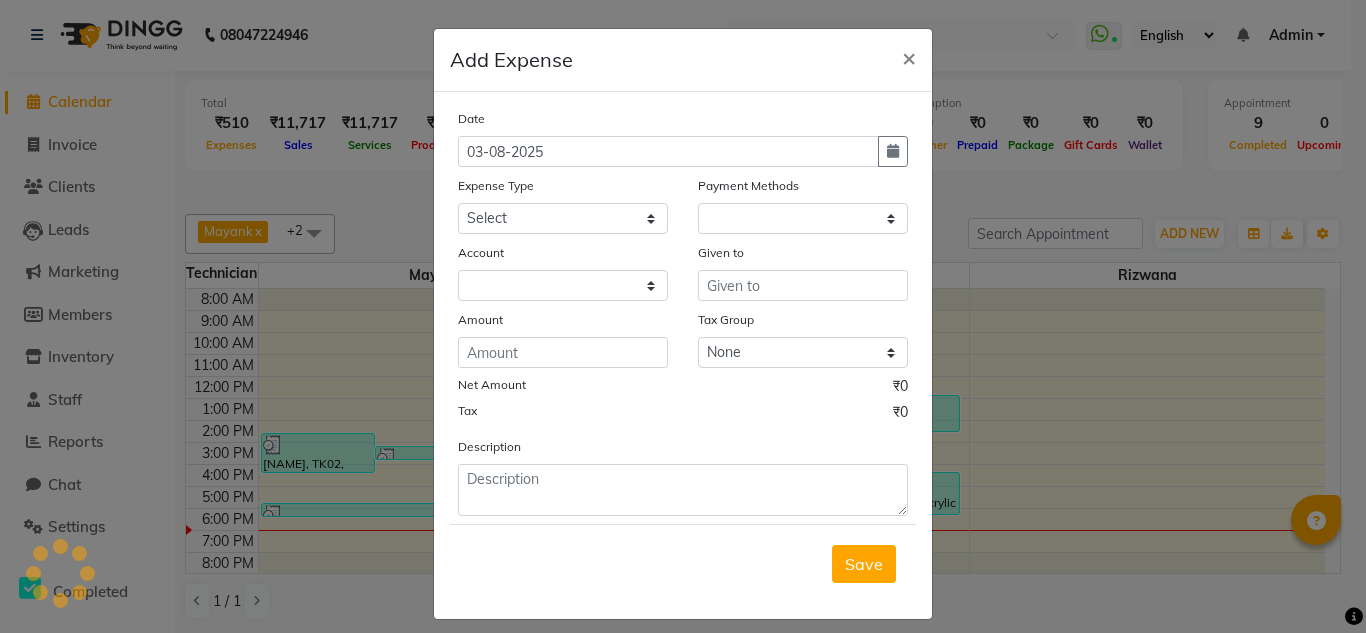 select on "1" 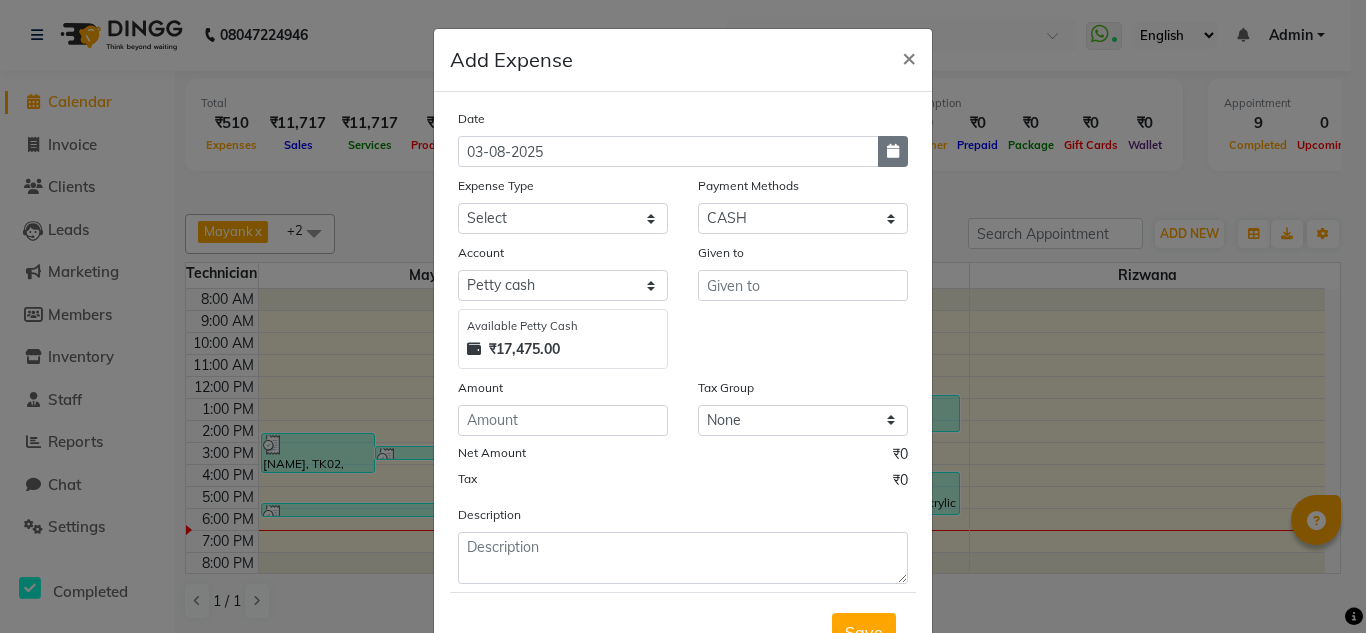 click 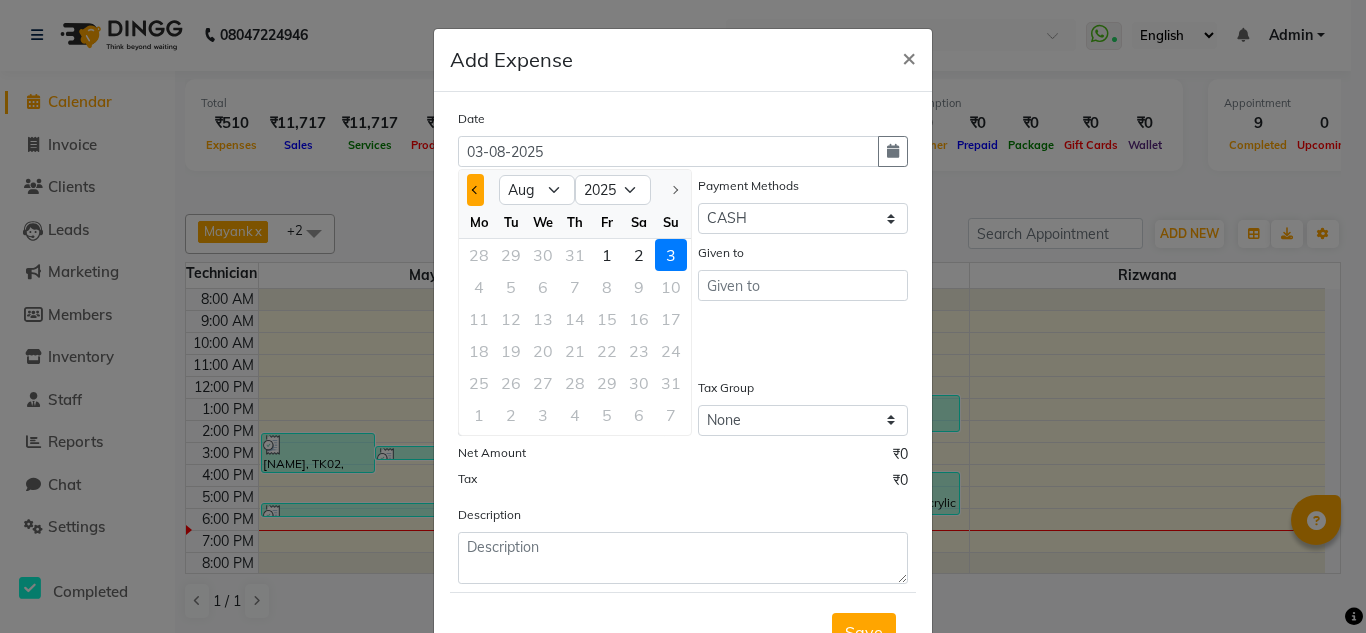 click 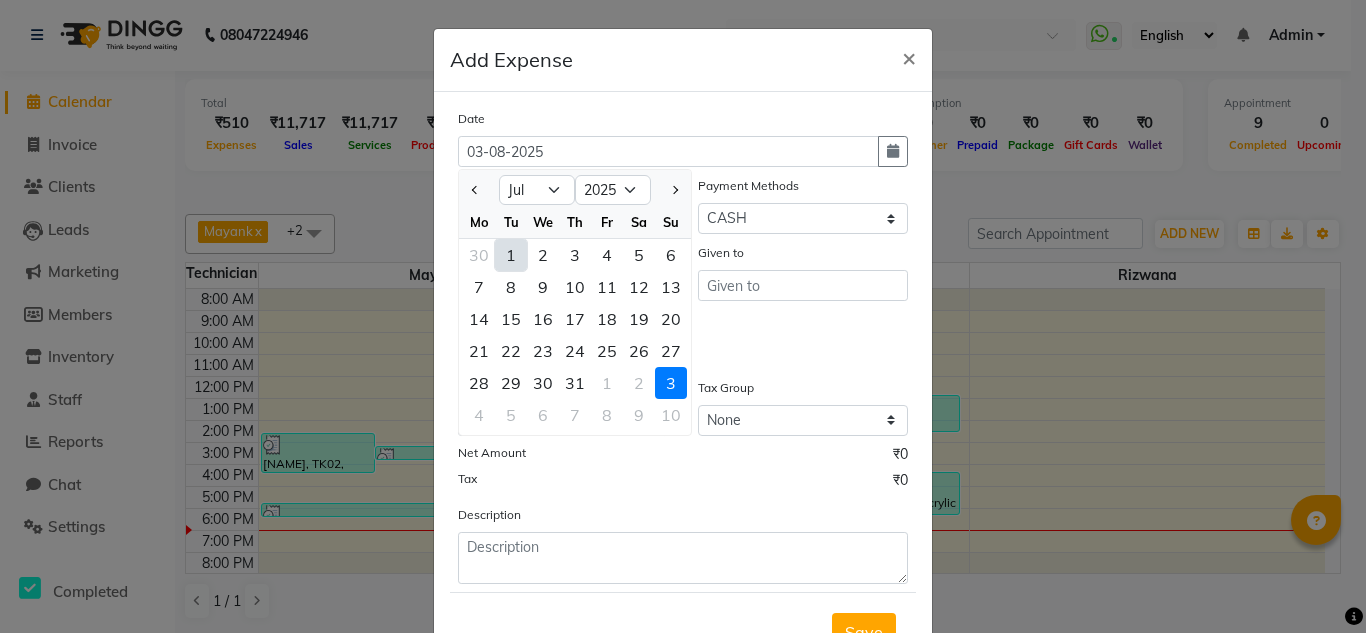 click on "29" 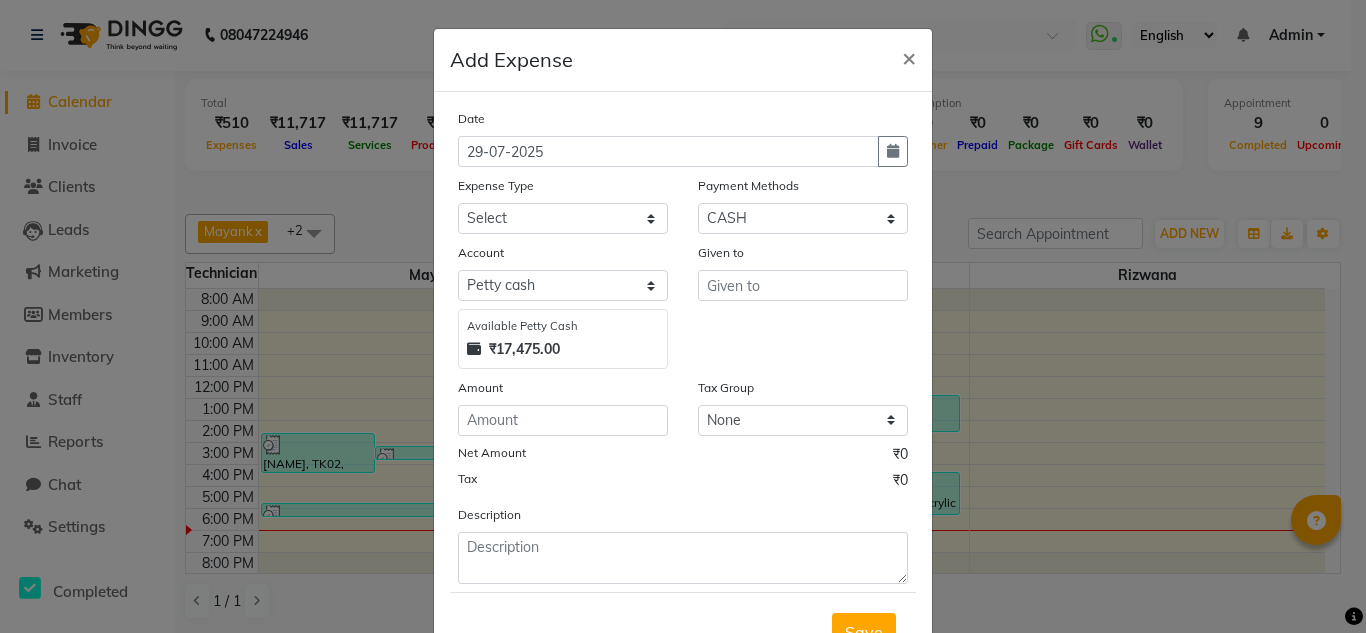 scroll, scrollTop: 83, scrollLeft: 0, axis: vertical 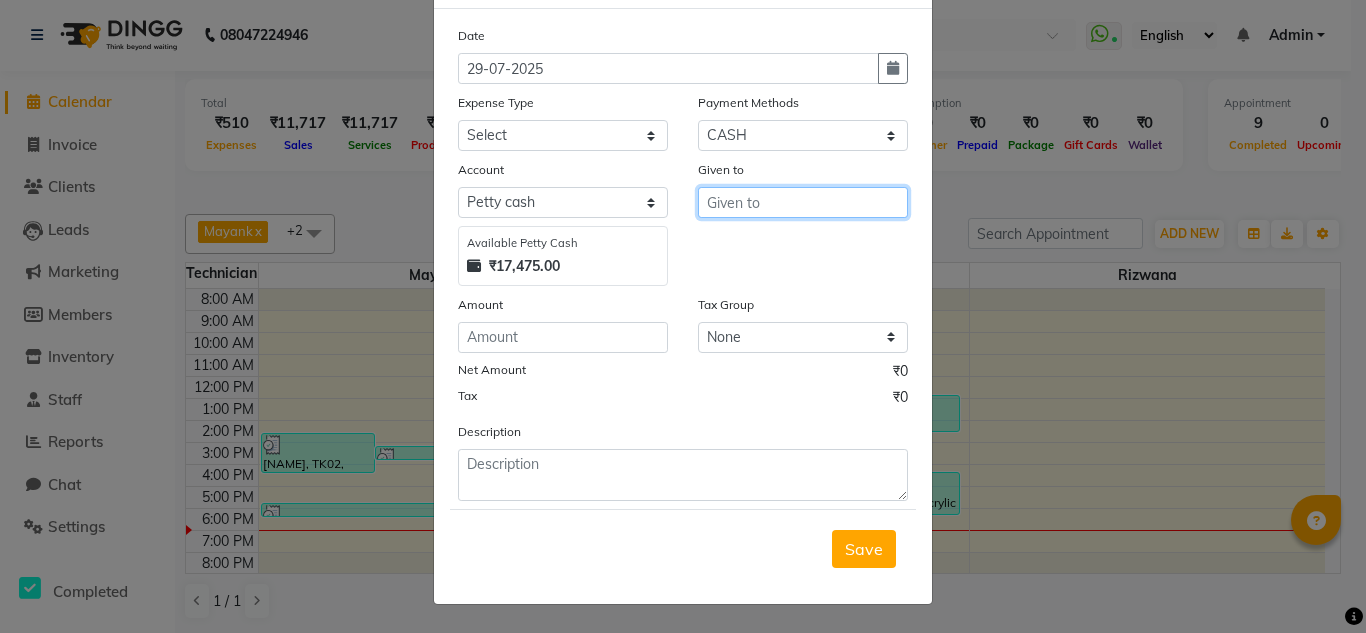 click at bounding box center [803, 202] 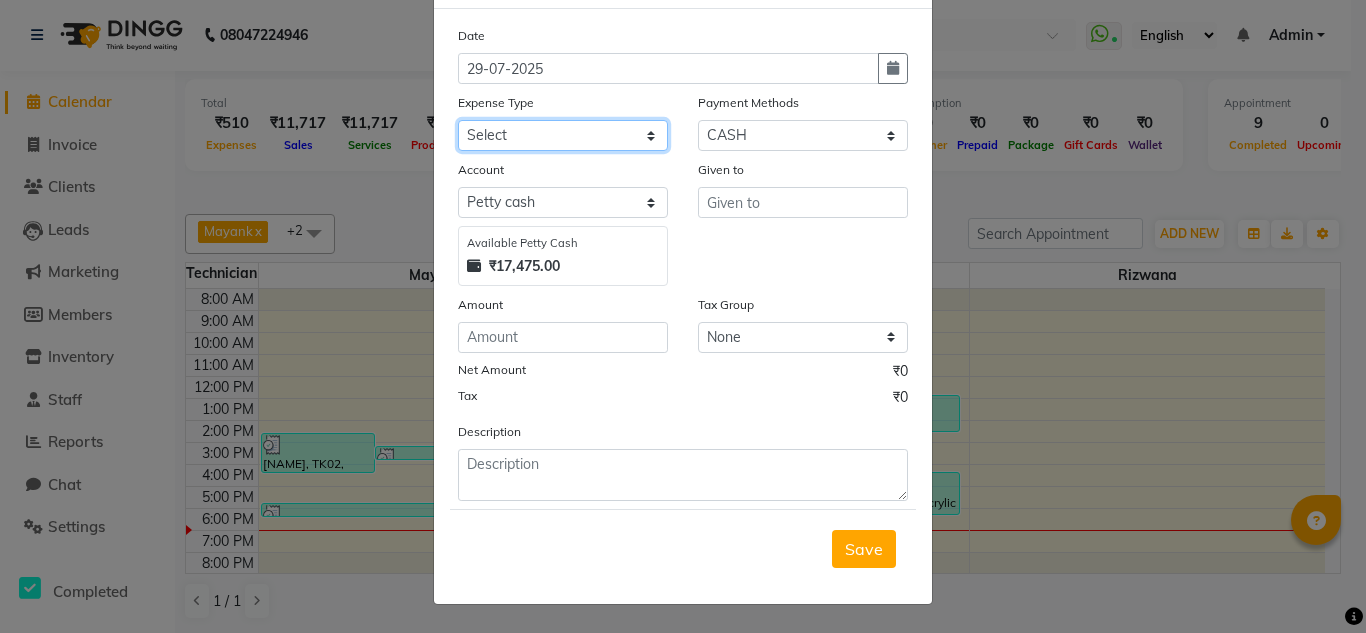 click on "Select AC Advance Salary Bank charges Car maintenance  Cash transfer to bank Cash transfer to hub Client Snacks Clinical charges Equipment Fuel Govt fee Incentive Insurance International purchase Loan Repayment Maintenance Marketing Miscellaneous MRA Other Pantry Post Paid Bill Product Salary Shop Rent Staff Room Rent Staff Snacks Tax tea for staff Tea & Refreshment Transport Utilities water bottle" 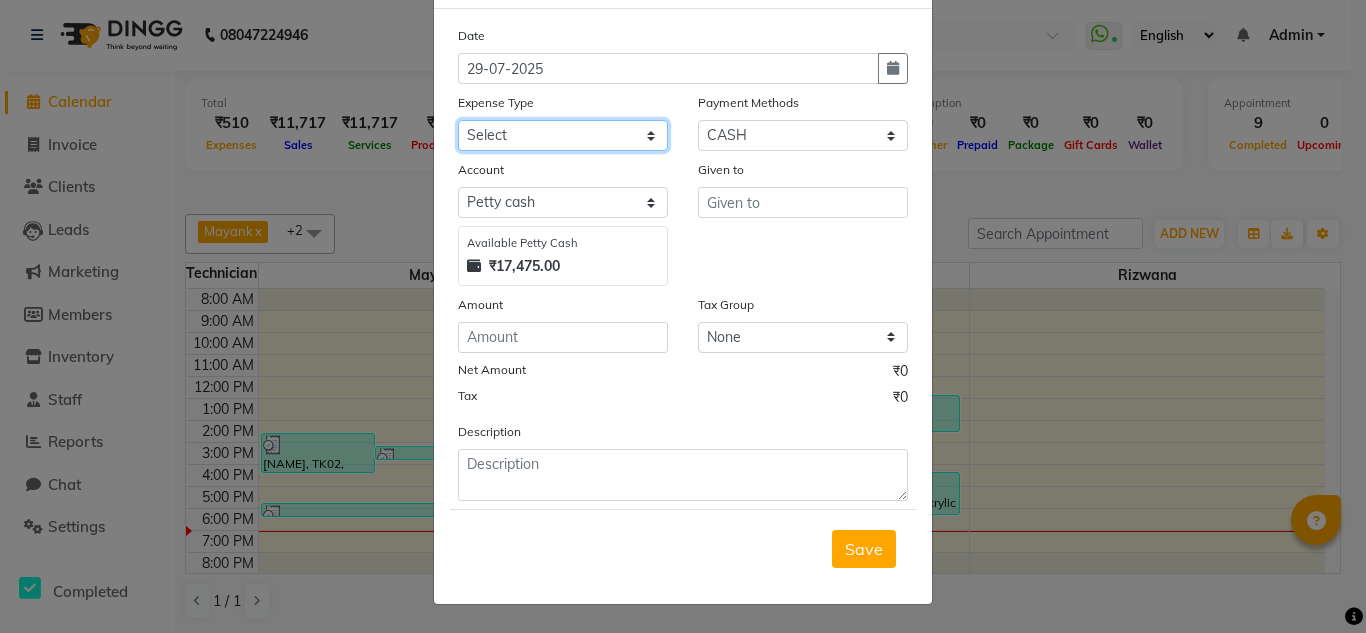 select on "22402" 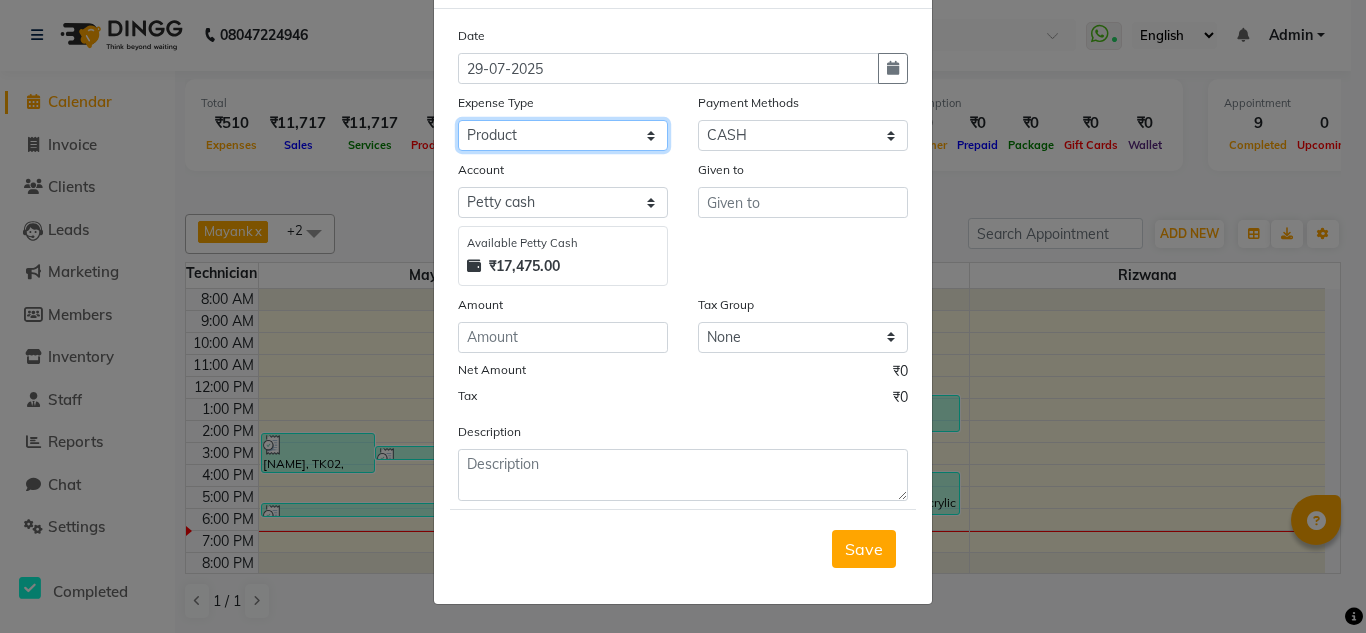 click on "Select AC Advance Salary Bank charges Car maintenance  Cash transfer to bank Cash transfer to hub Client Snacks Clinical charges Equipment Fuel Govt fee Incentive Insurance International purchase Loan Repayment Maintenance Marketing Miscellaneous MRA Other Pantry Post Paid Bill Product Salary Shop Rent Staff Room Rent Staff Snacks Tax tea for staff Tea & Refreshment Transport Utilities water bottle" 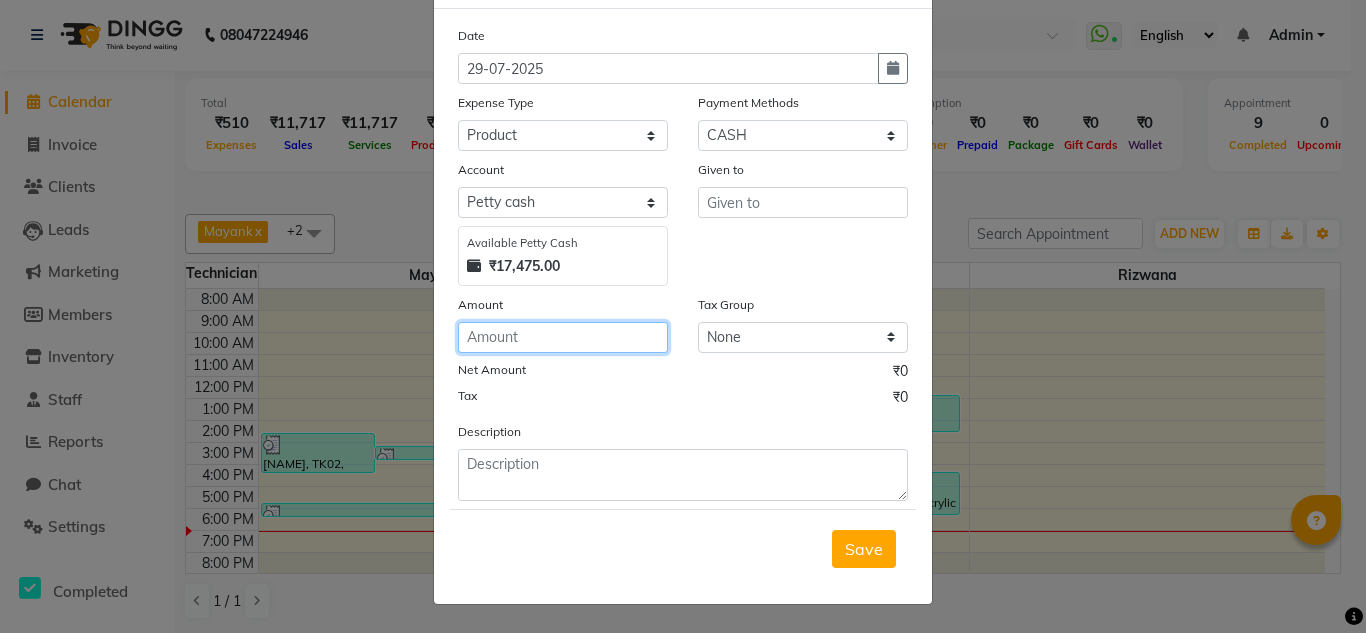 click 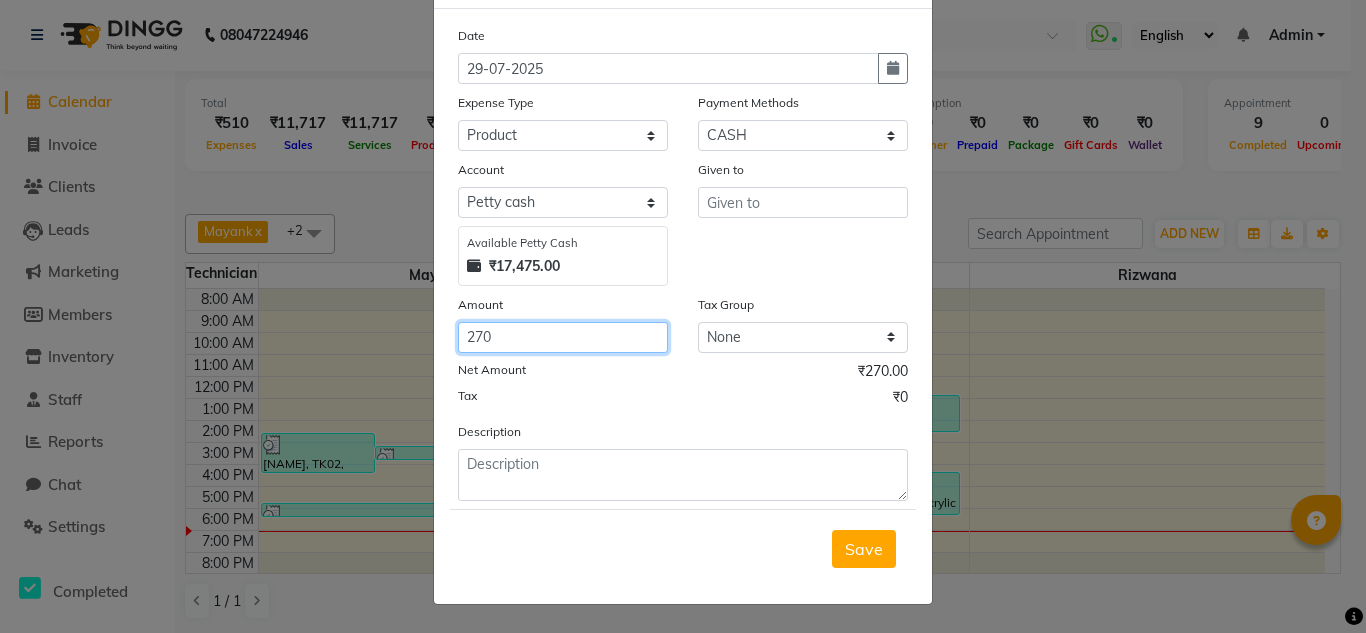 type on "270" 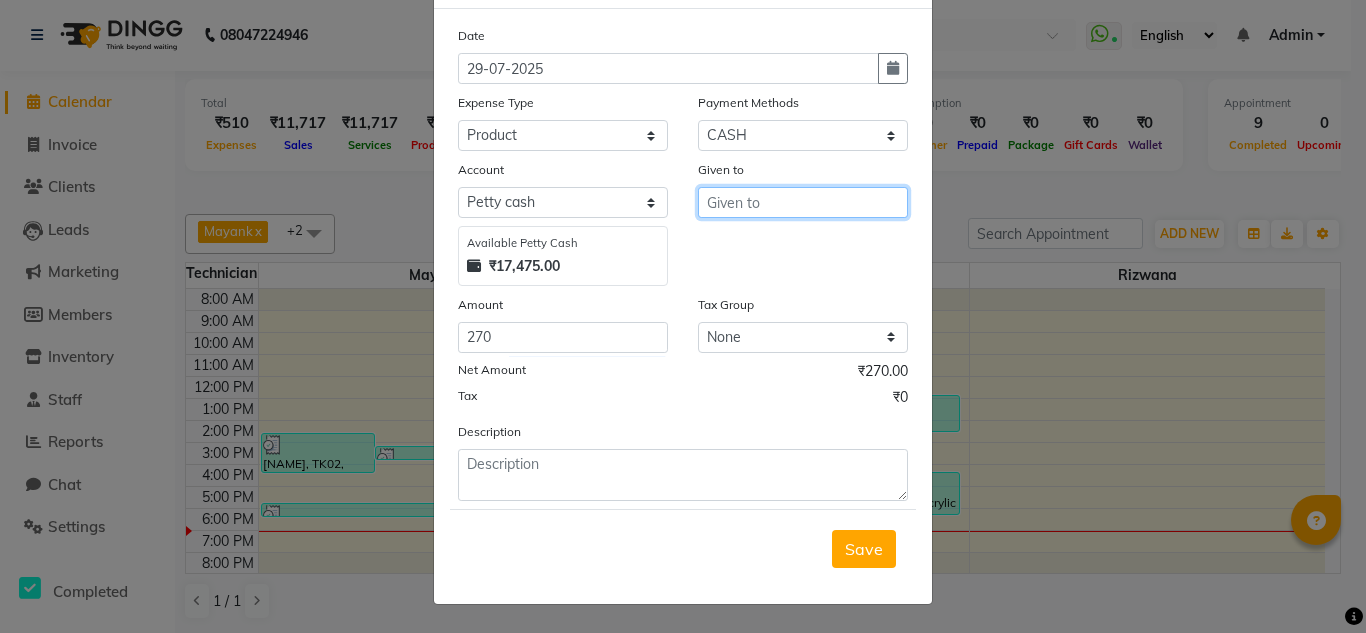 click at bounding box center (803, 202) 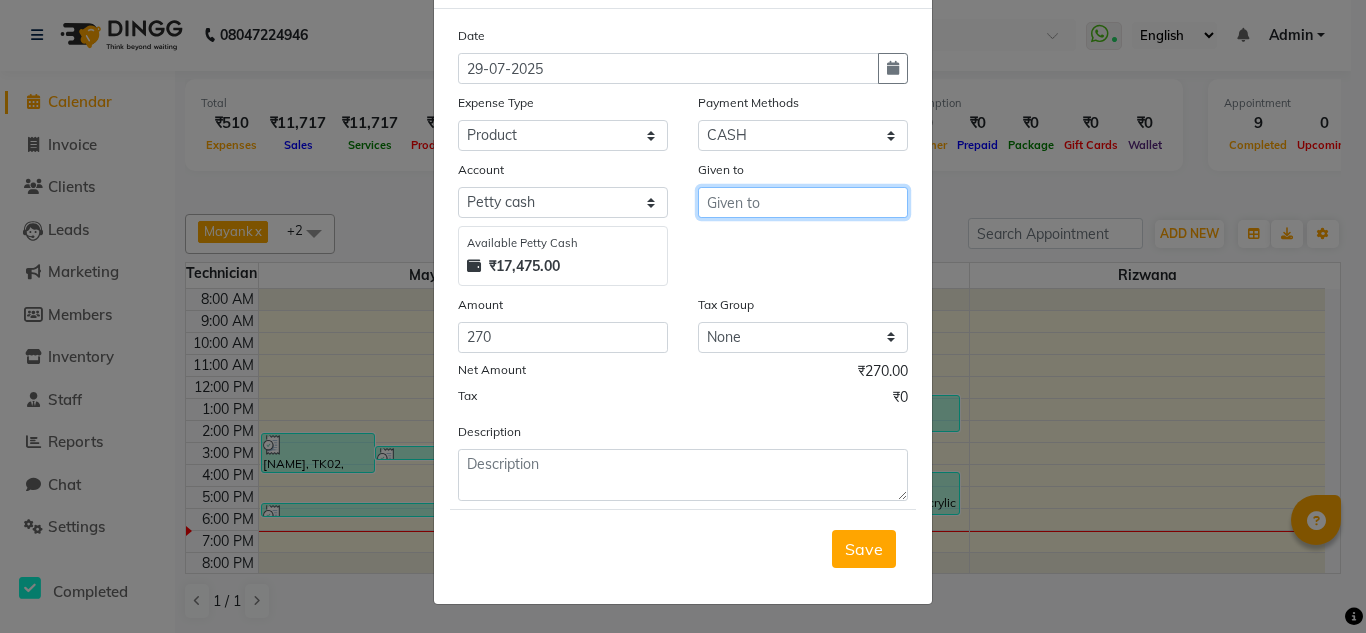 click at bounding box center [803, 202] 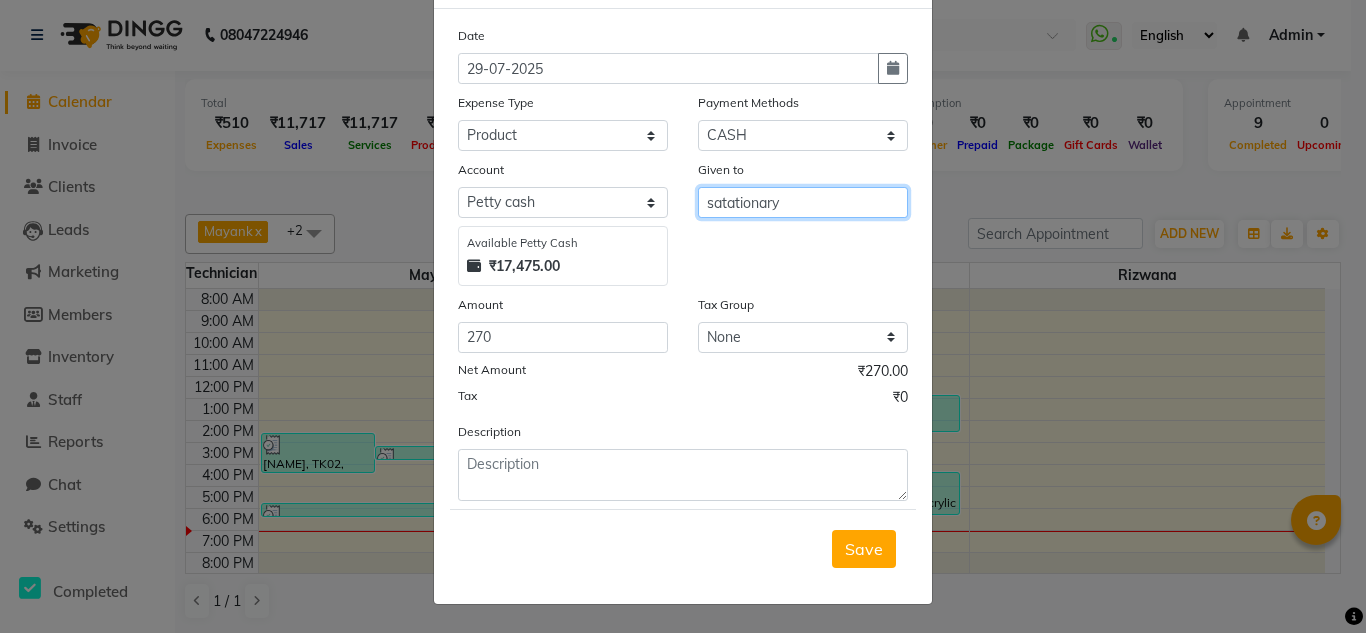 click on "satationary" at bounding box center [803, 202] 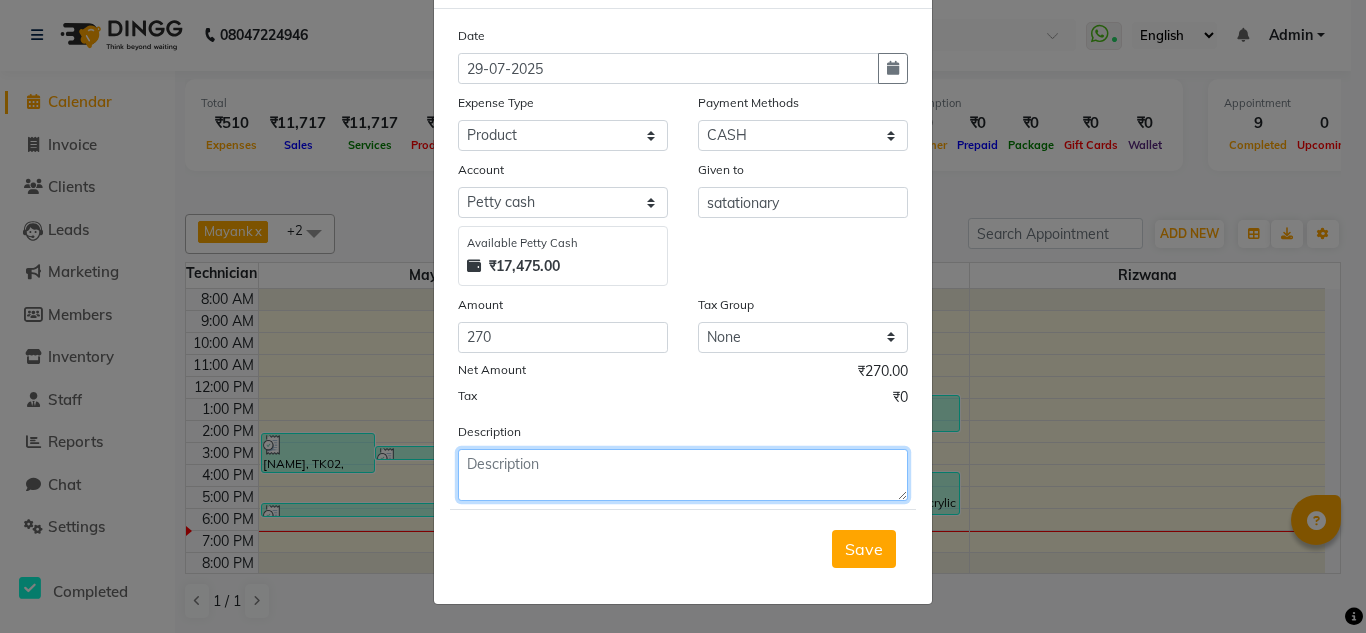 click 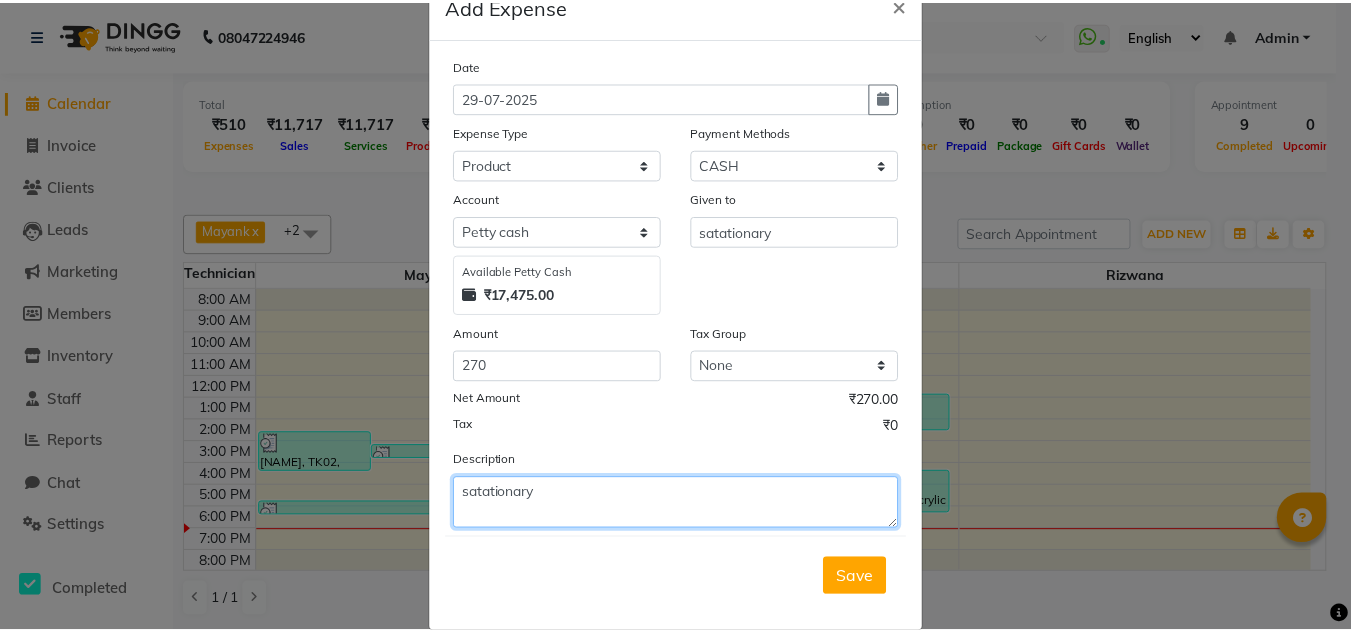 scroll, scrollTop: 83, scrollLeft: 0, axis: vertical 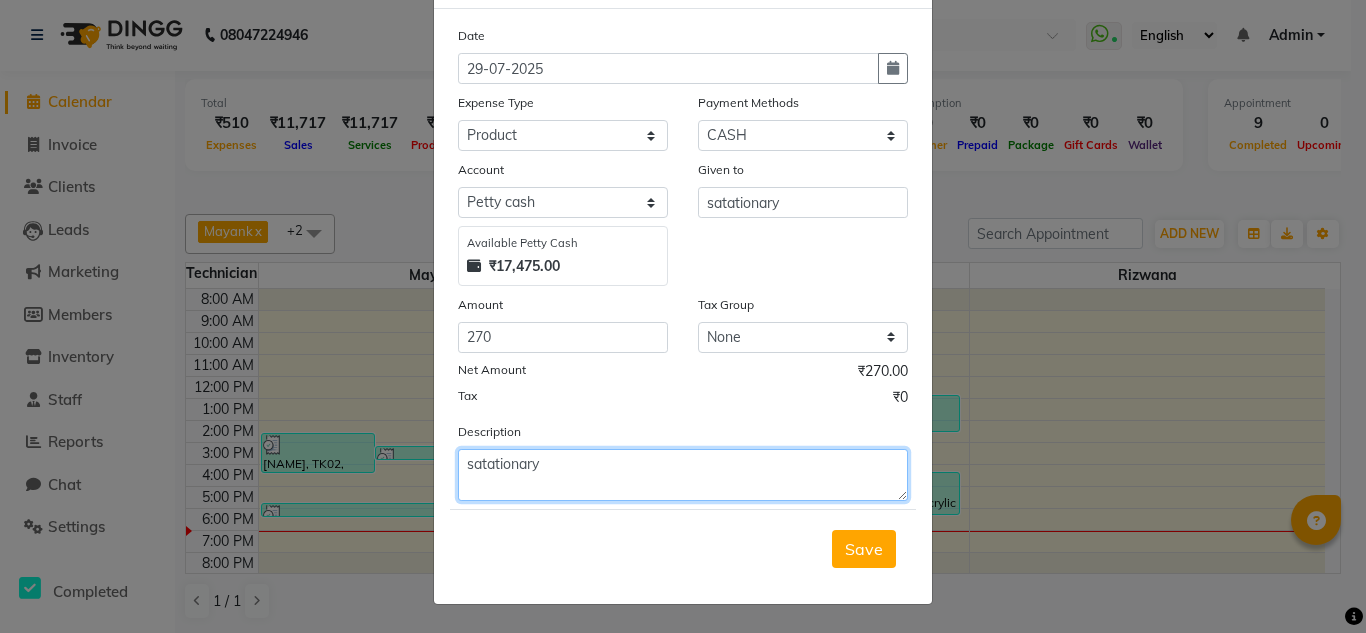 click on "satationary" 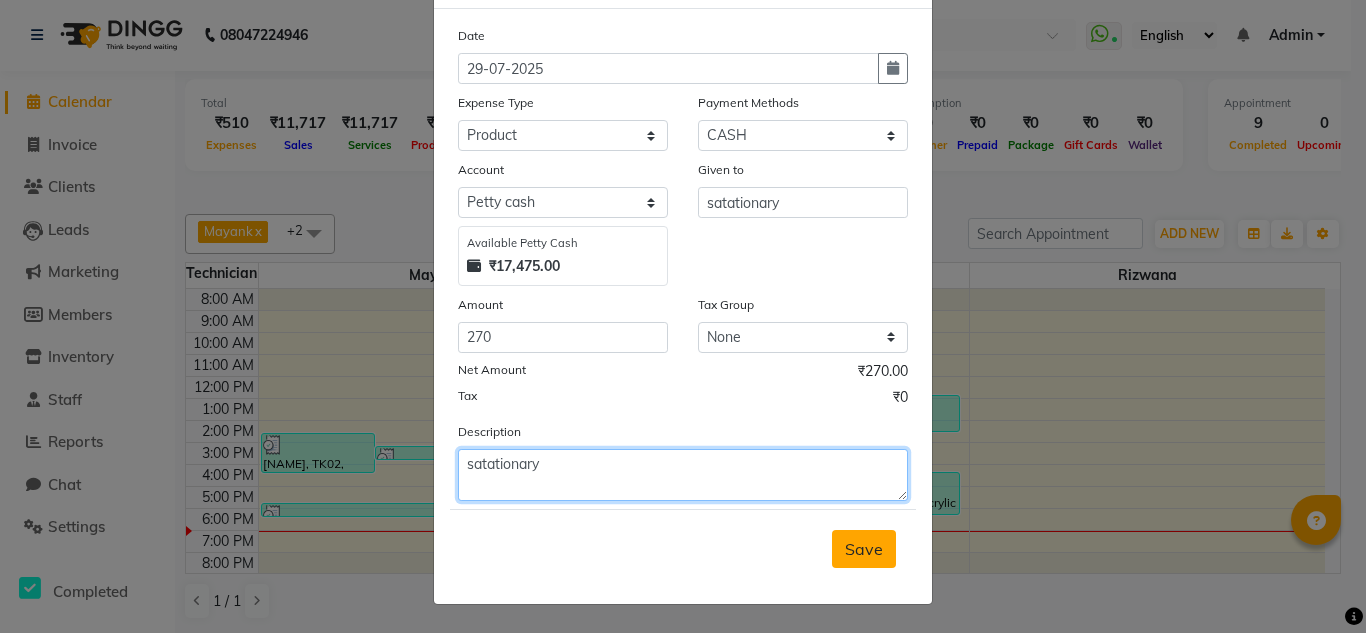 type on "satationary" 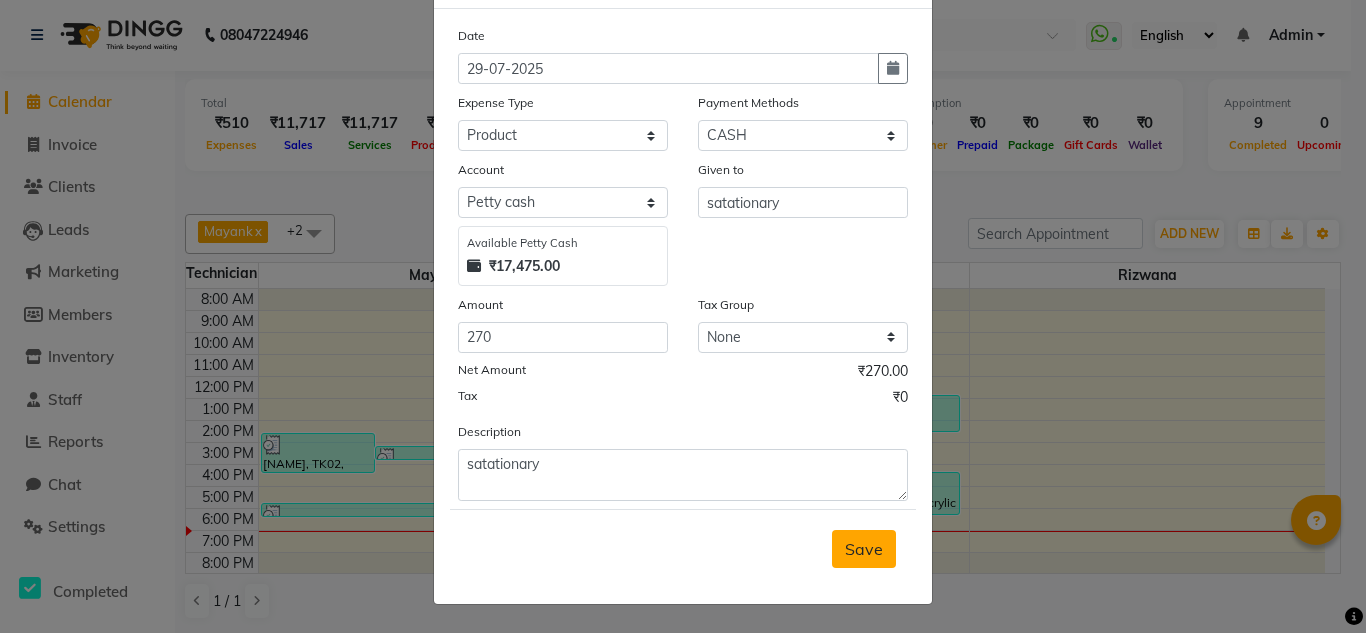 click on "Save" at bounding box center [864, 549] 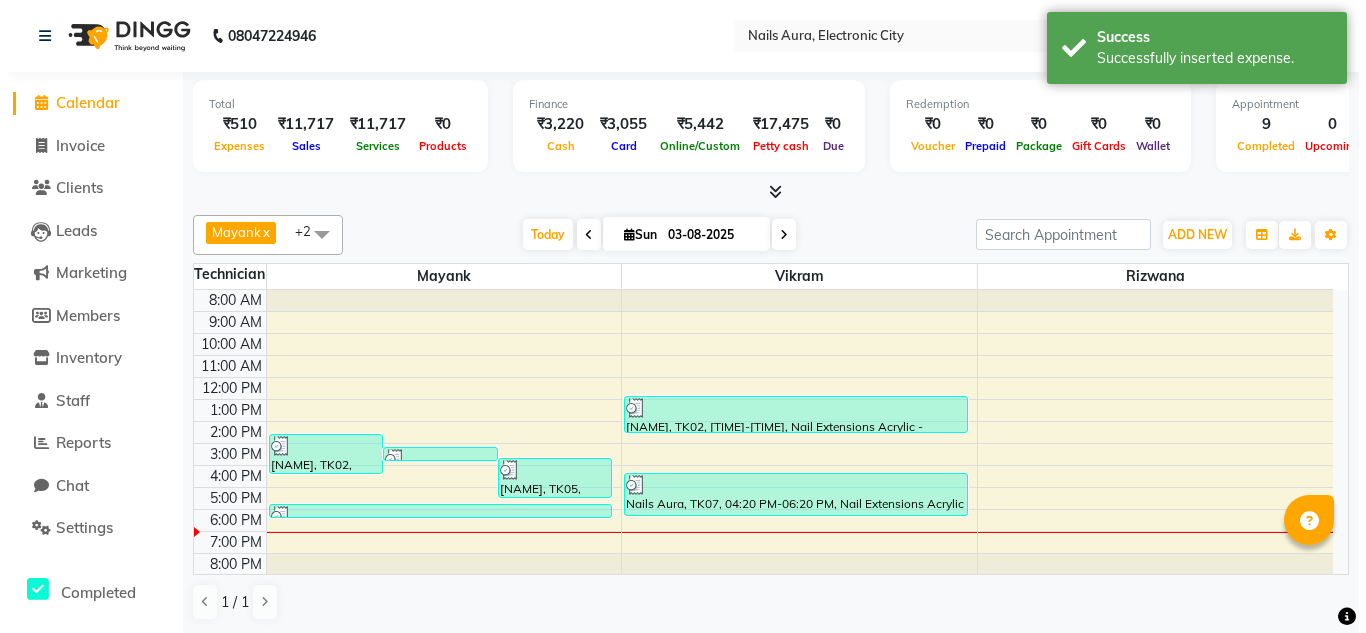 scroll, scrollTop: 1, scrollLeft: 0, axis: vertical 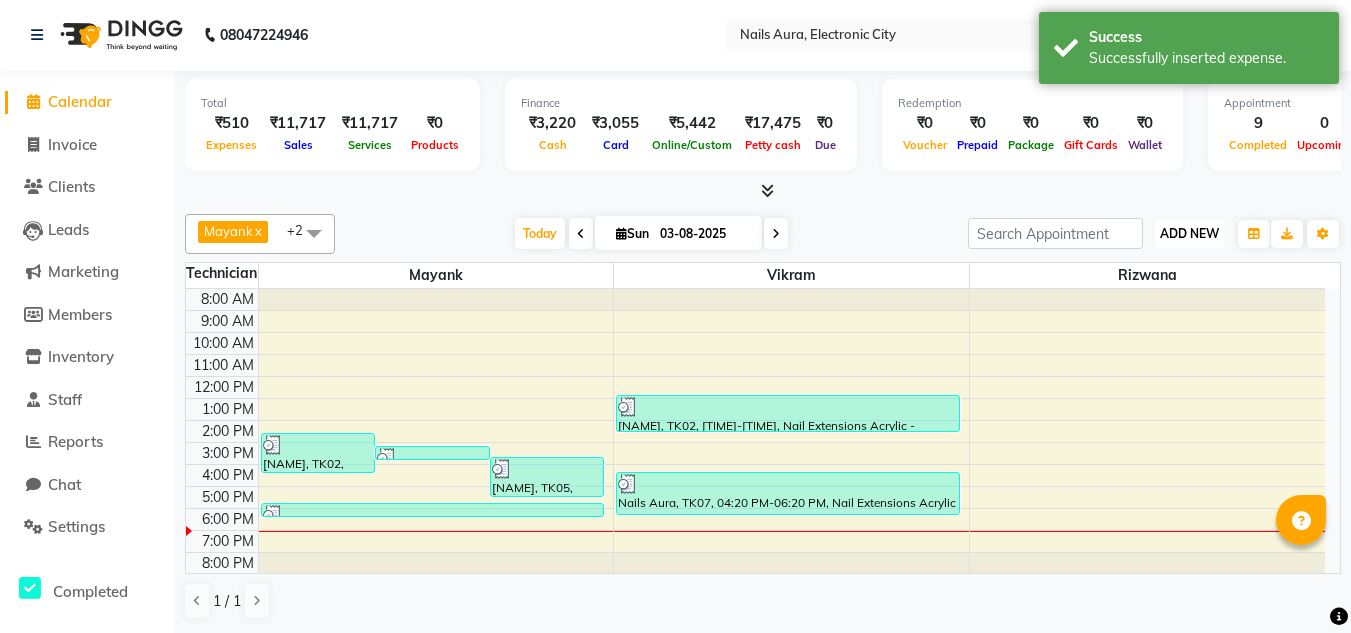 click on "ADD NEW" at bounding box center [1189, 233] 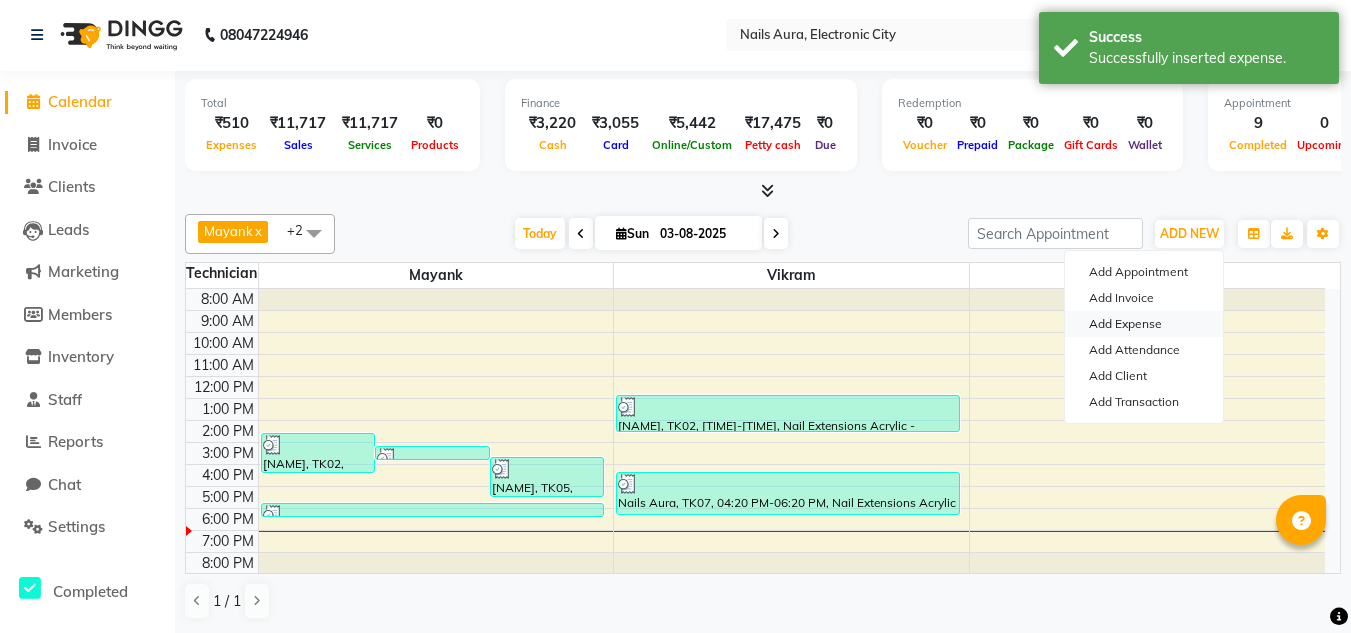 click on "Add Expense" at bounding box center (1144, 324) 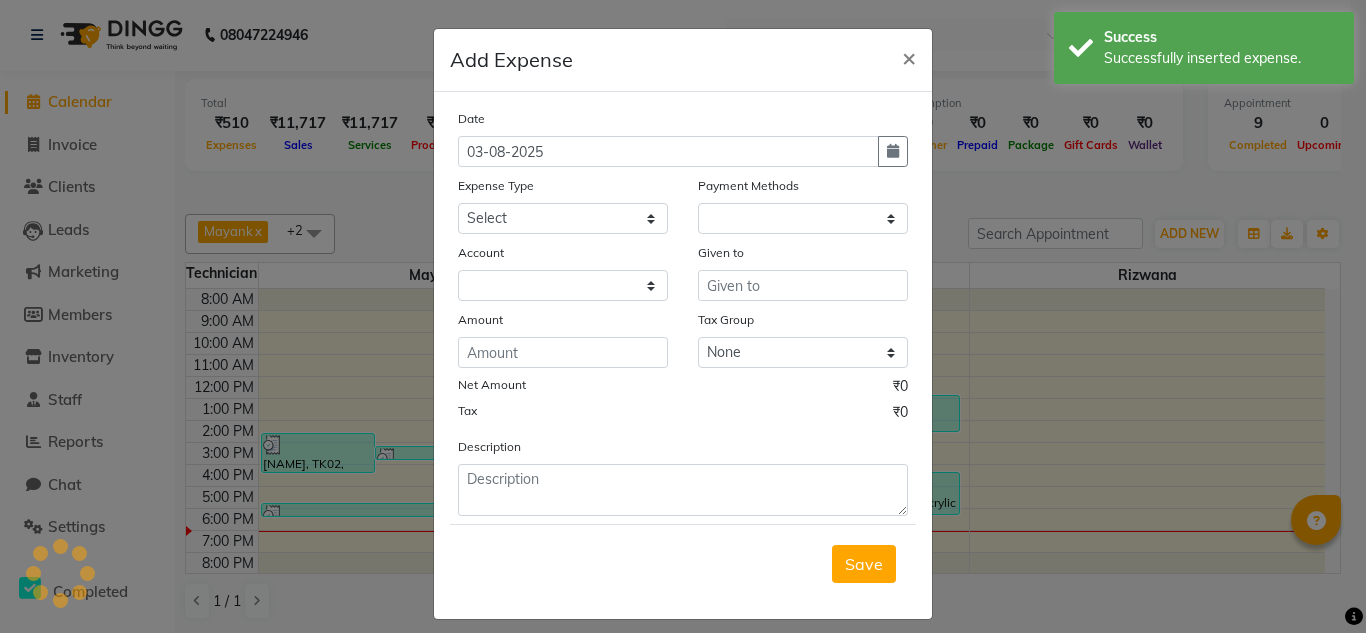 select on "1" 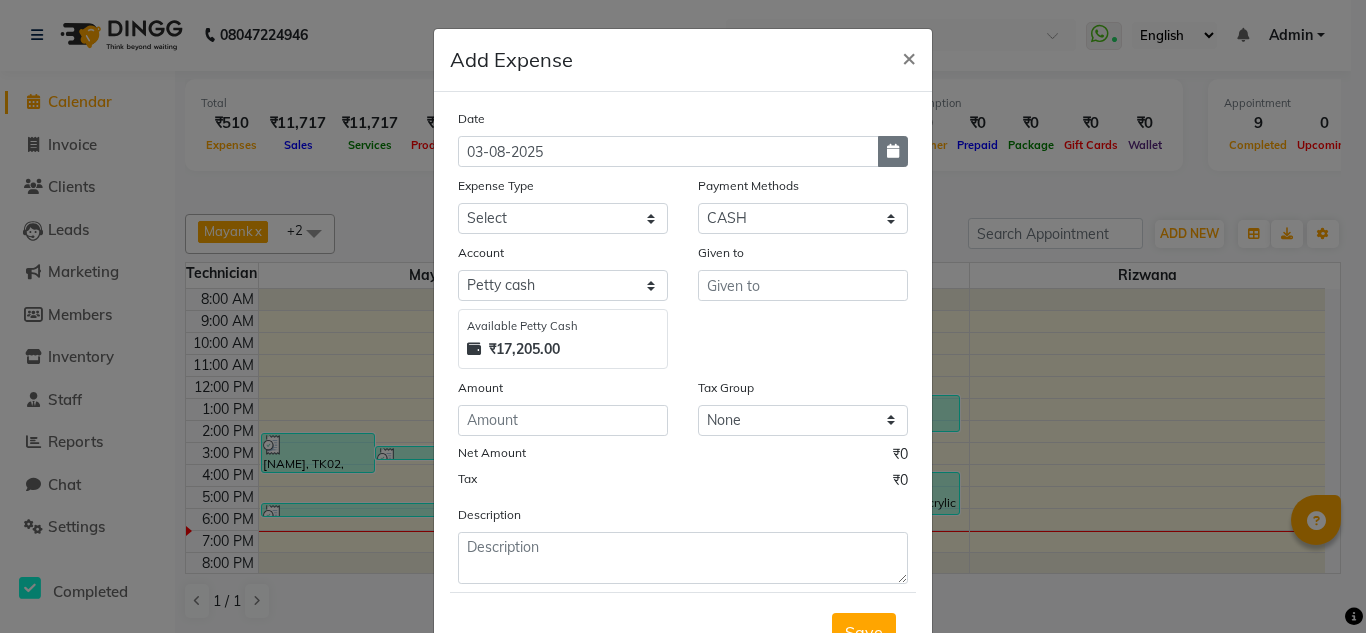 click 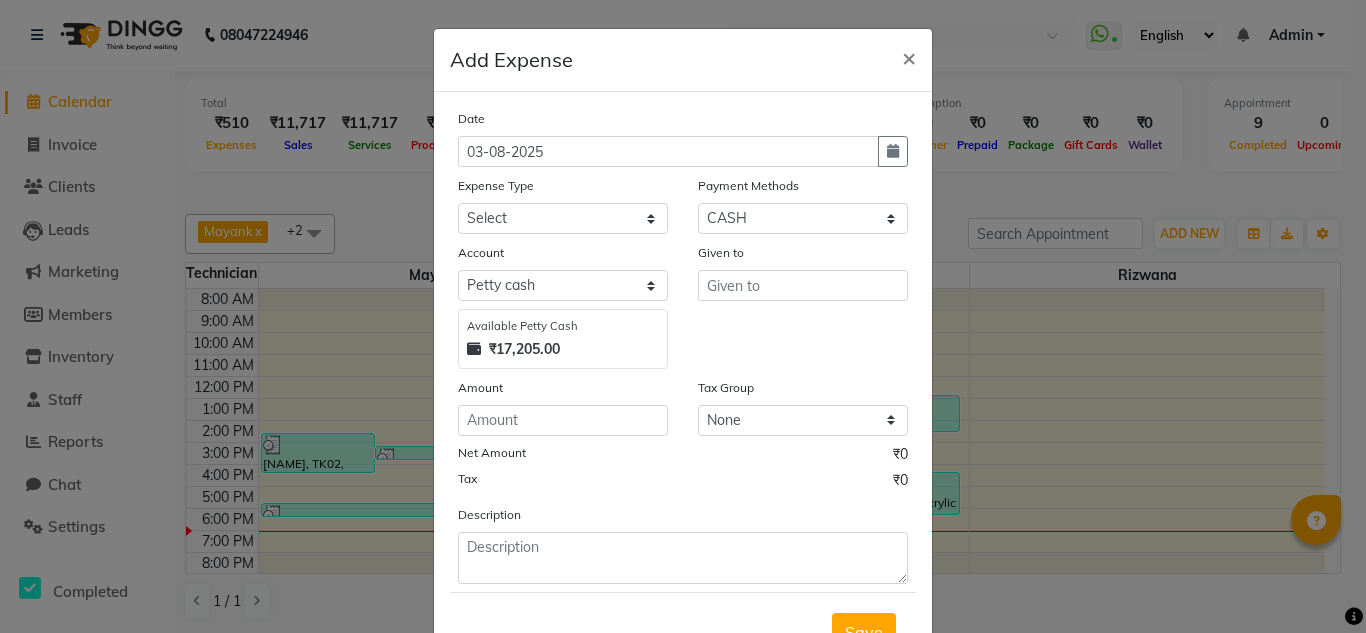 select on "8" 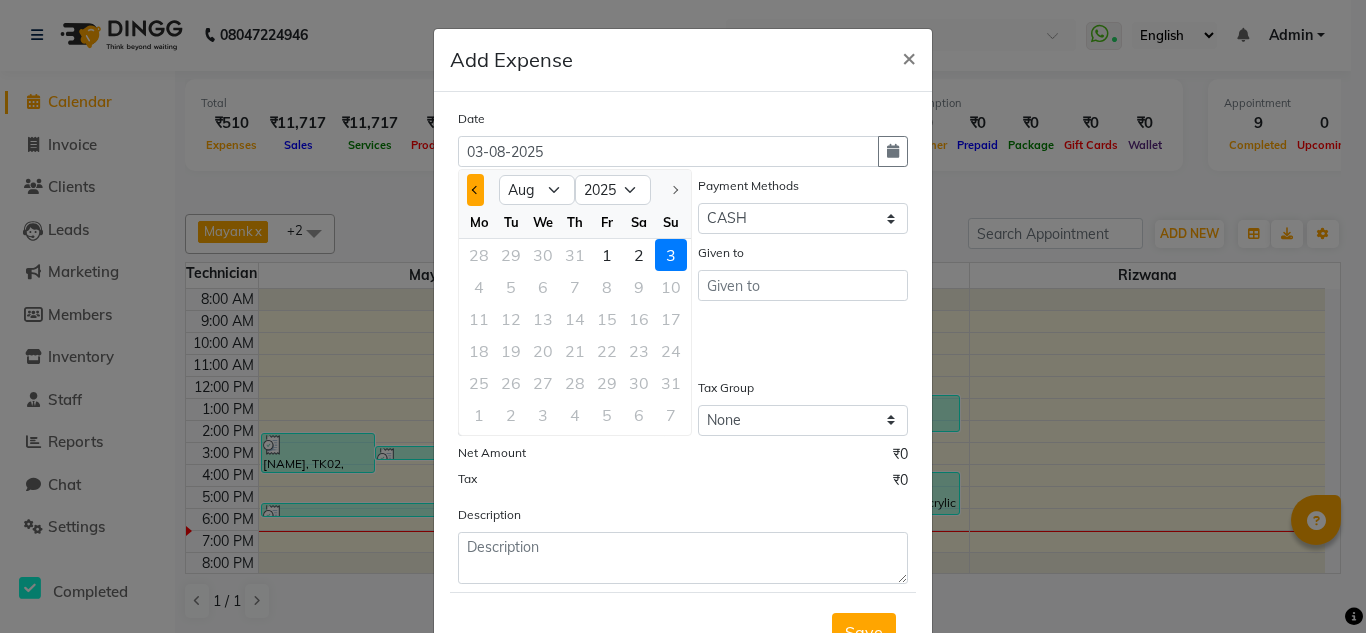 click 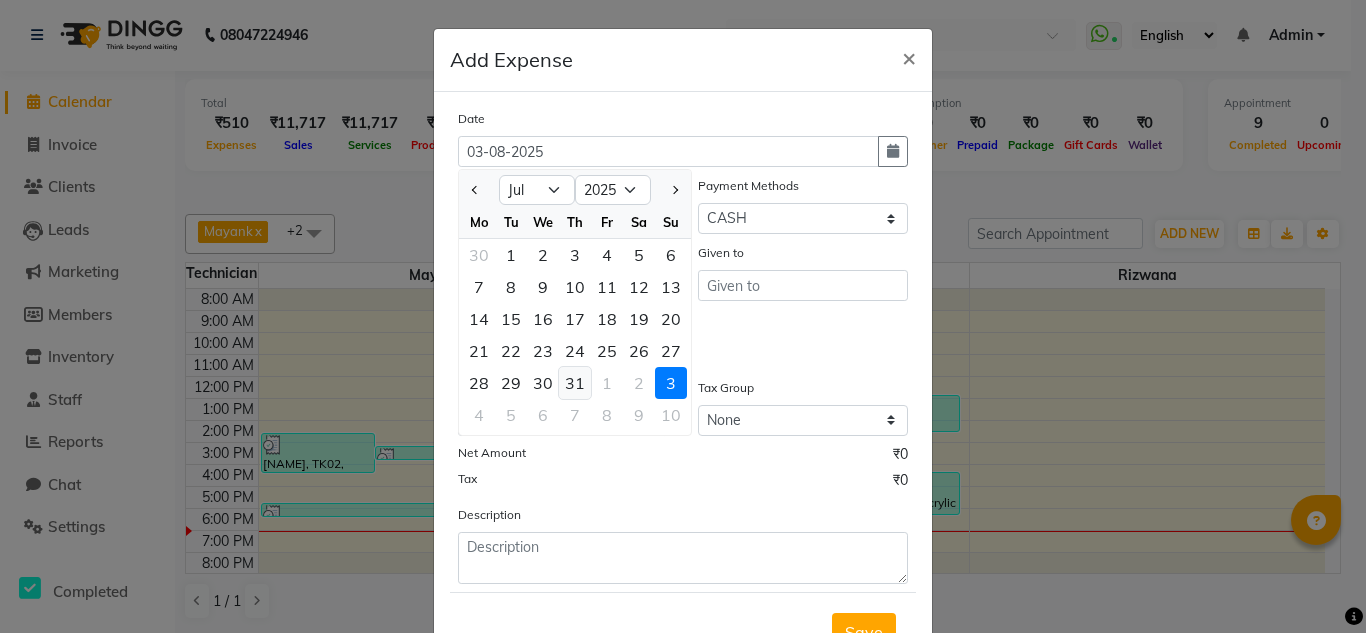 click on "31" 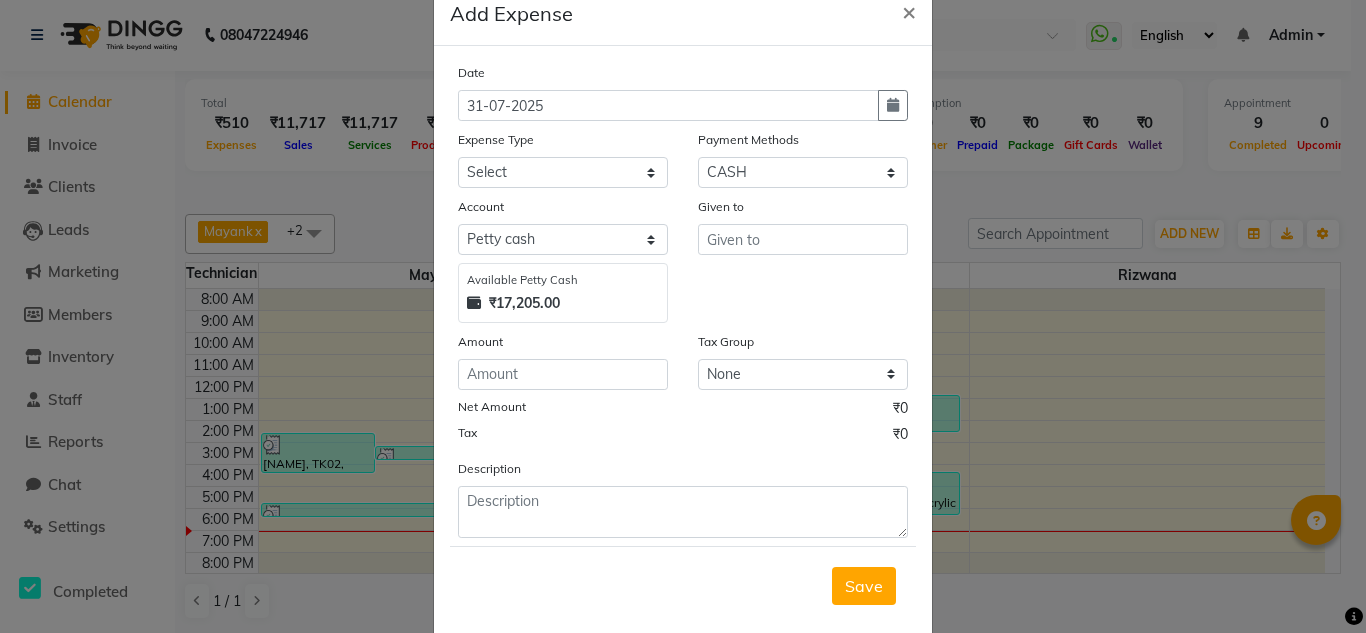 scroll, scrollTop: 83, scrollLeft: 0, axis: vertical 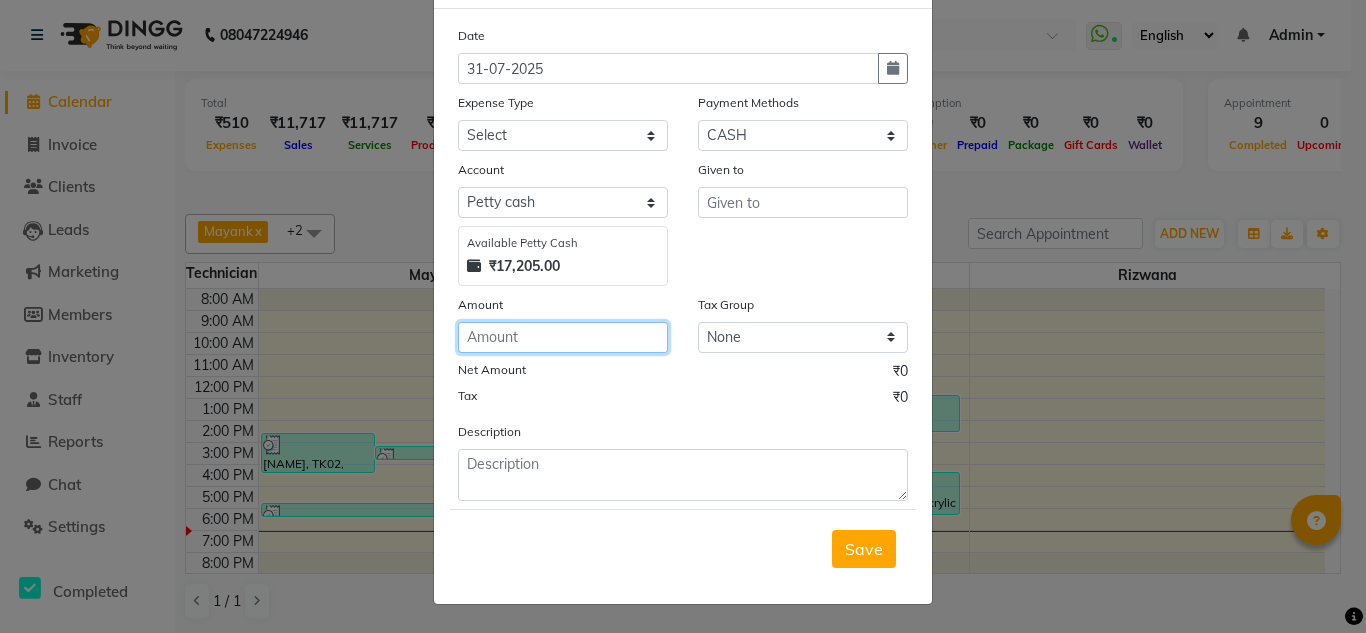click 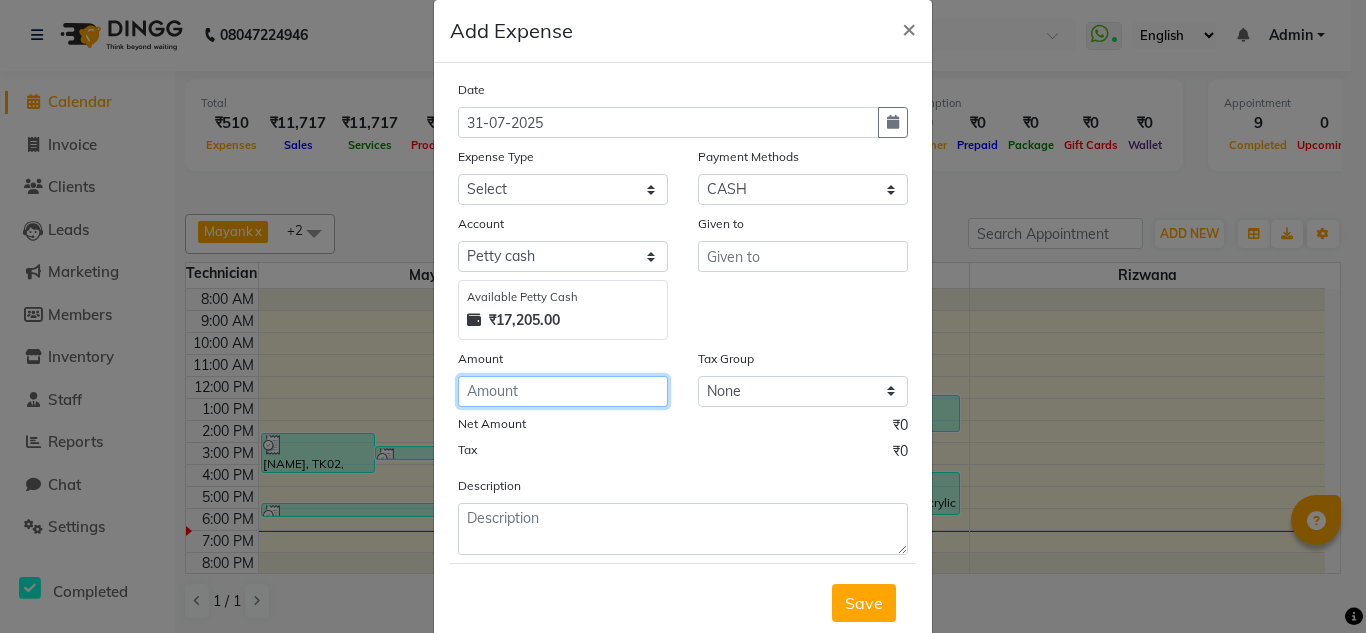 scroll, scrollTop: 0, scrollLeft: 0, axis: both 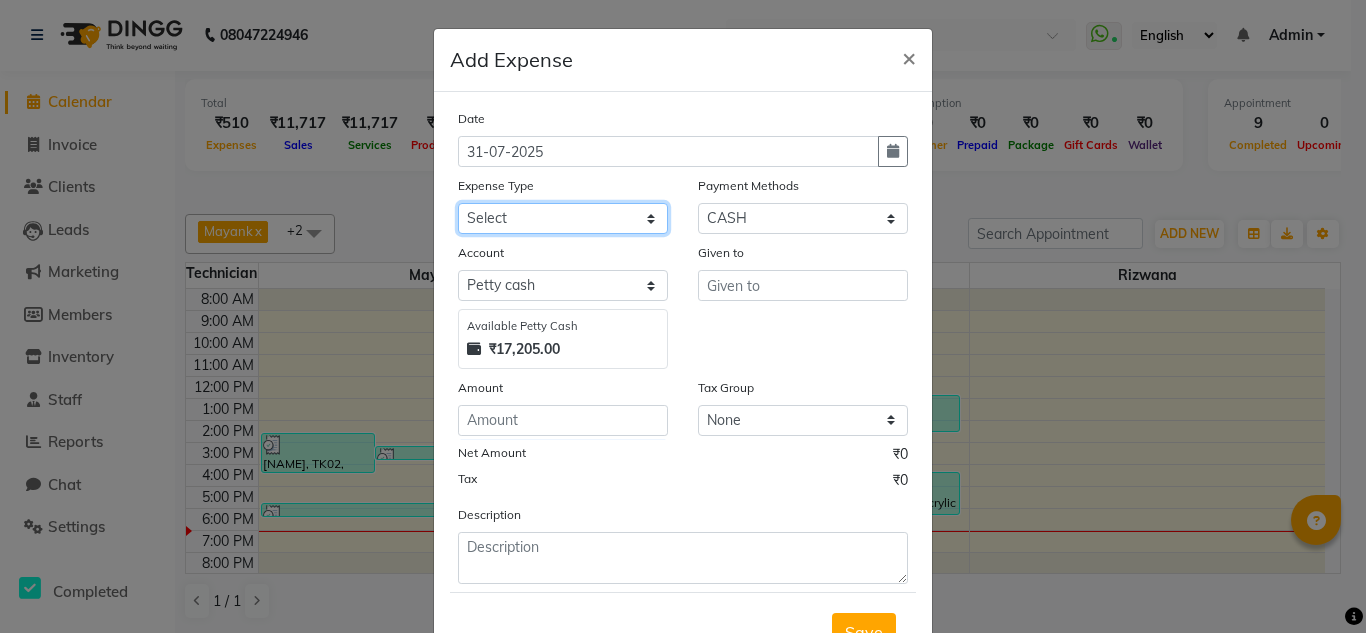click on "Select AC Advance Salary Bank charges Car maintenance  Cash transfer to bank Cash transfer to hub Client Snacks Clinical charges Equipment Fuel Govt fee Incentive Insurance International purchase Loan Repayment Maintenance Marketing Miscellaneous MRA Other Pantry Post Paid Bill Product Salary Shop Rent Staff Room Rent Staff Snacks Tax tea for staff Tea & Refreshment Transport Utilities water bottle" 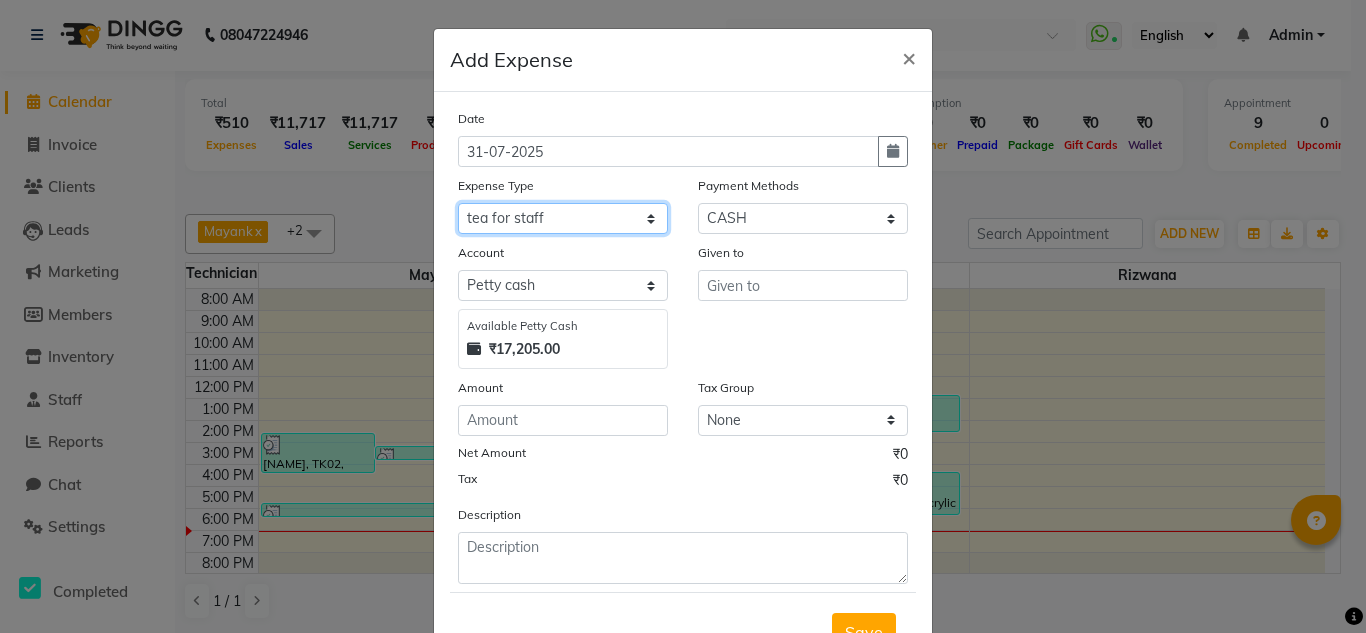 click on "Select AC Advance Salary Bank charges Car maintenance  Cash transfer to bank Cash transfer to hub Client Snacks Clinical charges Equipment Fuel Govt fee Incentive Insurance International purchase Loan Repayment Maintenance Marketing Miscellaneous MRA Other Pantry Post Paid Bill Product Salary Shop Rent Staff Room Rent Staff Snacks Tax tea for staff Tea & Refreshment Transport Utilities water bottle" 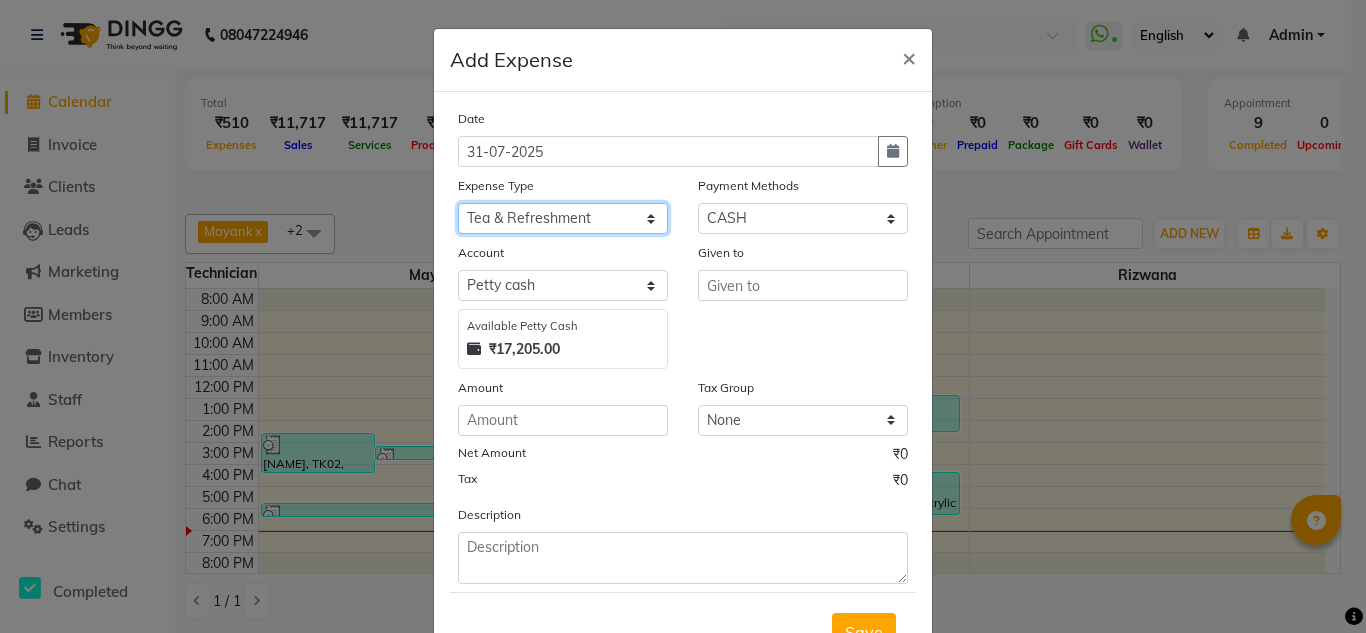 click on "Select AC Advance Salary Bank charges Car maintenance  Cash transfer to bank Cash transfer to hub Client Snacks Clinical charges Equipment Fuel Govt fee Incentive Insurance International purchase Loan Repayment Maintenance Marketing Miscellaneous MRA Other Pantry Post Paid Bill Product Salary Shop Rent Staff Room Rent Staff Snacks Tax tea for staff Tea & Refreshment Transport Utilities water bottle" 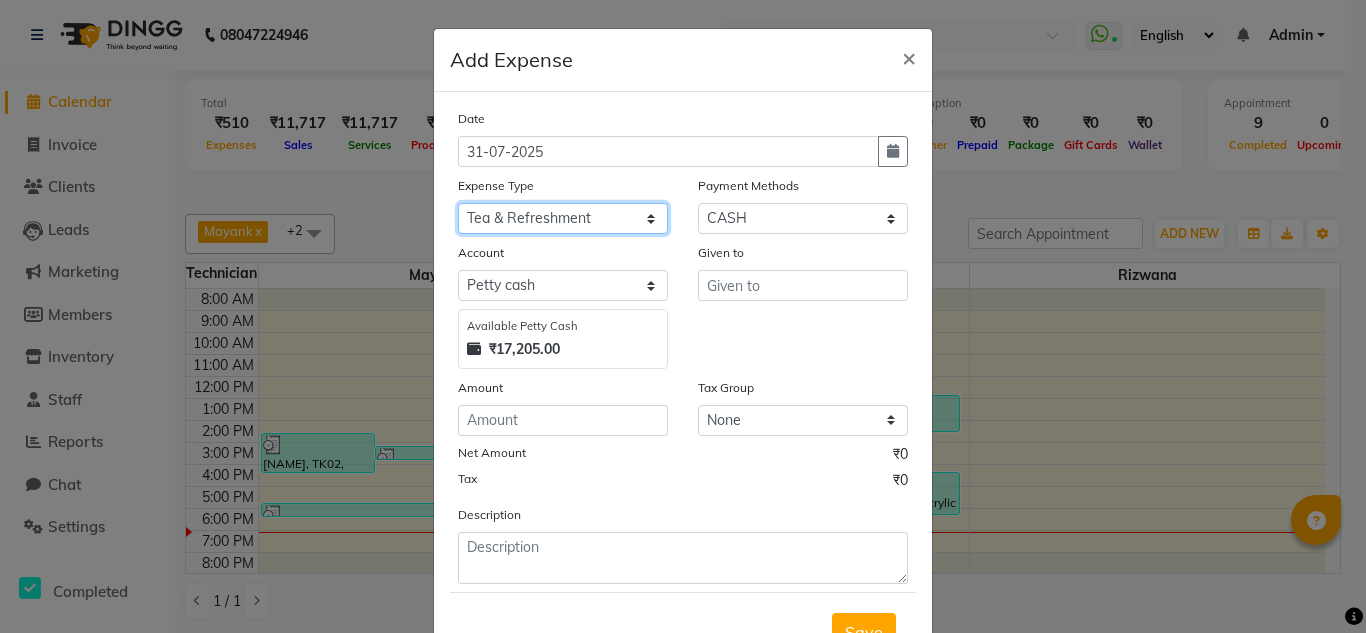 select on "22404" 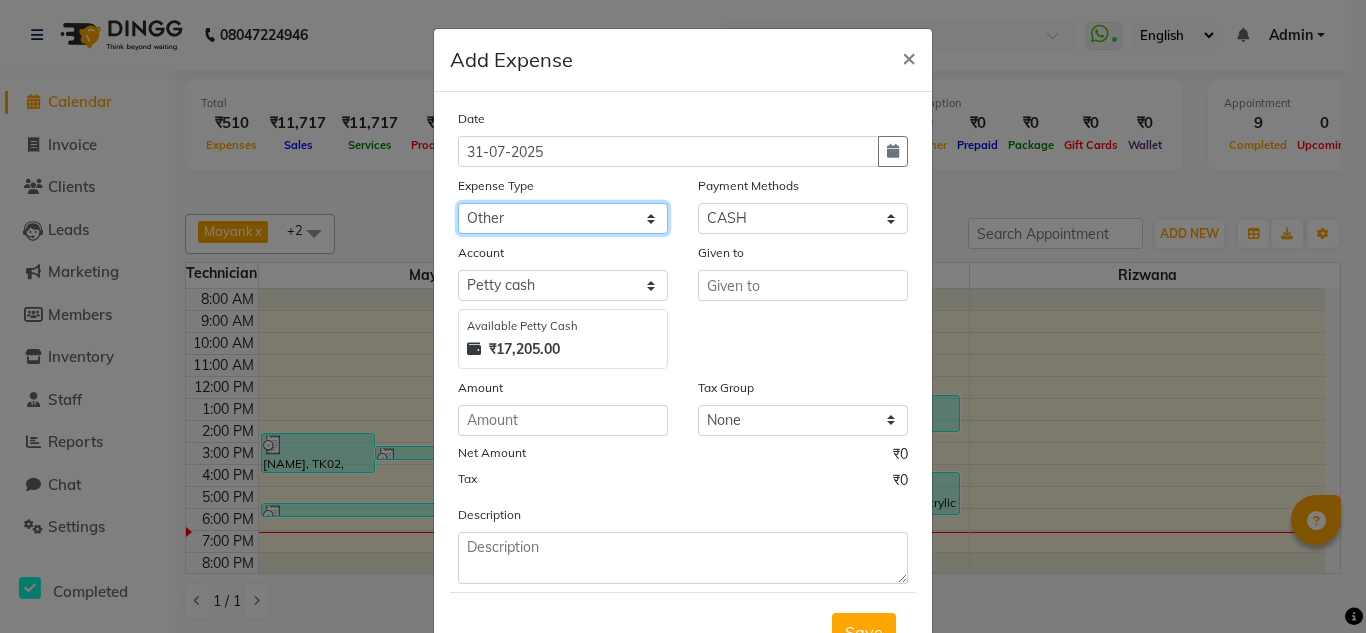 click on "Select AC Advance Salary Bank charges Car maintenance  Cash transfer to bank Cash transfer to hub Client Snacks Clinical charges Equipment Fuel Govt fee Incentive Insurance International purchase Loan Repayment Maintenance Marketing Miscellaneous MRA Other Pantry Post Paid Bill Product Salary Shop Rent Staff Room Rent Staff Snacks Tax tea for staff Tea & Refreshment Transport Utilities water bottle" 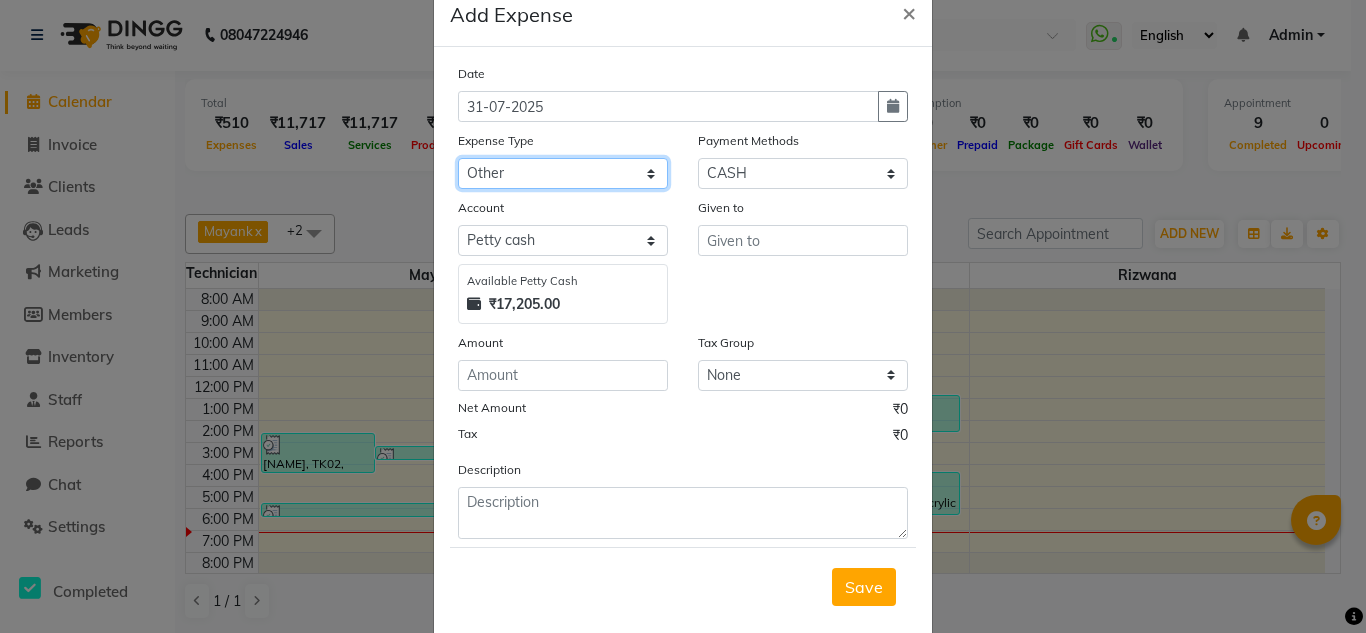 scroll, scrollTop: 83, scrollLeft: 0, axis: vertical 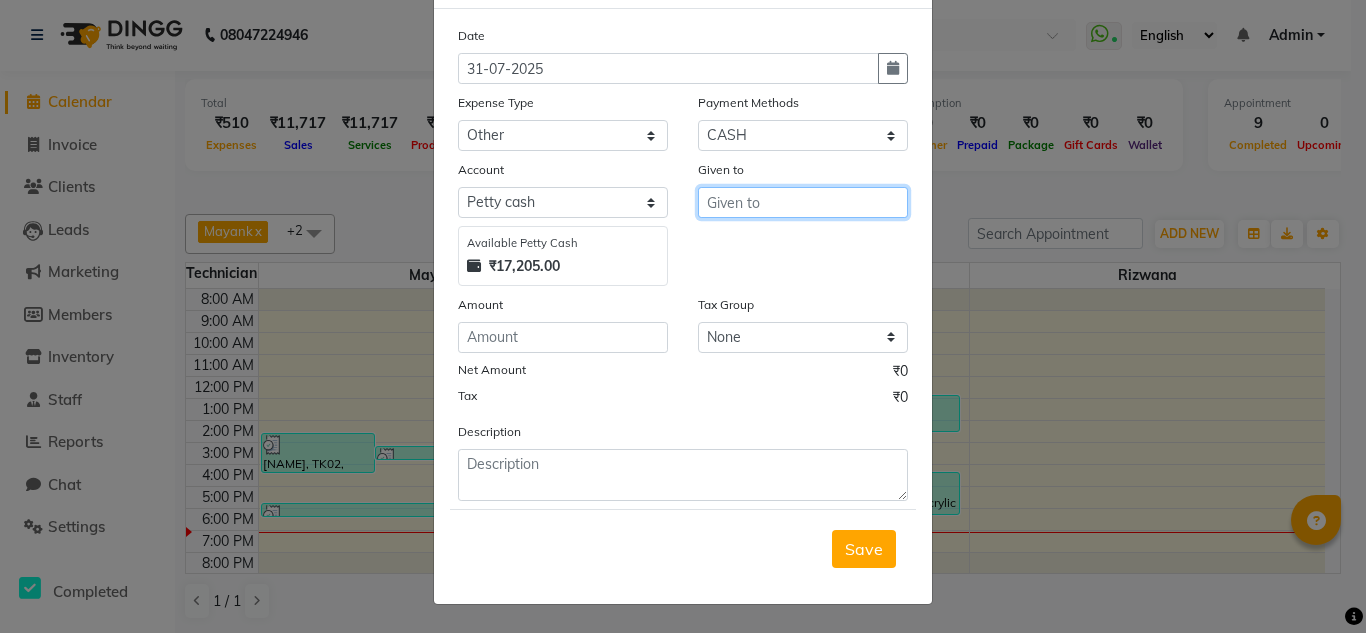 click at bounding box center [803, 202] 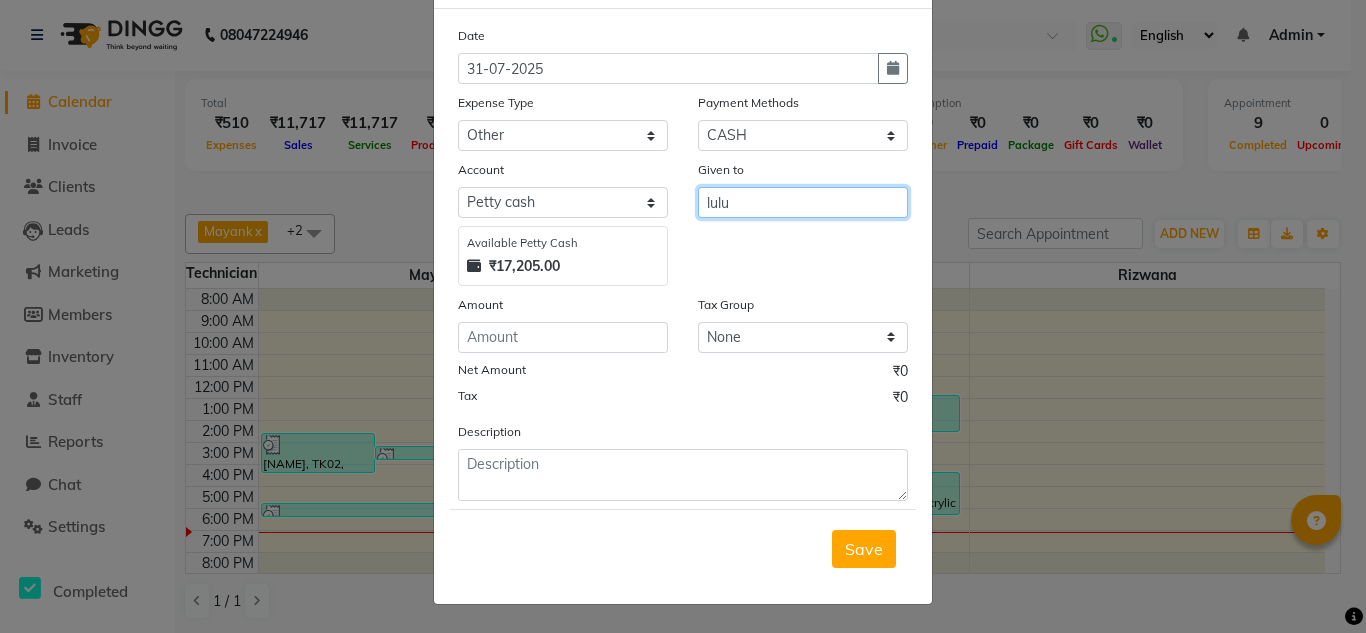 type on "lulu" 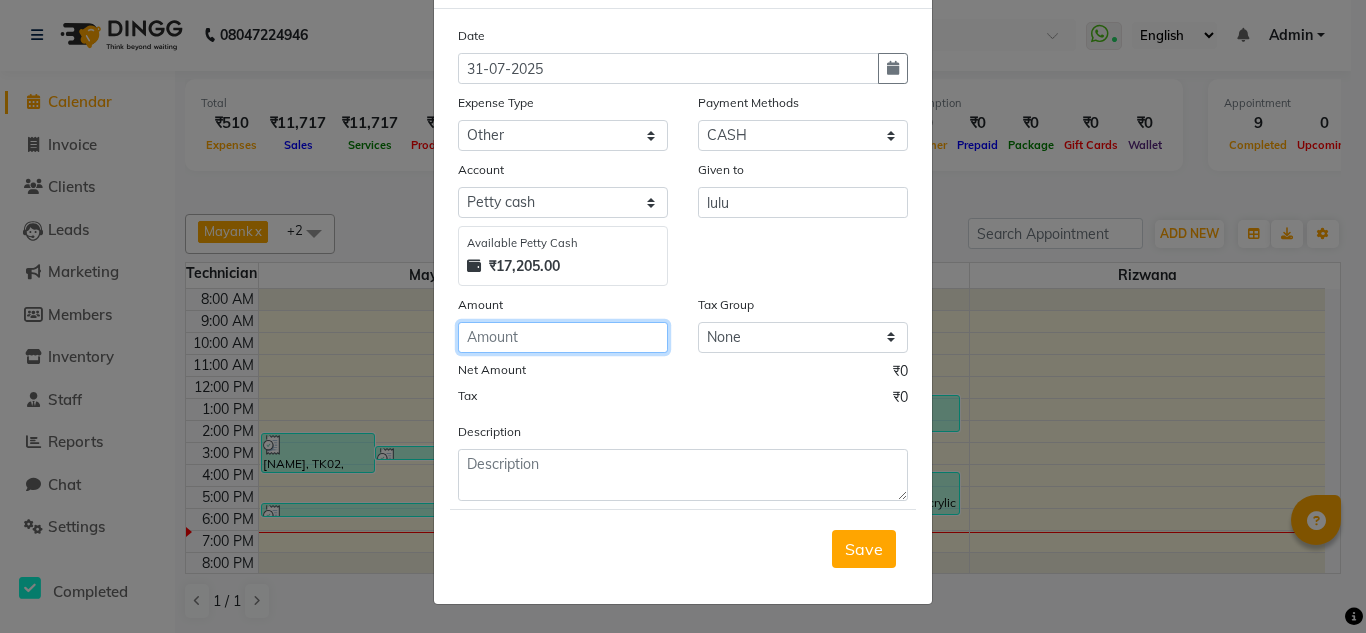 click 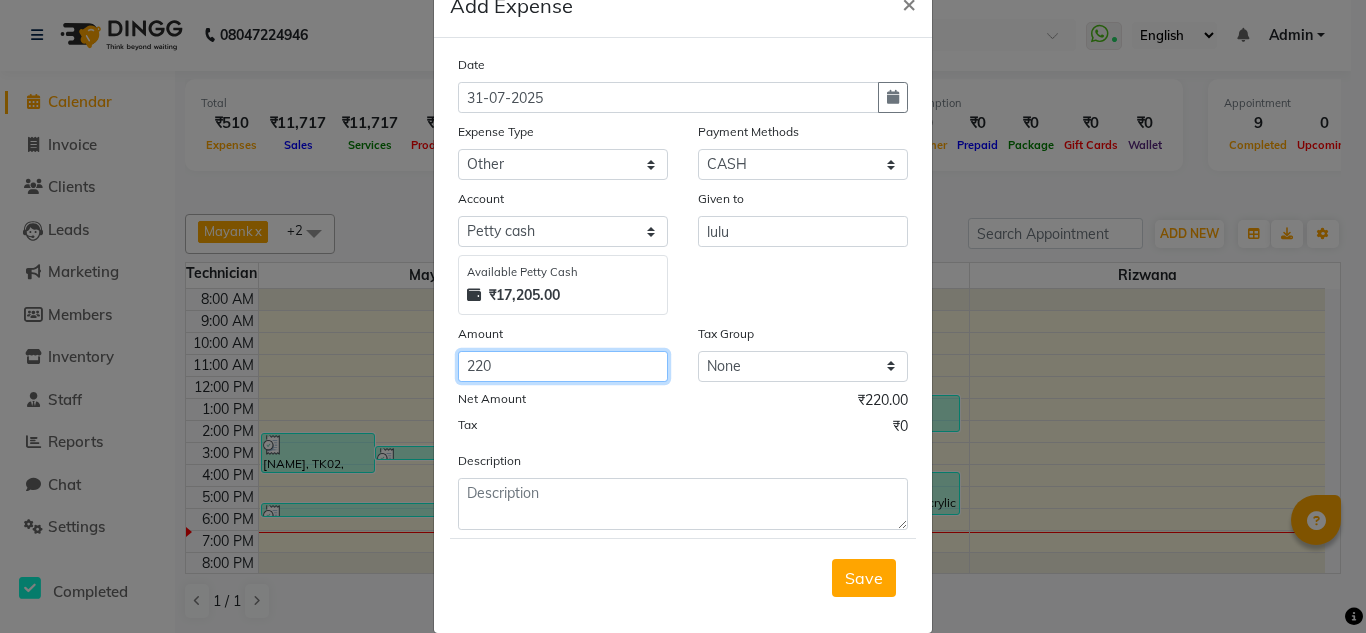 scroll, scrollTop: 83, scrollLeft: 0, axis: vertical 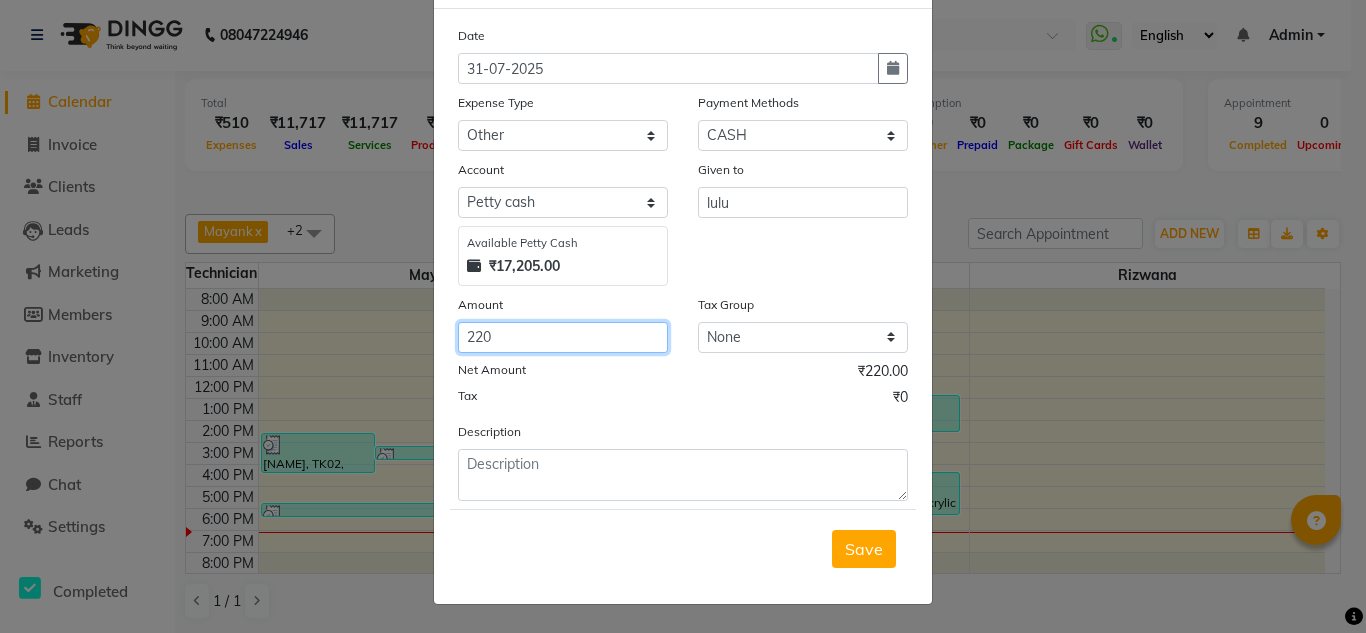 type on "220" 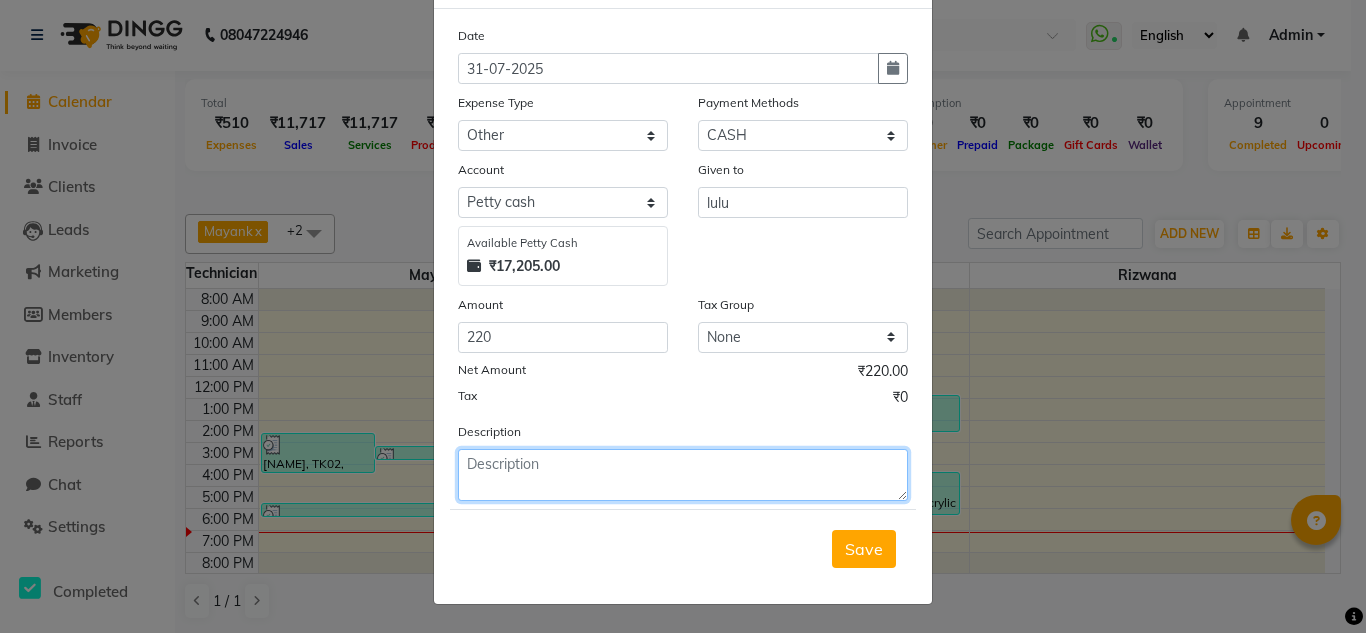 click 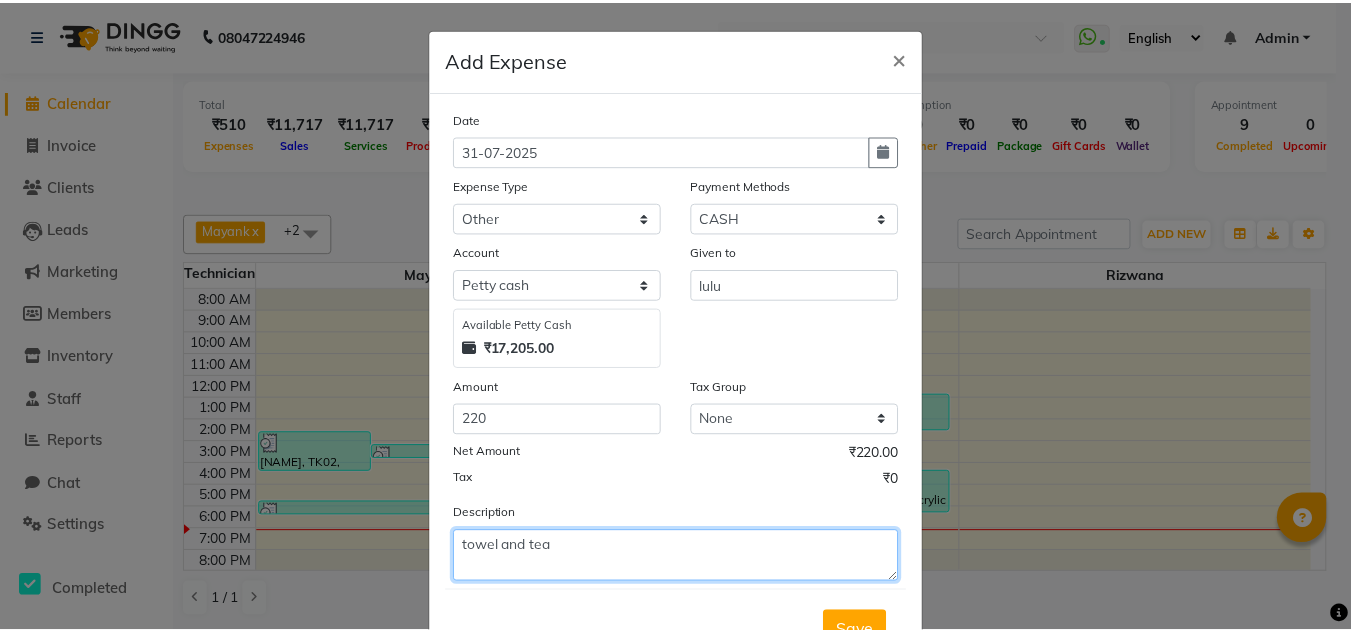 scroll, scrollTop: 83, scrollLeft: 0, axis: vertical 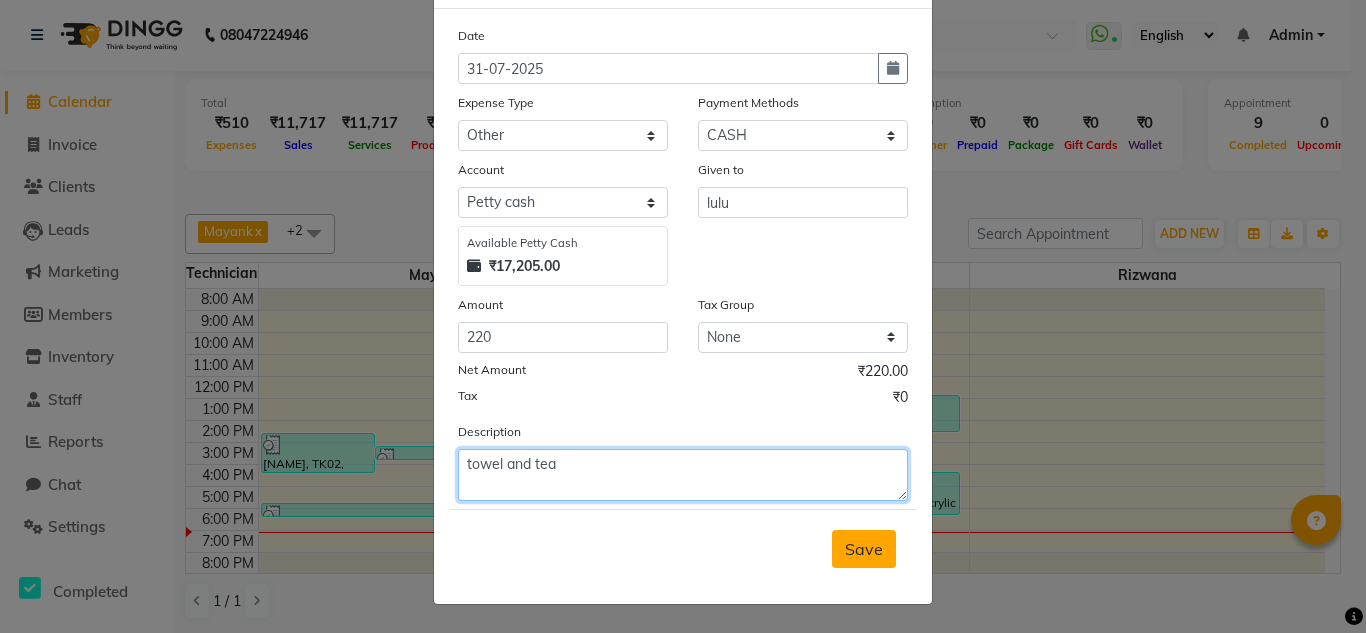 type on "towel and tea" 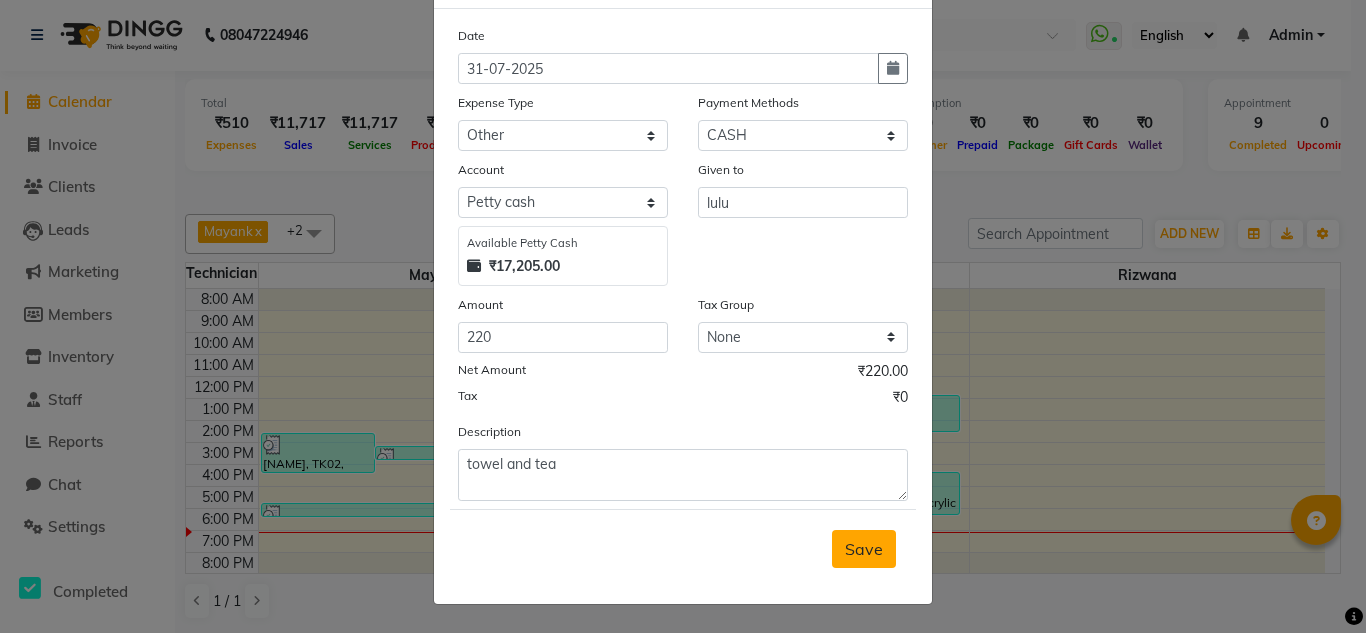 click on "Save" at bounding box center (864, 549) 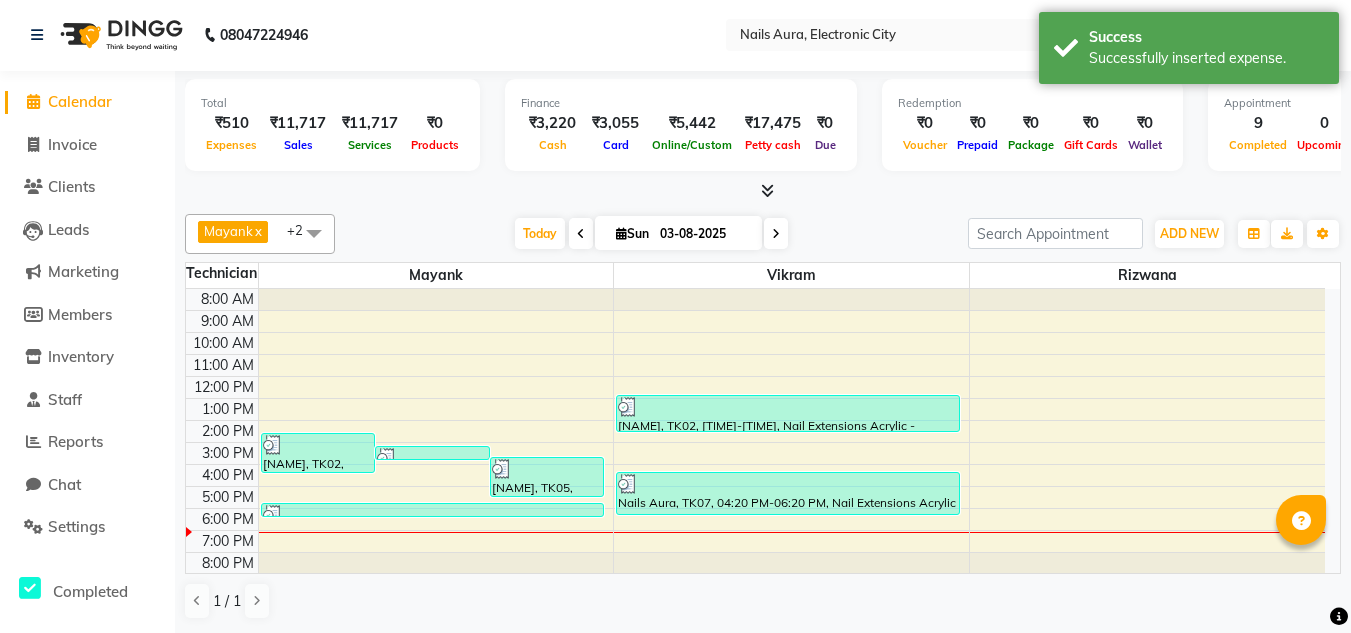scroll, scrollTop: 0, scrollLeft: 0, axis: both 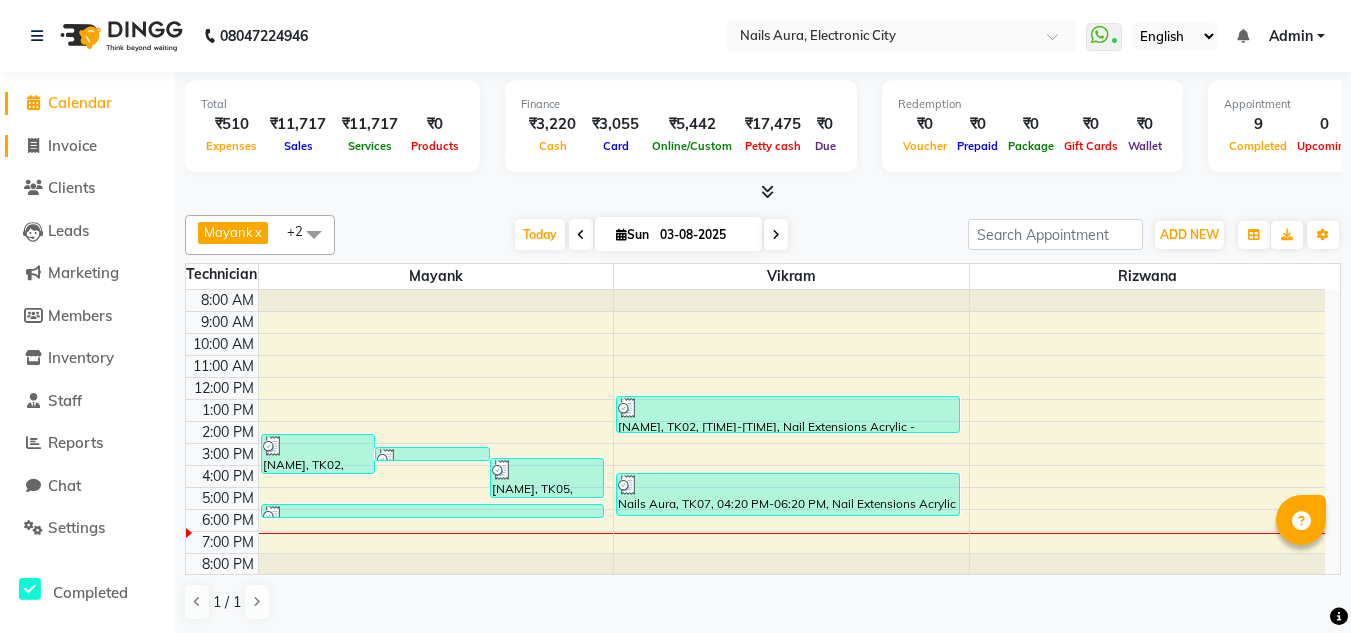 click on "Invoice" 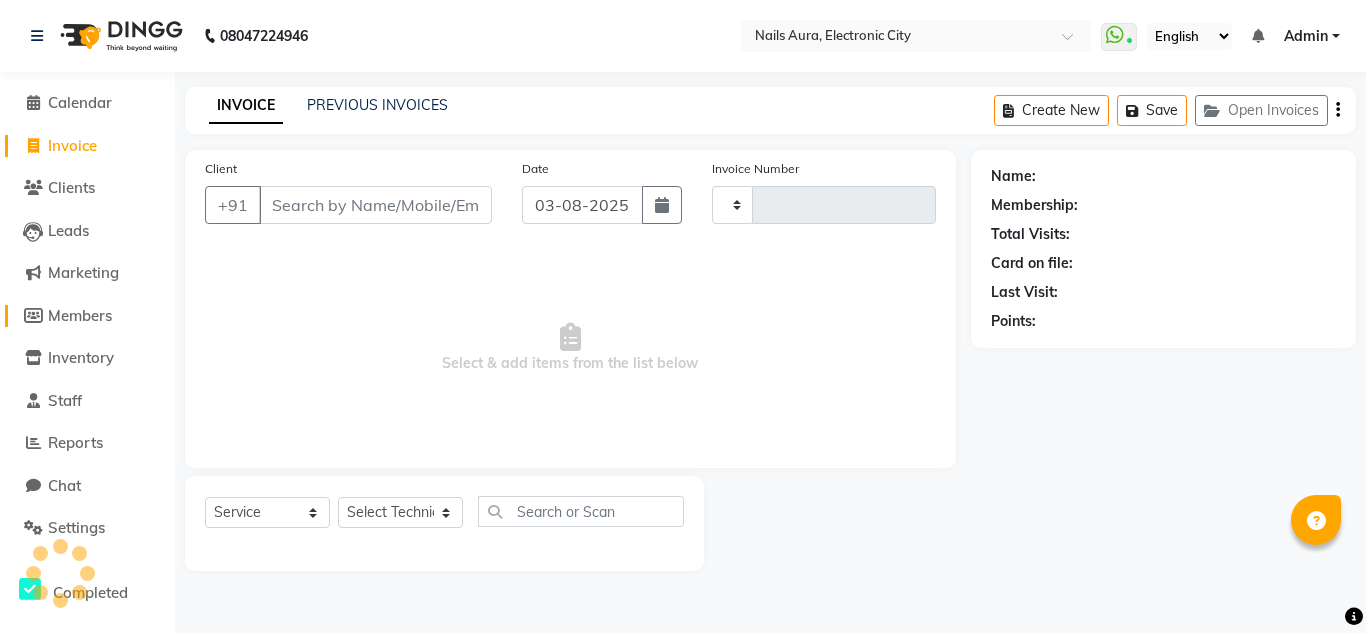 type on "0420" 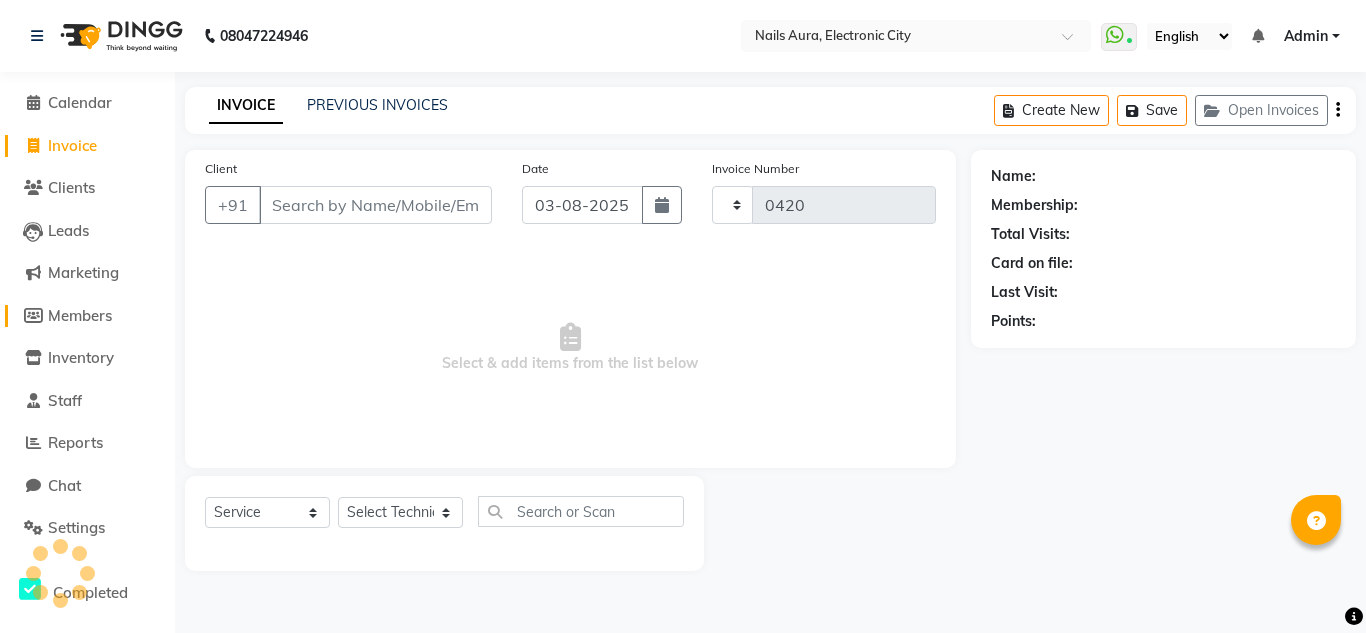 select on "8179" 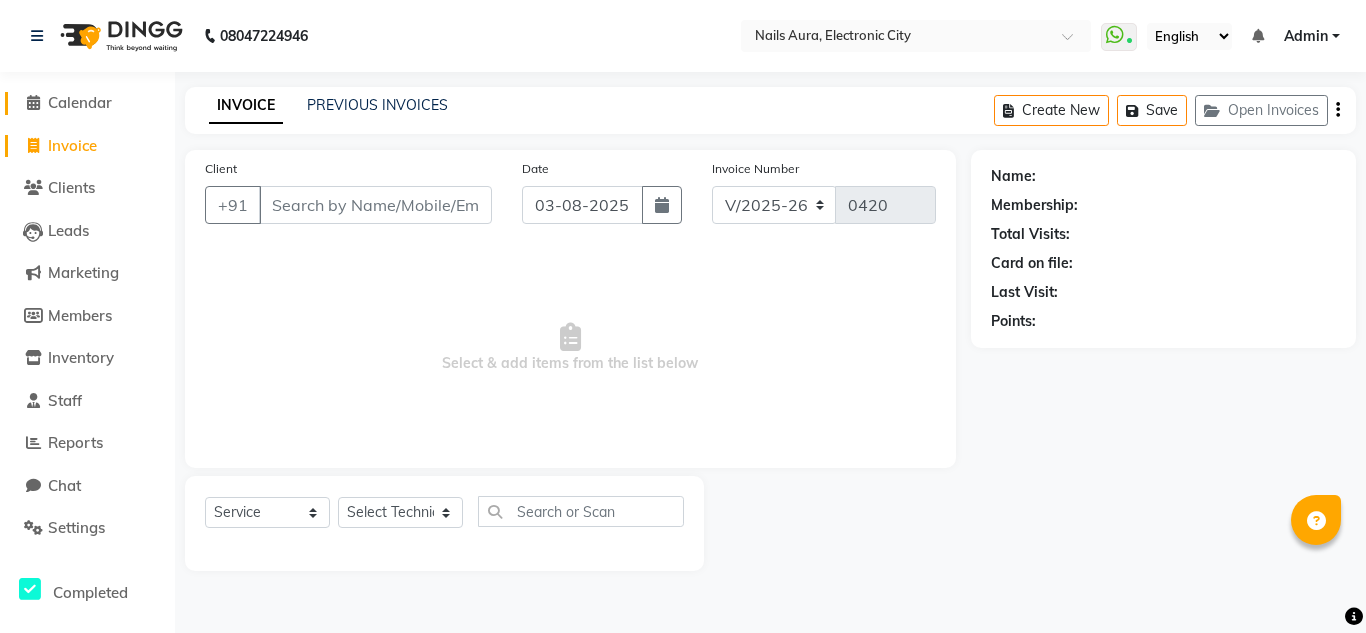 click on "Calendar" 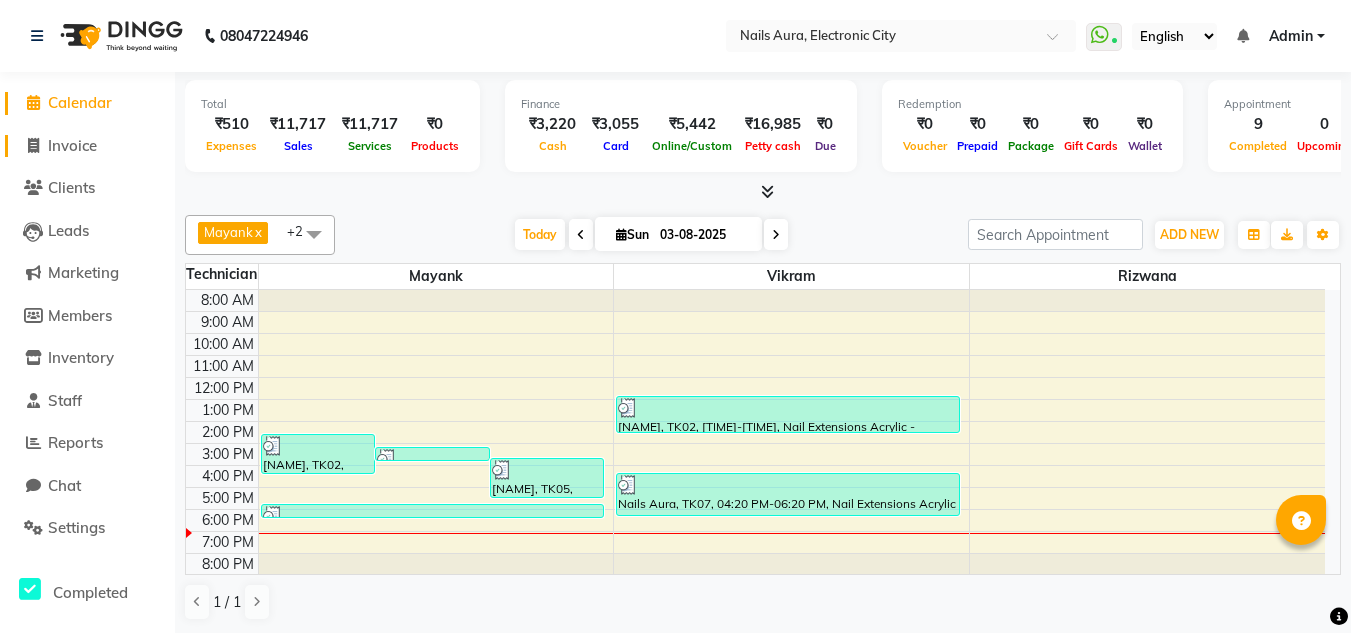 click on "Invoice" 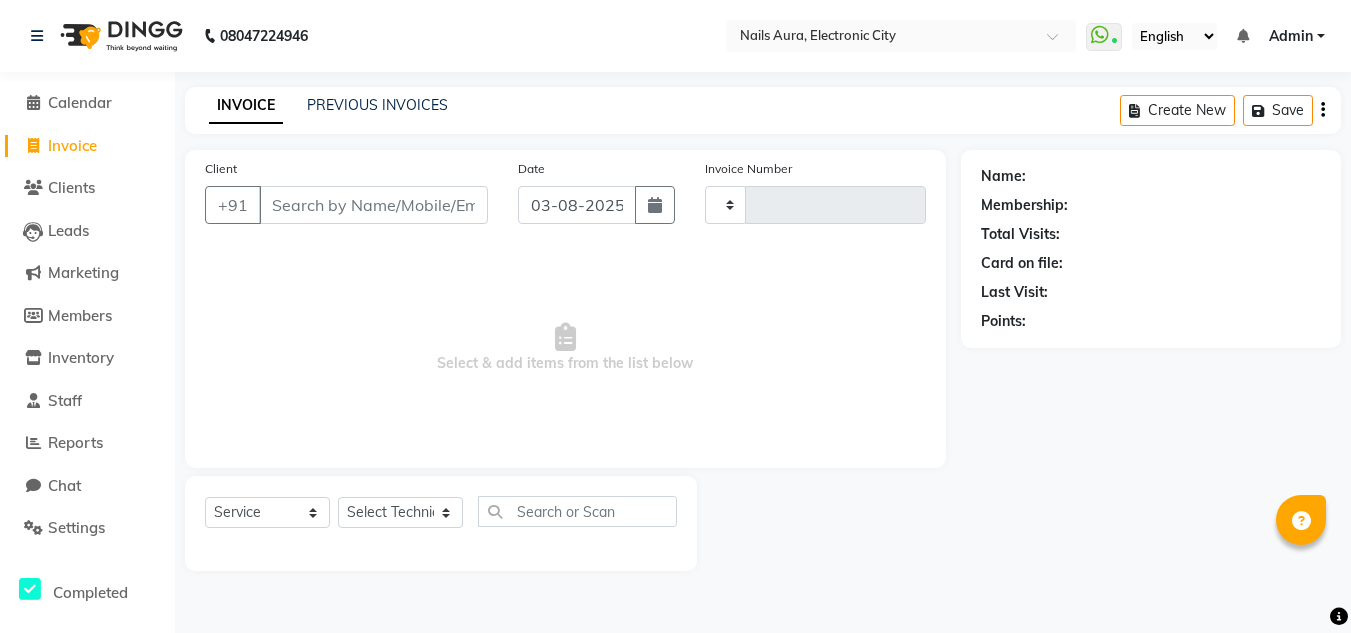 type on "0420" 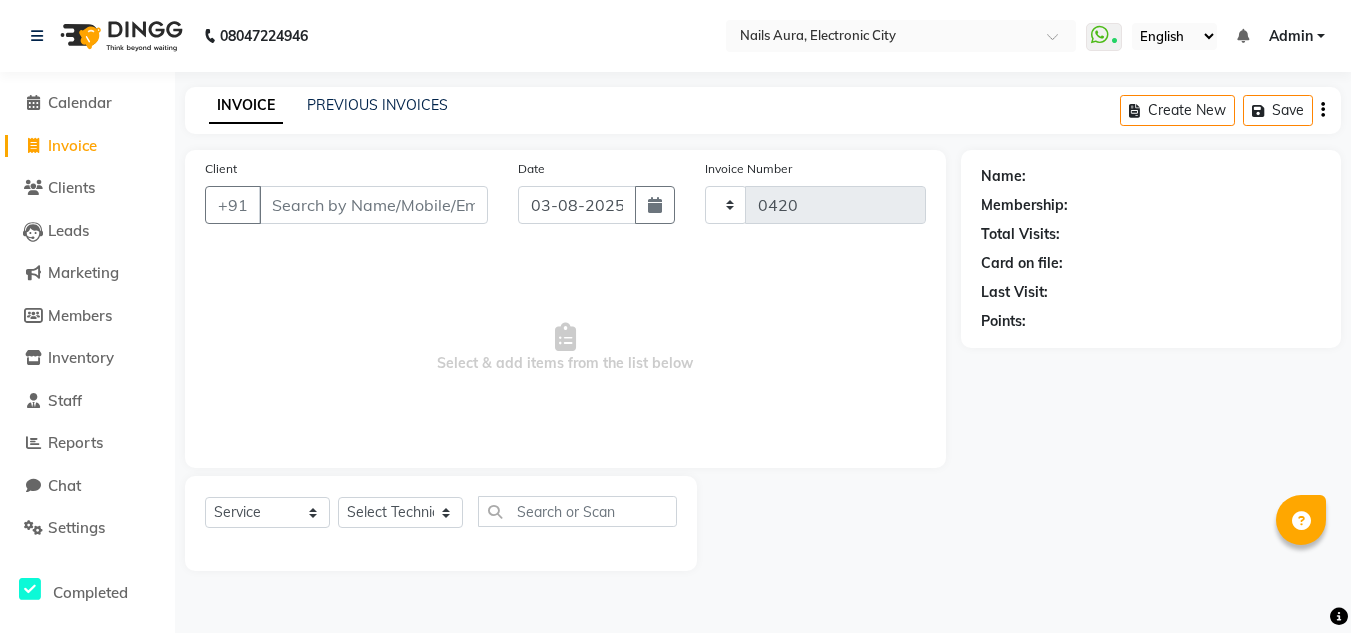 select on "8179" 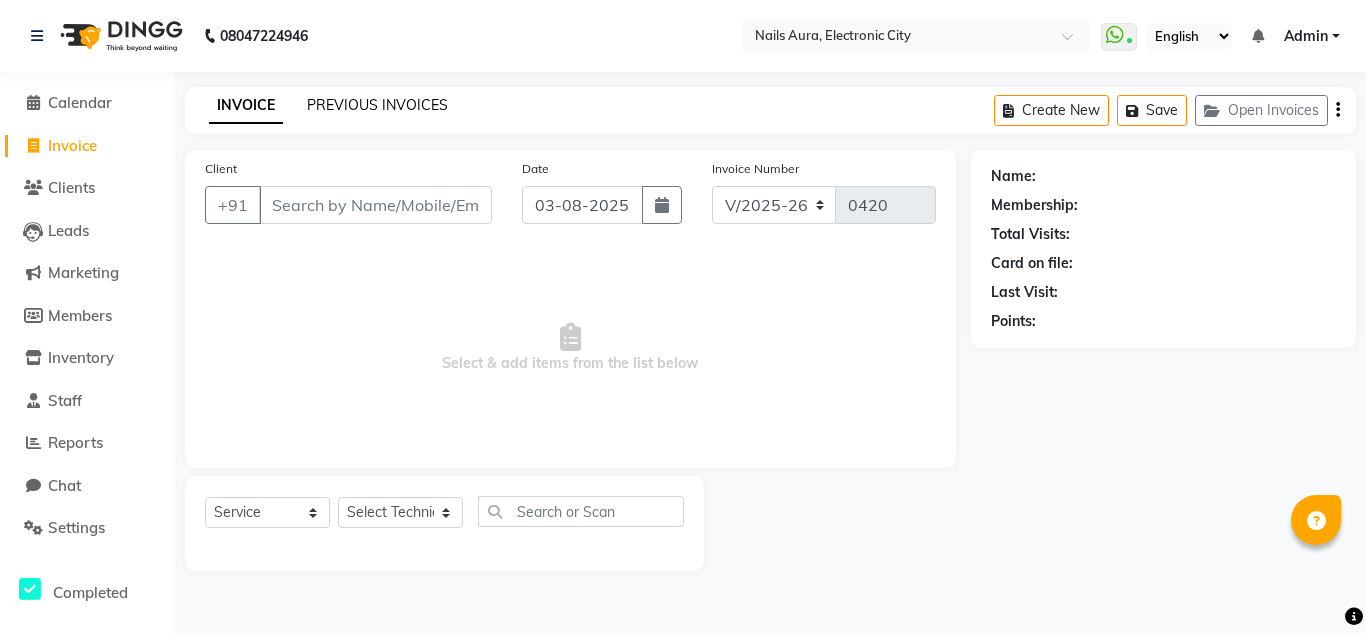 click on "PREVIOUS INVOICES" 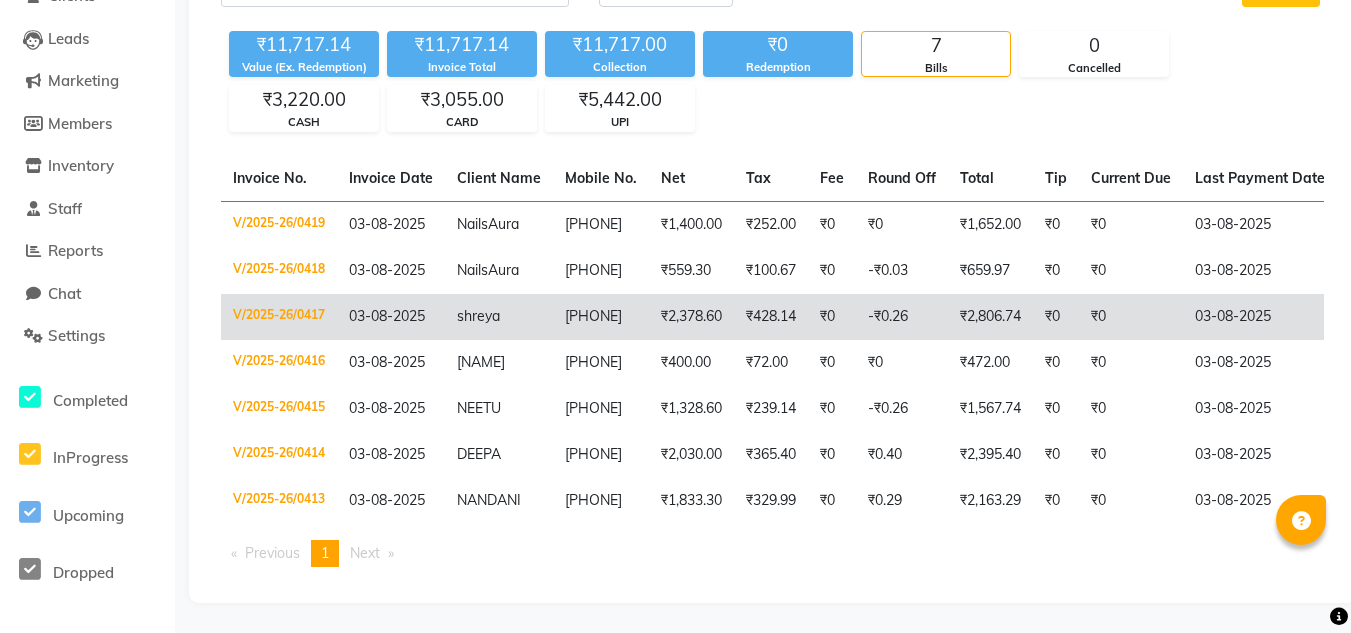 scroll, scrollTop: 7, scrollLeft: 0, axis: vertical 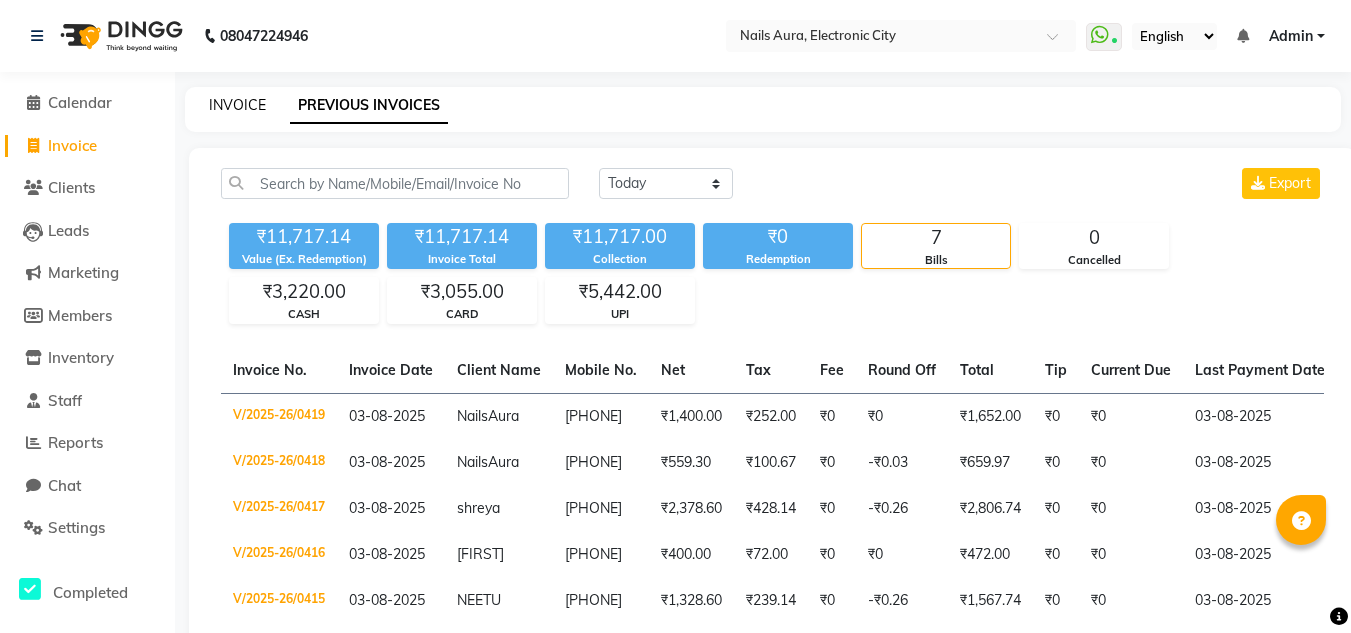click on "INVOICE" 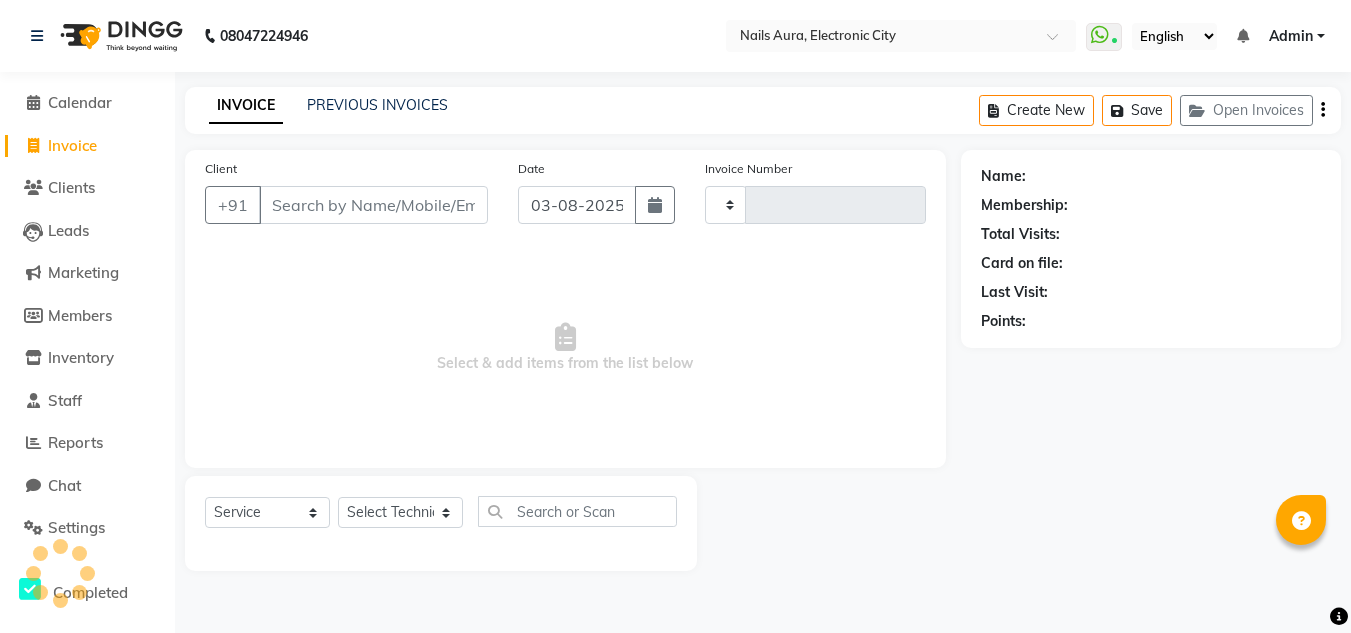 type on "0422" 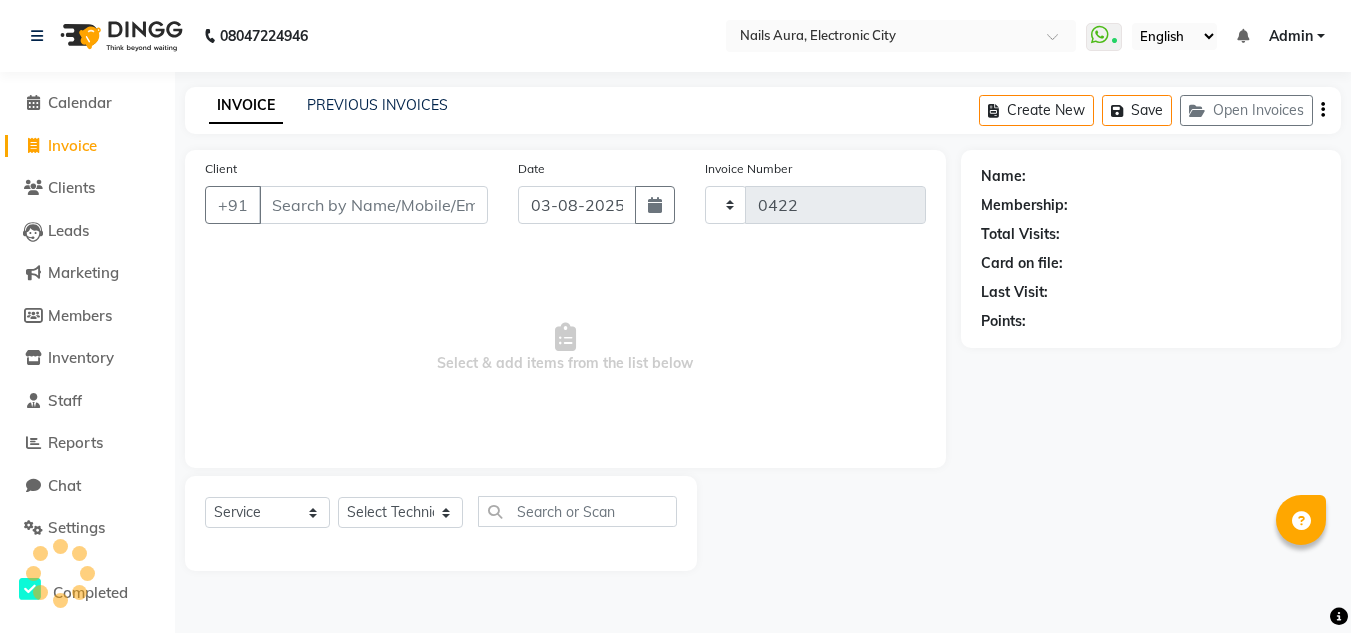 select on "8179" 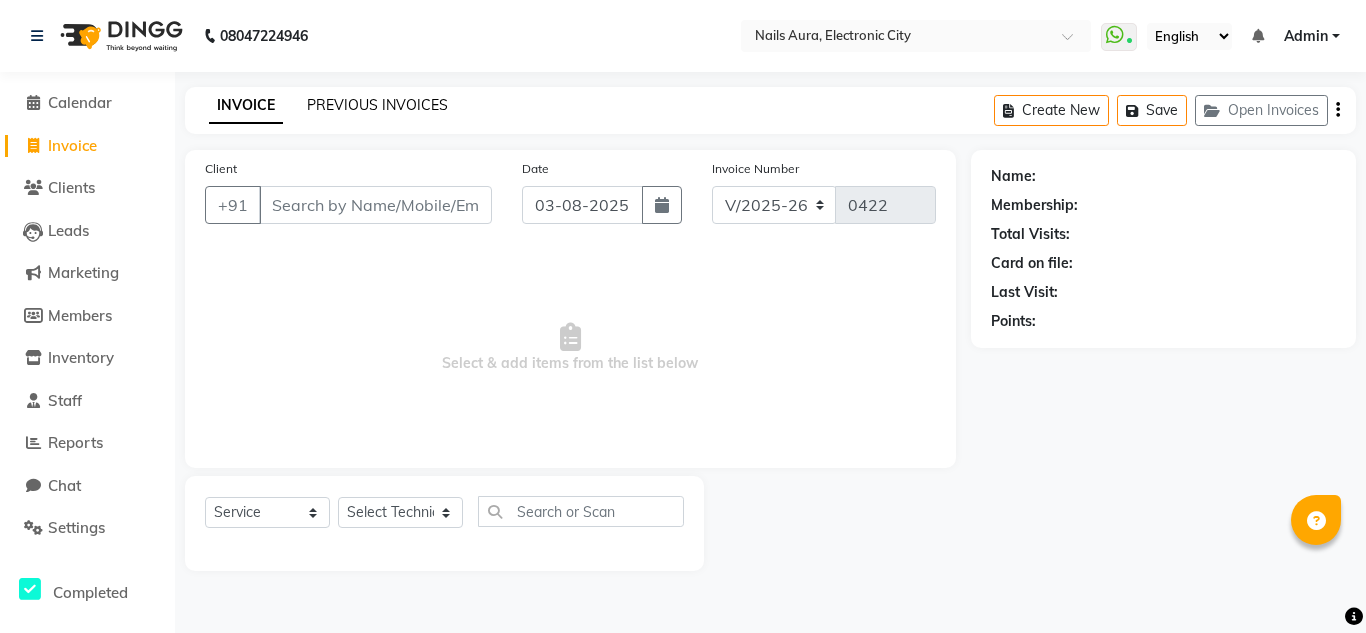 click on "PREVIOUS INVOICES" 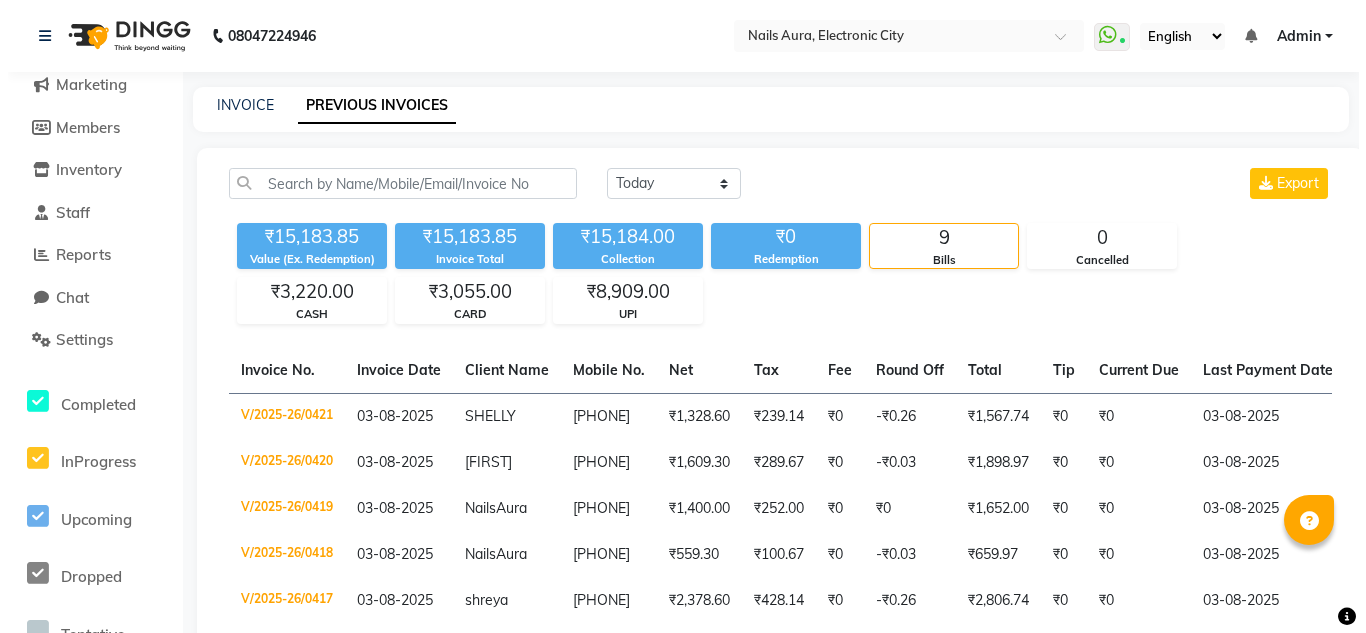 scroll, scrollTop: 200, scrollLeft: 0, axis: vertical 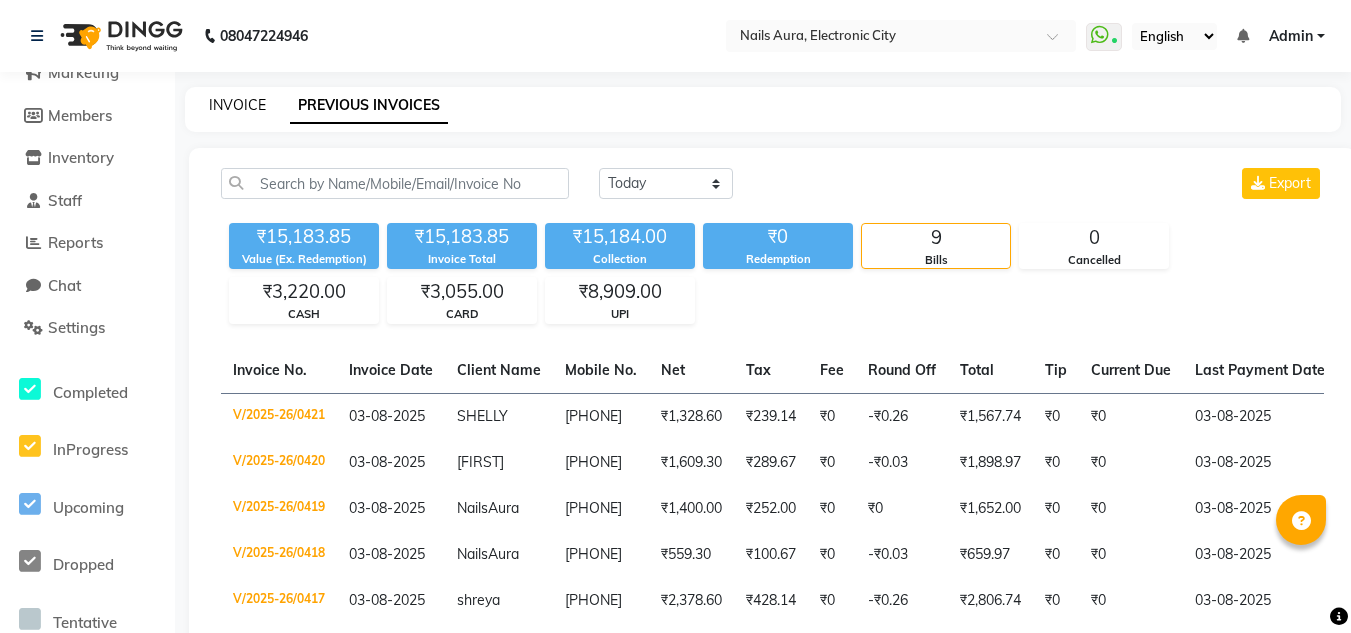 click on "INVOICE" 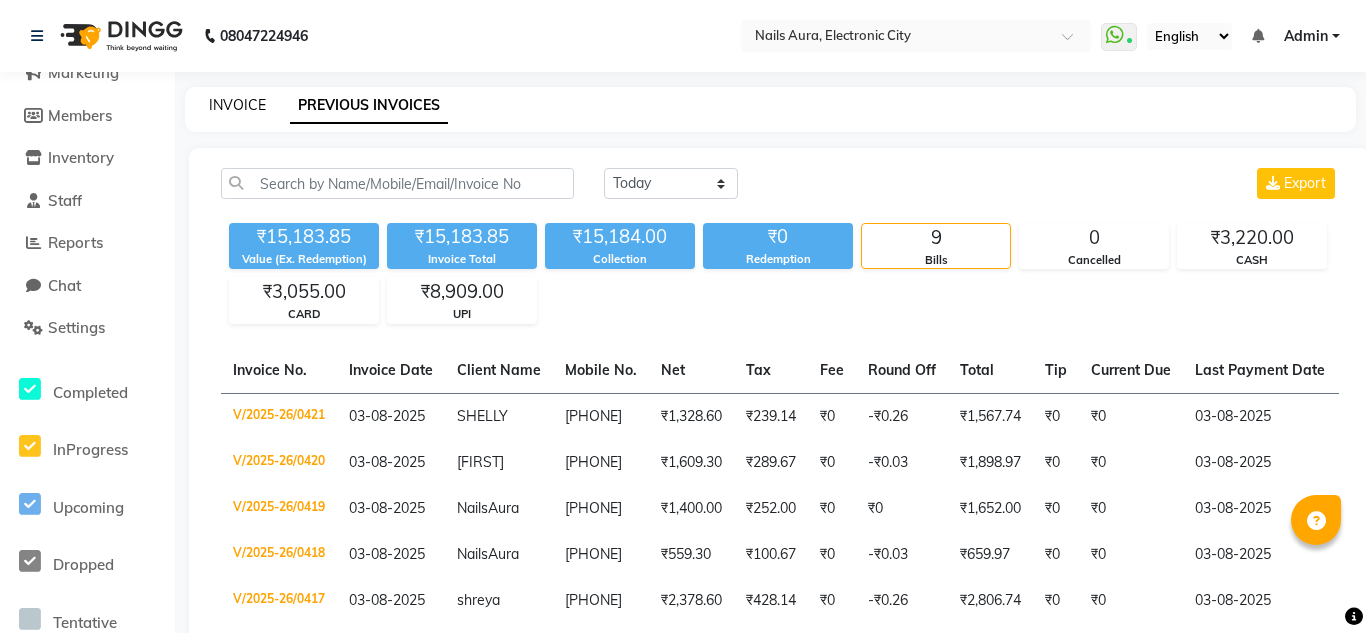 select on "service" 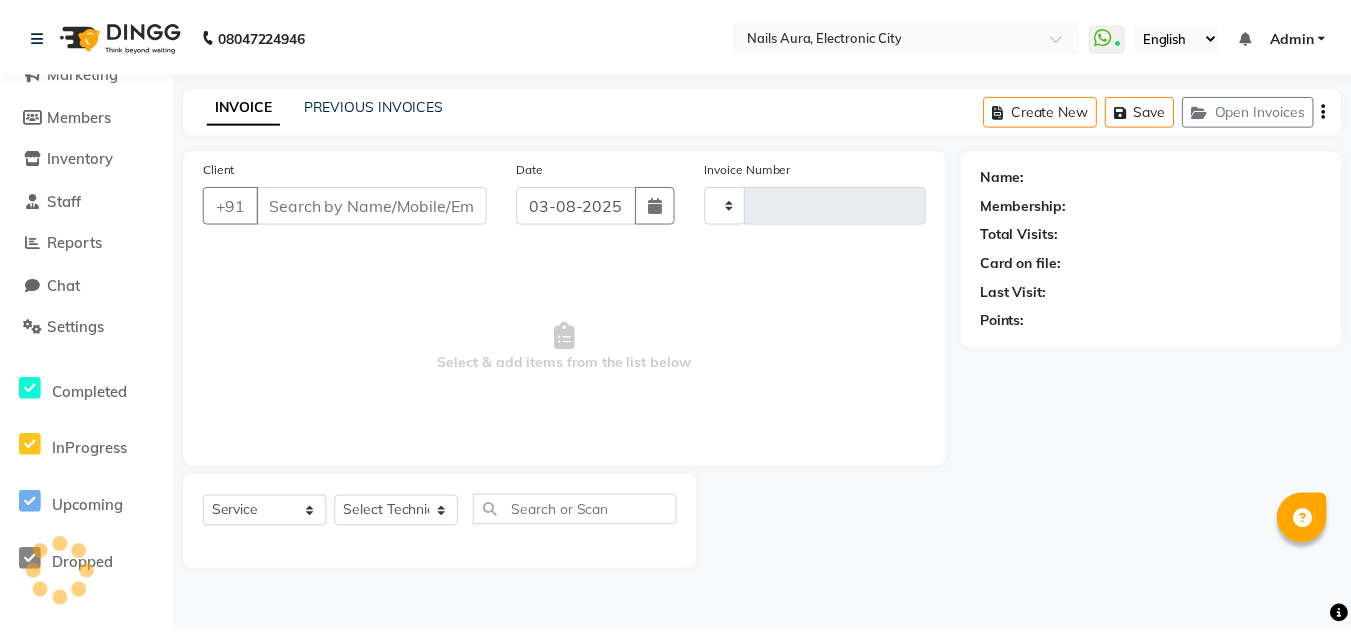 scroll, scrollTop: 0, scrollLeft: 0, axis: both 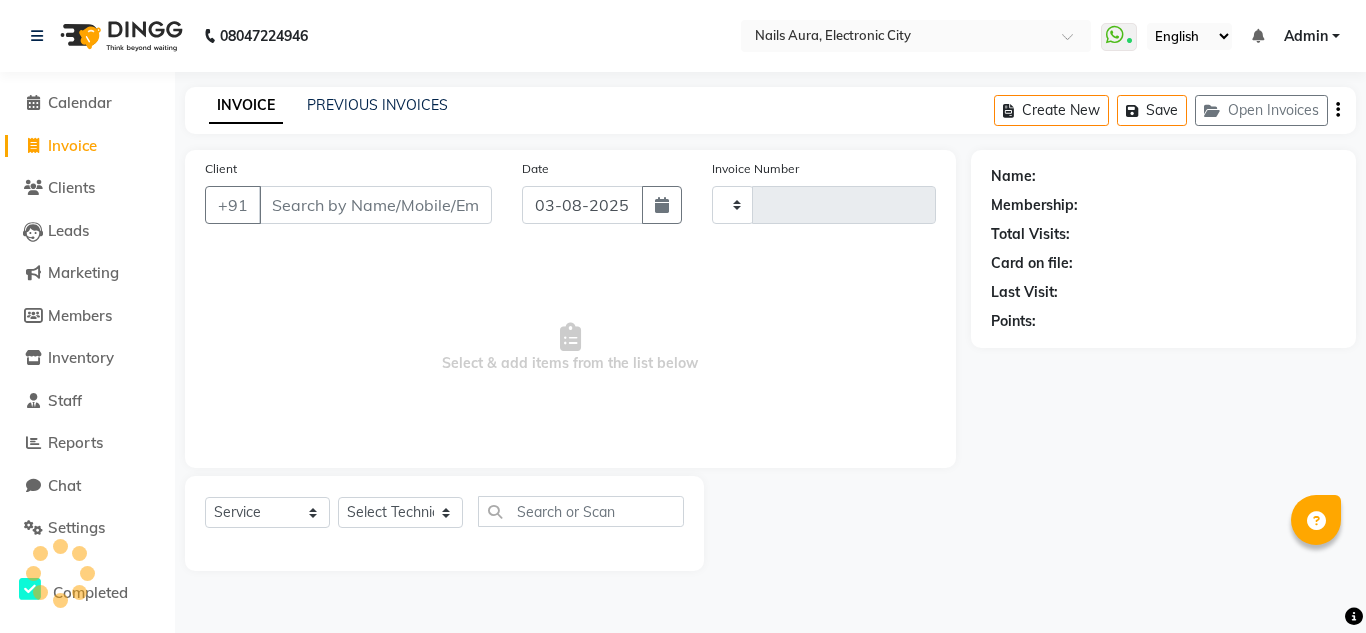 type on "0422" 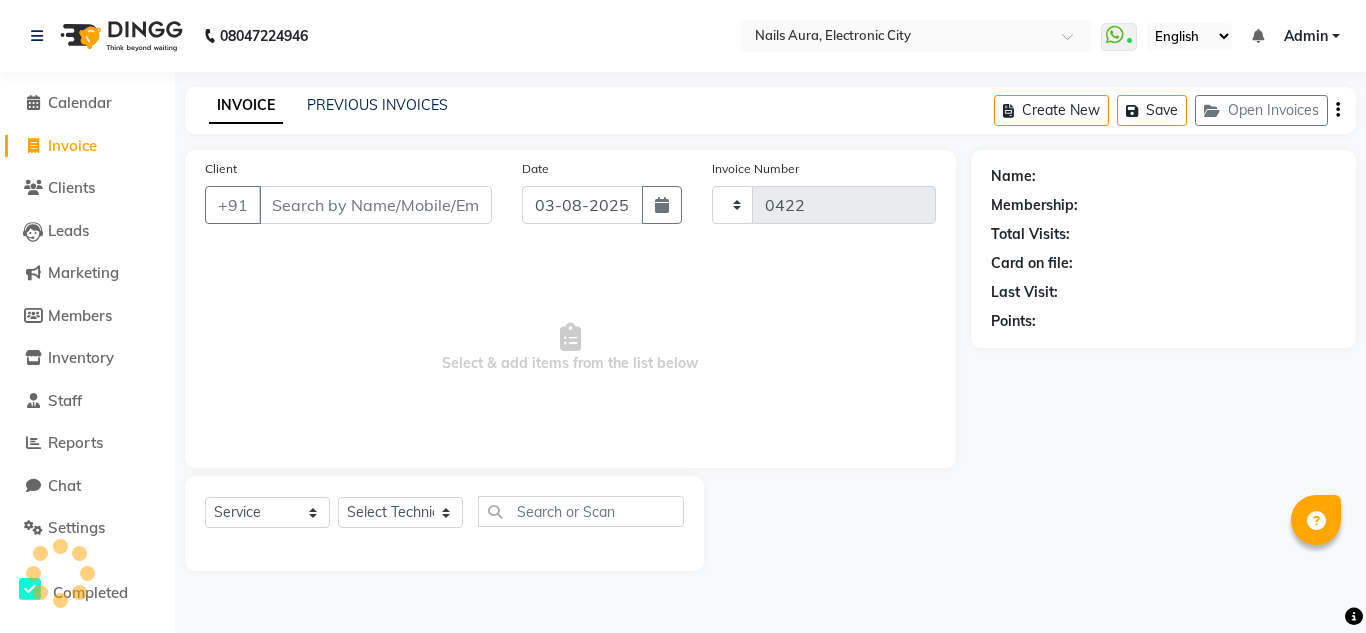 select on "8179" 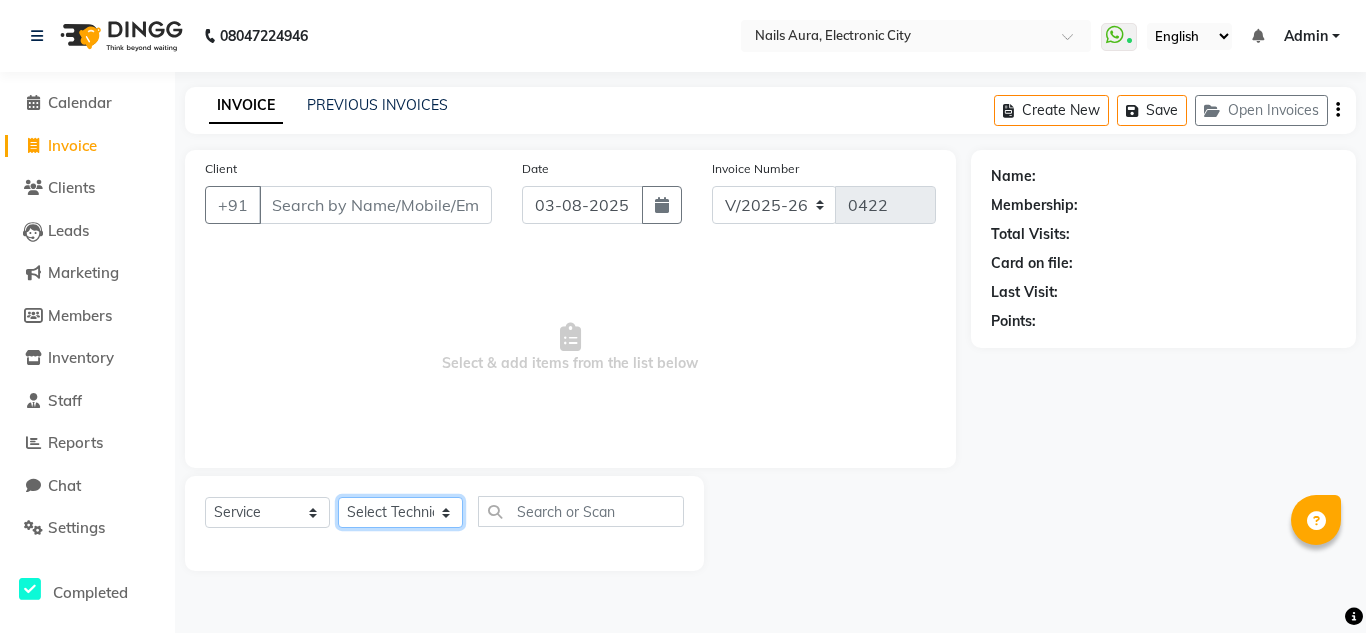 click on "Select Technician" 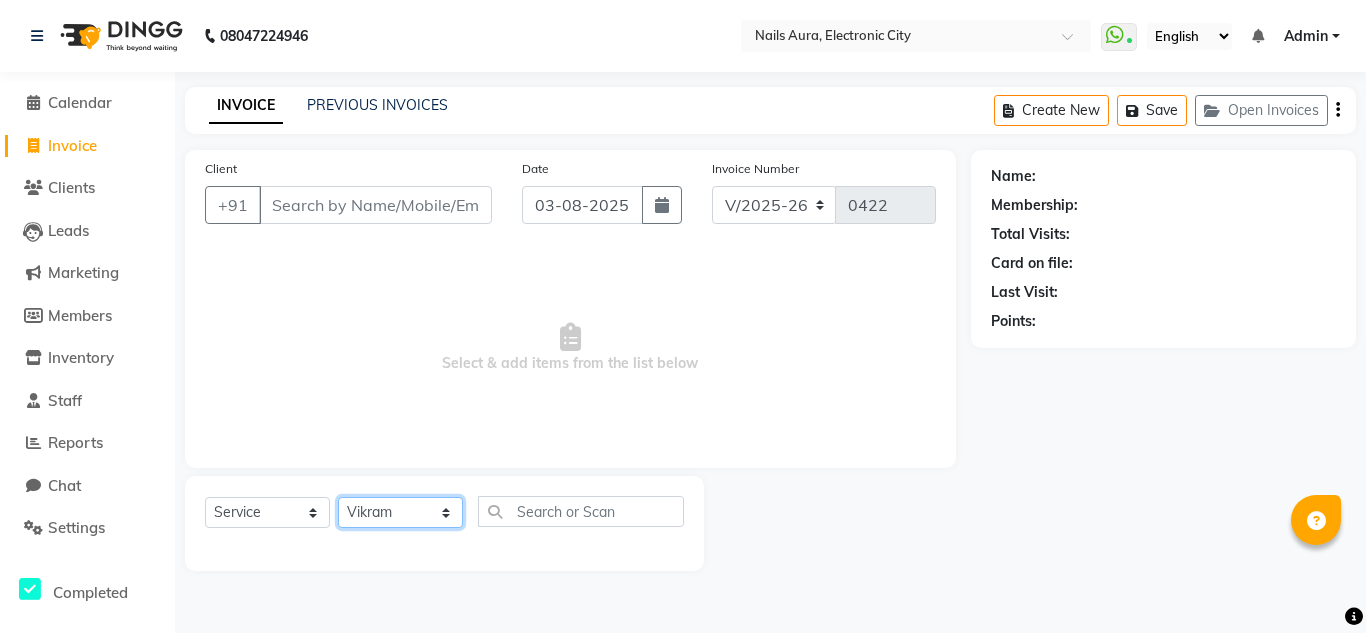 click on "Select Technician Akash Akshay Gulshan Mahi Mayank Munmun Pooja Rashmi Rima dey Rizwana Shaina Varsha Vikram" 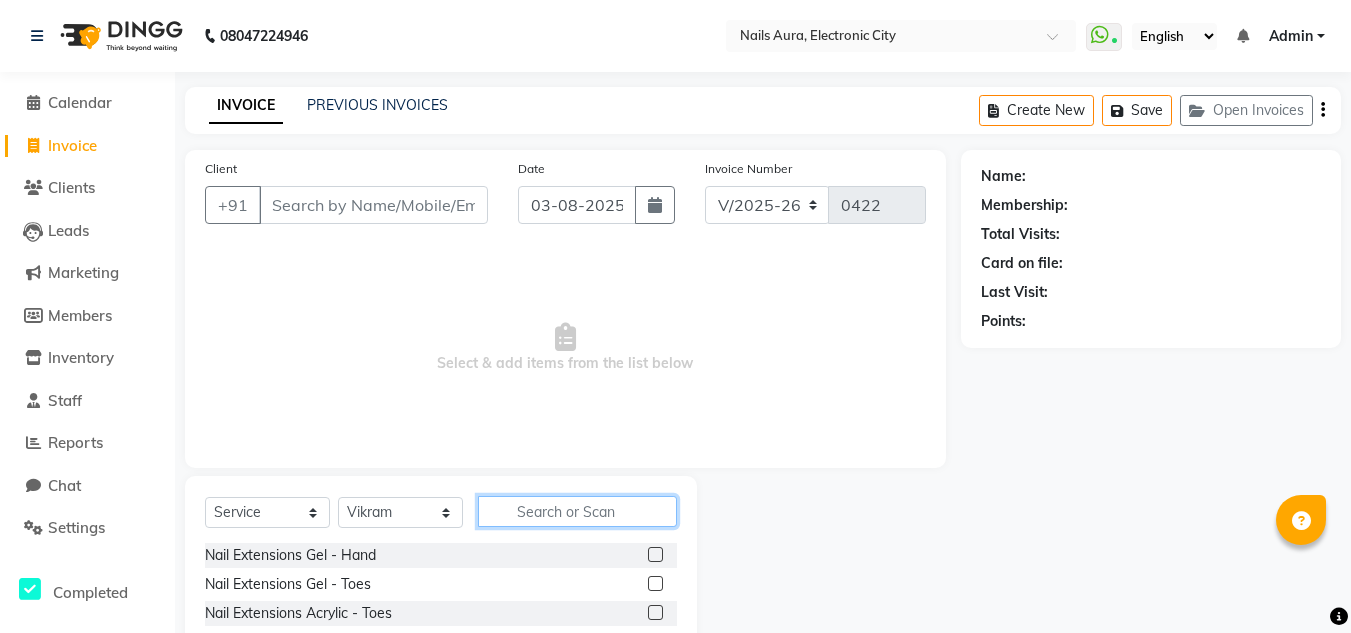 click 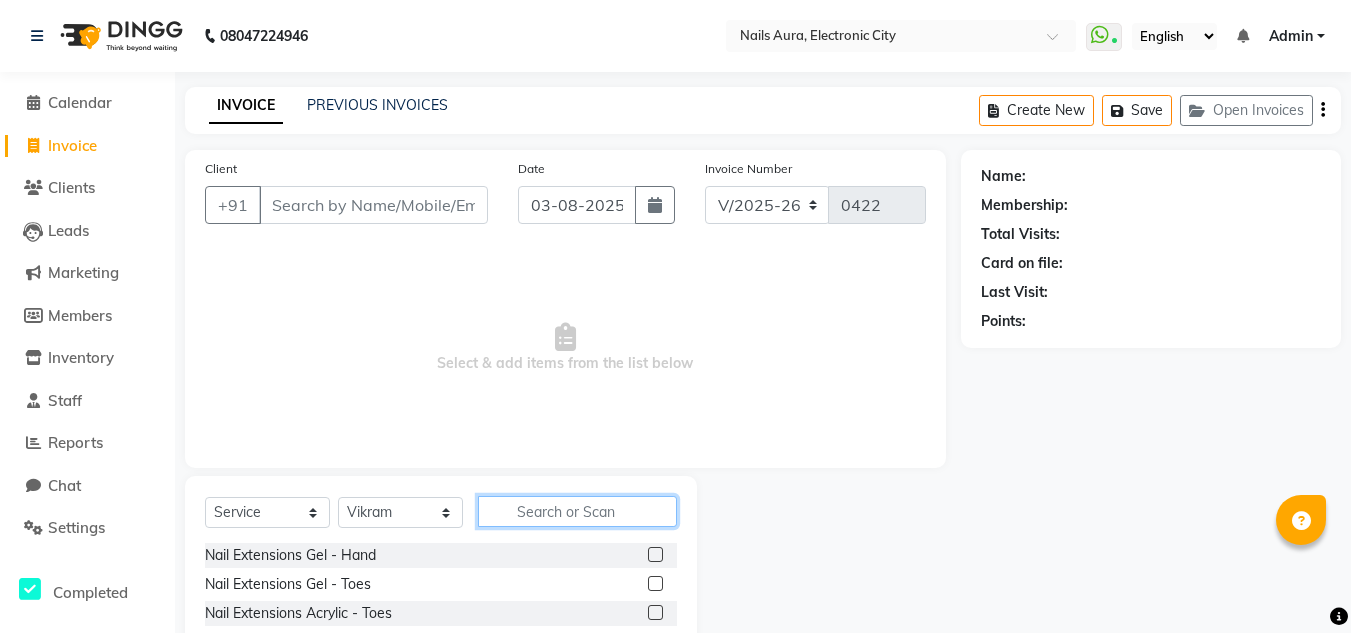 scroll, scrollTop: 100, scrollLeft: 0, axis: vertical 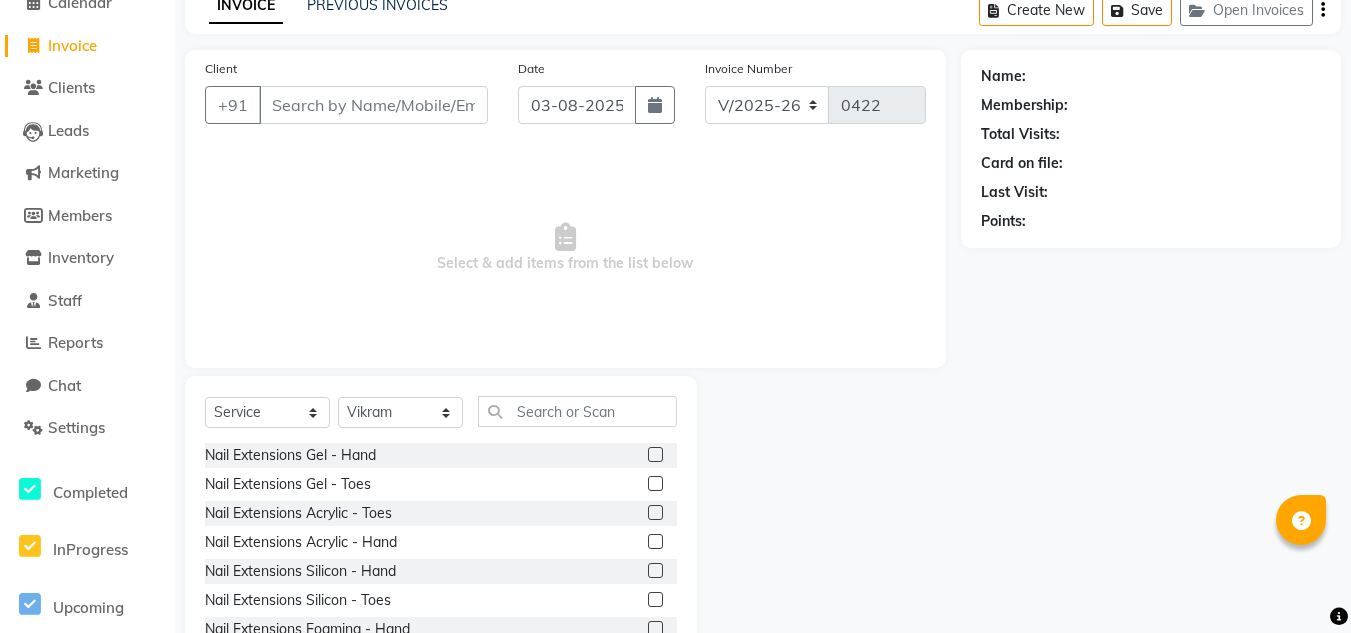 click 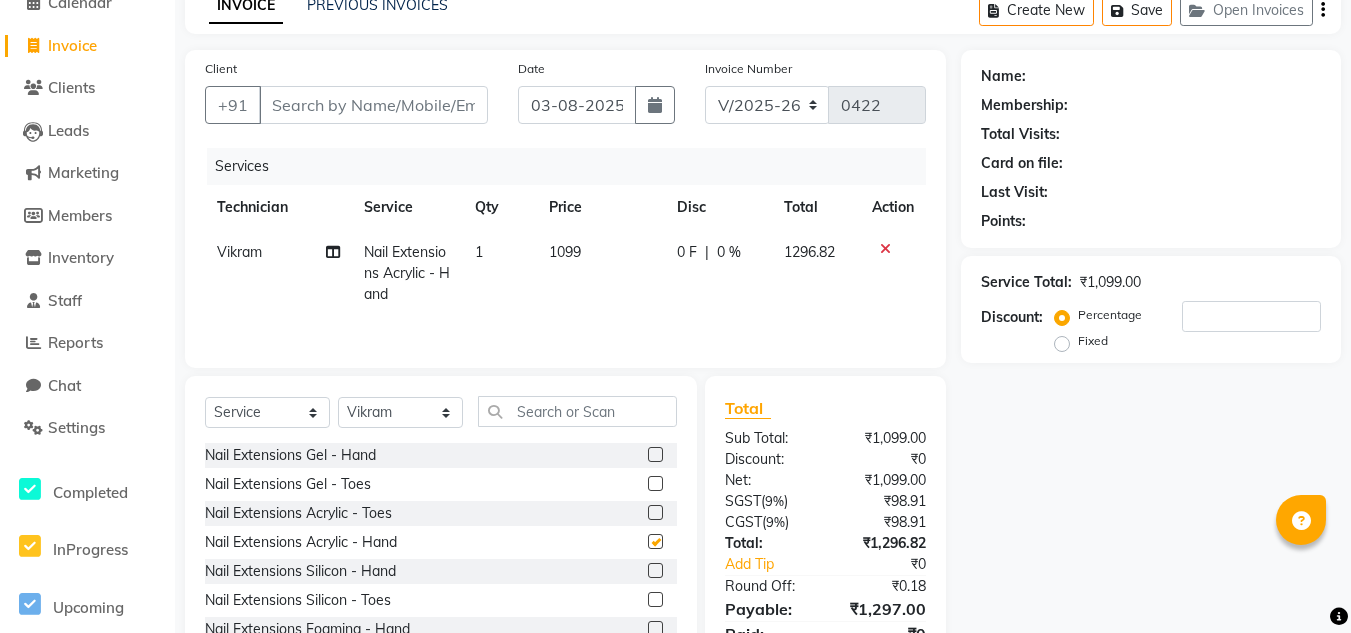 checkbox on "false" 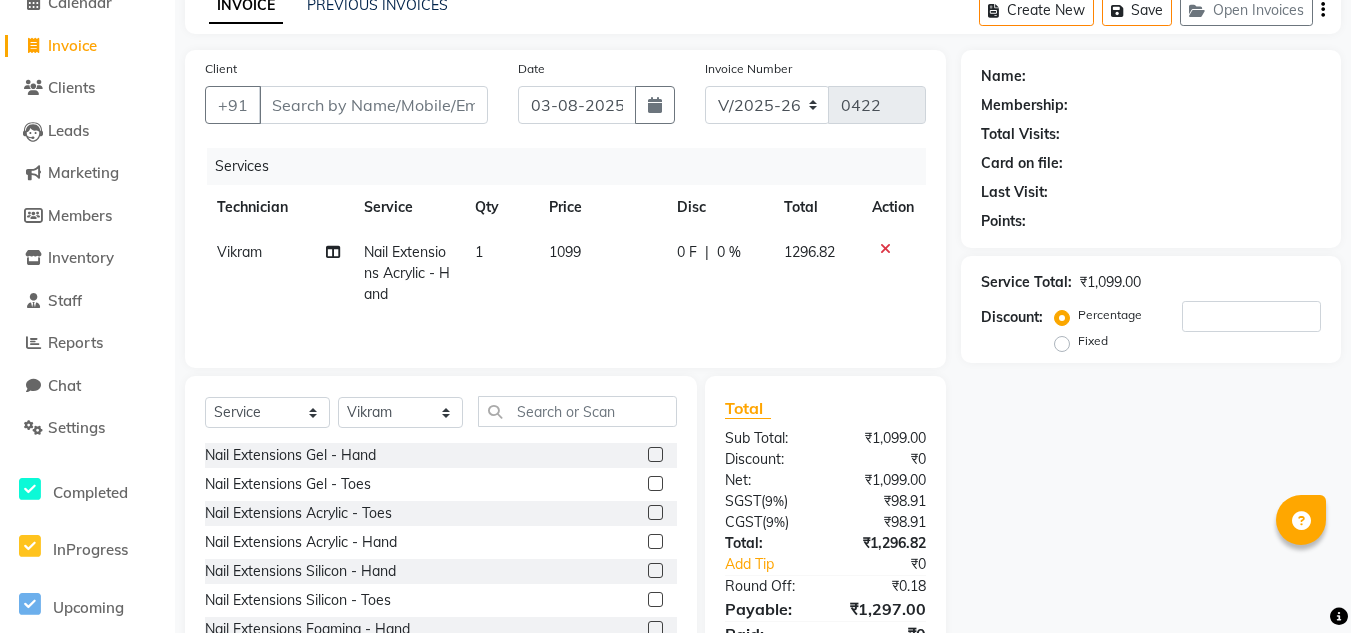 scroll, scrollTop: 188, scrollLeft: 0, axis: vertical 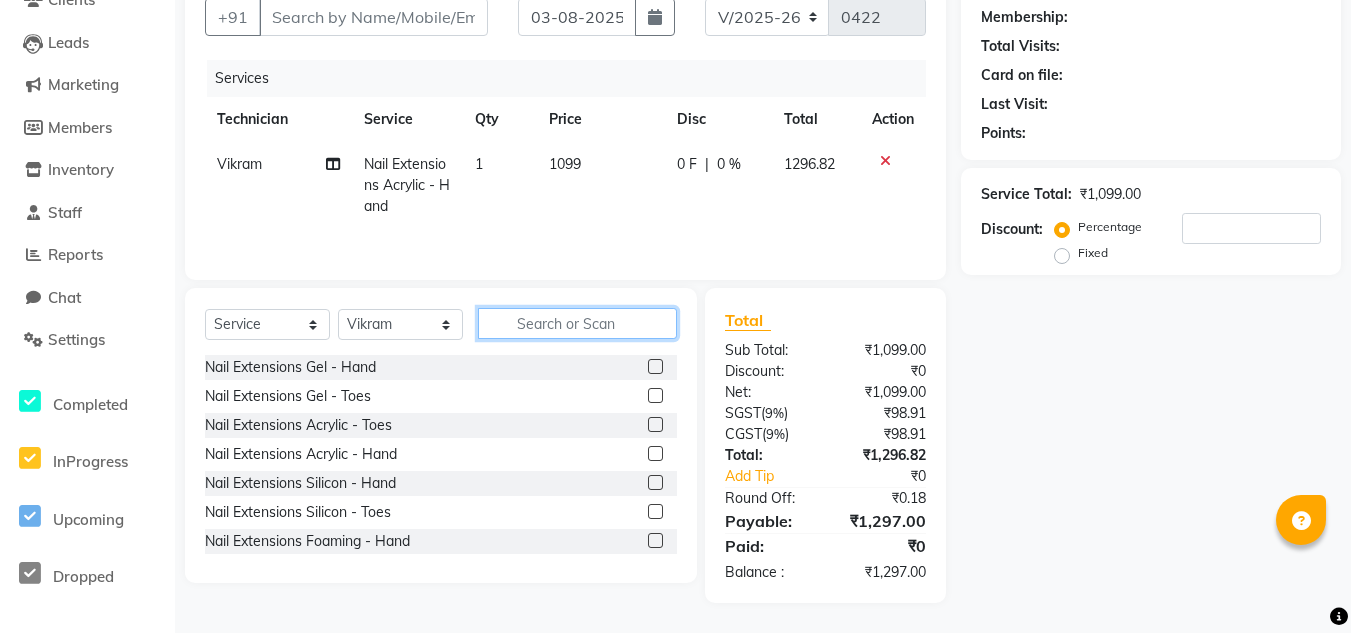click 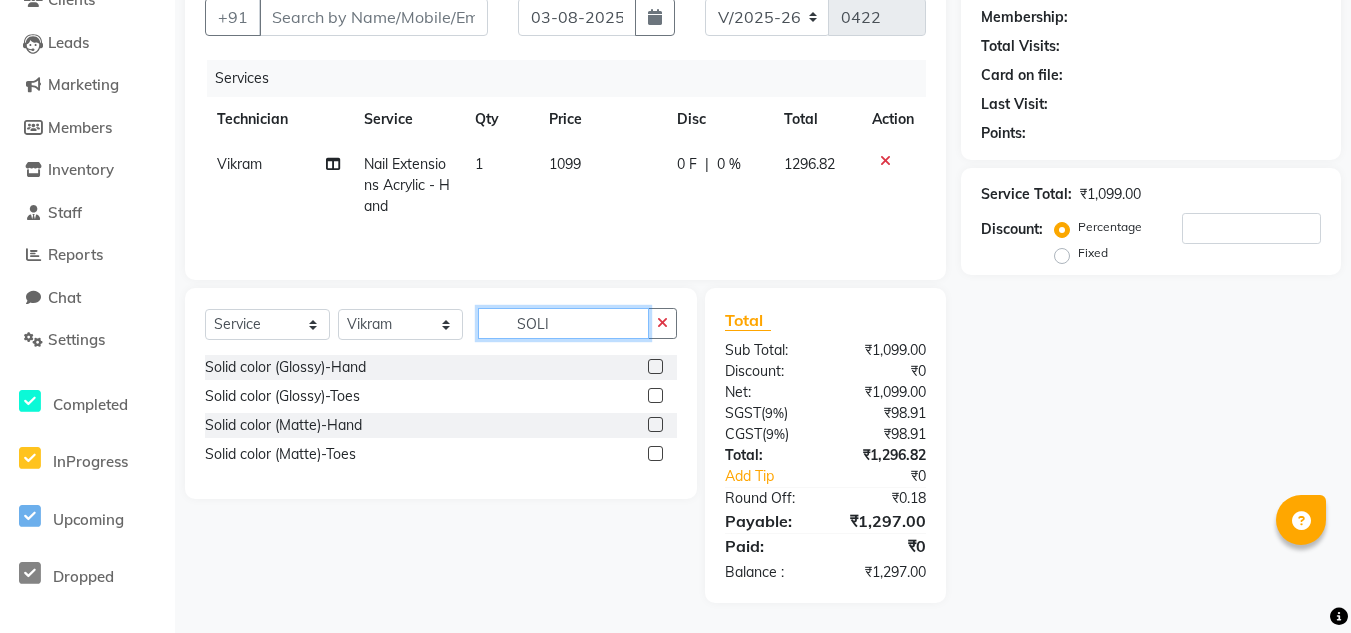 type on "SOLI" 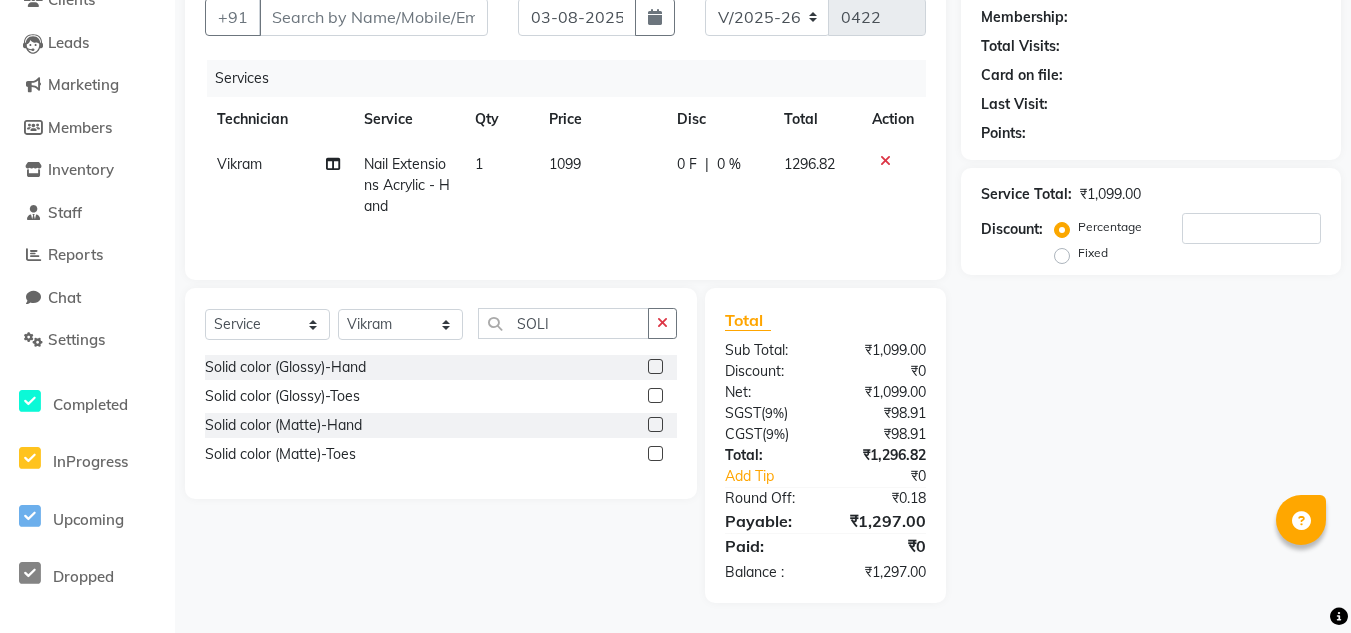 click 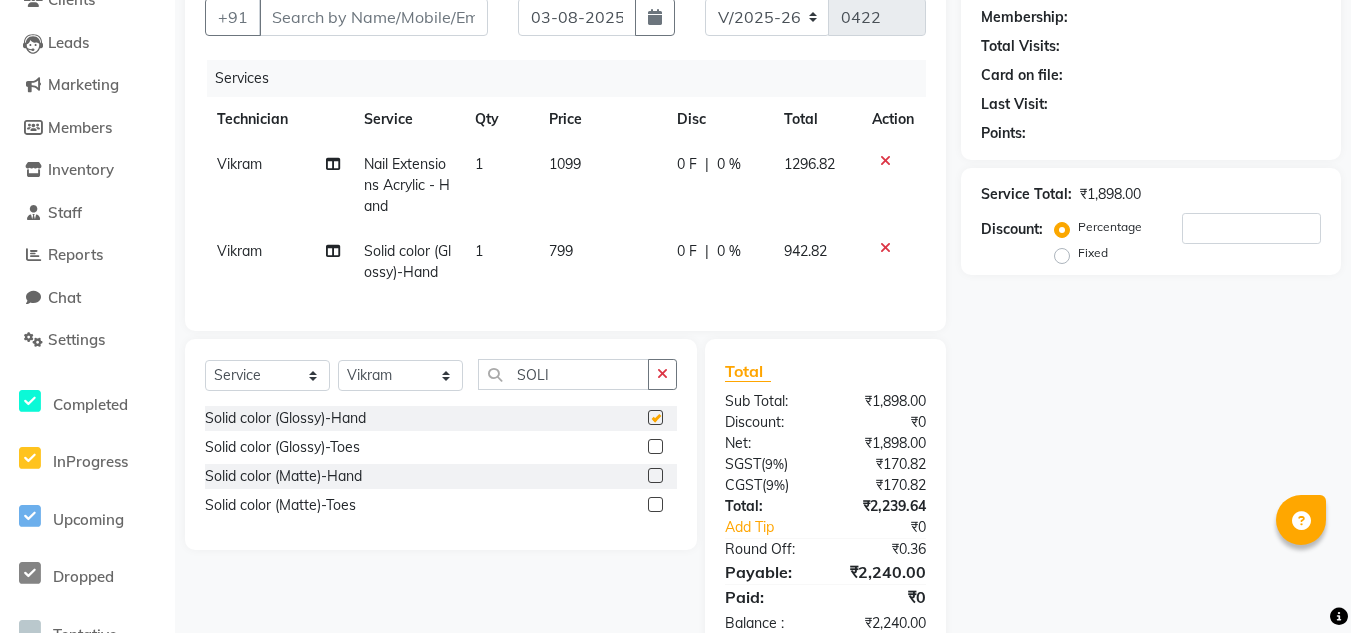checkbox on "false" 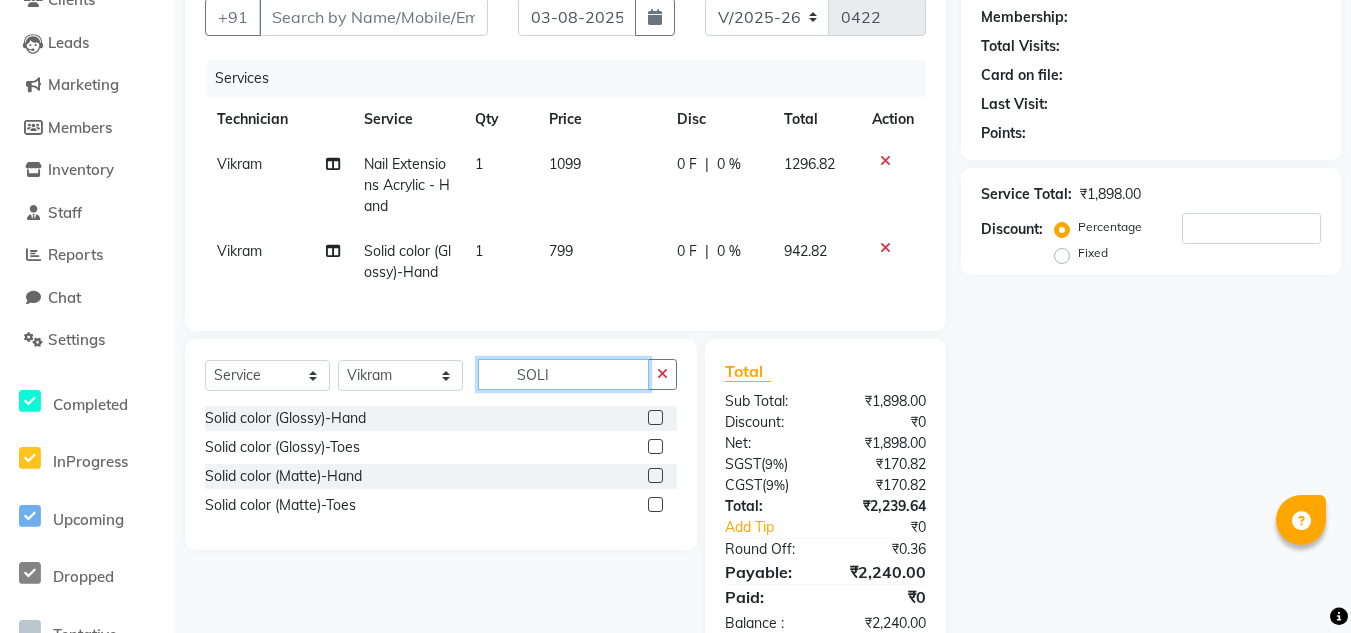 click on "SOLI" 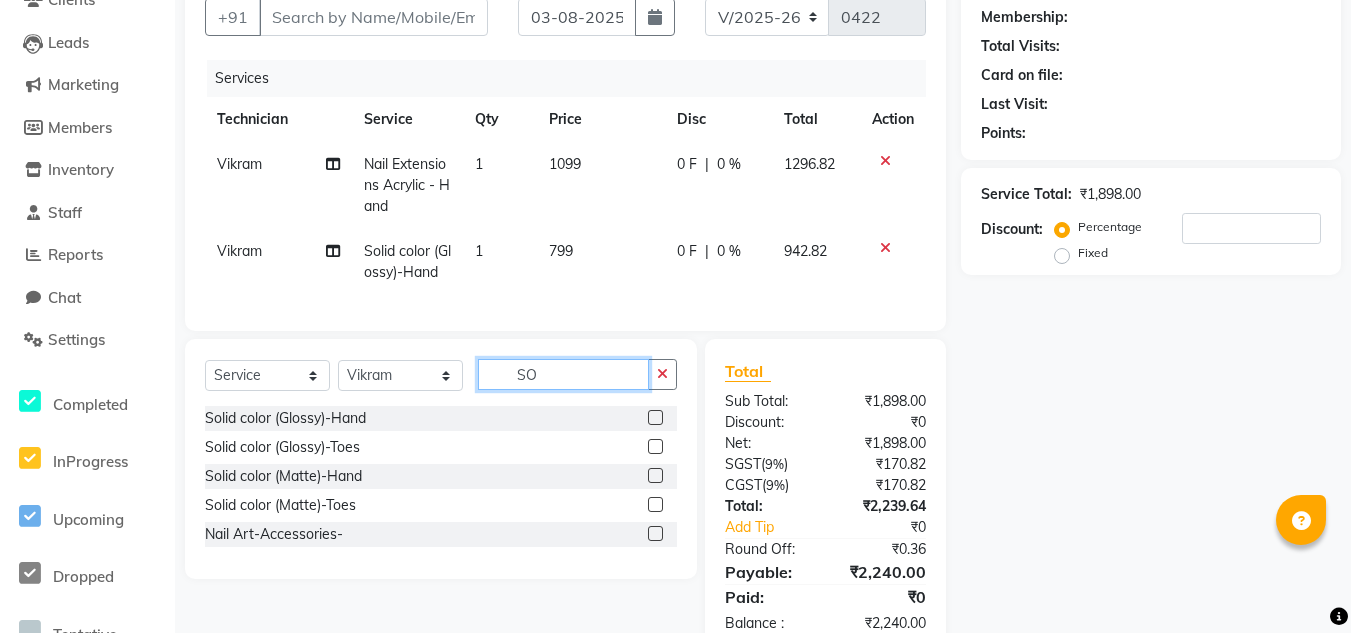 type on "S" 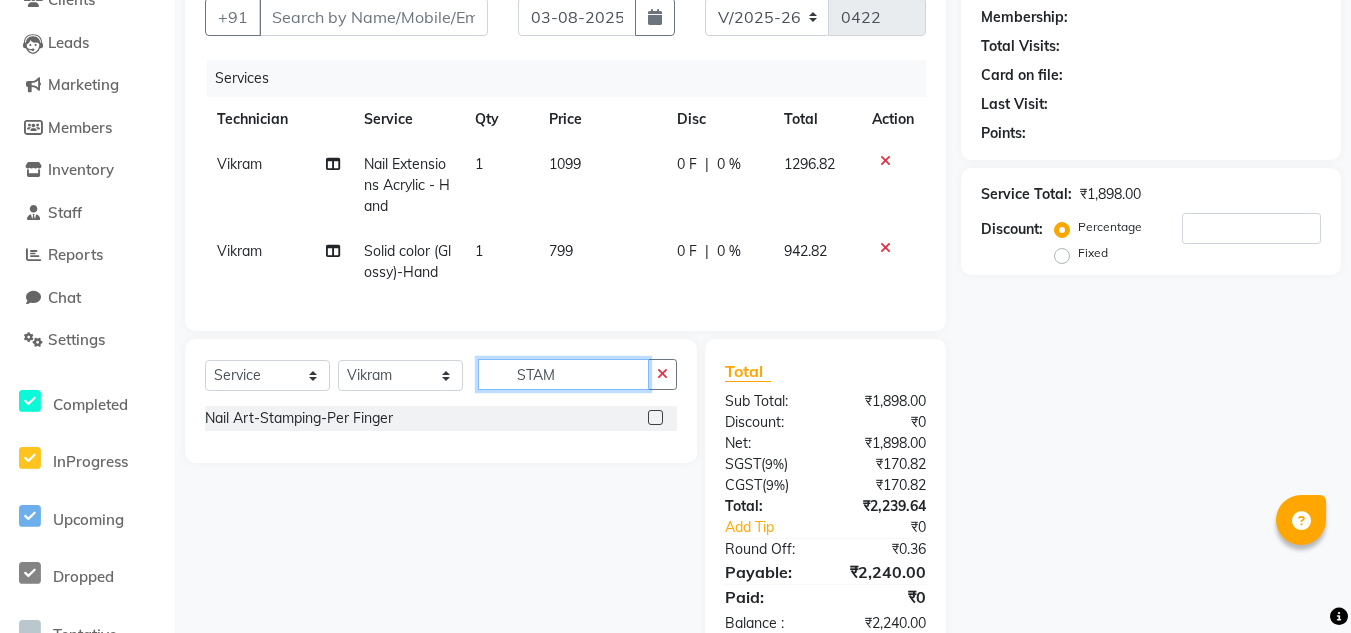type on "STAM" 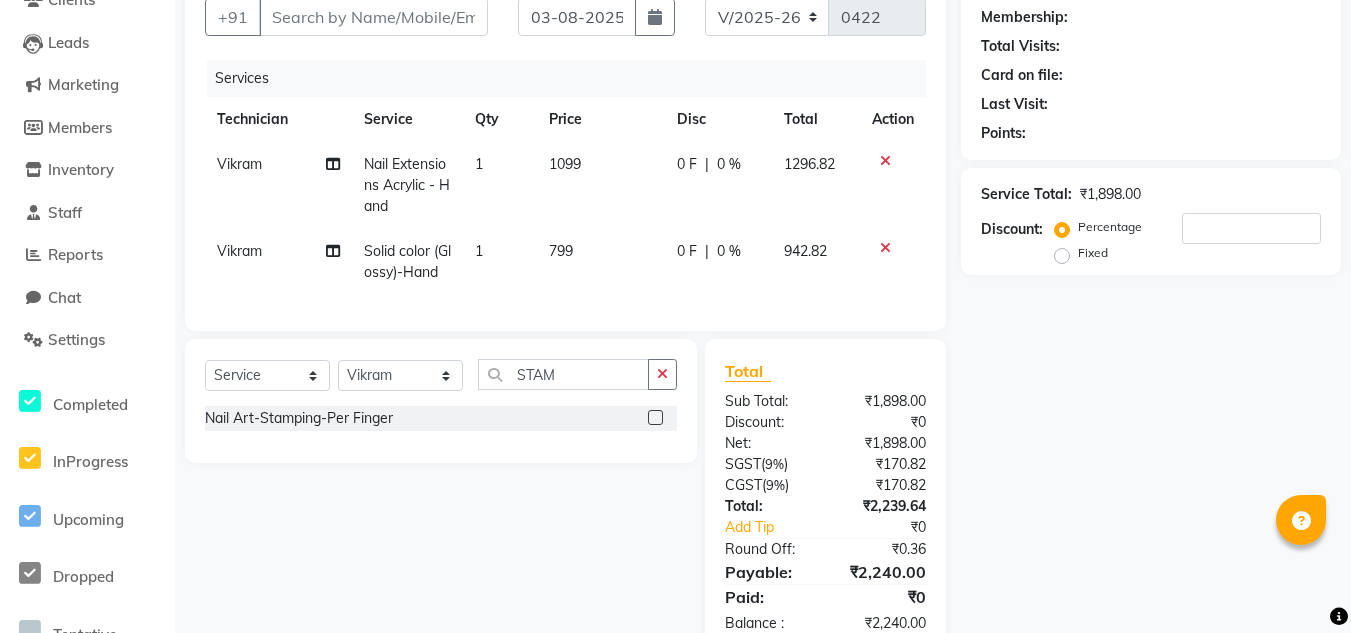 click 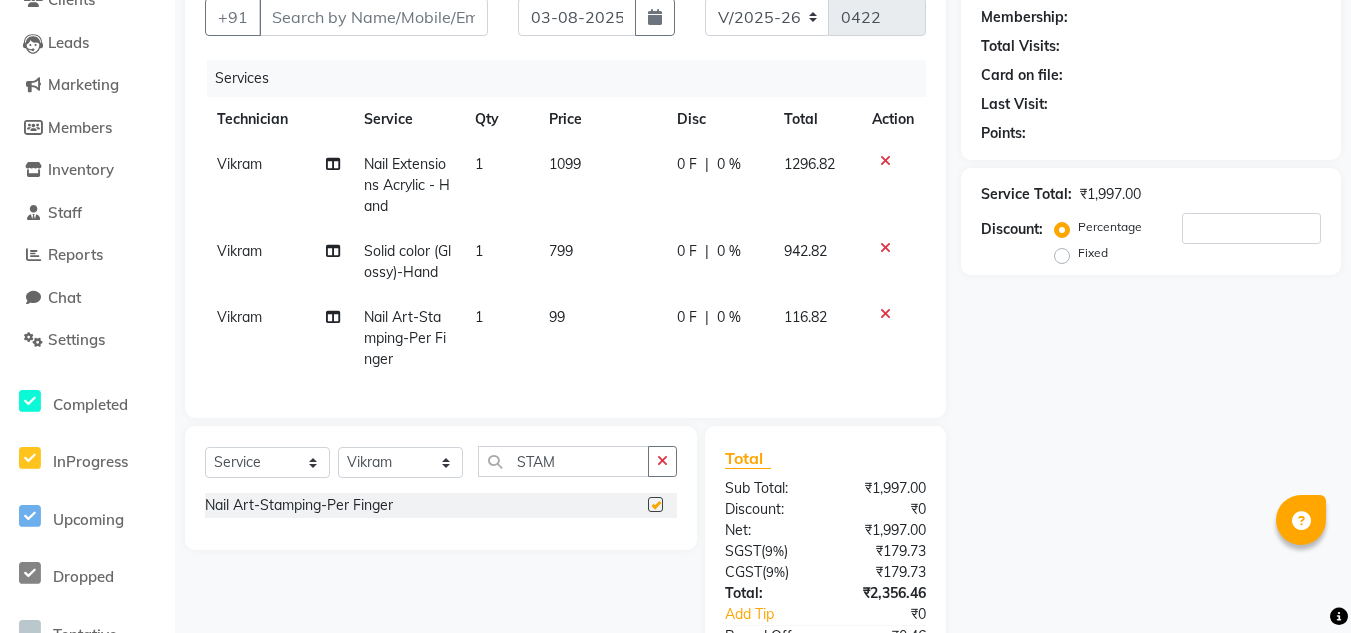 checkbox on "false" 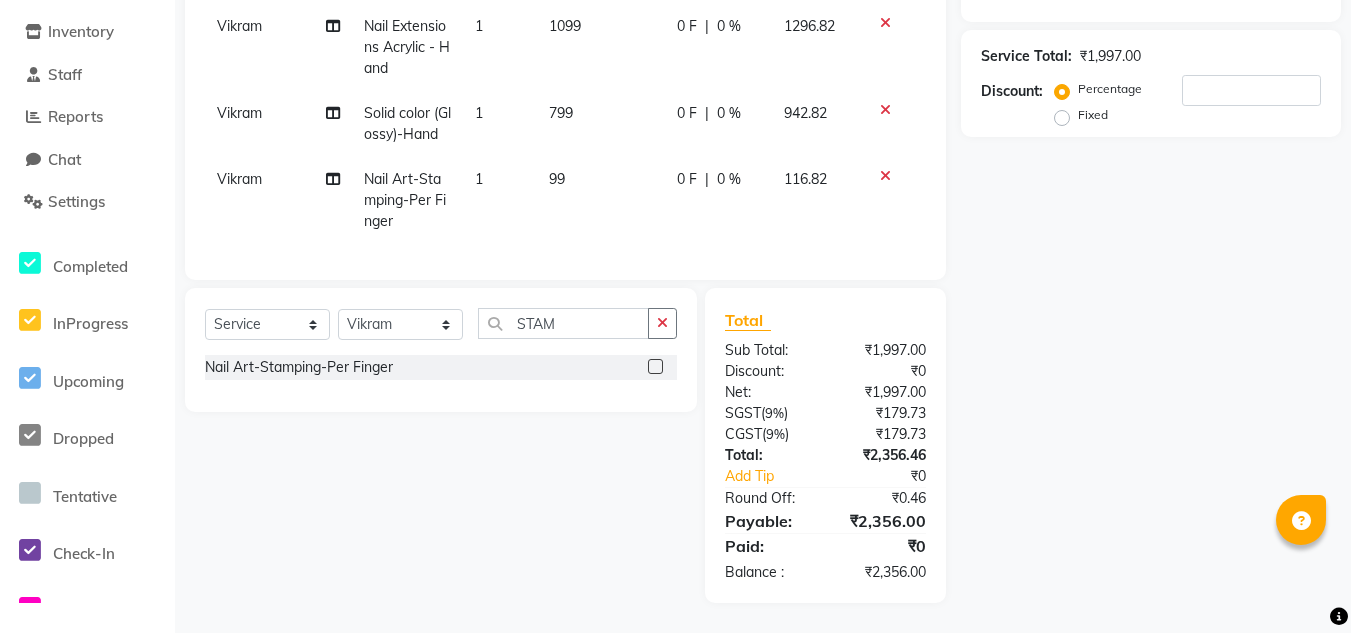 click on "99" 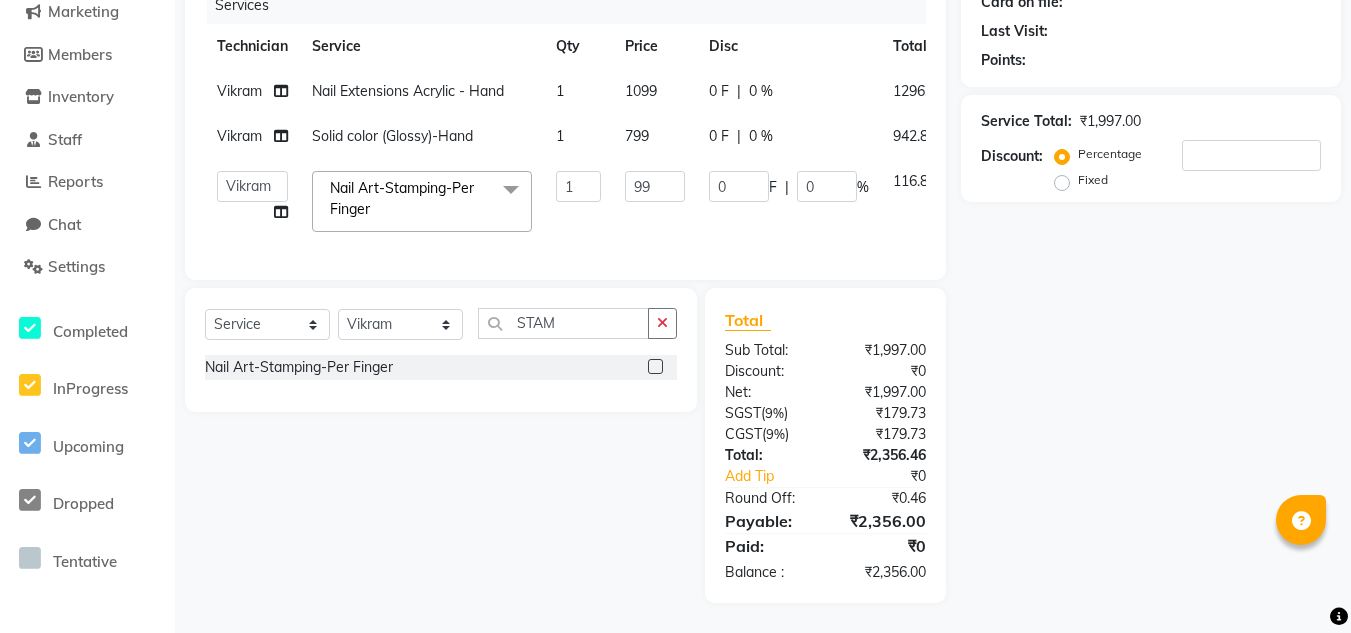 scroll, scrollTop: 276, scrollLeft: 0, axis: vertical 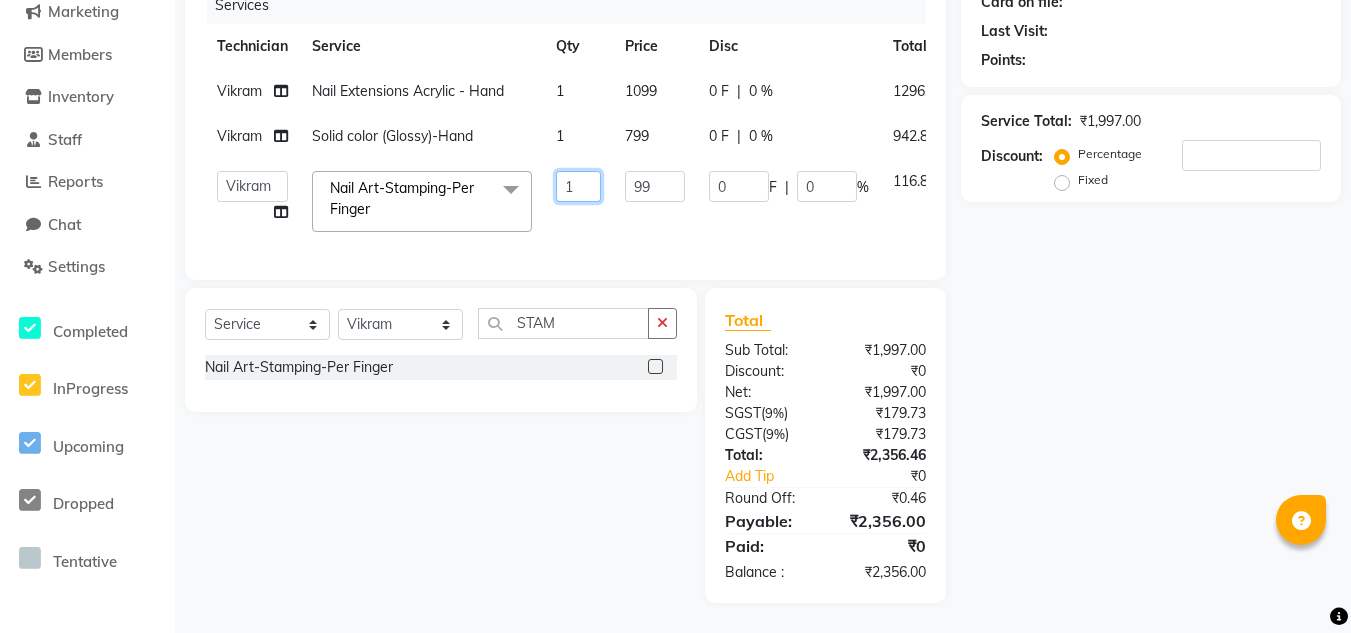 click on "1" 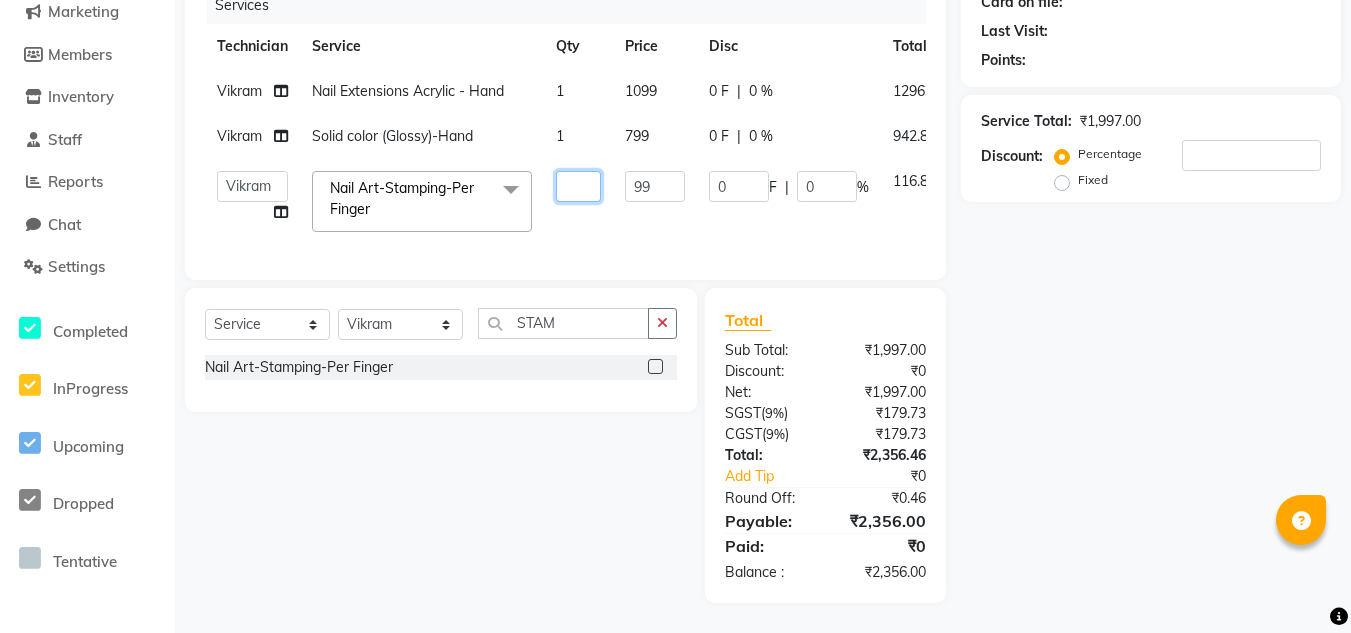 type on "4" 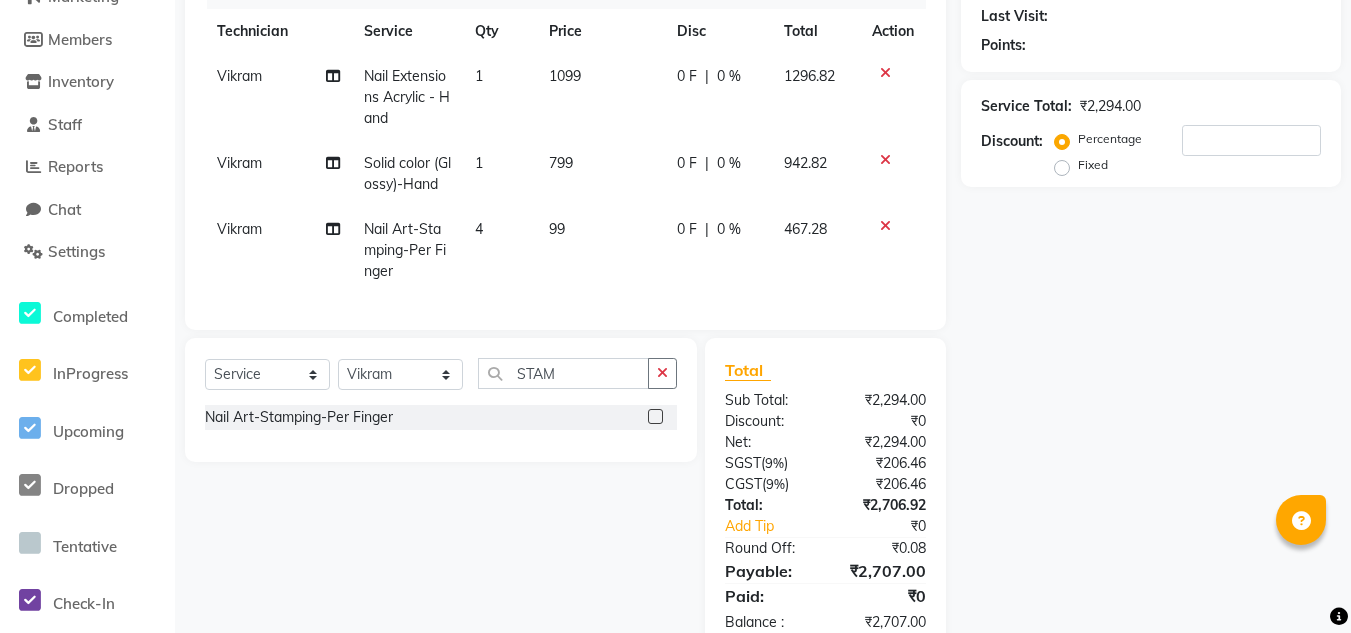 click on "99" 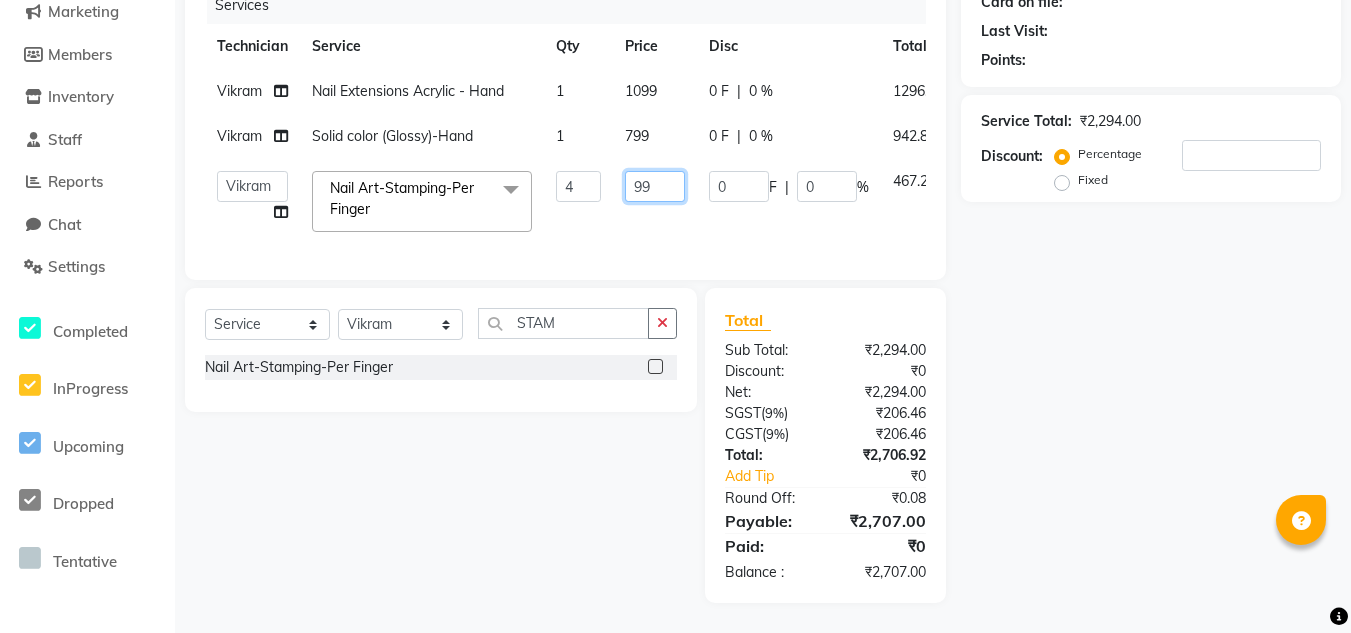 click on "99" 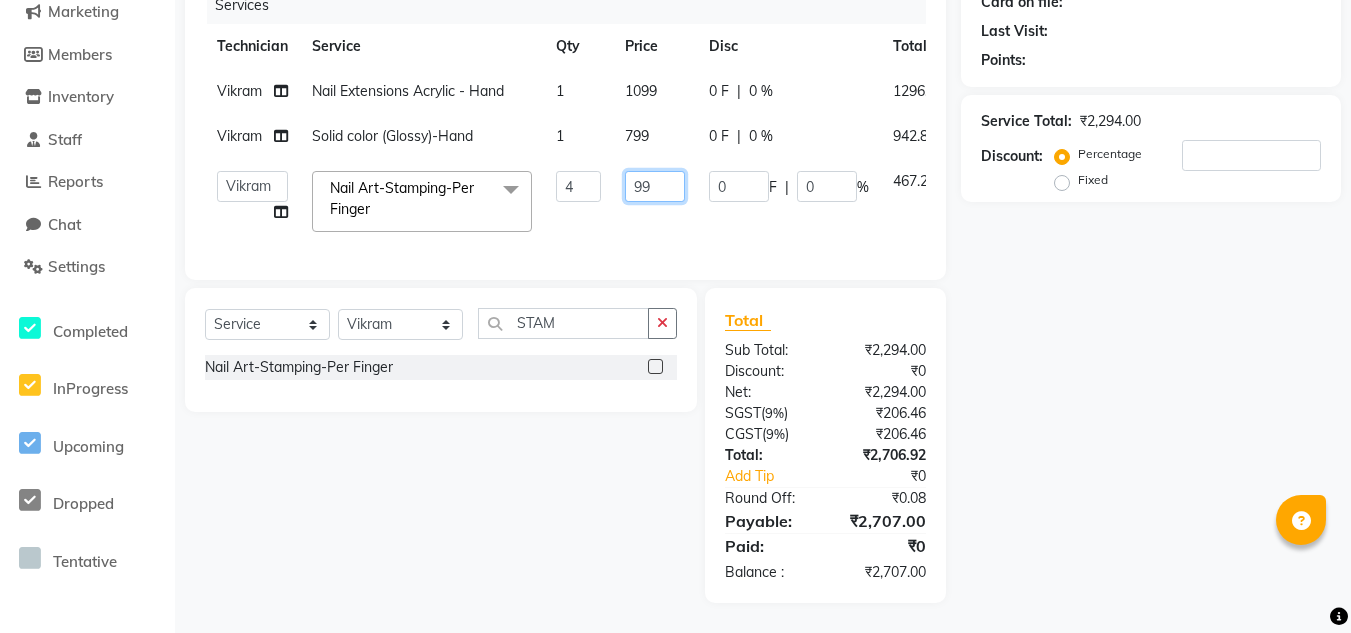 type on "9" 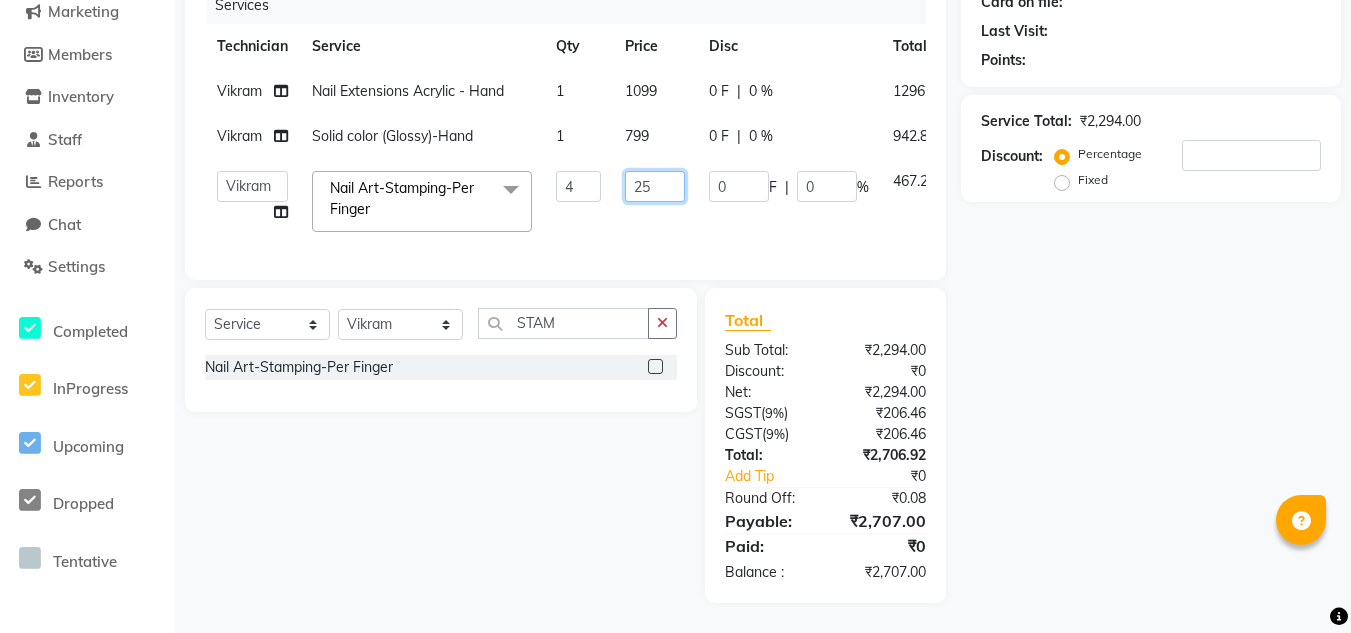 type on "250" 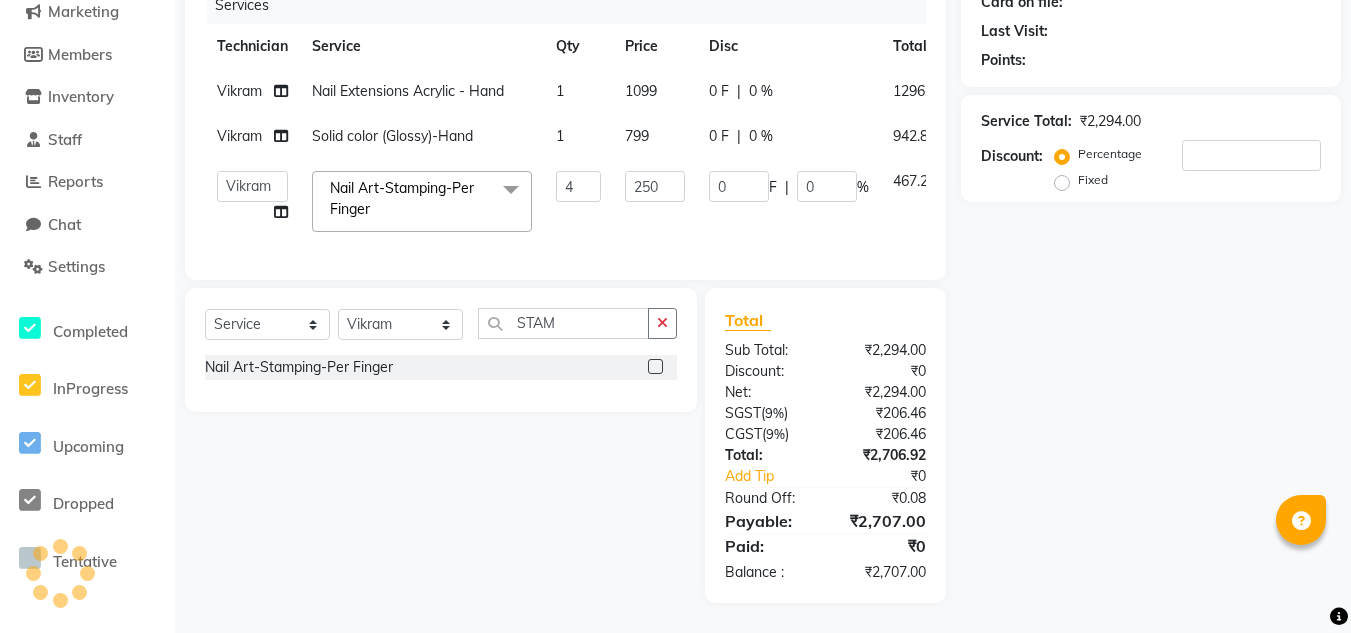 click on "Akash   Akshay   Gulshan   Mahi   Mayank   Munmun   Pooja   Rashmi   Rima dey   Rizwana   Shaina   Varsha   Vikram  Nail Art-Stamping-Per Finger  x Nail Extensions Gel - Hand Nail Extensions Gel - Toes Nail Extensions Acrylic - Toes Nail Extensions Acrylic - Hand Nail Extensions Silicon - Hand Nail Extensions Silicon - Toes Nail Extensions Foaming - Hand Nail Extensions Foaming - Toes Nail Extensions Poly Gel - Hand Nail Extensions Poly Gel - Toes Overlays Gel-Hand Overlays Gel-Toes Overlays Acrylic-Hand Overlays Acrylic-Toes Overlays Silicon-Hand Overlays Silicon-Toes Refills Gel-Hand Refills Gel-Toes Refills Acrylic-Hand Refills Acrylic-Toes Solid color (Glossy)-Hand Solid color (Glossy)-Toes Solid color (Matte)-Hand Solid color (Matte)-Toes French-Hand French-Toes Ombre-Hand Ombre-Toes Chrome-Hand Chrome-Toes French Ombre-Hand French Ombre-Toes Cat Eye-Hand Cat Eye-Toes Glitter Color - Hand Glitter Color - Toes Nail Art-Glitter-Per Finger Nail Art-Myler-Per Finger Nail Art-Stone-Per Stone Hydra Facial 4" 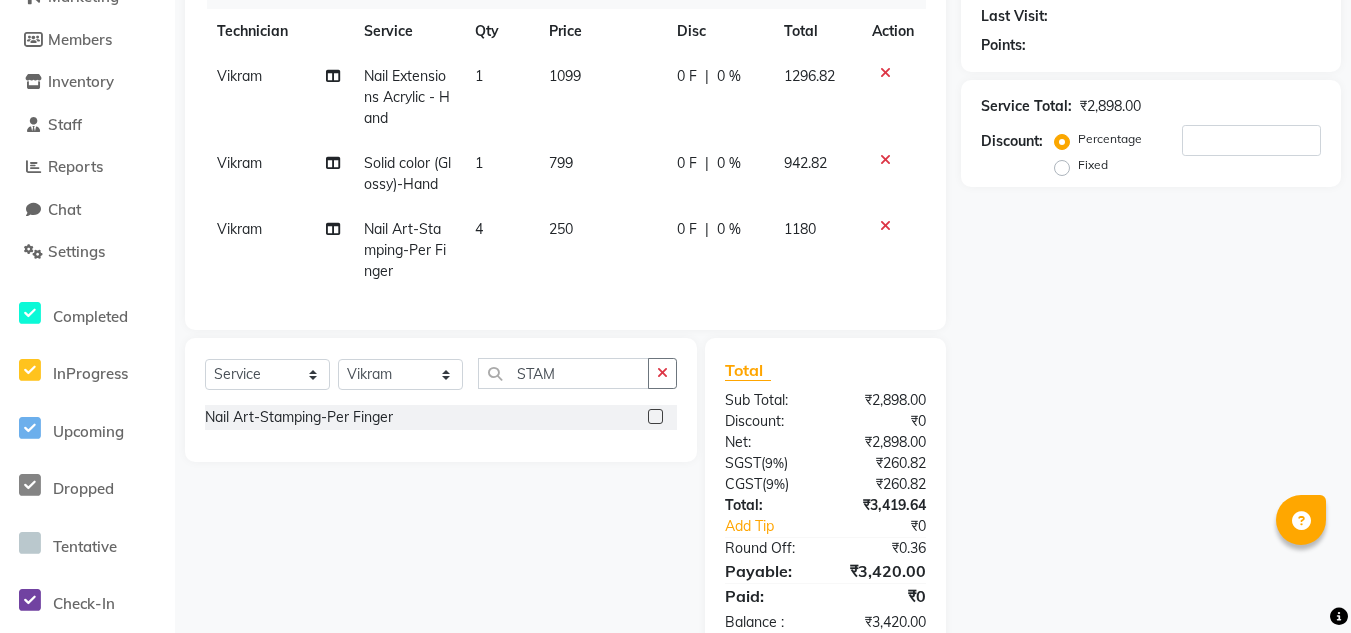 scroll, scrollTop: 341, scrollLeft: 0, axis: vertical 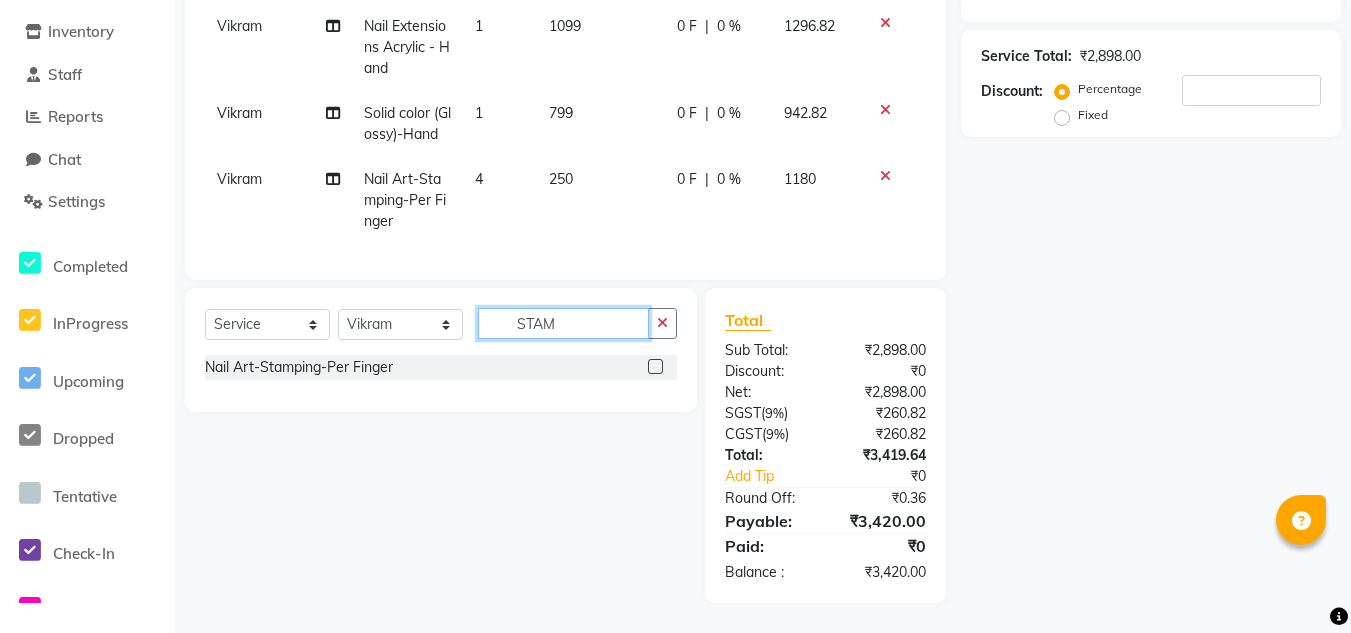 click on "STAM" 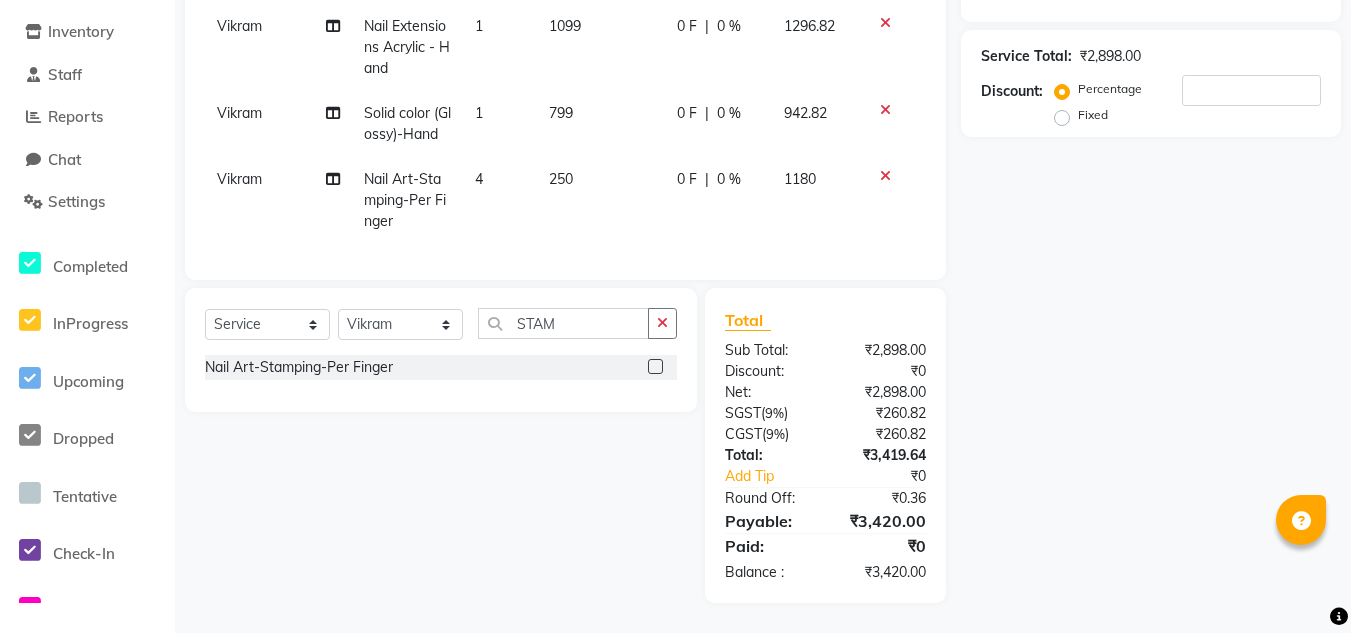 click 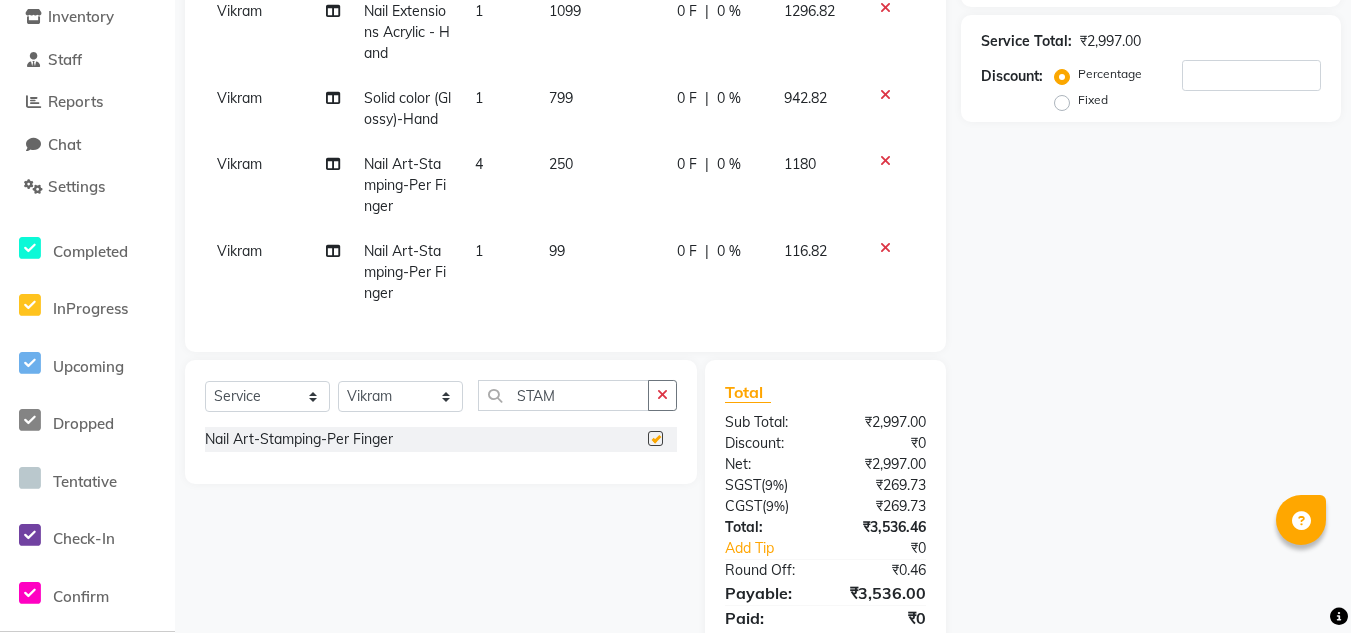 checkbox on "false" 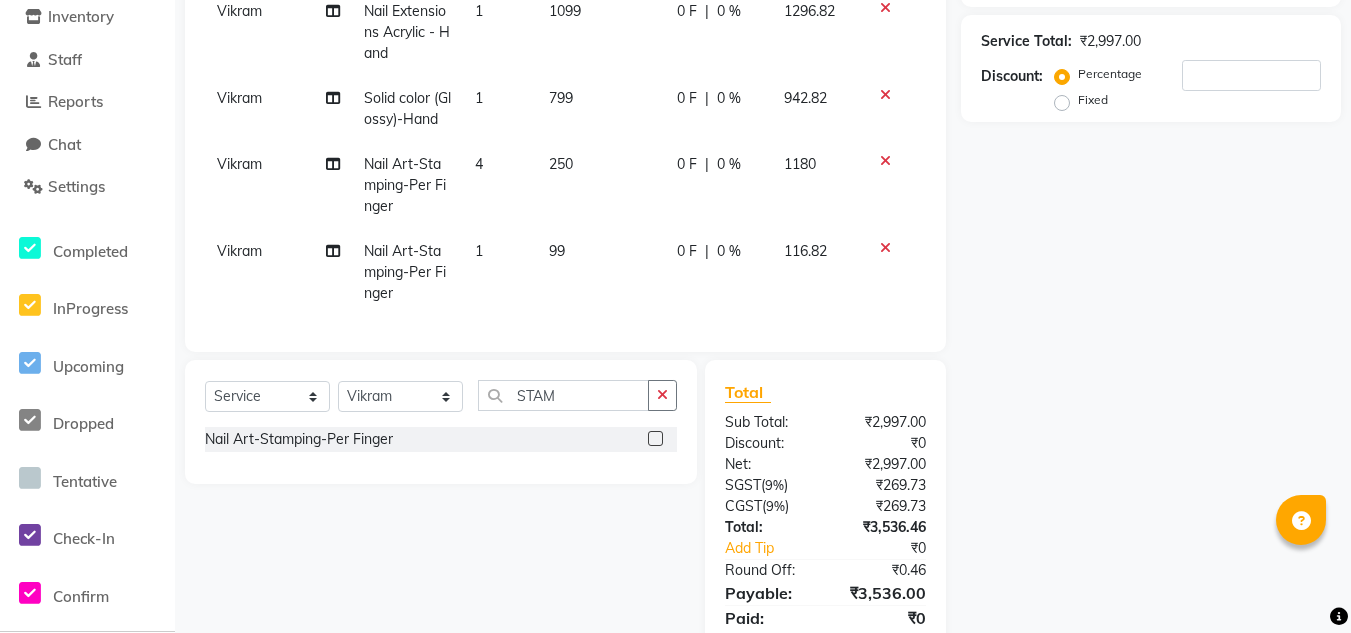 click on "99" 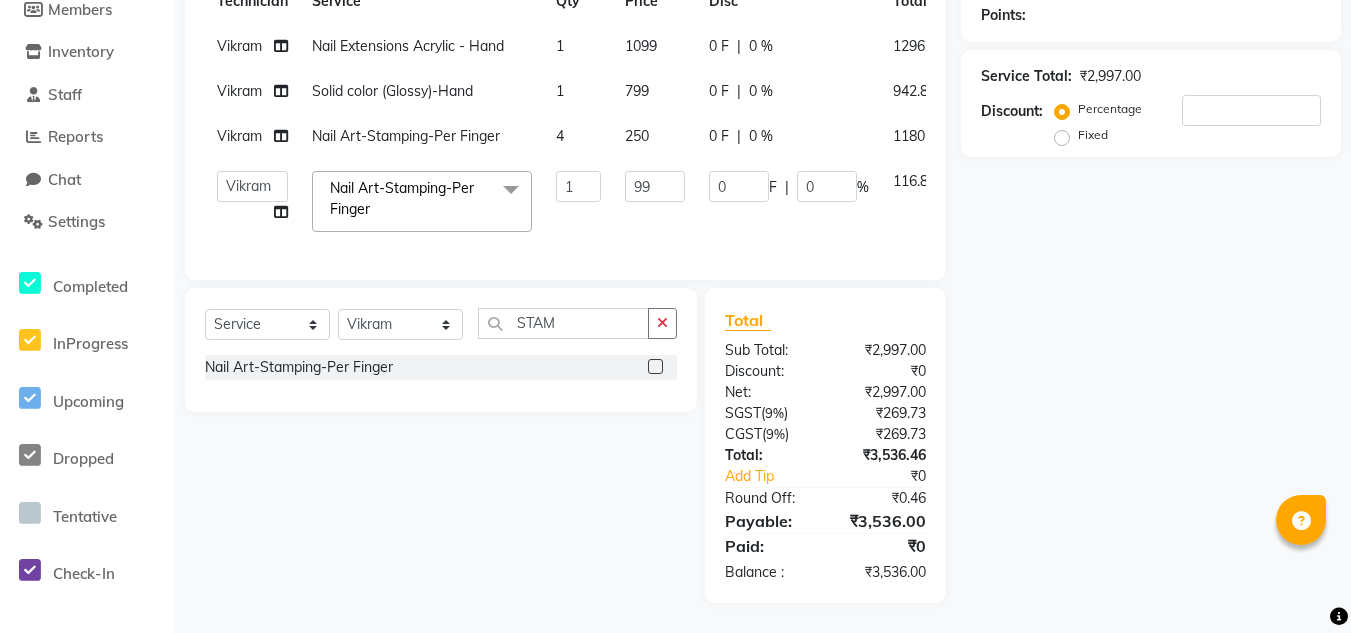 scroll, scrollTop: 321, scrollLeft: 0, axis: vertical 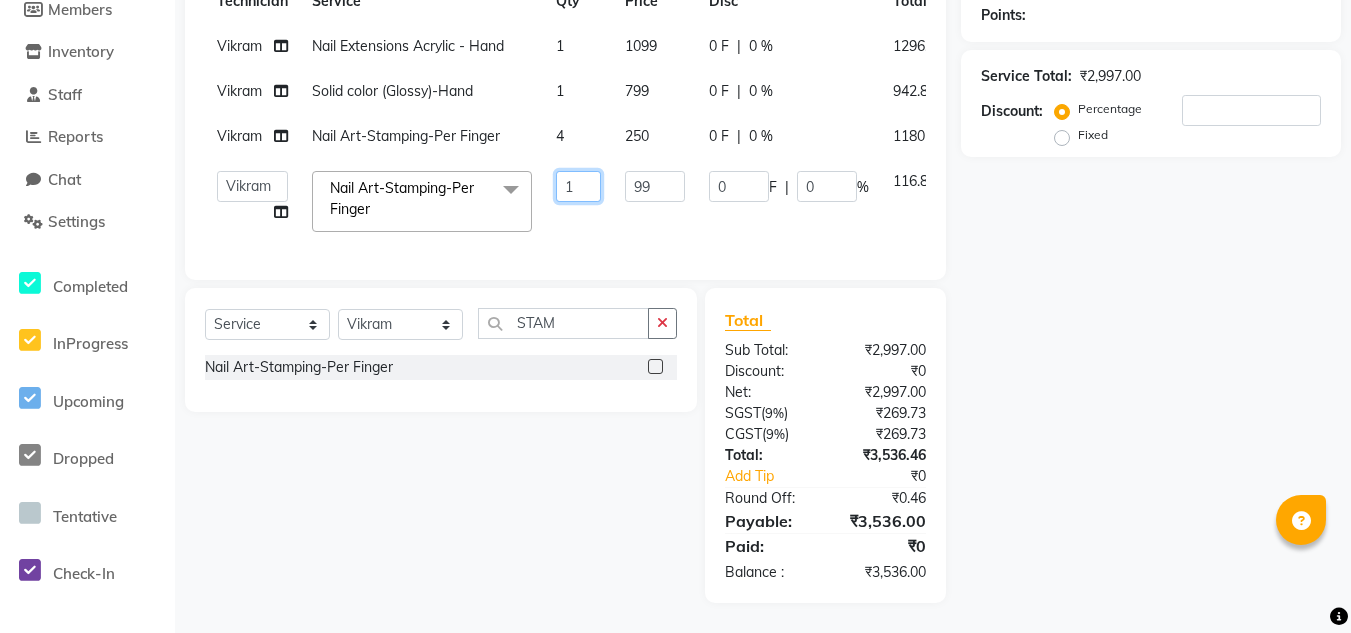 click on "1" 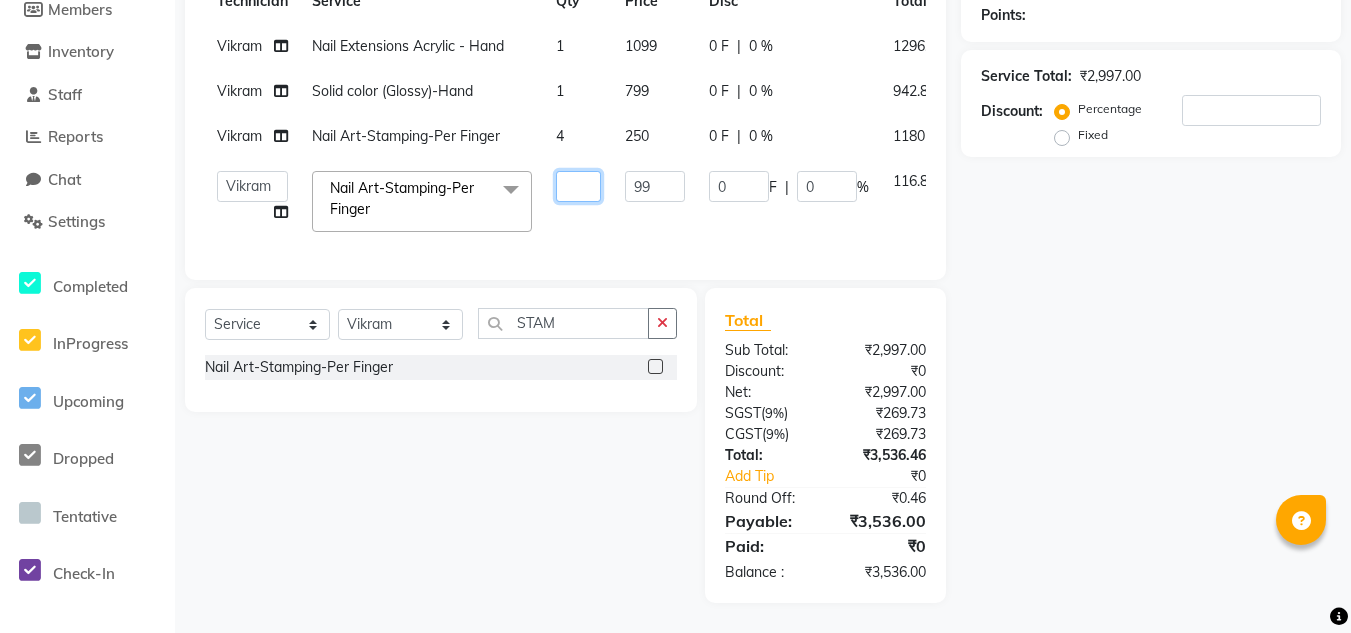 type on "4" 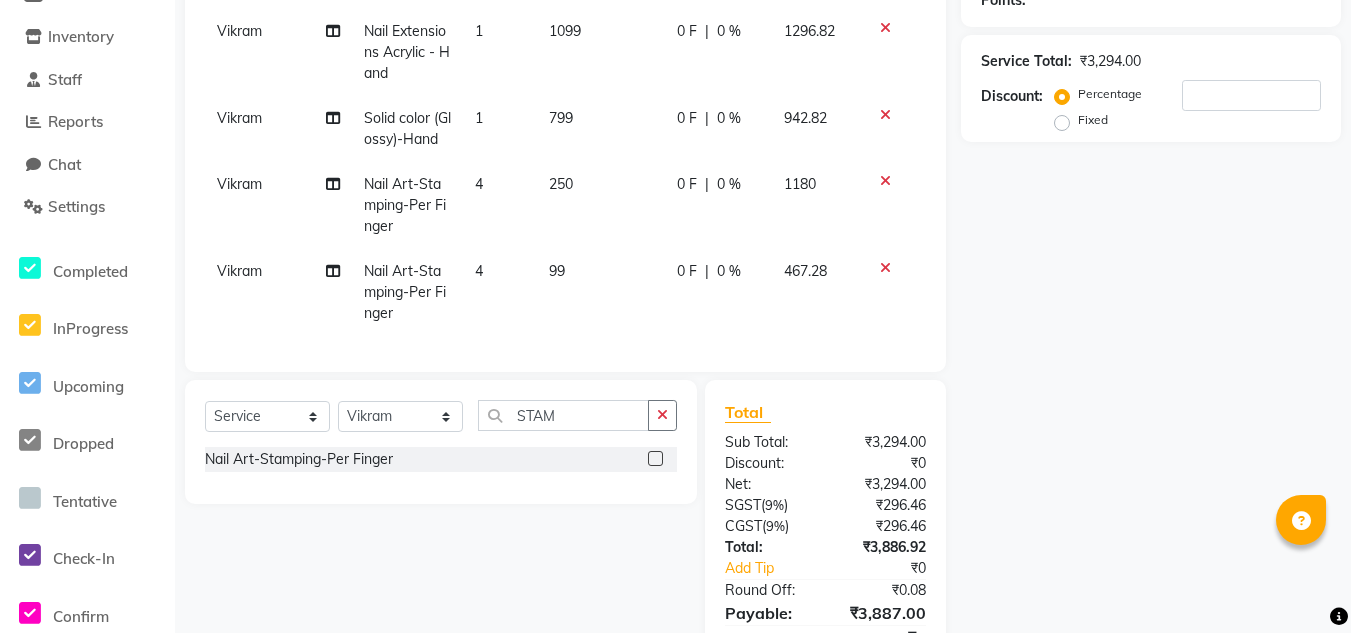 drag, startPoint x: 566, startPoint y: 261, endPoint x: 579, endPoint y: 263, distance: 13.152946 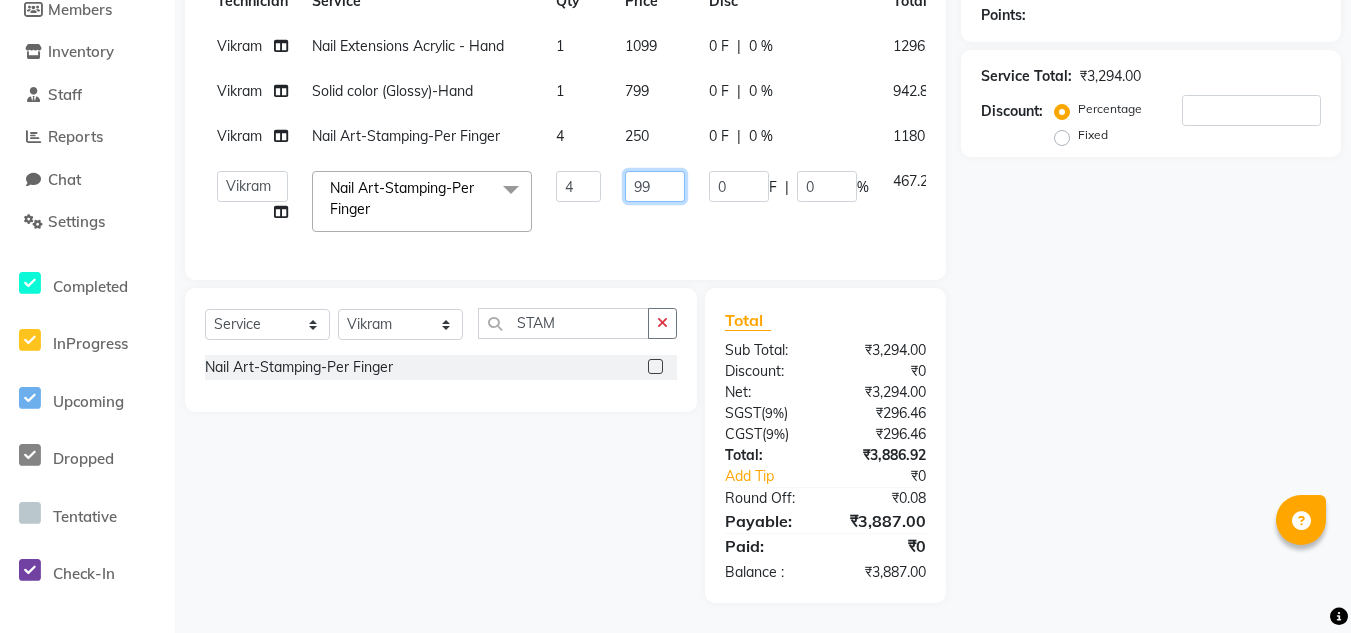 click on "99" 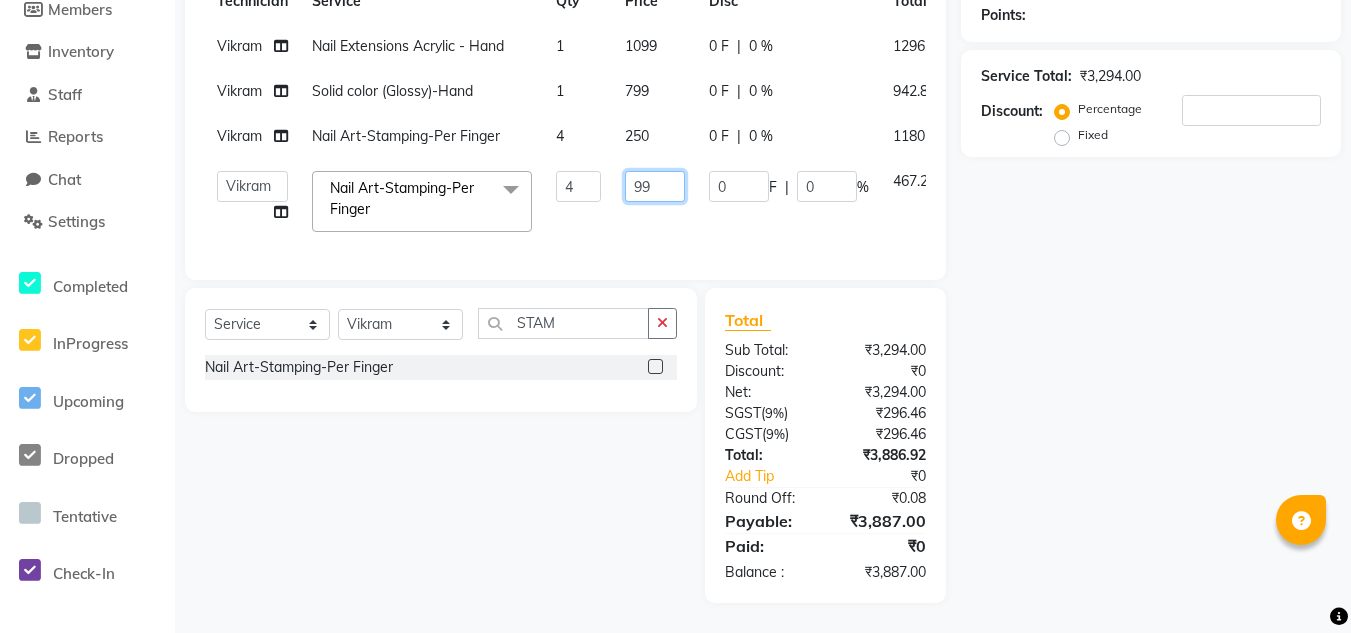 type on "9" 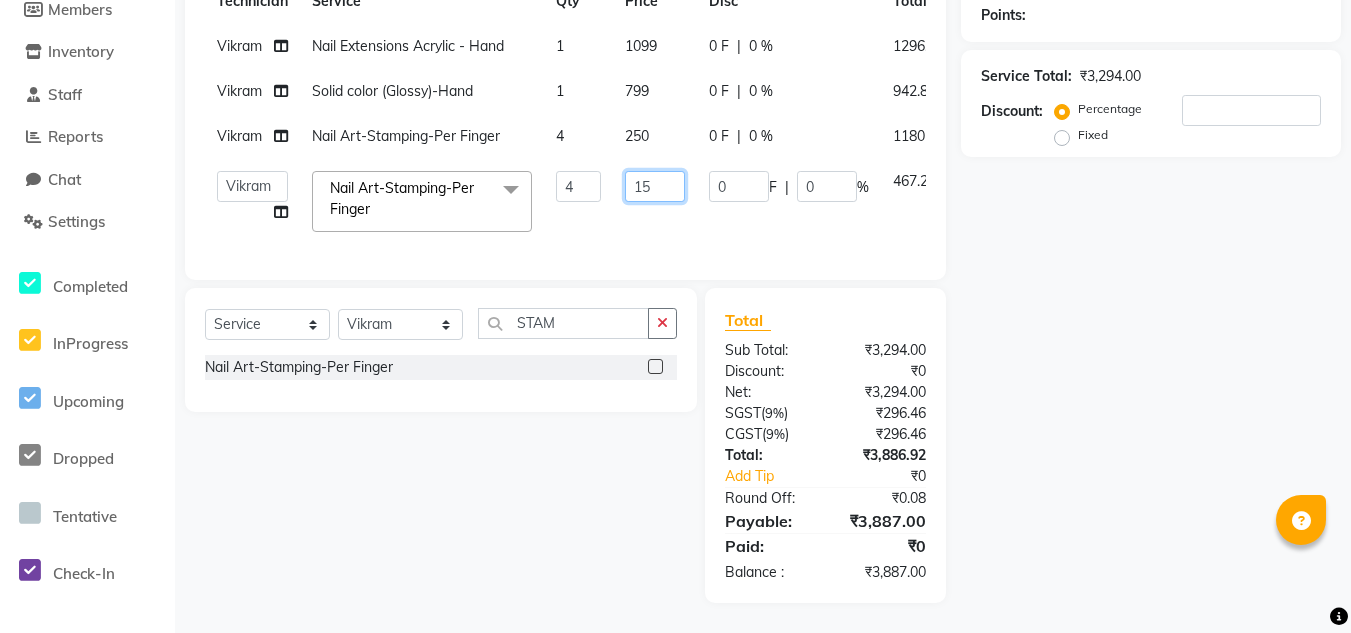 type on "150" 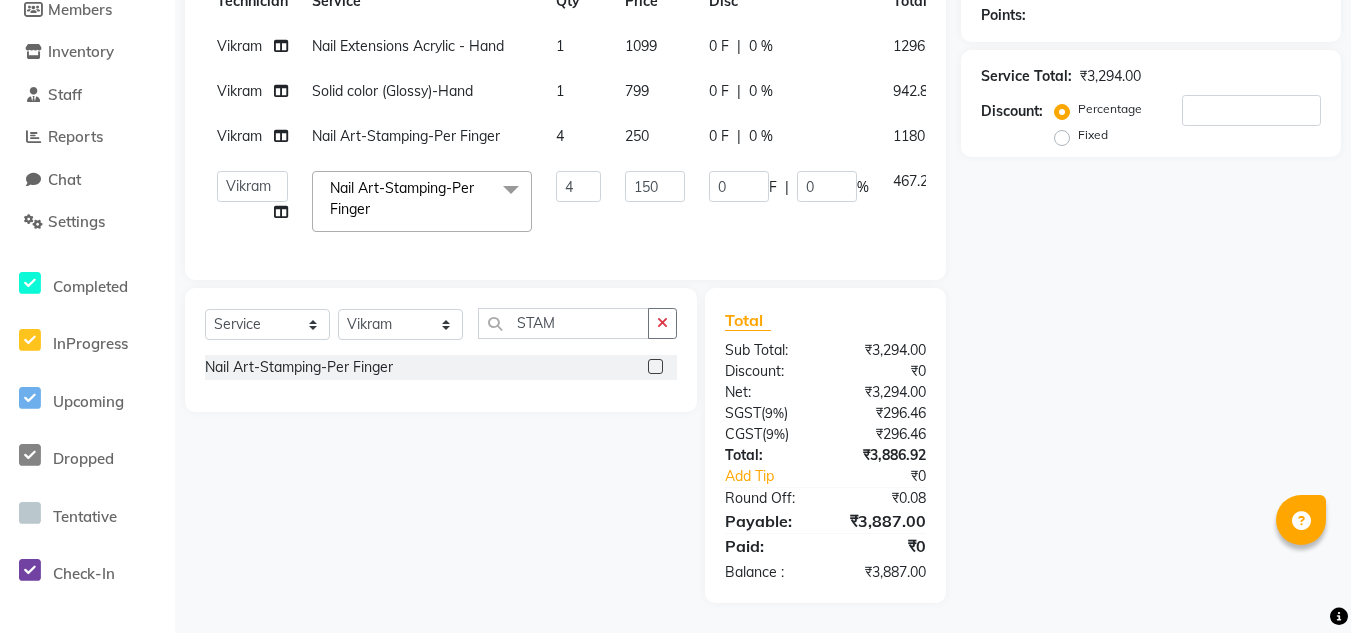 click on "Name: Membership: Total Visits: Card on file: Last Visit:  Points:  Service Total:  ₹3,294.00  Discount:  Percentage   Fixed" 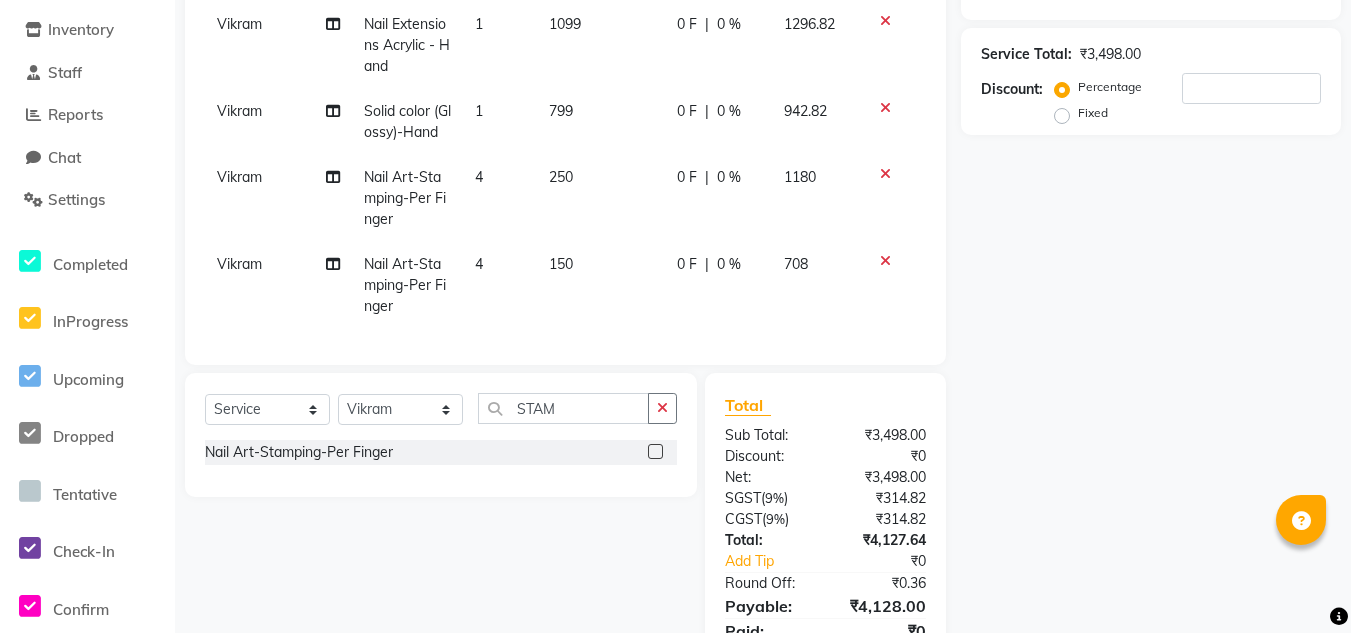 scroll, scrollTop: 428, scrollLeft: 0, axis: vertical 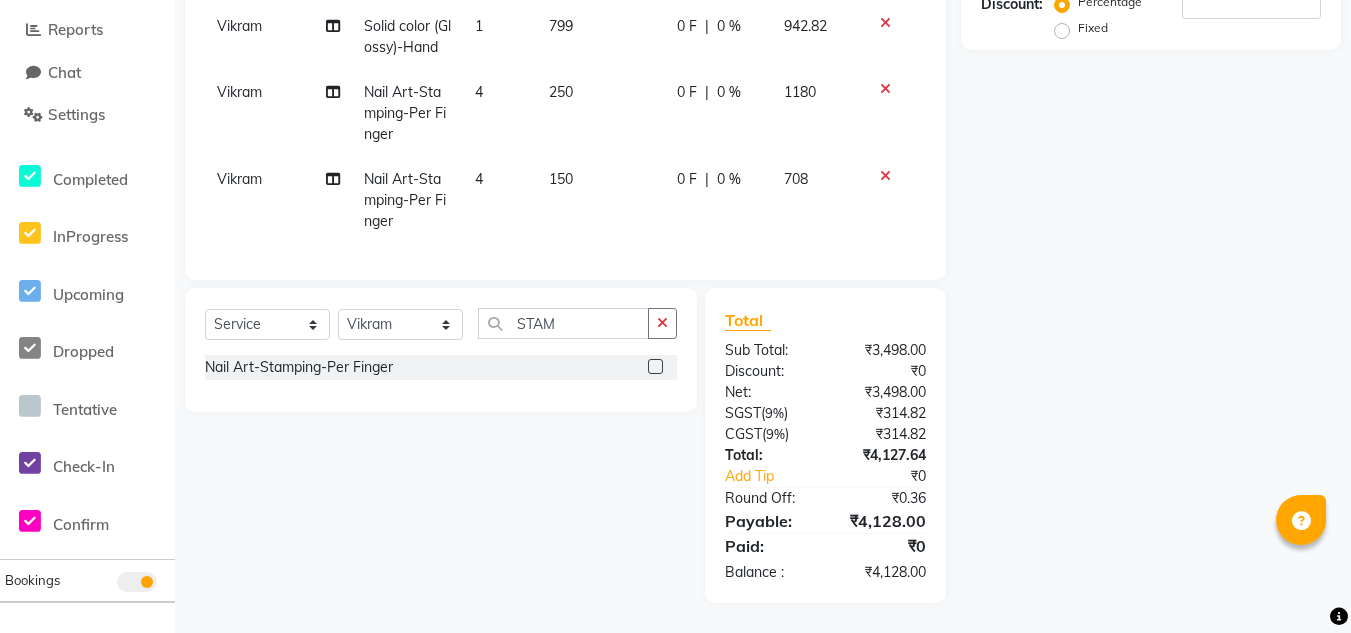 click 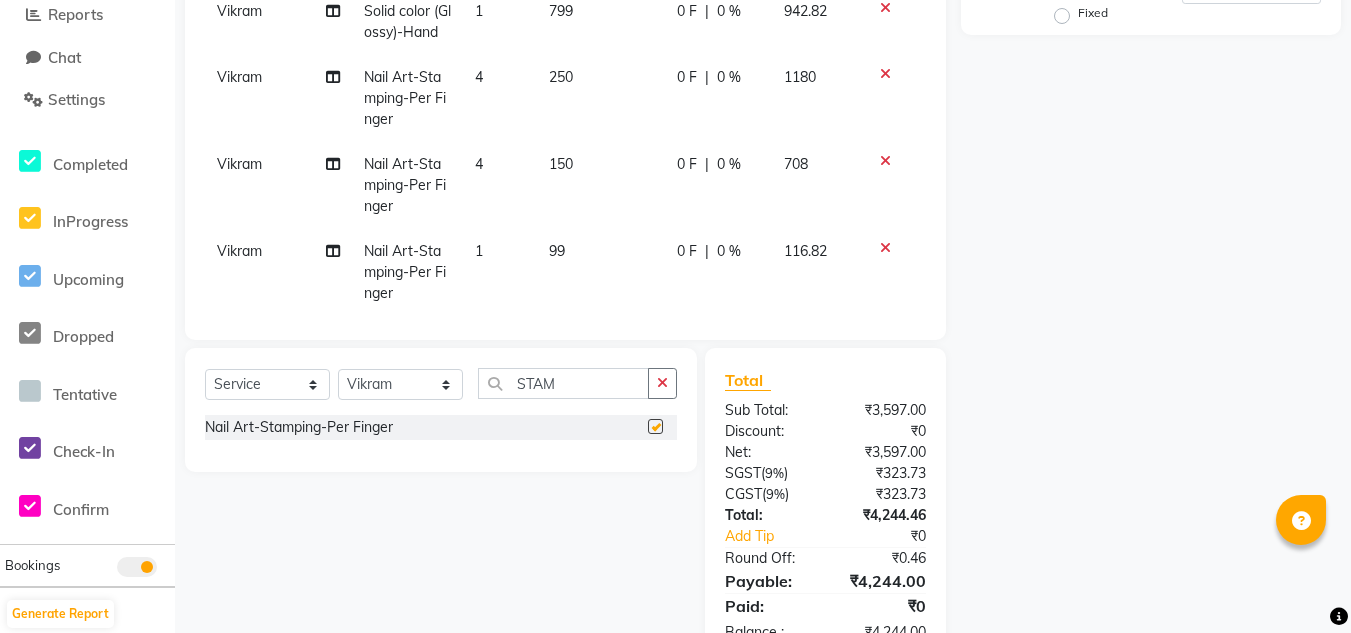 checkbox on "false" 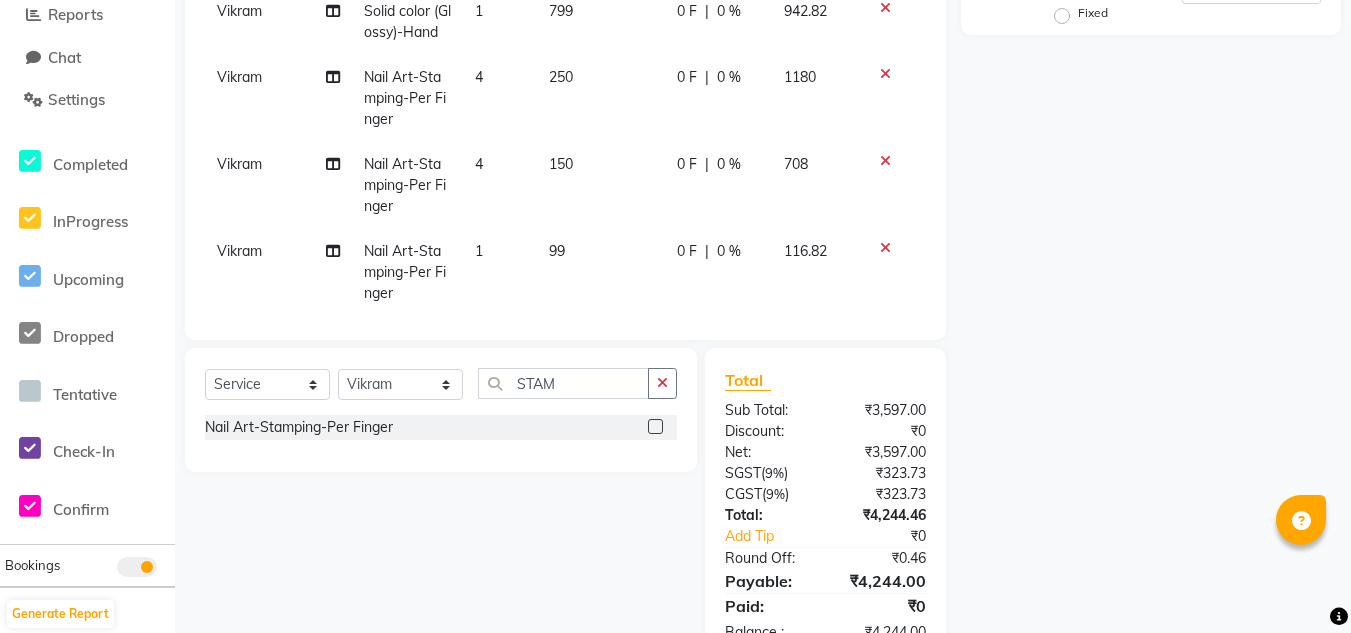 click on "1" 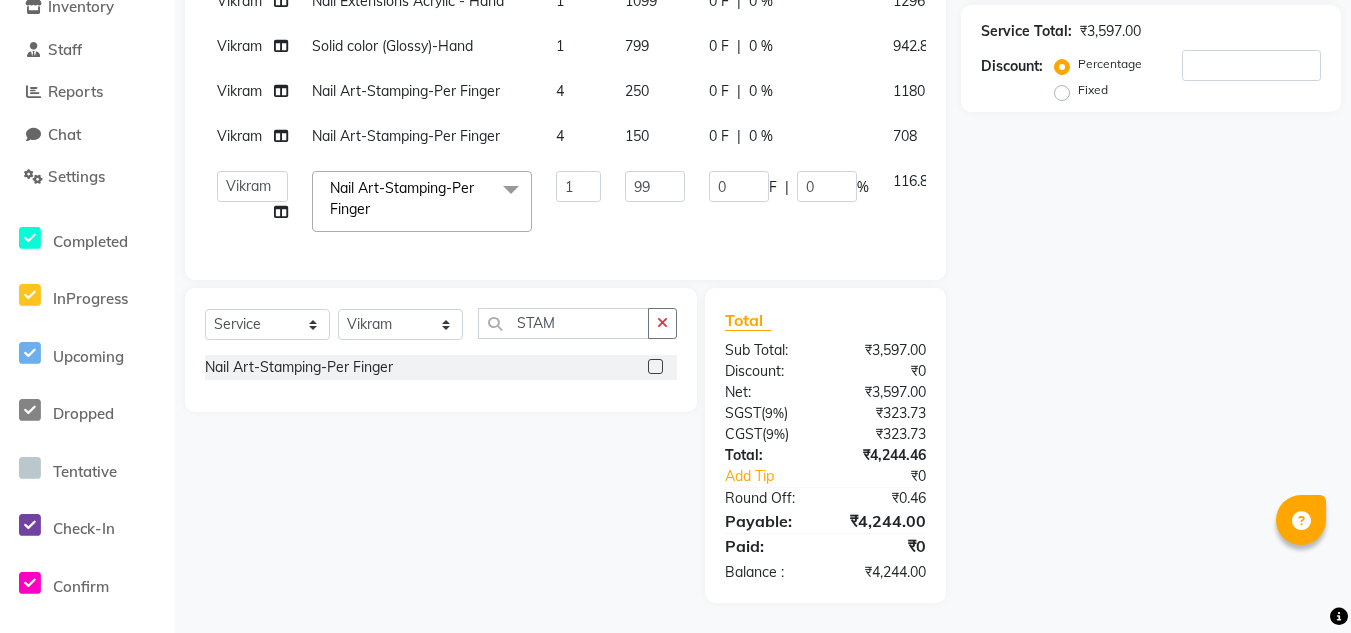 scroll, scrollTop: 366, scrollLeft: 0, axis: vertical 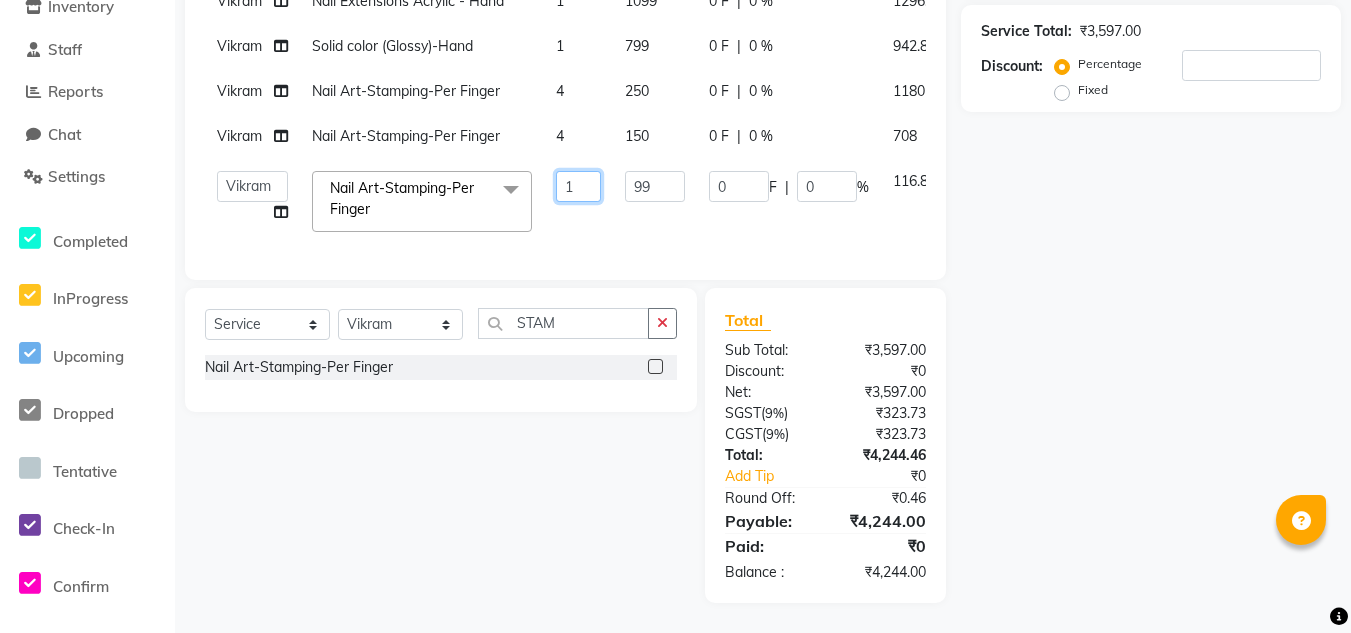 click on "1" 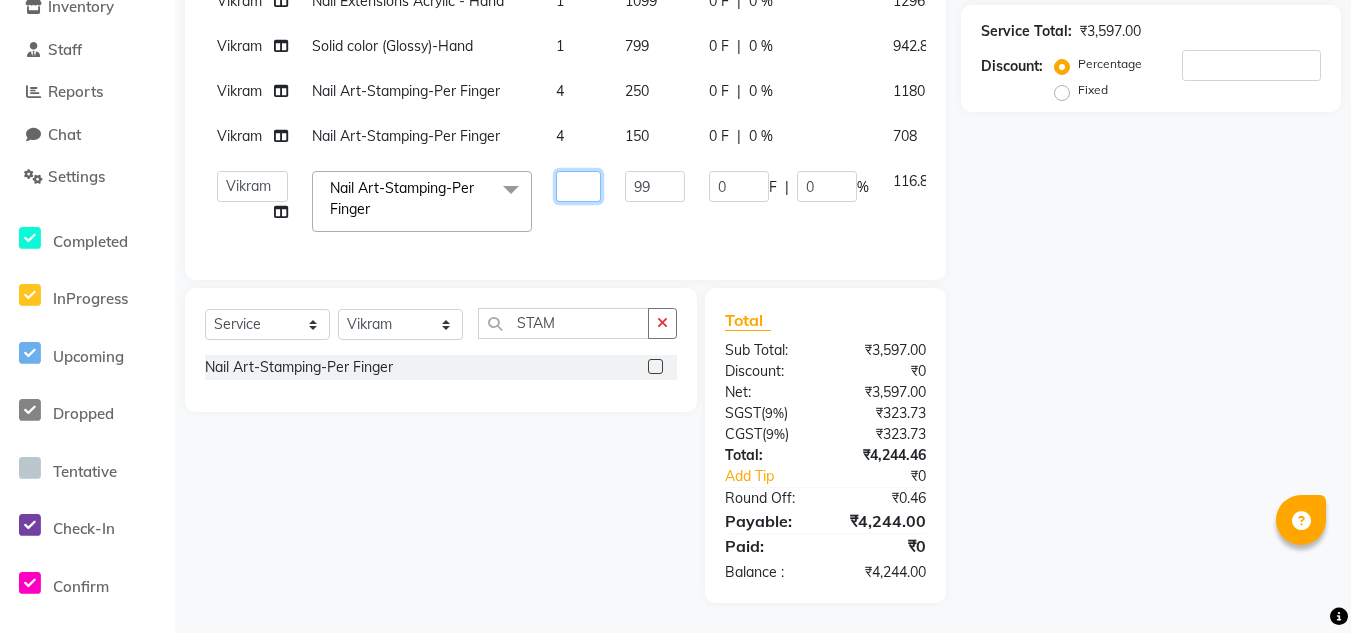 type on "2" 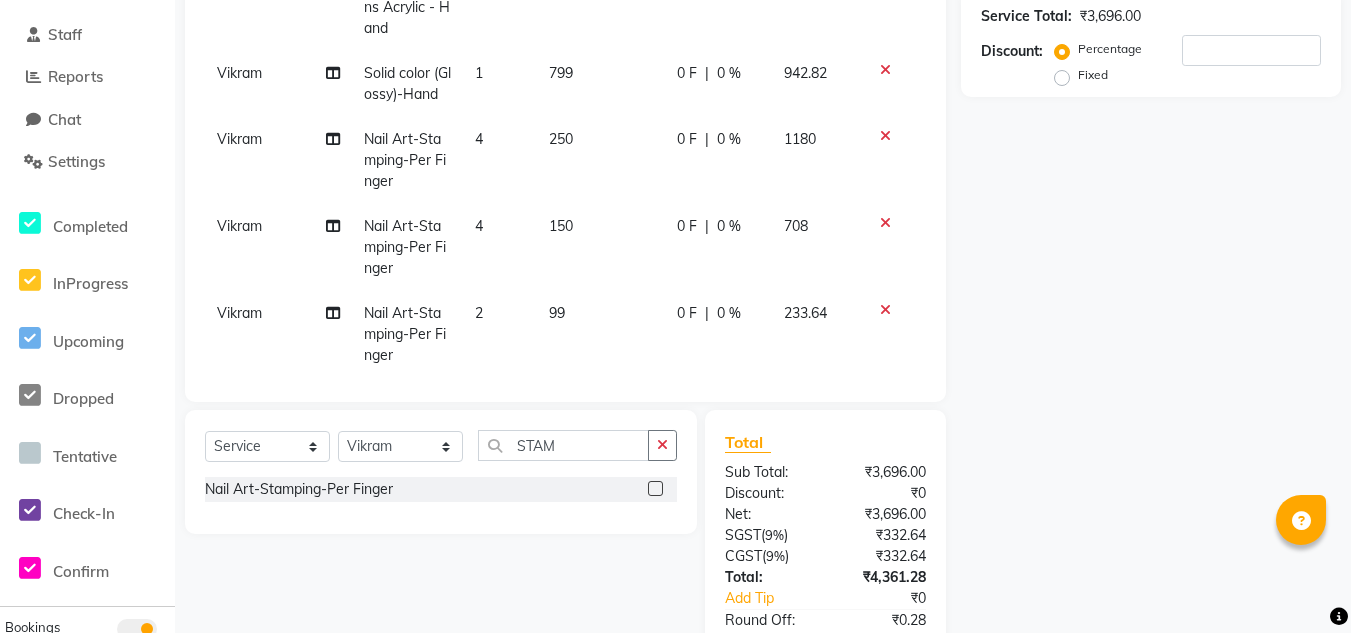 click on "99" 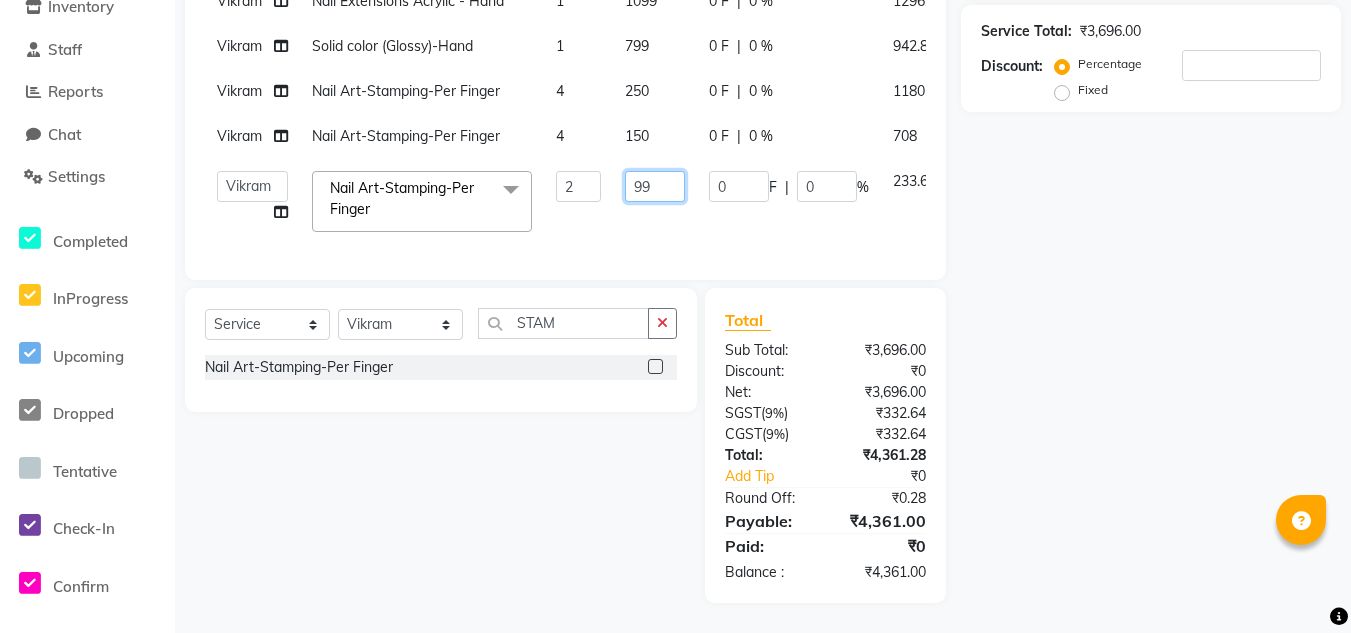 click on "99" 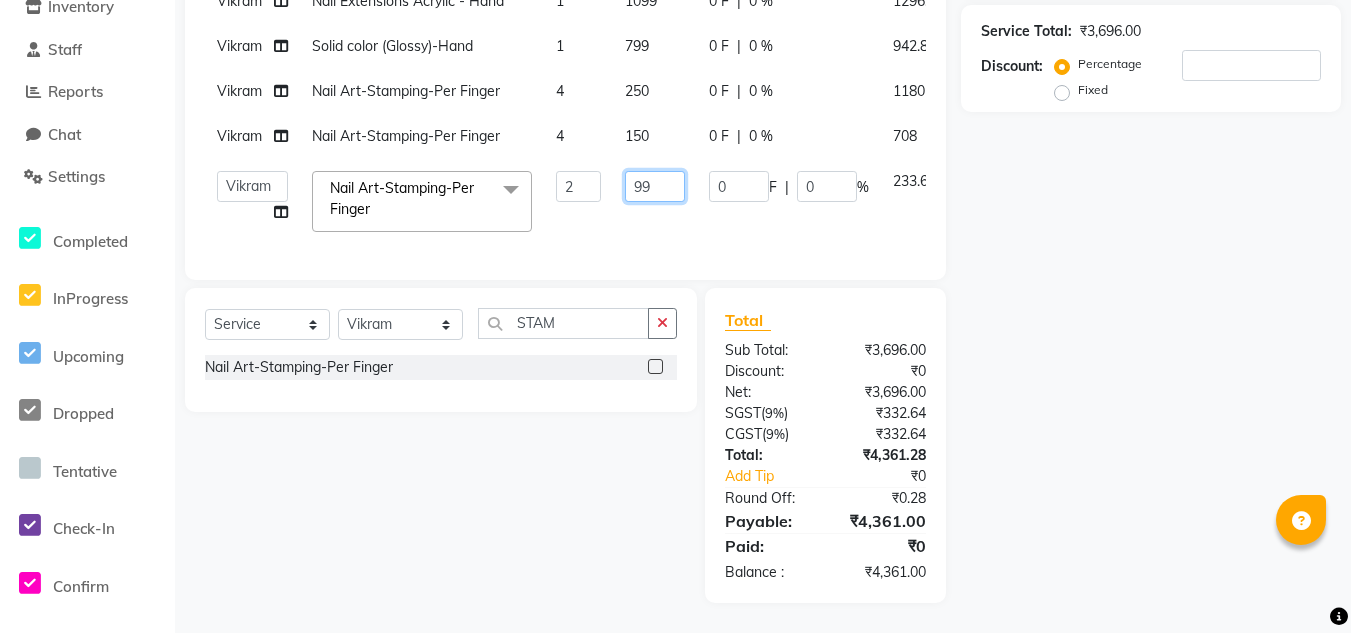 type on "9" 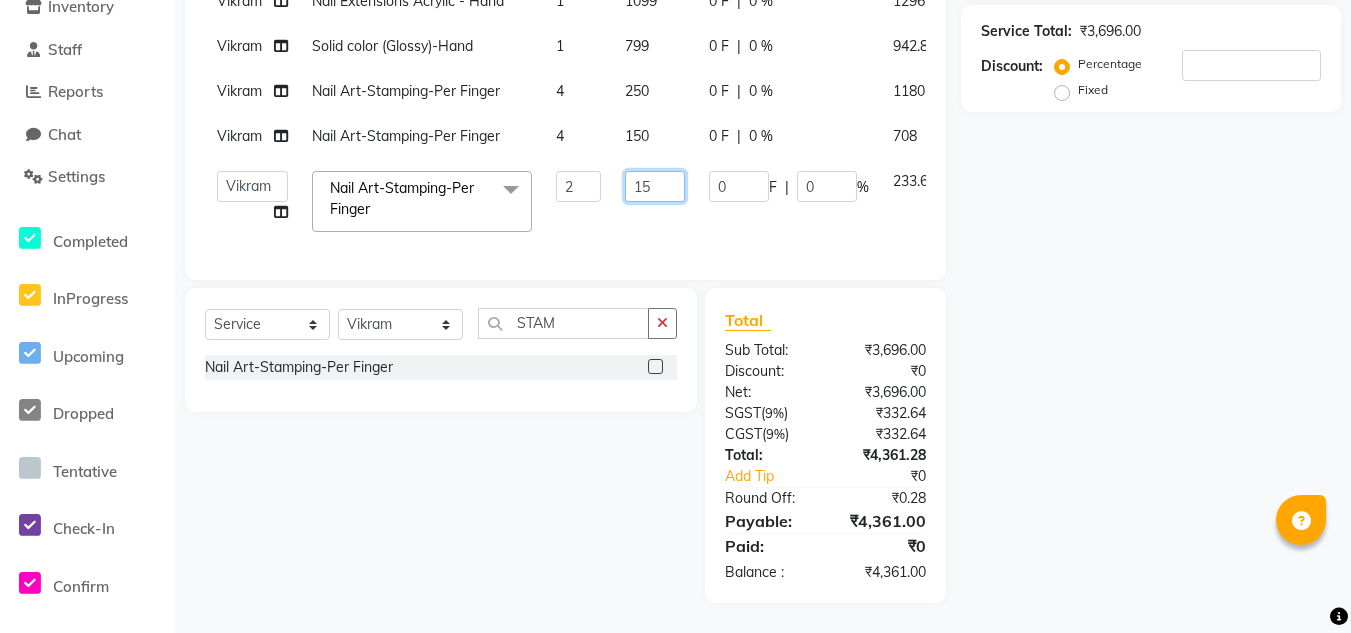 type on "1" 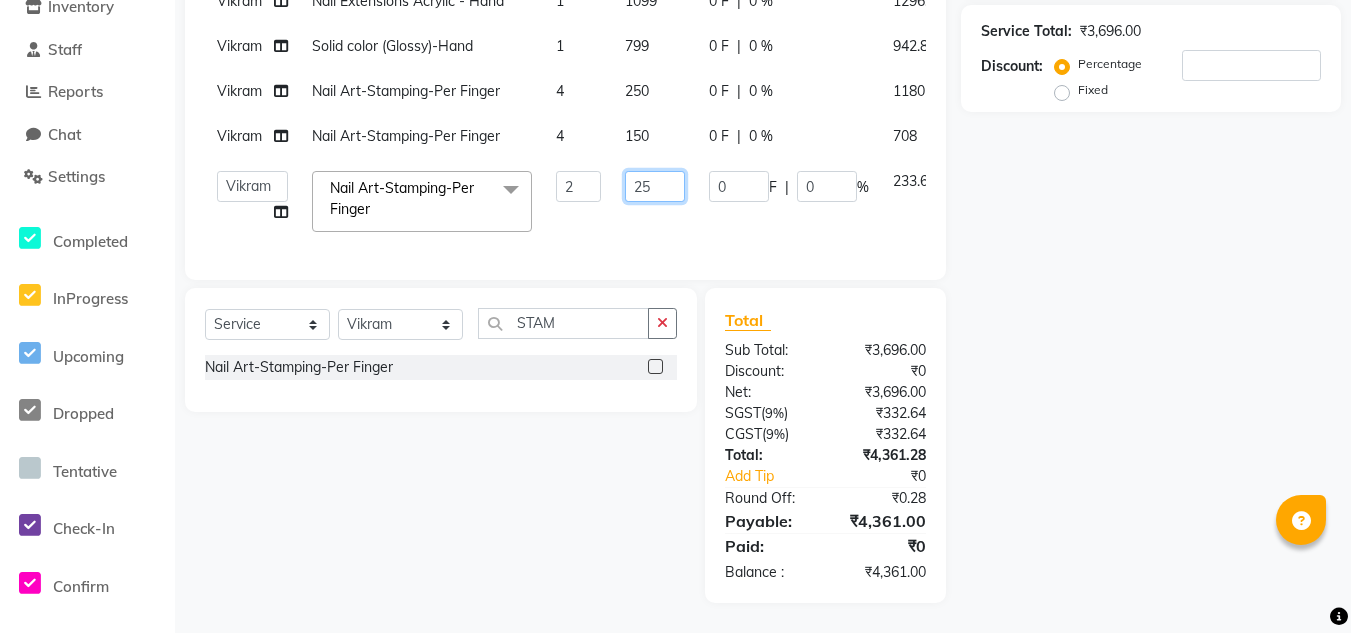 type on "250" 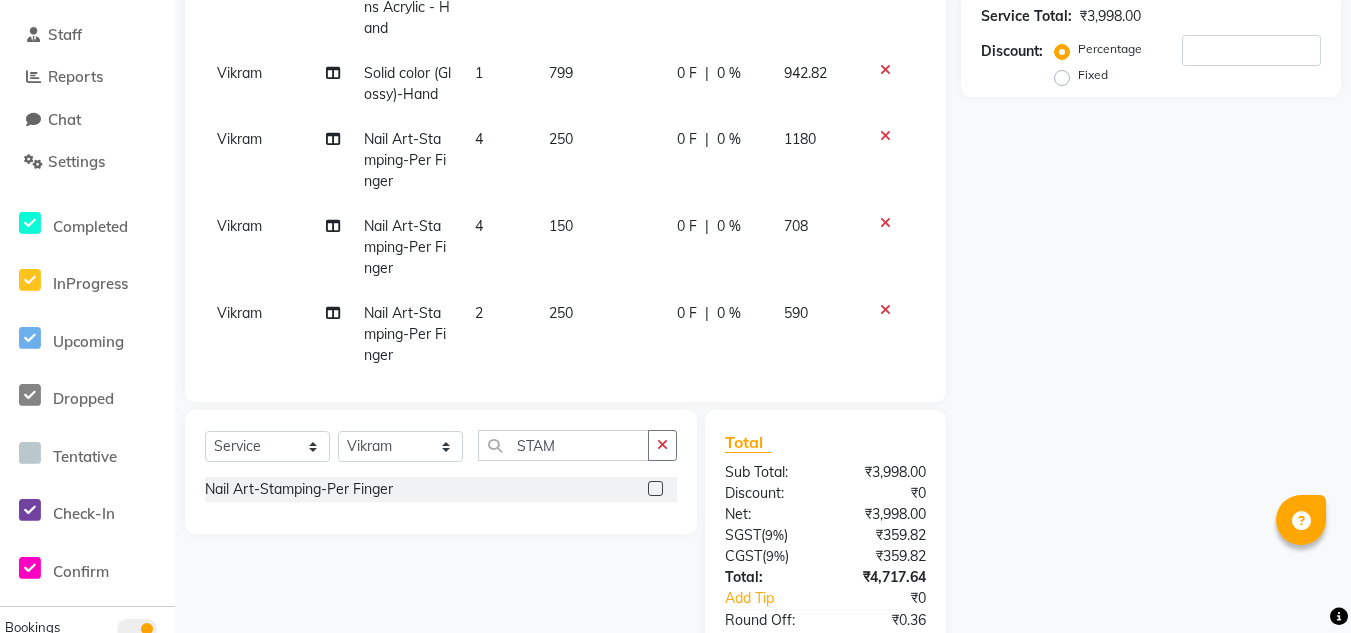 click on "Vikram Nail Extensions Acrylic - Hand 1 1099 0 F | 0 % 1296.82 Vikram Solid color (Glossy)-Hand 1 799 0 F | 0 % 942.82 Vikram Nail Art-Stamping-Per Finger 4 250 0 F | 0 % 1180 Vikram Nail Art-Stamping-Per Finger 4 150 0 F | 0 % 708 Vikram Nail Art-Stamping-Per Finger 2 250 0 F | 0 % 590" 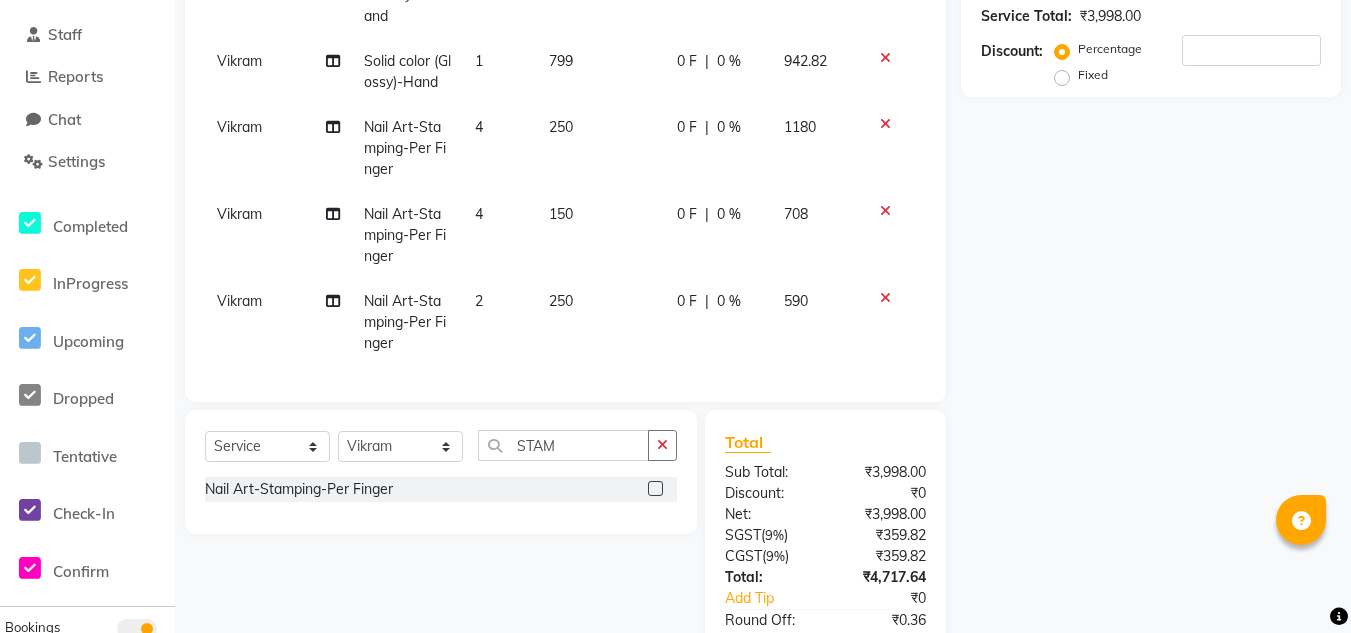 scroll, scrollTop: 48, scrollLeft: 0, axis: vertical 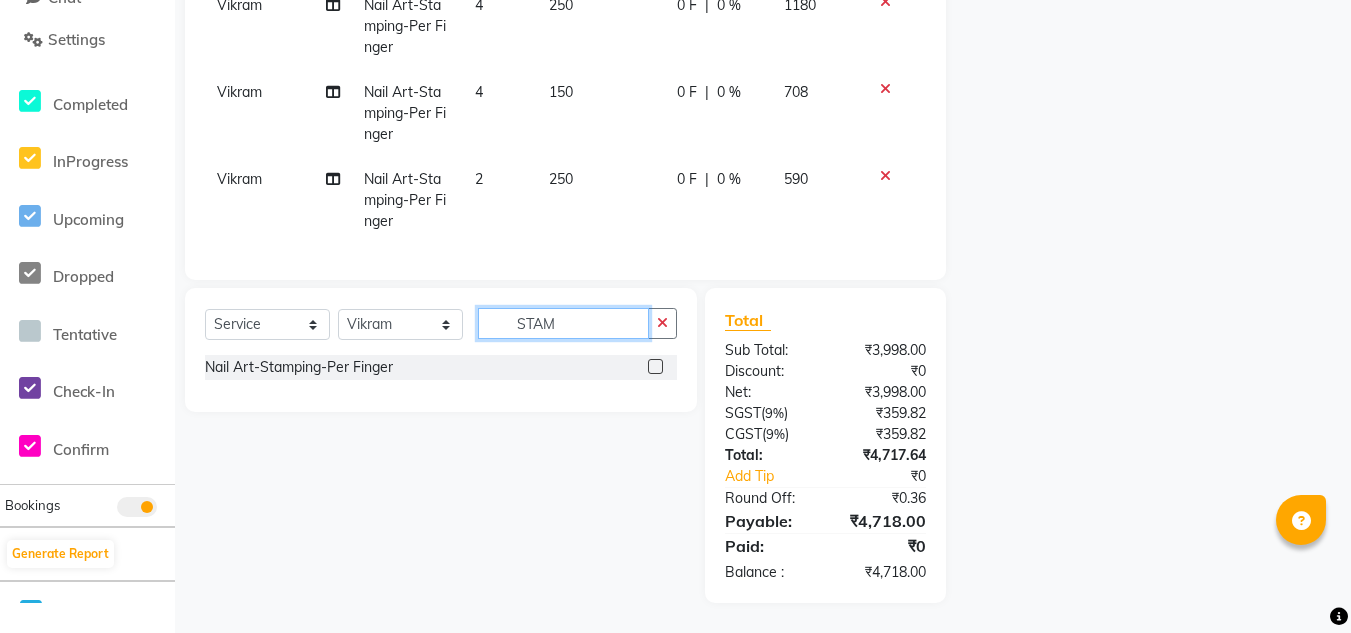 click on "STAM" 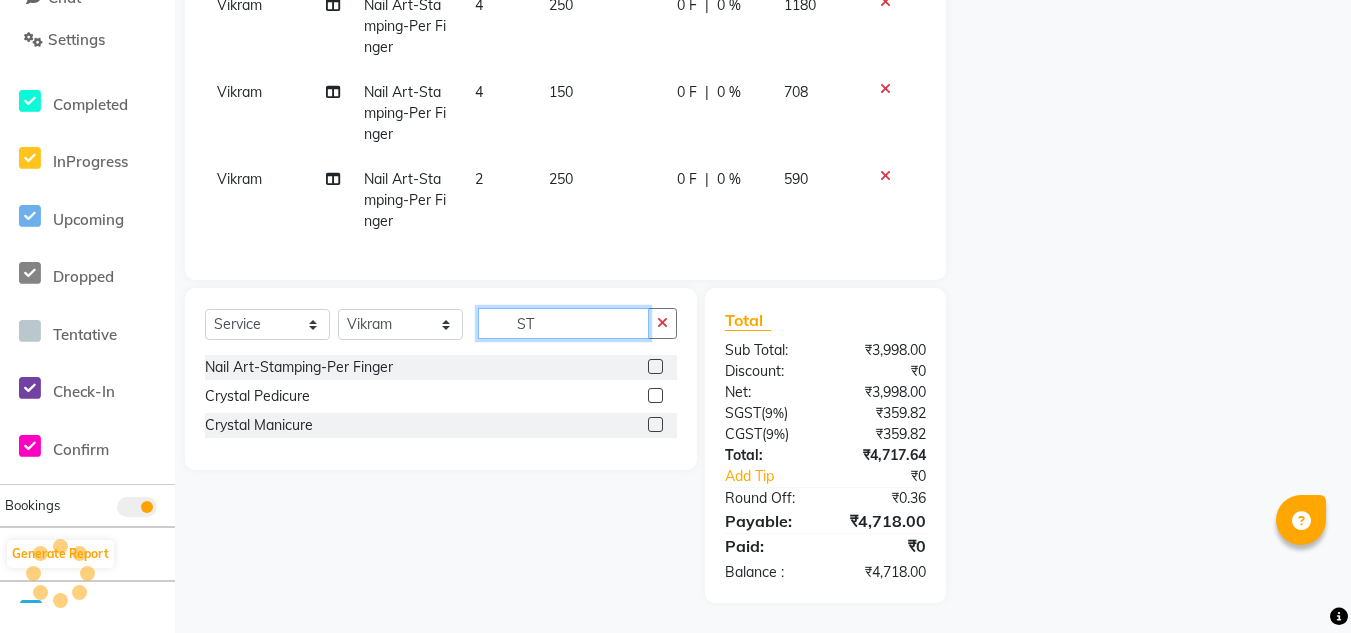 type on "S" 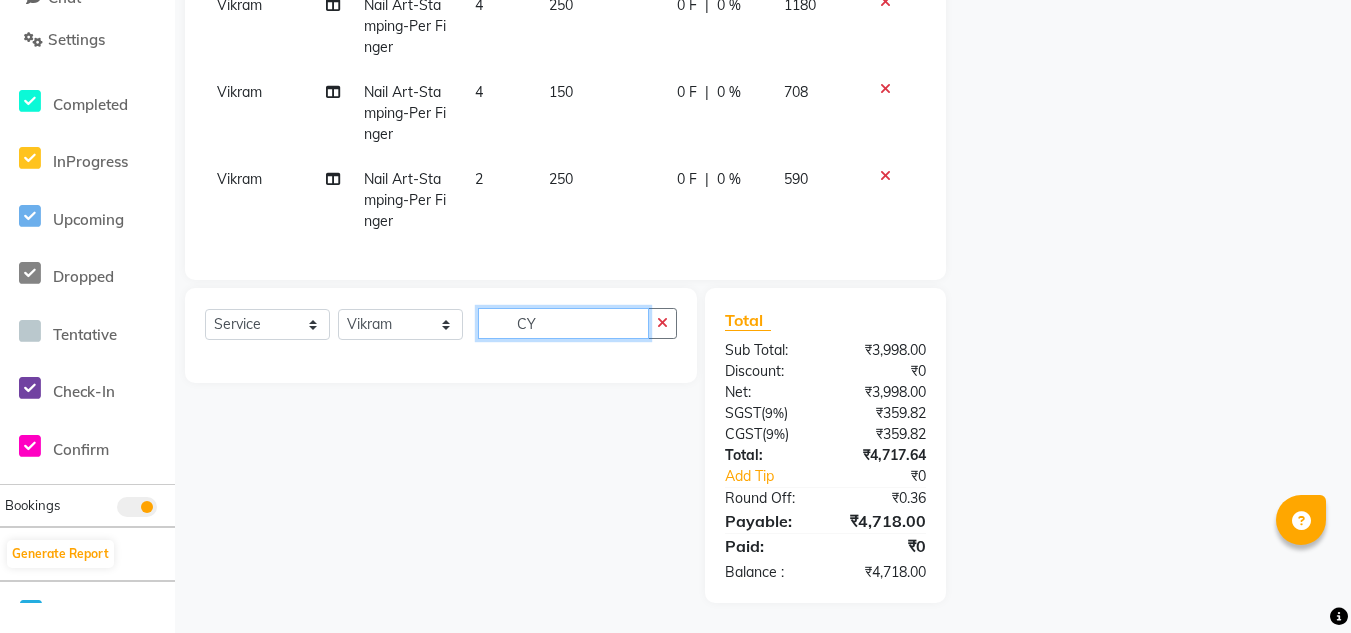 type on "C" 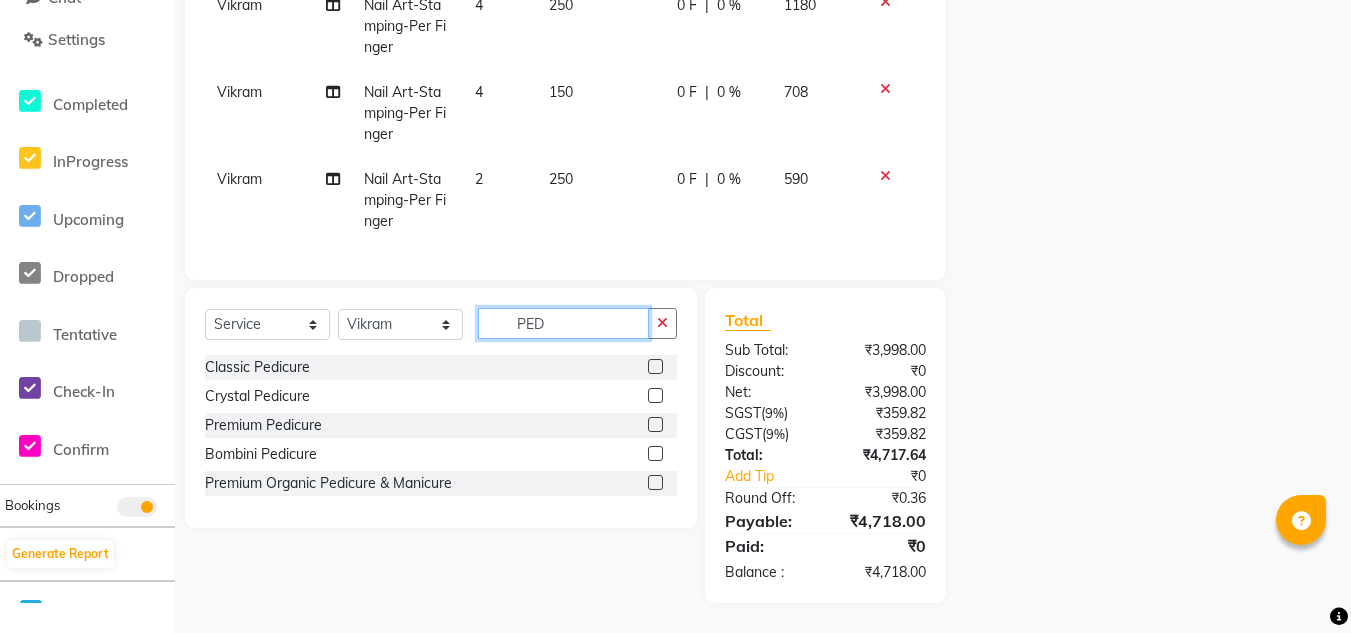 type on "PED" 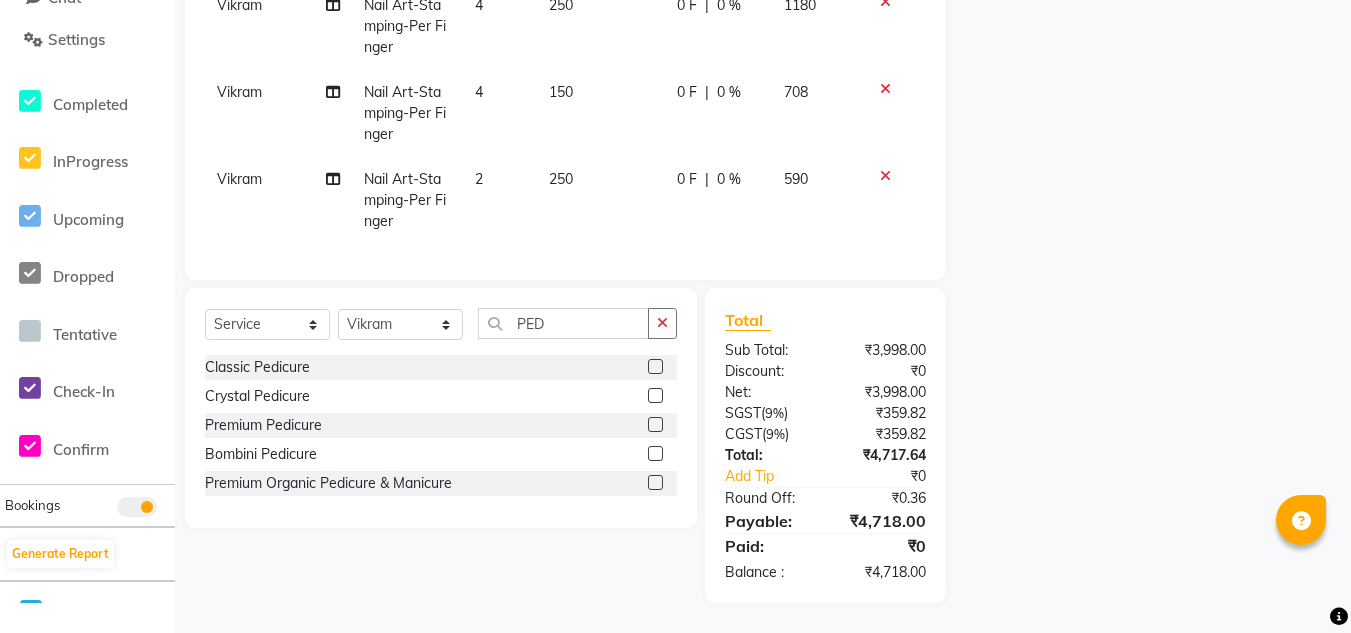 click 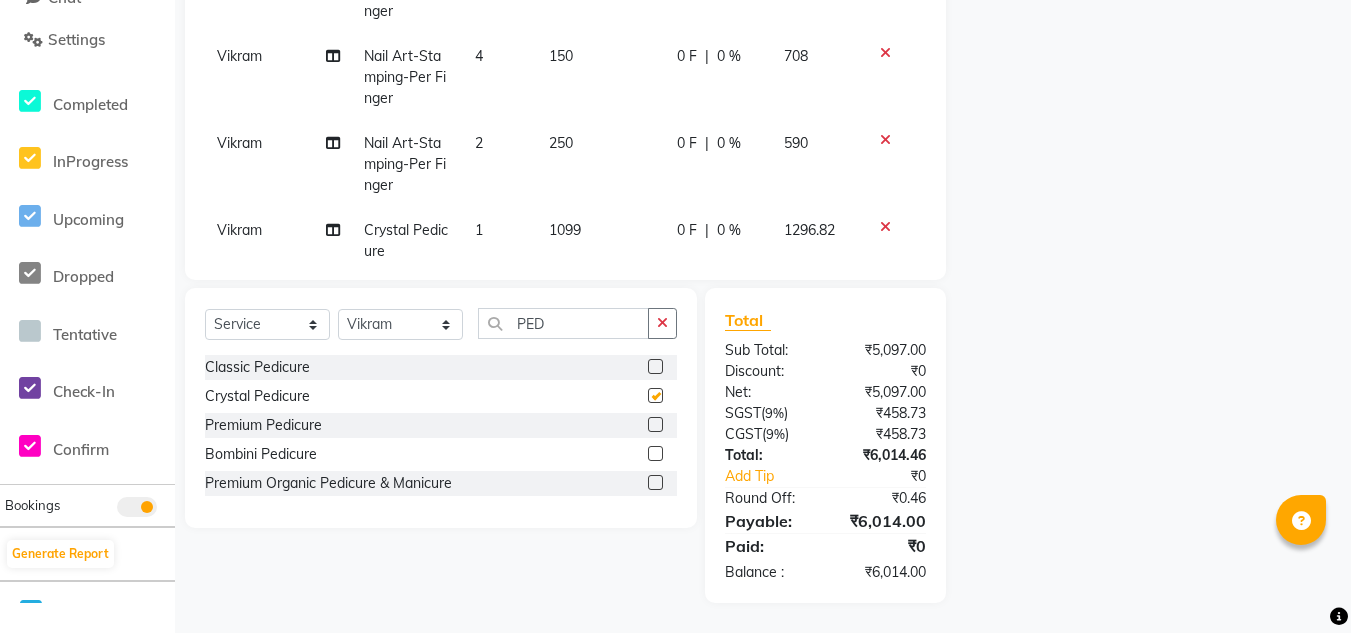 checkbox on "false" 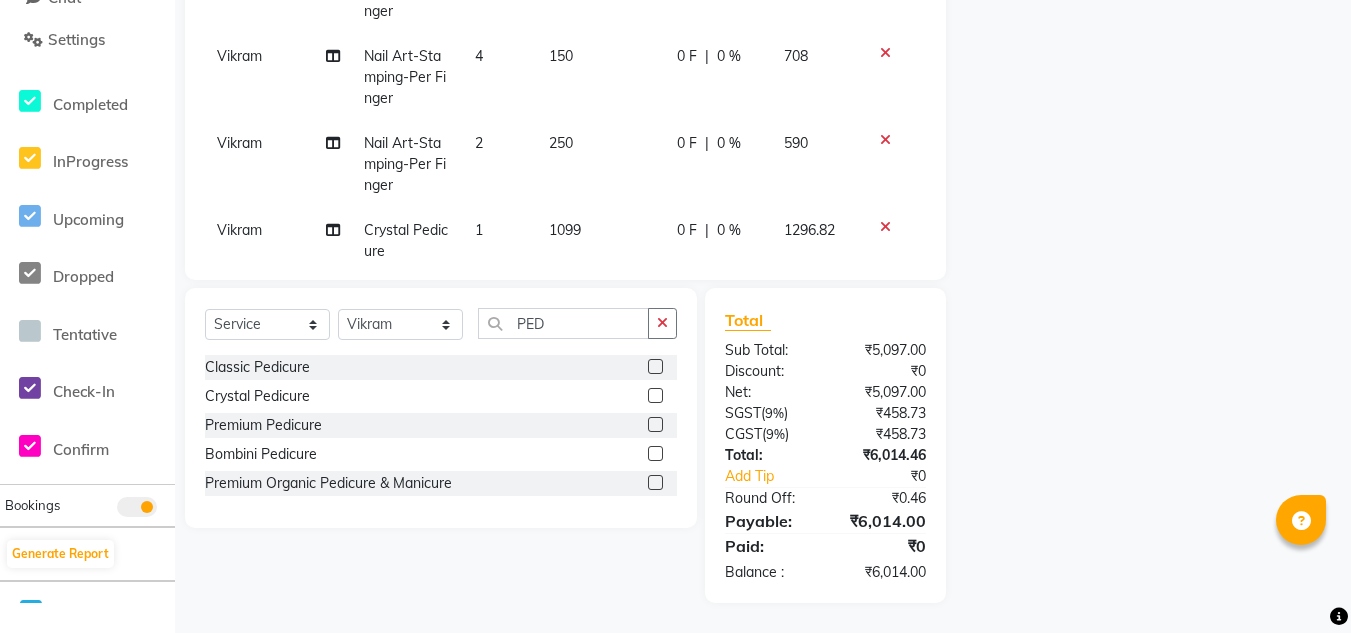click 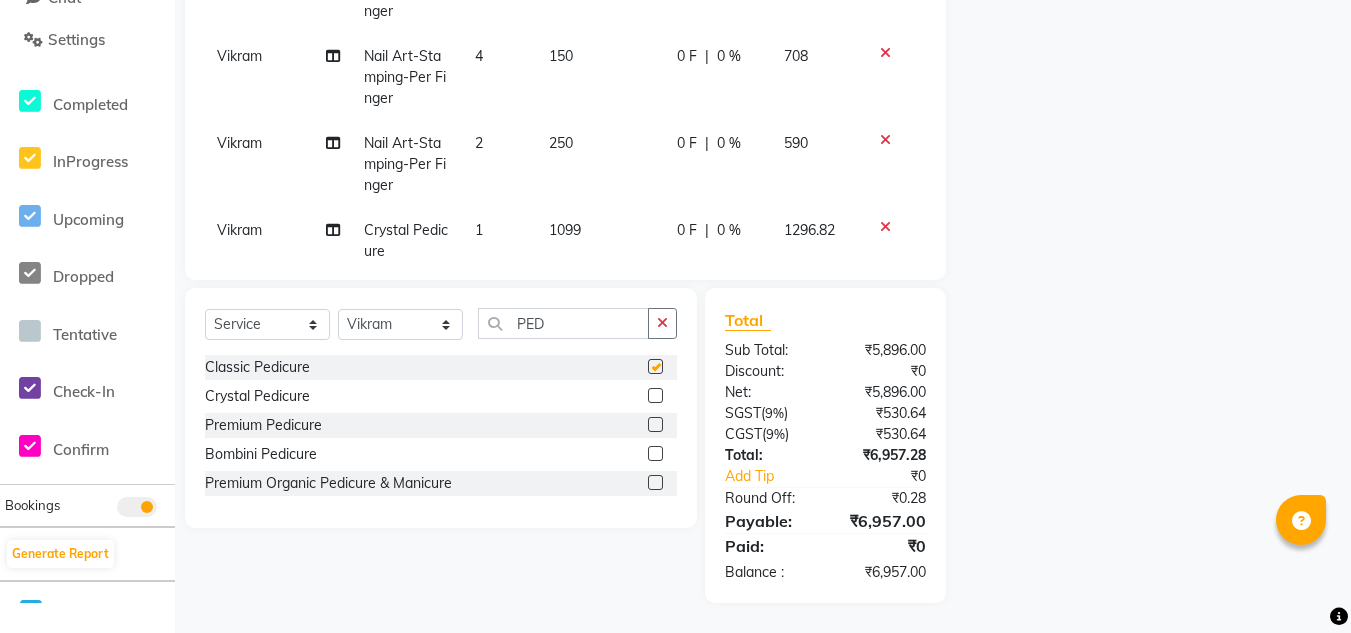 checkbox on "false" 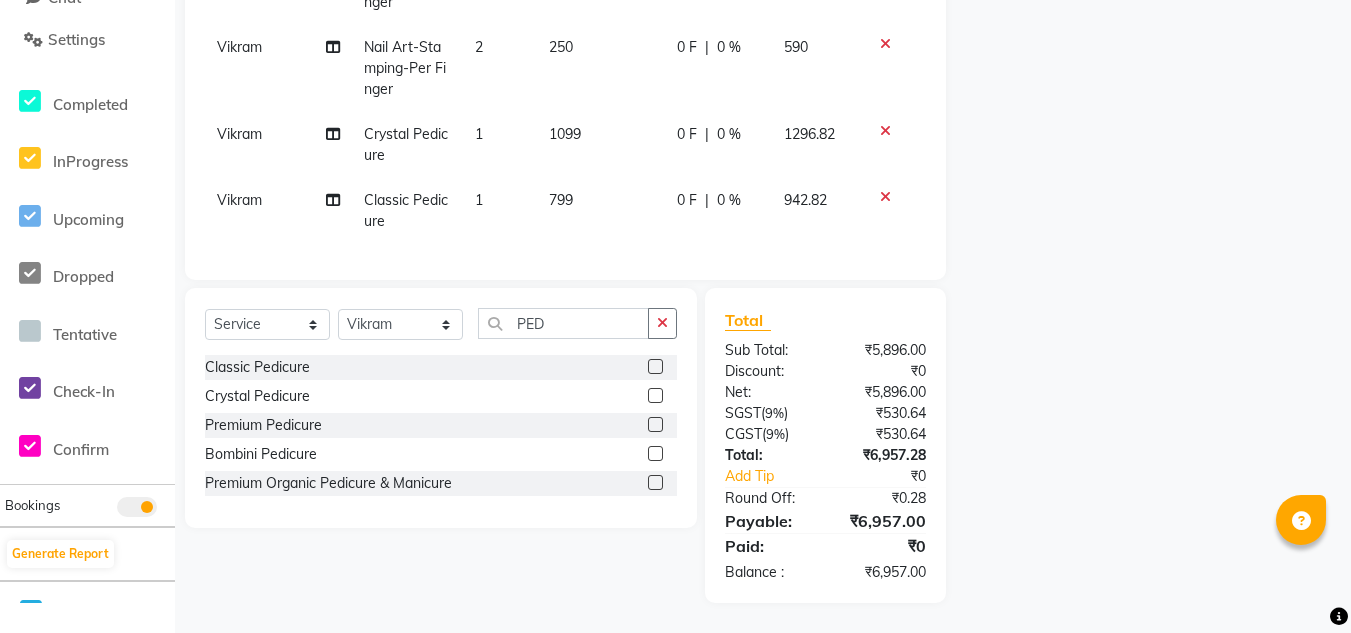scroll, scrollTop: 180, scrollLeft: 0, axis: vertical 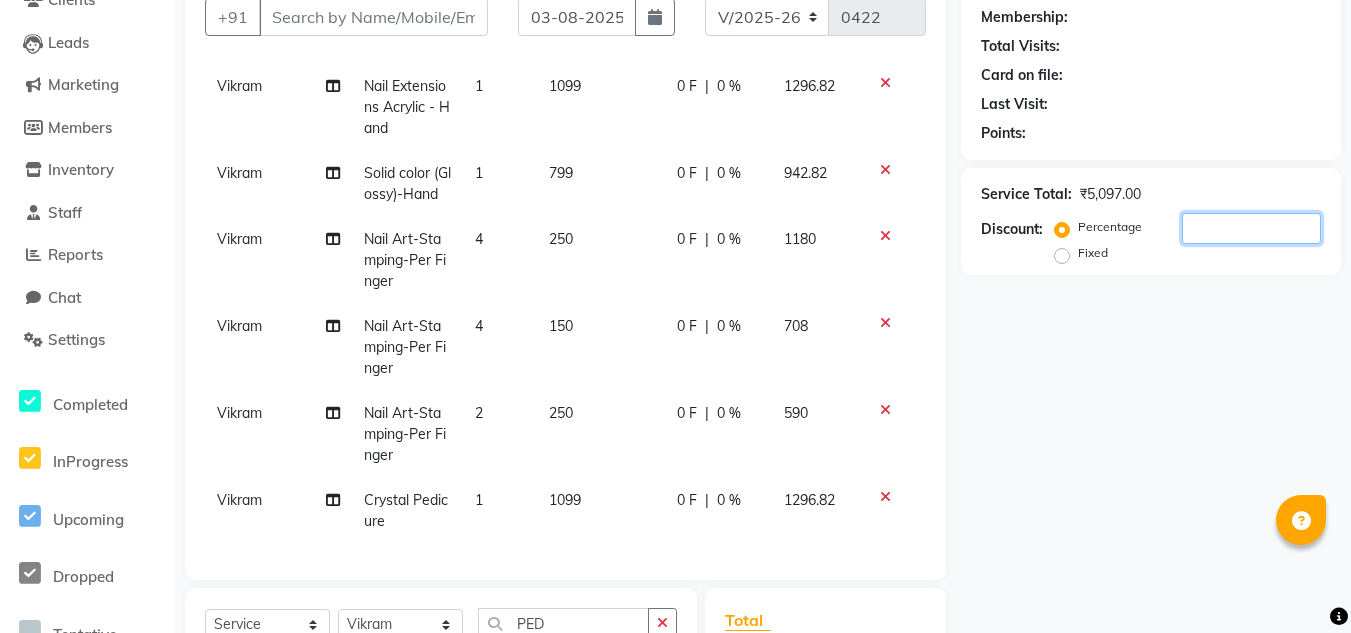 click 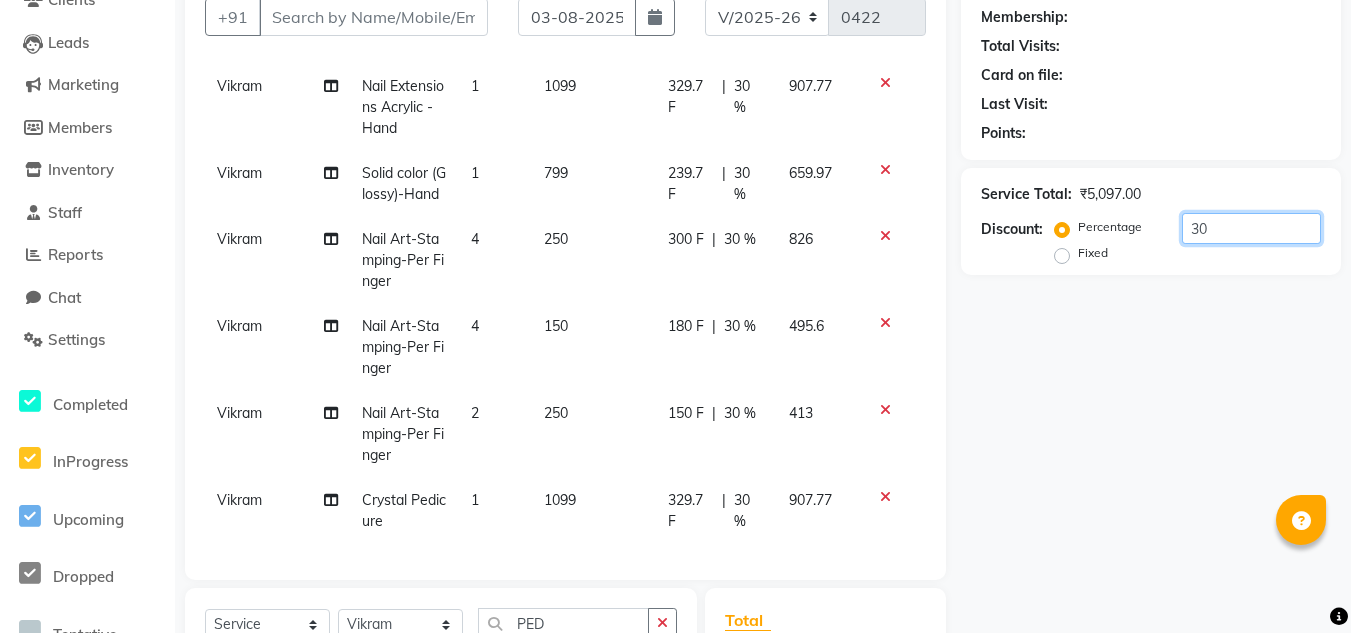 scroll, scrollTop: 488, scrollLeft: 0, axis: vertical 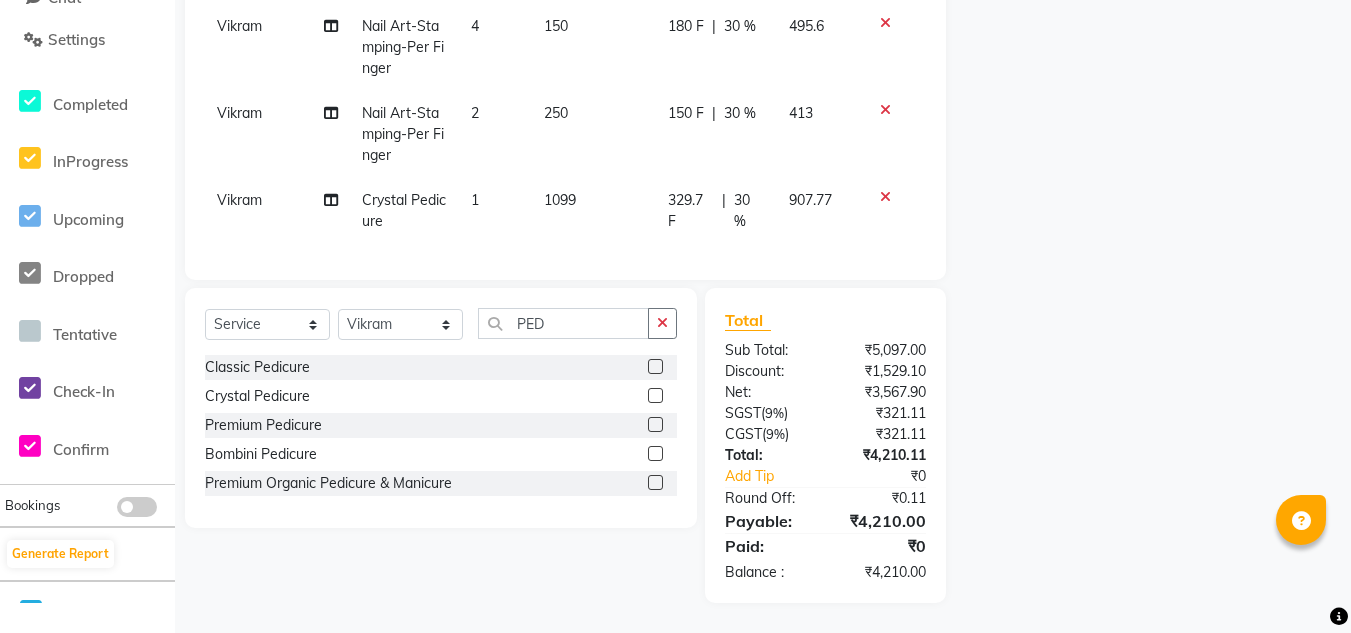 type on "30" 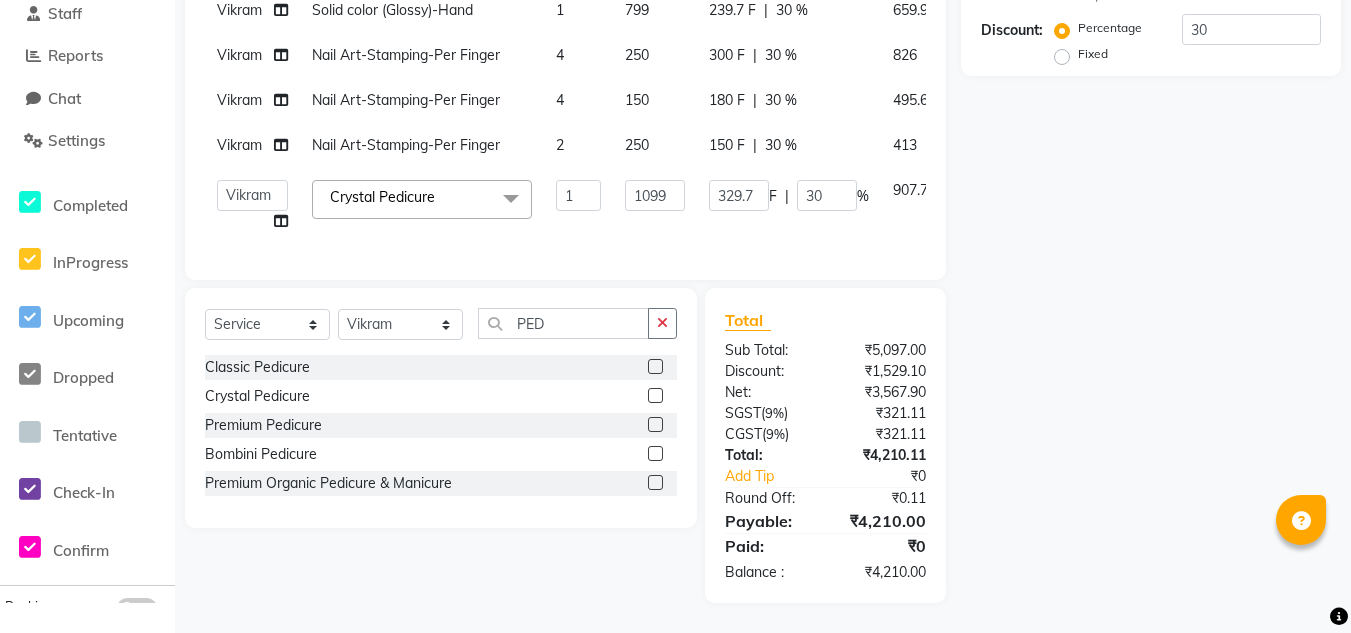 scroll, scrollTop: 402, scrollLeft: 0, axis: vertical 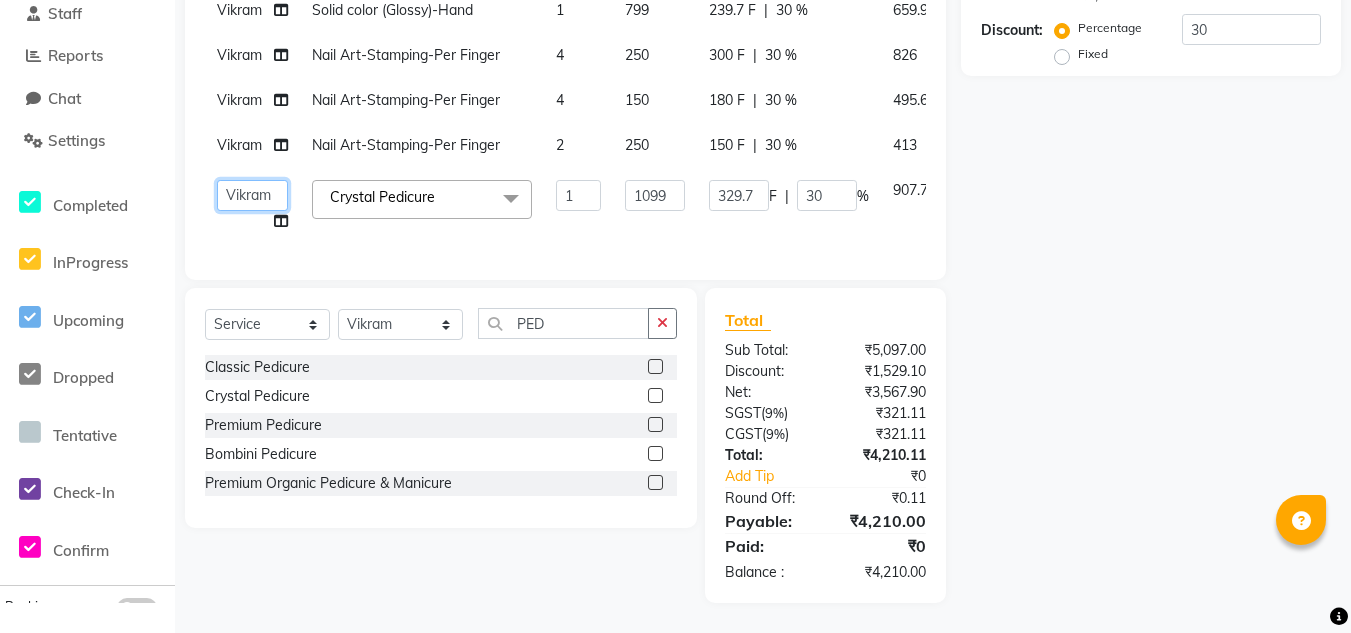 click on "Akash   Akshay   Gulshan   Mahi   Mayank   Munmun   Pooja   Rashmi   Rima dey   Rizwana   Shaina   Varsha   Vikram" 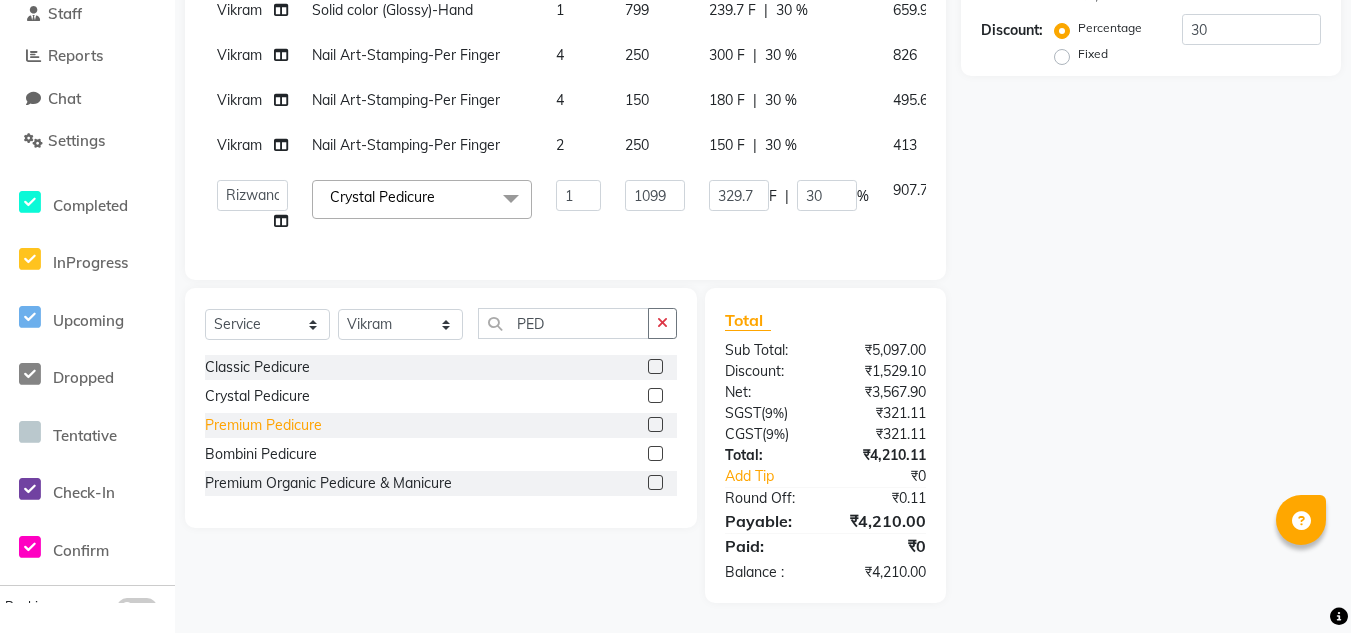 select on "83471" 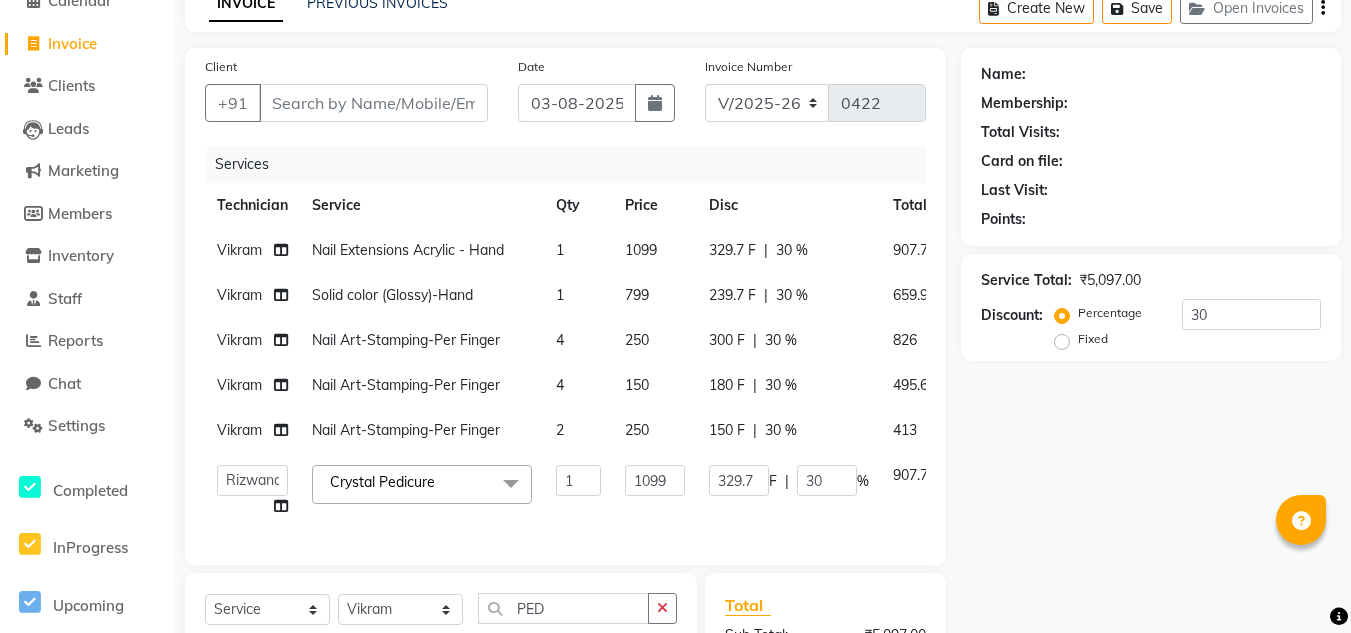 scroll, scrollTop: 0, scrollLeft: 0, axis: both 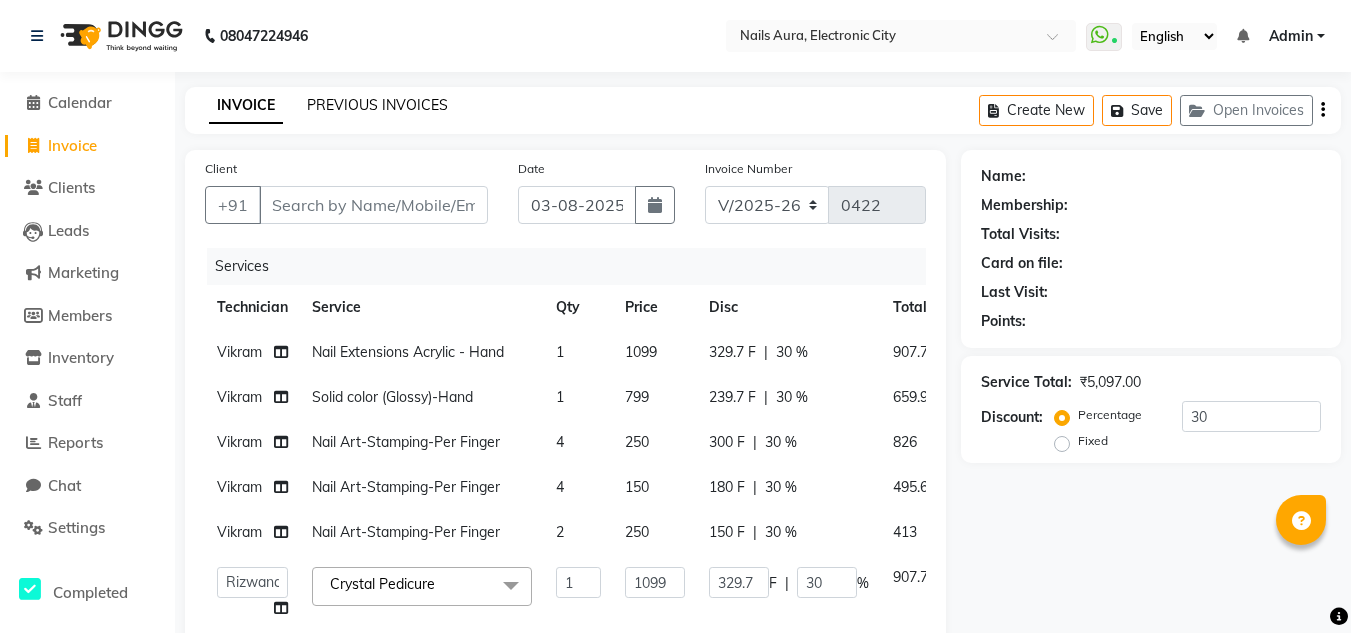 click on "PREVIOUS INVOICES" 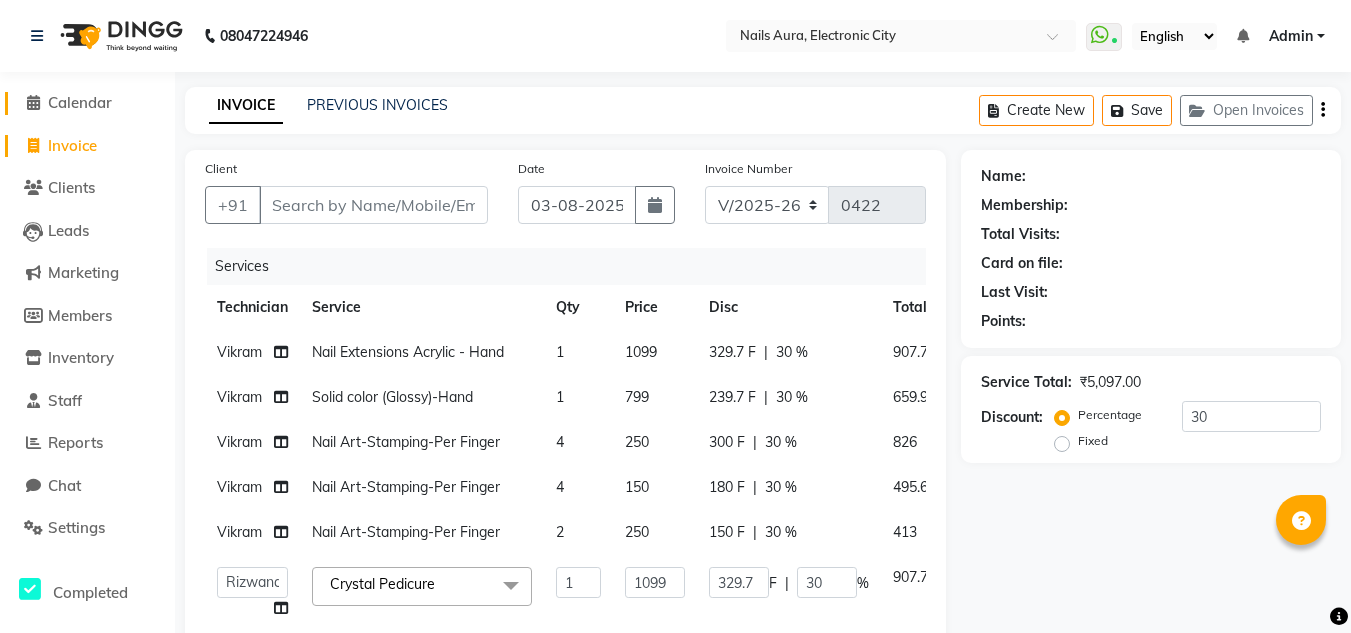 click on "Calendar" 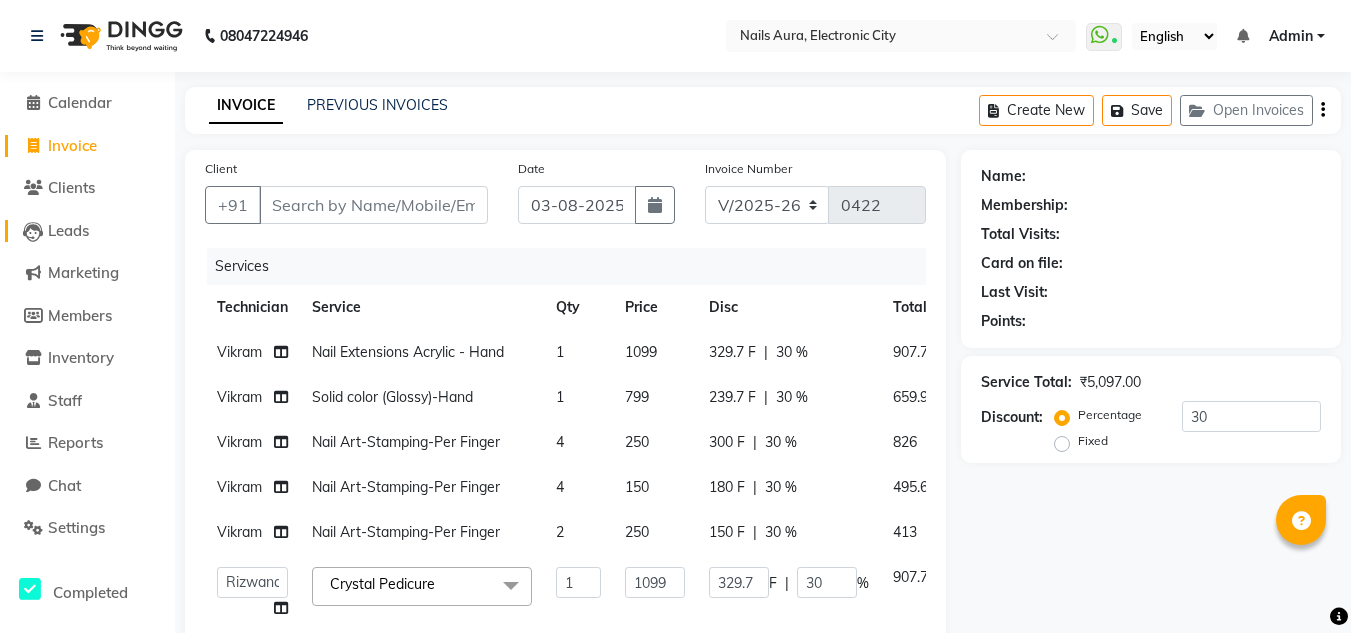 click on "Leads" 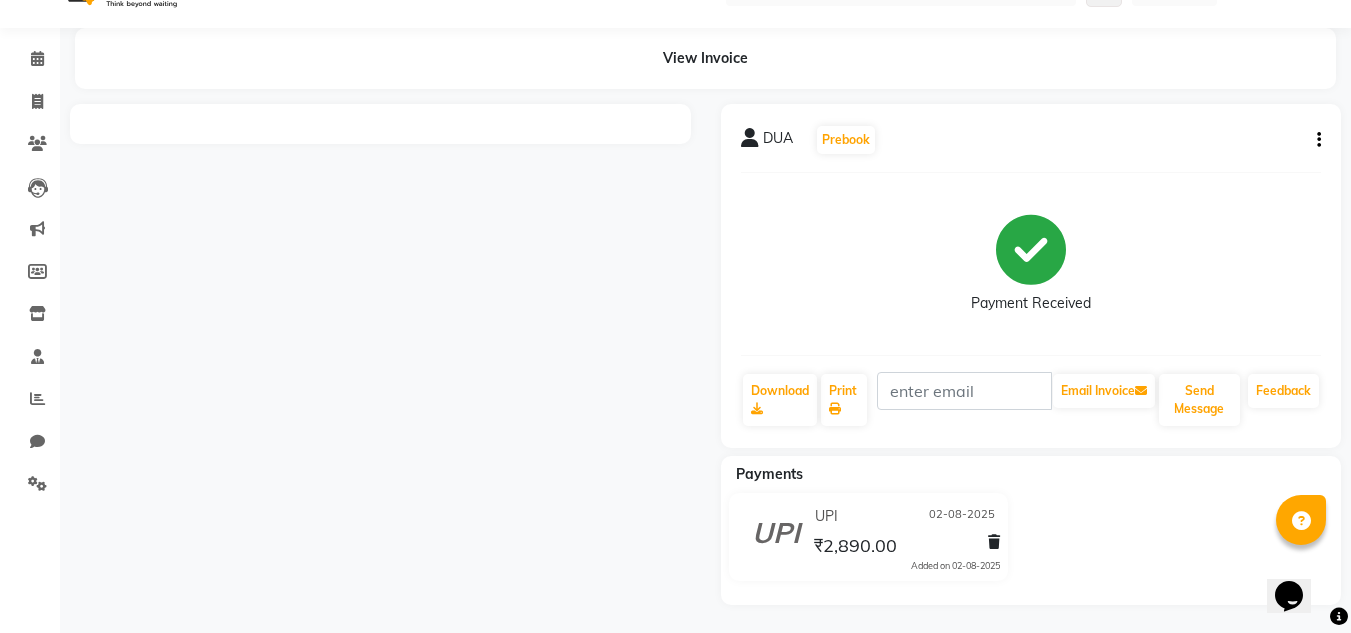 scroll, scrollTop: 46, scrollLeft: 0, axis: vertical 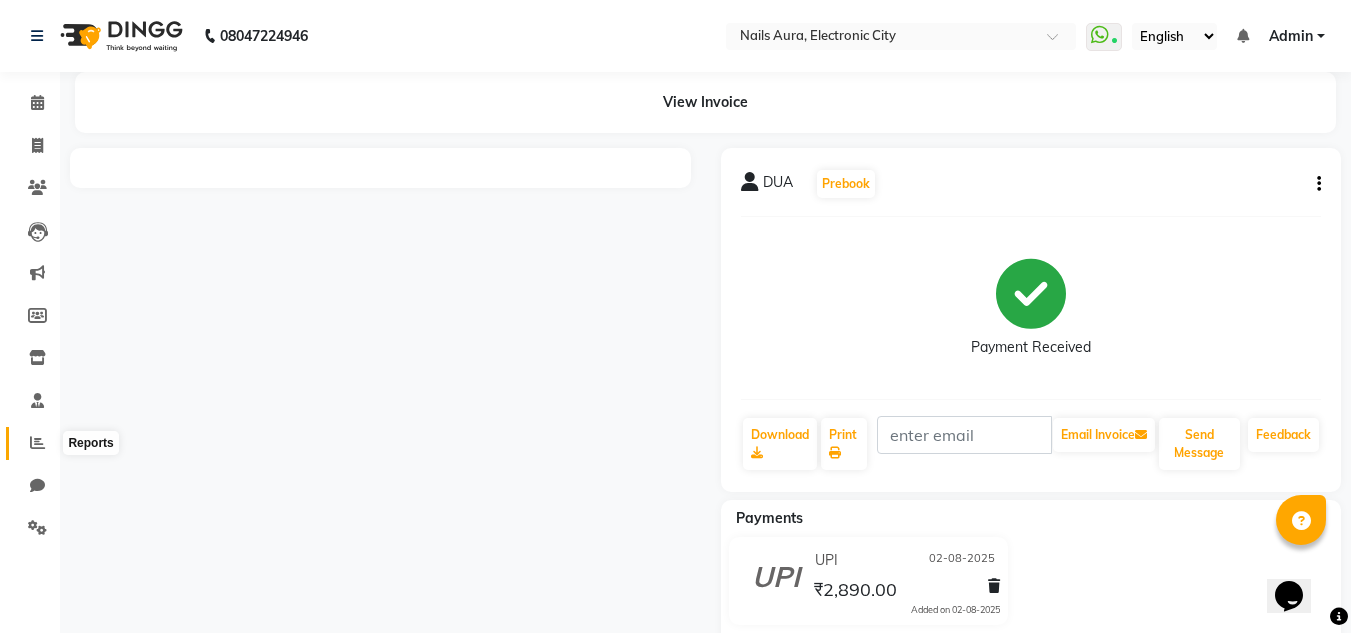 click 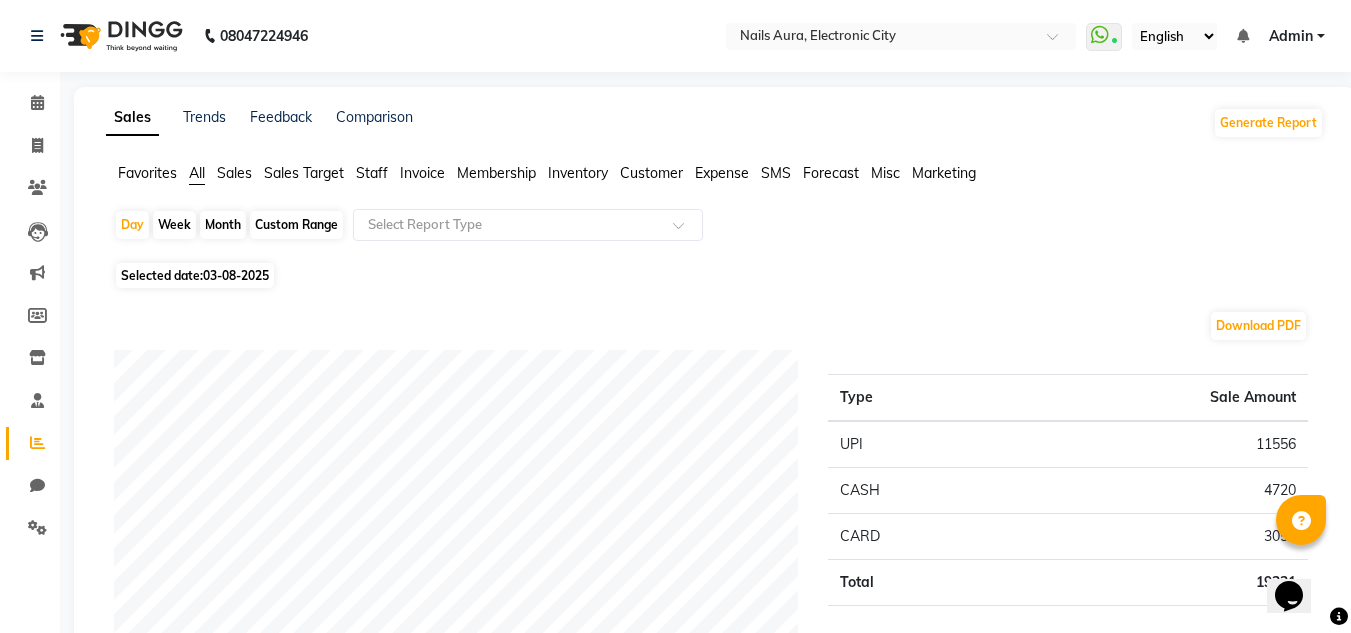 click on "Staff" 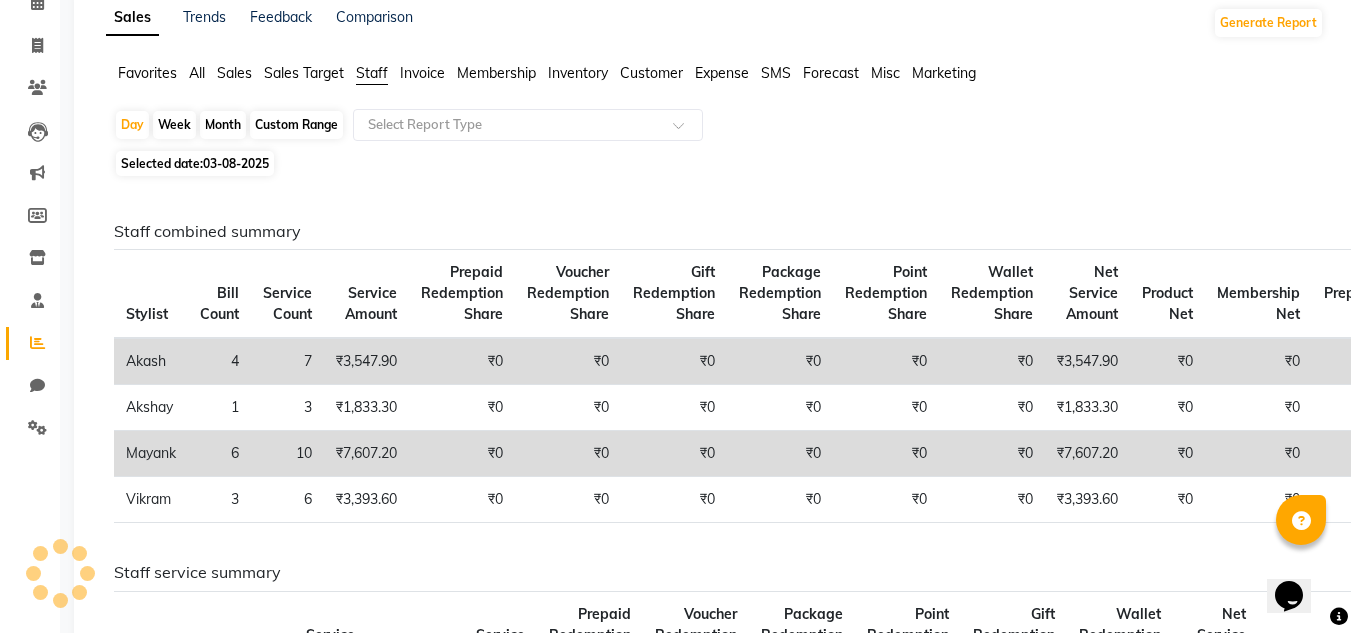 scroll, scrollTop: 0, scrollLeft: 0, axis: both 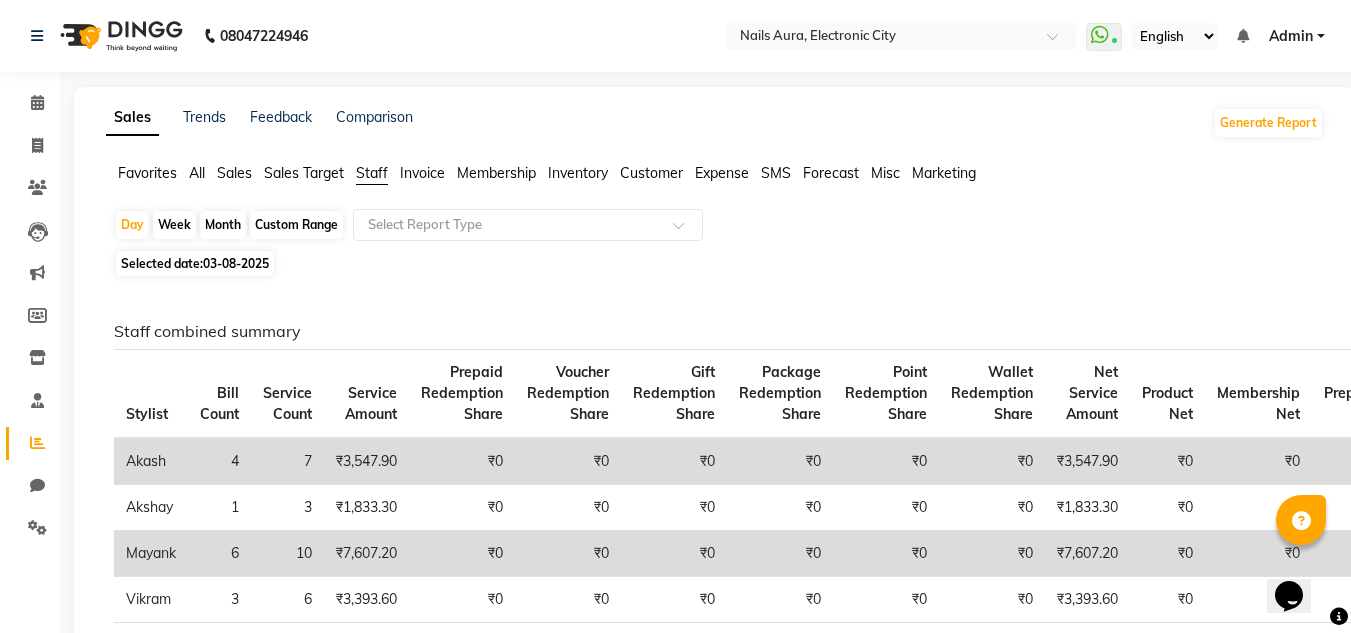 click on "03-08-2025" 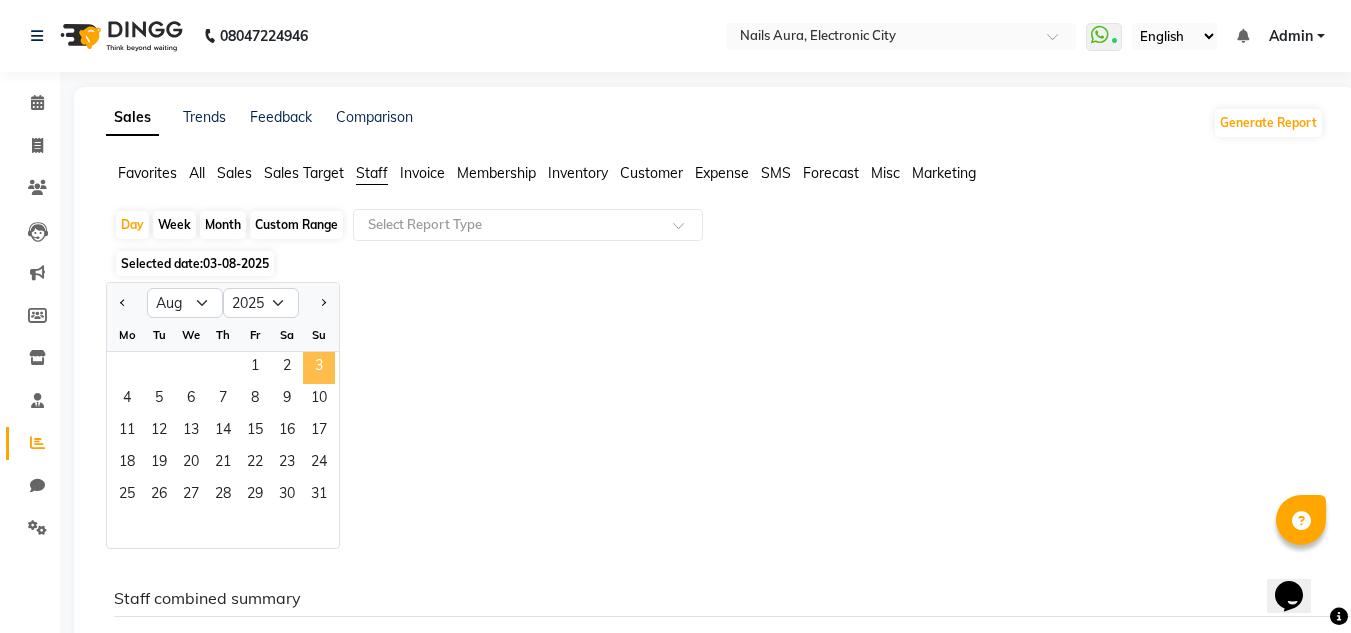 click on "3" 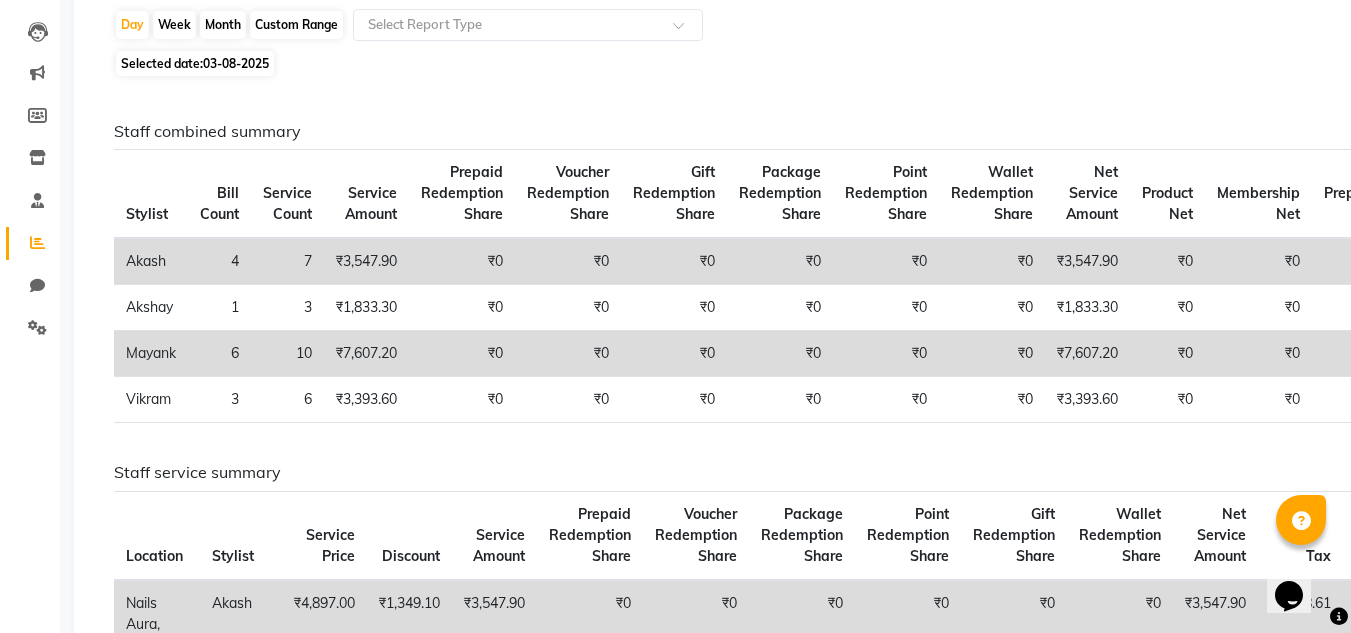 scroll, scrollTop: 0, scrollLeft: 0, axis: both 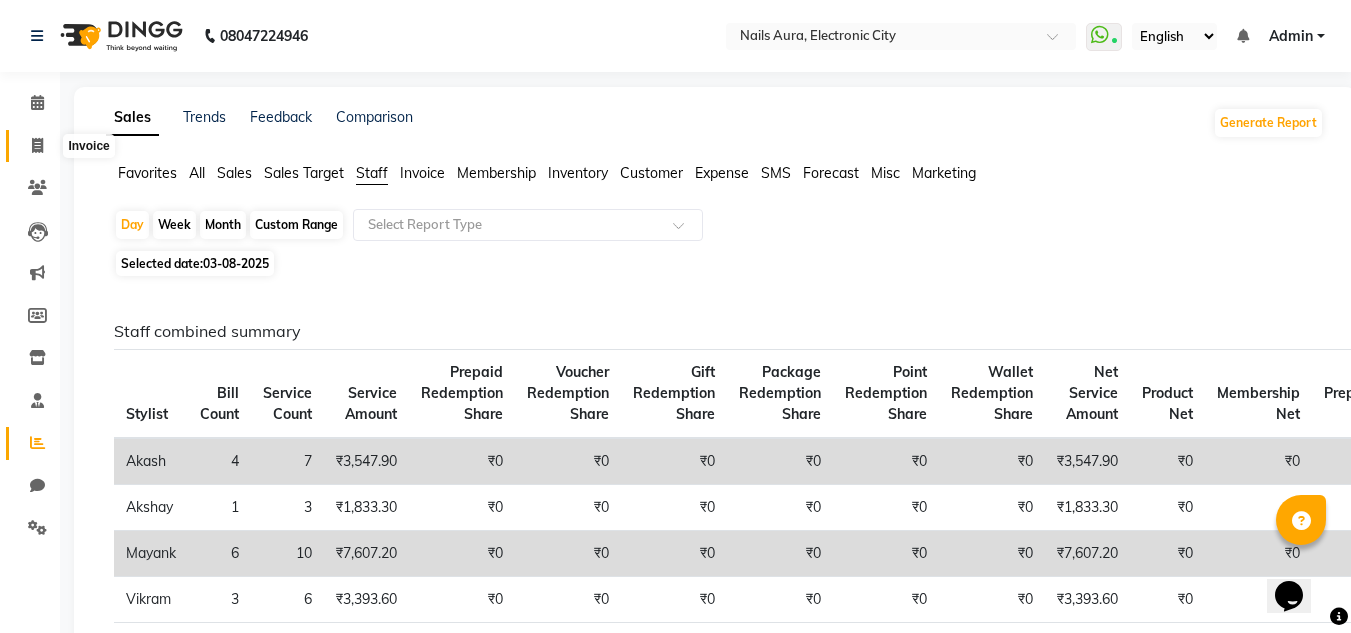click 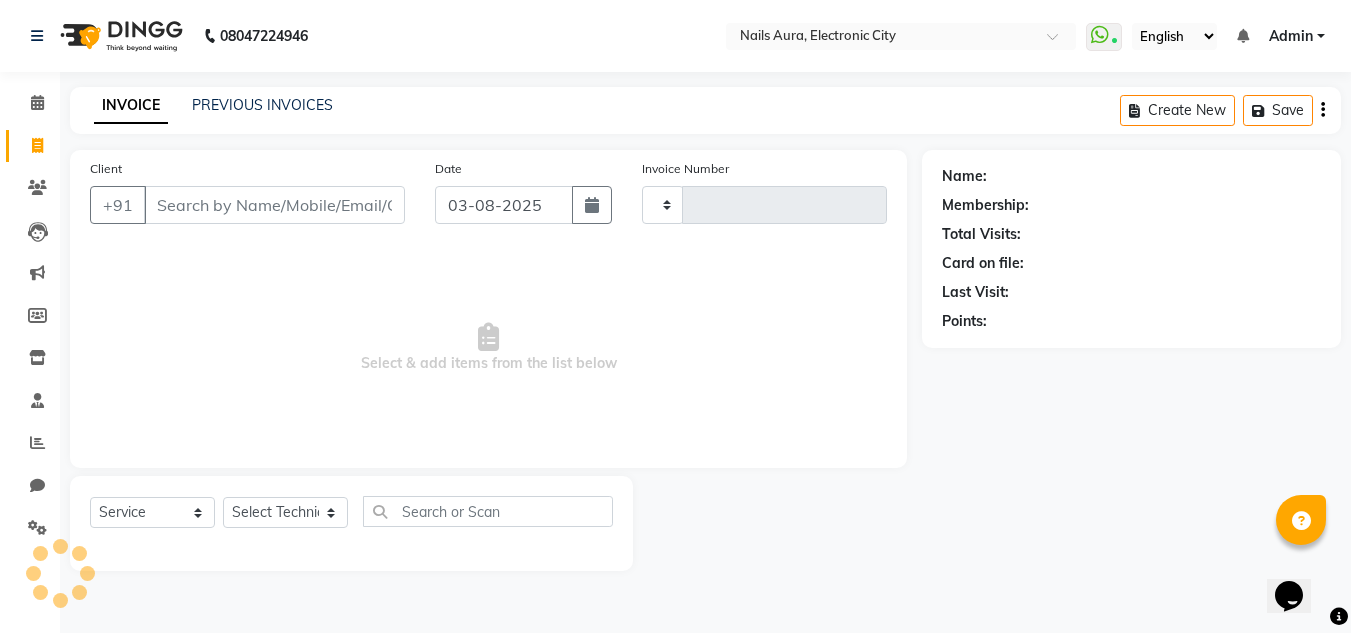 type on "0425" 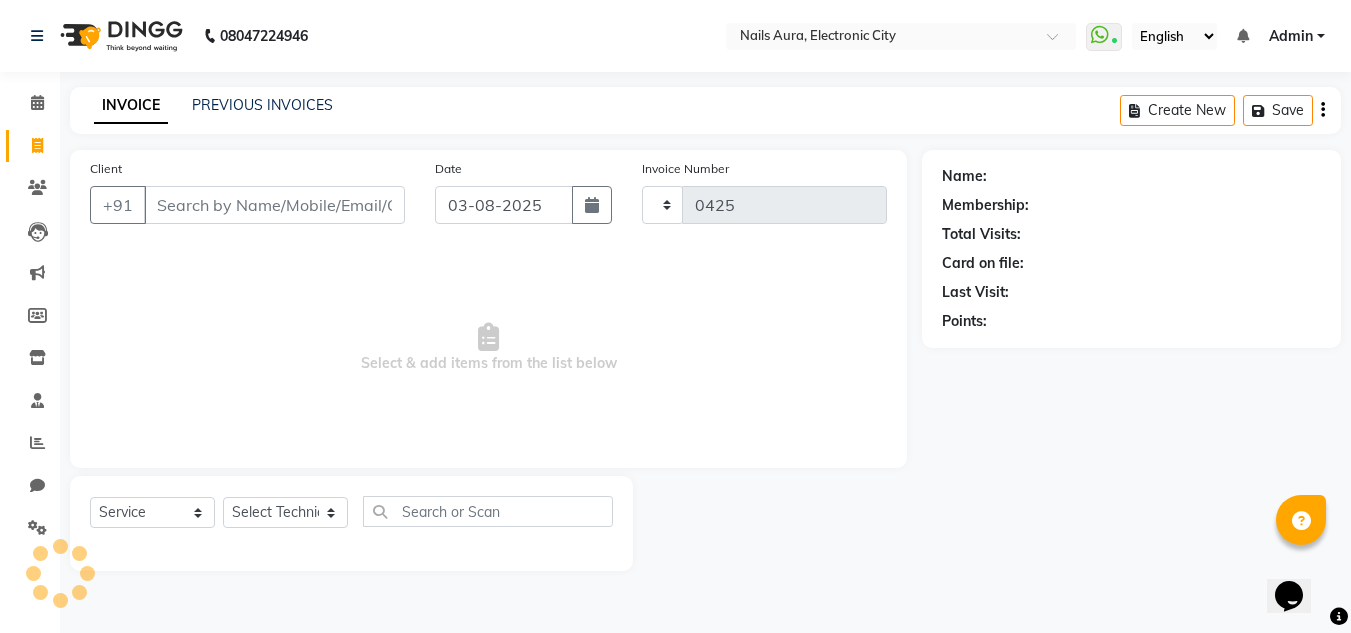 select on "8179" 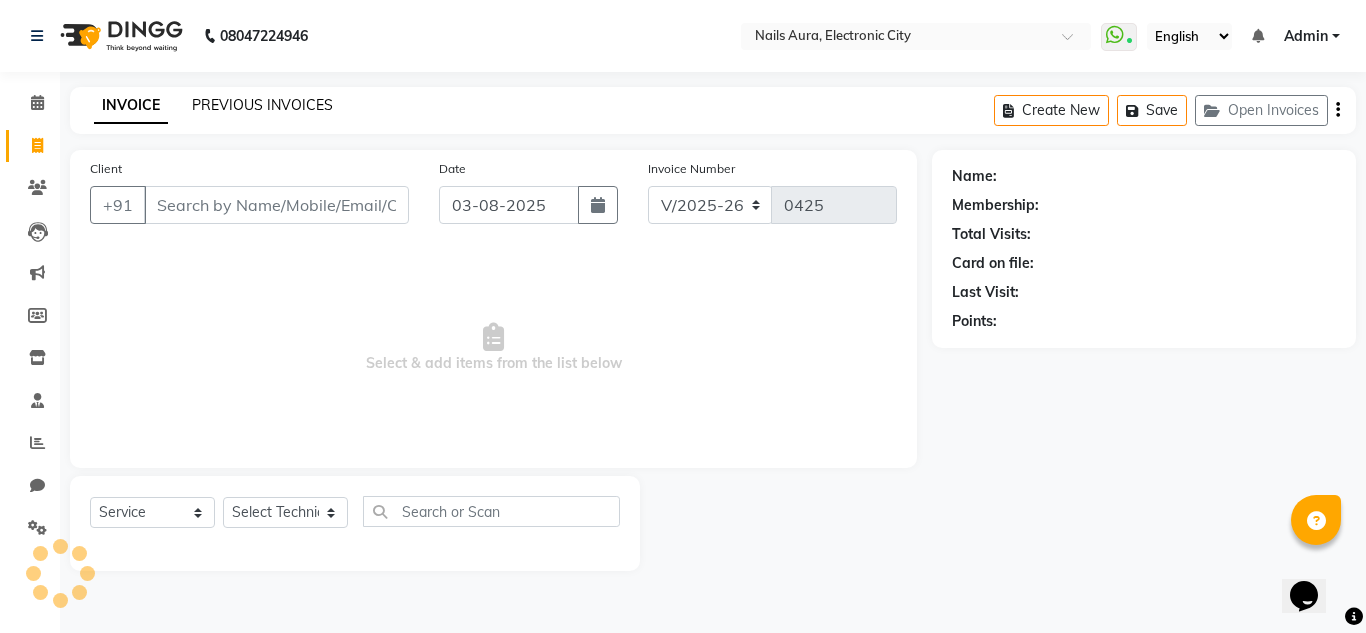 click on "PREVIOUS INVOICES" 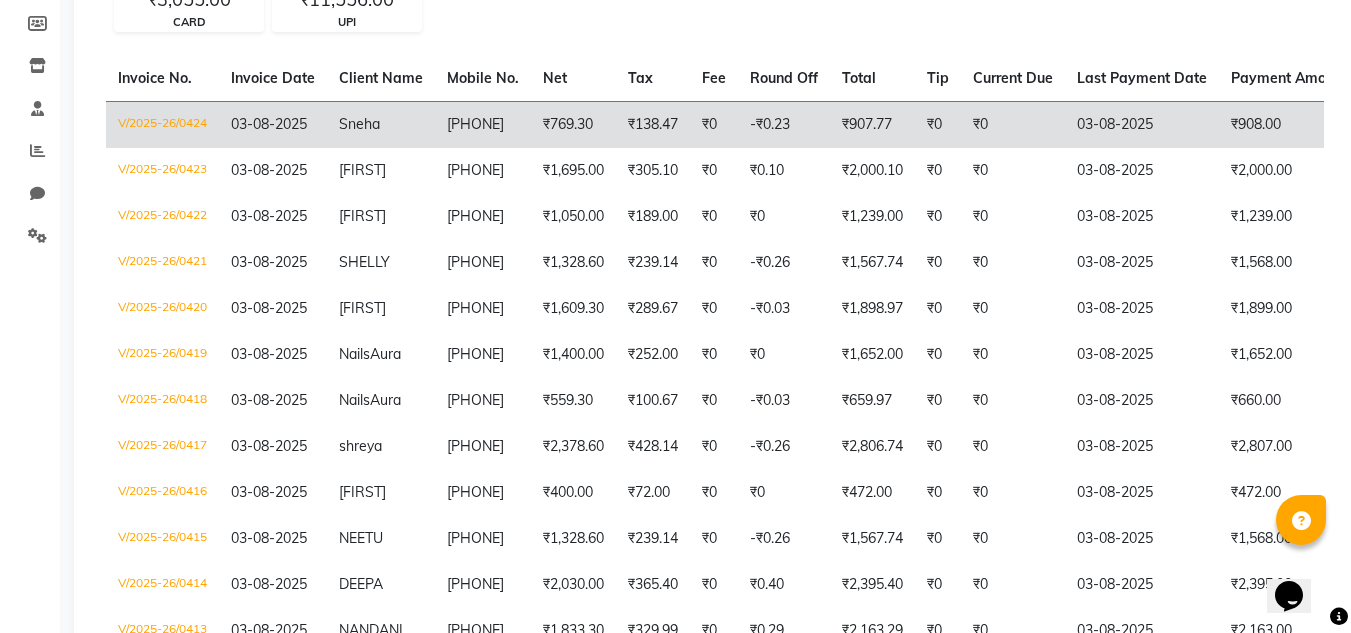 scroll, scrollTop: 437, scrollLeft: 0, axis: vertical 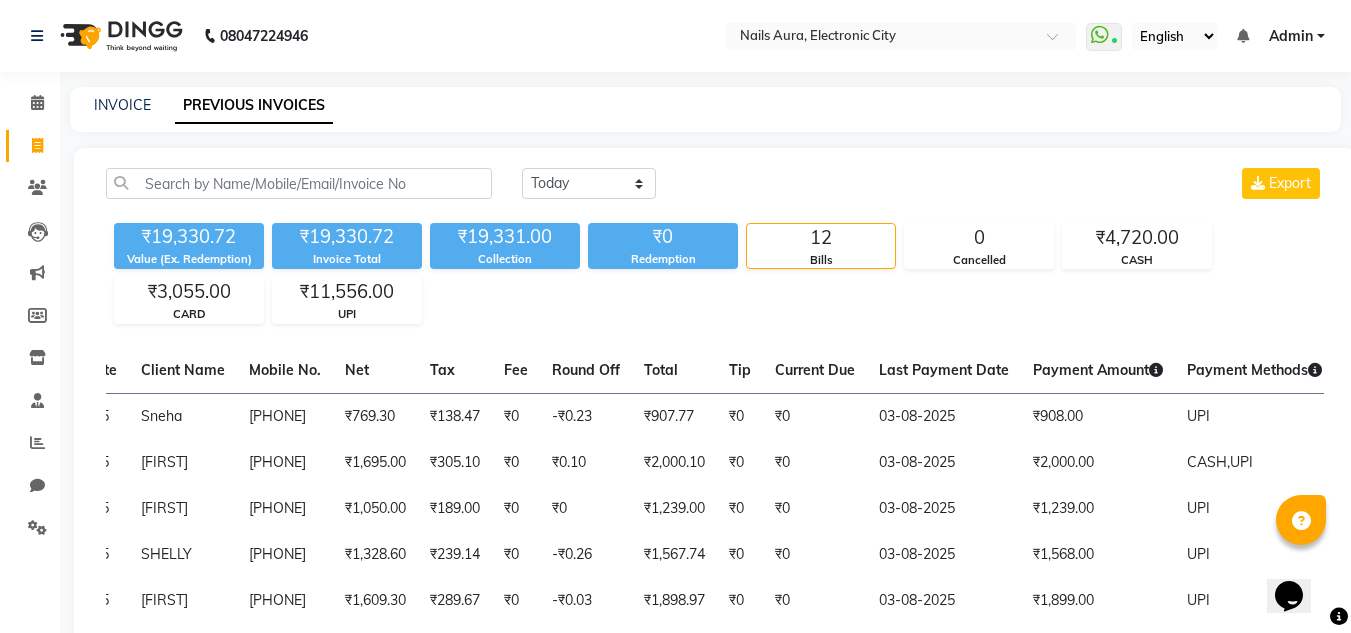 click on "INVOICE" 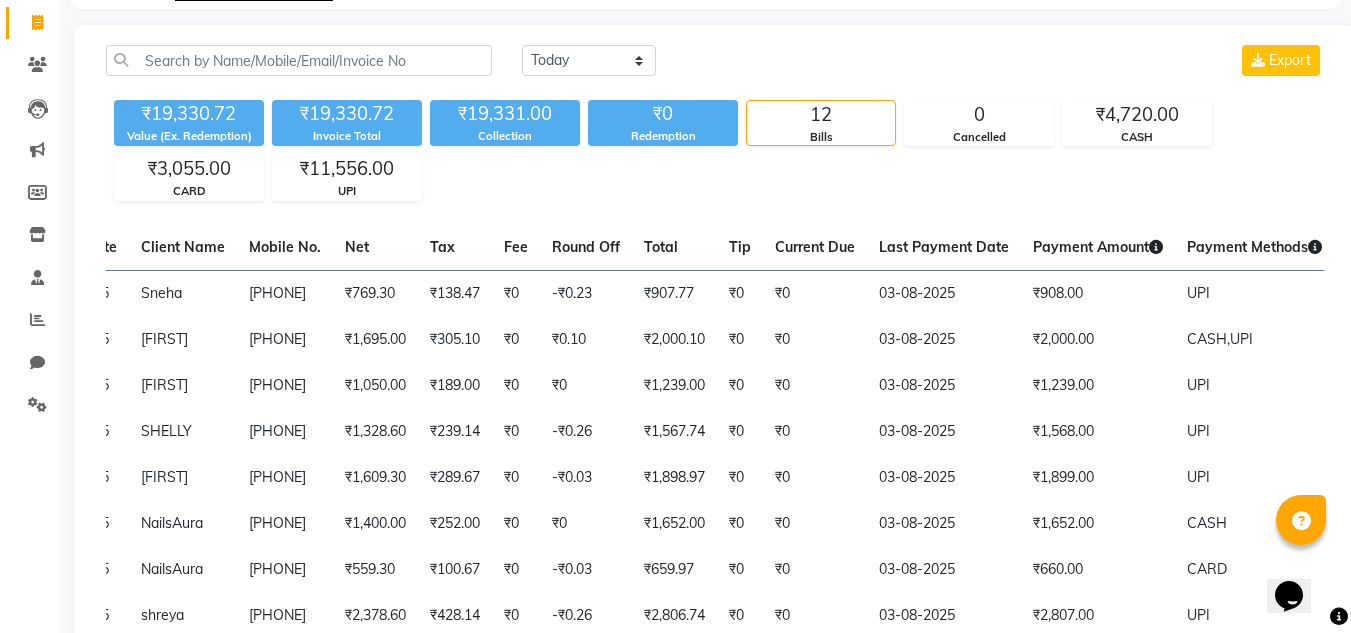 scroll, scrollTop: 0, scrollLeft: 0, axis: both 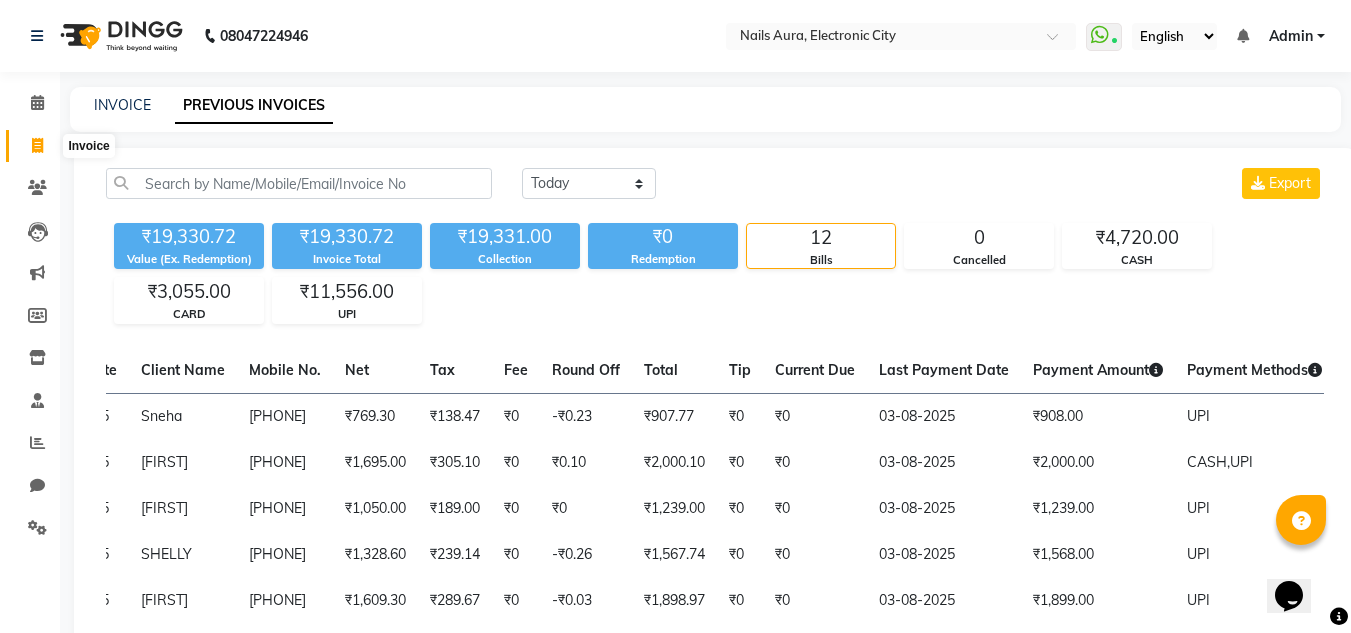 click 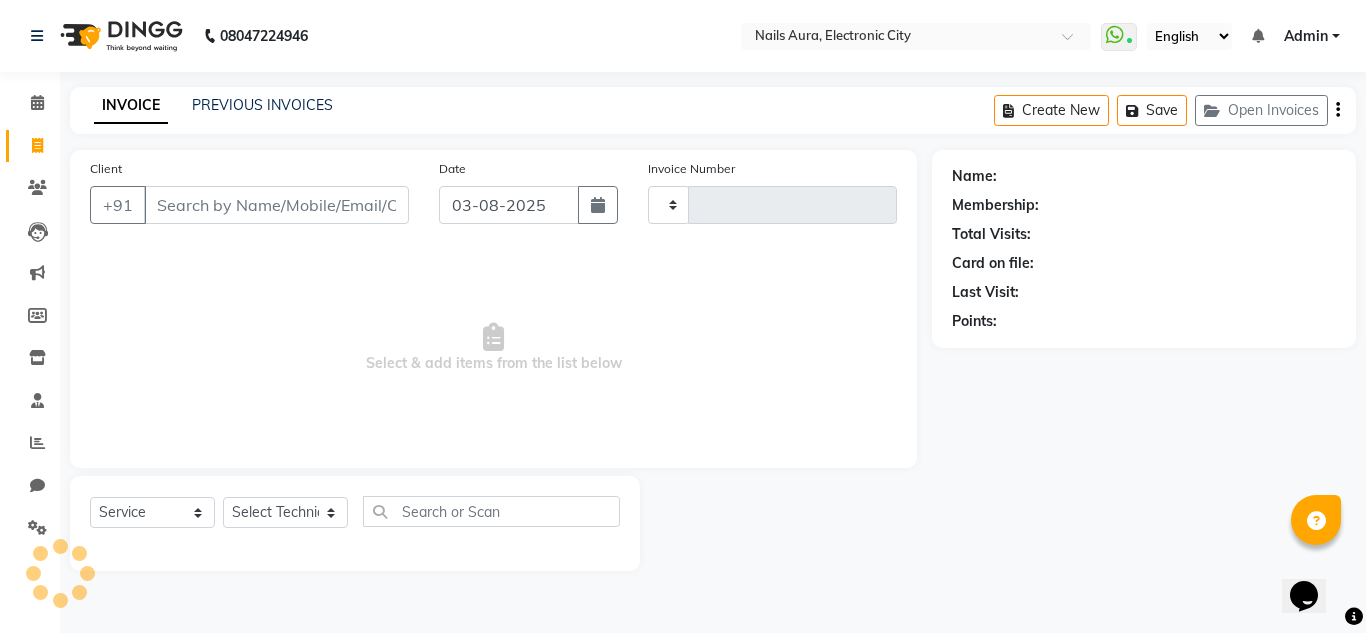 type on "0425" 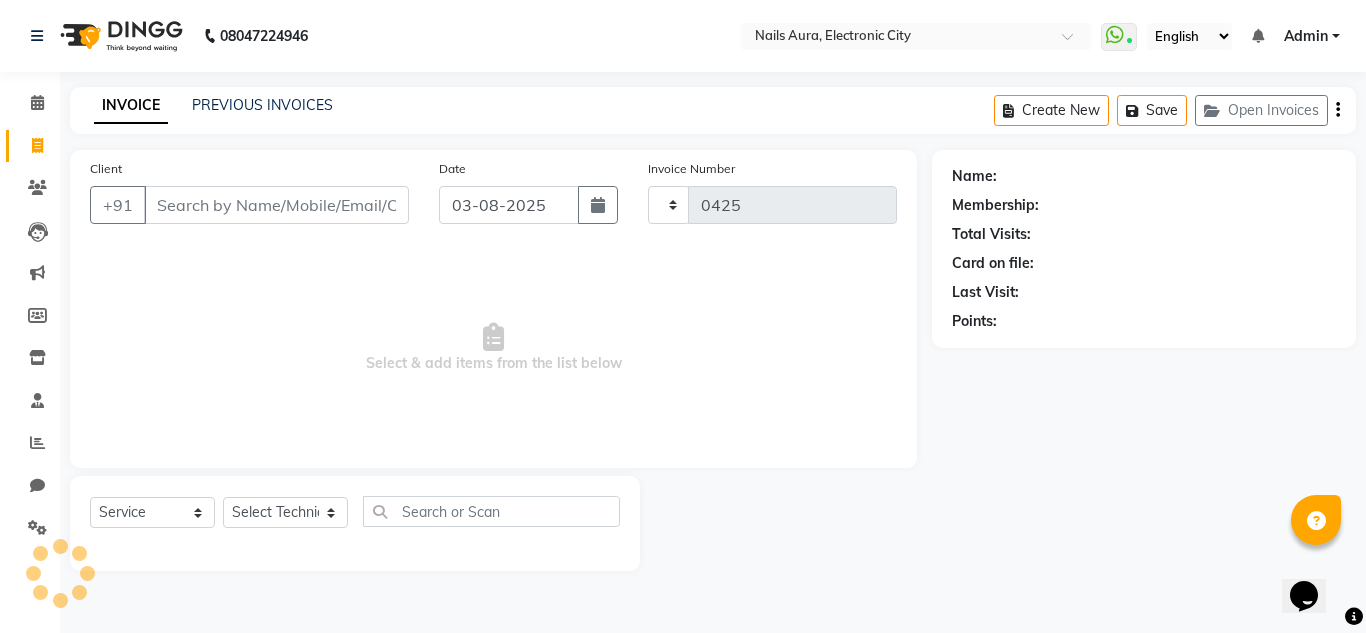 select on "8179" 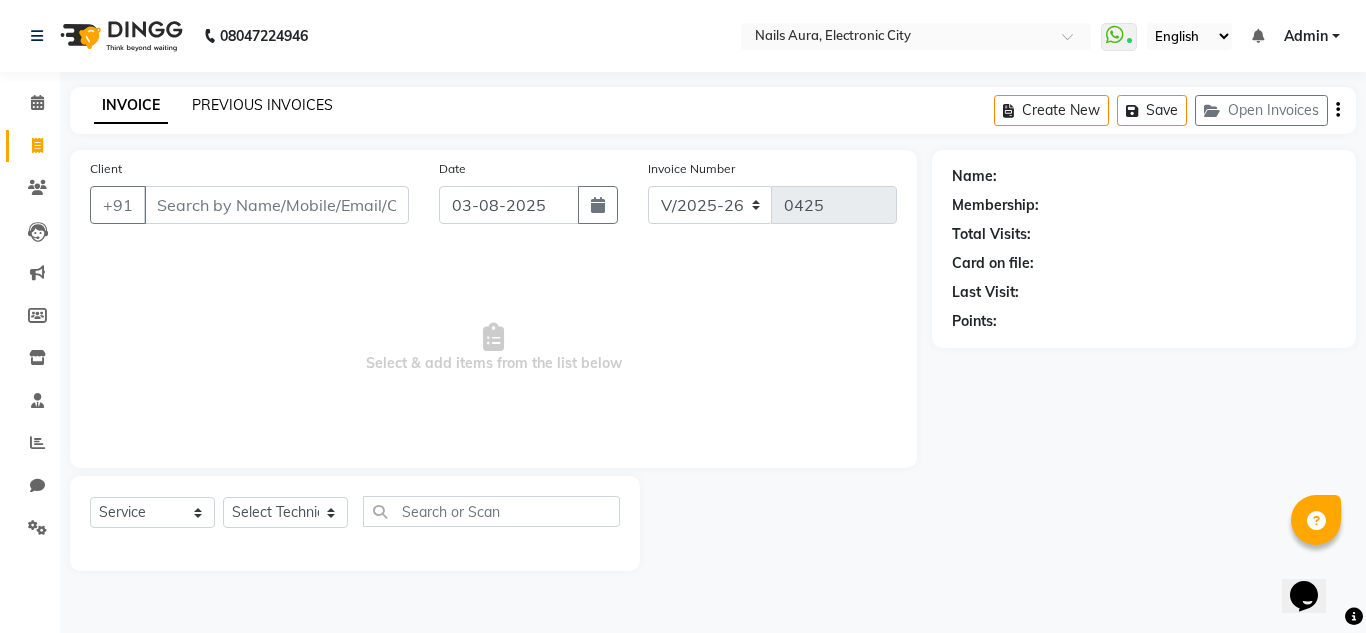 click on "PREVIOUS INVOICES" 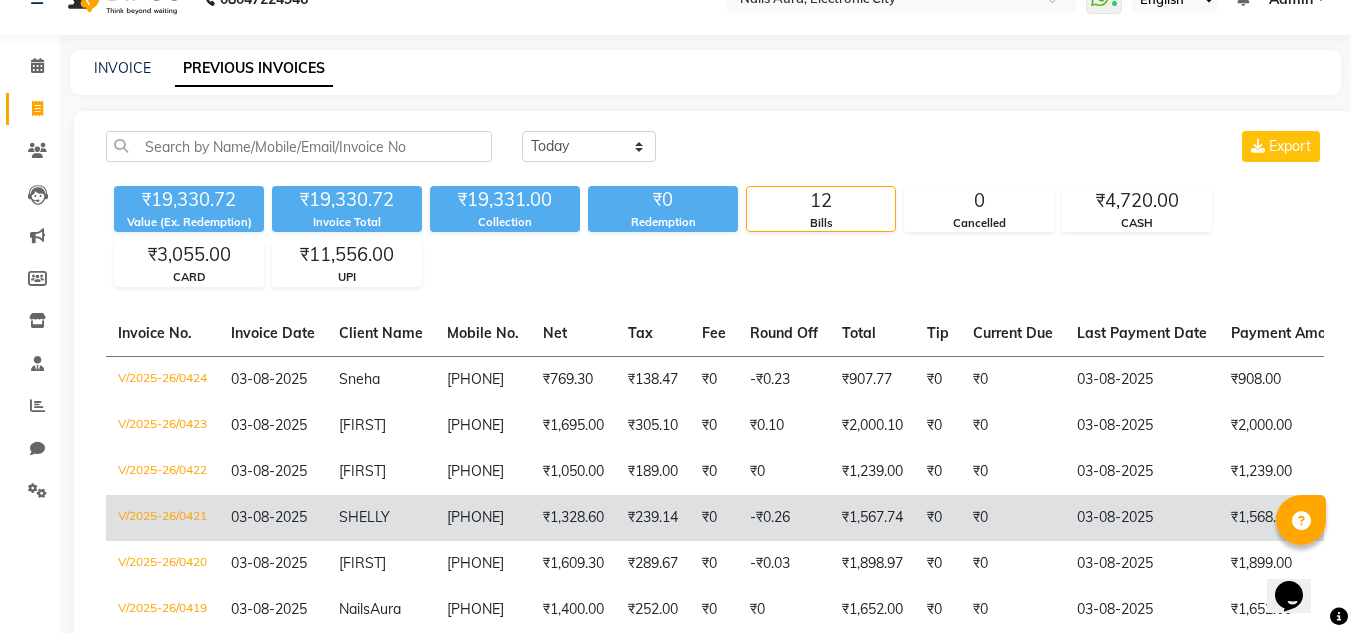 scroll, scrollTop: 0, scrollLeft: 0, axis: both 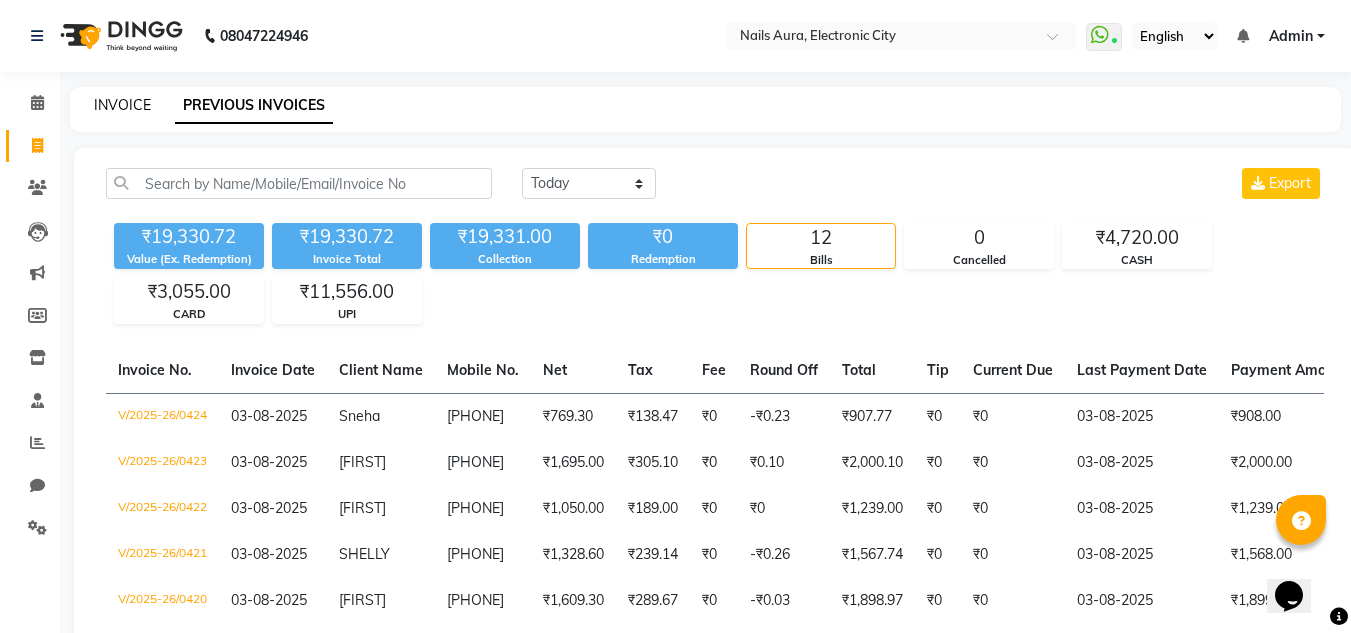 click on "INVOICE" 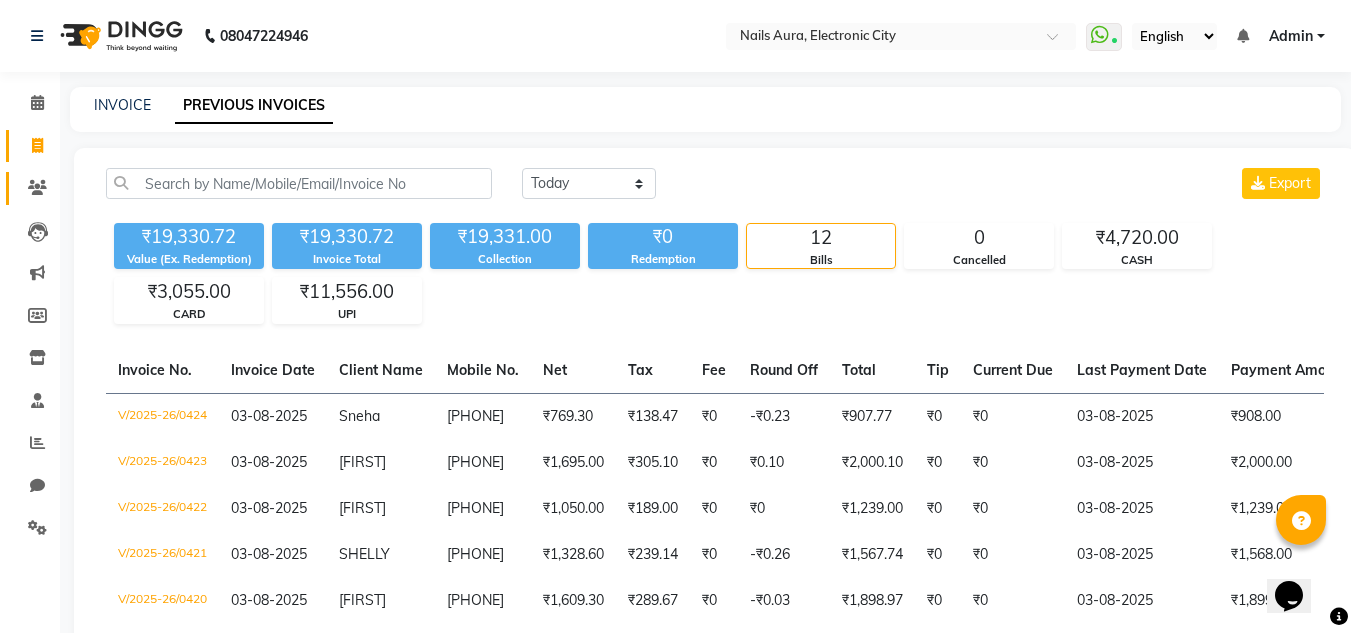 select on "service" 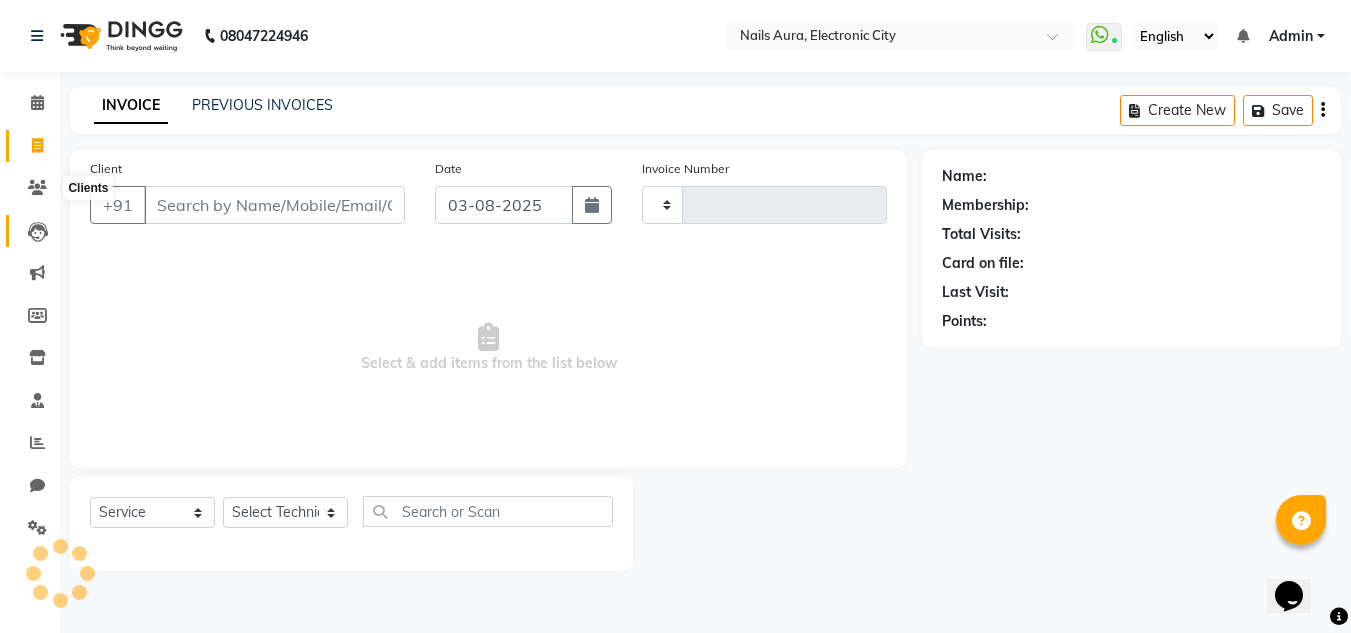 type on "0425" 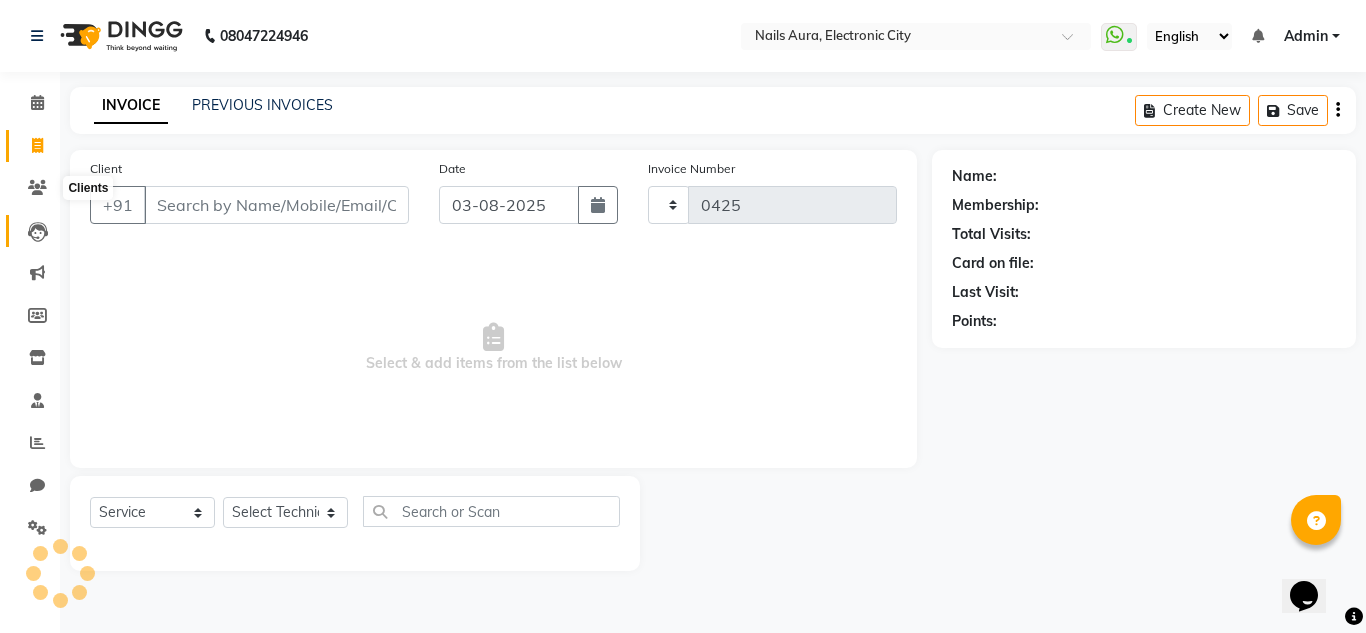 select on "8179" 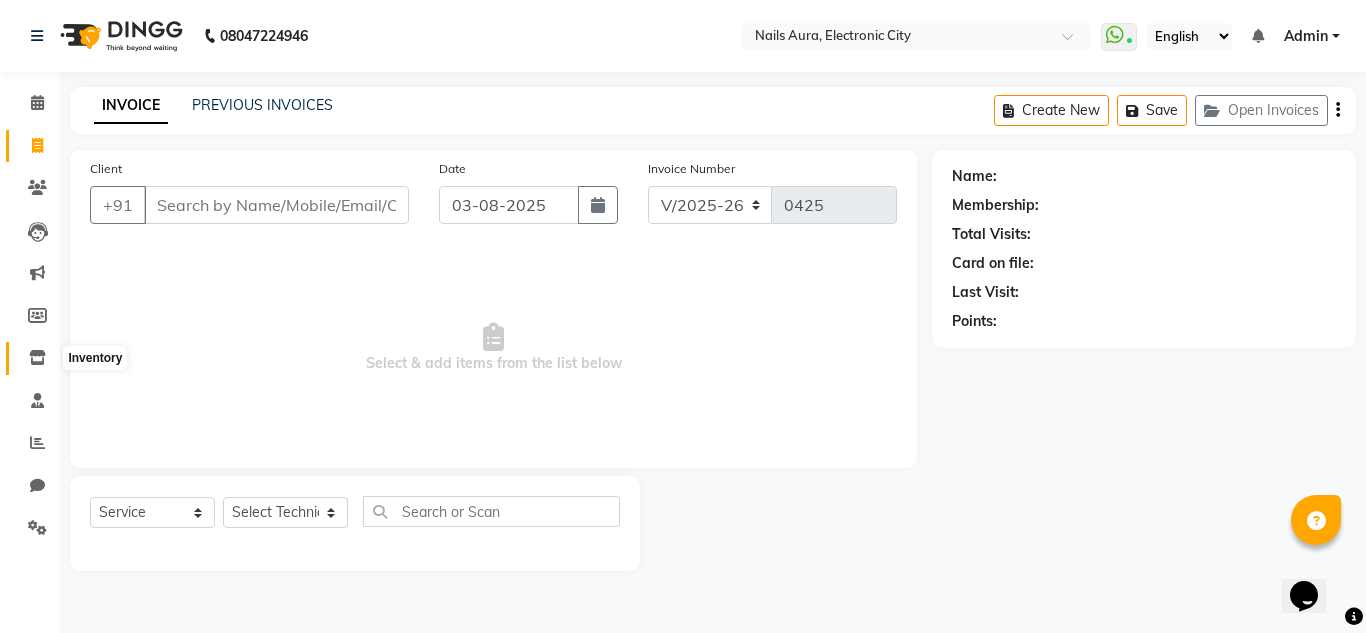 click 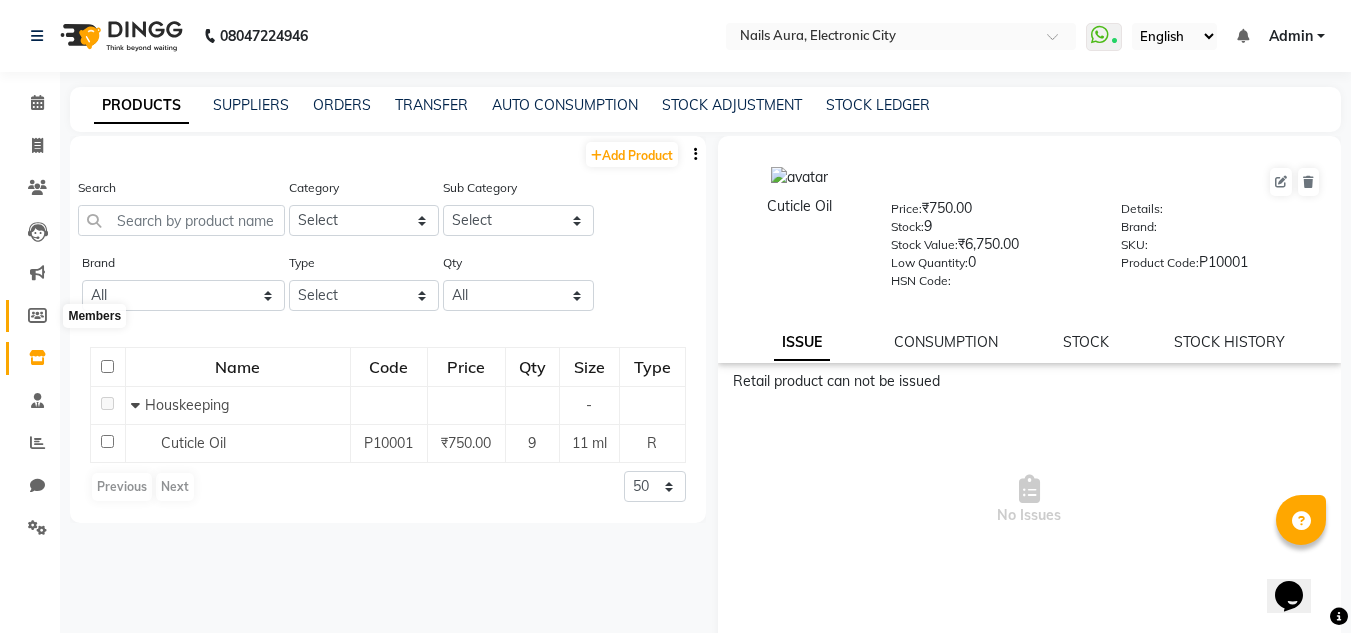 click 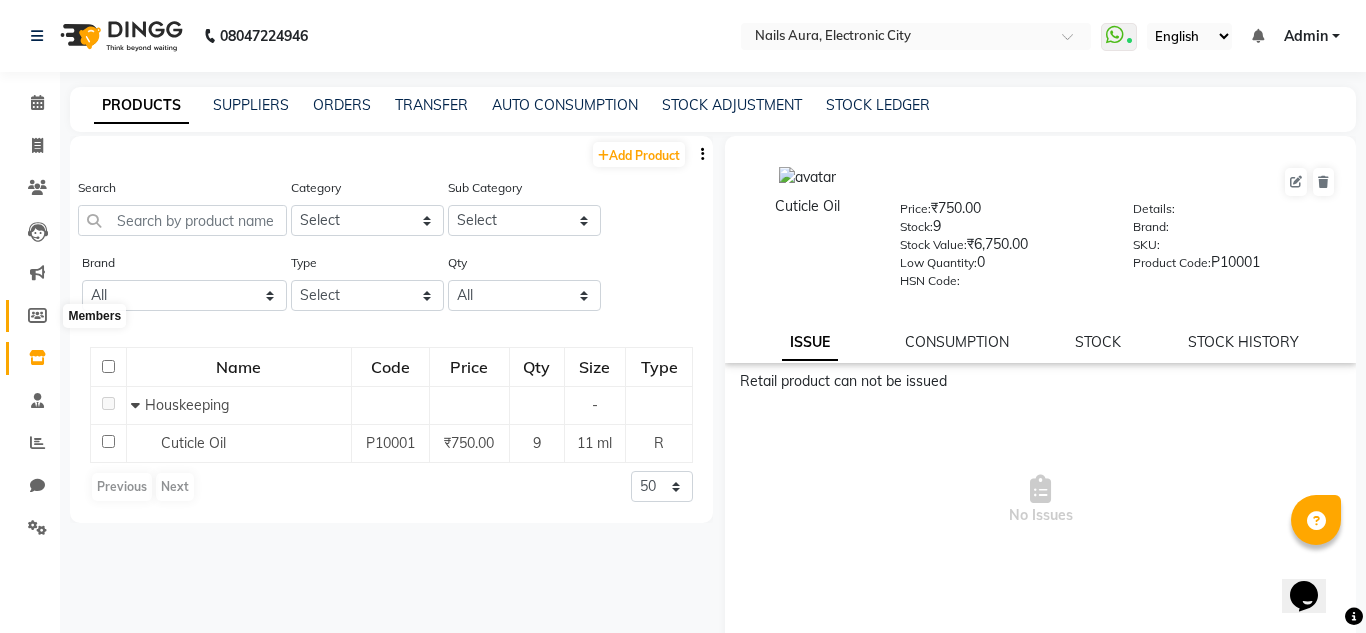 select 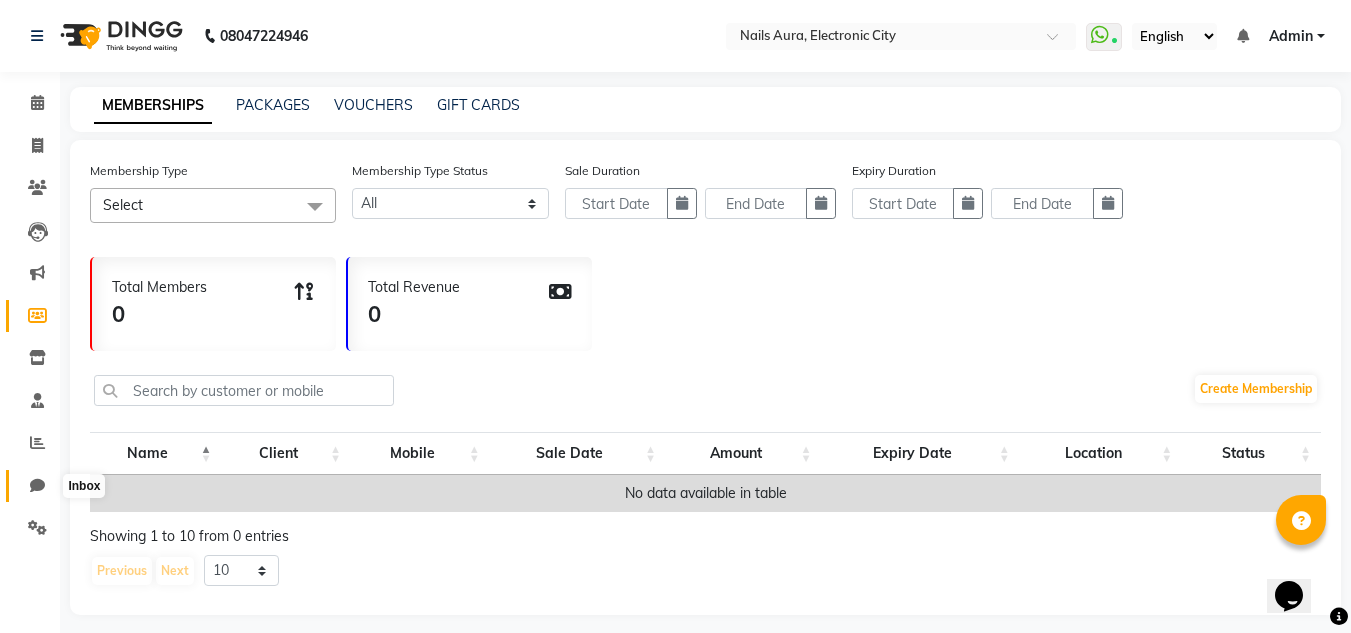 click 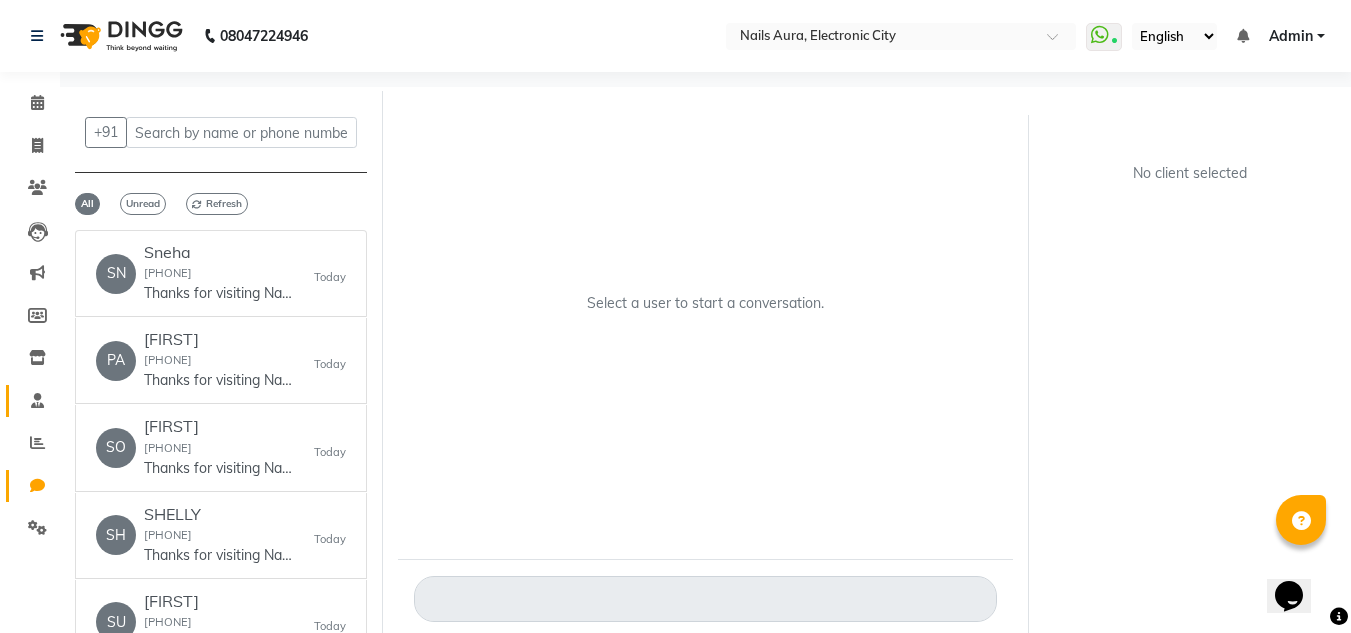 click 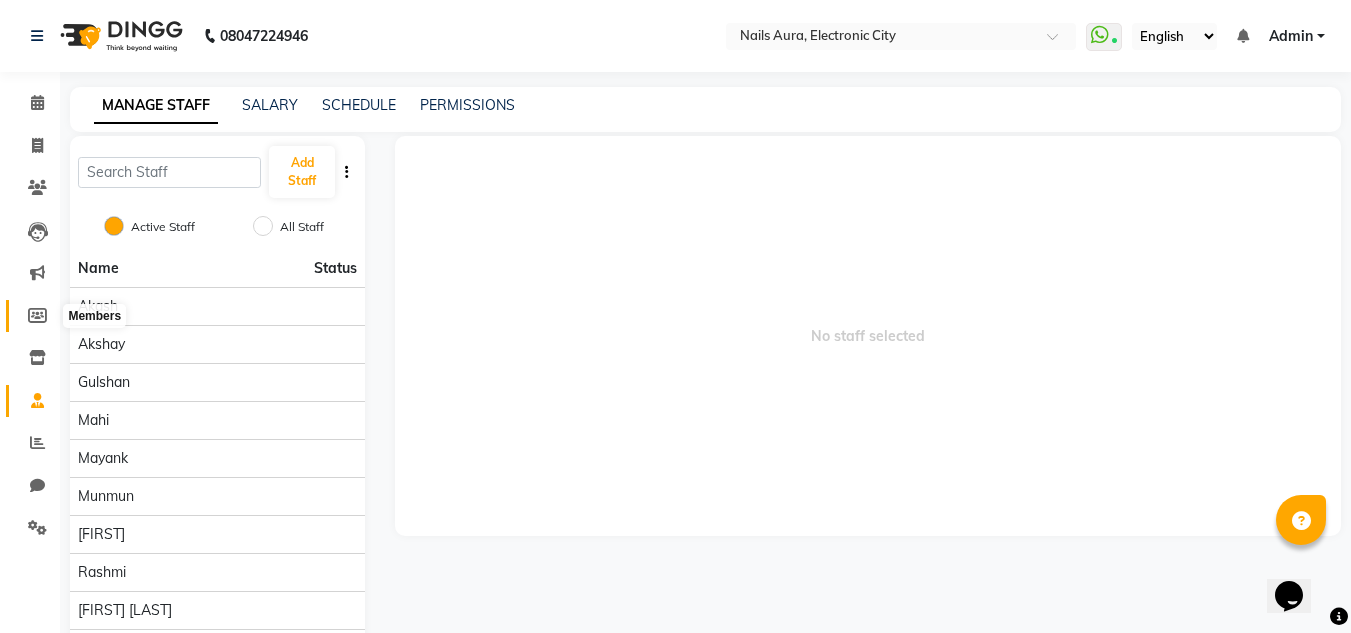 click 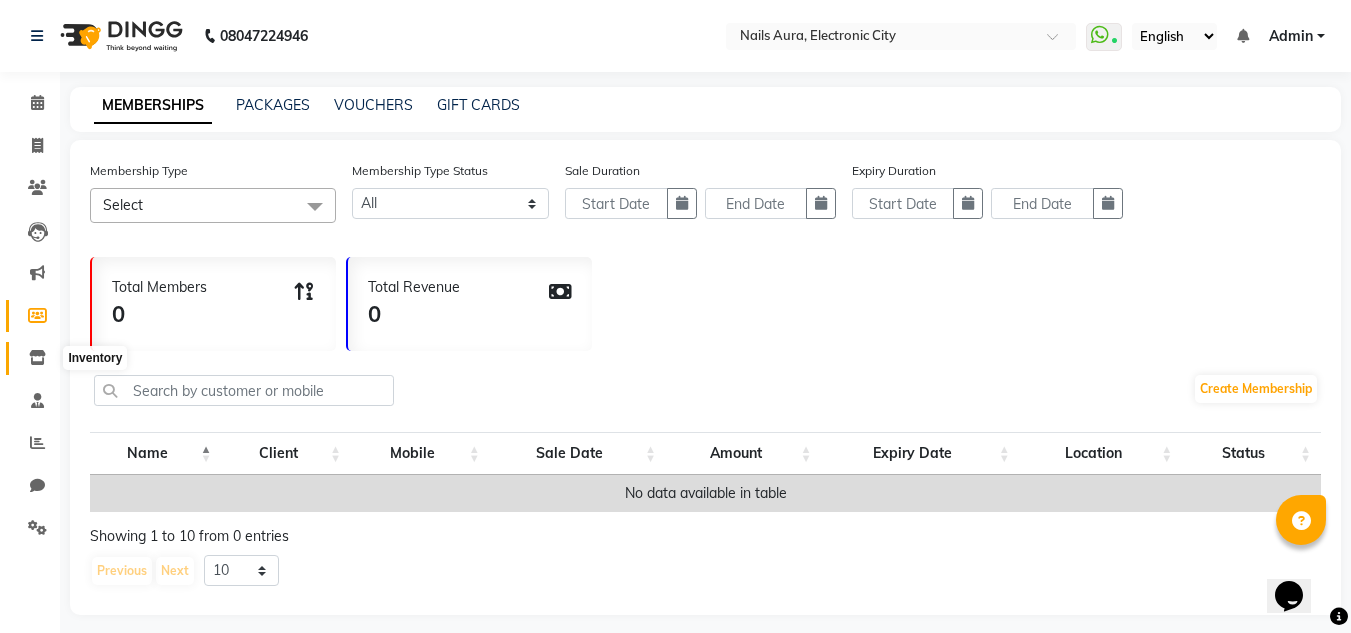 click 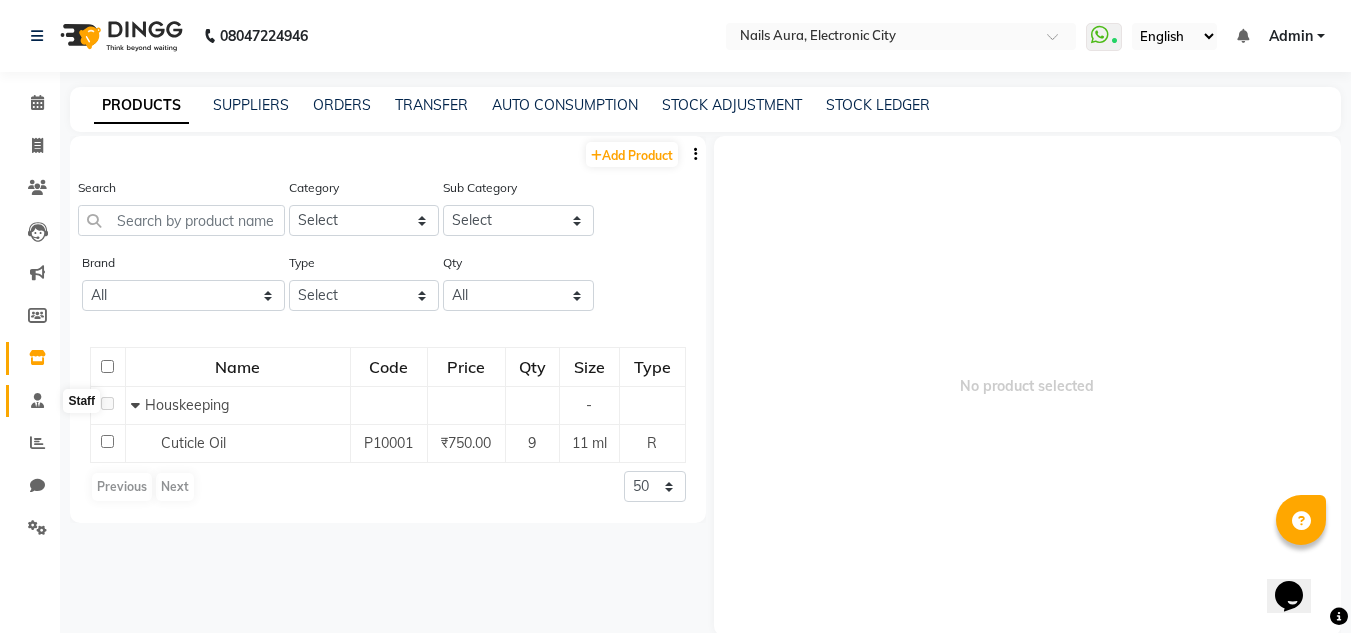 click 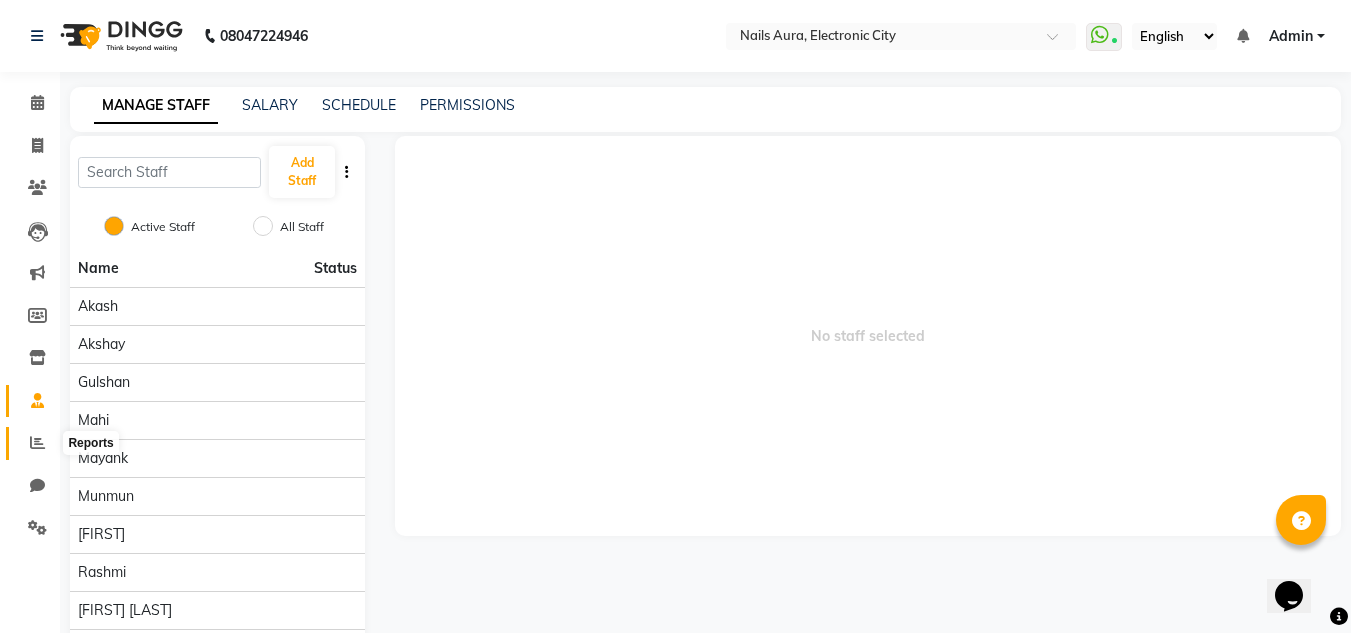 click 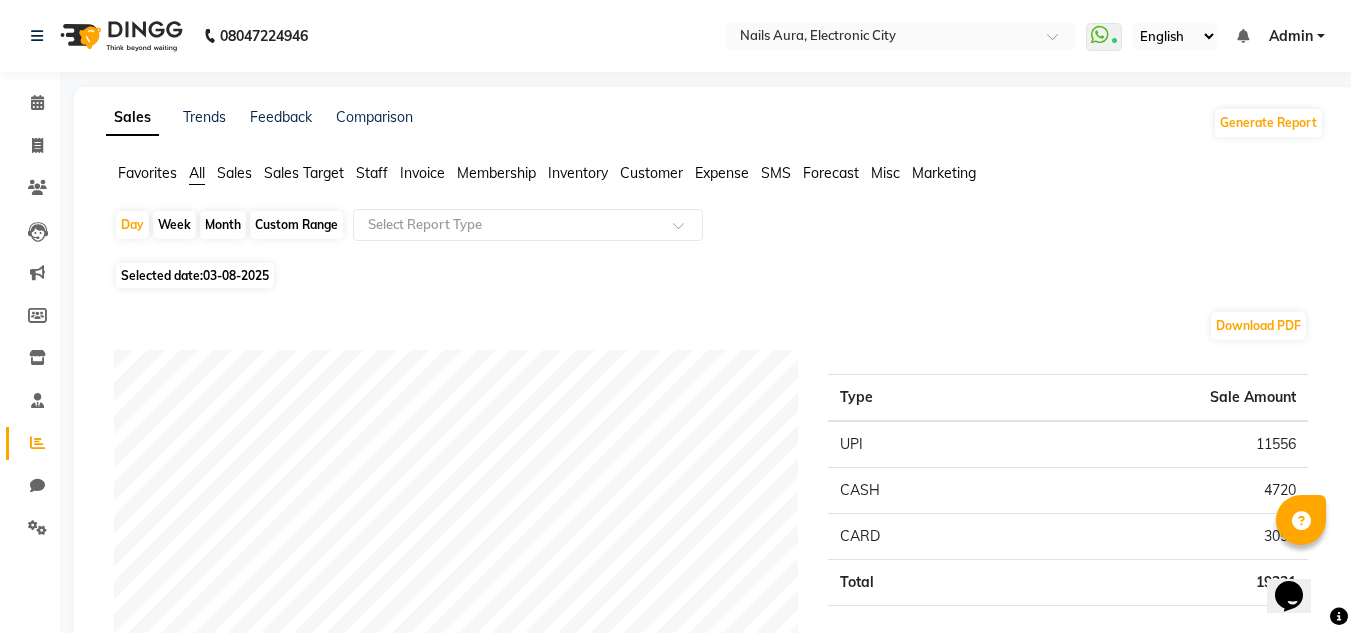 click on "Staff" 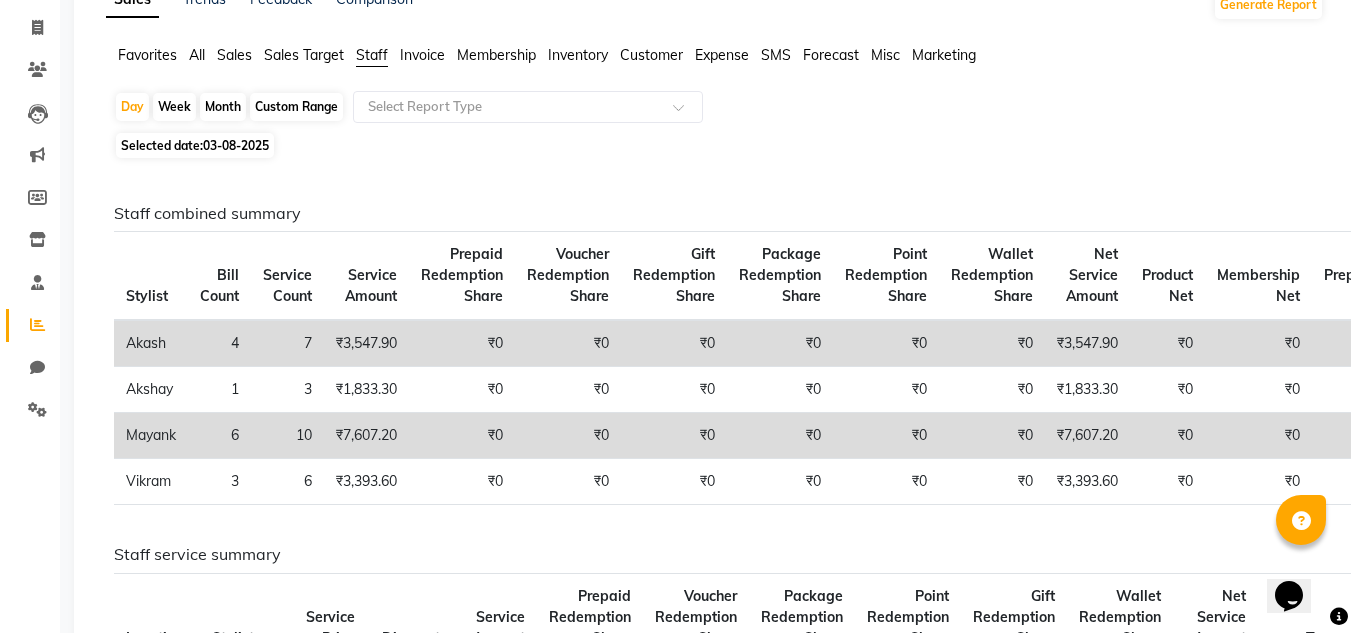 scroll, scrollTop: 0, scrollLeft: 0, axis: both 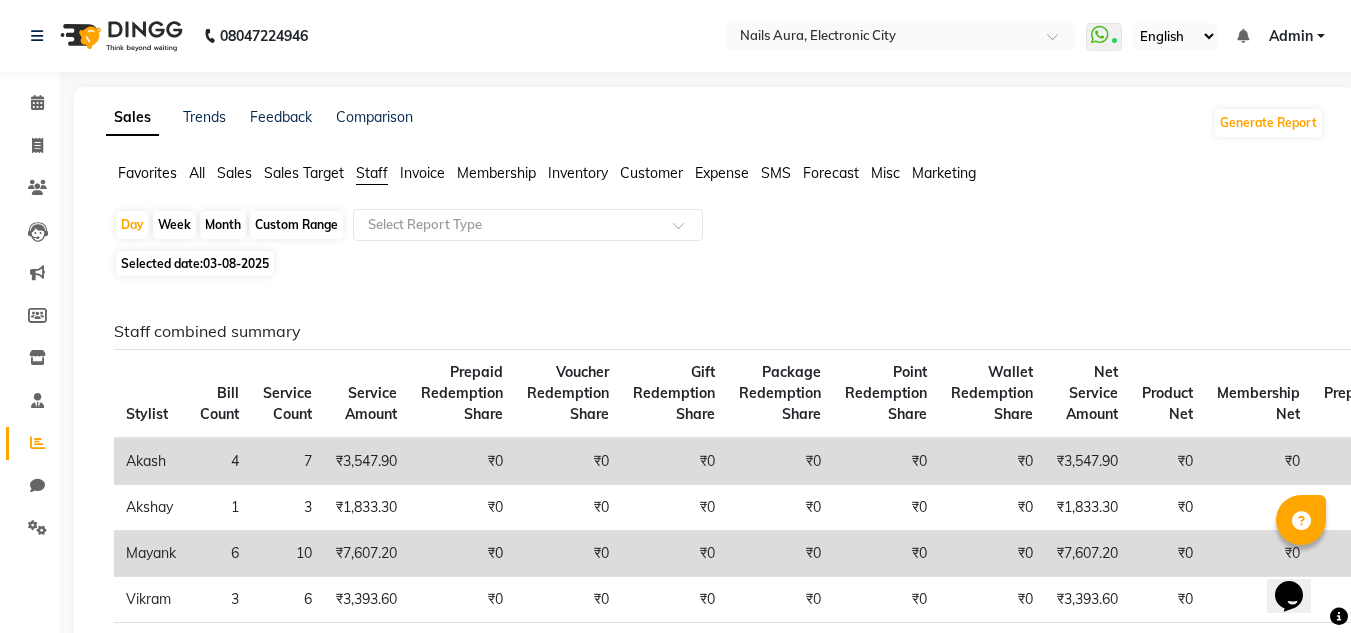 click on "Selected date:  03-08-2025" 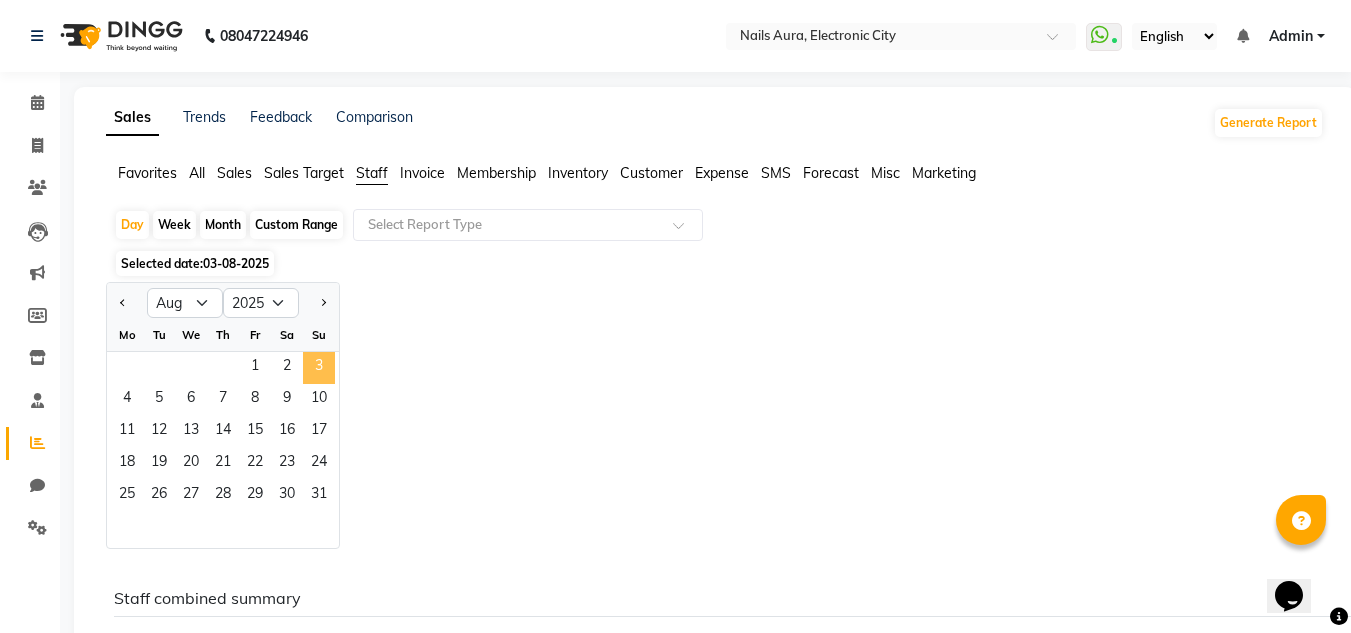 click on "3" 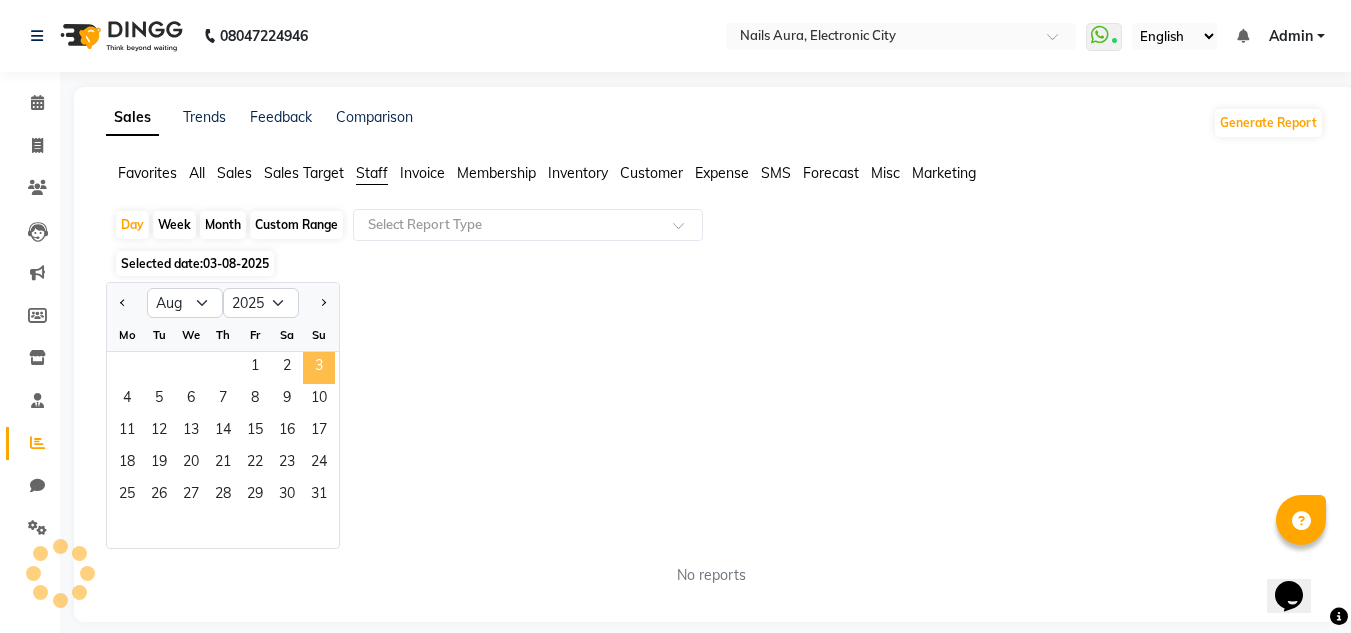 click on "3" 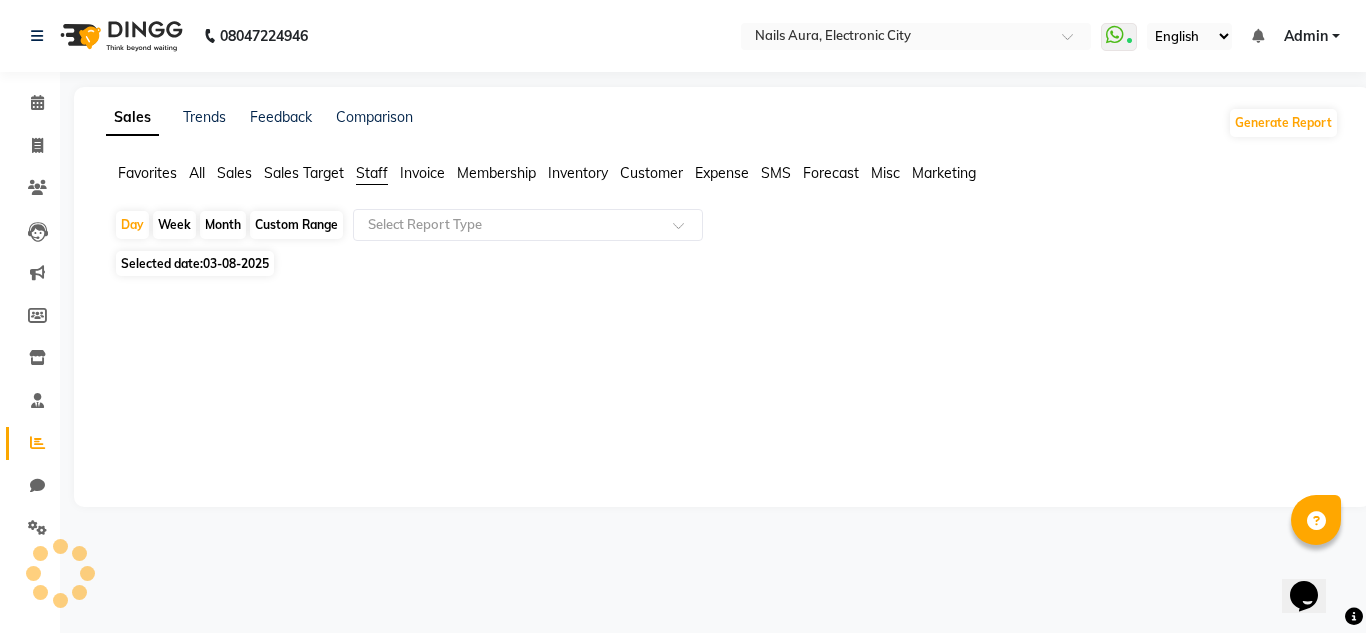 click on "03-08-2025" 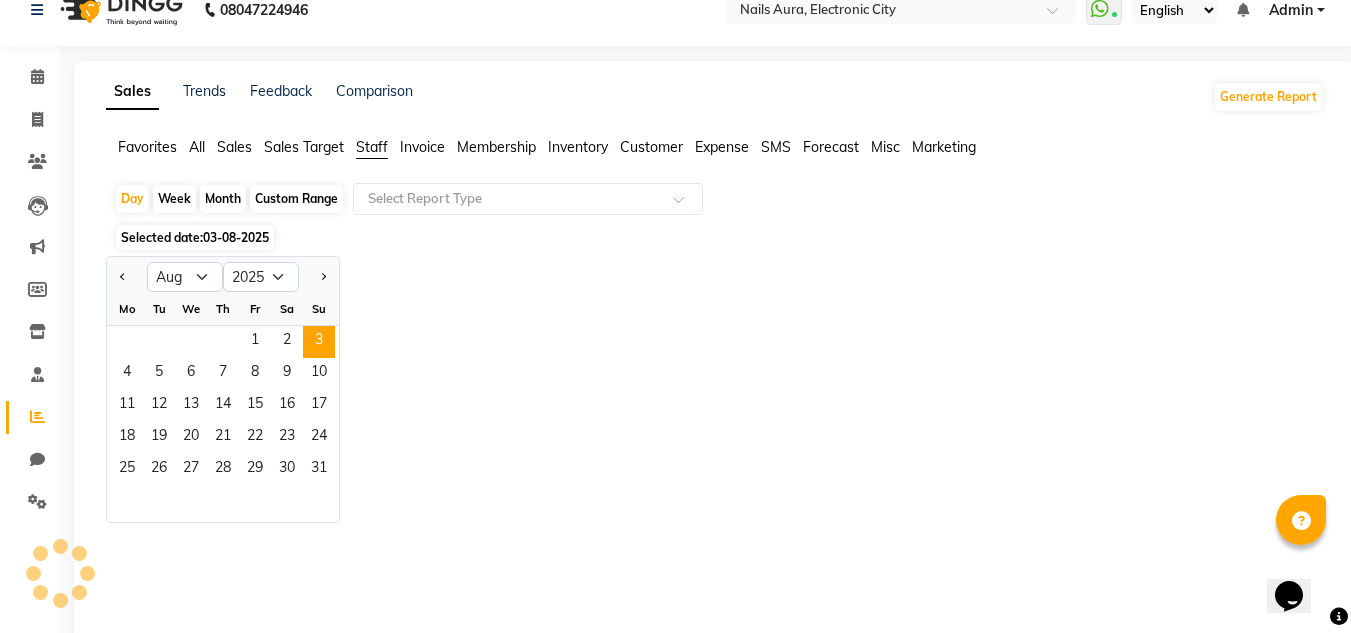 scroll, scrollTop: 70, scrollLeft: 0, axis: vertical 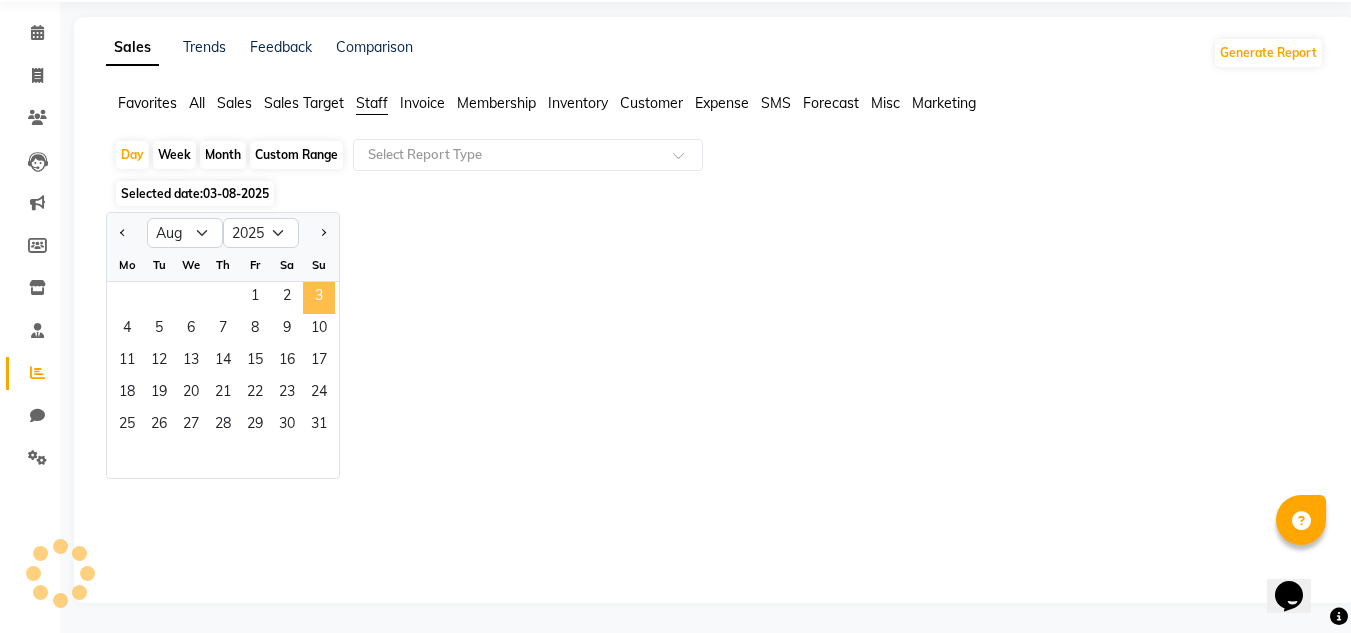click on "3" 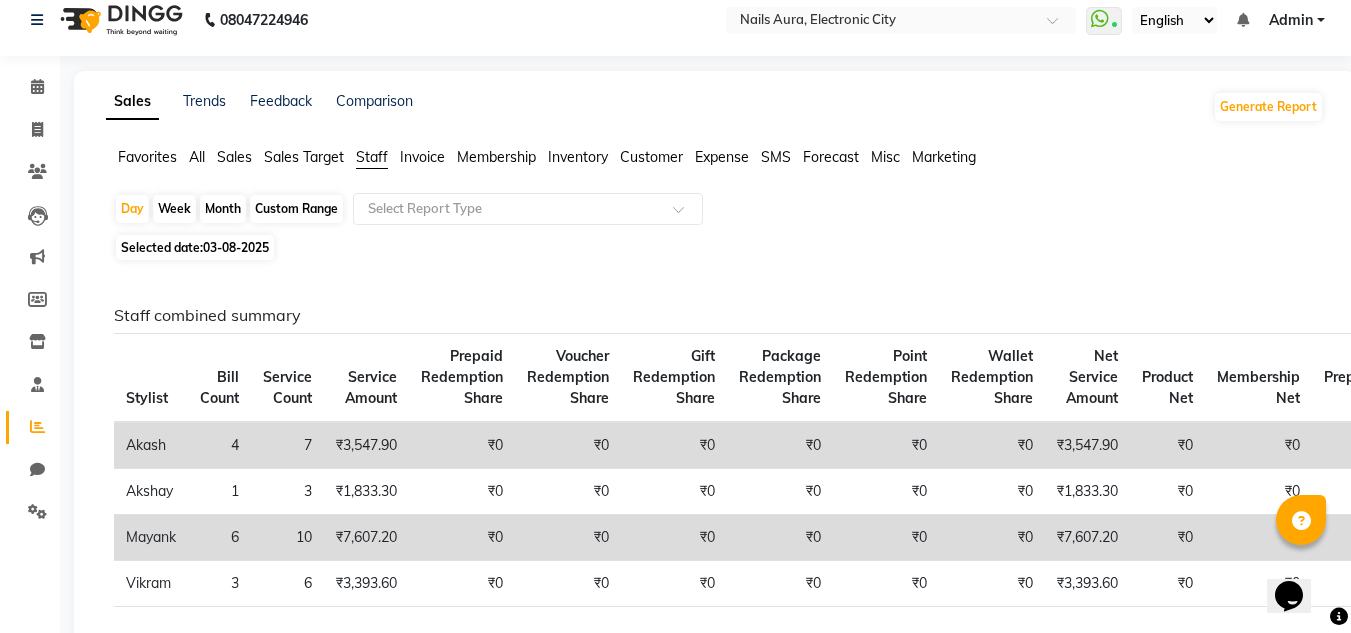 scroll, scrollTop: 0, scrollLeft: 0, axis: both 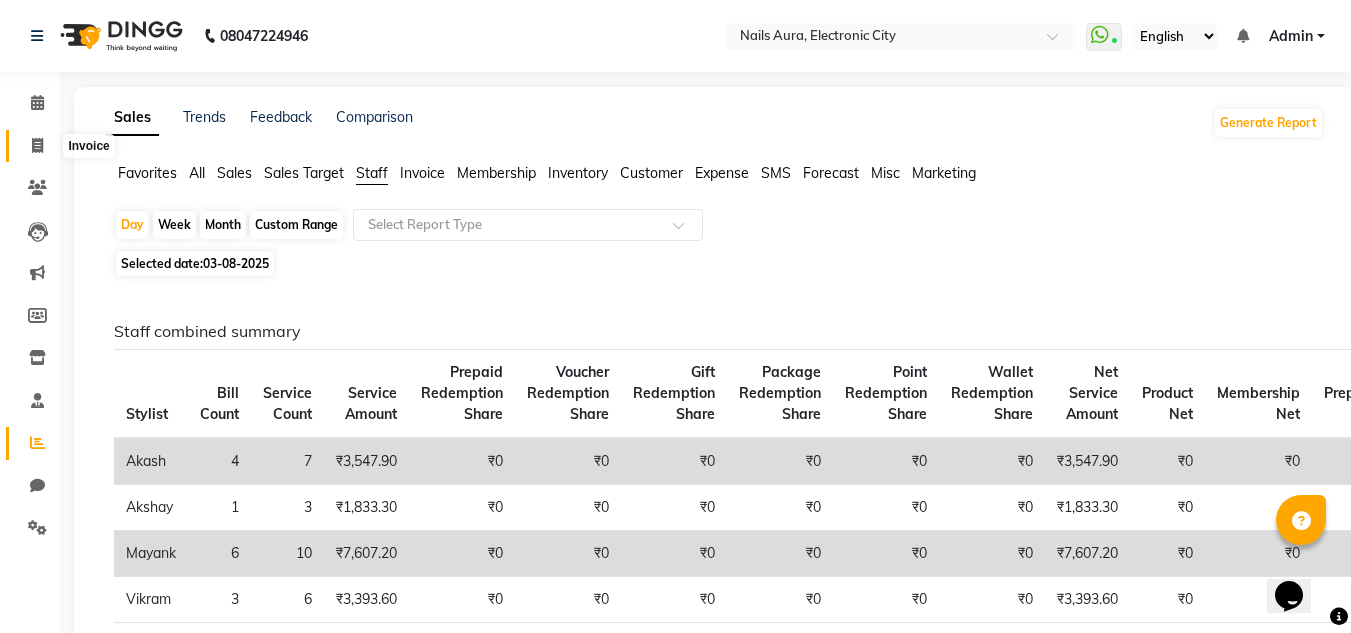 click 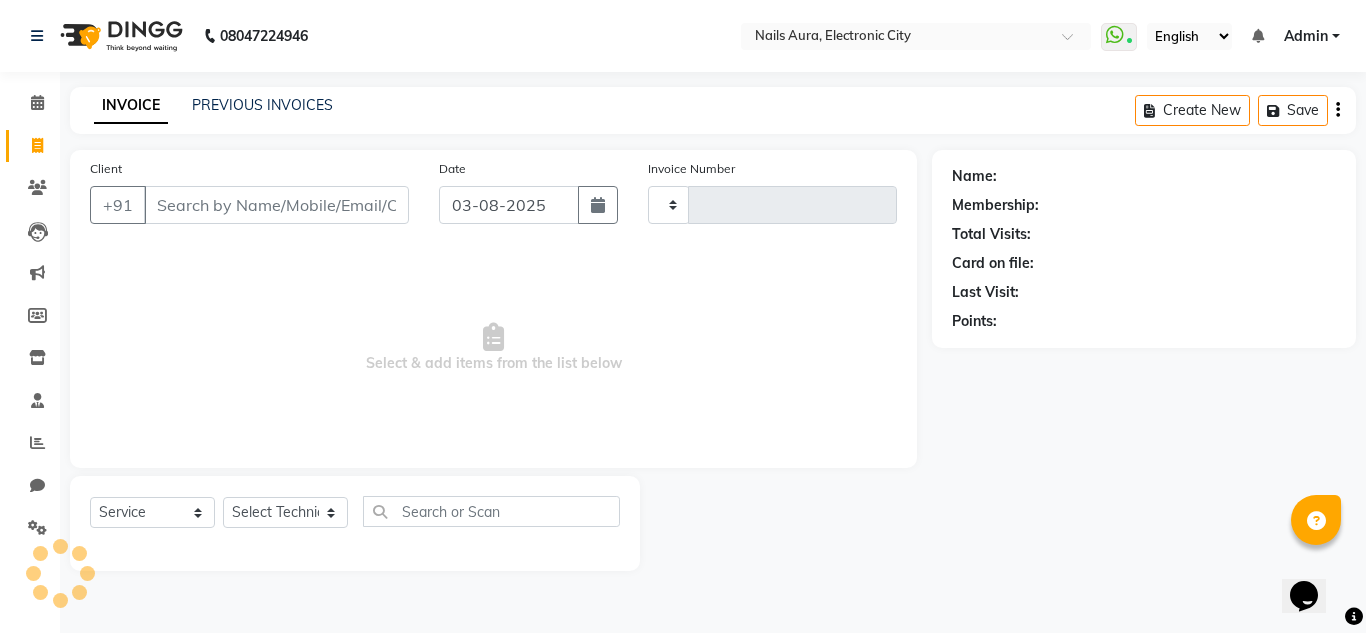 type on "0425" 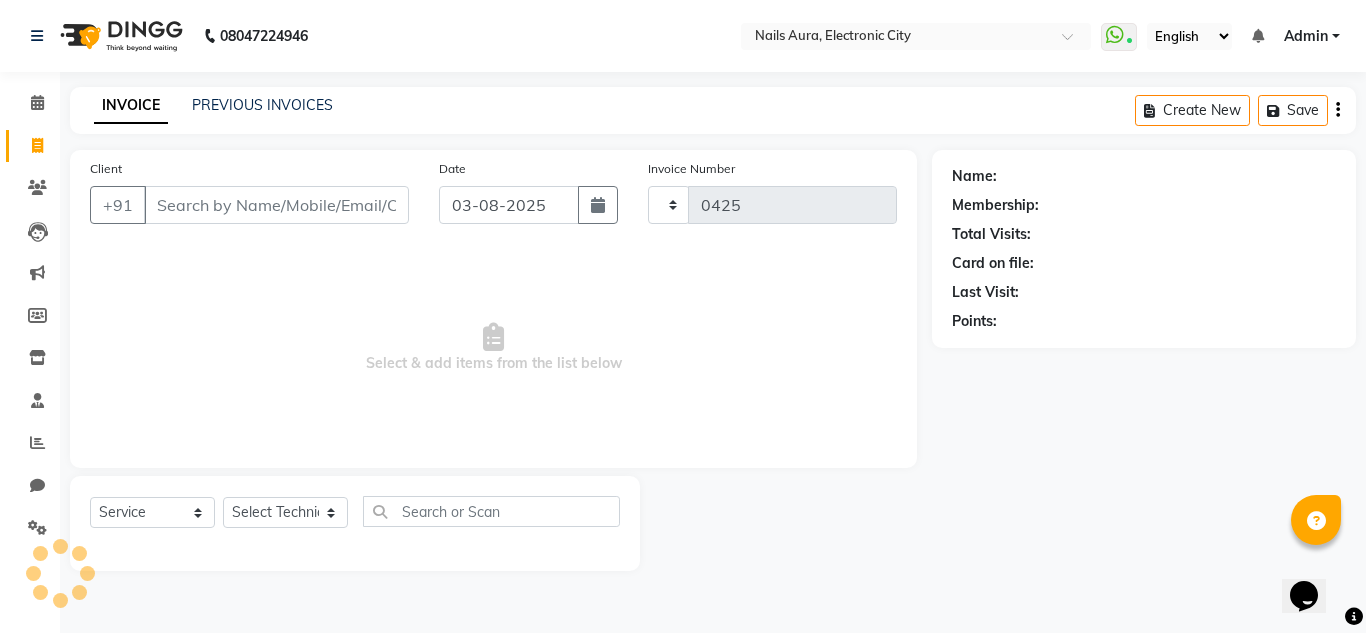 select on "8179" 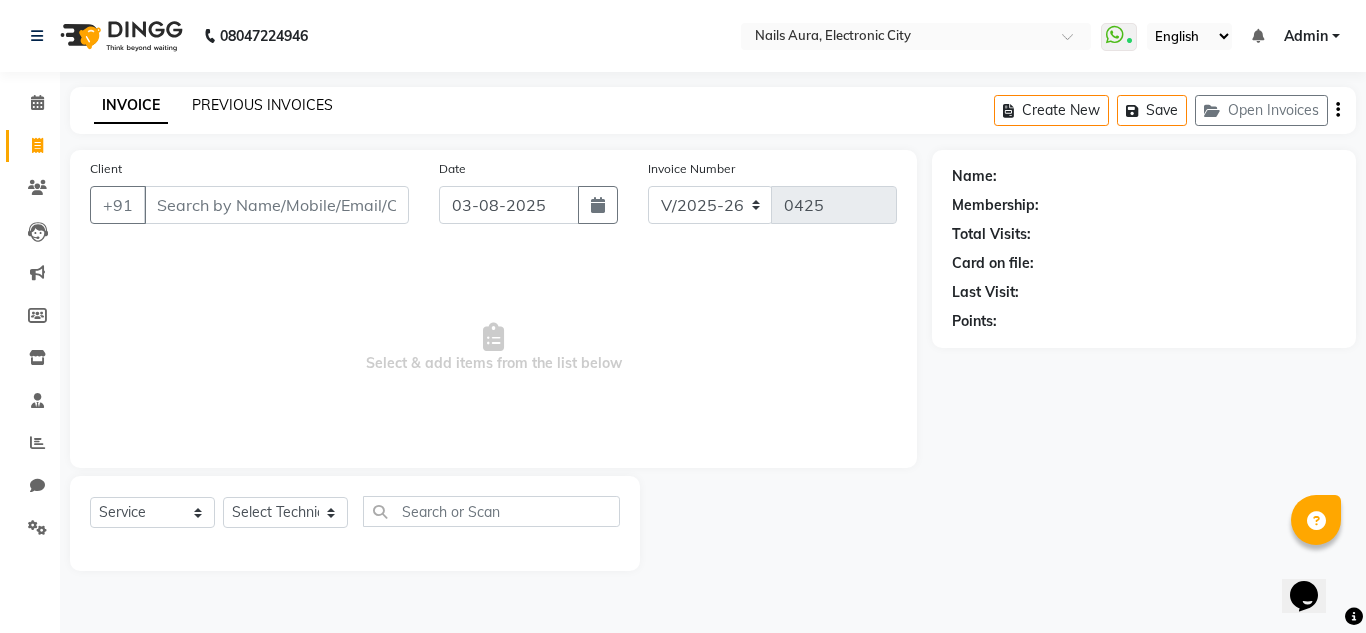 click on "PREVIOUS INVOICES" 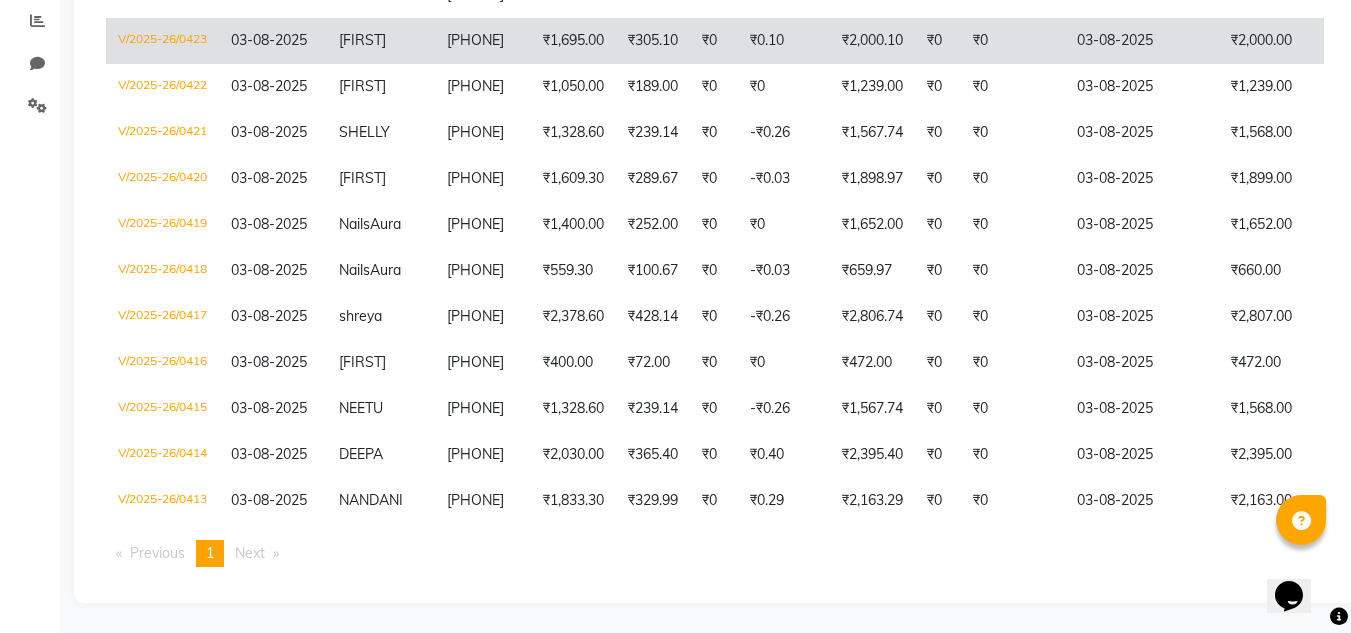 scroll, scrollTop: 437, scrollLeft: 0, axis: vertical 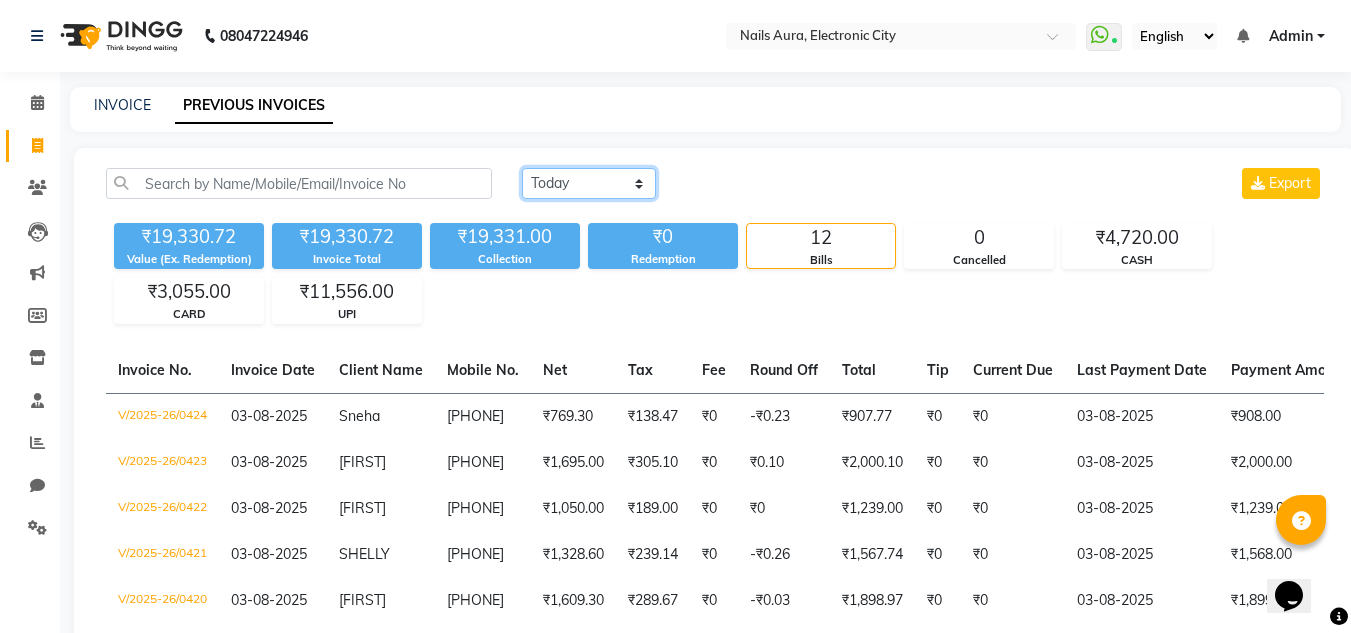 click on "Today Yesterday Custom Range" 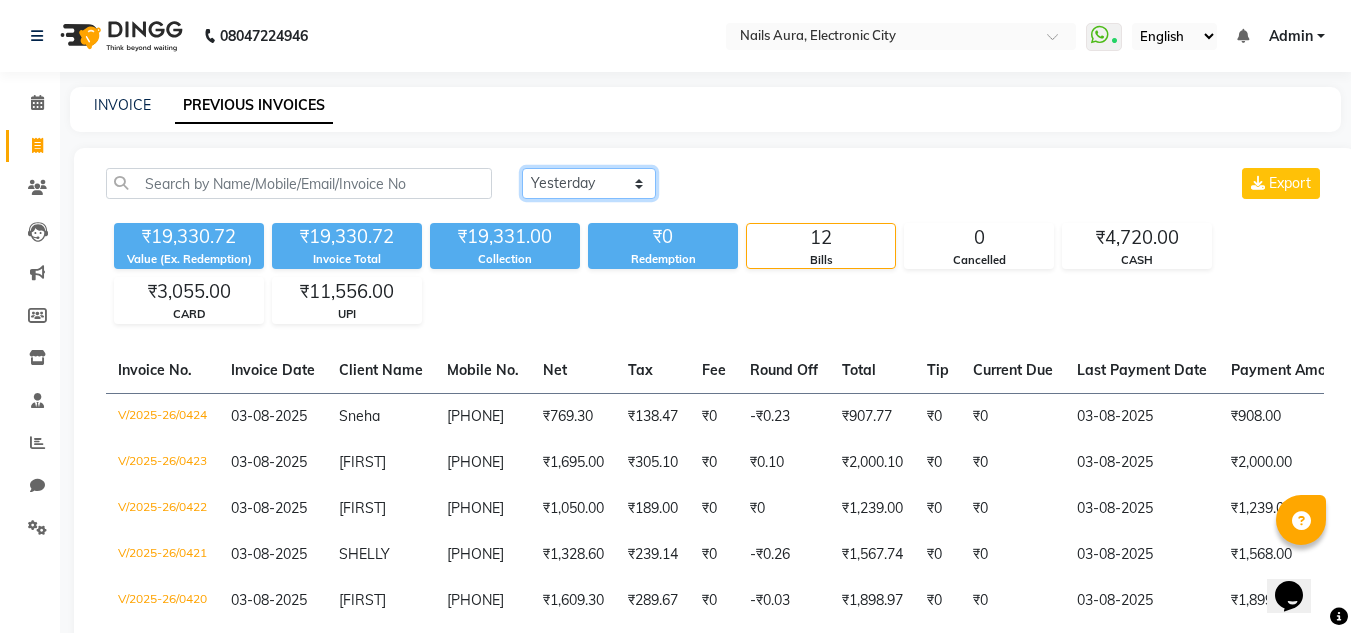 click on "Today Yesterday Custom Range" 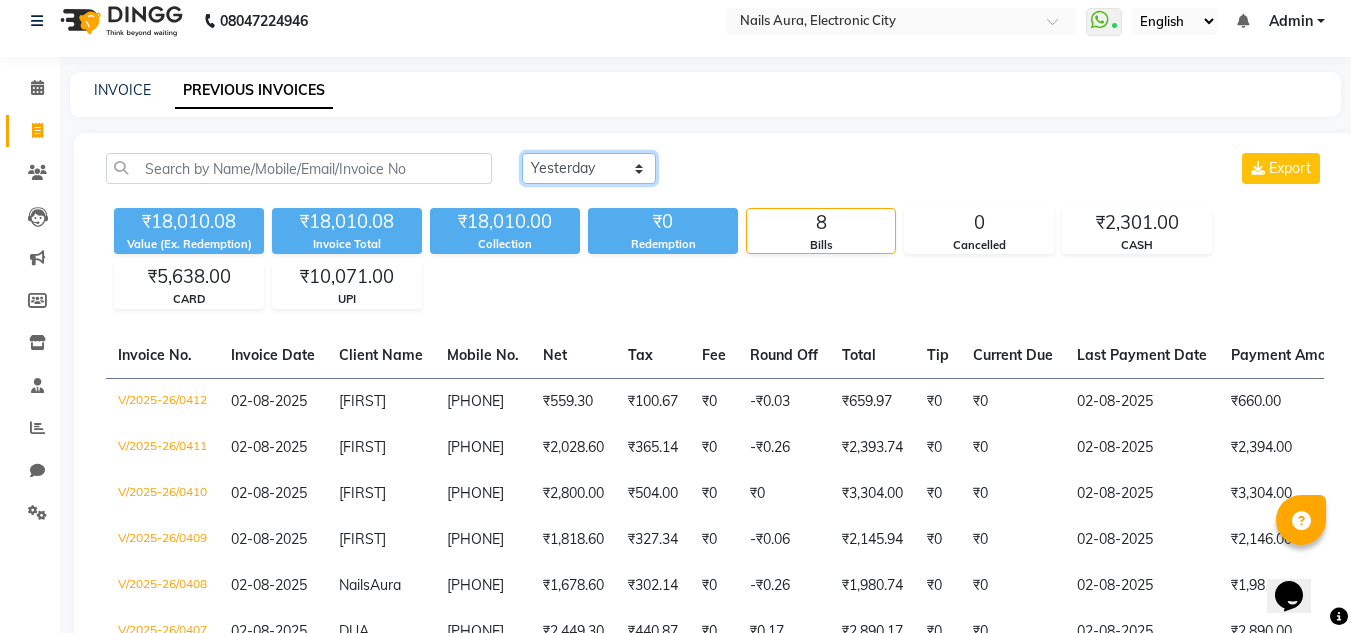 scroll, scrollTop: 0, scrollLeft: 0, axis: both 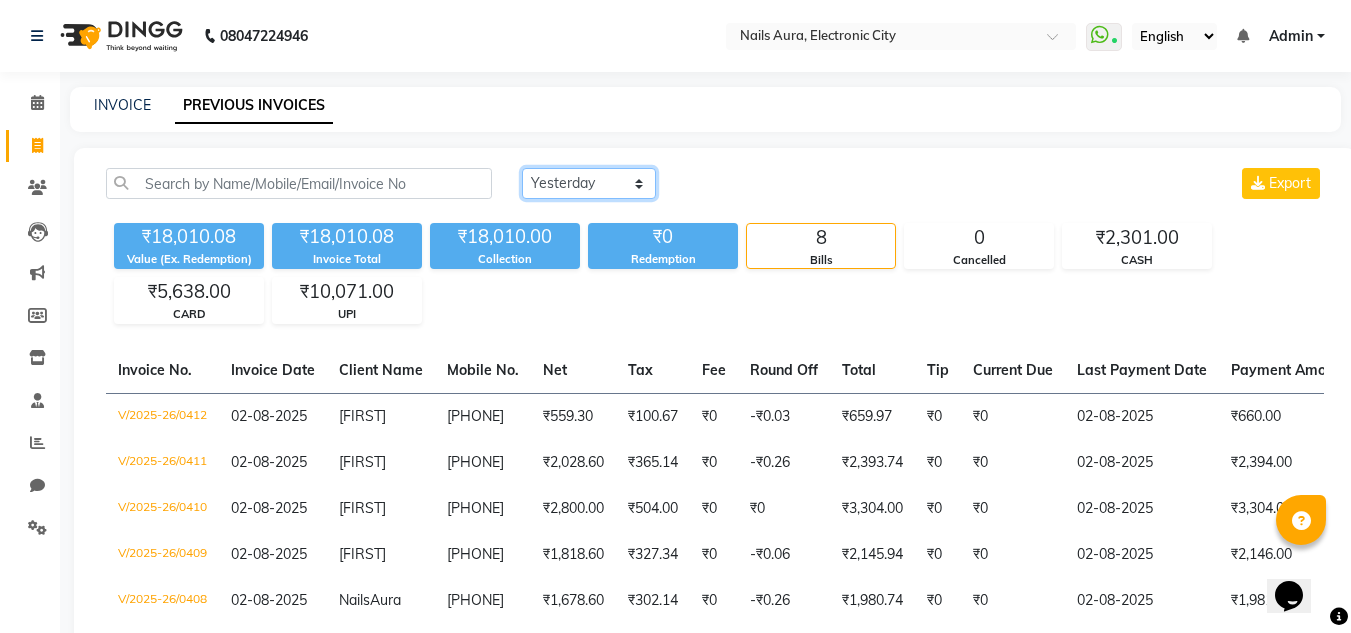 click on "Today Yesterday Custom Range" 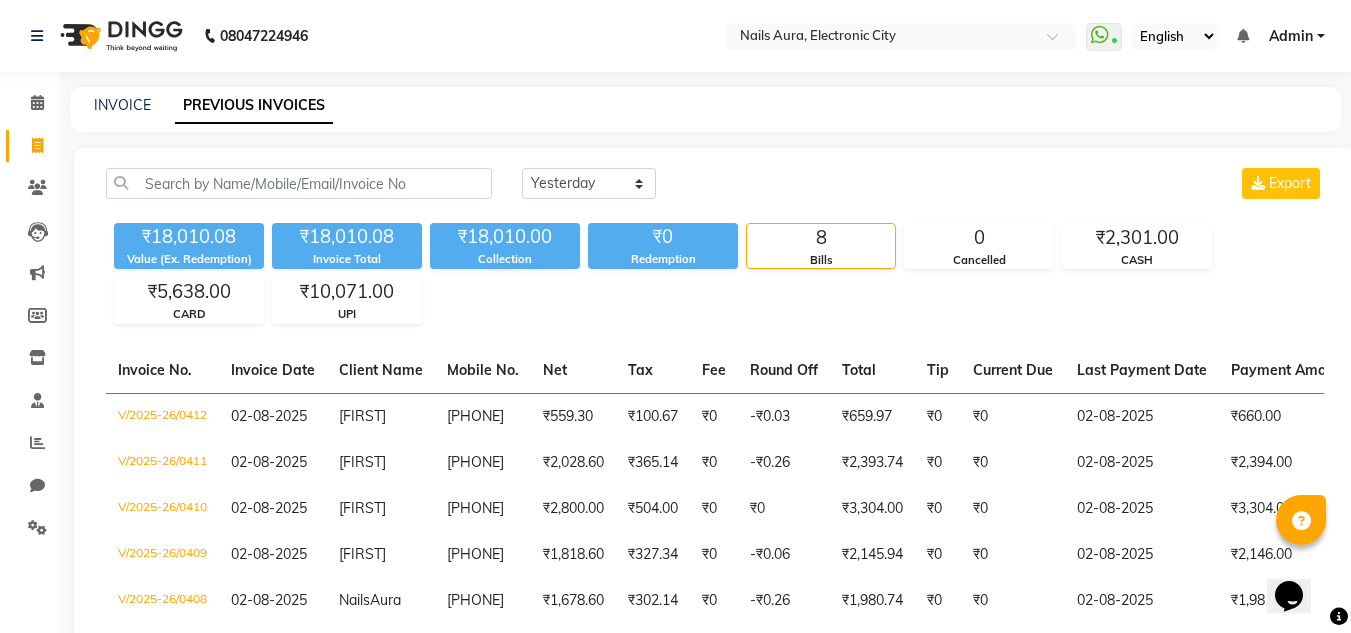 click on "INVOICE PREVIOUS INVOICES" 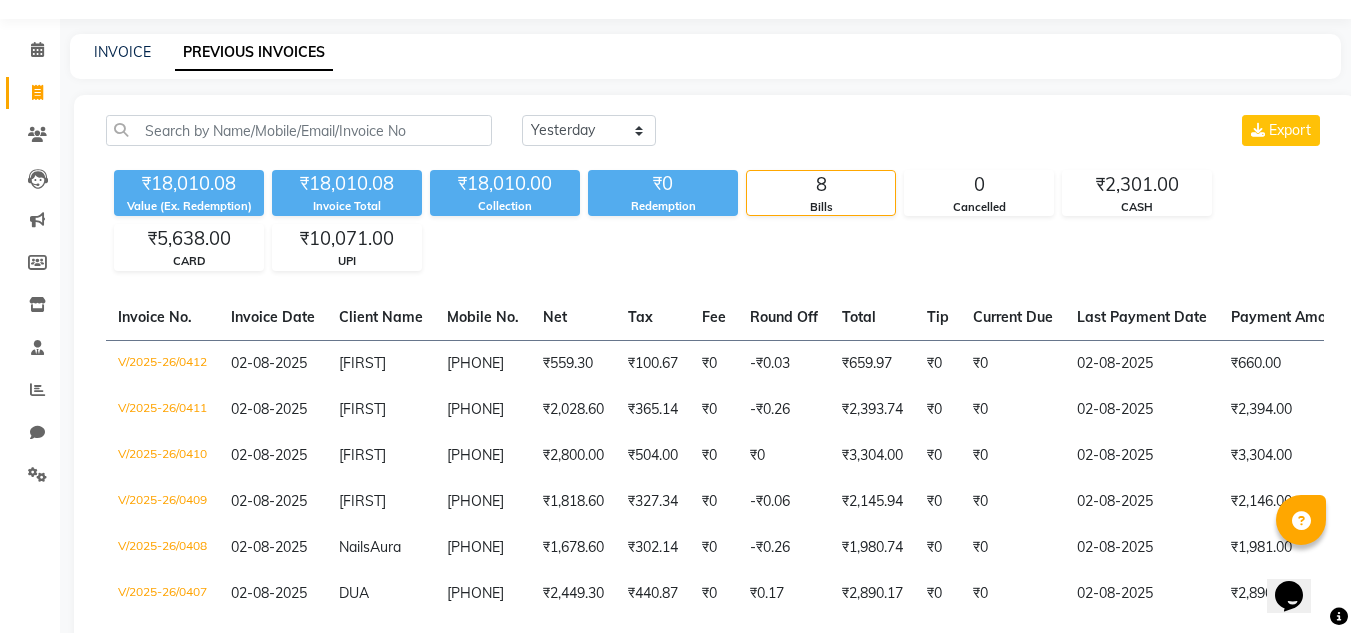 scroll, scrollTop: 0, scrollLeft: 0, axis: both 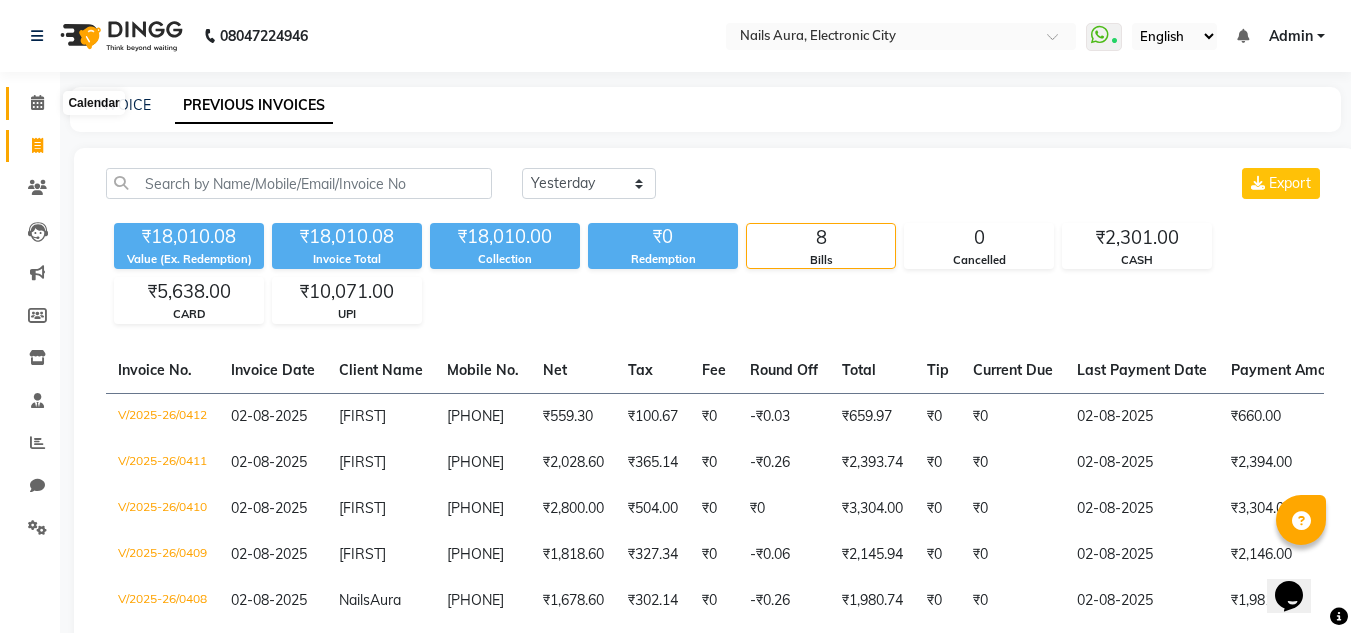 click 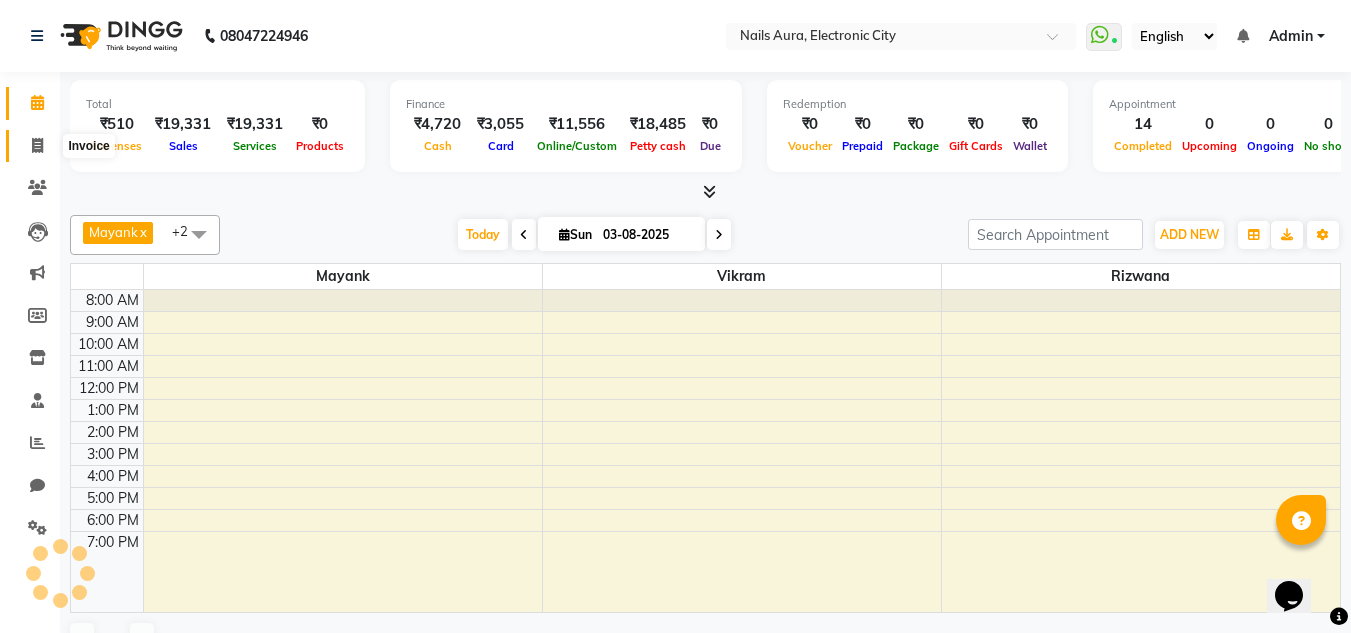 click 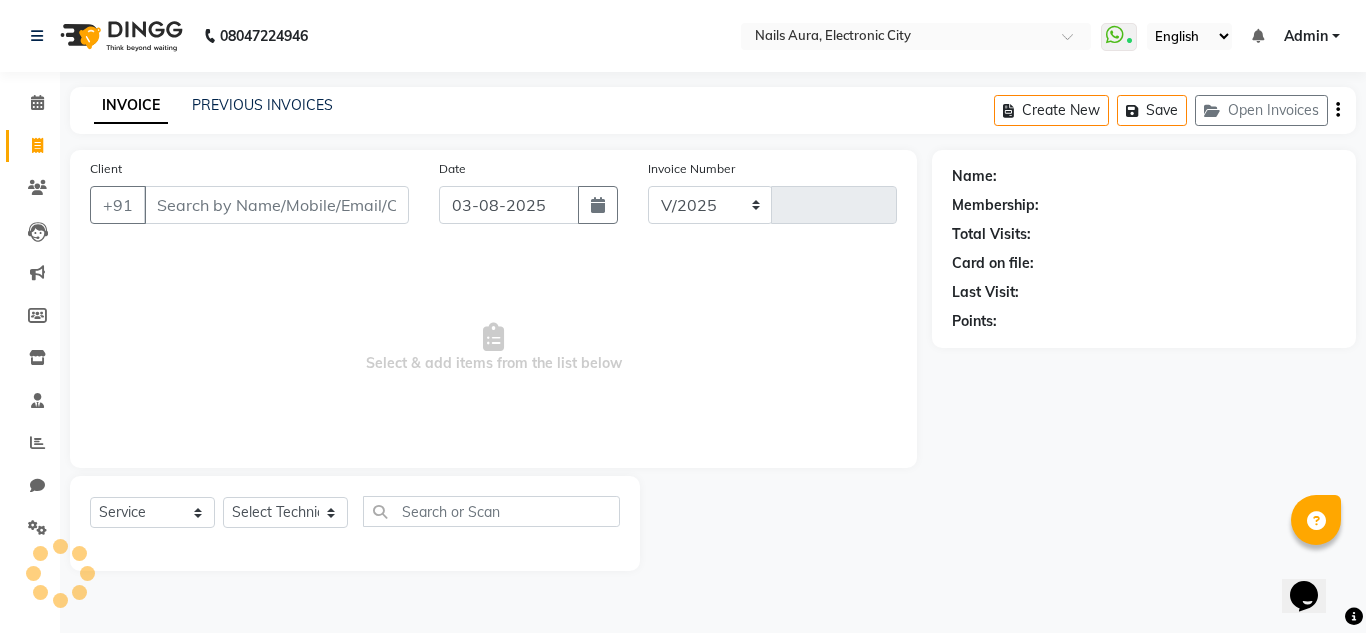 select on "8179" 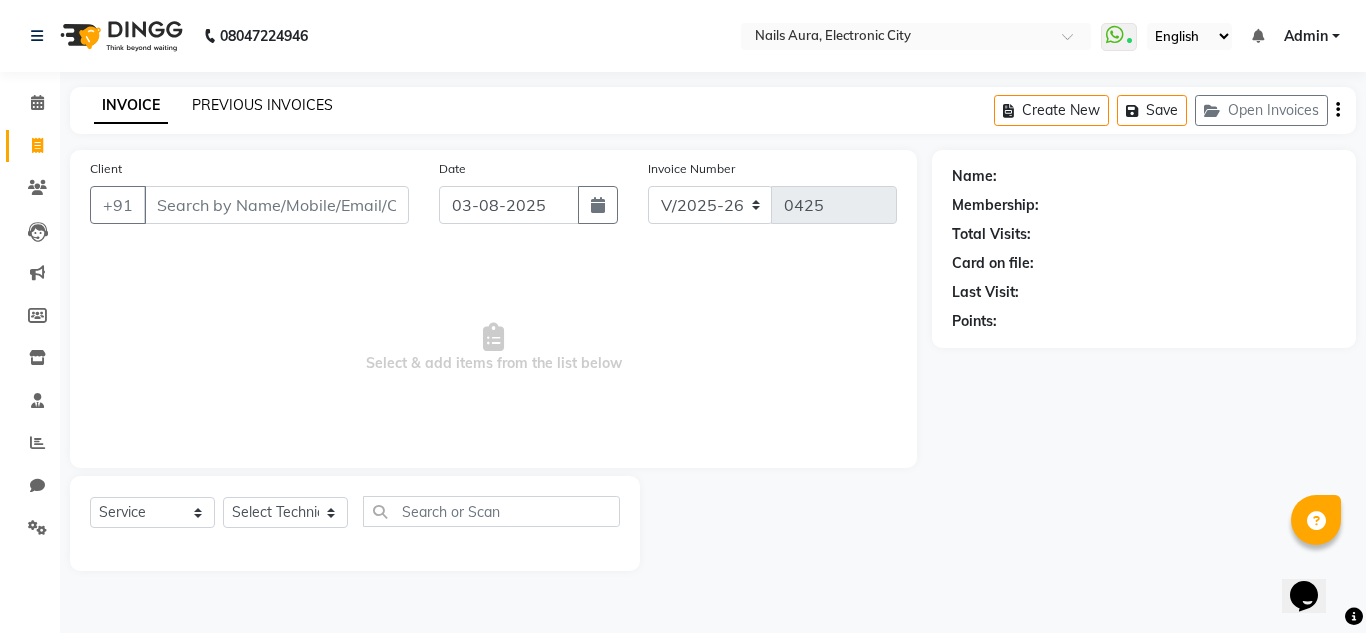 click on "PREVIOUS INVOICES" 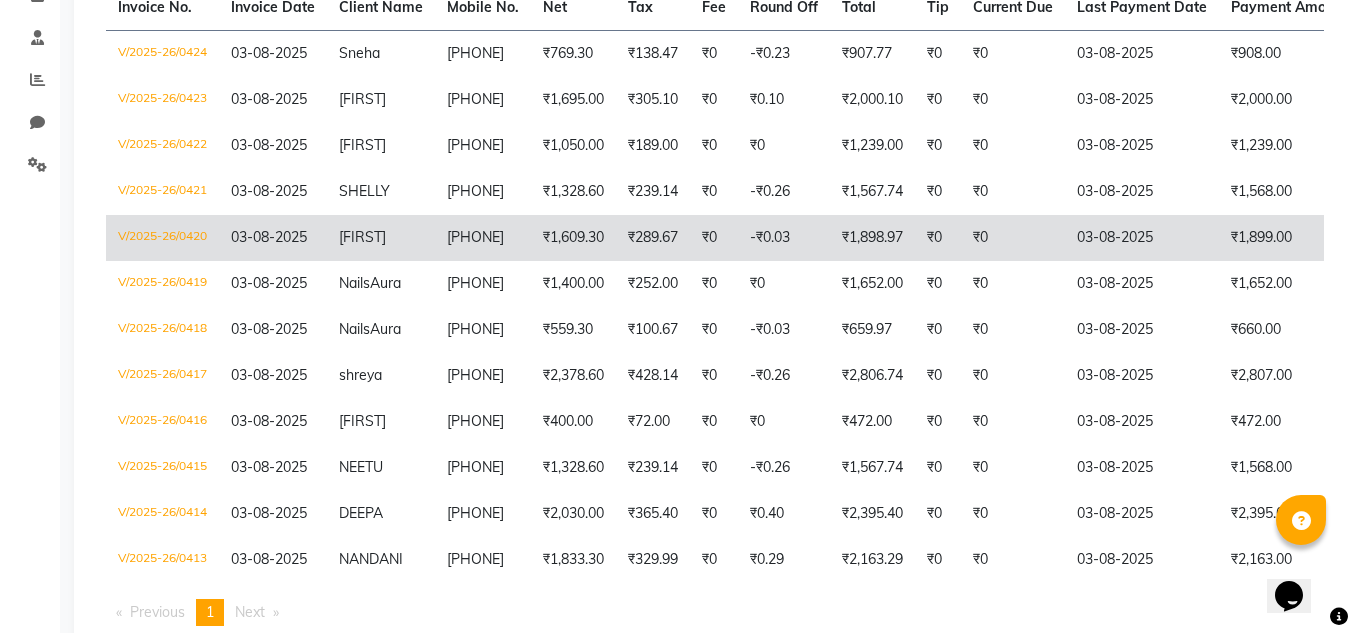 scroll, scrollTop: 437, scrollLeft: 0, axis: vertical 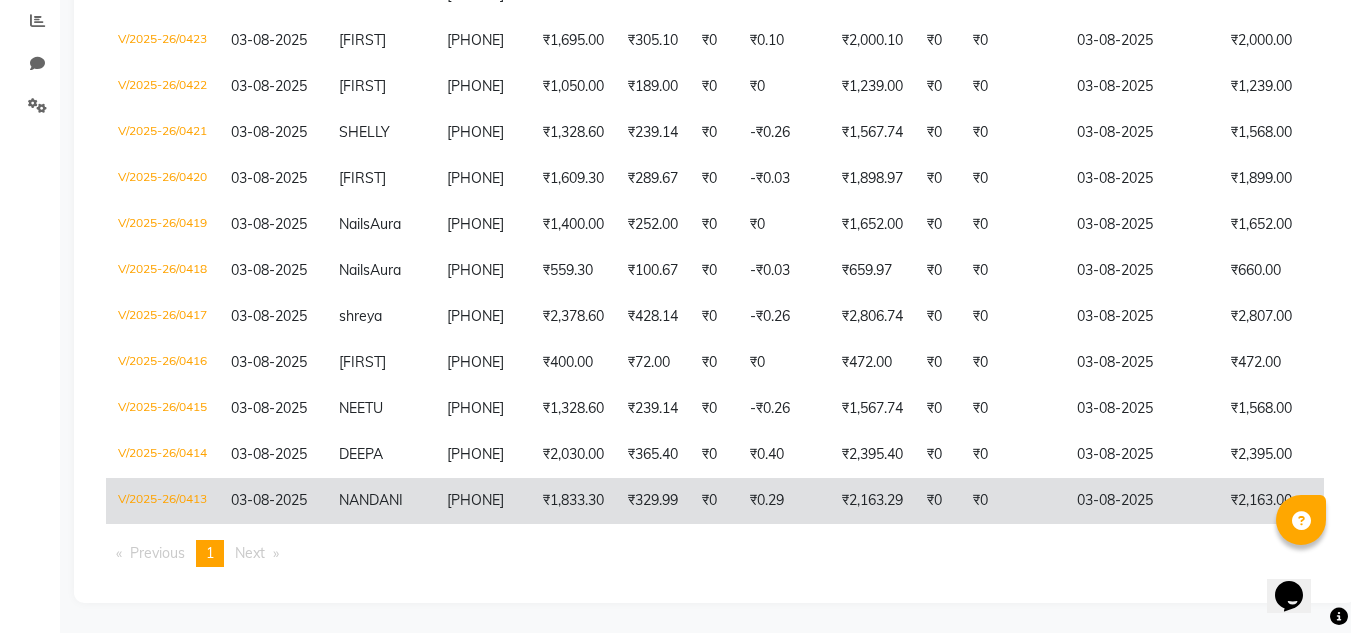click on "V/2025-26/0413" 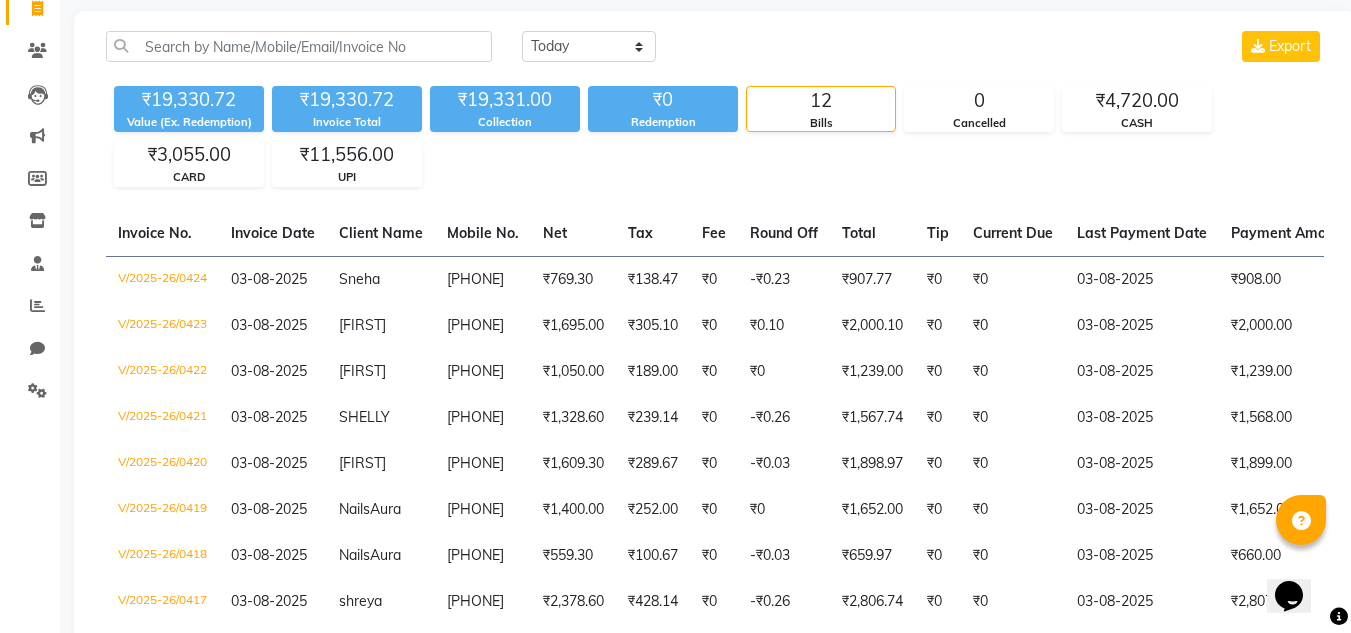 scroll, scrollTop: 0, scrollLeft: 0, axis: both 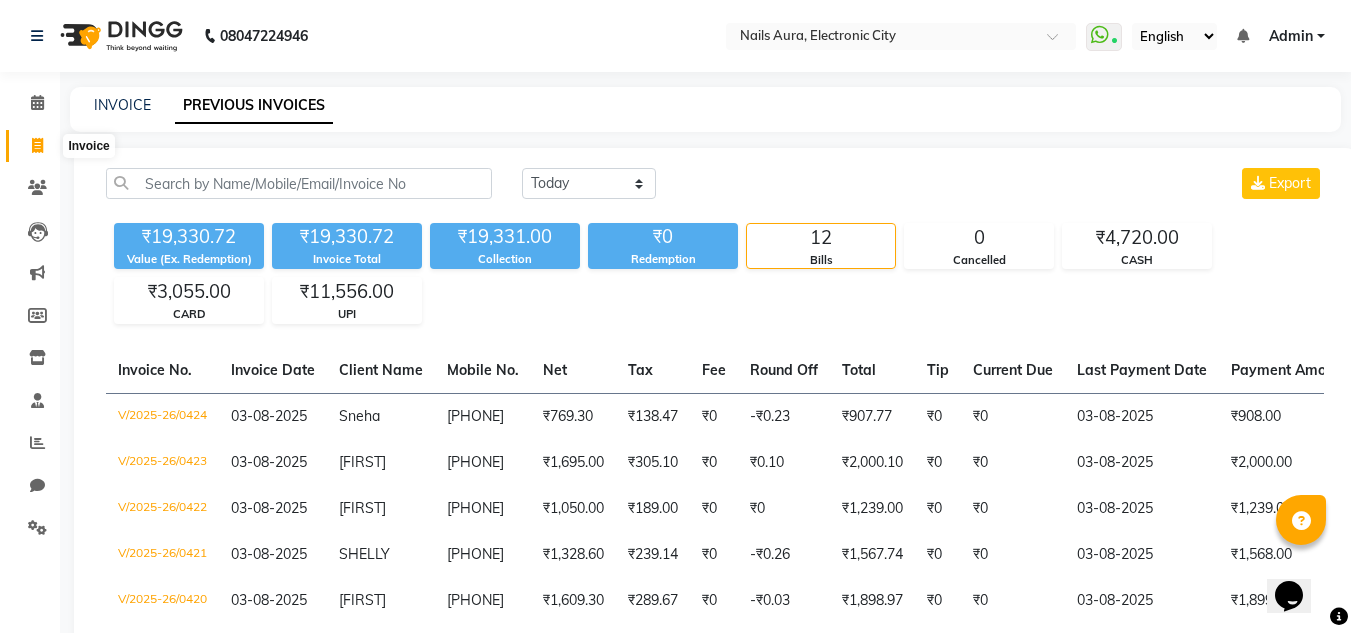 click 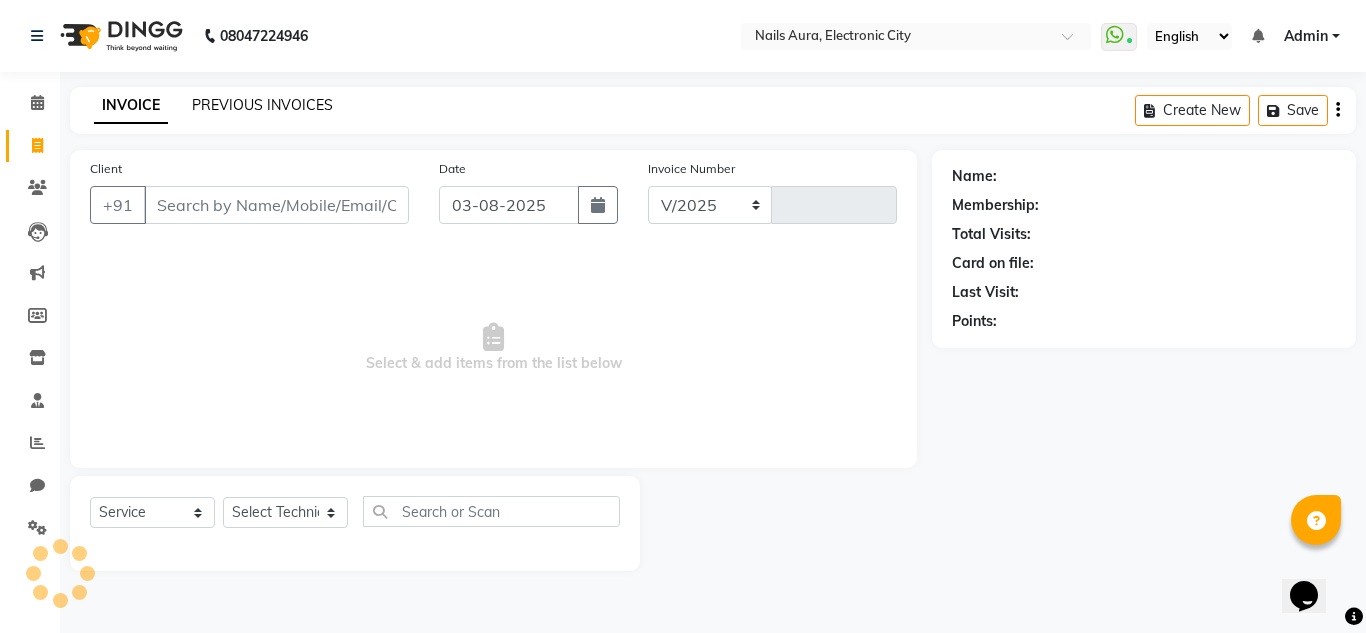select on "8179" 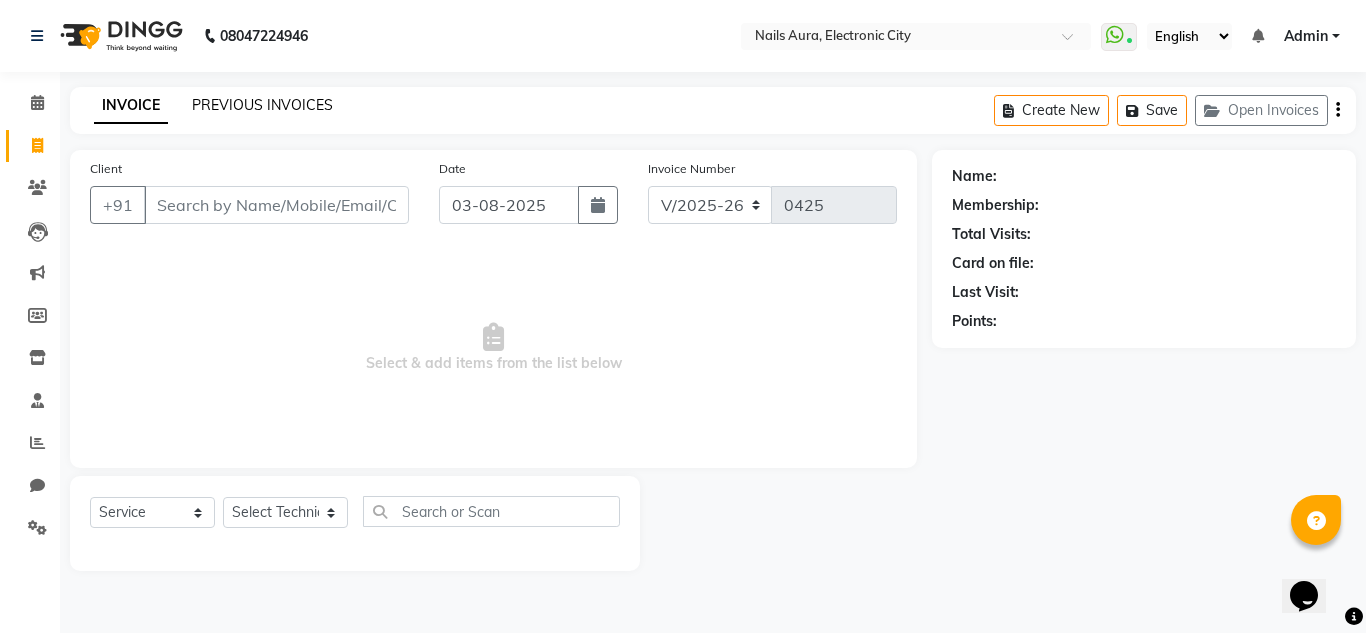 click on "PREVIOUS INVOICES" 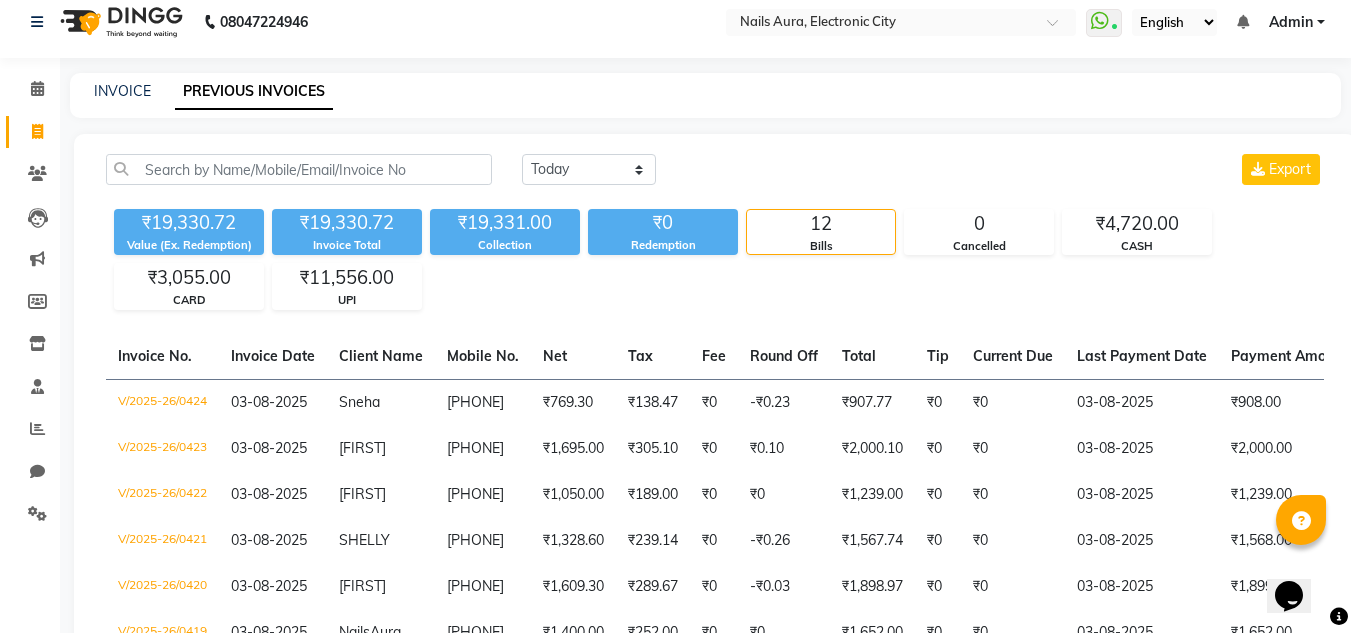 scroll, scrollTop: 0, scrollLeft: 0, axis: both 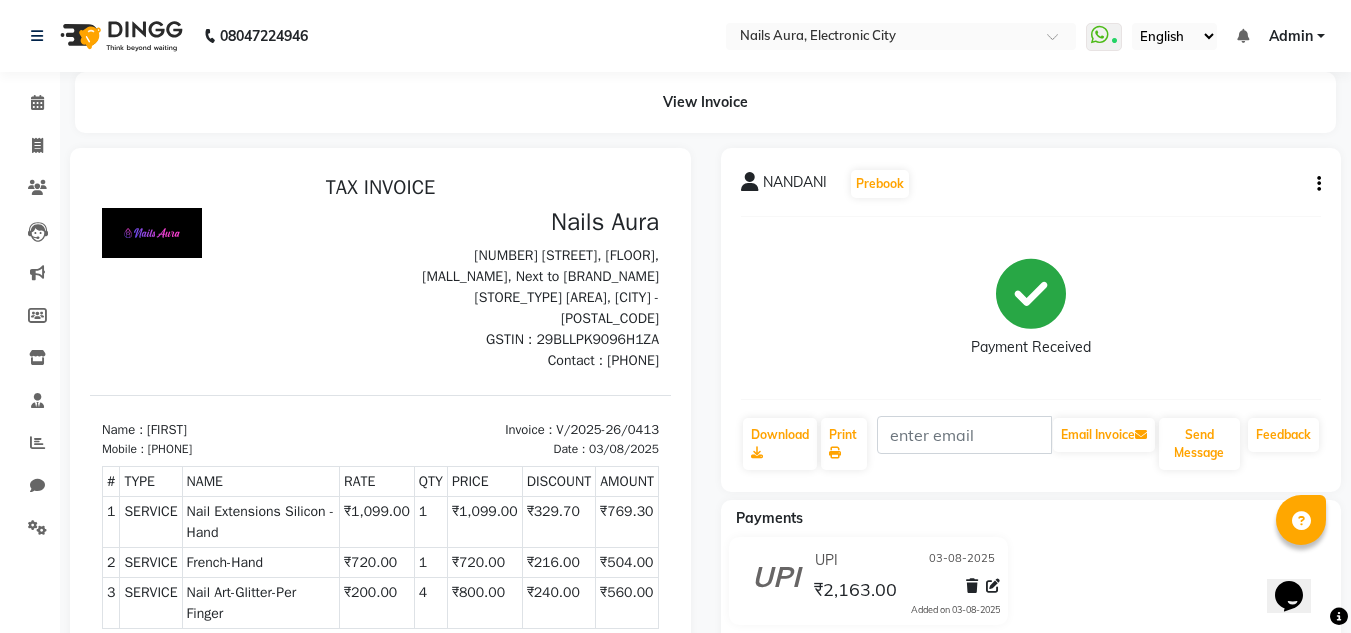 click 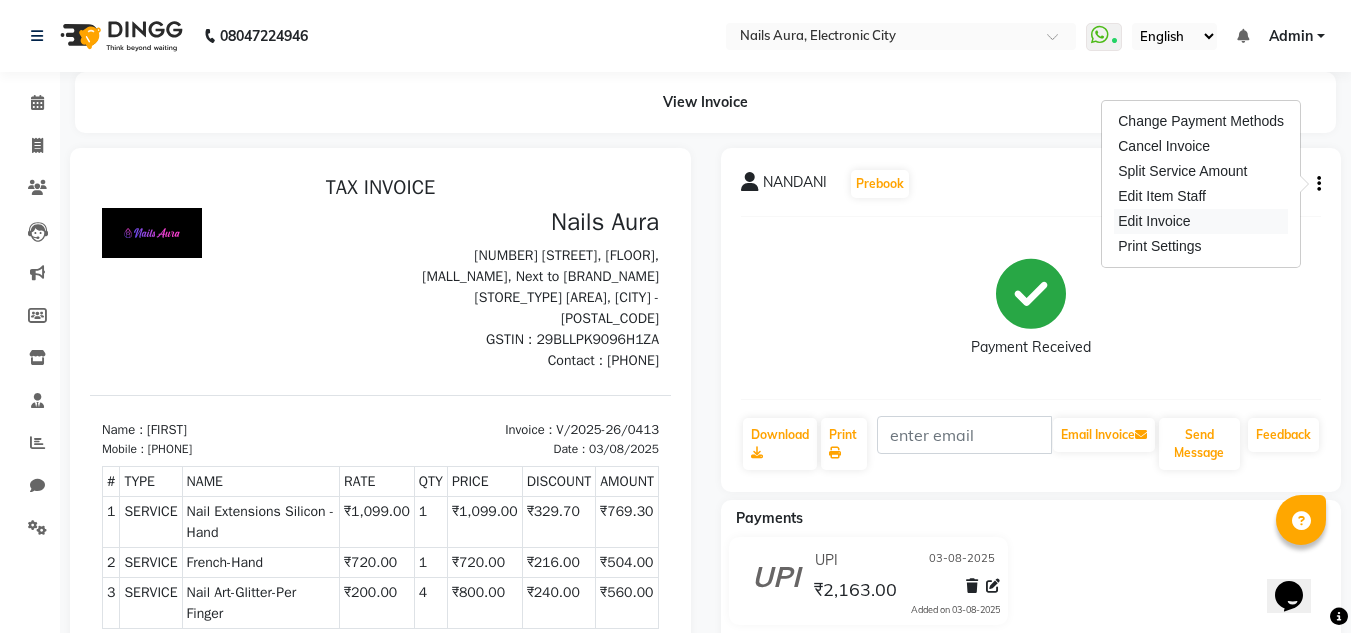 click on "Edit Invoice" at bounding box center [1201, 221] 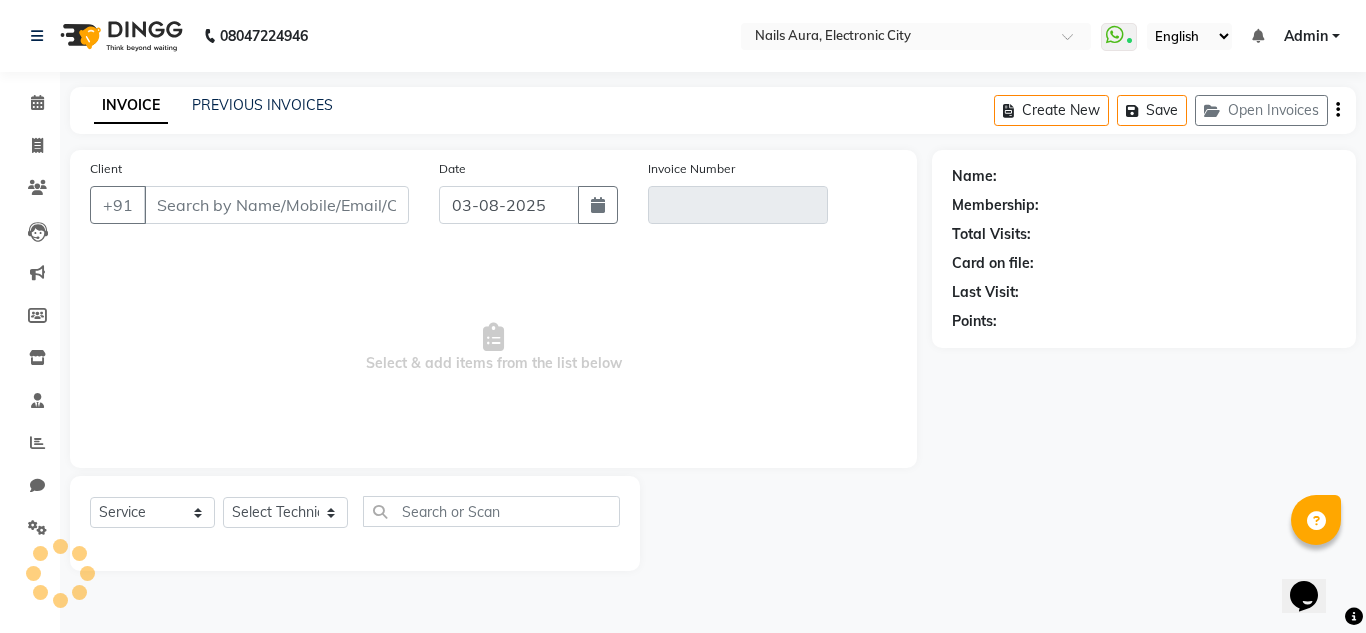 type on "[PHONE]" 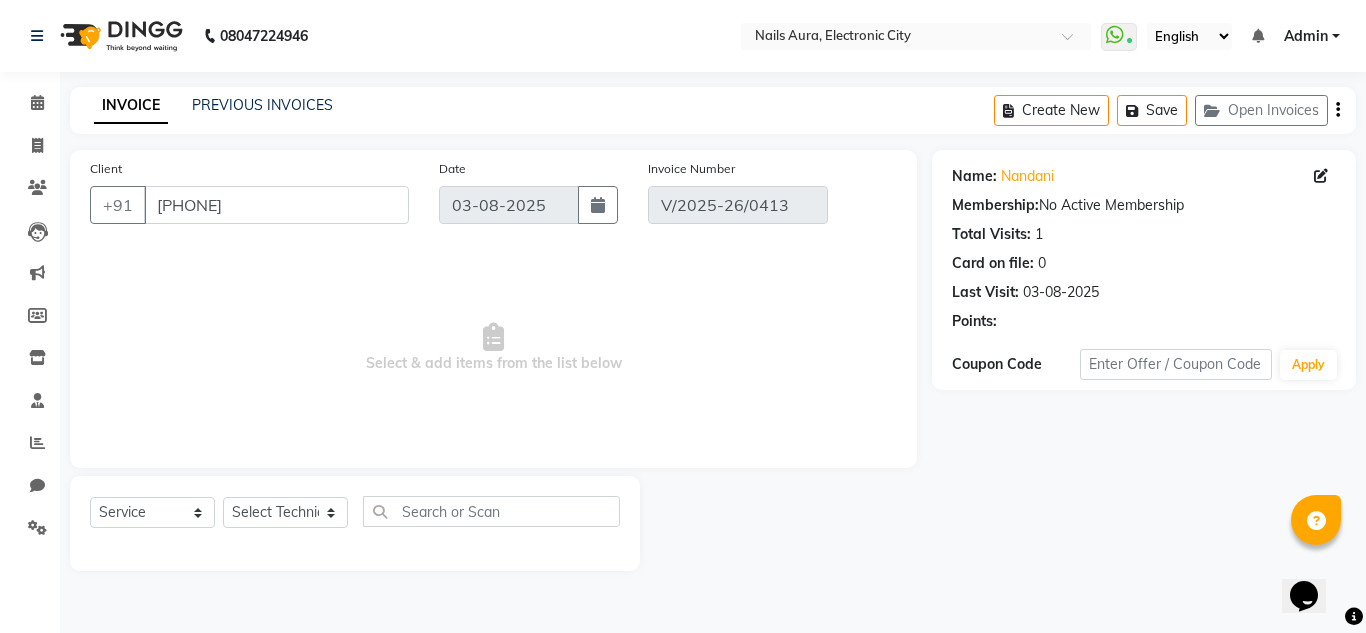 select on "select" 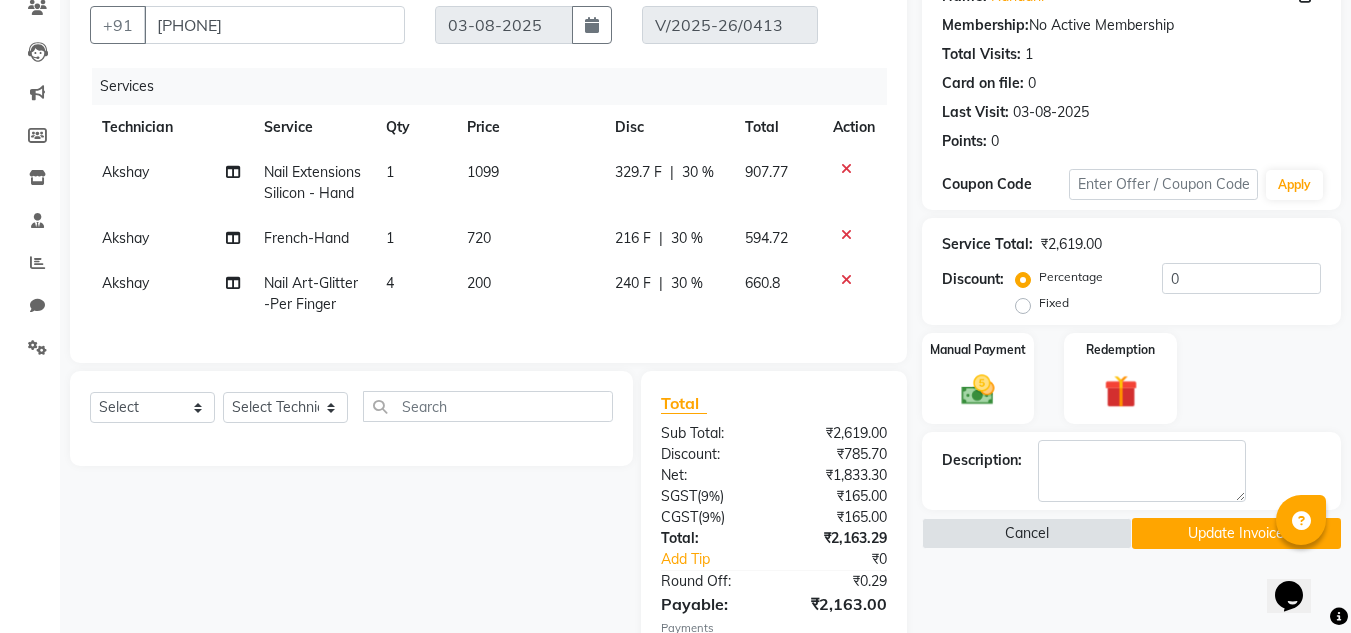 scroll, scrollTop: 200, scrollLeft: 0, axis: vertical 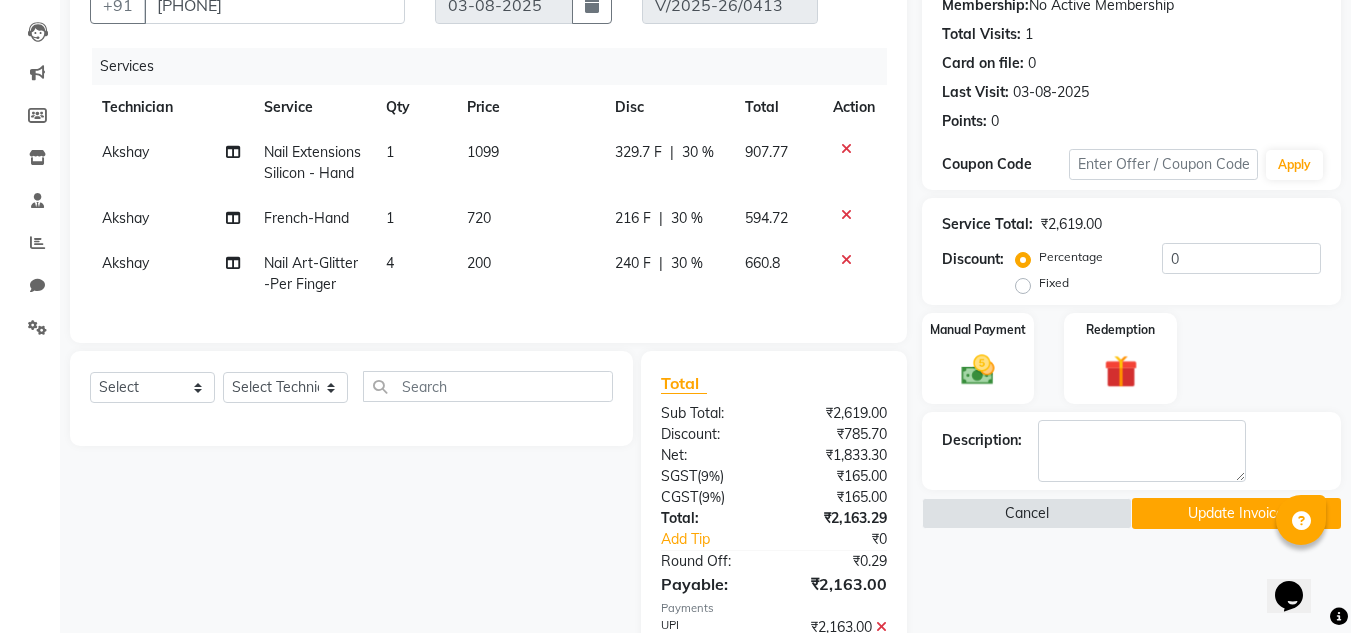 click on "Akshay" 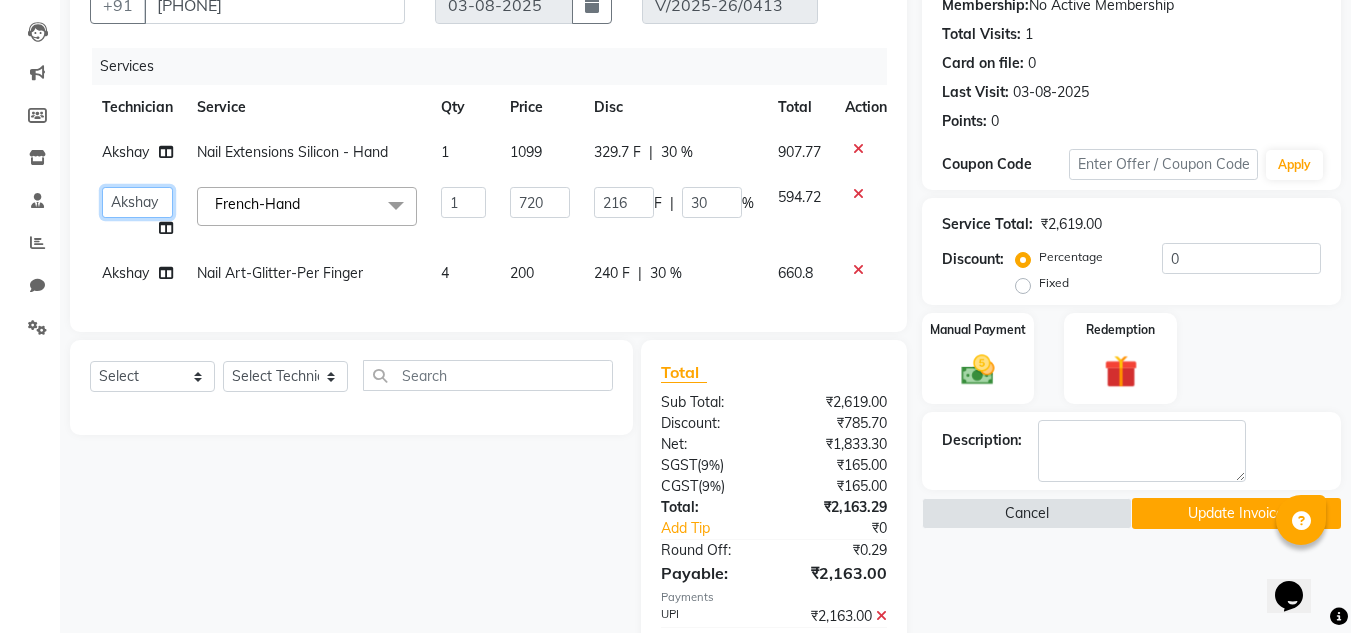 click on "Akash   Akshay   Gulshan   Mahi   Mayank   Munmun   Pooja   Rashmi   Rima dey   Rizwana   Shaina   Varsha   Vikram" 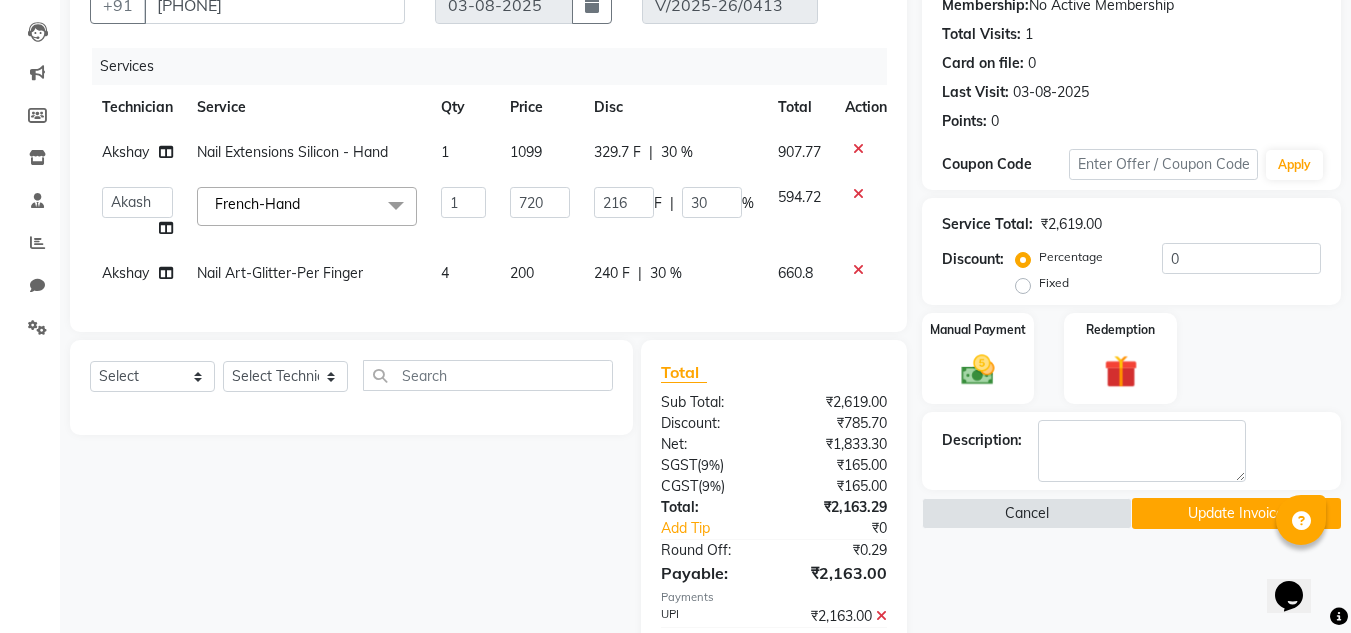 click on "Akshay" 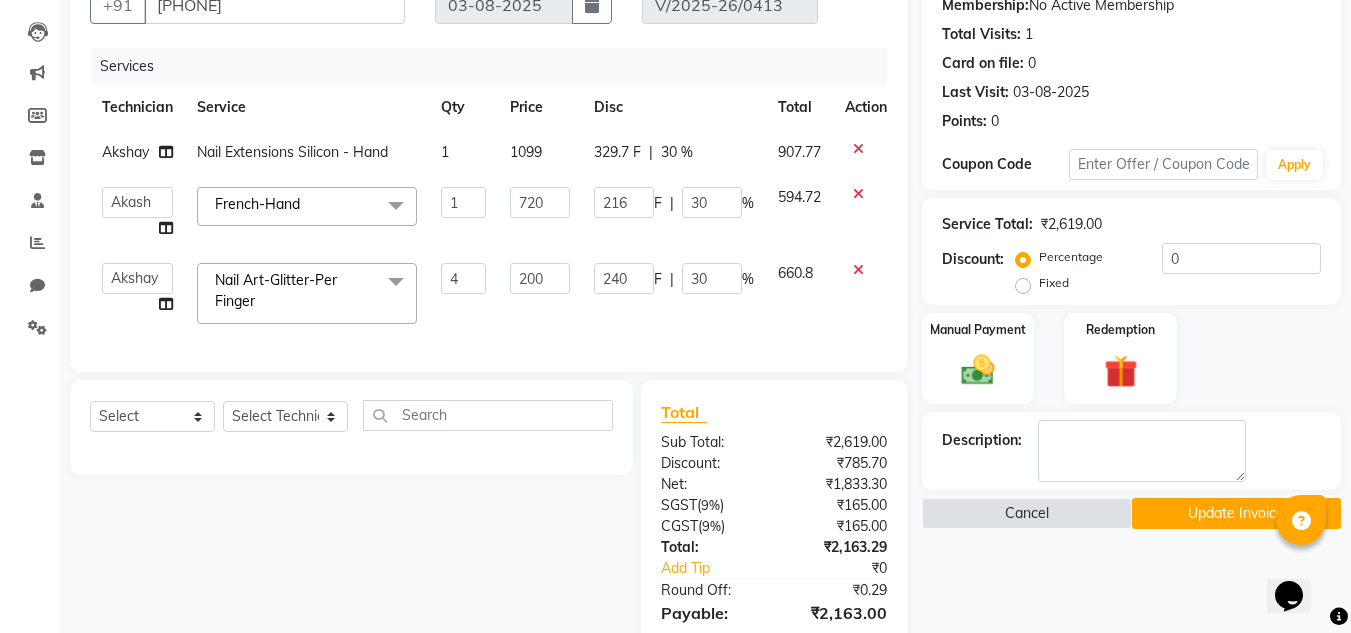 click on "Akash   Akshay   Gulshan   Mahi   Mayank   Munmun   Pooja   Rashmi   Rima dey   Rizwana   Shaina   Varsha   Vikram" 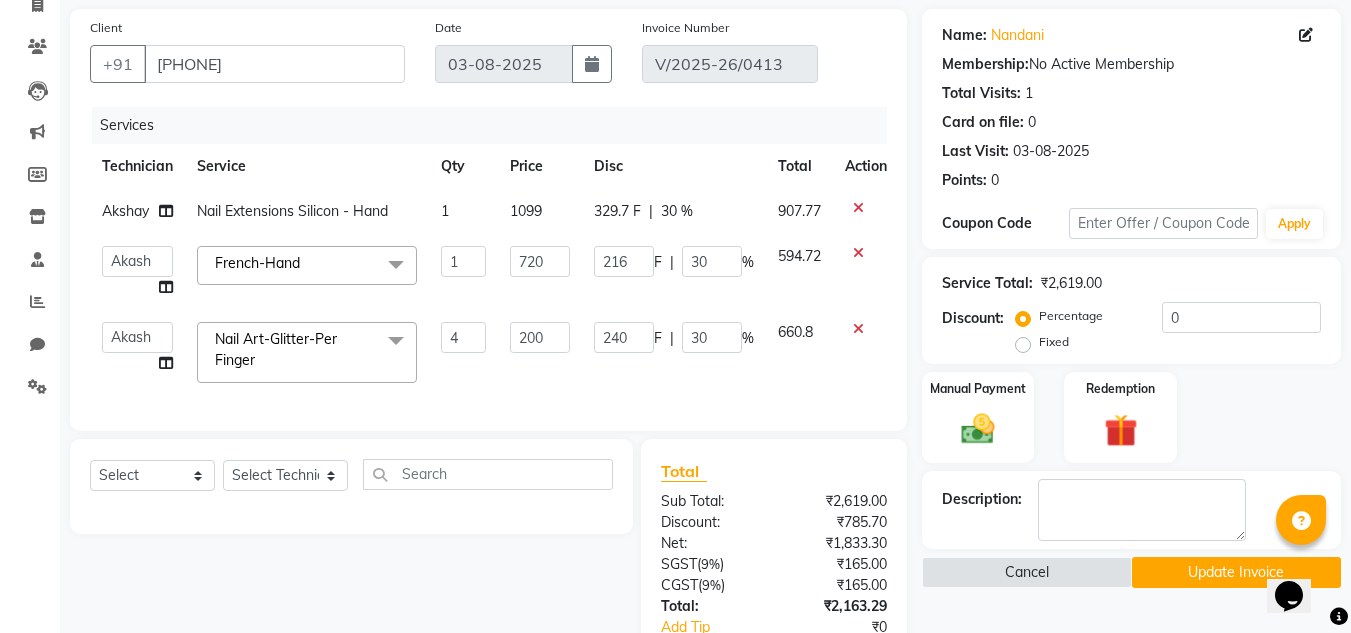 scroll, scrollTop: 100, scrollLeft: 0, axis: vertical 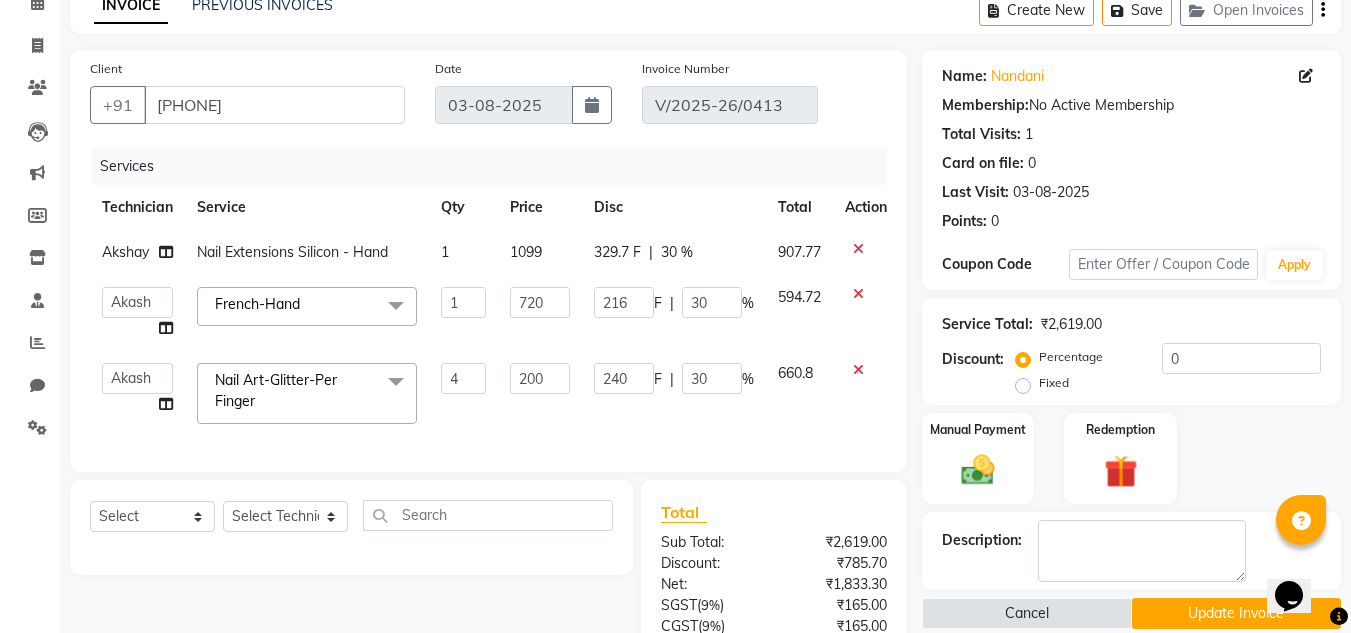 click on "Akshay" 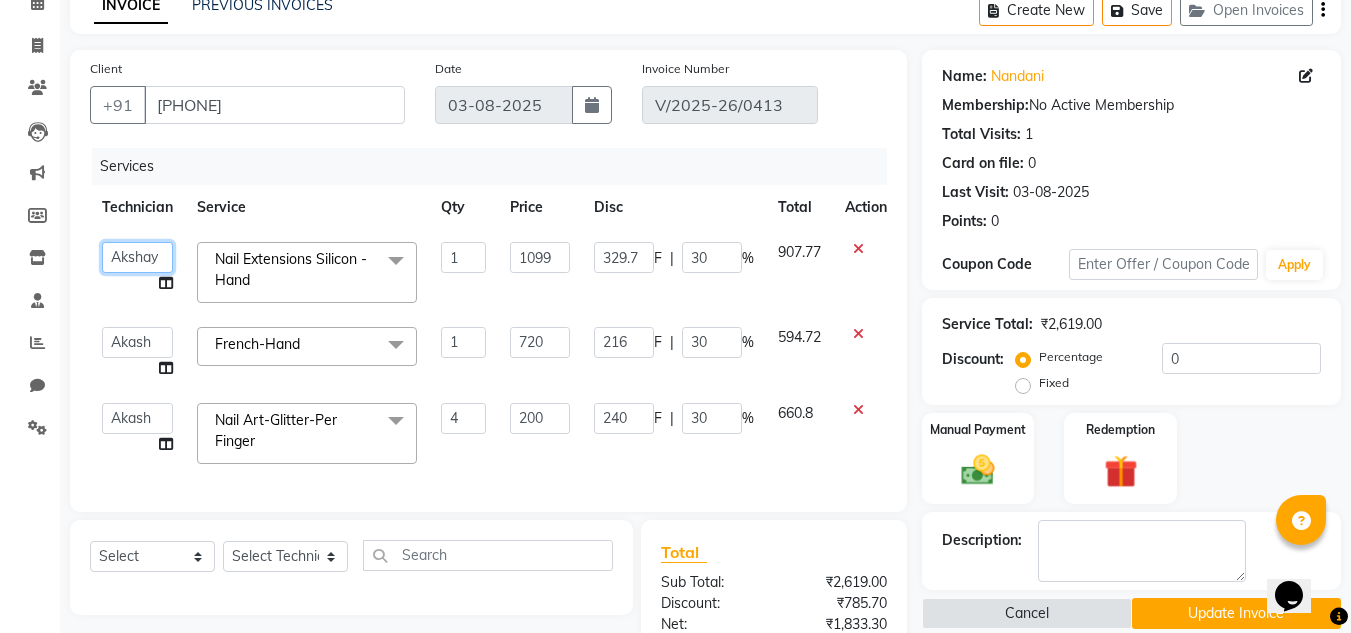 click on "Akash   Akshay   Gulshan   Mahi   Mayank   Munmun   Pooja   Rashmi   Rima dey   Rizwana   Shaina   Varsha   Vikram" 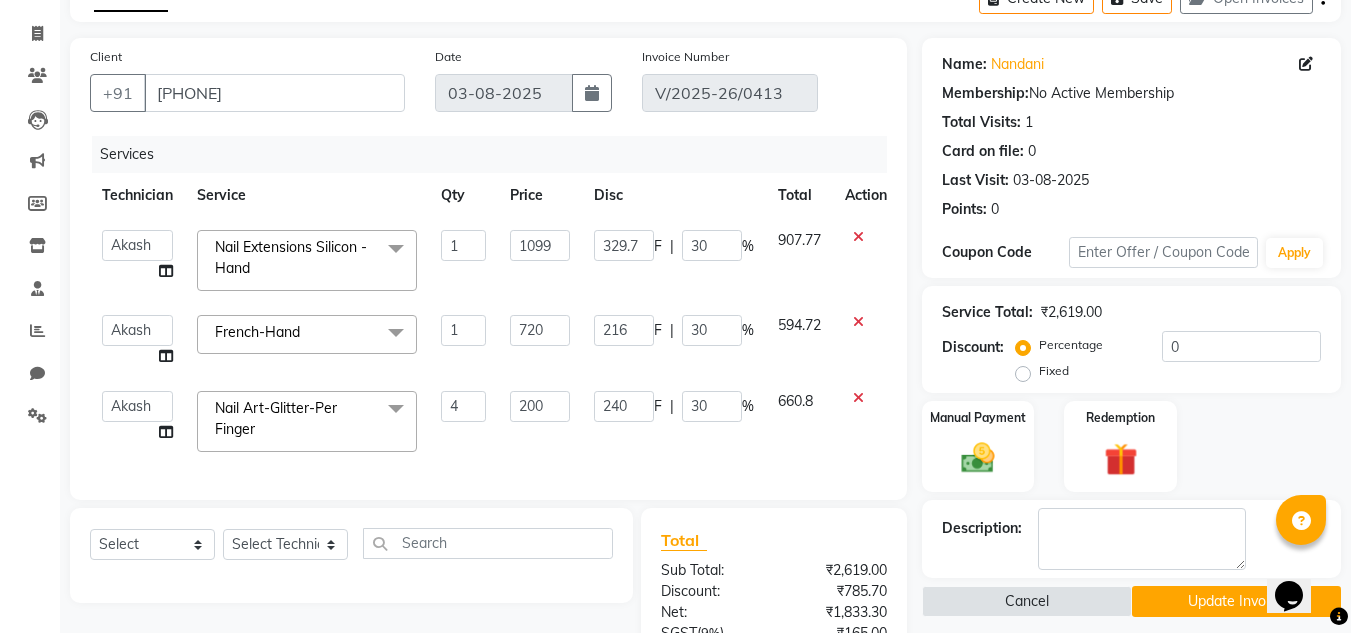 scroll, scrollTop: 88, scrollLeft: 0, axis: vertical 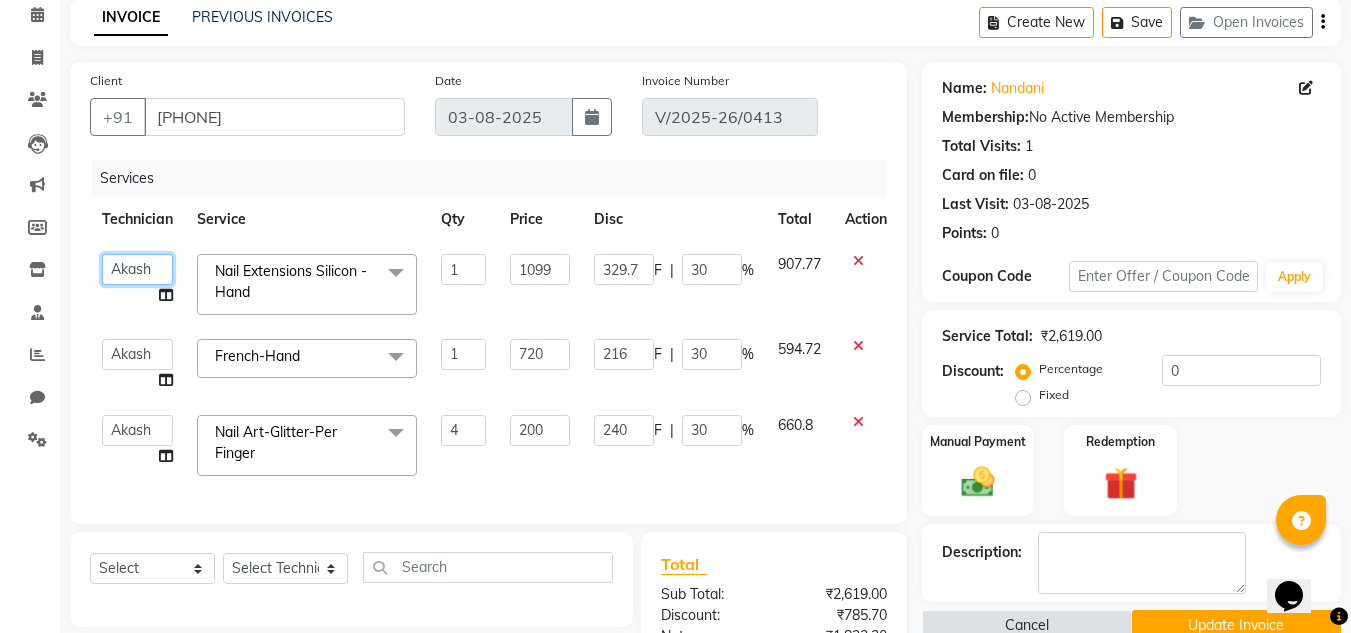 click on "Akash   Akshay   Gulshan   Mahi   Mayank   Munmun   Pooja   Rashmi   Rima dey   Rizwana   Shaina   Varsha   Vikram" 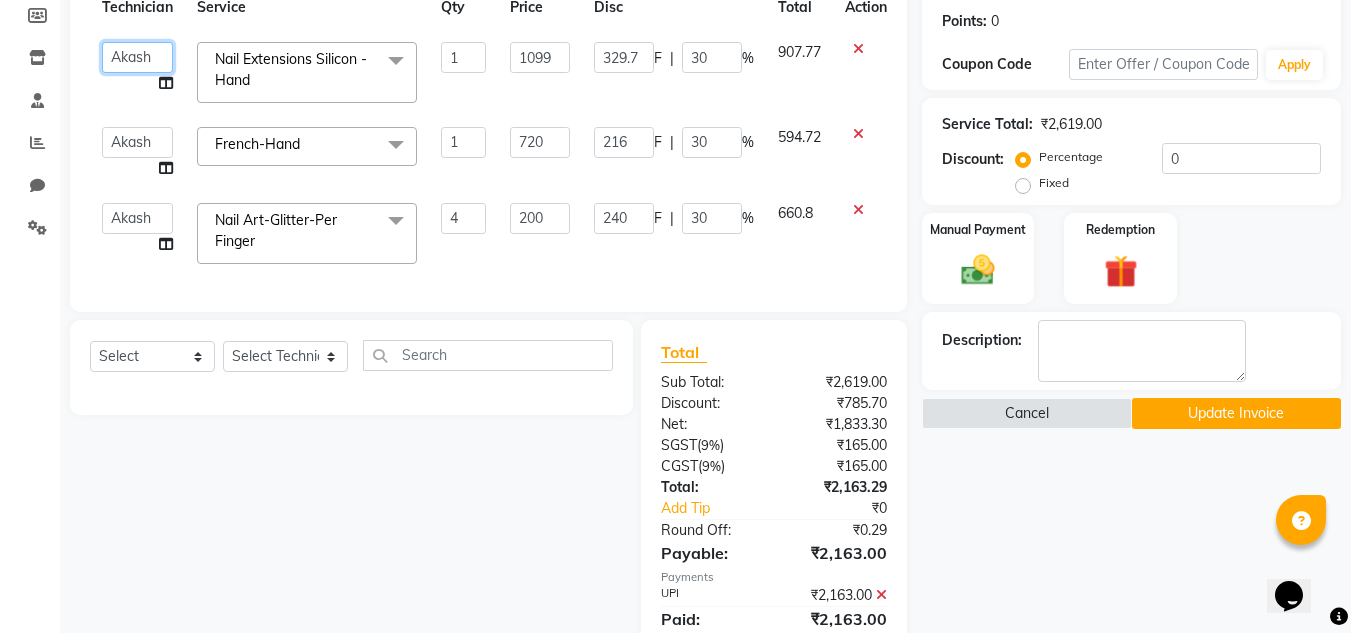 scroll, scrollTop: 388, scrollLeft: 0, axis: vertical 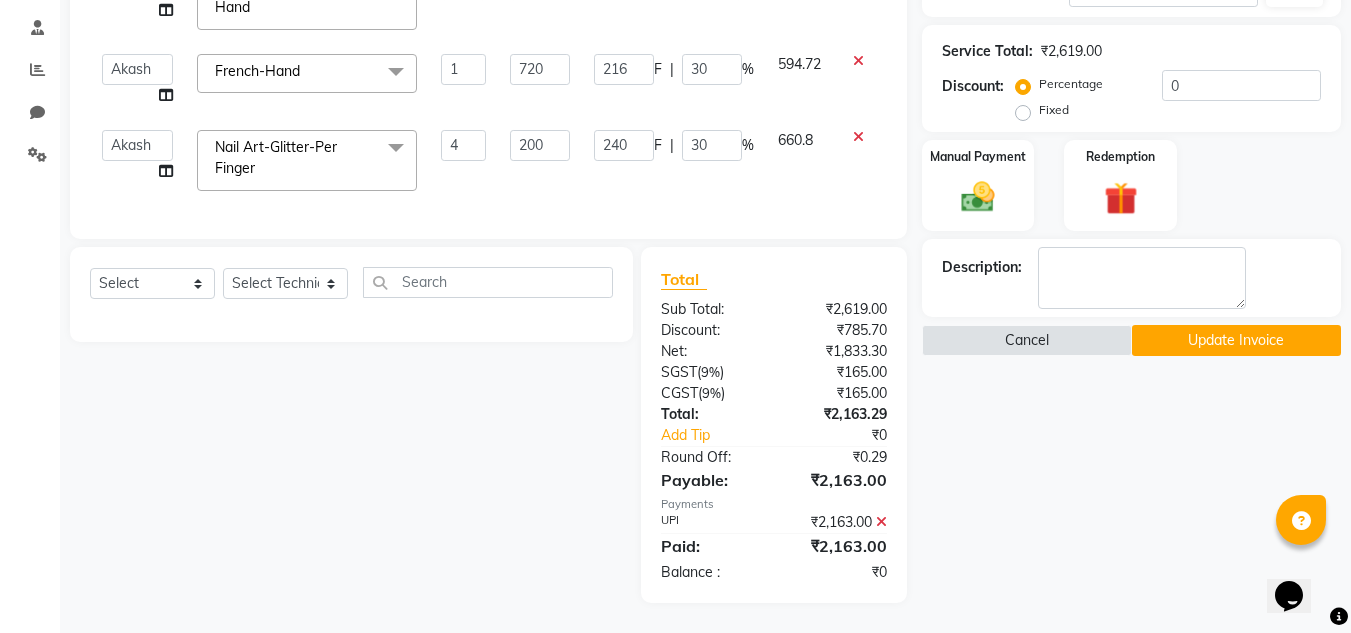 click on "Name: Nandani  Membership:  No Active Membership  Total Visits:  1 Card on file:  0 Last Visit:   03-08-2025 Points:   0  Coupon Code Apply Service Total:  ₹2,619.00  Discount:  Percentage   Fixed  0 Manual Payment Redemption Description:                   Cancel   Update Invoice" 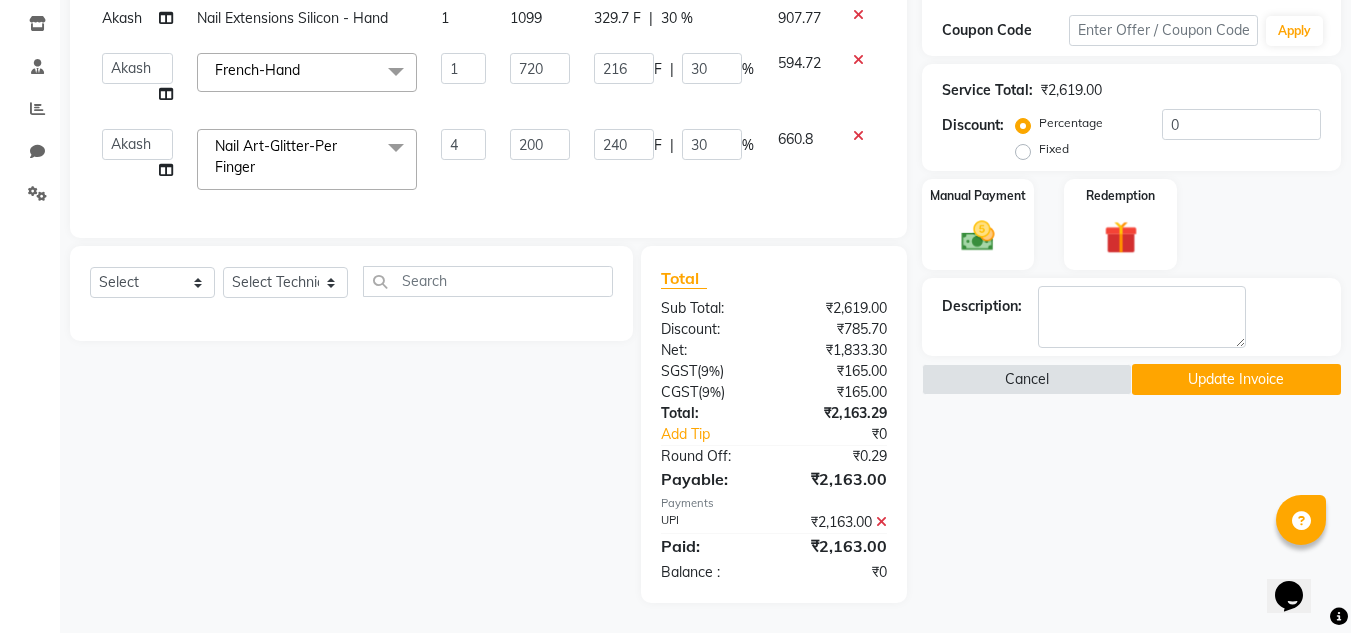 scroll, scrollTop: 349, scrollLeft: 0, axis: vertical 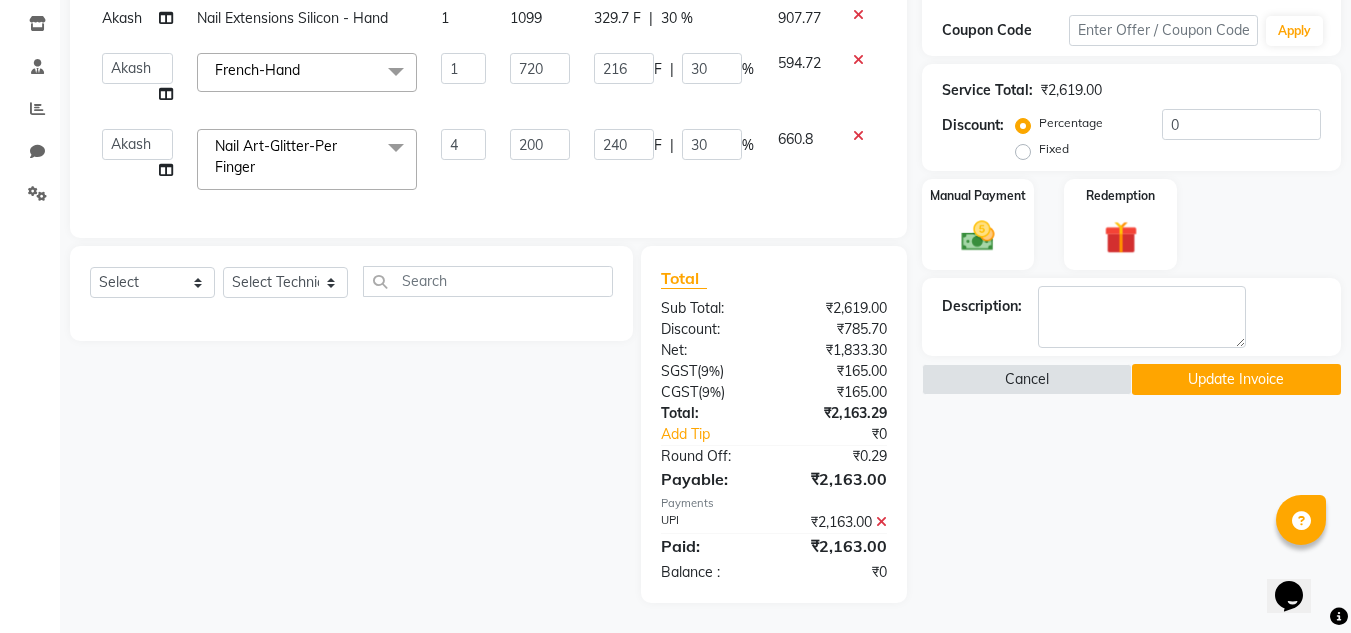 click on "Update Invoice" 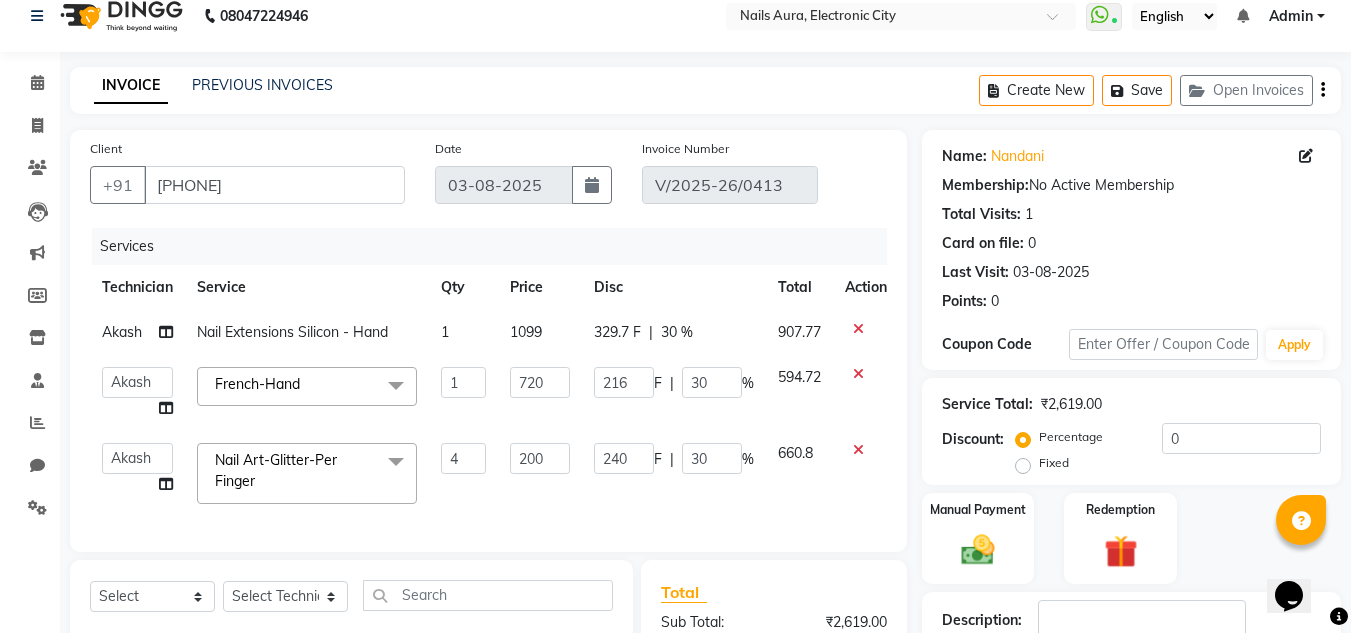 scroll, scrollTop: 0, scrollLeft: 0, axis: both 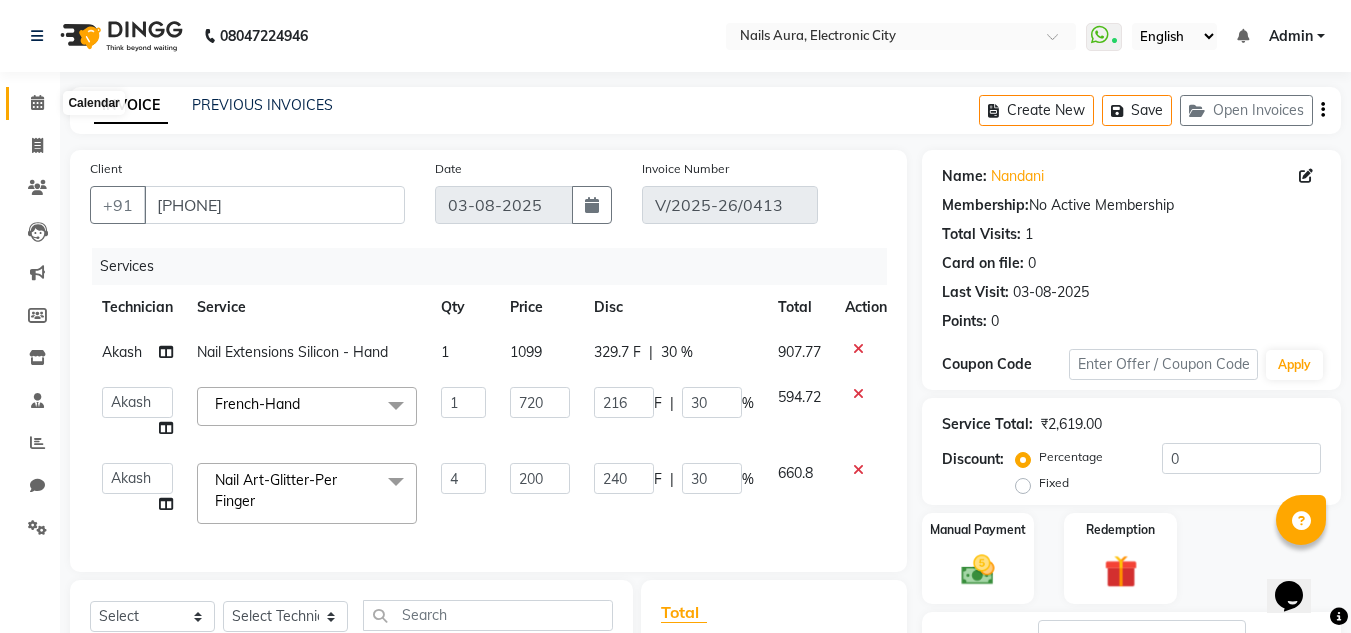 click 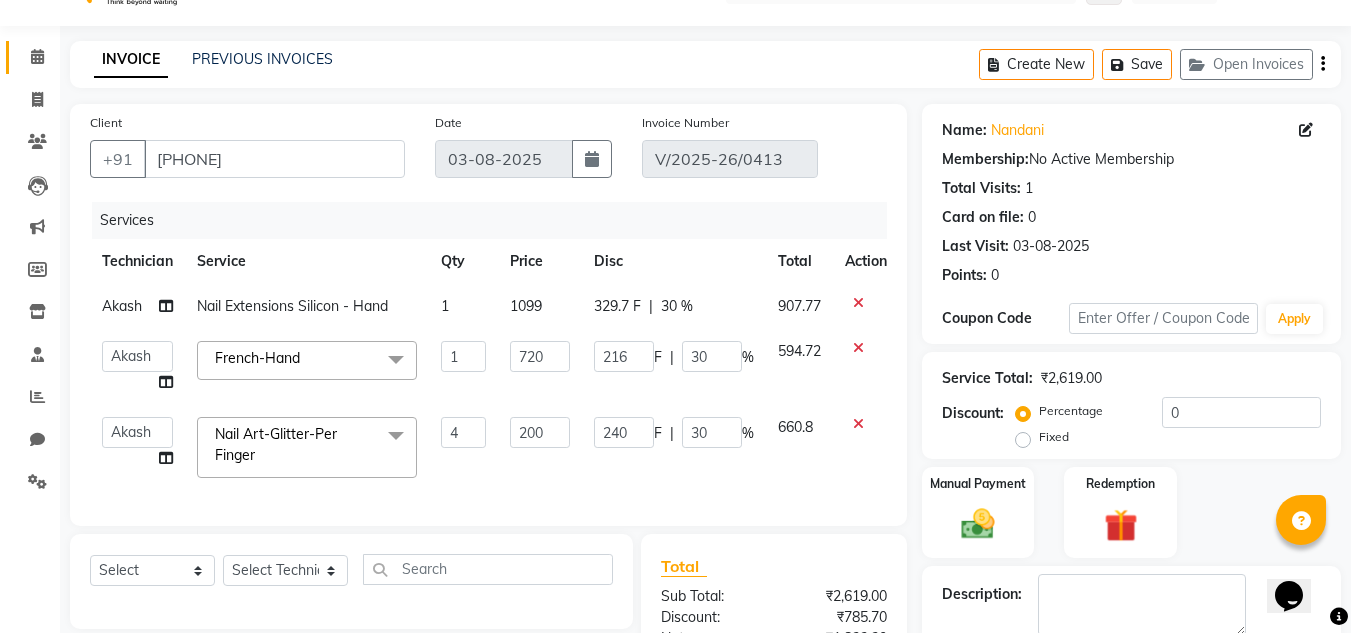 scroll, scrollTop: 0, scrollLeft: 0, axis: both 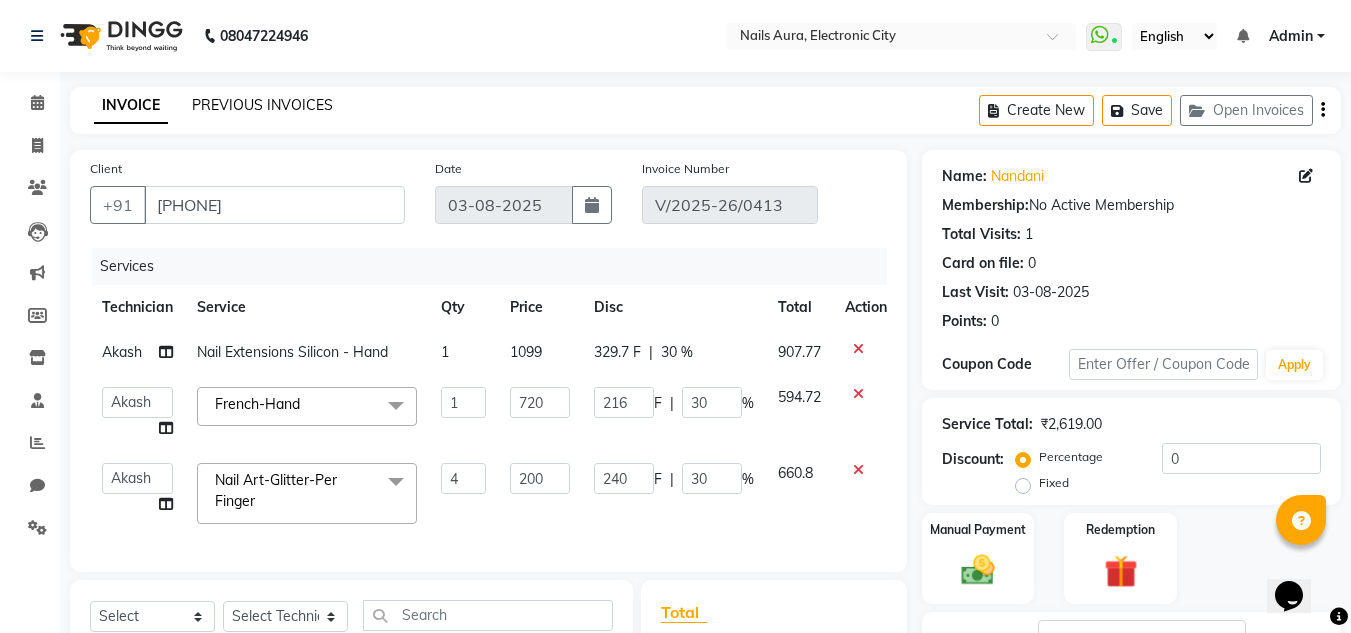 click on "PREVIOUS INVOICES" 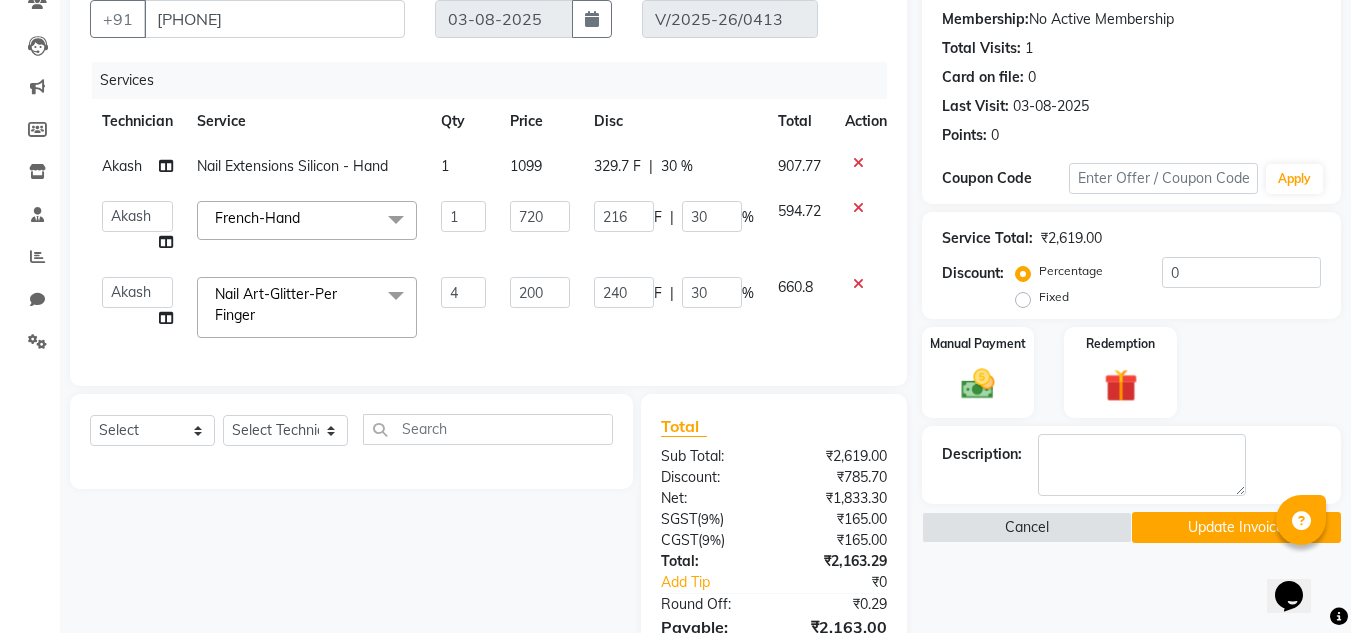 scroll, scrollTop: 349, scrollLeft: 0, axis: vertical 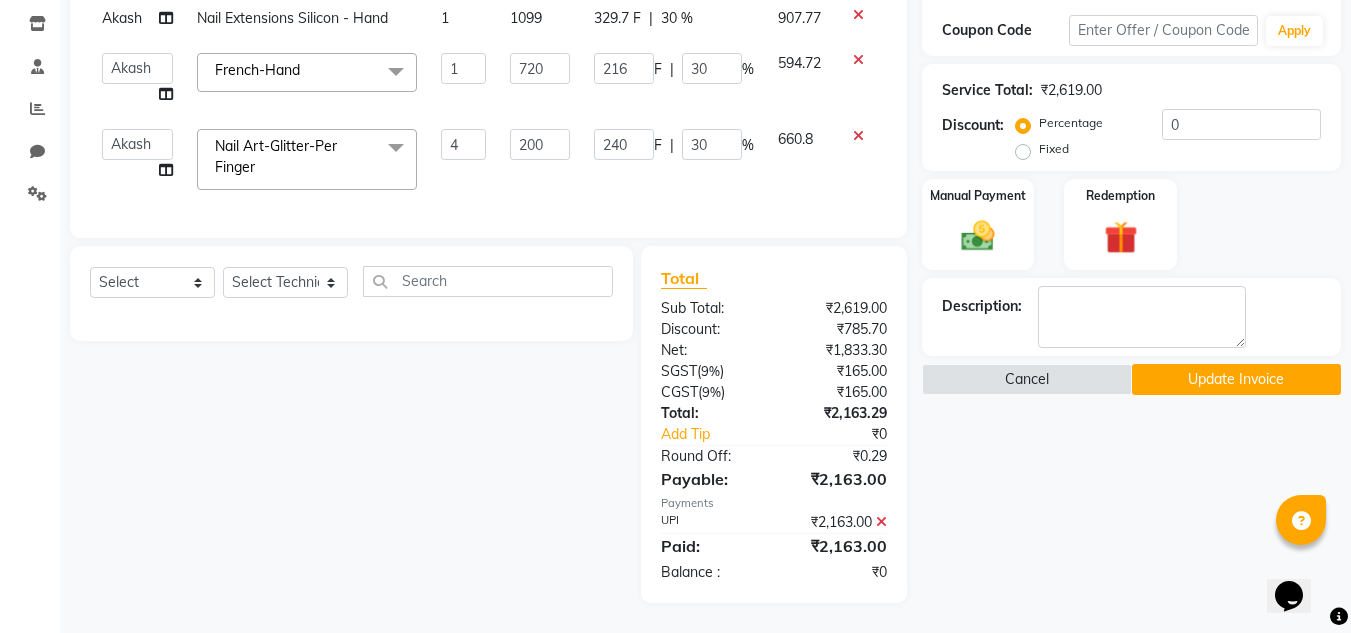 click on "Update Invoice" 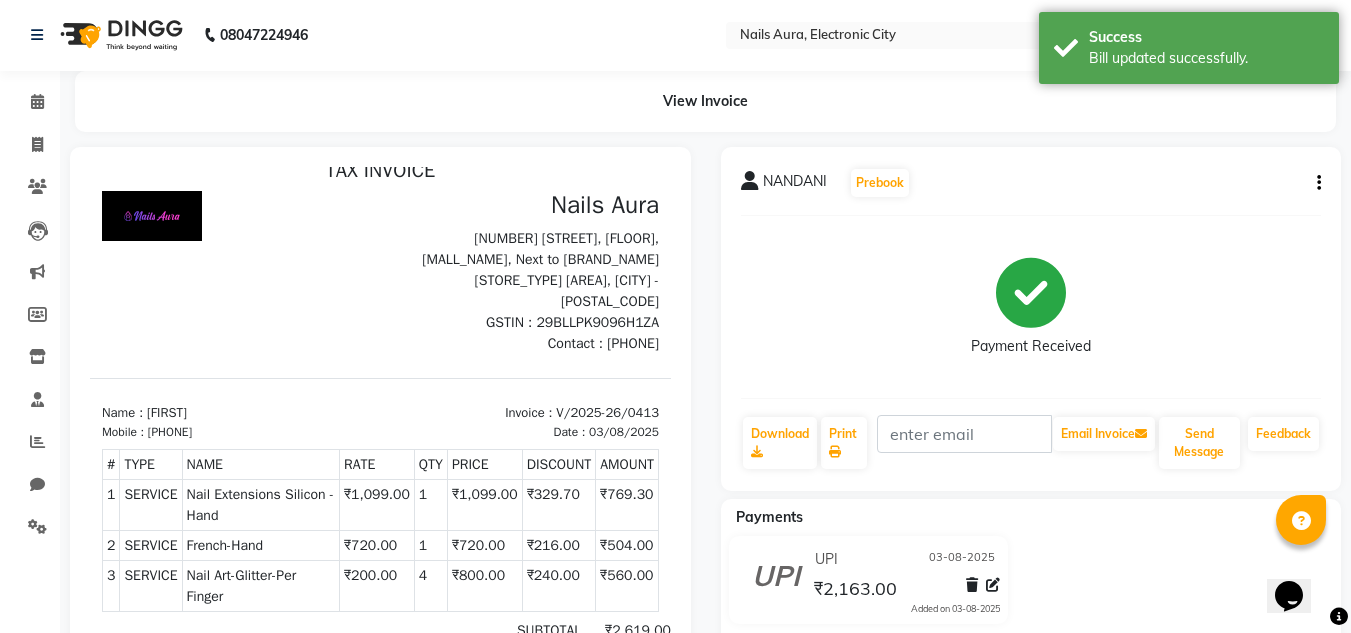 scroll, scrollTop: 0, scrollLeft: 0, axis: both 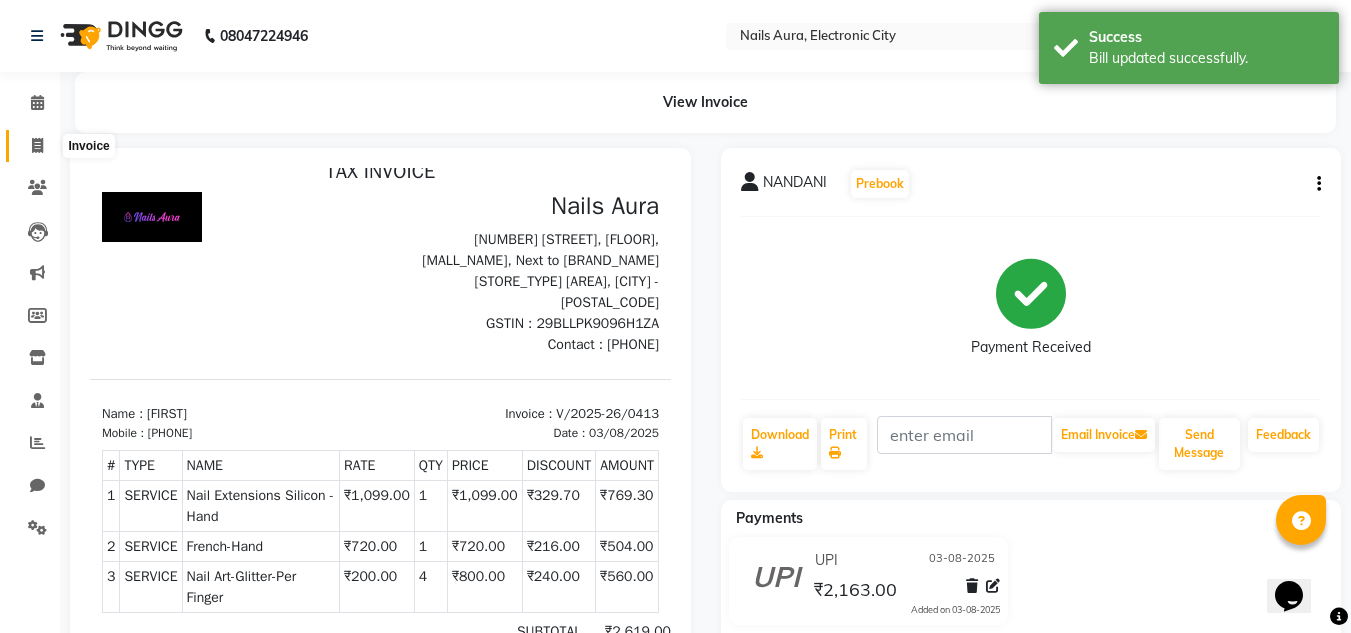 click 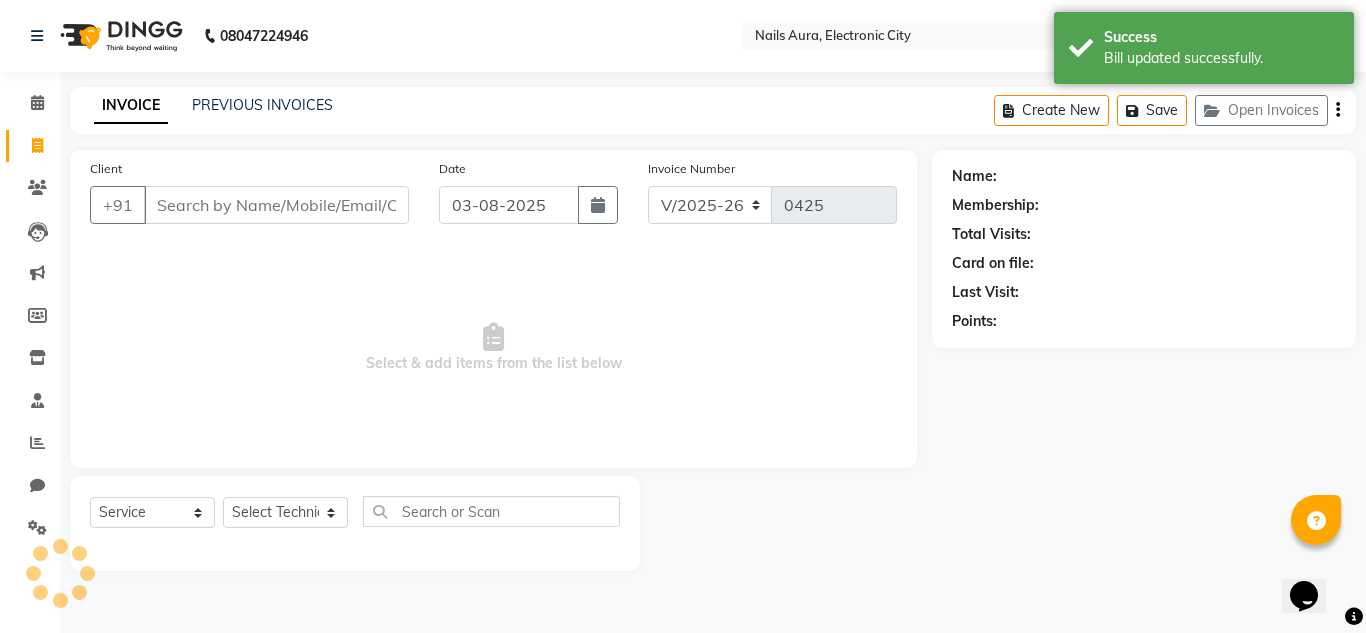 click on "INVOICE PREVIOUS INVOICES Create New   Save   Open Invoices" 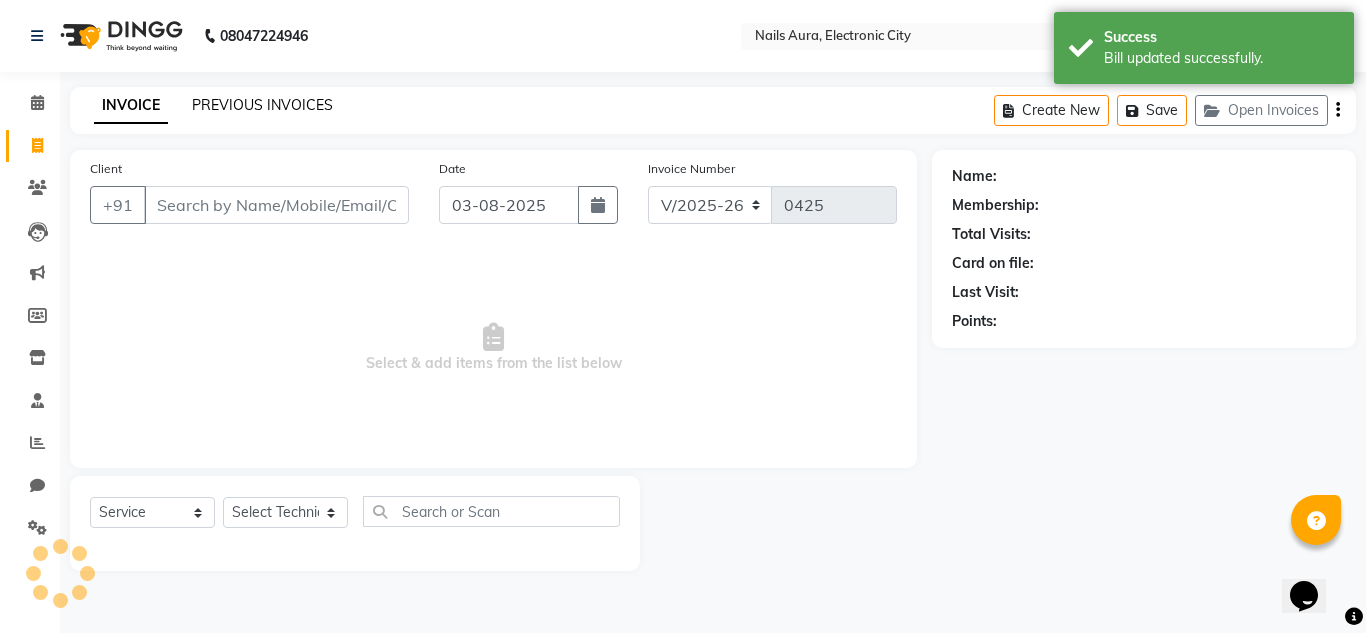 click on "PREVIOUS INVOICES" 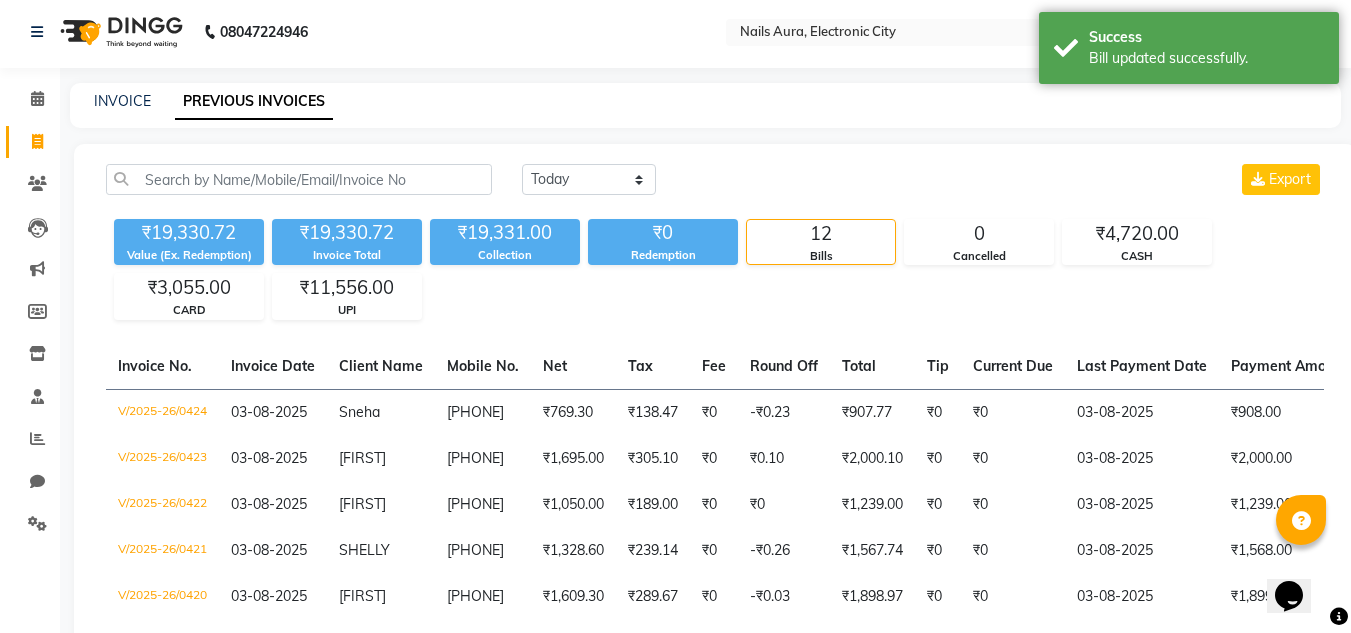 scroll, scrollTop: 0, scrollLeft: 0, axis: both 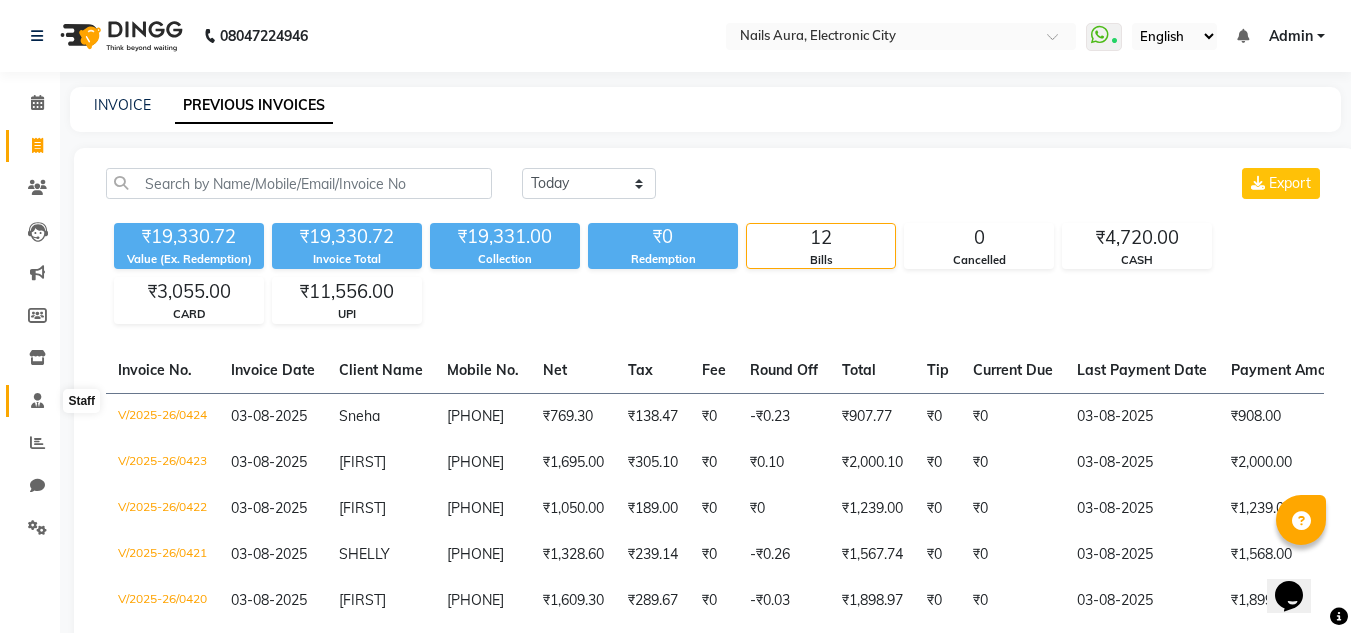 click 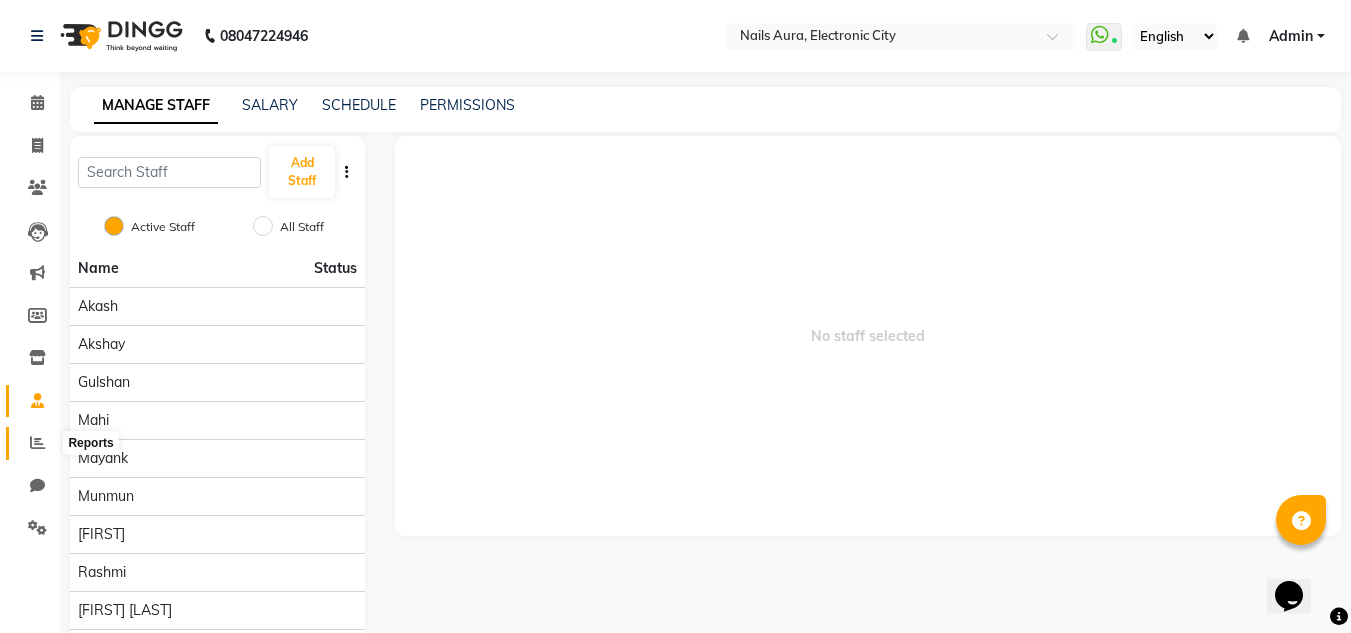 click 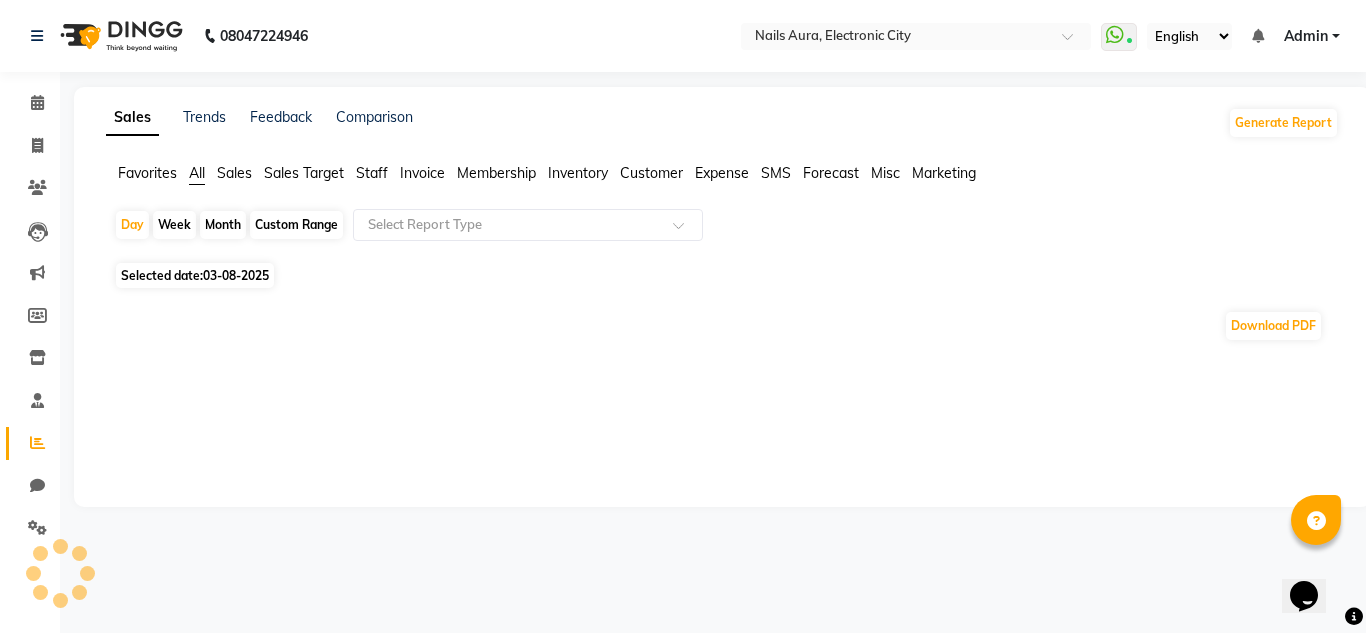 click on "Staff" 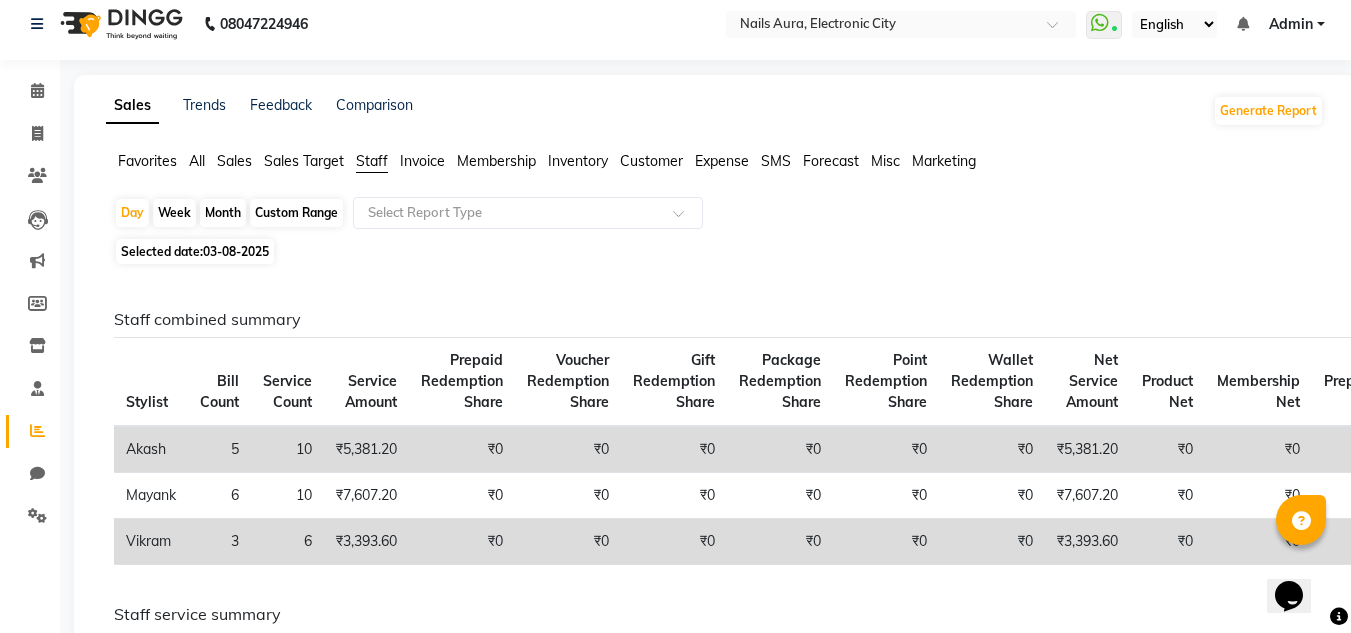 scroll, scrollTop: 0, scrollLeft: 0, axis: both 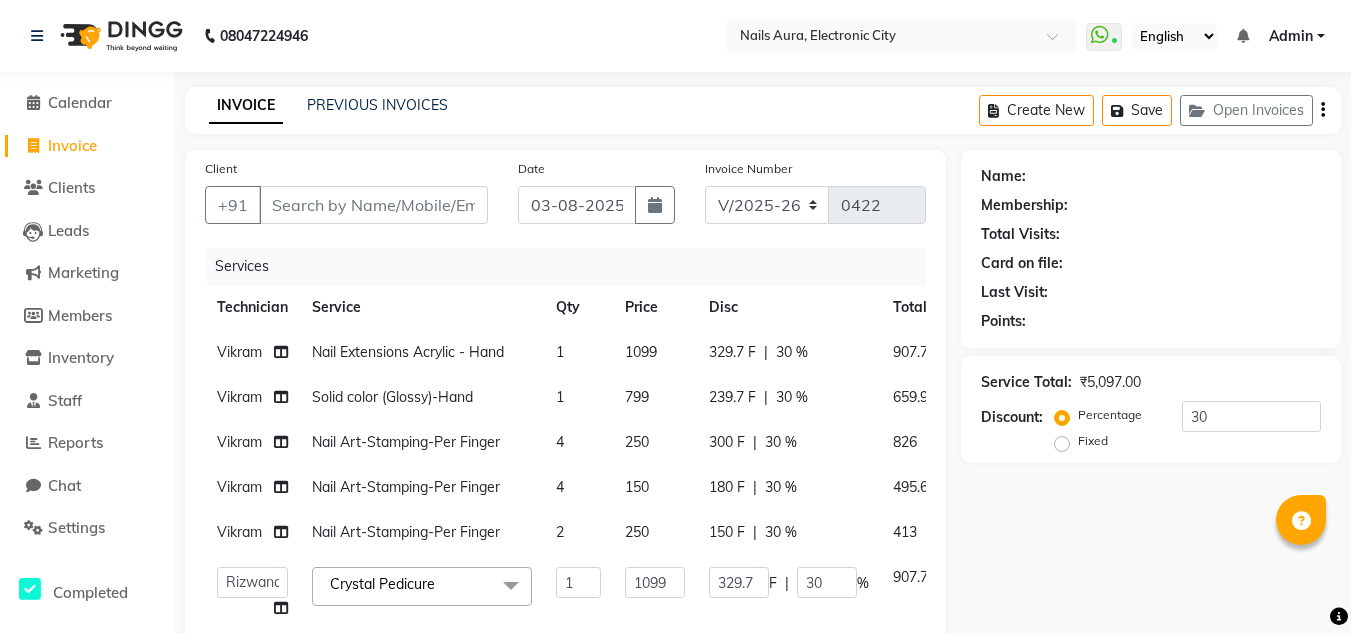 select on "8179" 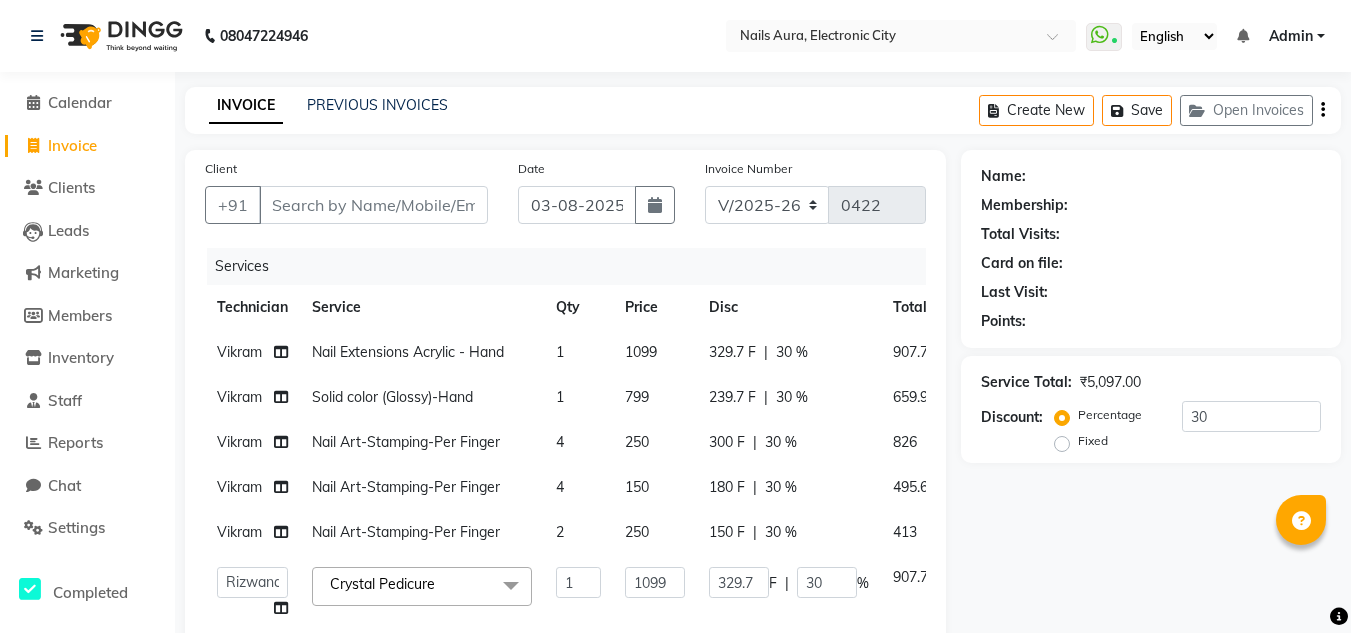 scroll, scrollTop: 0, scrollLeft: 0, axis: both 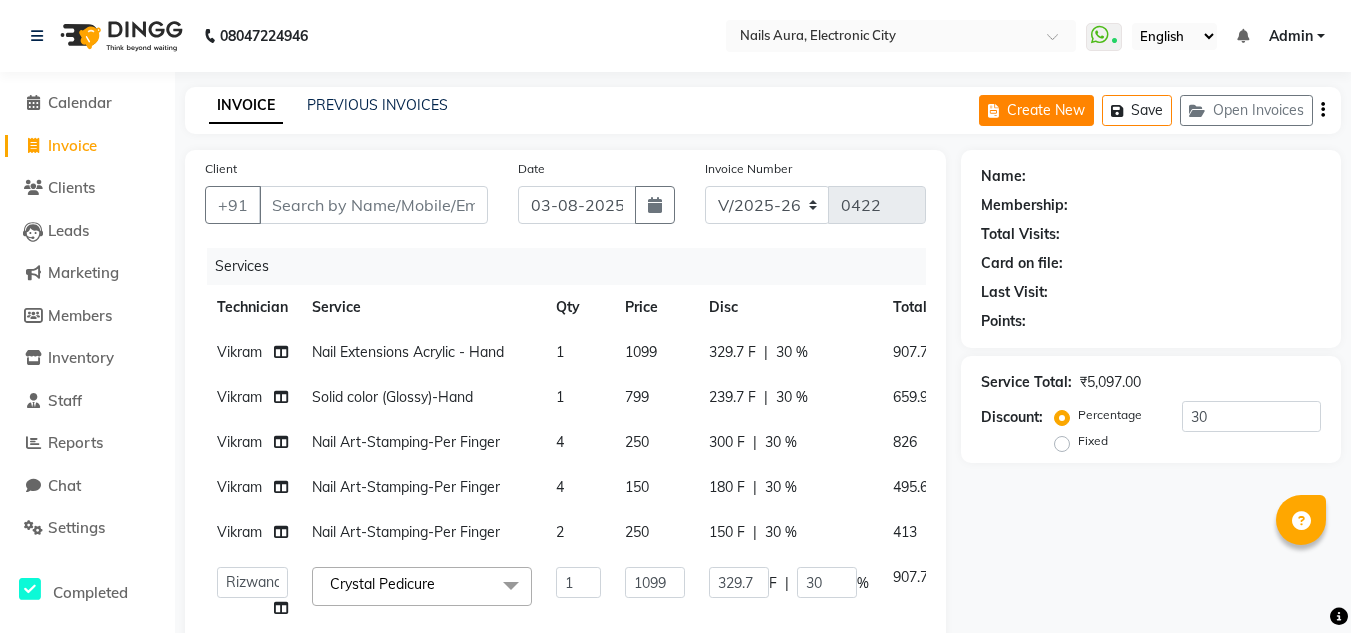 click on "Create New" 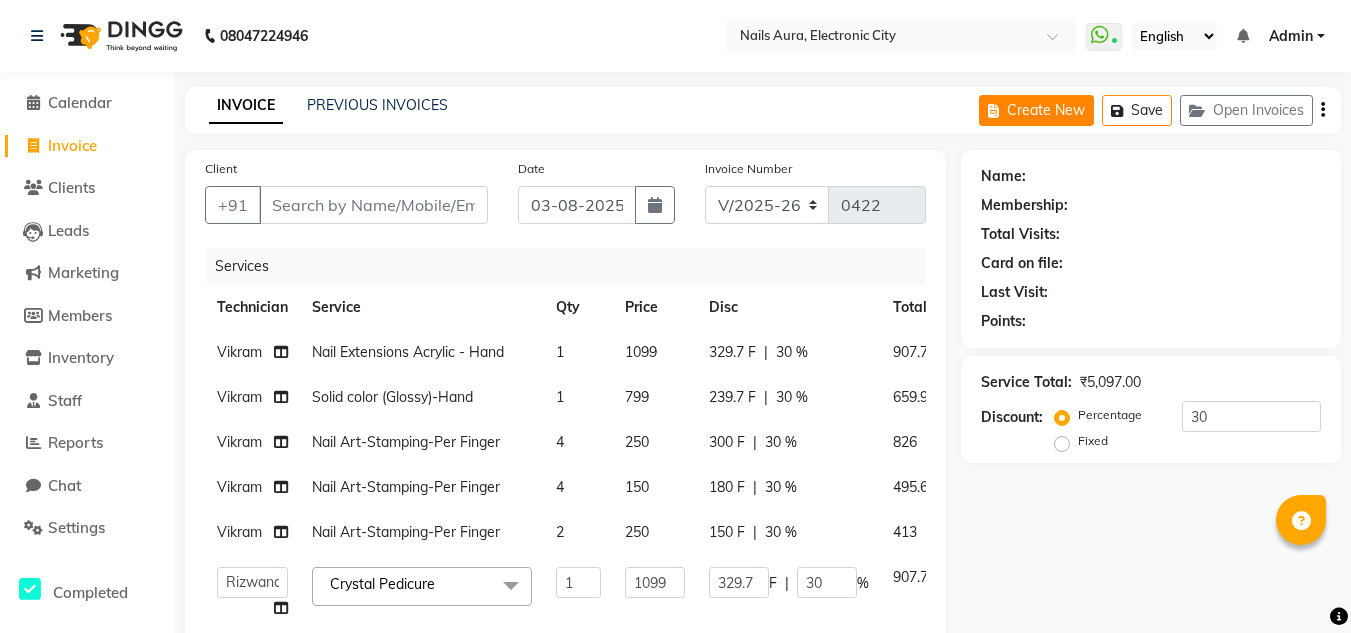 select on "service" 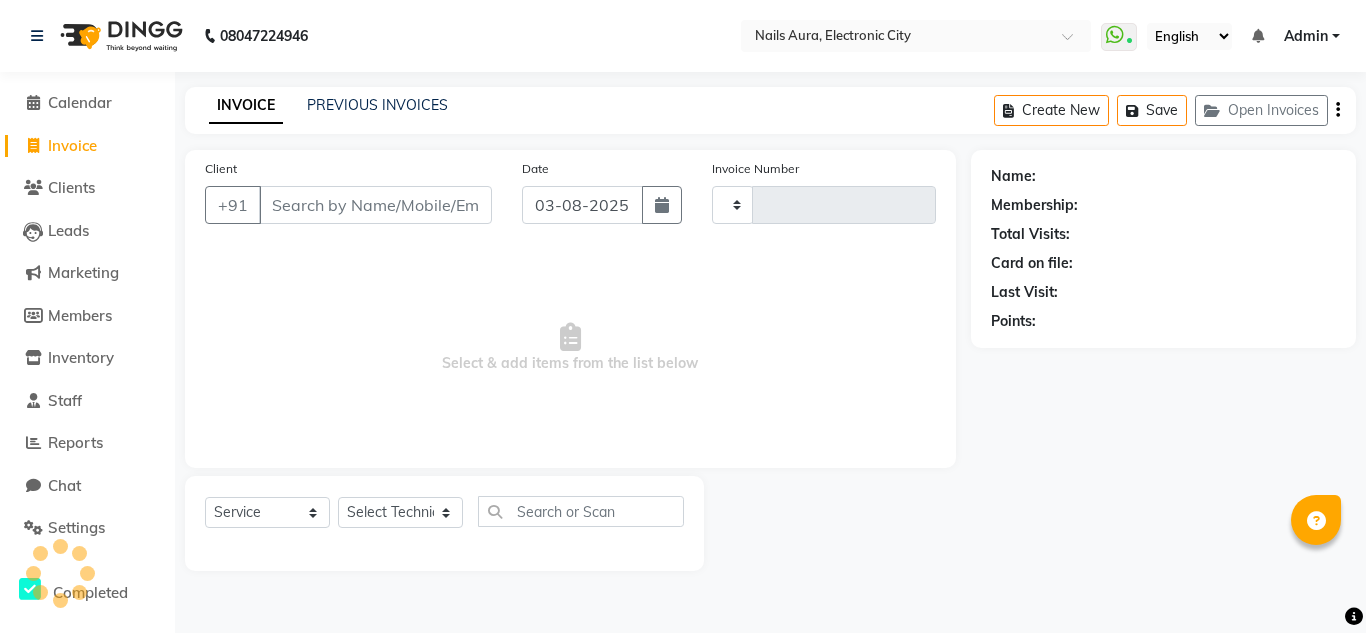 type on "0425" 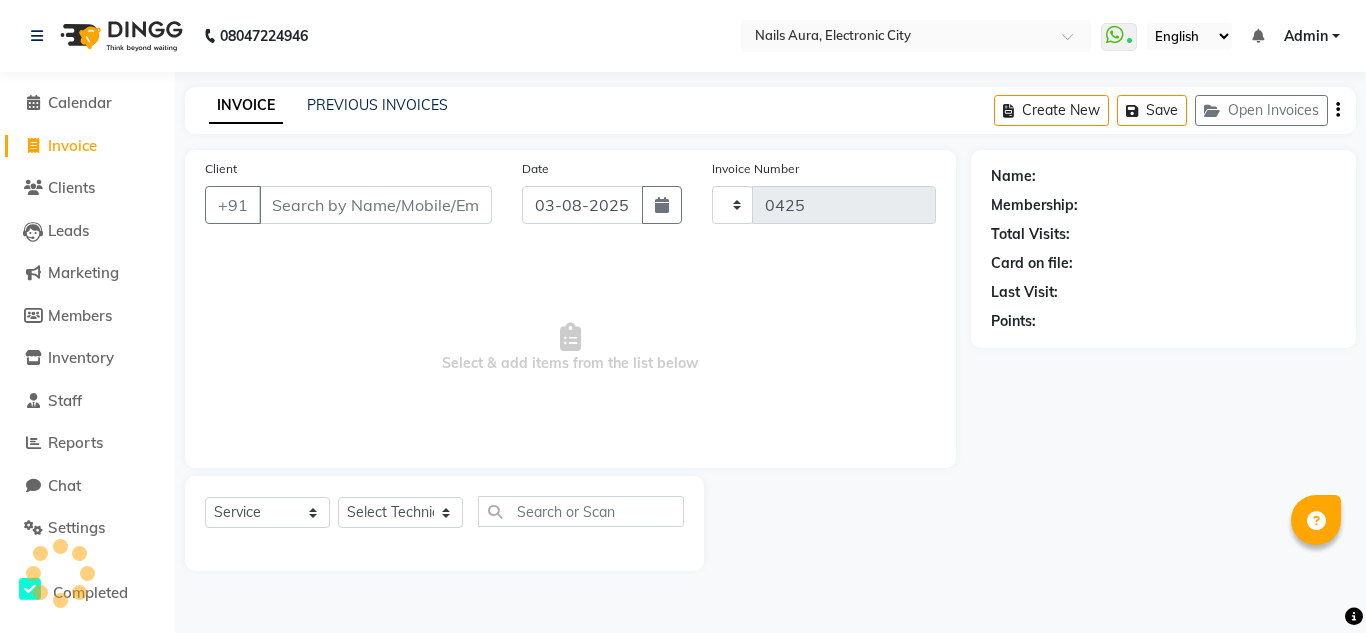 select on "8179" 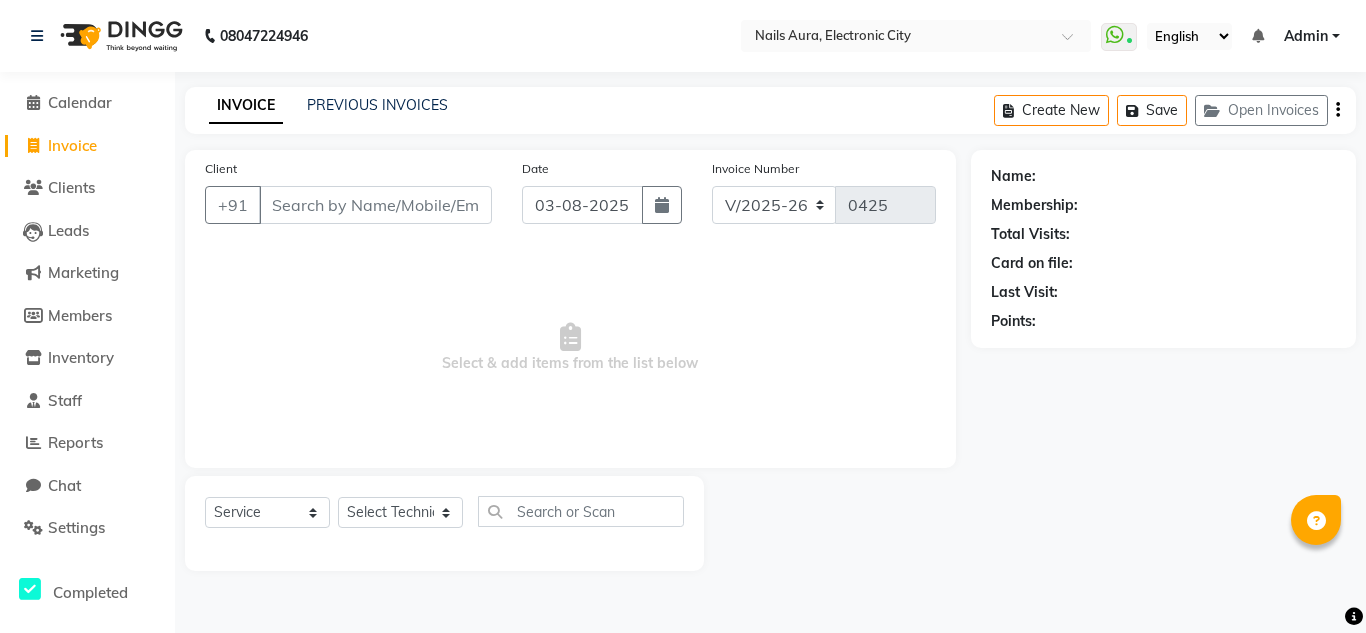 click on "Client" at bounding box center (375, 205) 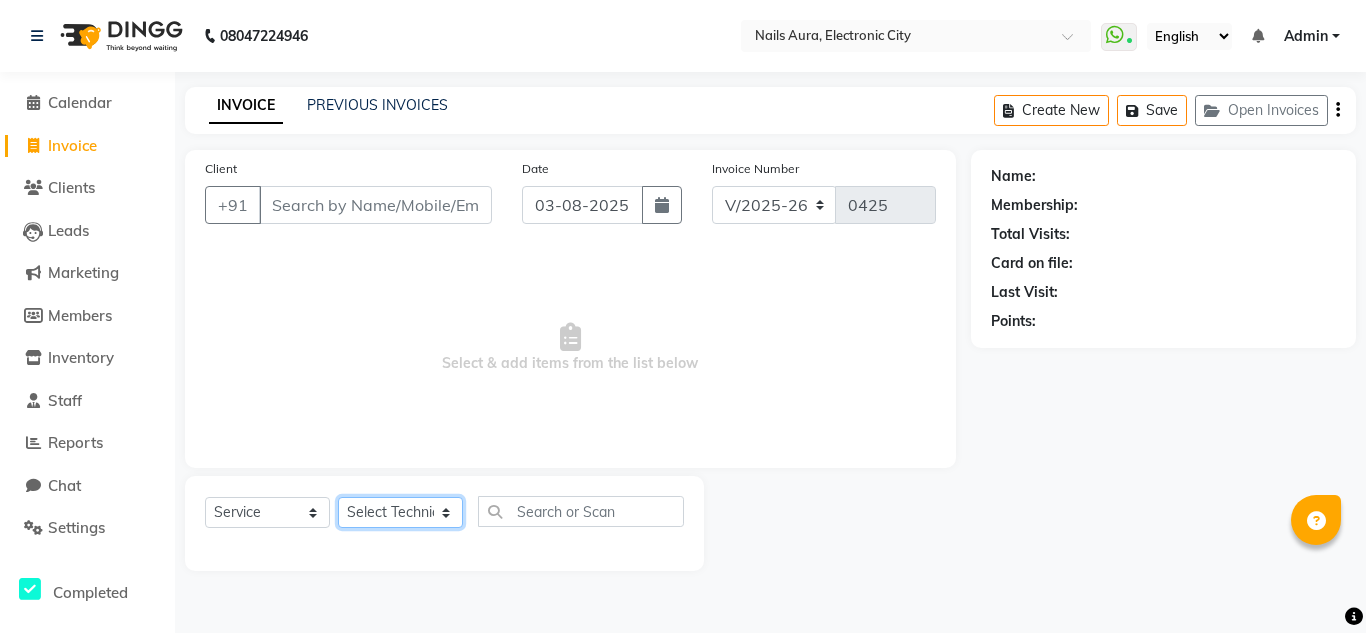 click on "Select Technician Akash Akshay Gulshan Mahi Mayank Munmun Pooja Rashmi Rima dey Rizwana Shaina Varsha Vikram" 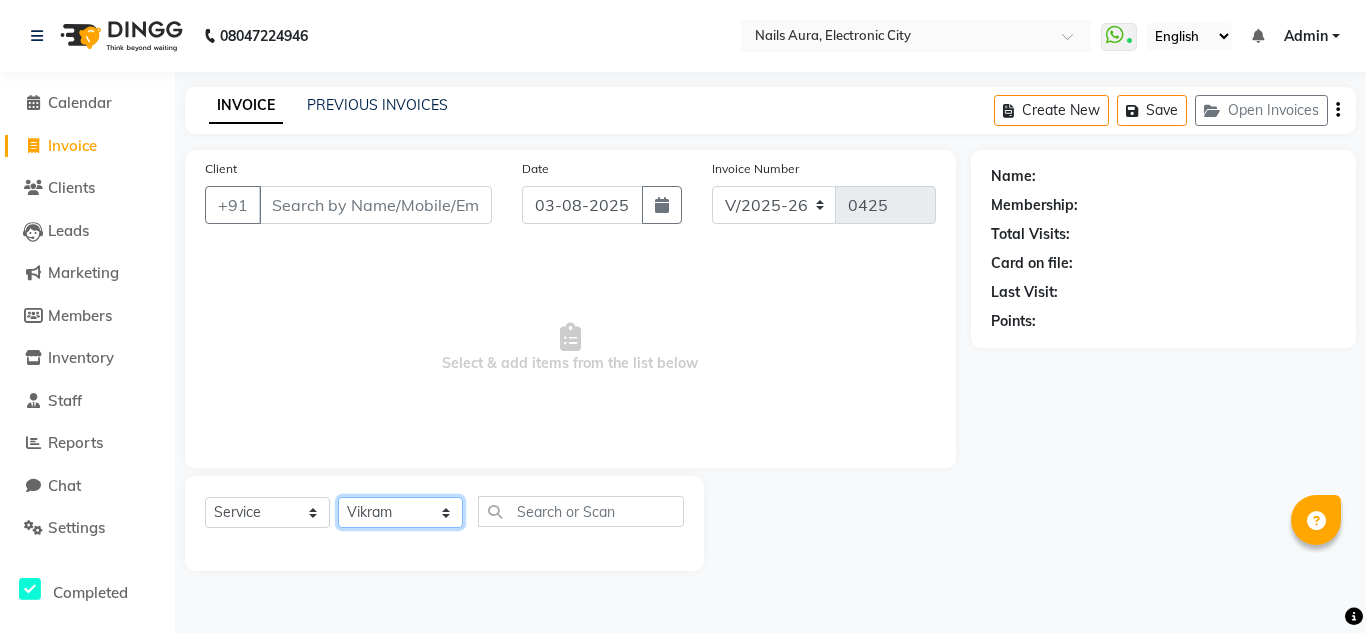 click on "Select Technician Akash Akshay Gulshan Mahi Mayank Munmun Pooja Rashmi Rima dey Rizwana Shaina Varsha Vikram" 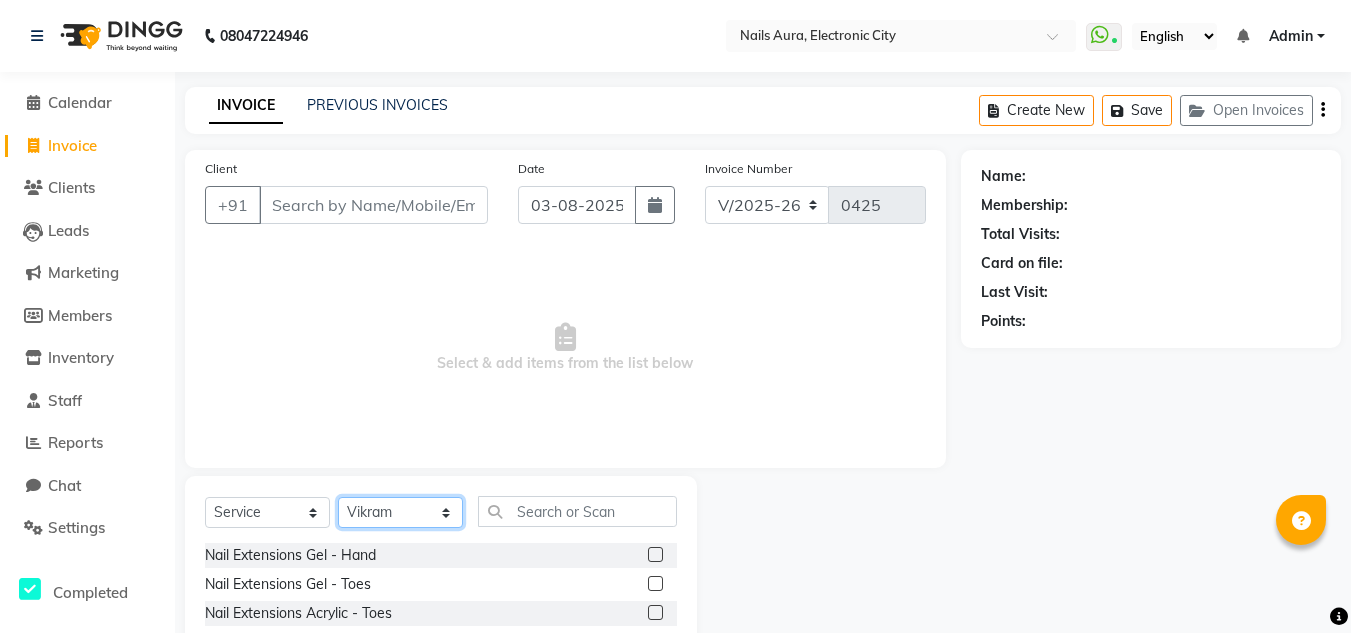 scroll, scrollTop: 168, scrollLeft: 0, axis: vertical 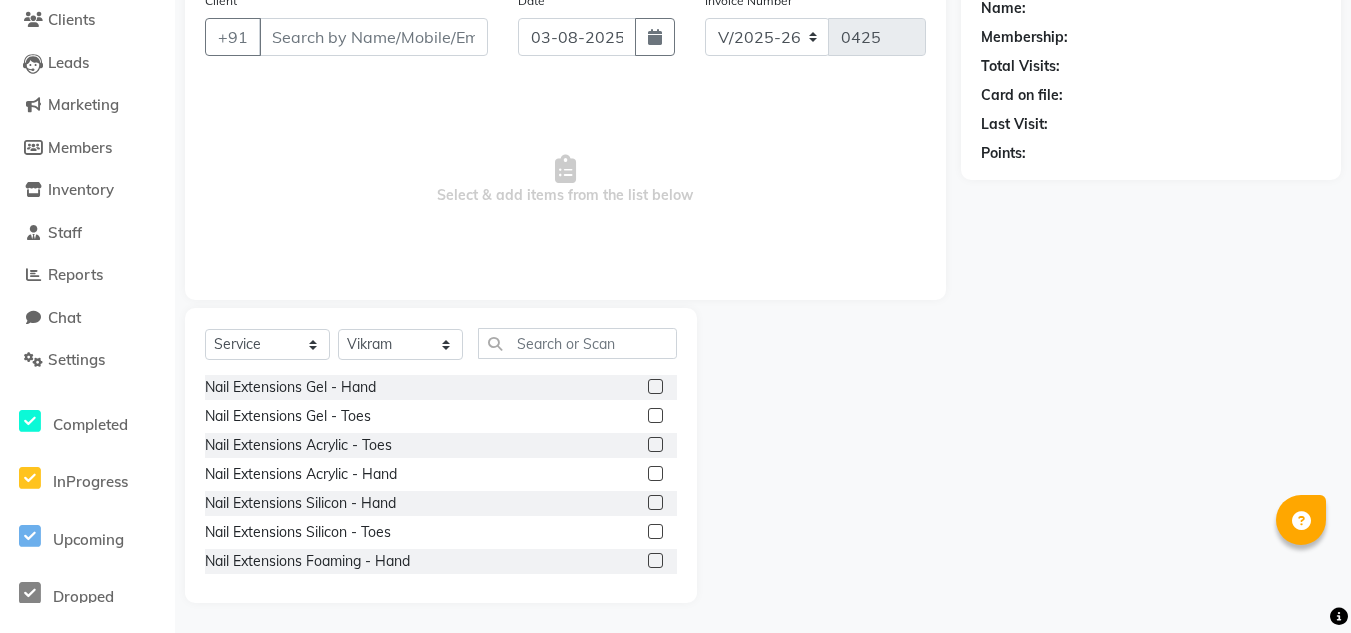 click 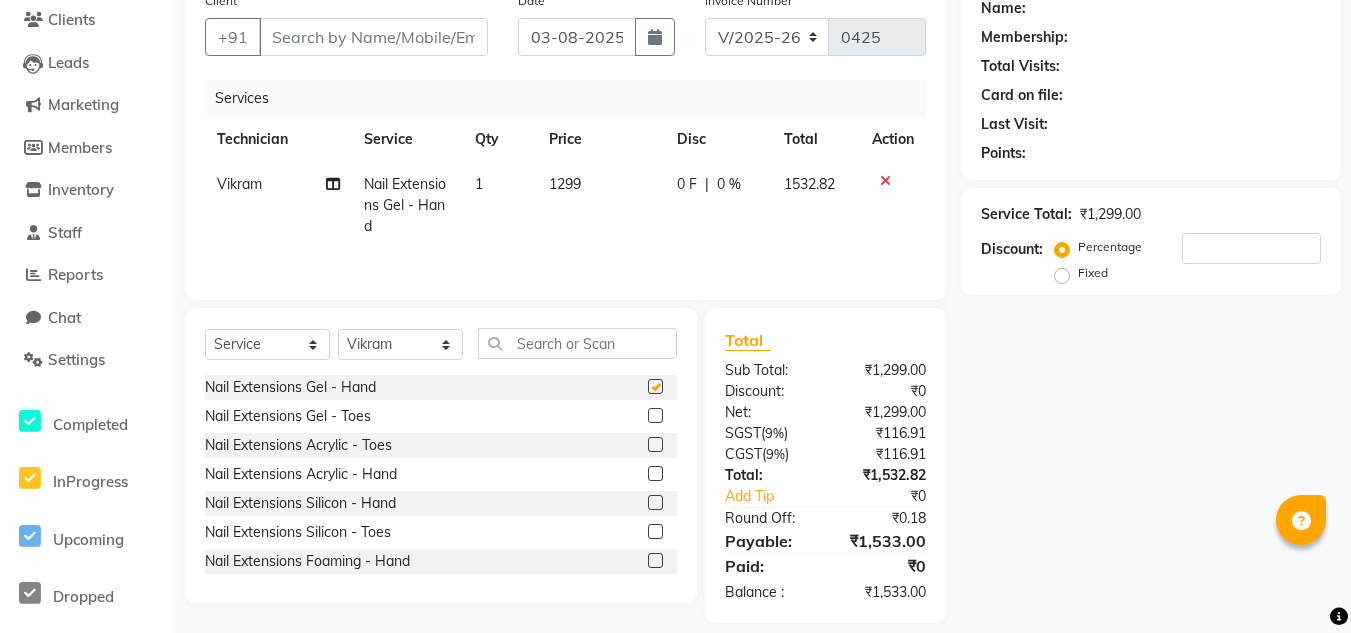 checkbox on "false" 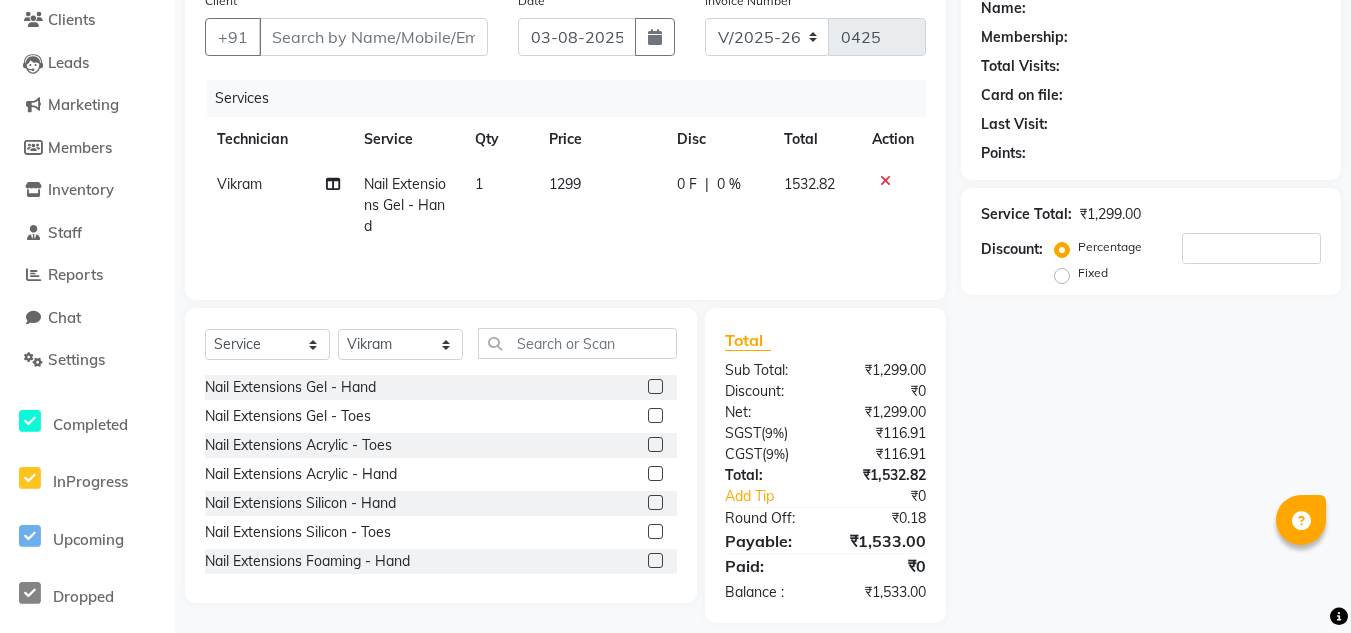 scroll, scrollTop: 188, scrollLeft: 0, axis: vertical 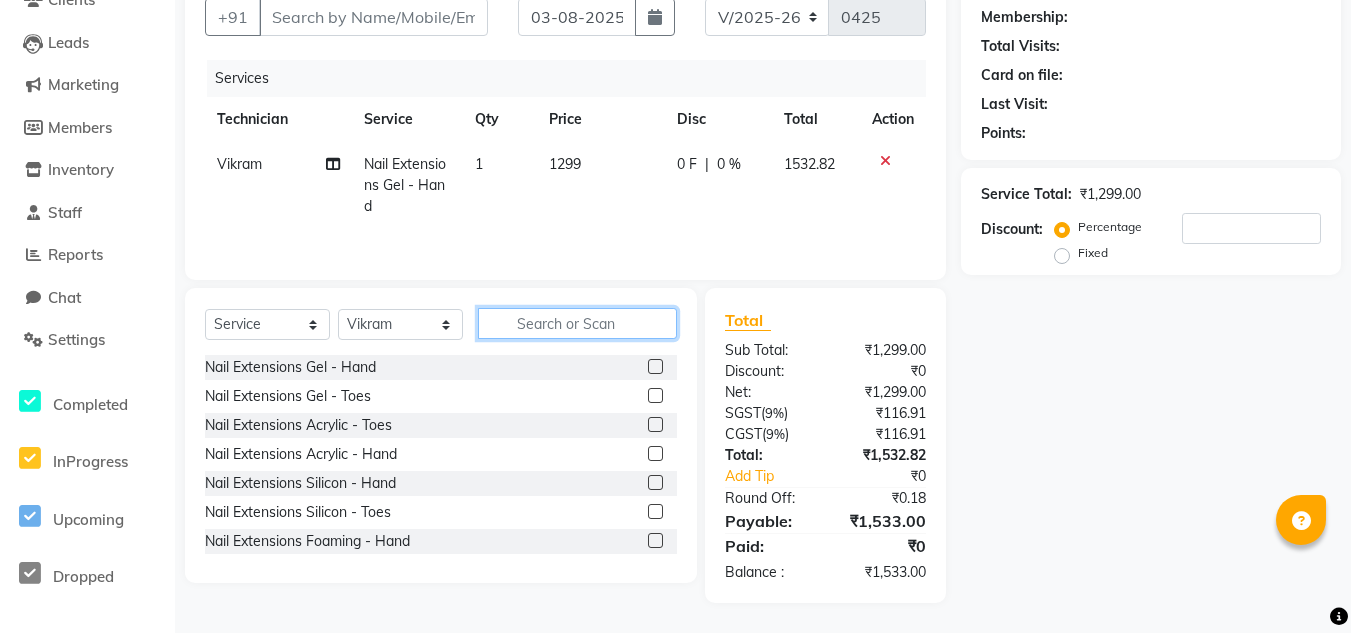 click 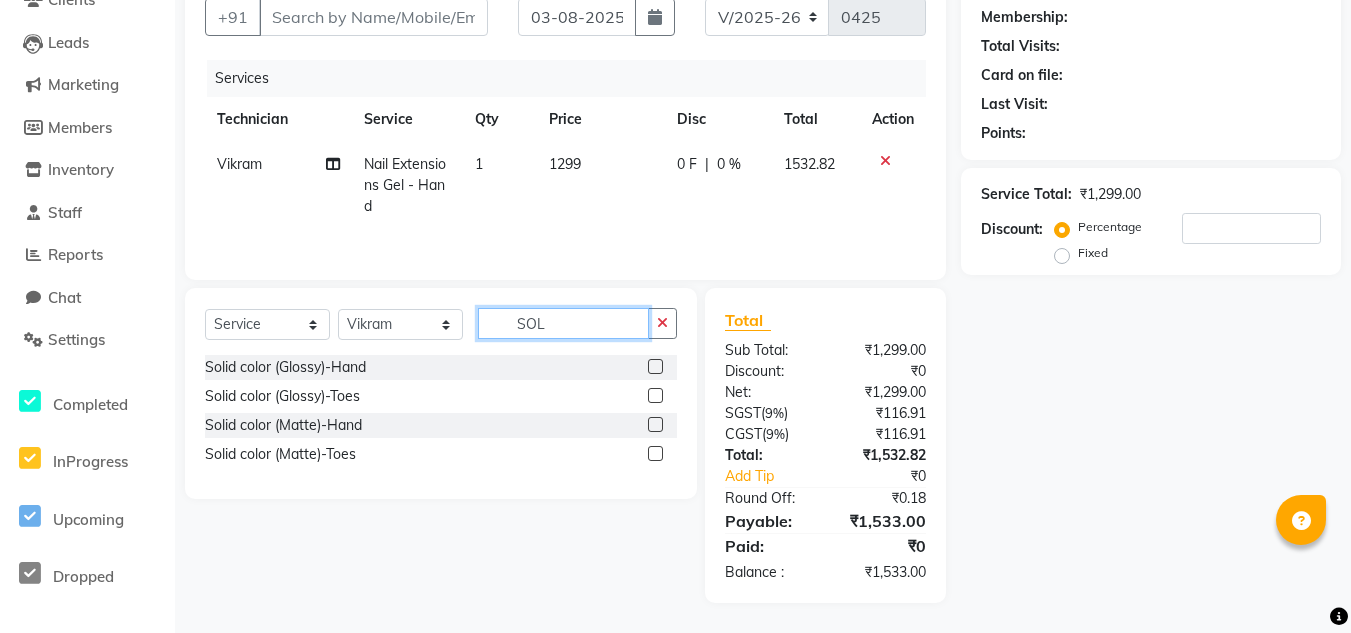 type on "SOL" 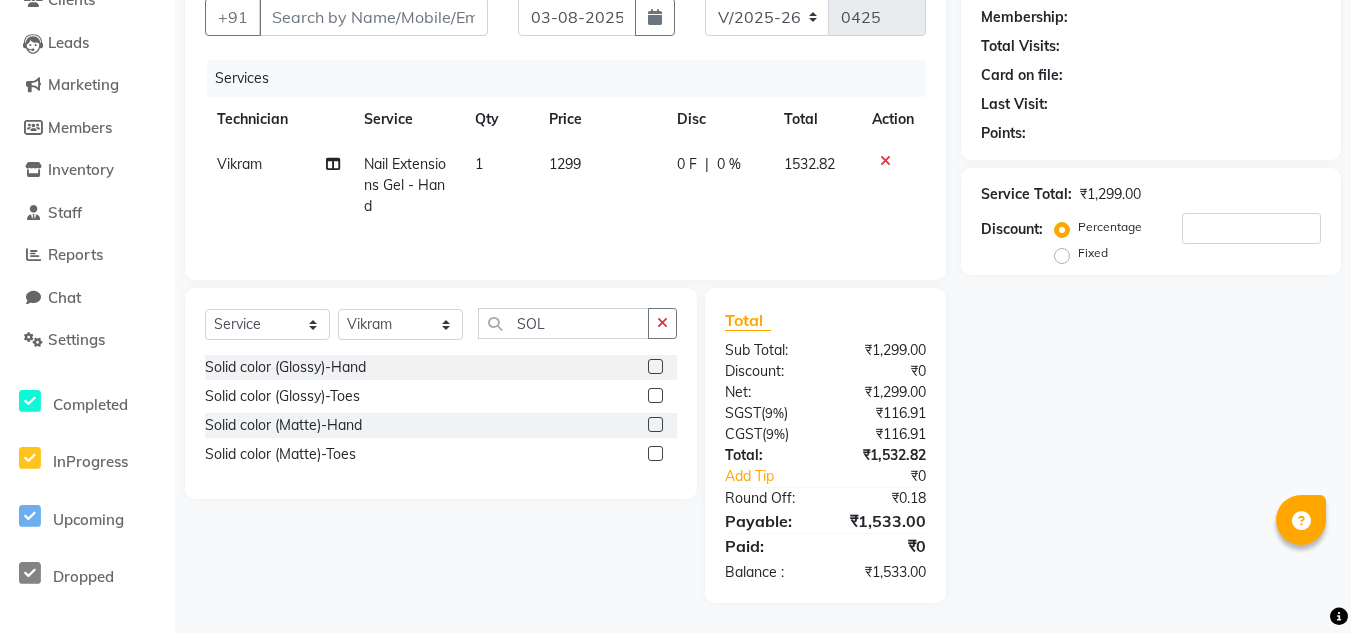 click 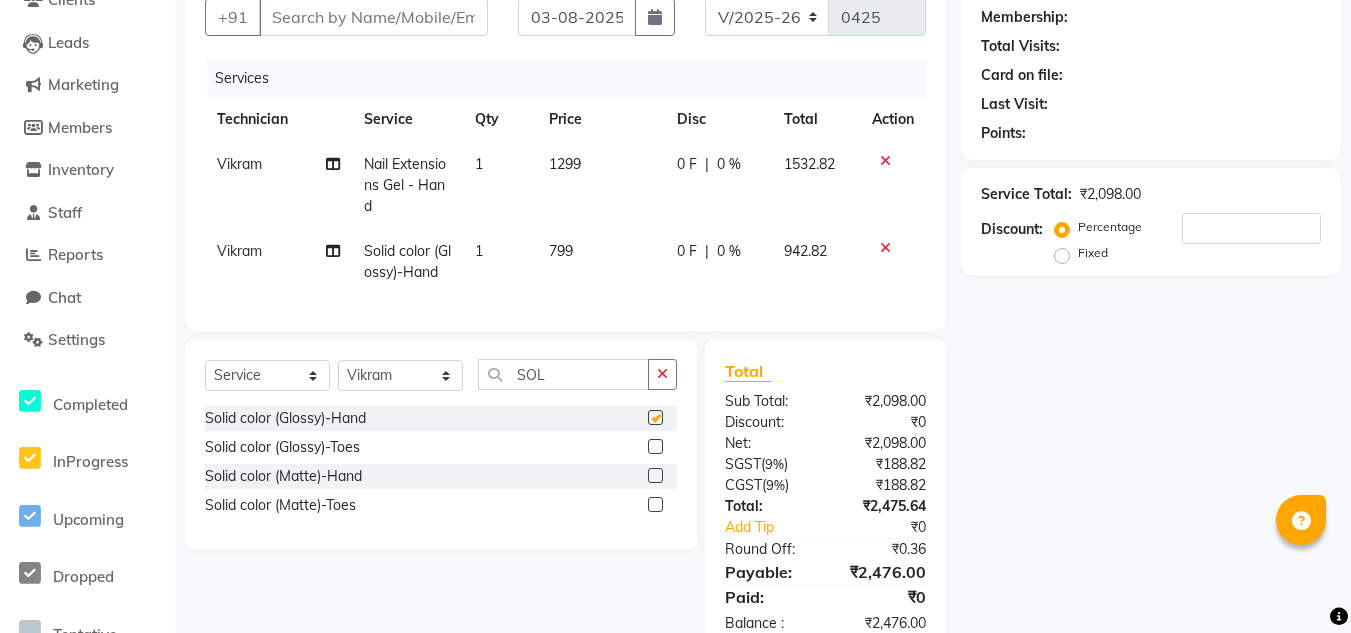 checkbox on "false" 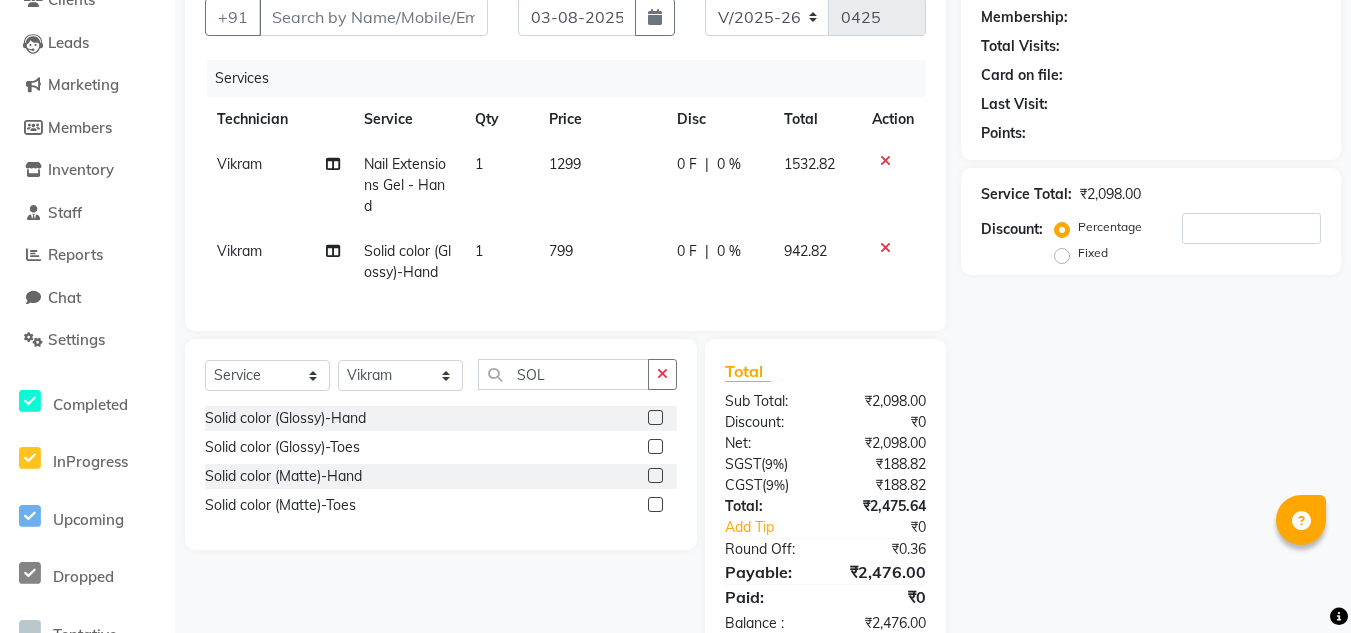 scroll, scrollTop: 254, scrollLeft: 0, axis: vertical 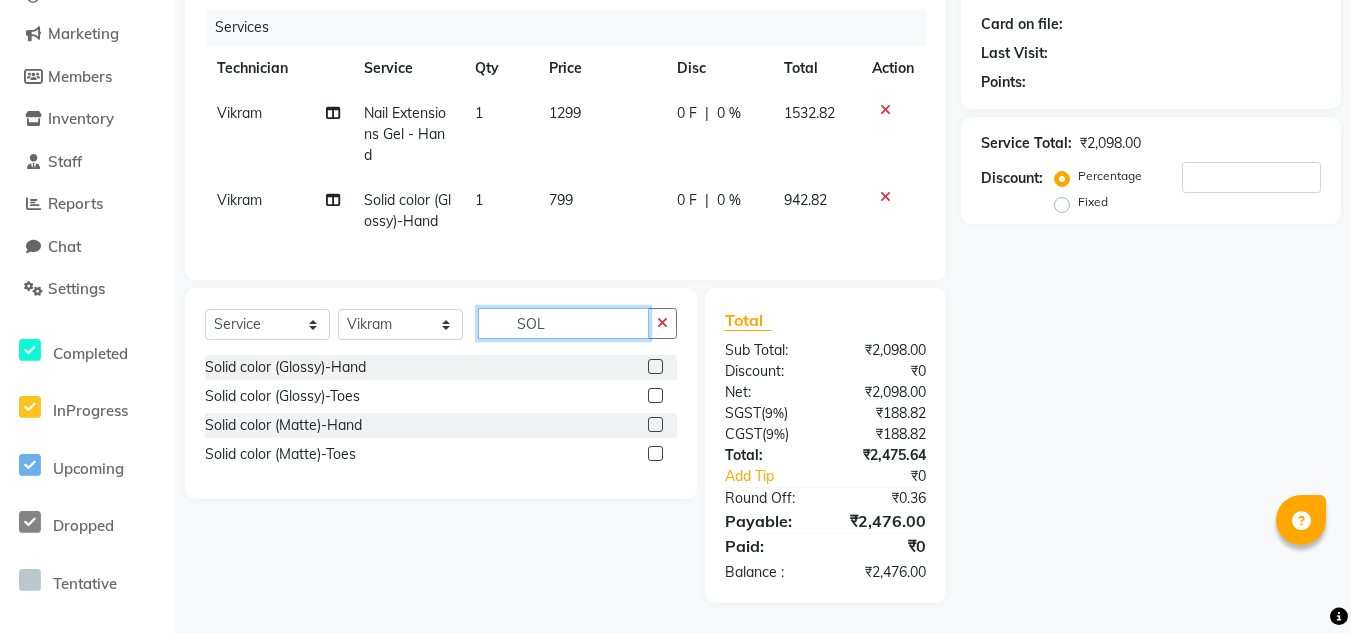 click on "SOL" 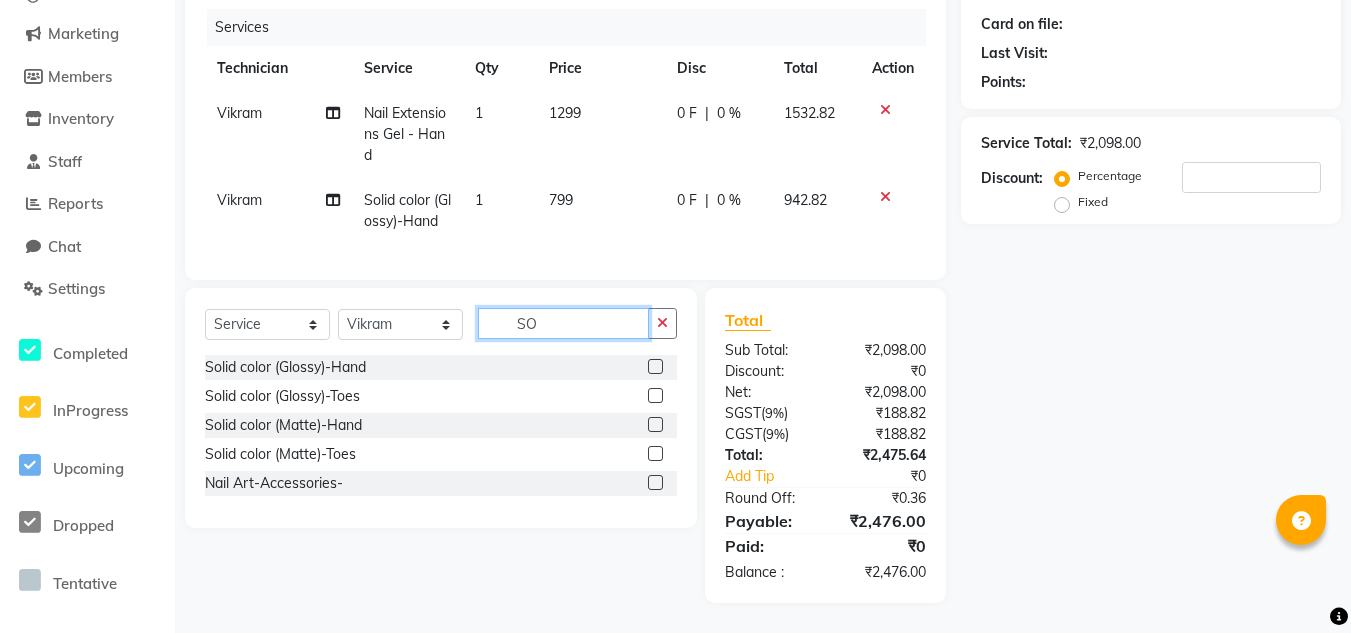 type on "S" 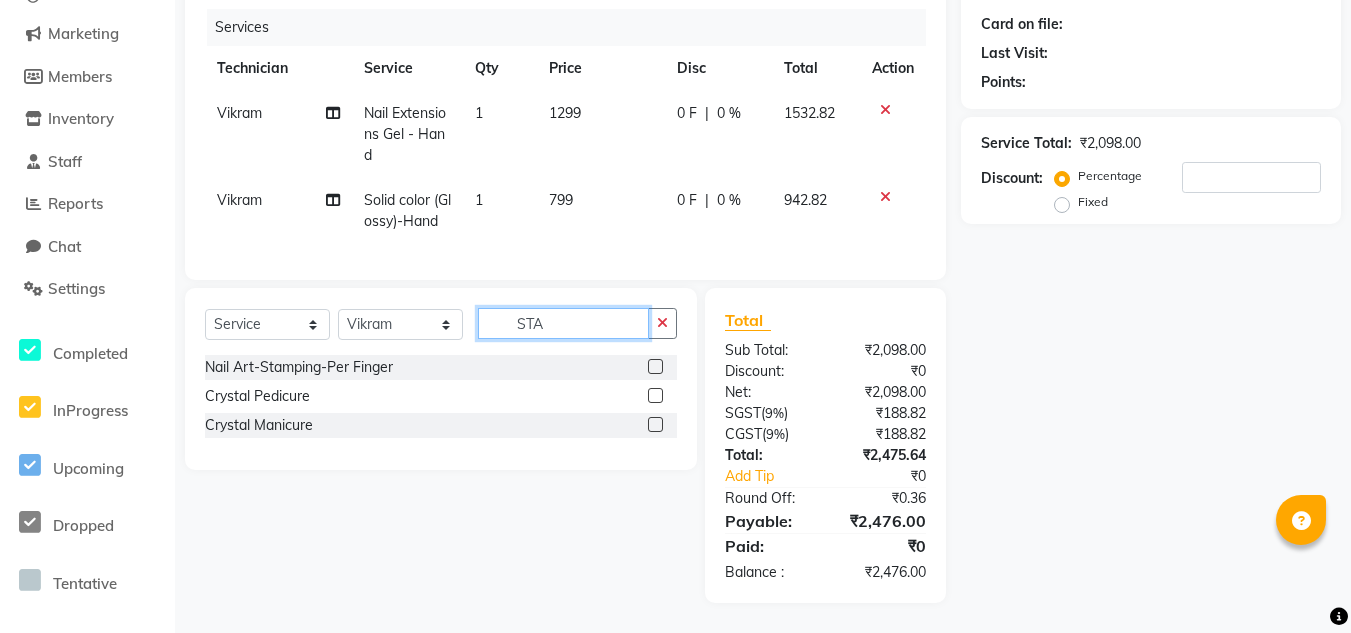 type on "STA" 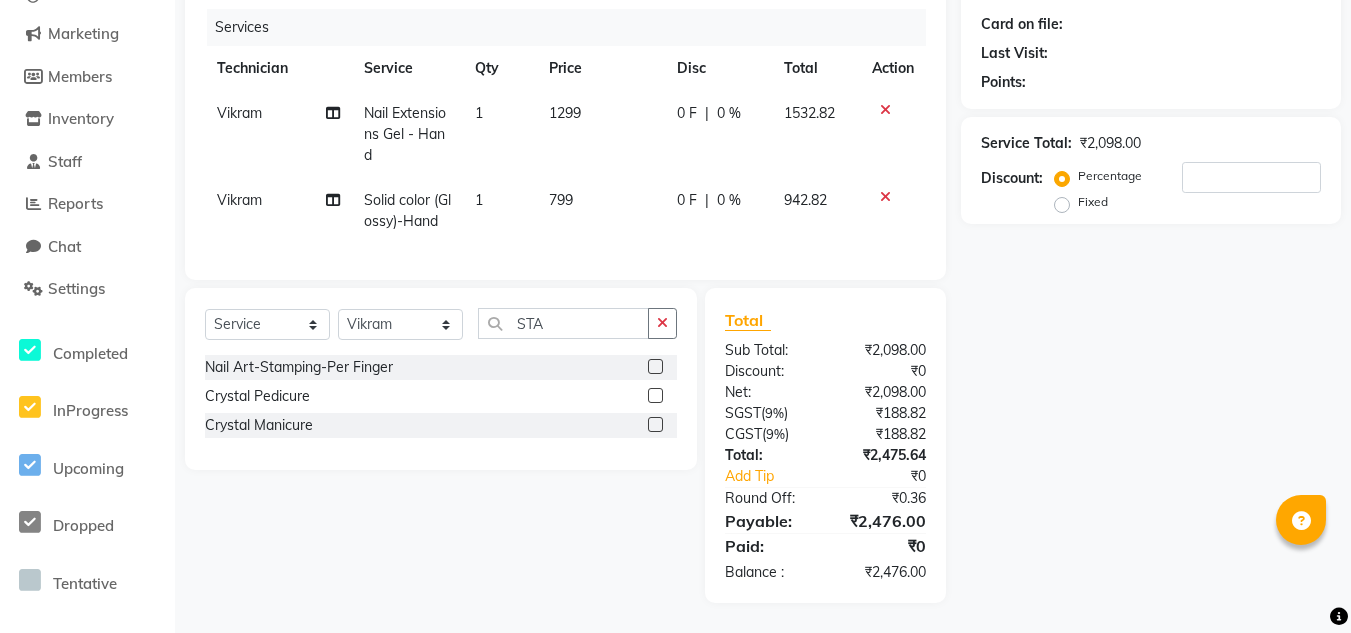 drag, startPoint x: 657, startPoint y: 368, endPoint x: 658, endPoint y: 346, distance: 22.022715 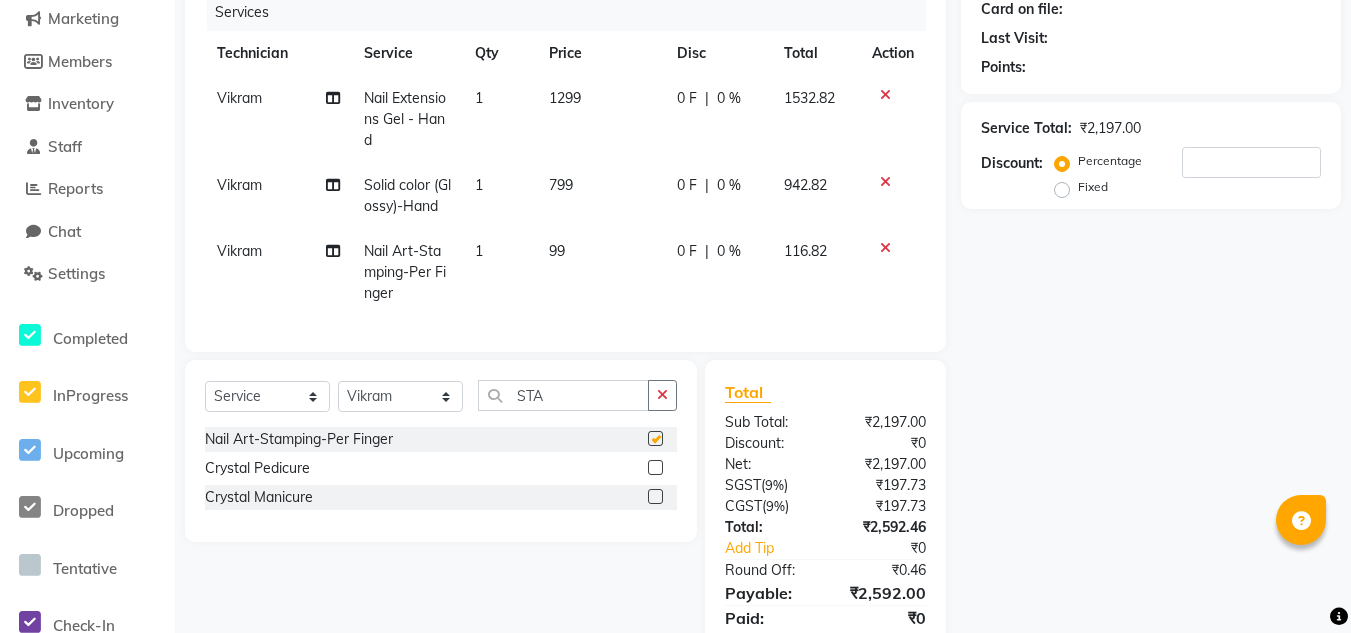 checkbox on "false" 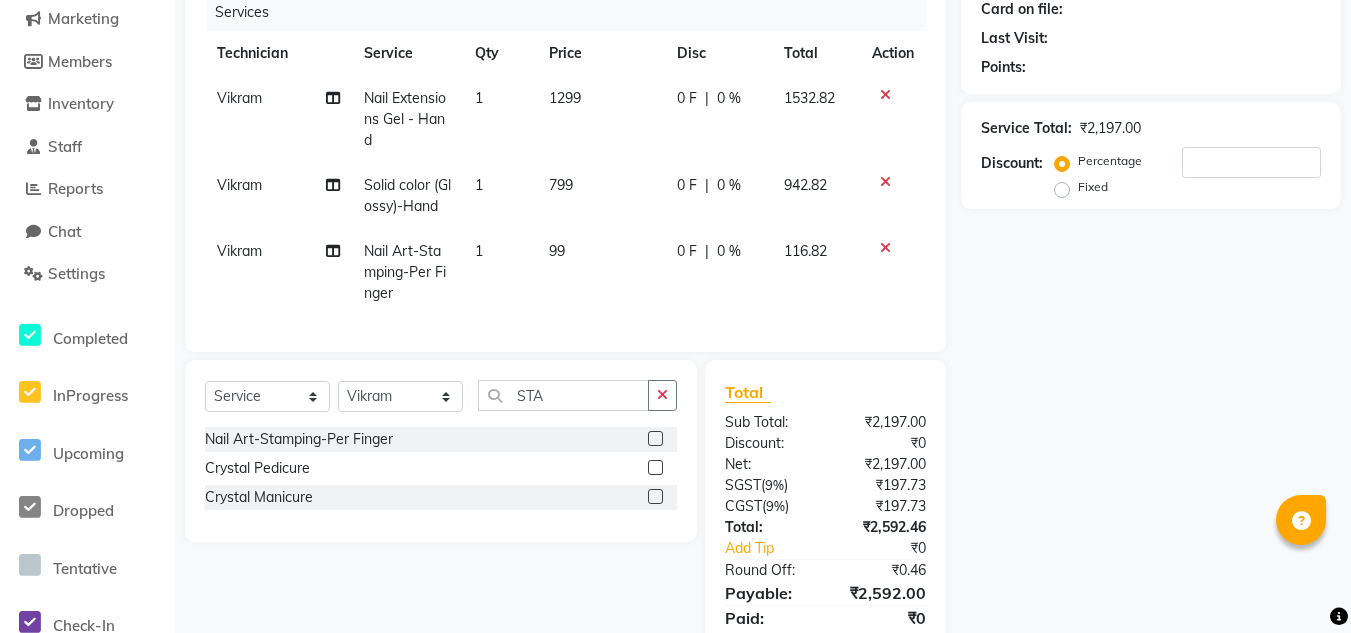scroll, scrollTop: 341, scrollLeft: 0, axis: vertical 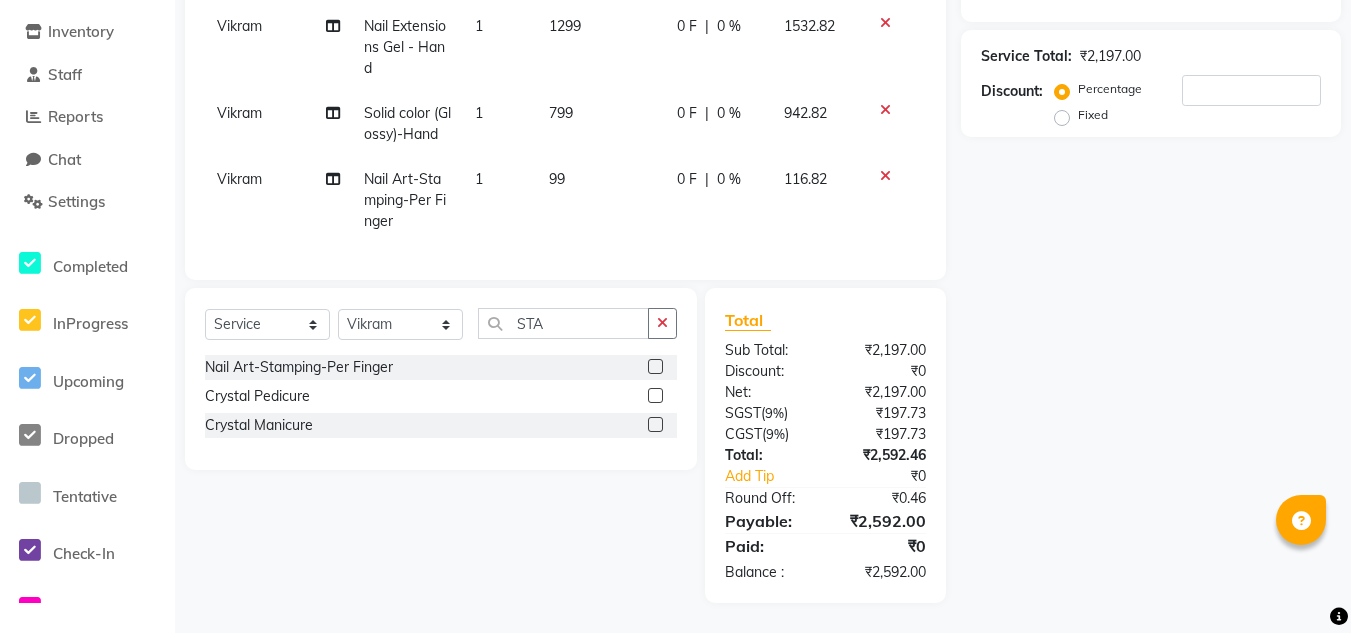 click on "1" 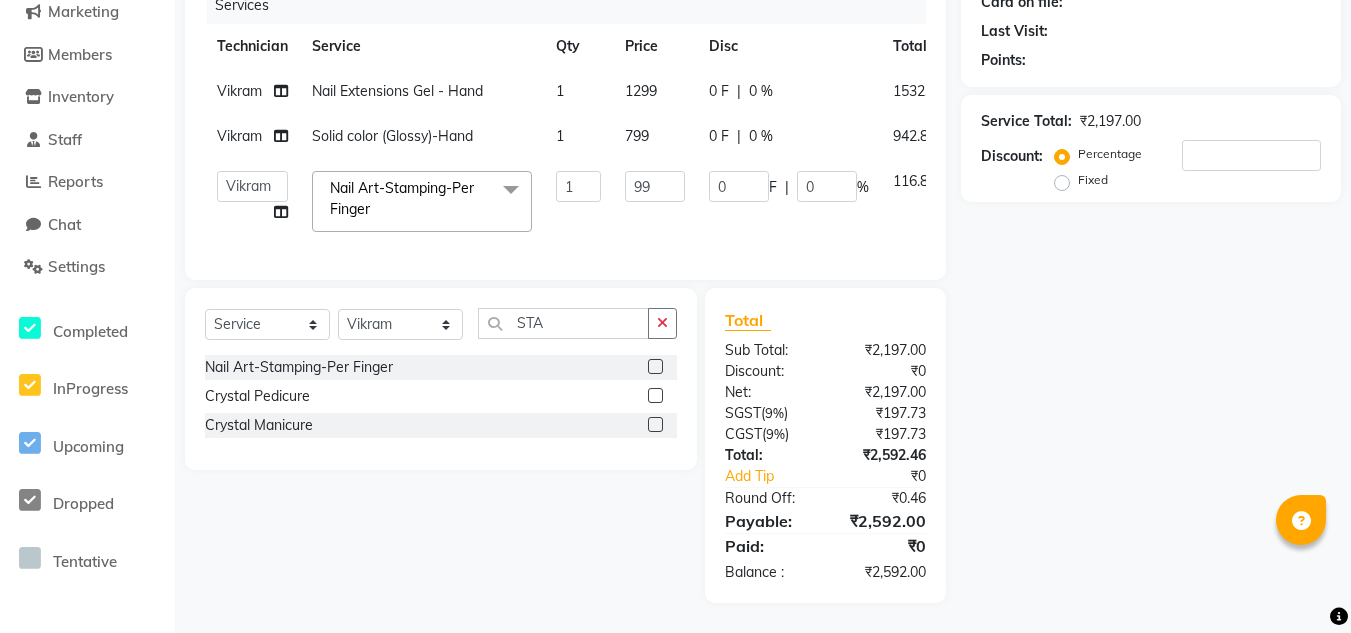 scroll, scrollTop: 276, scrollLeft: 0, axis: vertical 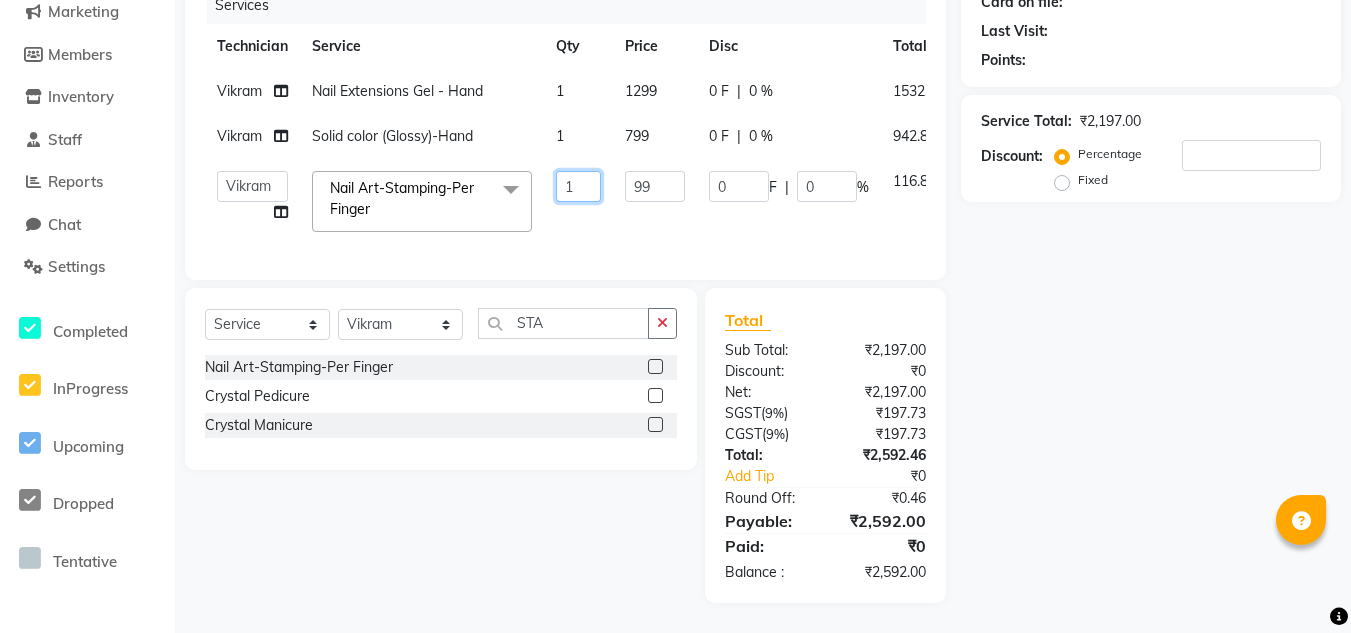 click on "1" 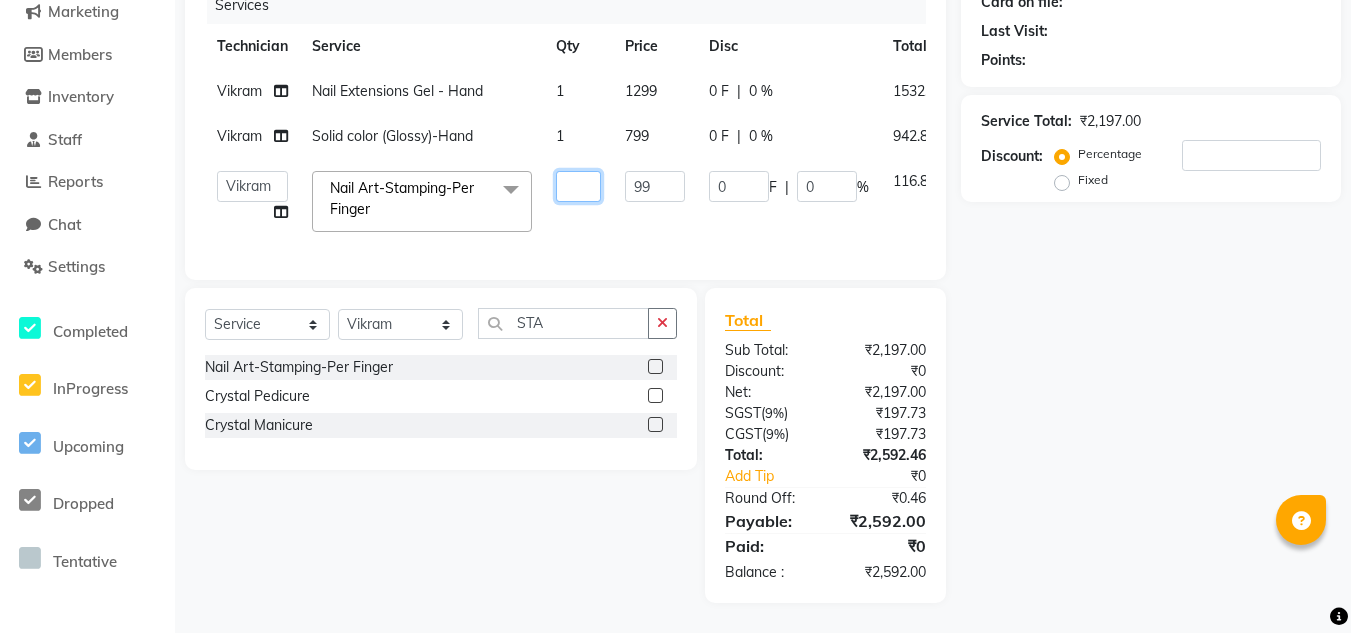 type on "4" 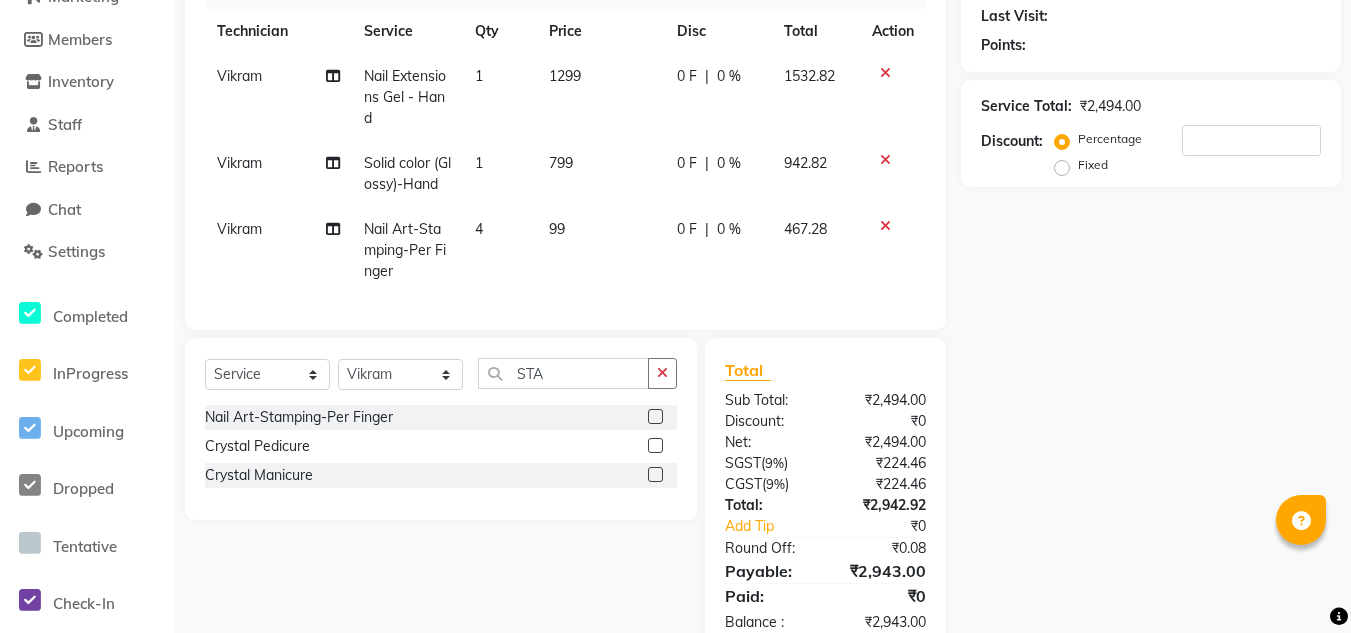 click on "99" 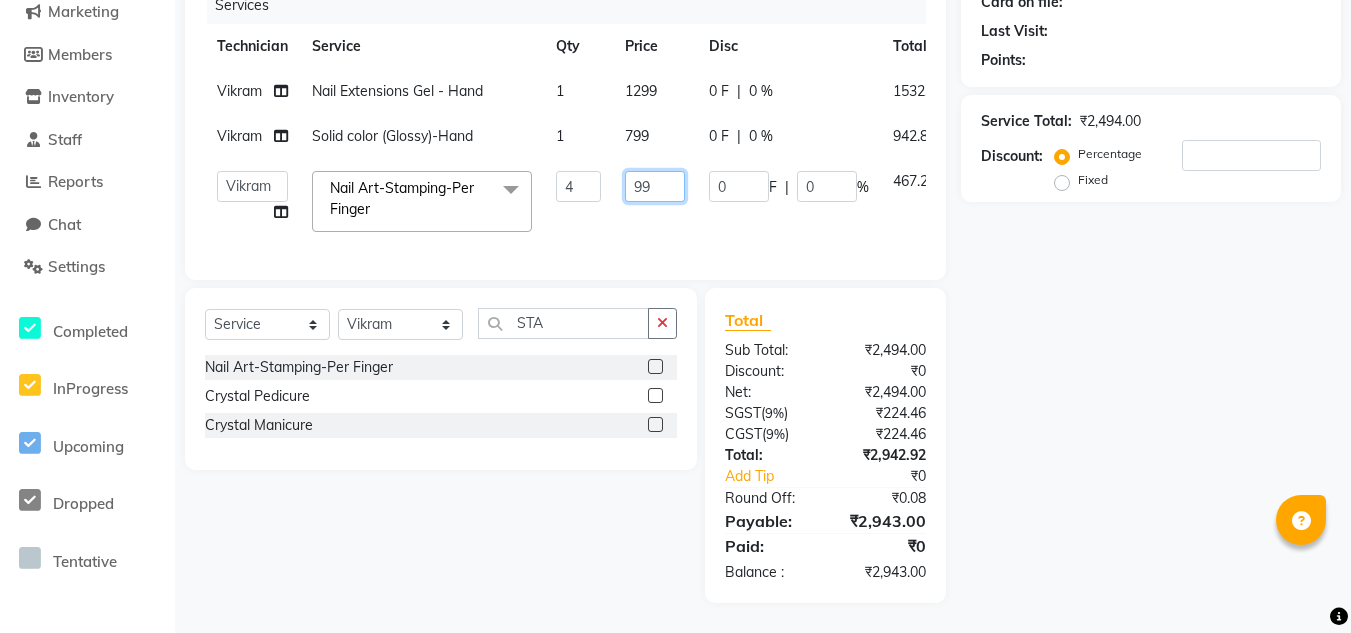 click on "99" 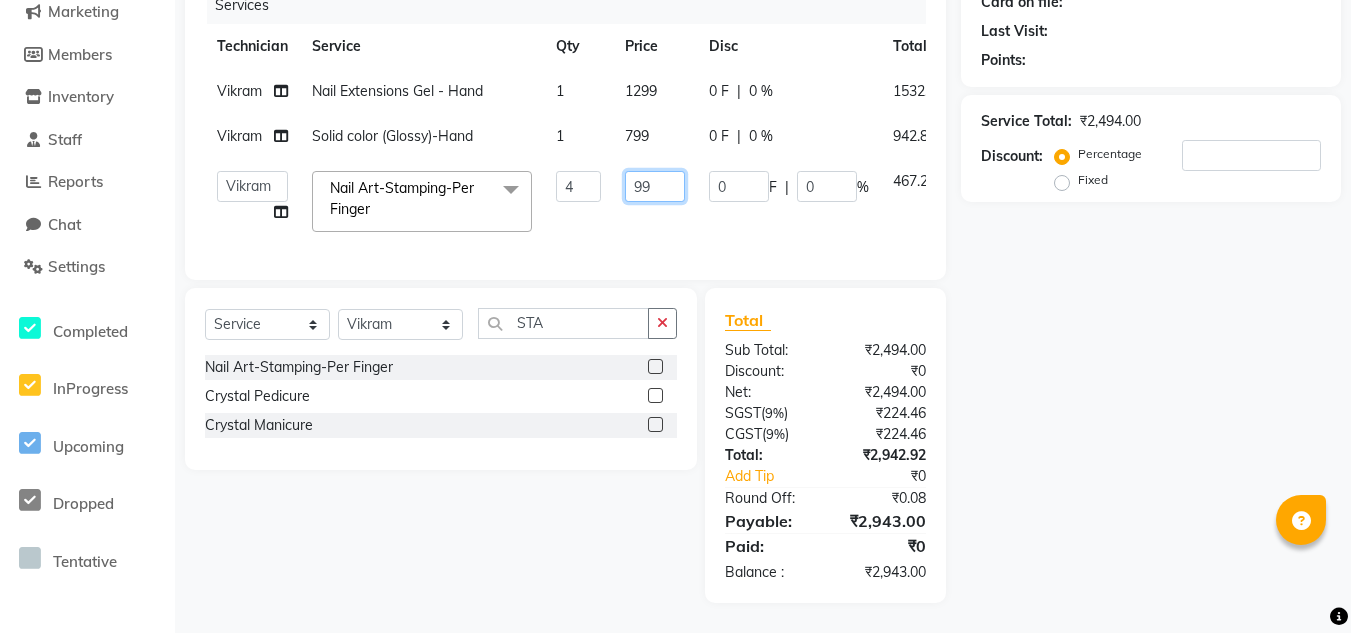type on "9" 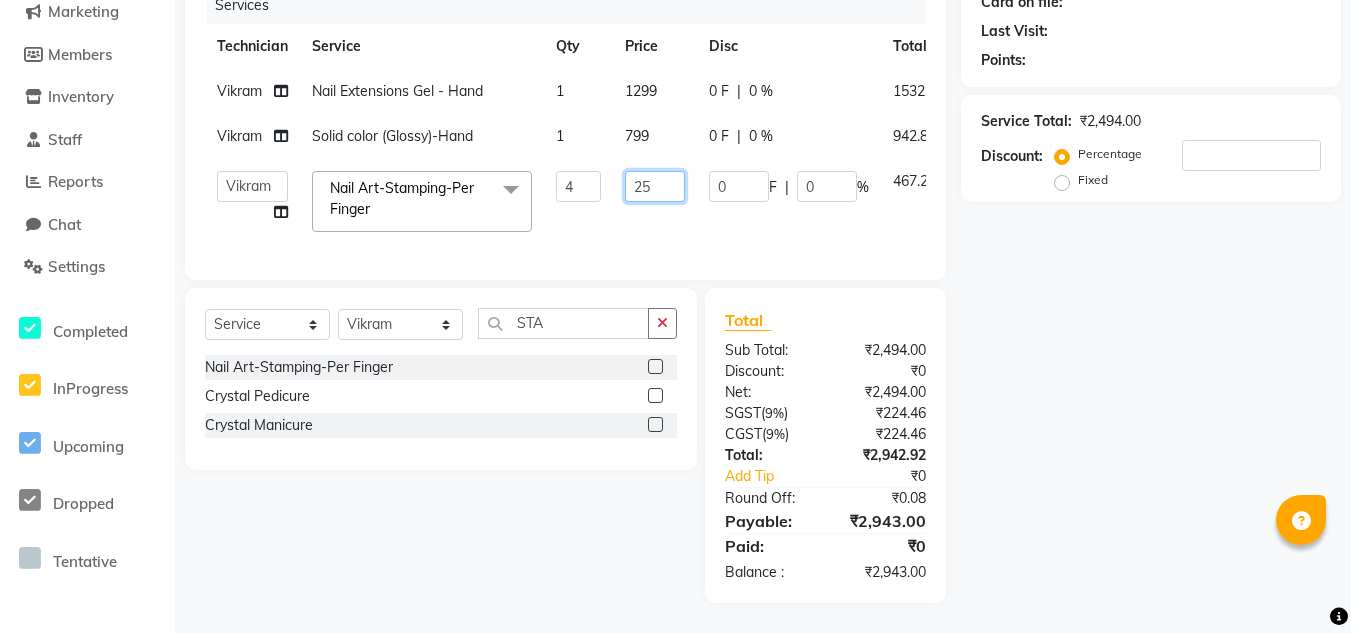 type on "250" 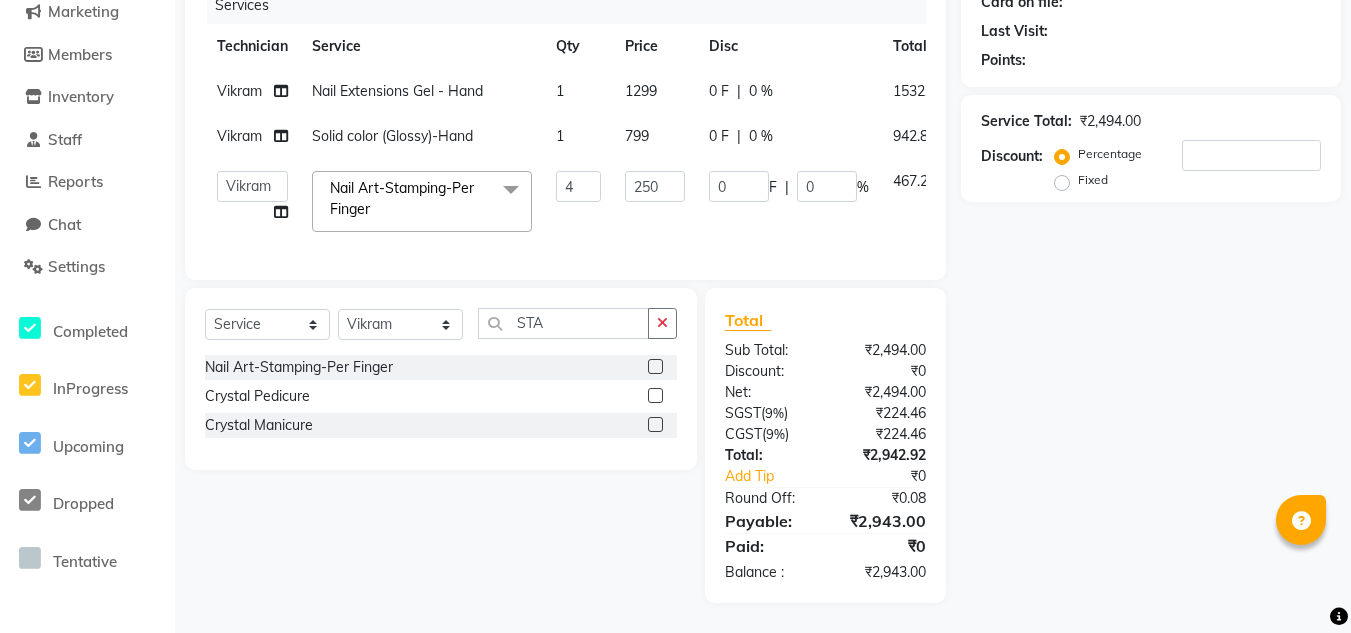 click on "Select  Service  Product  Membership  Package Voucher Prepaid Gift Card  Select Technician [PERSON] [PERSON] [PERSON] [PERSON] [PERSON] [PERSON] [PERSON] [PERSON] [PERSON]  [PERSON] [PERSON] [PERSON] STA Nail Art-Stamping-Per Finger  Crystal Pedicure  Crystal Manicure" 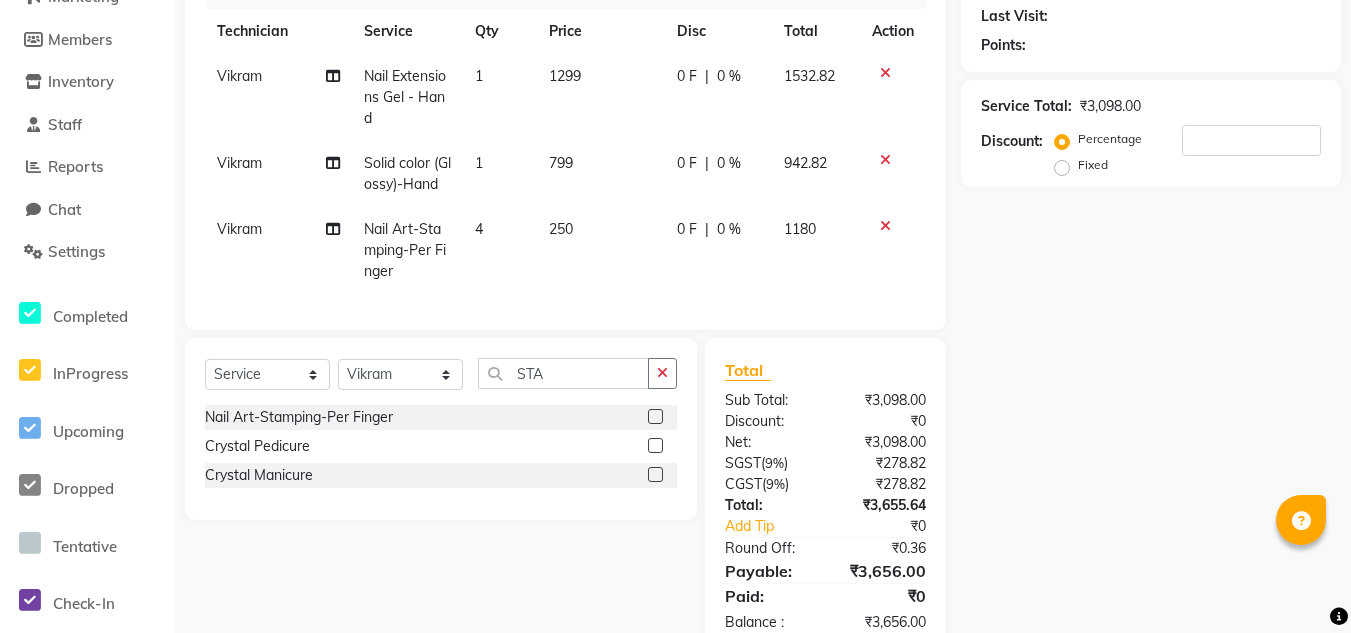 scroll, scrollTop: 341, scrollLeft: 0, axis: vertical 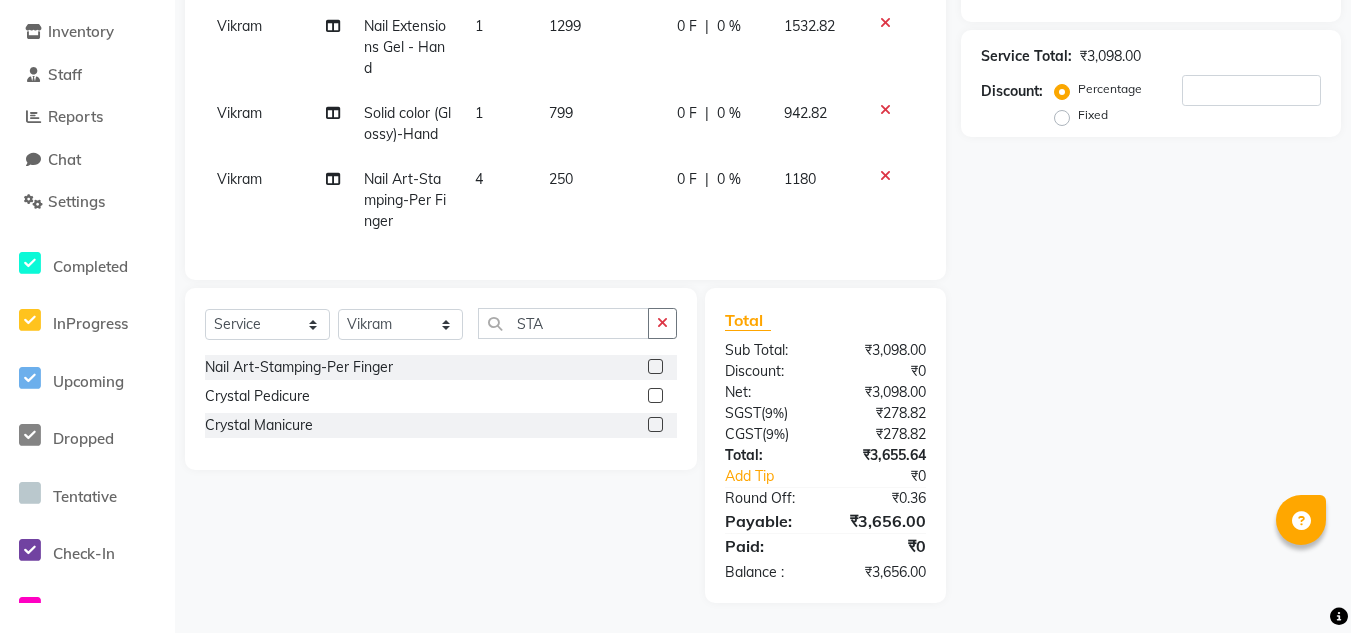 click 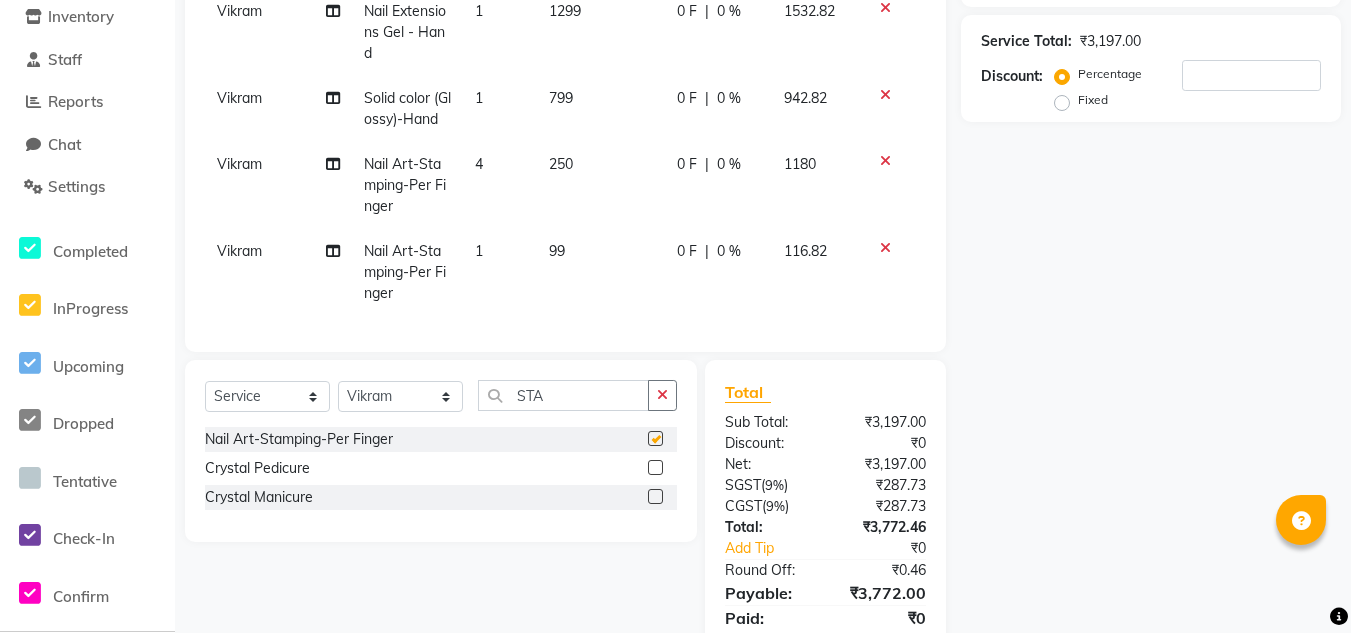 checkbox on "false" 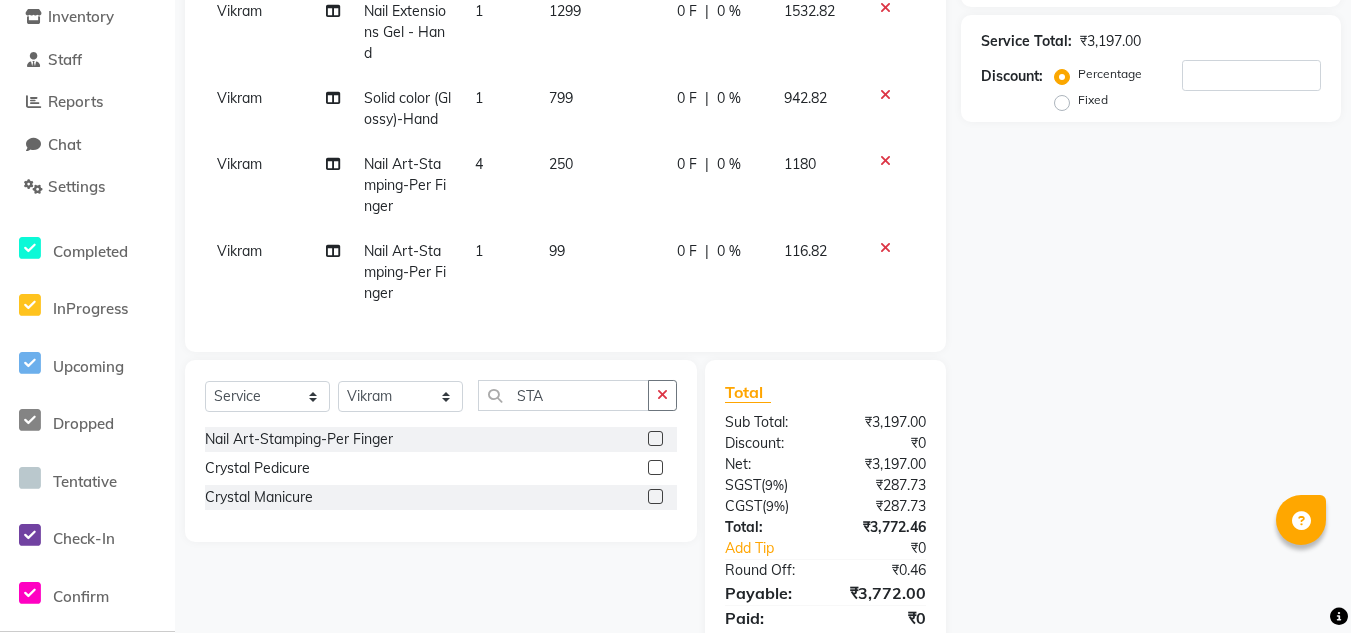 scroll, scrollTop: 428, scrollLeft: 0, axis: vertical 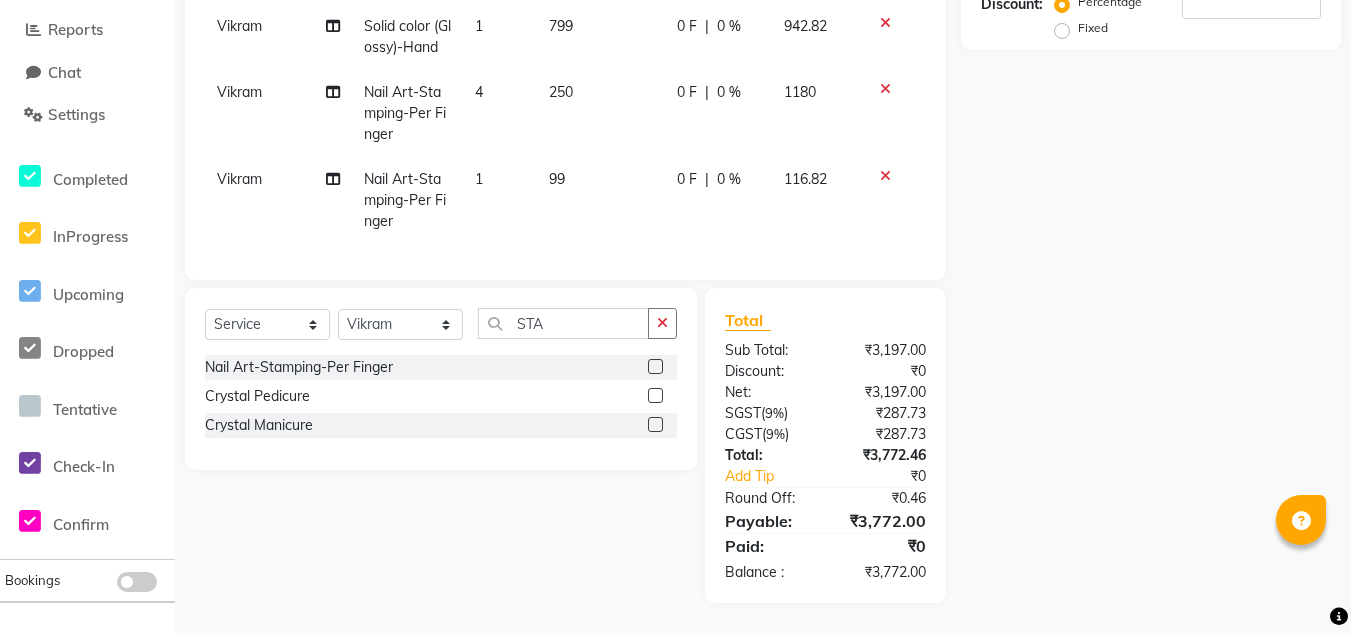 click on "1" 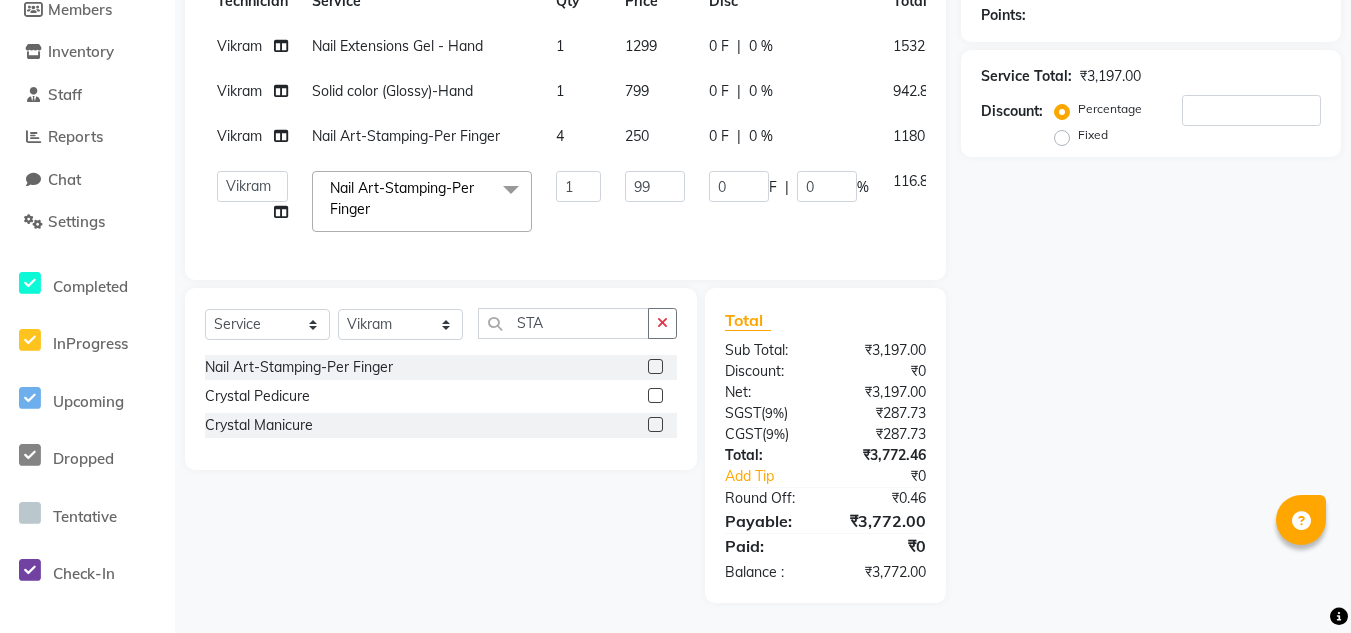 scroll, scrollTop: 321, scrollLeft: 0, axis: vertical 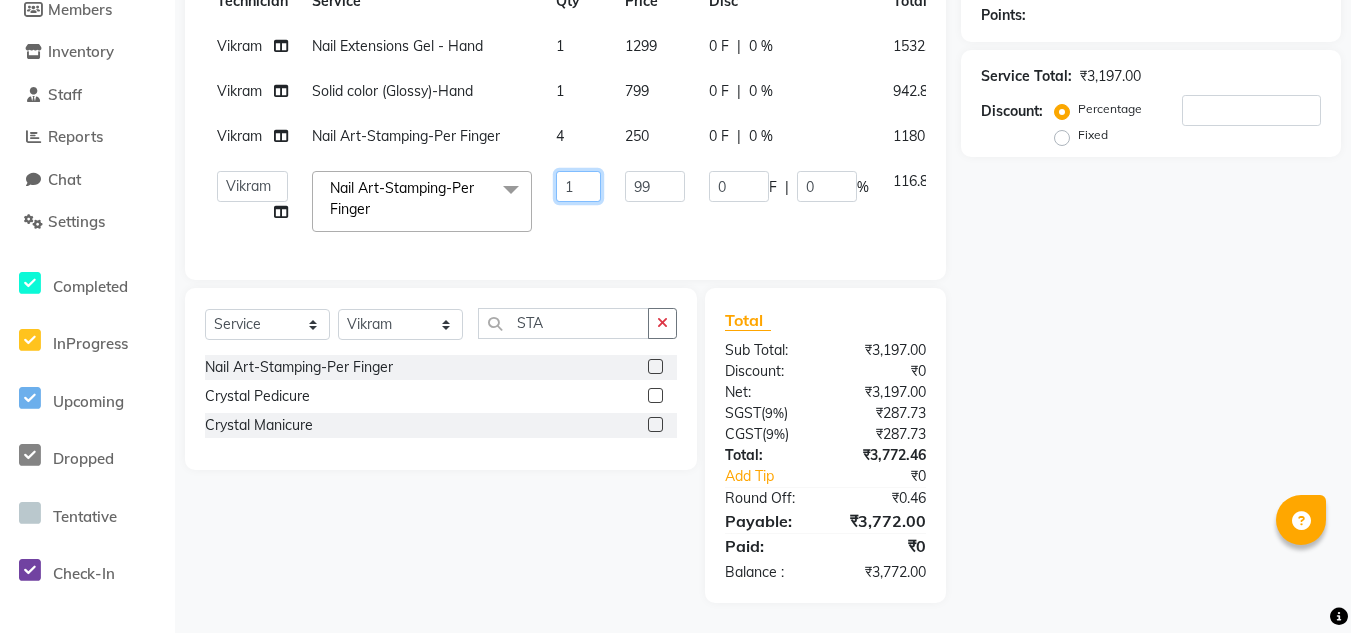 click on "1" 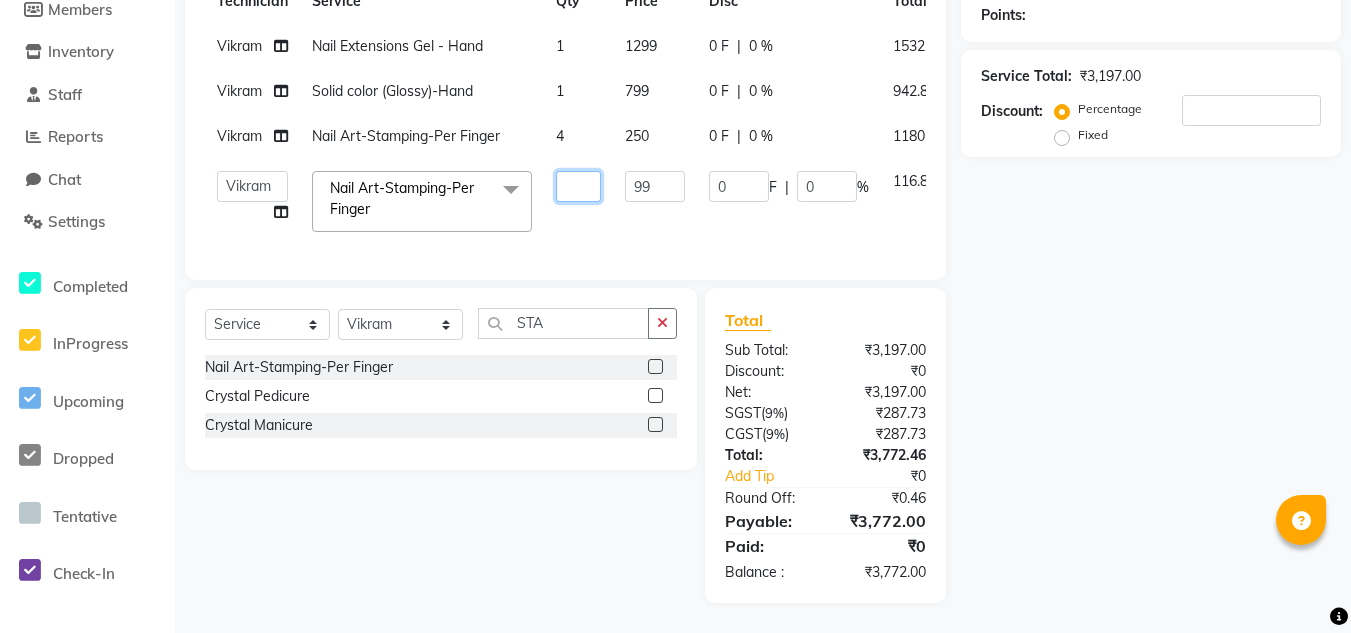 type on "4" 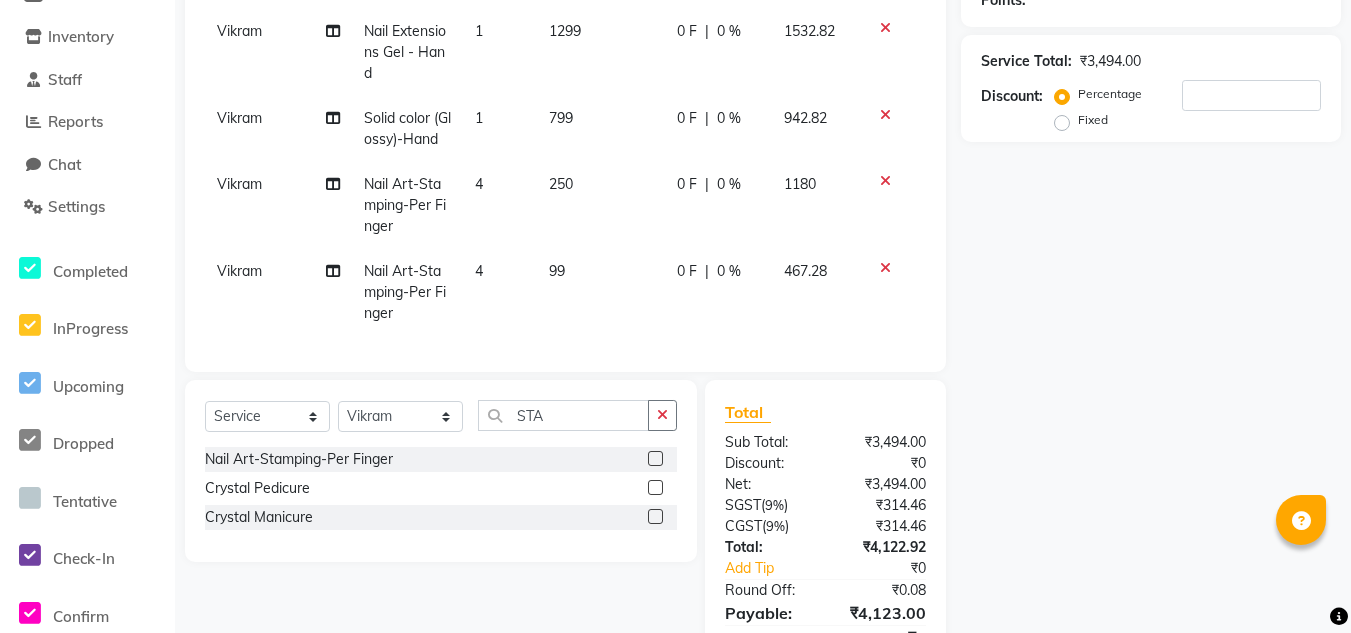click on "99" 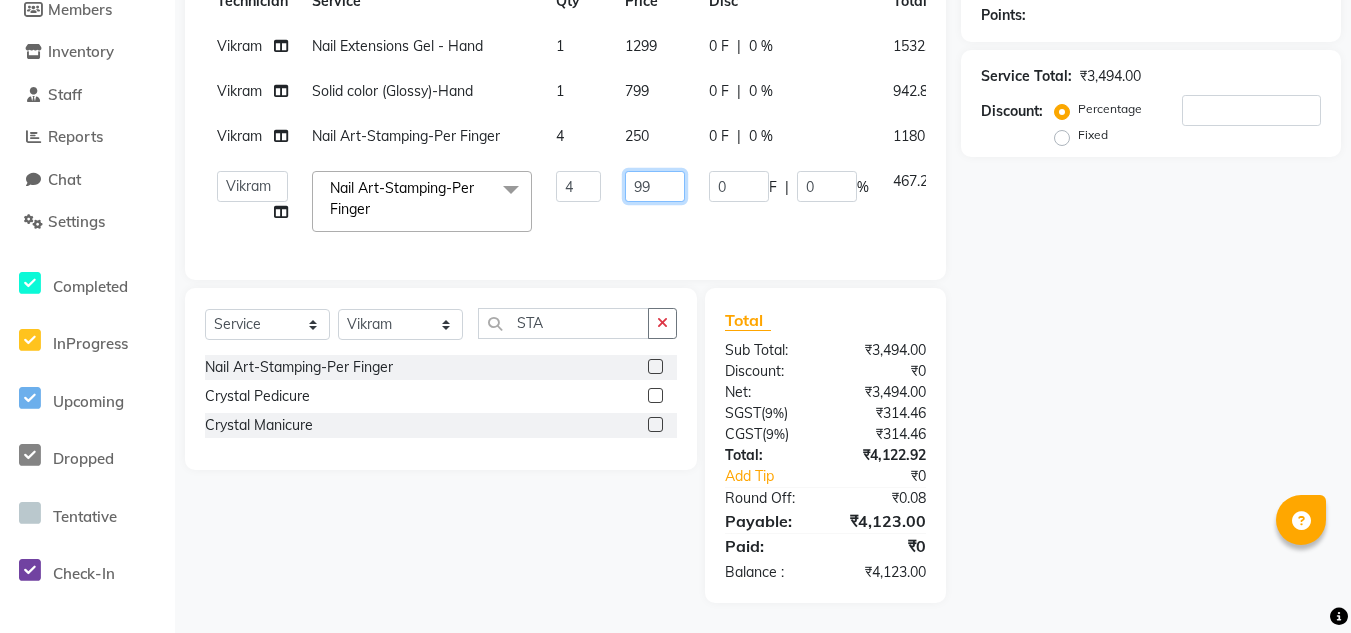 click on "99" 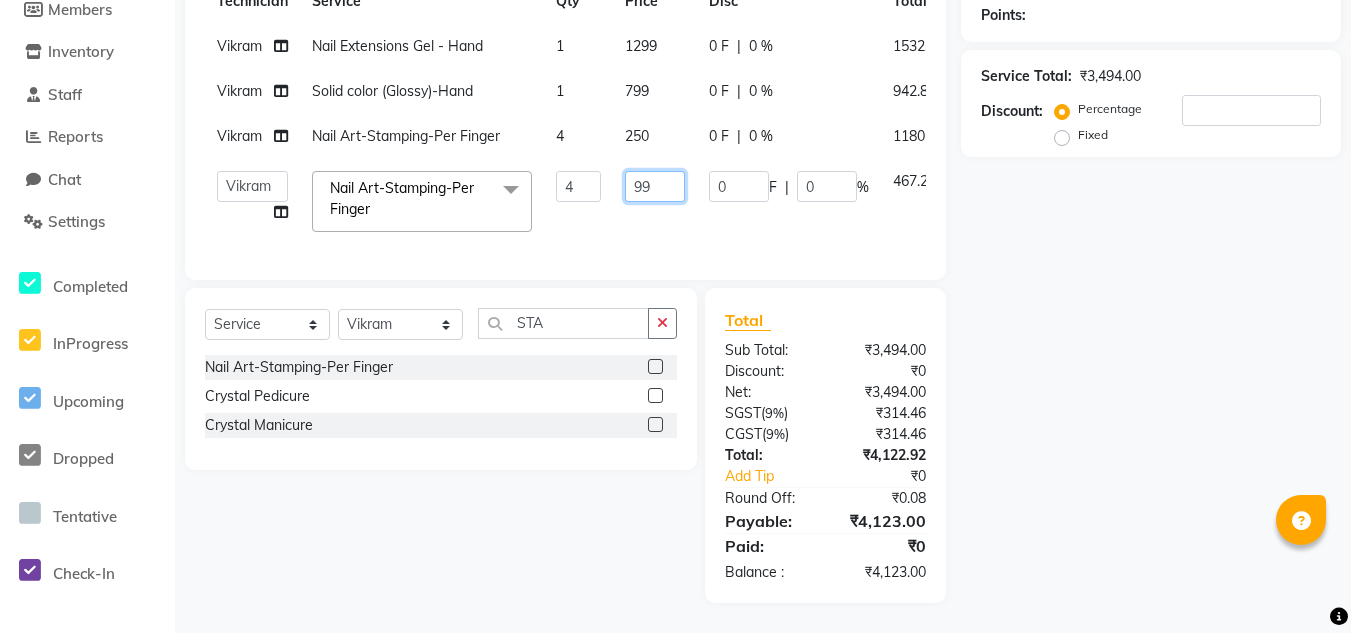 type on "9" 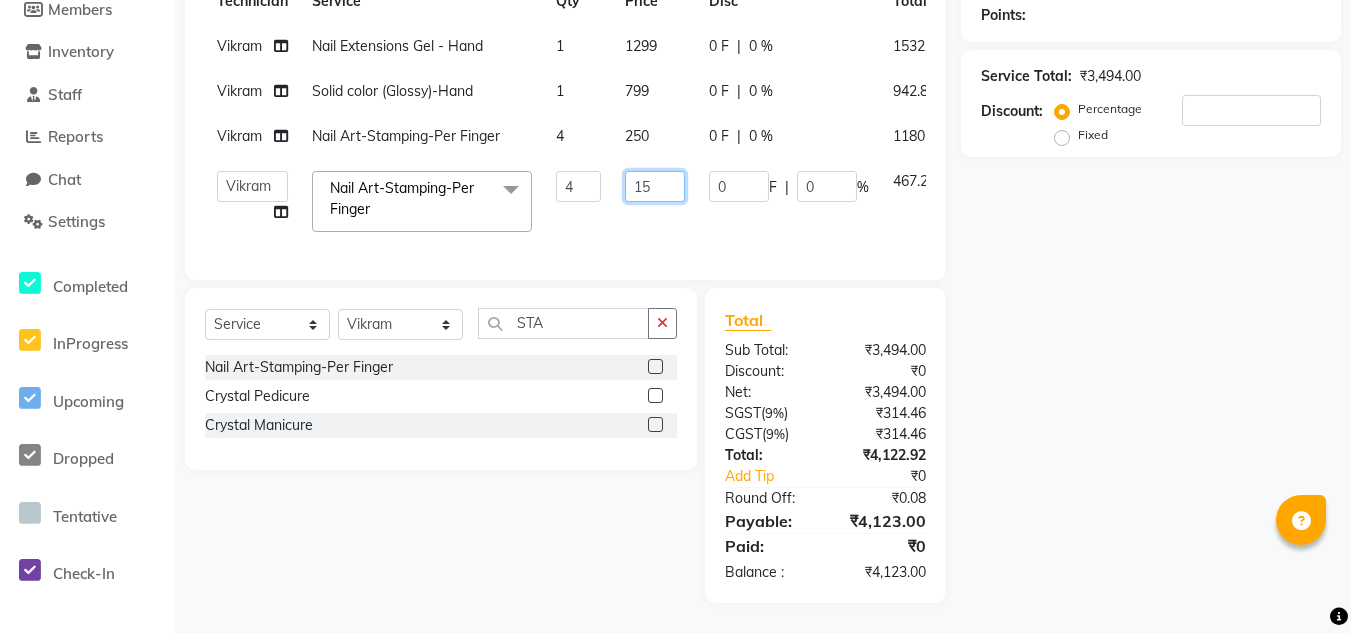 type on "150" 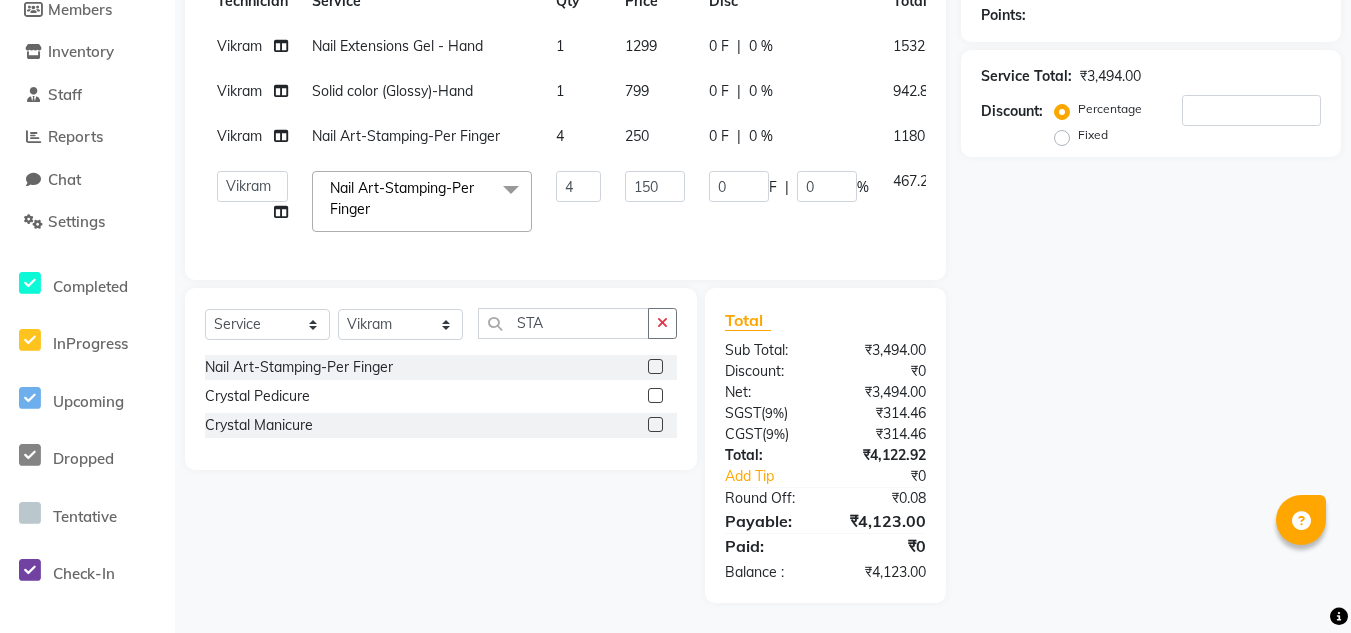 click on "Client +91 Date 03-08-2025 Invoice Number V/2025 V/2025-26 0425 Services Technician Service Qty Price Disc Total Action [PERSON] Nail Extensions Gel - Hand 1 1299 0 F | 0 % 1532.82 [PERSON] Solid color (Glossy)-Hand 1 799 0 F | 0 % 942.82 [PERSON] Nail Art-Stamping-Per Finger 4 250 0 F | 0 % 1180  [PERSON]   [PERSON]   [PERSON]   [PERSON]   [PERSON]   [PERSON]   [PERSON]   [PERSON]   [PERSON]  [PERSON]   [PERSON] Nail Art-Stamping-Per Finger  x Nail Extensions Gel - Hand Nail Extensions Gel - Toes Nail Extensions Acrylic - Toes Nail Extensions Acrylic - Hand Nail Extensions Silicon - Hand Nail Extensions Silicon - Toes Nail Extensions Foaming - Hand Nail Extensions Foaming - Toes Nail Extensions Poly Gel - Hand Nail Extensions Poly Gel - Toes Overlays Gel-Hand Overlays Gel-Toes Overlays Acrylic-Hand Overlays Acrylic-Toes Overlays Silicon-Hand Overlays Silicon-Toes Refills Gel-Hand Refills Gel-Toes Refills Acrylic-Hand Refills Acrylic-Toes Solid color (Glossy)-Hand Solid color (Glossy)-Toes Solid color (Matte)-Hand 4" 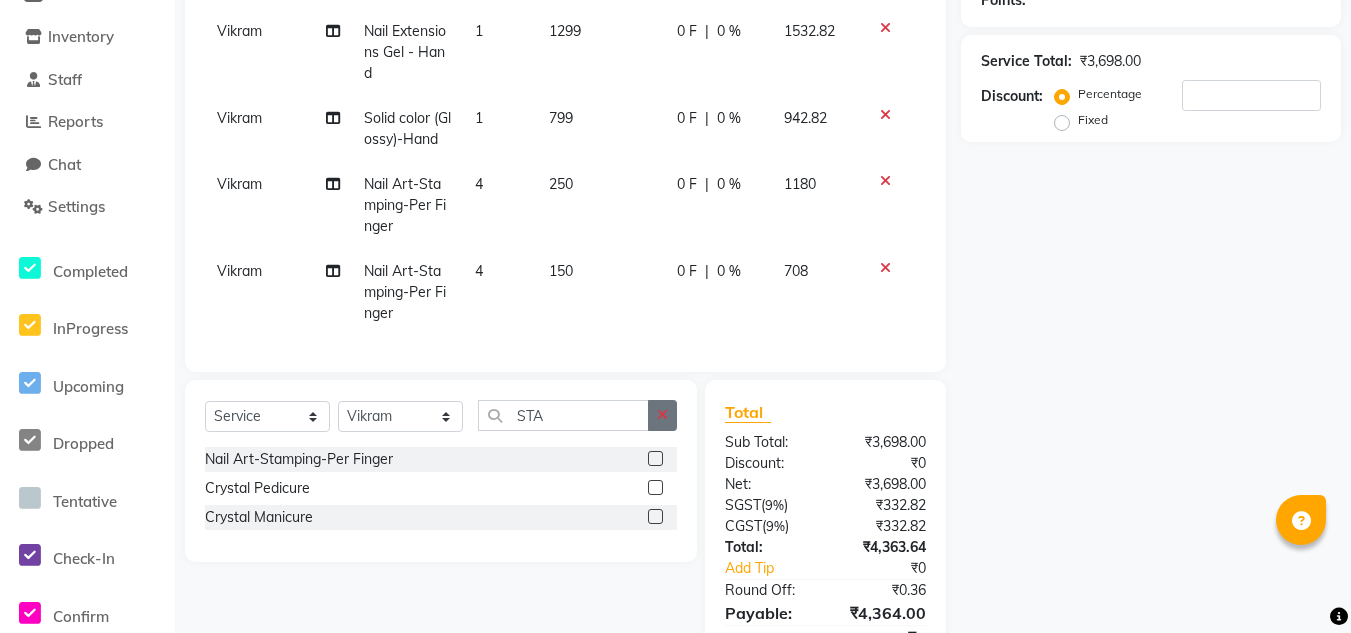 scroll, scrollTop: 428, scrollLeft: 0, axis: vertical 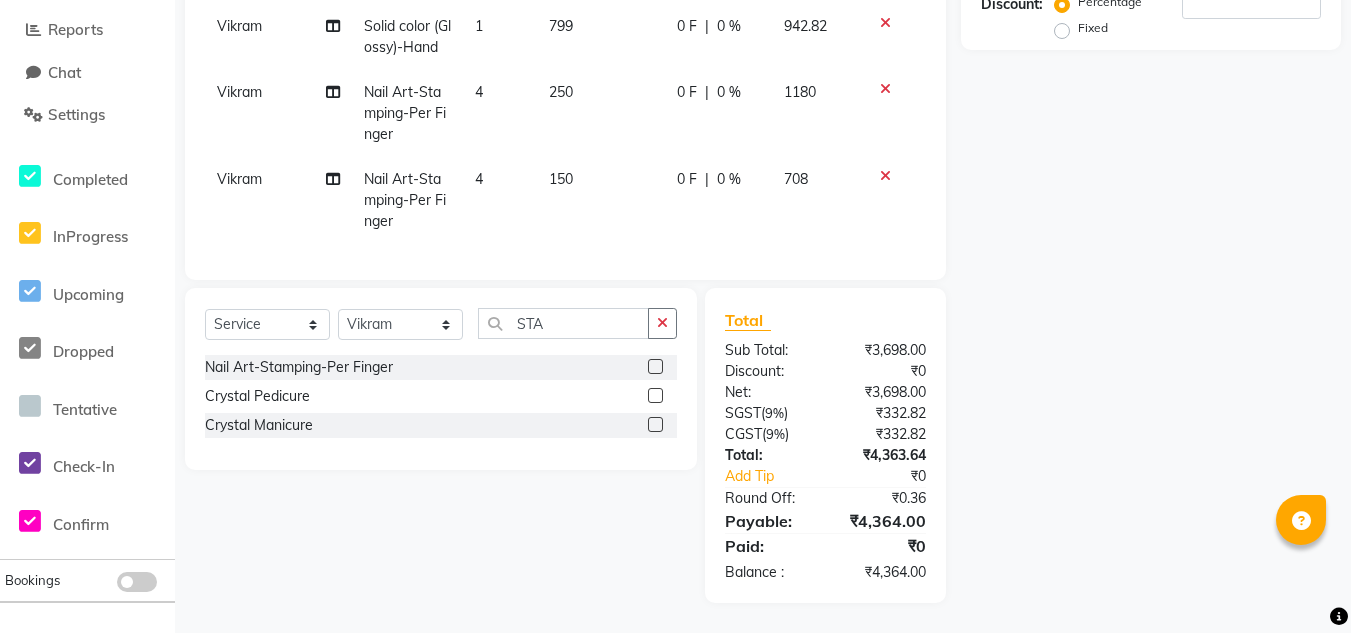 click 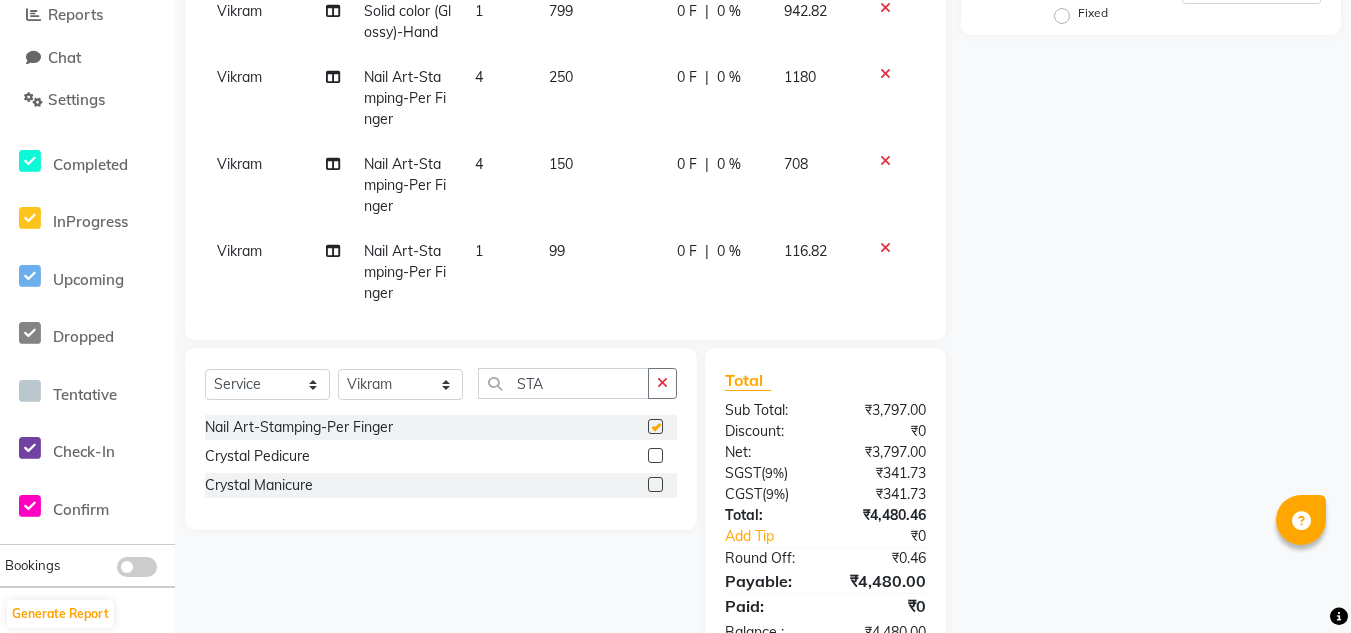 checkbox on "false" 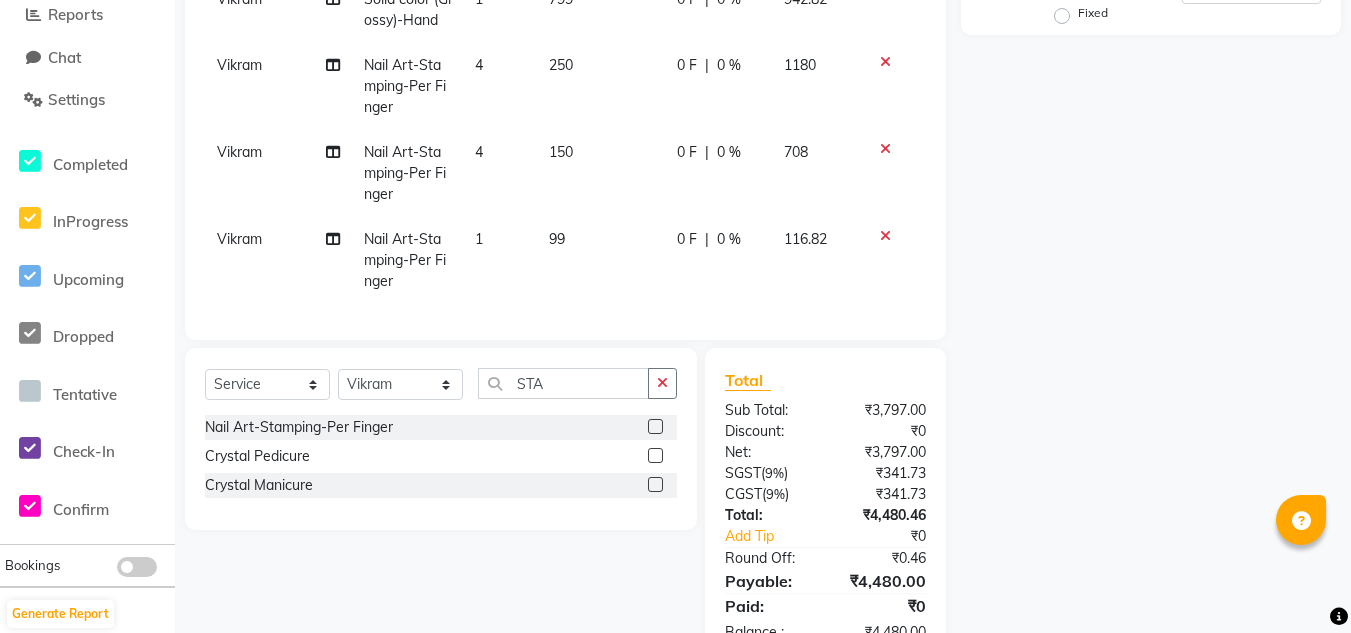 scroll, scrollTop: 48, scrollLeft: 0, axis: vertical 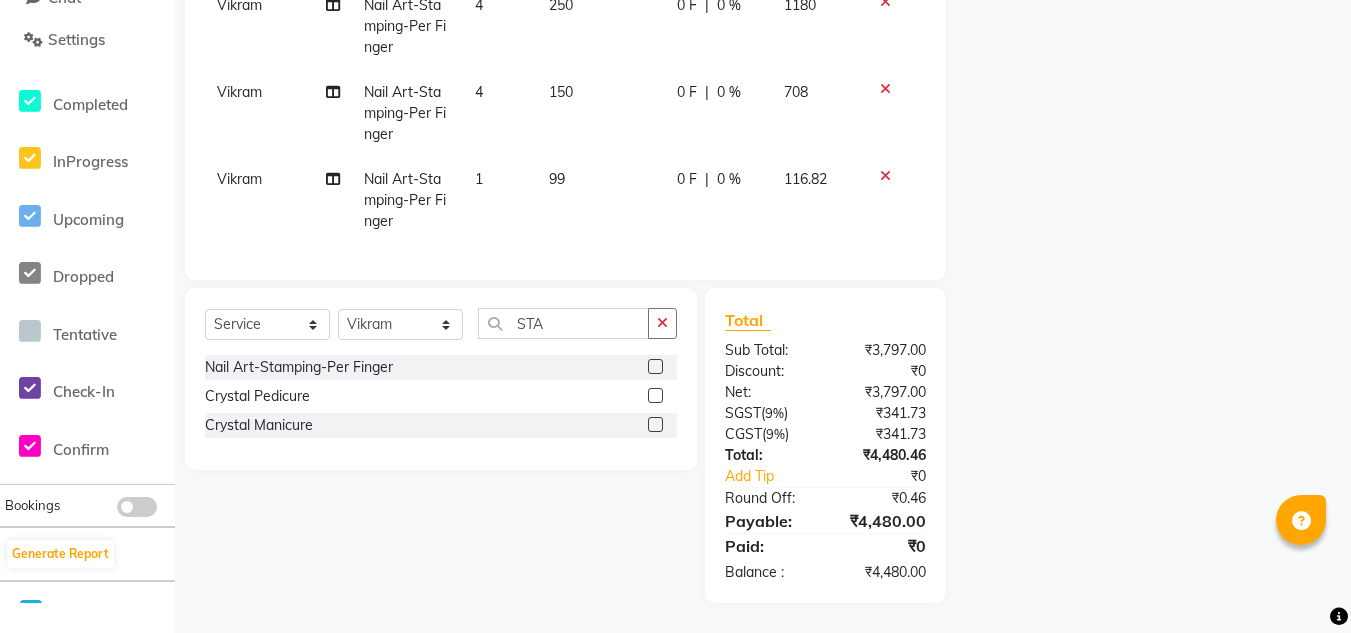 click on "99" 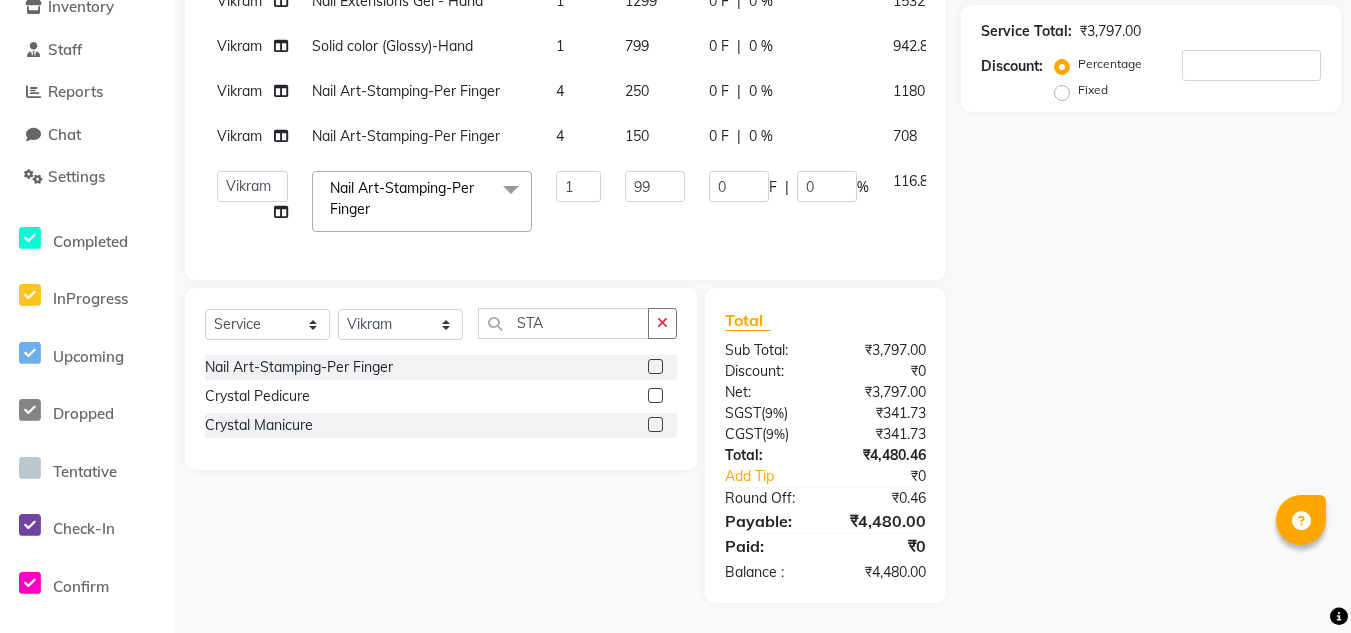 scroll, scrollTop: 366, scrollLeft: 0, axis: vertical 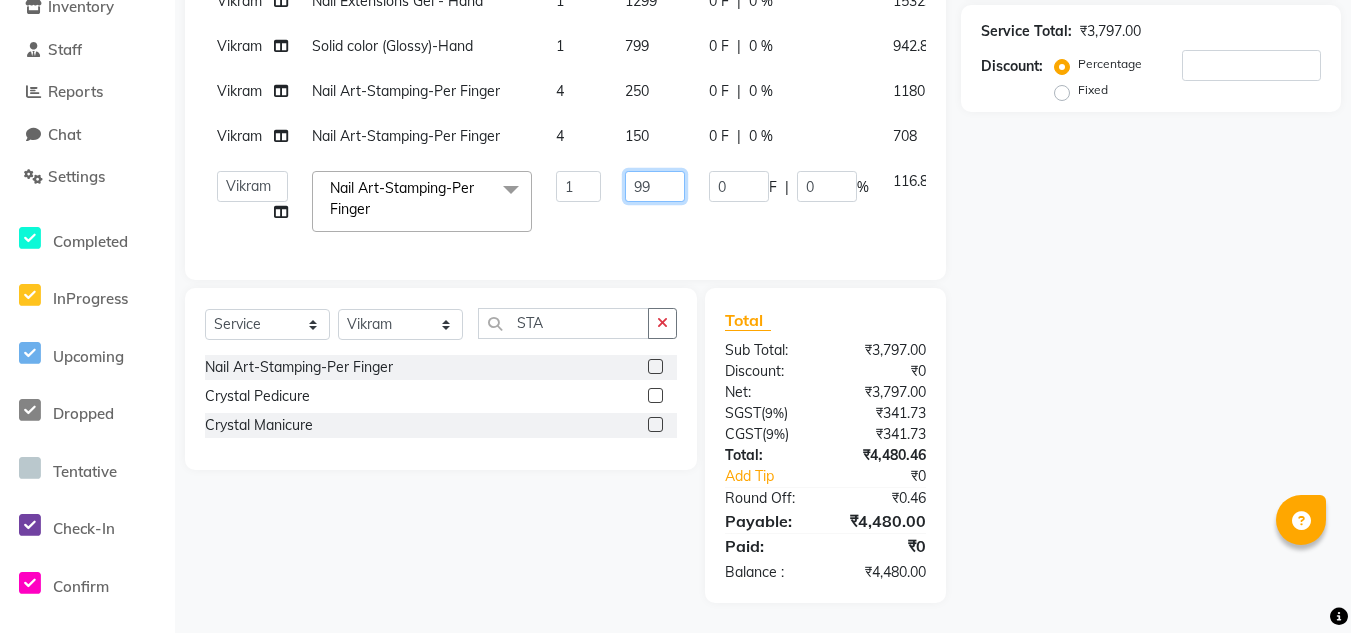 click on "99" 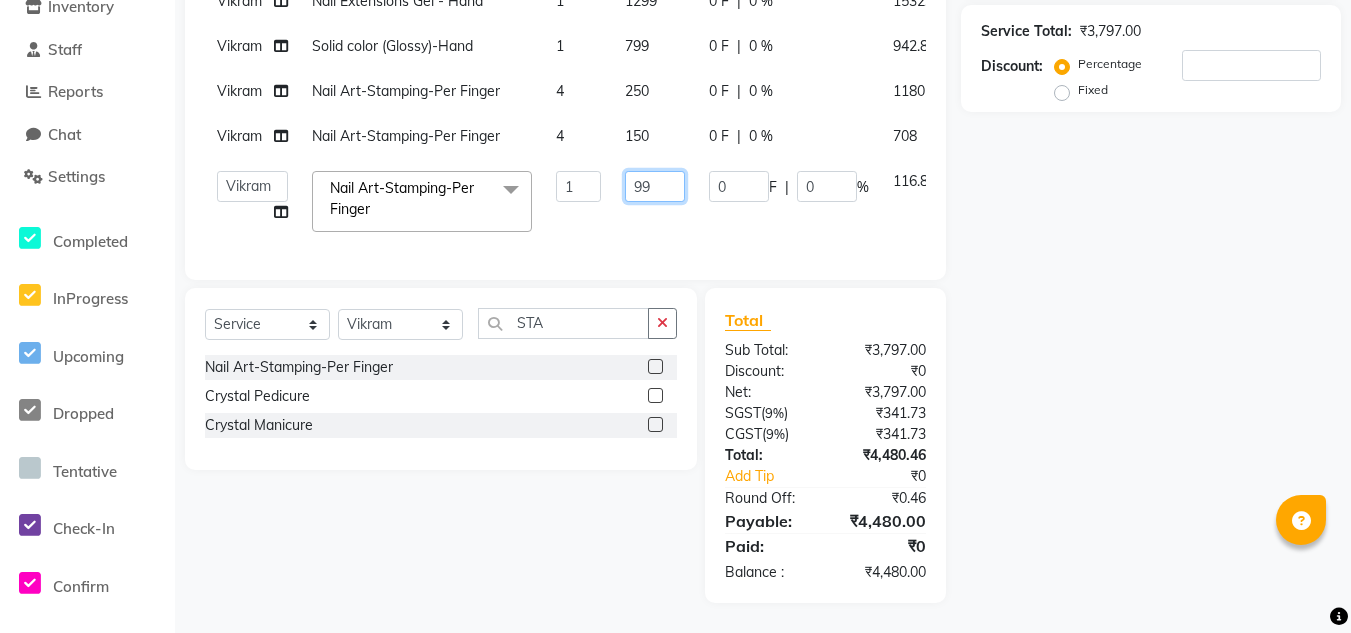 type on "9" 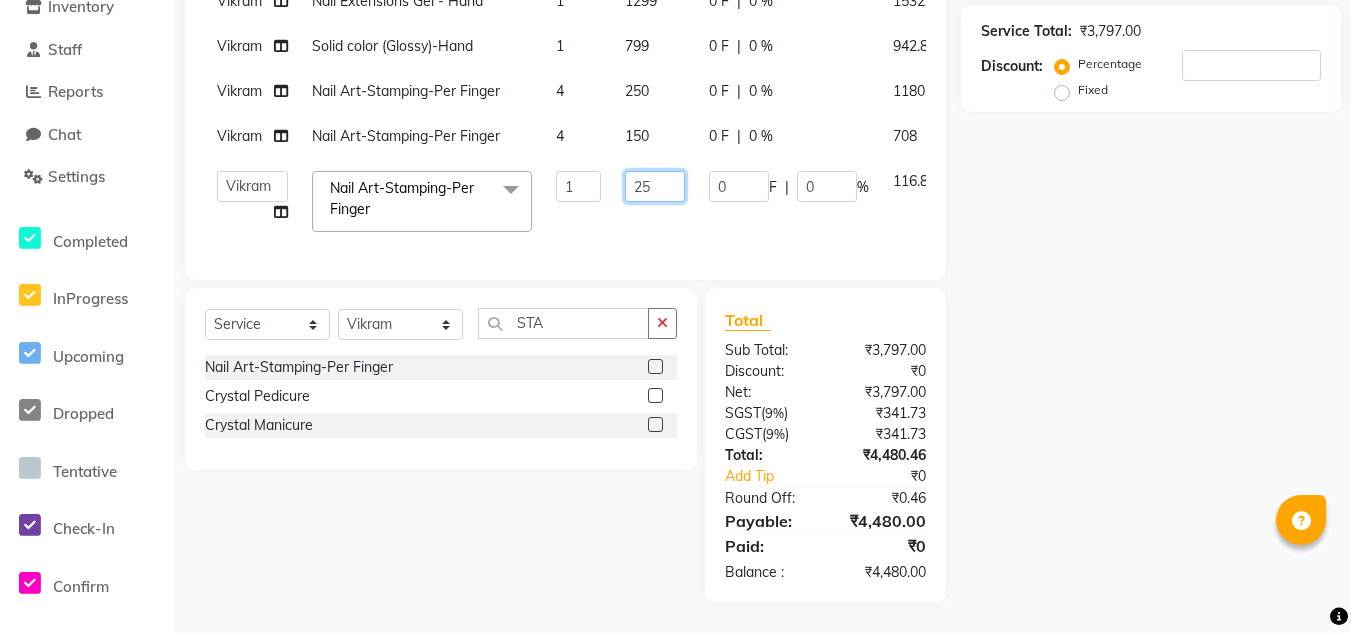 type on "250" 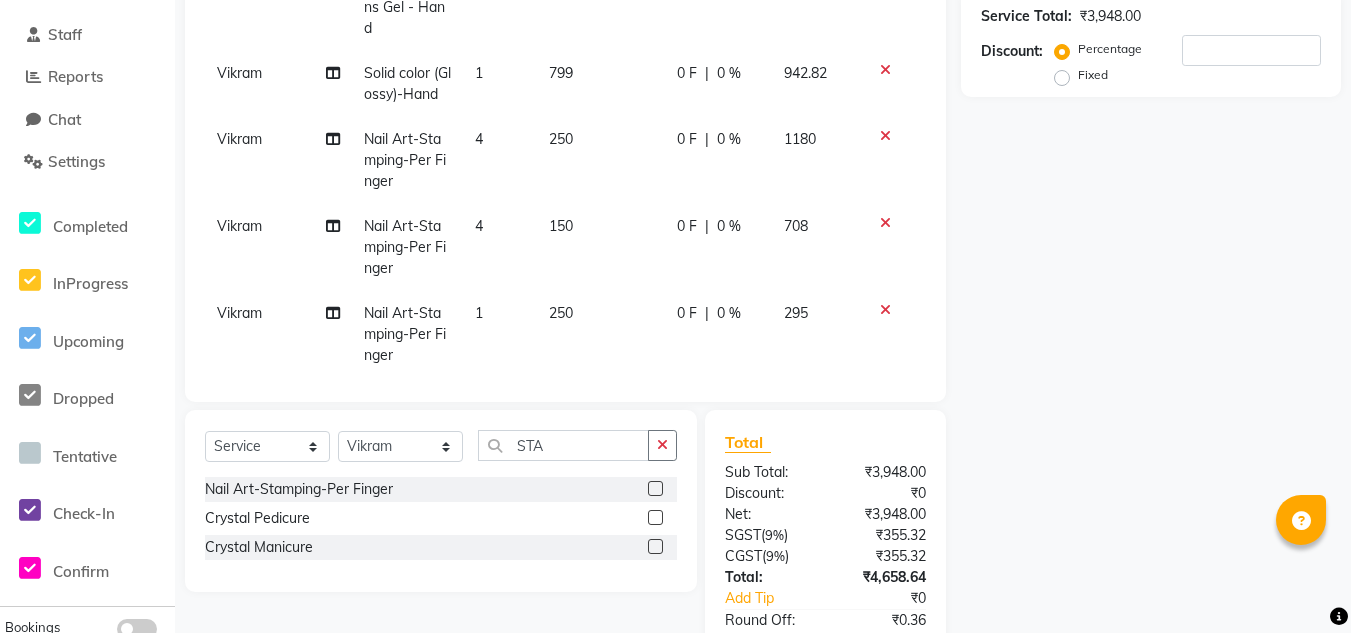 drag, startPoint x: 466, startPoint y: 322, endPoint x: 494, endPoint y: 333, distance: 30.083218 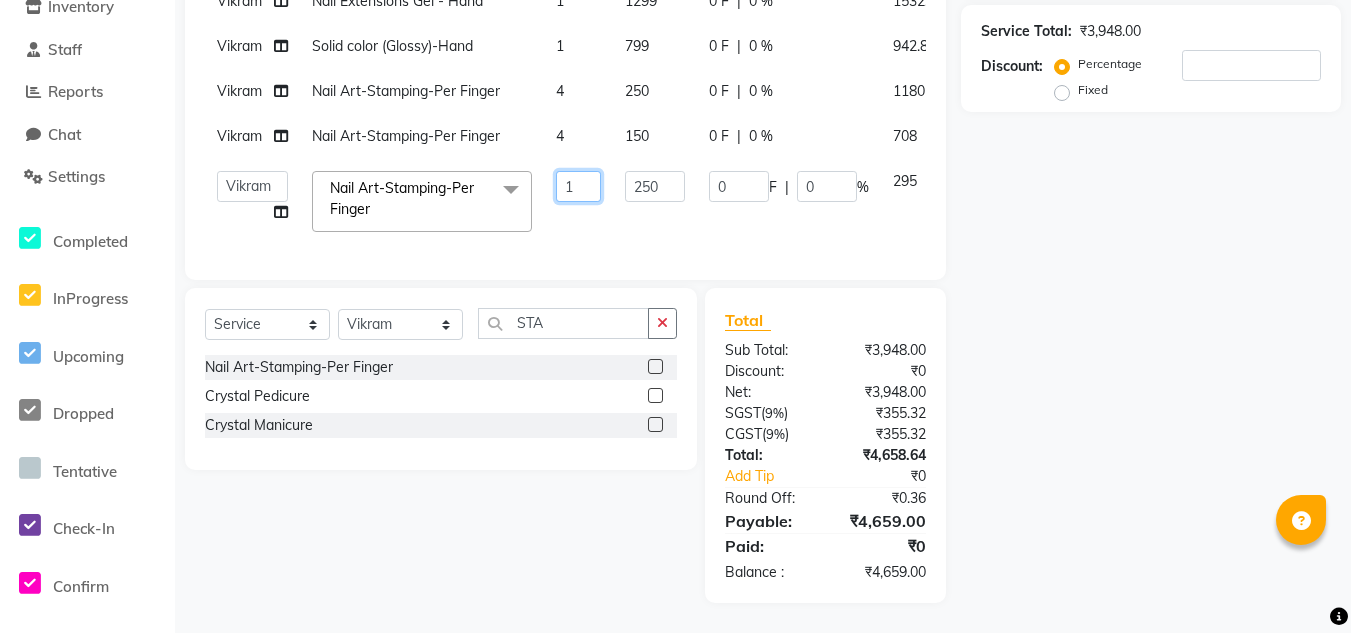click on "1" 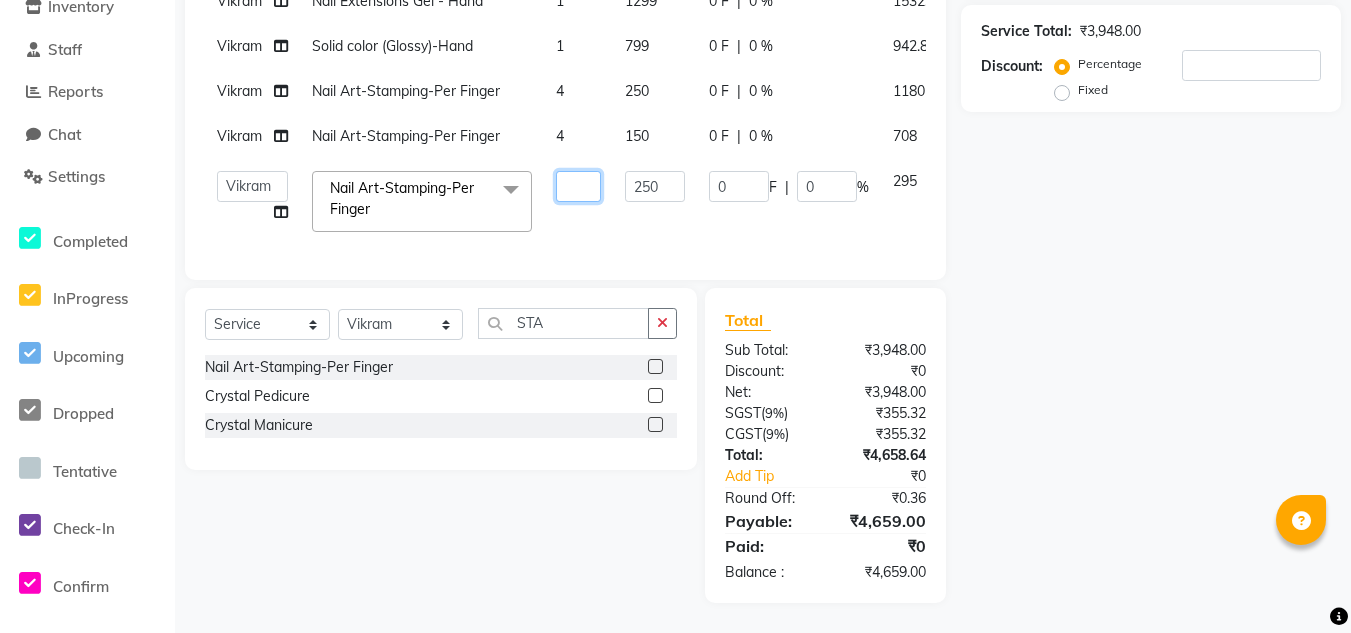 type on "2" 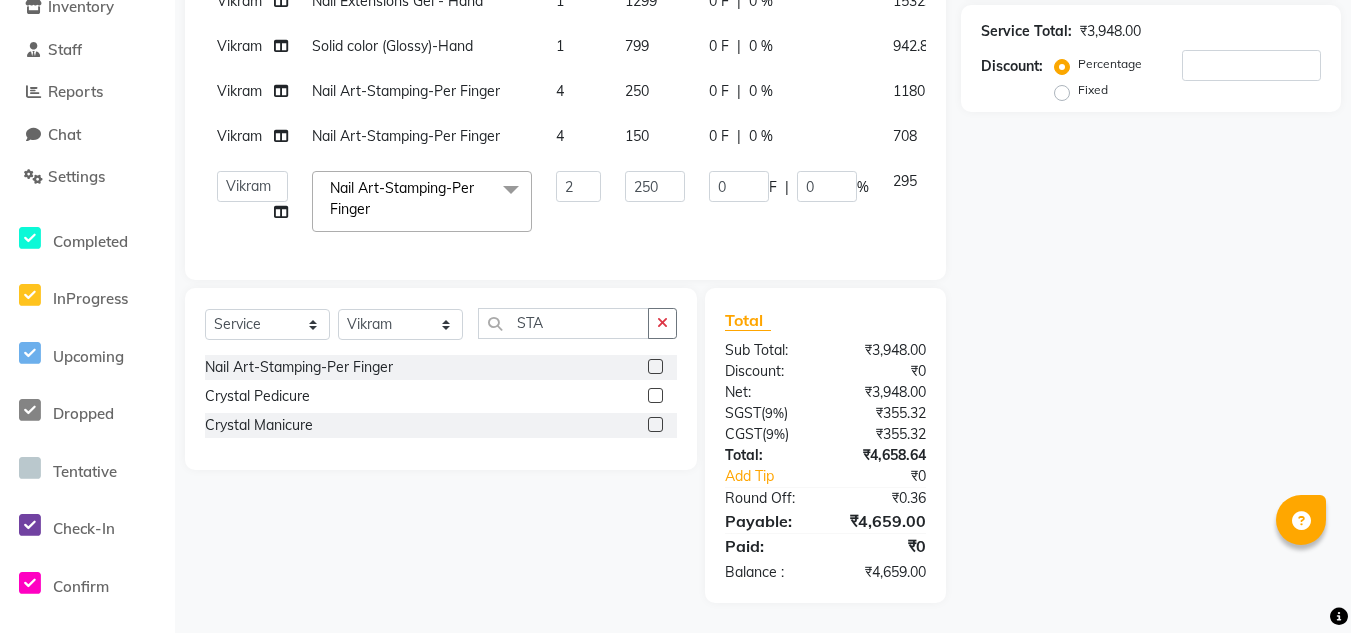 click on "[PERSON] Nail Extensions Gel - Hand 1 1299 0 F | 0 % 1532.82 [PERSON] Solid color (Glossy)-Hand 1 799 0 F | 0 % 942.82 [PERSON] Nail Art-Stamping-Per Finger 4 250 0 F | 0 % 1180 [PERSON] Nail Art-Stamping-Per Finger 4 150 0 F | 0 % 708  [PERSON]   [PERSON]   [PERSON]   [PERSON]   [PERSON]   [PERSON]   [PERSON]   [PERSON]   [PERSON]  [PERSON] [PERSON] [PERSON] Nail Art-Stamping-Per Finger  x Nail Extensions Gel - Hand Nail Extensions Gel - Toes Nail Extensions Acrylic - Toes Nail Extensions Acrylic - Hand Nail Extensions Silicon - Hand Nail Extensions Silicon - Toes Nail Extensions Foaming - Hand Nail Extensions Foaming - Toes Nail Extensions Poly Gel - Hand Nail Extensions Poly Gel - Toes Overlays Gel-Hand Overlays Gel-Toes Overlays Acrylic-Hand Overlays Acrylic-Toes Overlays Silicon-Hand Overlays Silicon-Toes Refills Gel-Hand Refills Gel-Toes Refills Acrylic-Hand Refills Acrylic-Toes Solid color (Glossy)-Hand Solid color (Glossy)-Toes Solid color (Matte)-Hand Solid color (Matte)-Toes French-Hand French-Toes Ombre-Hand 2 250" 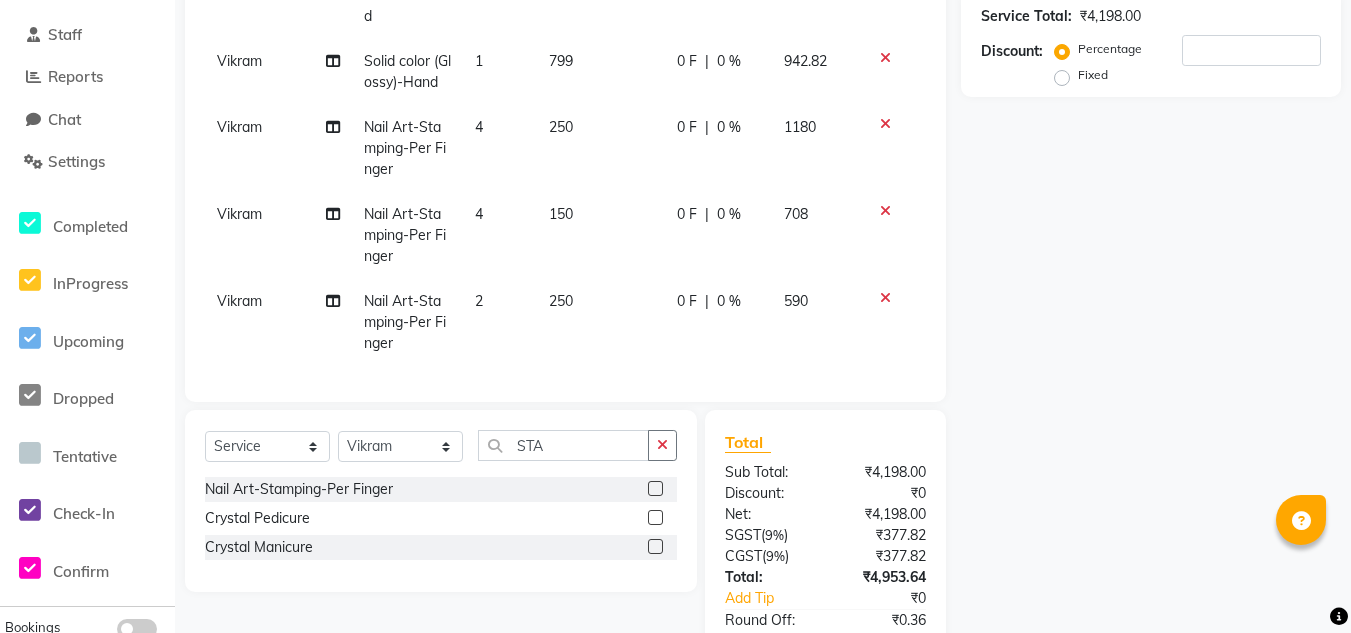 scroll, scrollTop: 48, scrollLeft: 0, axis: vertical 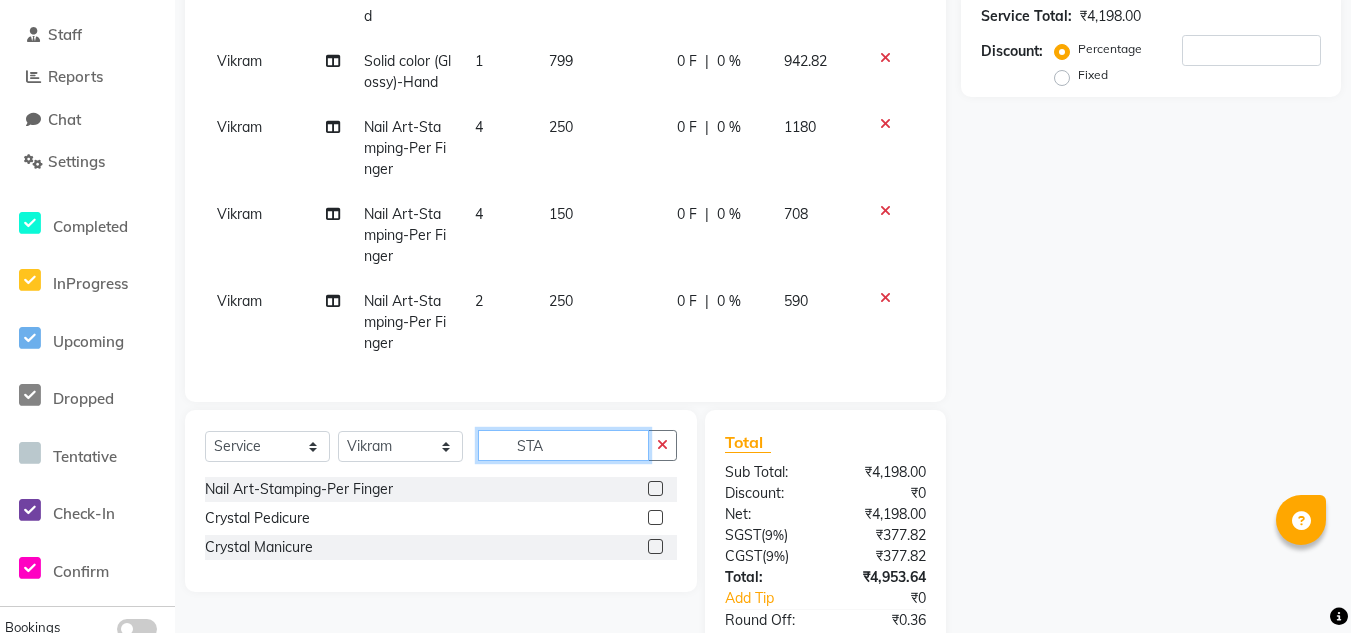 click on "STA" 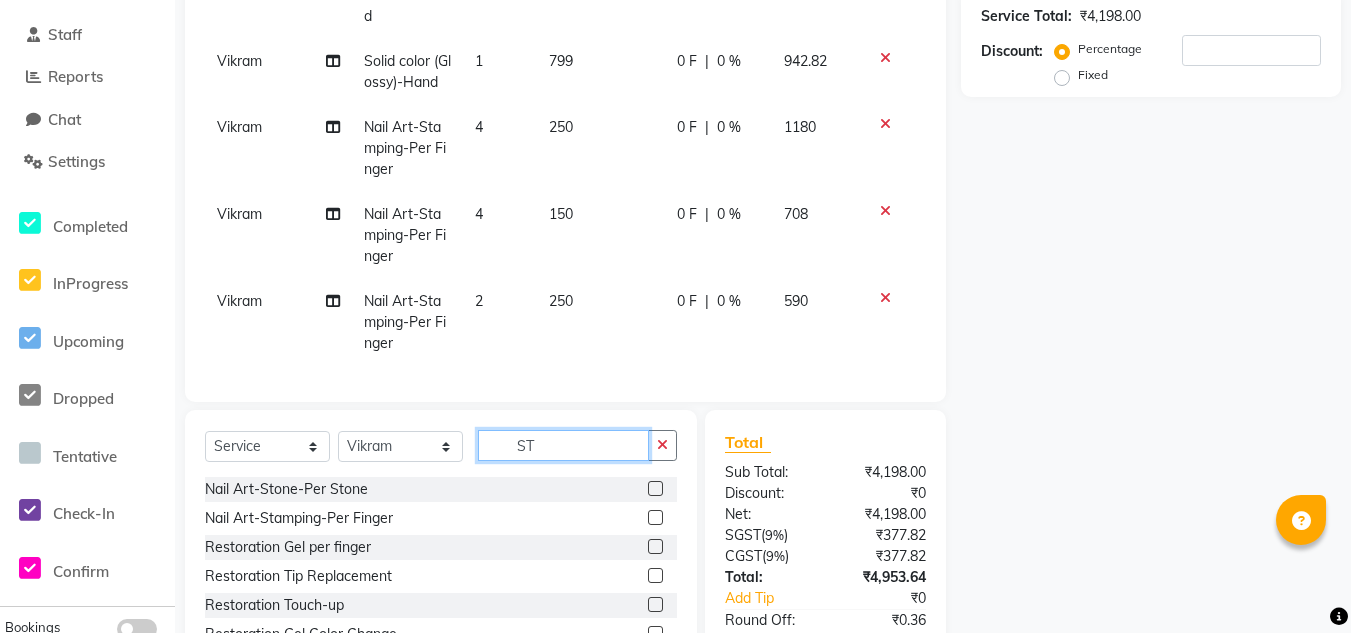 type on "S" 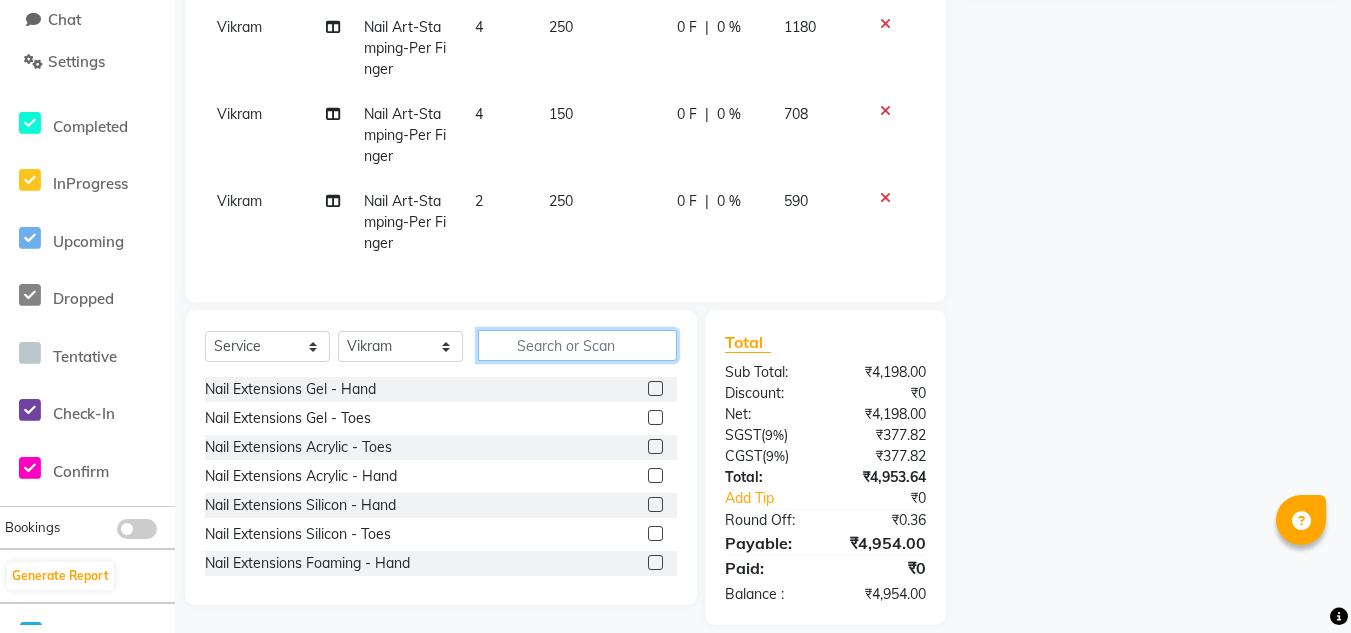 scroll, scrollTop: 488, scrollLeft: 0, axis: vertical 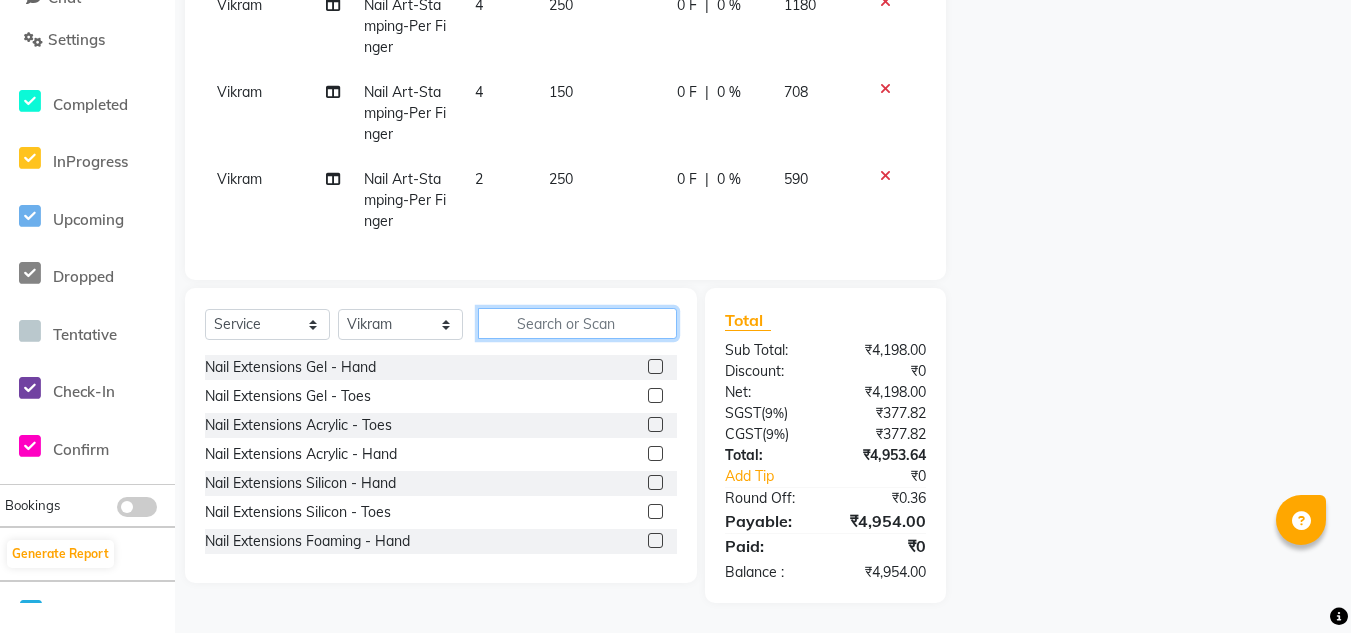 type 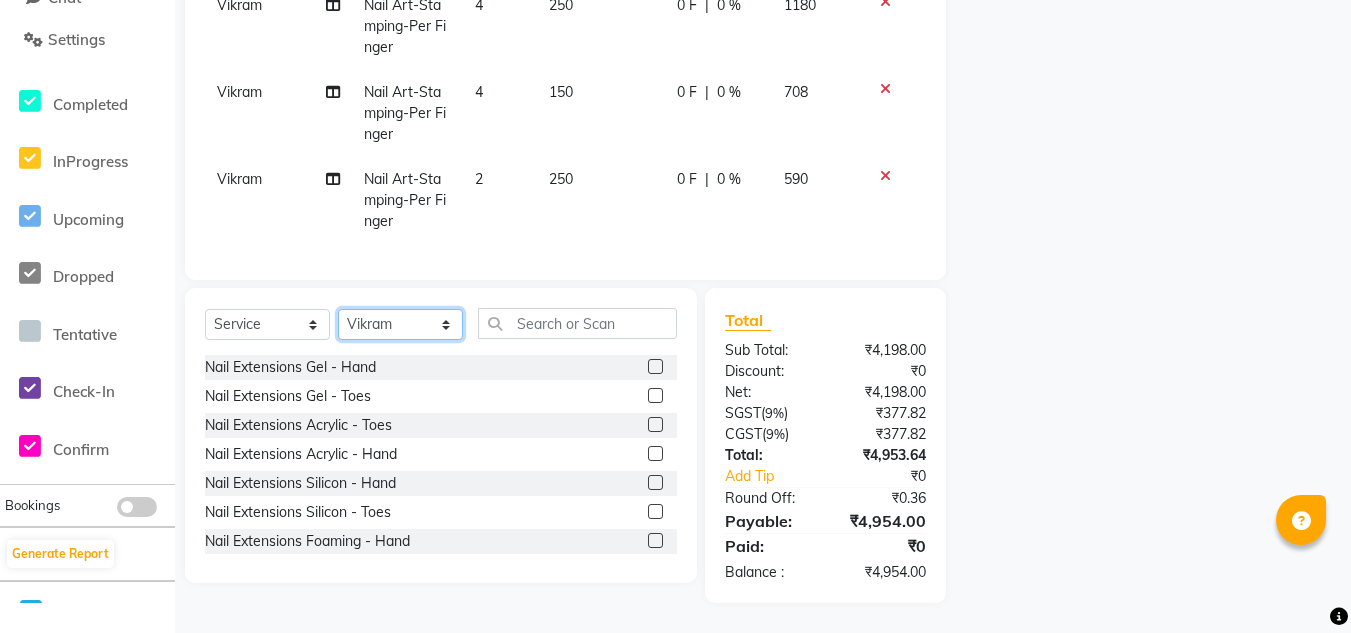 click on "Select Technician Akash Akshay Gulshan Mahi Mayank Munmun Pooja Rashmi Rima dey Rizwana Shaina Varsha Vikram" 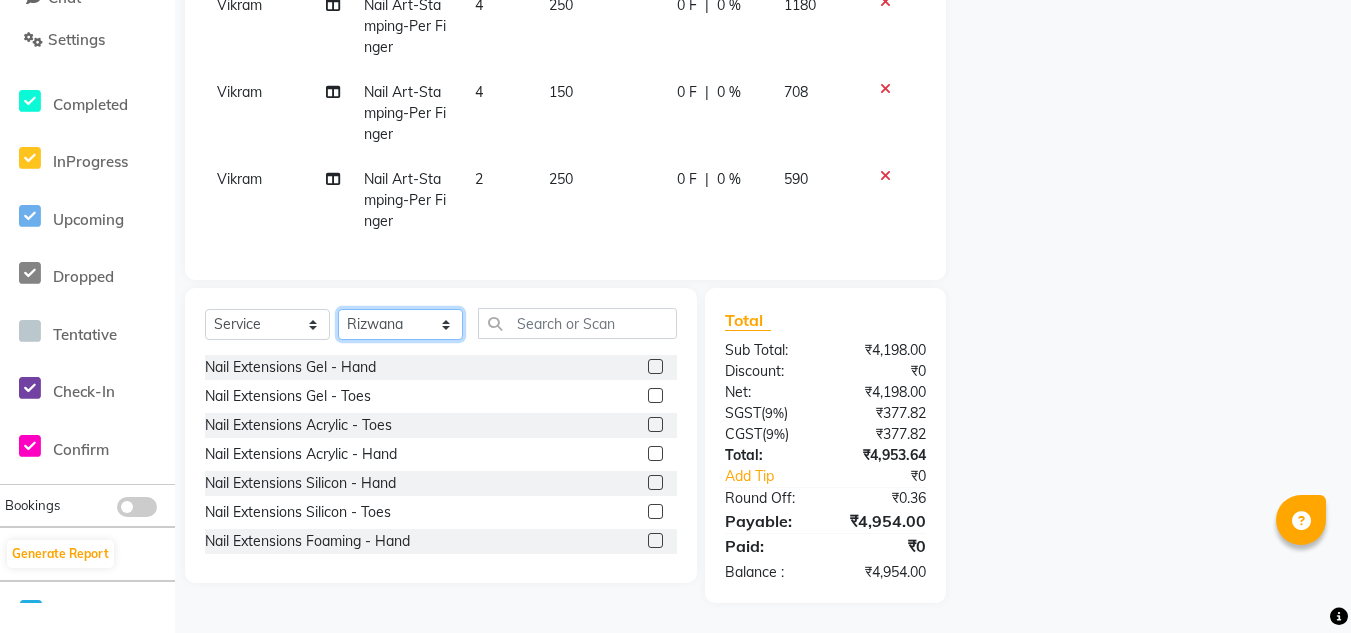 click on "Select Technician Akash Akshay Gulshan Mahi Mayank Munmun Pooja Rashmi Rima dey Rizwana Shaina Varsha Vikram" 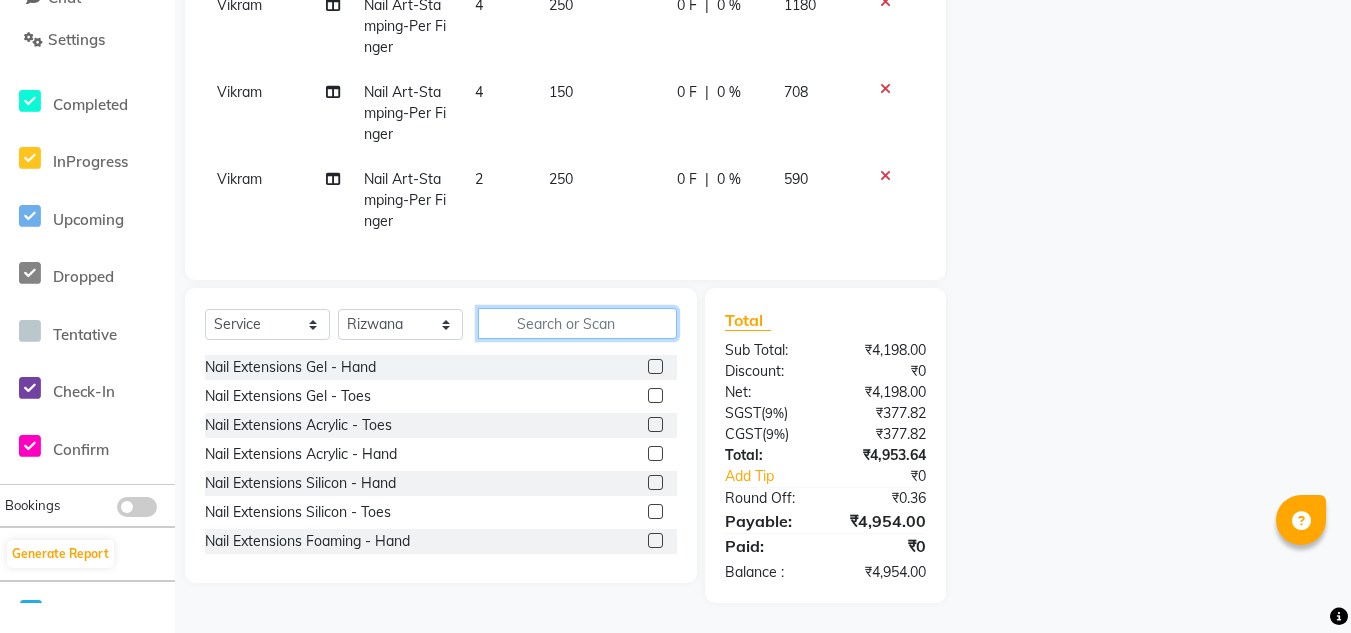 click 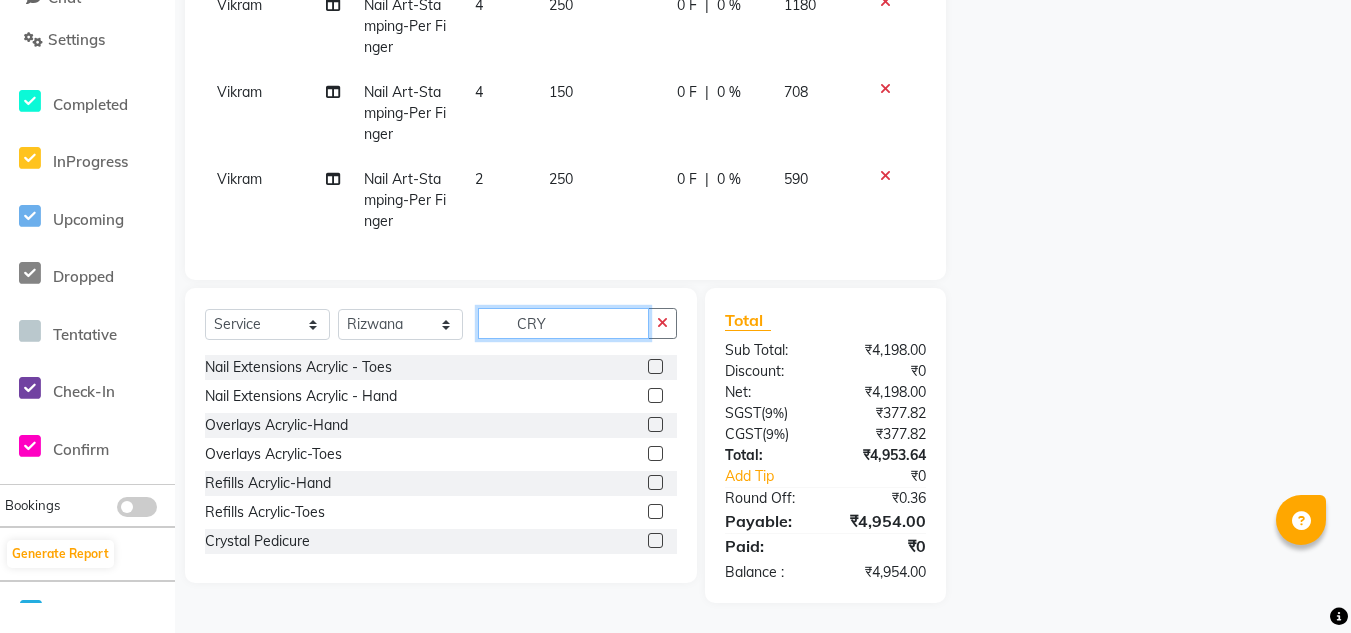 type on "CRY" 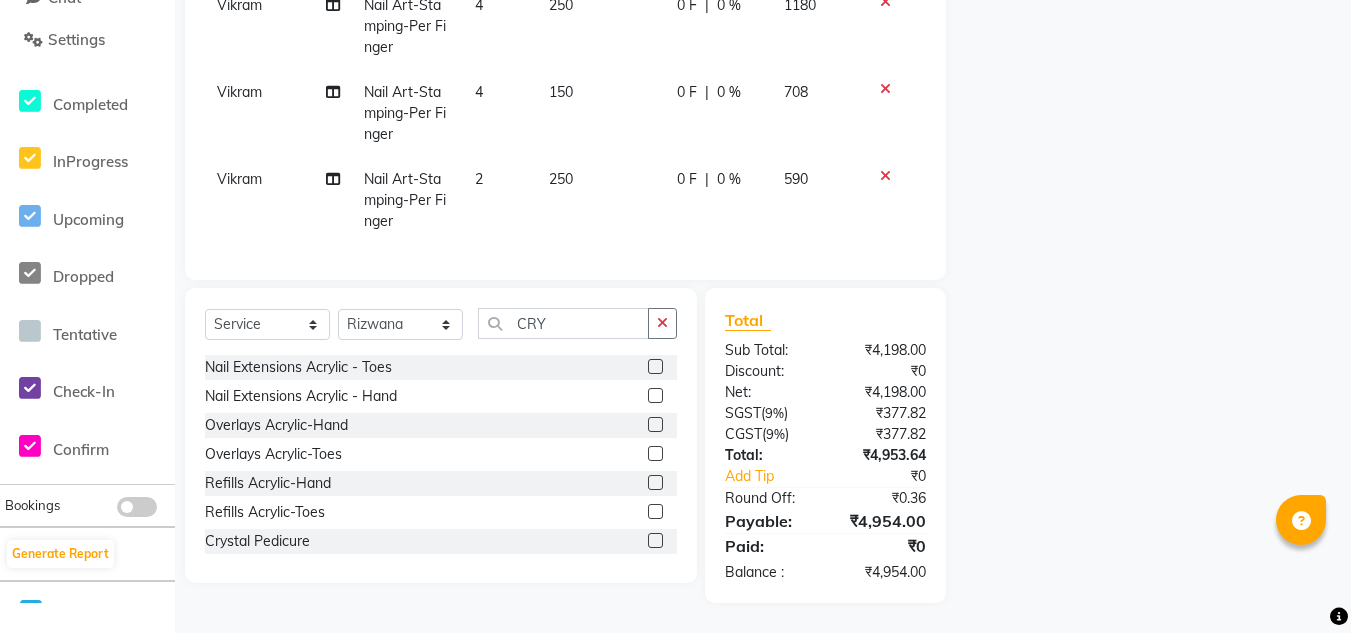 click 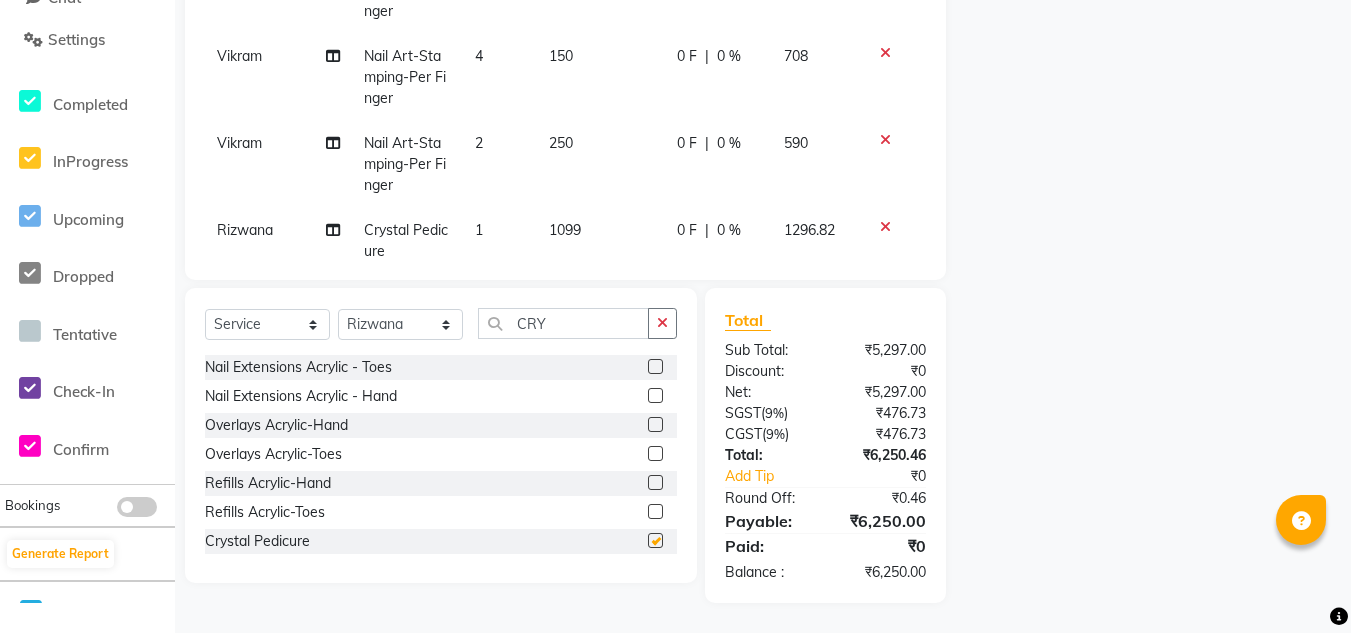 checkbox on "false" 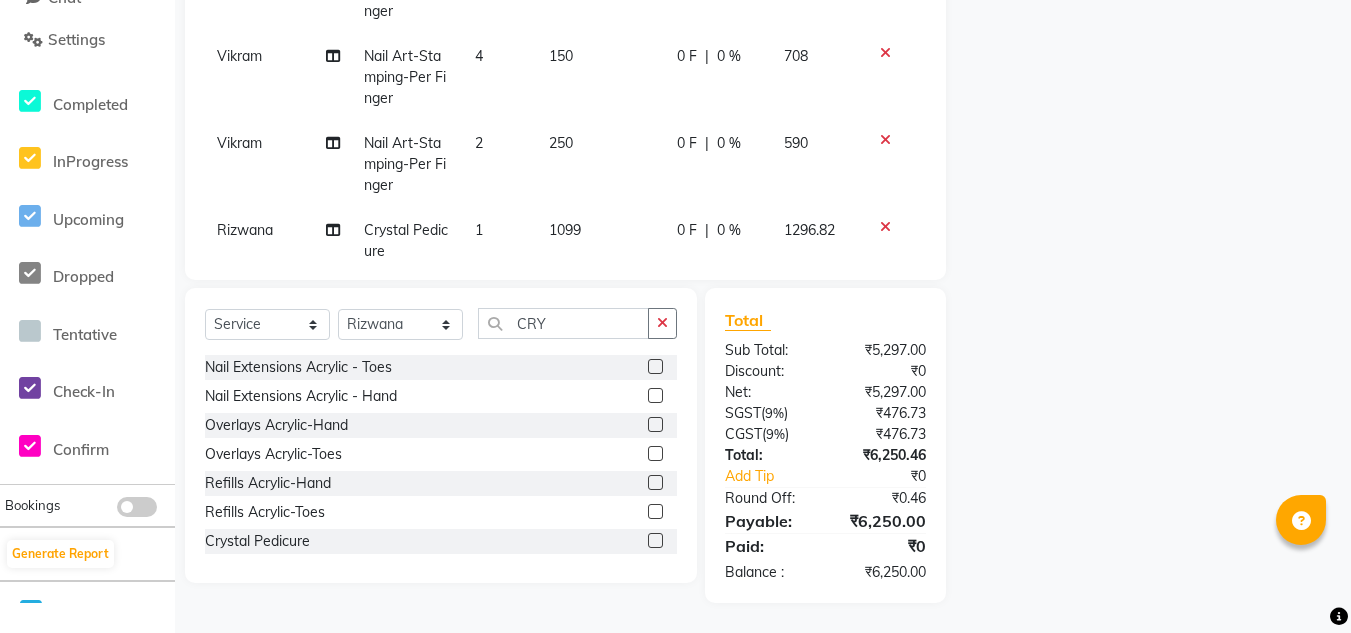 scroll, scrollTop: 188, scrollLeft: 0, axis: vertical 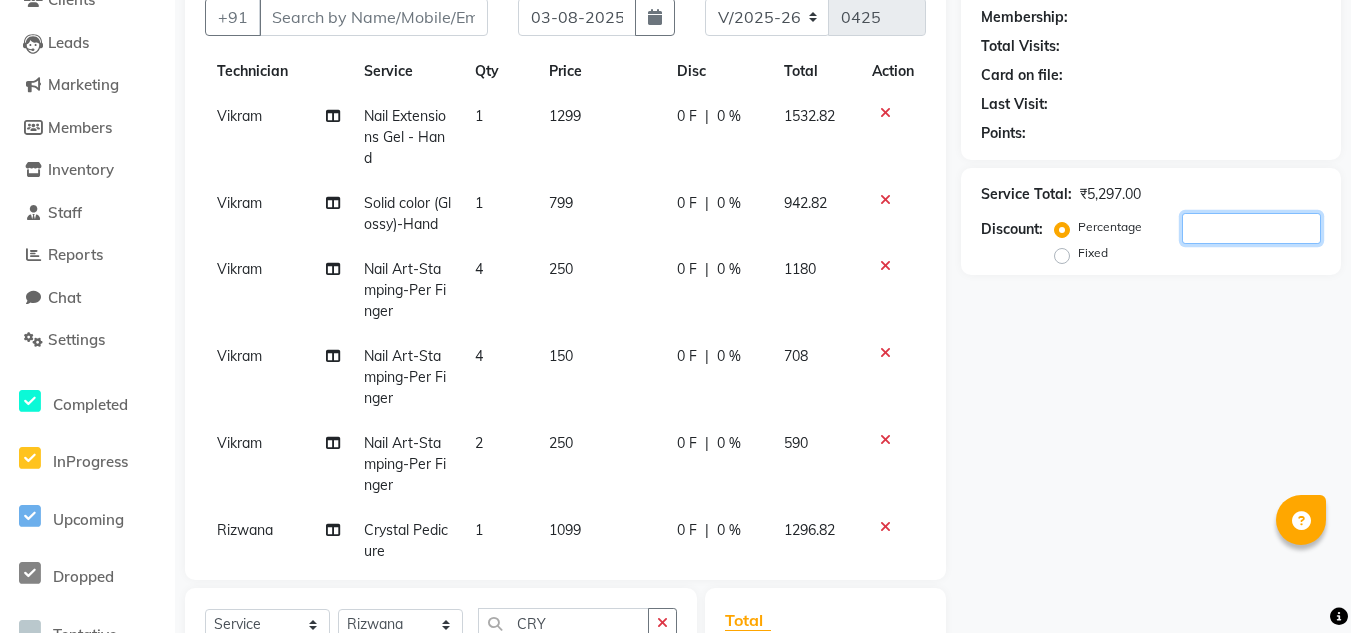 click 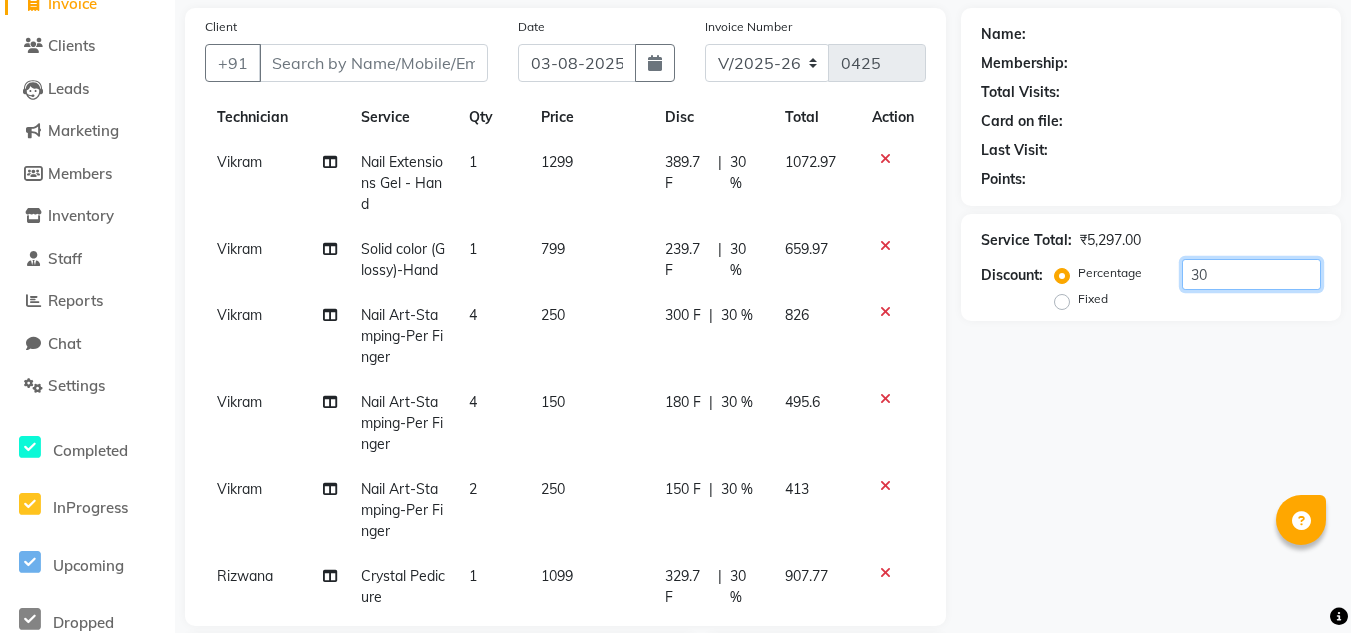 scroll, scrollTop: 0, scrollLeft: 0, axis: both 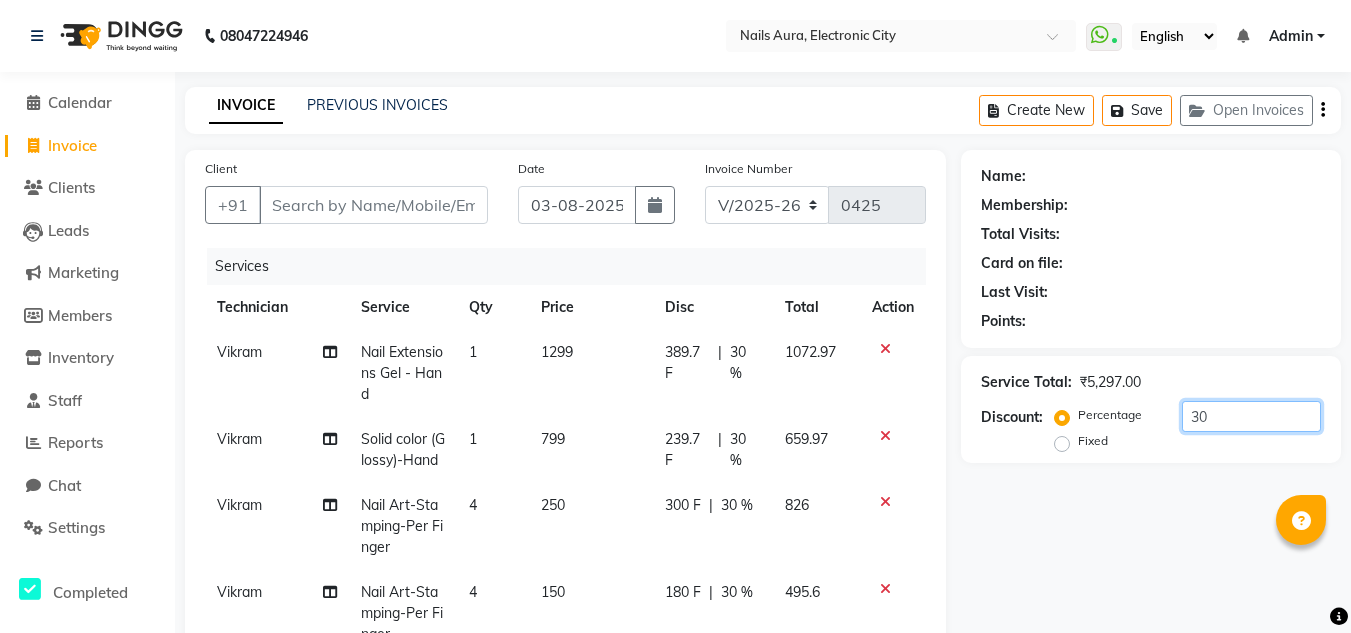 type on "30" 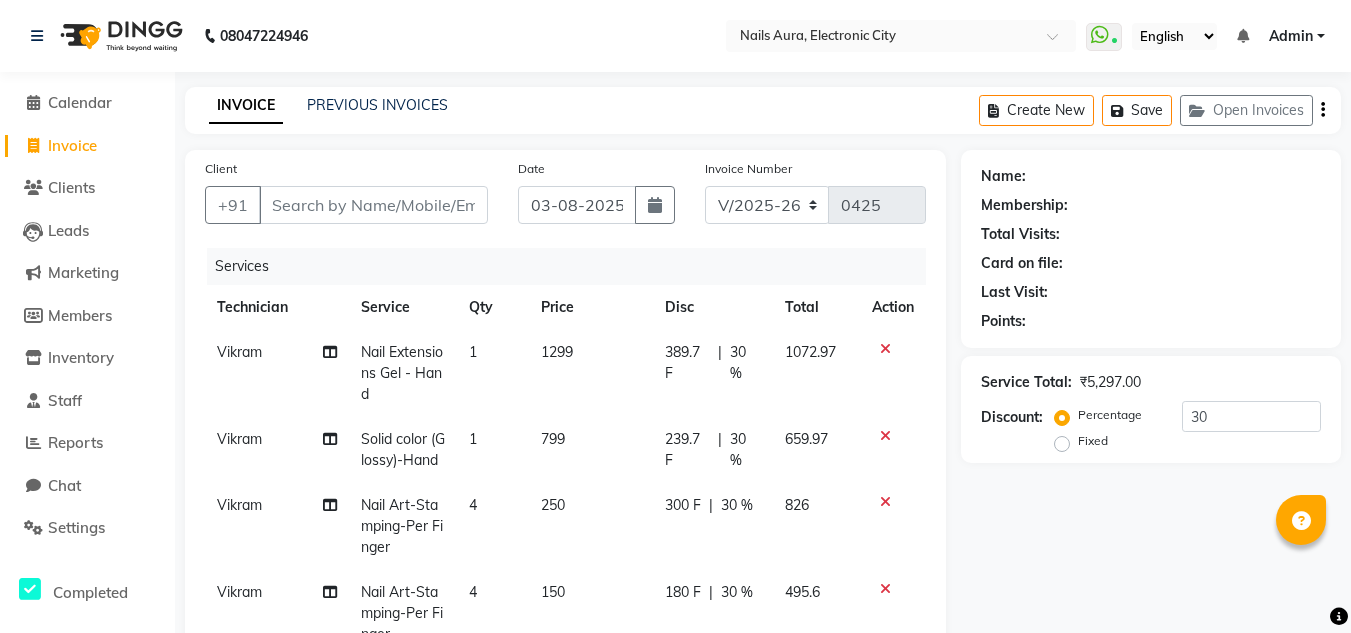 click on "Services" 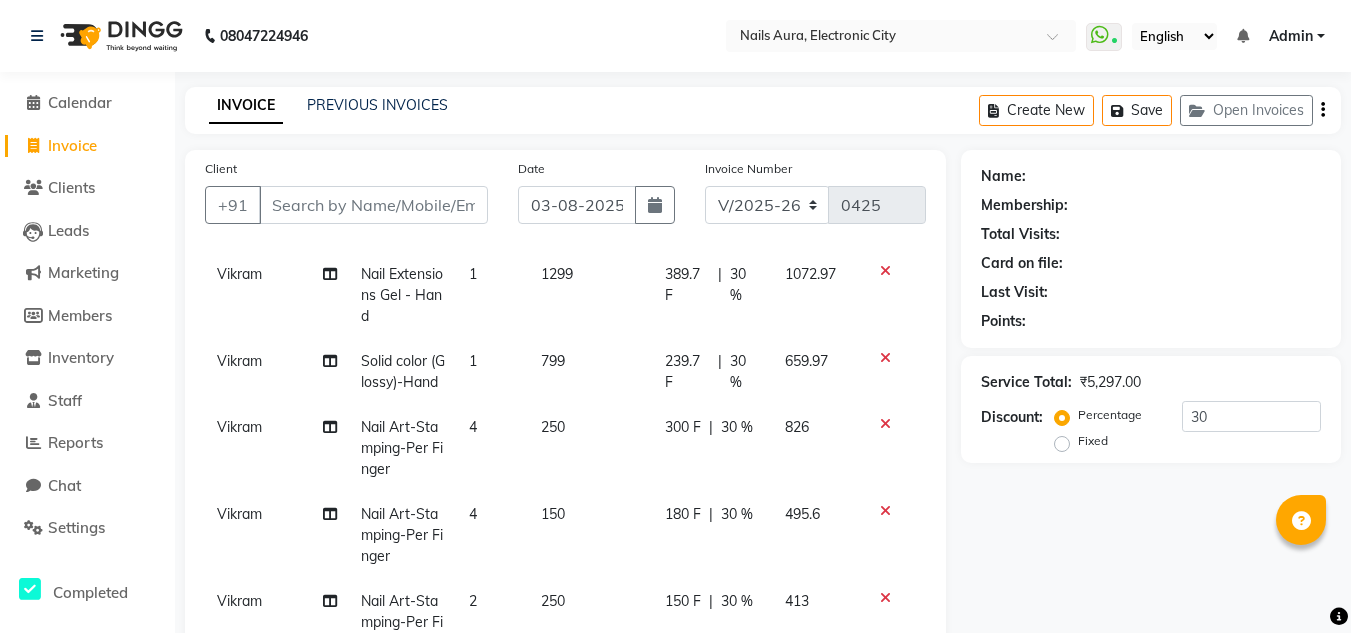 scroll, scrollTop: 114, scrollLeft: 0, axis: vertical 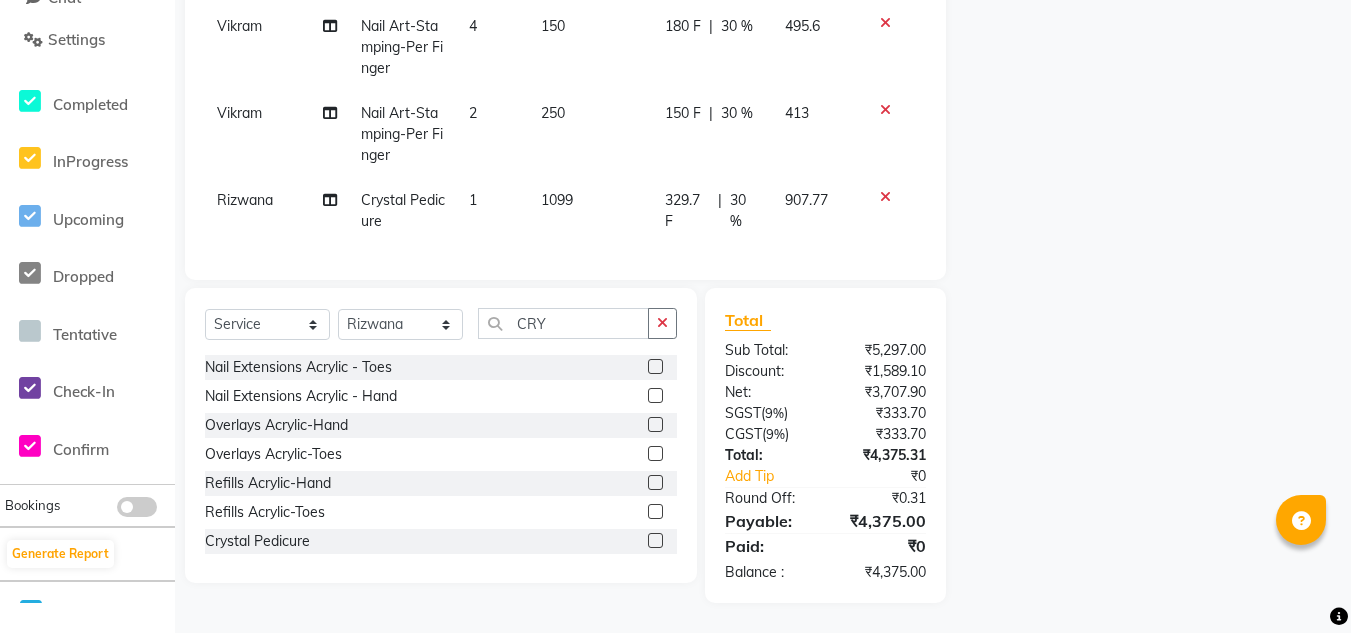 click on "Refills Acrylic-Hand" 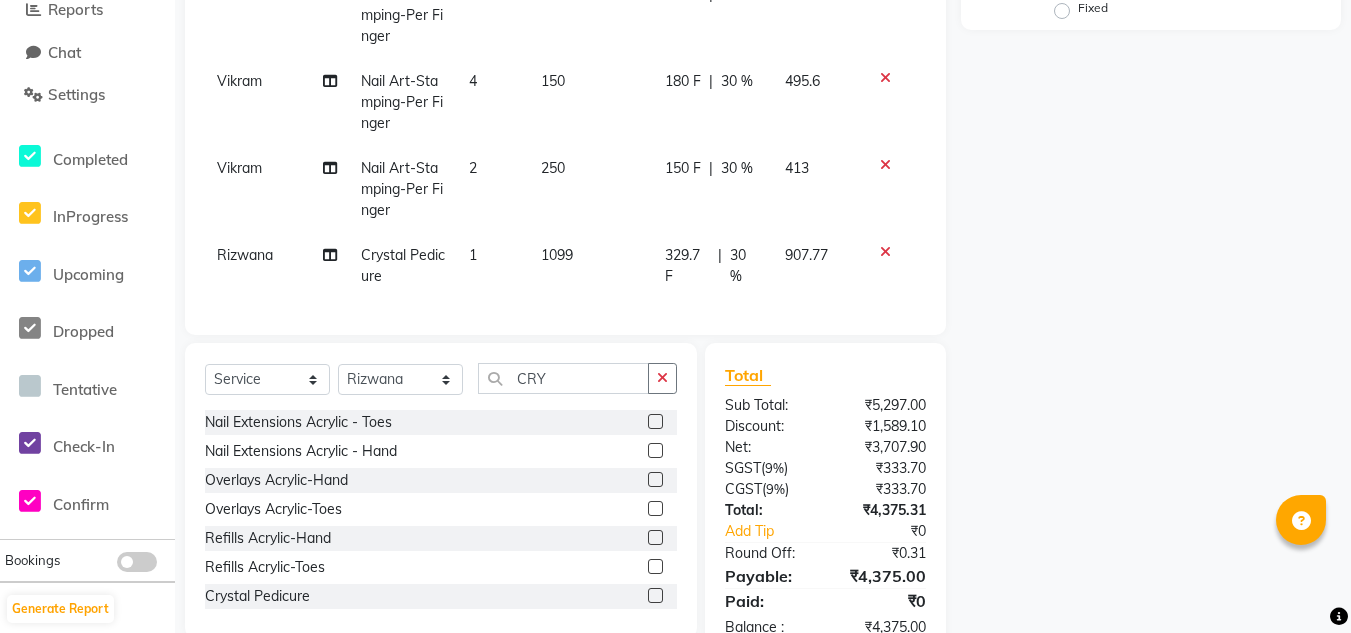 scroll, scrollTop: 488, scrollLeft: 0, axis: vertical 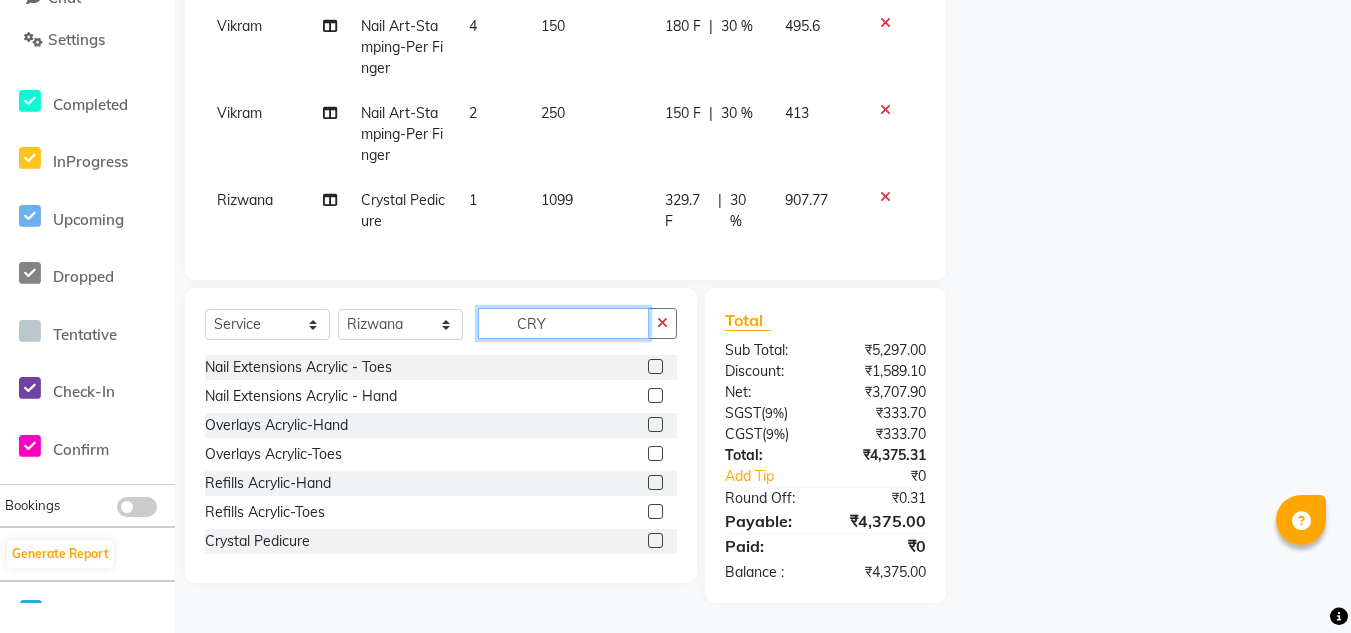 click on "CRY" 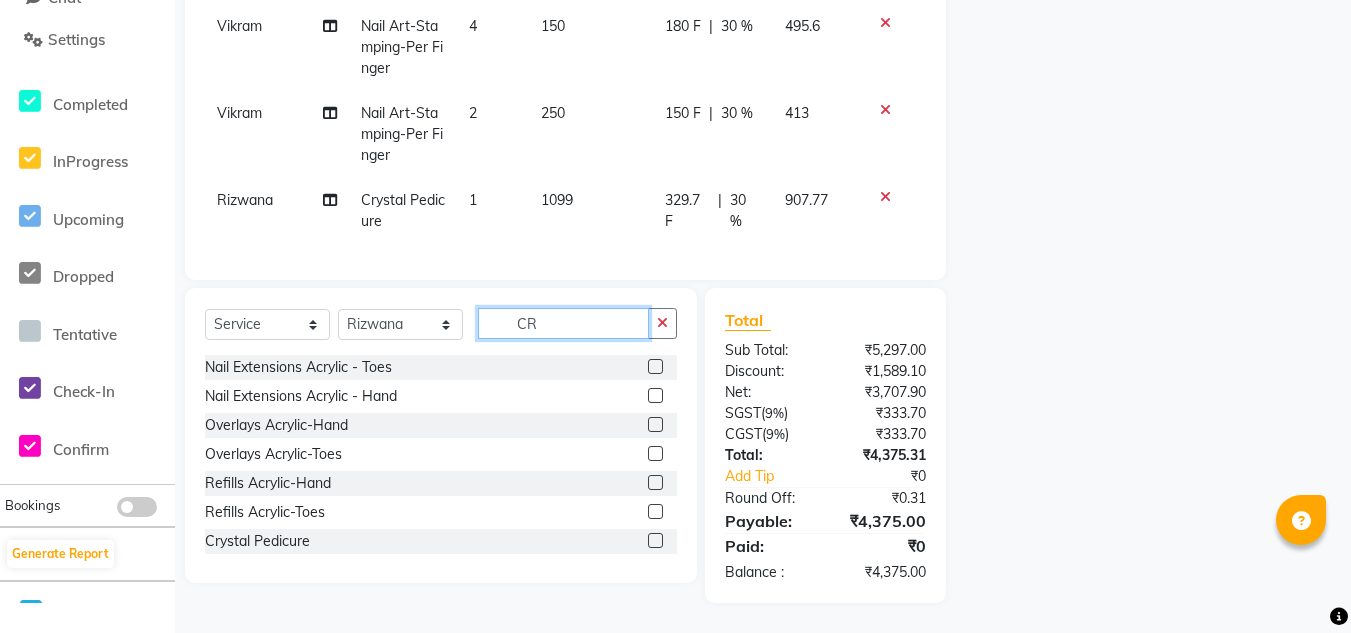 type on "C" 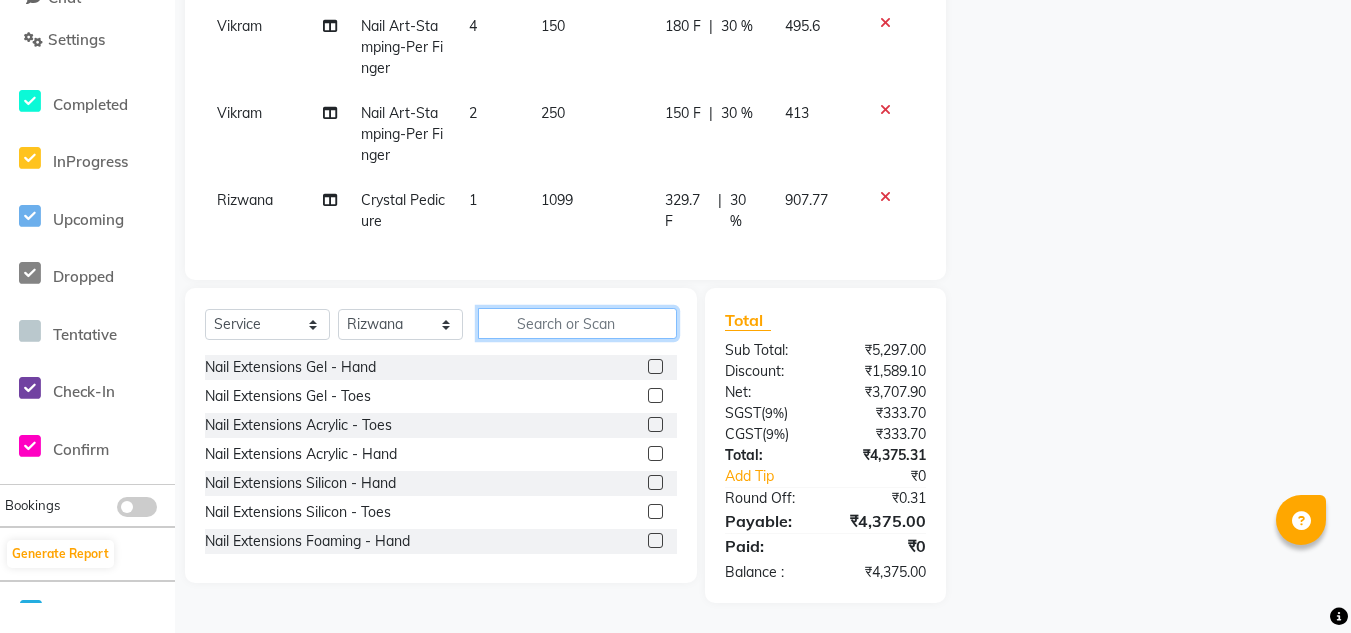 scroll, scrollTop: 88, scrollLeft: 0, axis: vertical 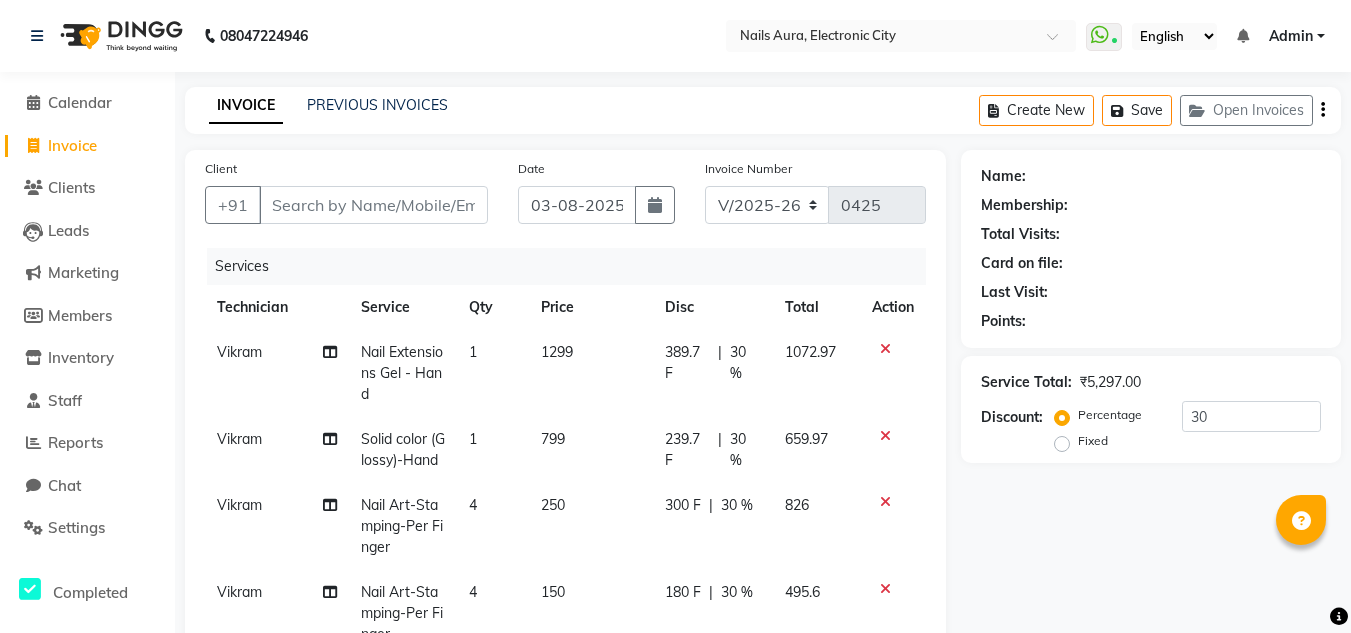 type 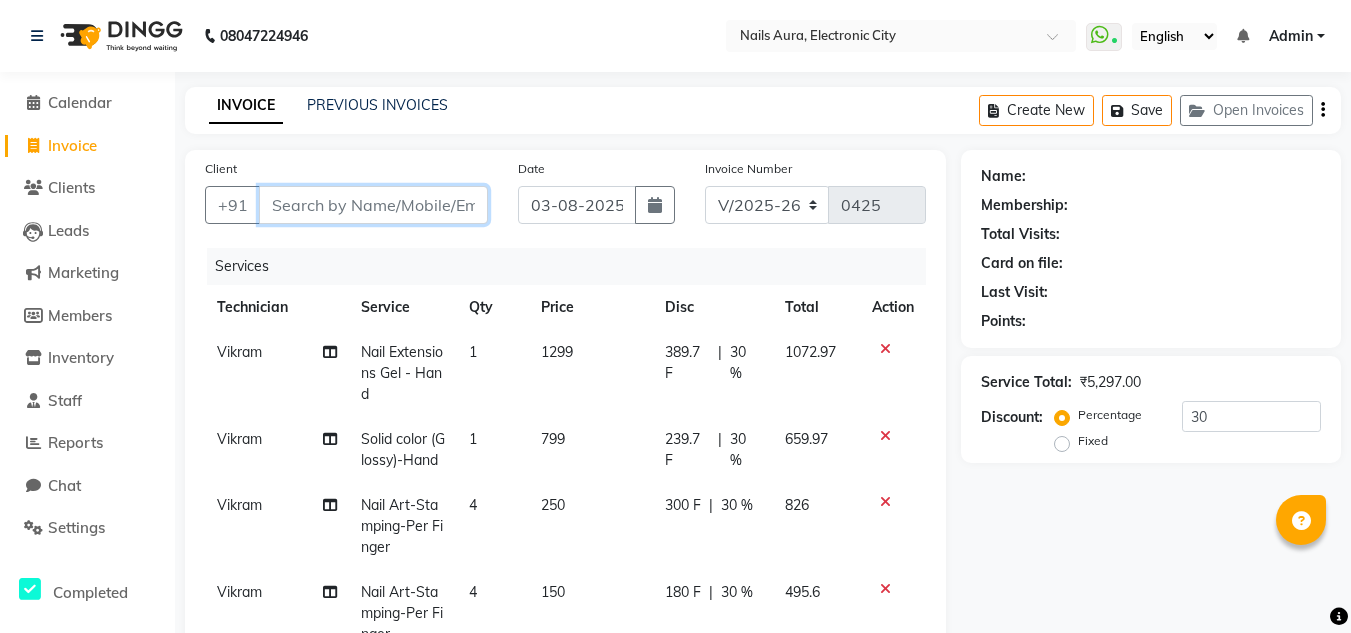 click on "Client" at bounding box center (373, 205) 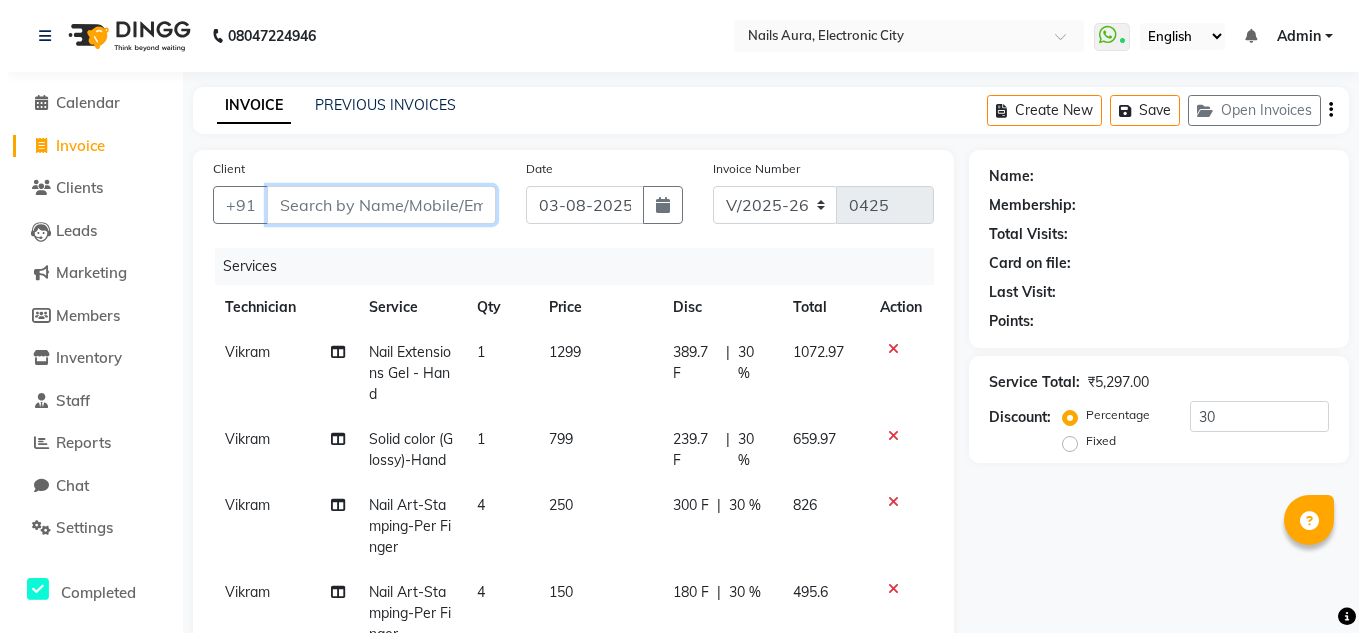 scroll, scrollTop: 100, scrollLeft: 0, axis: vertical 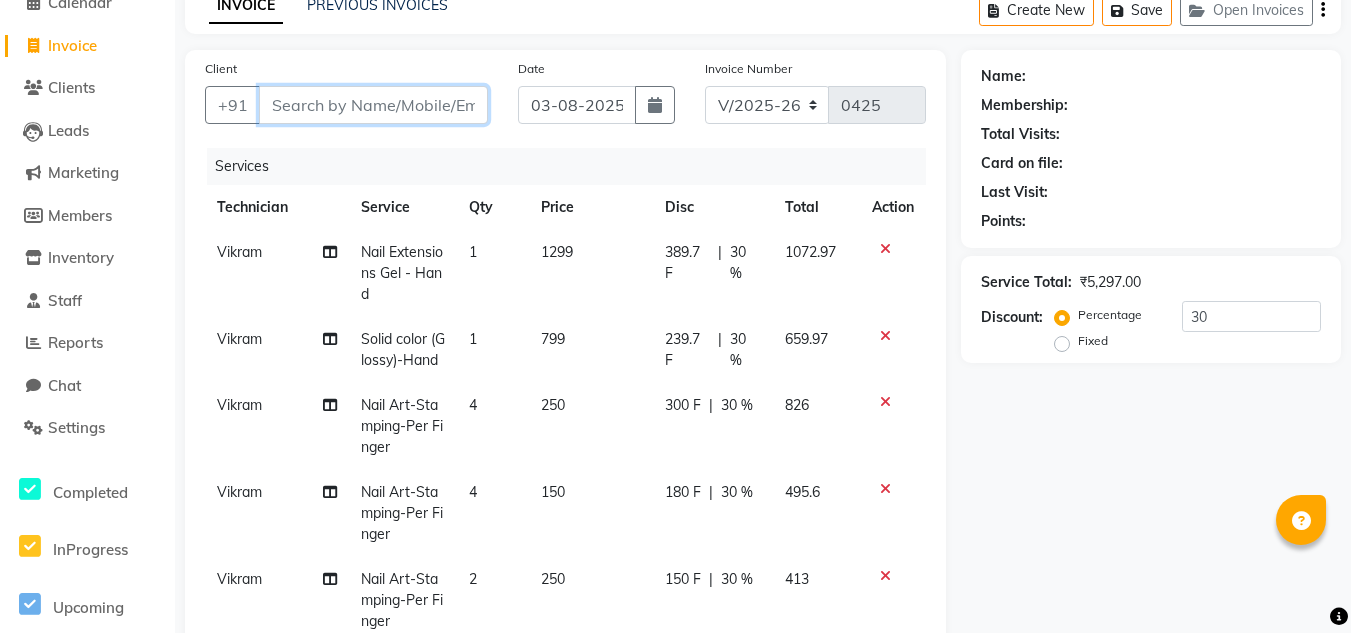 click on "Client" at bounding box center (373, 105) 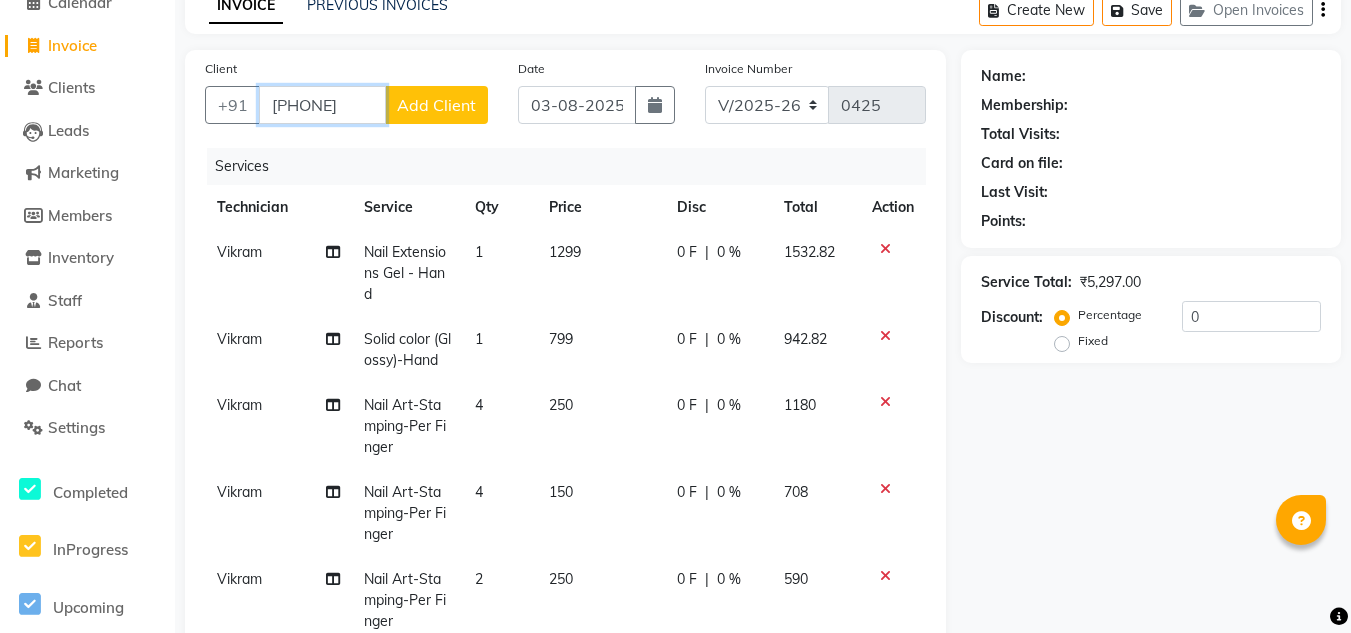 type on "9940068386" 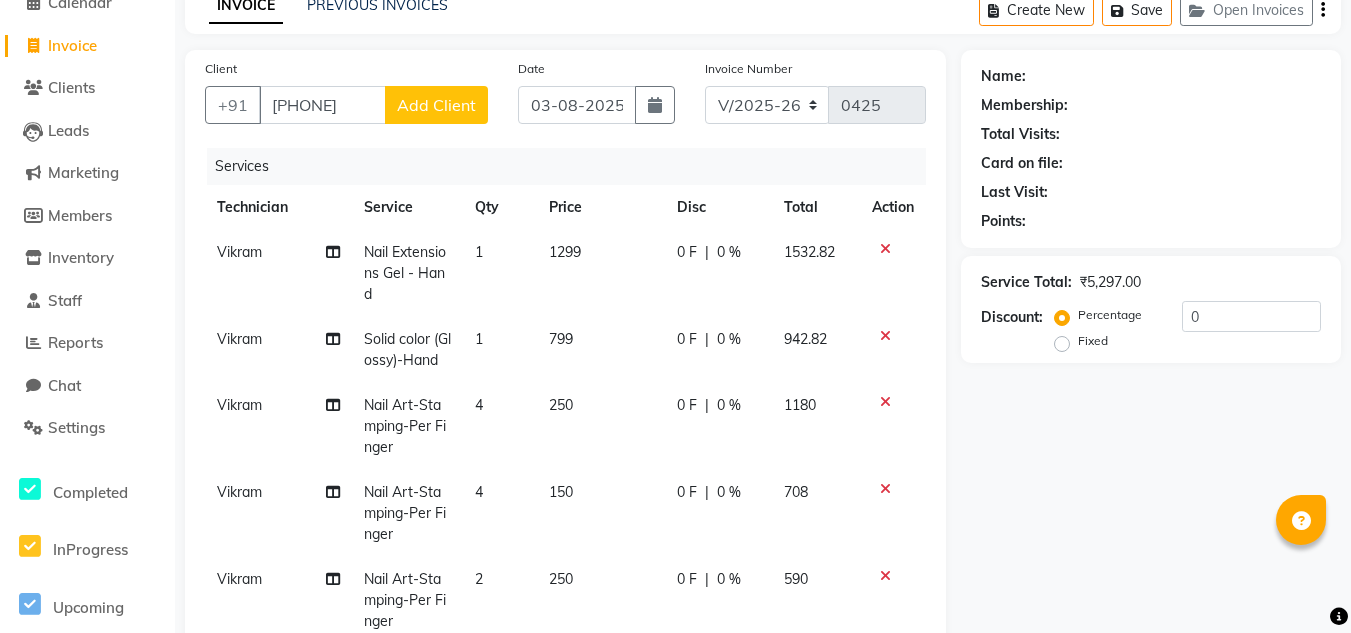 click on "Add Client" 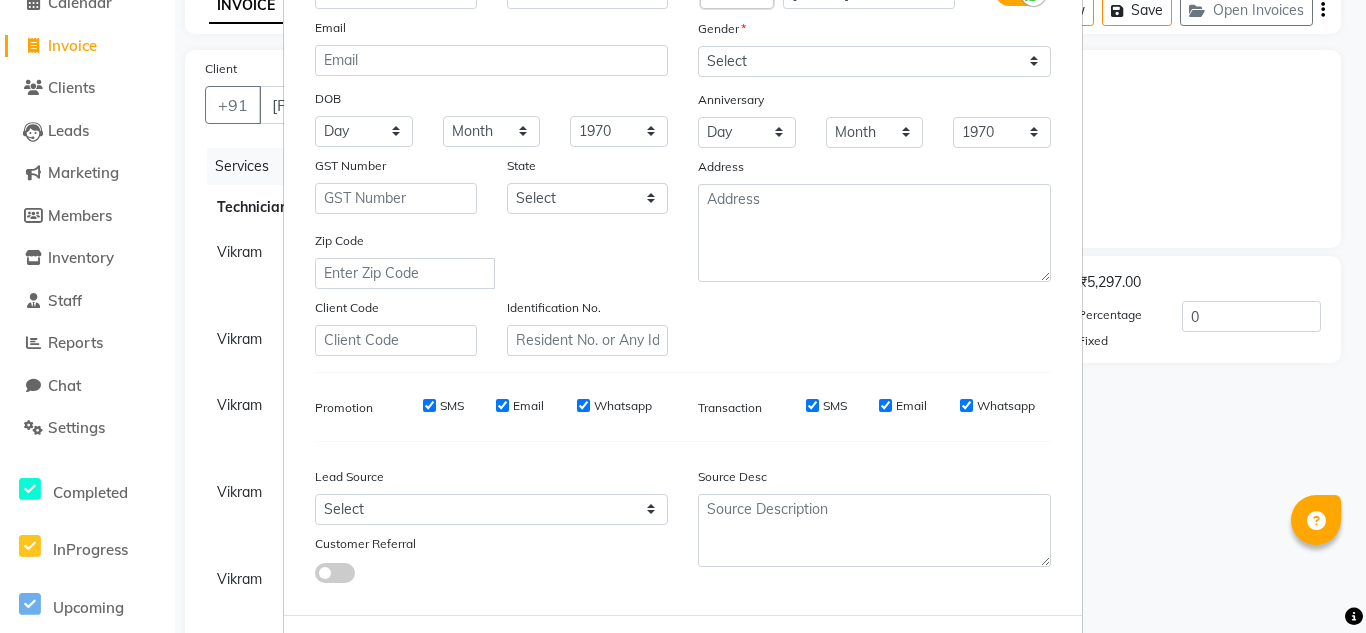 scroll, scrollTop: 100, scrollLeft: 0, axis: vertical 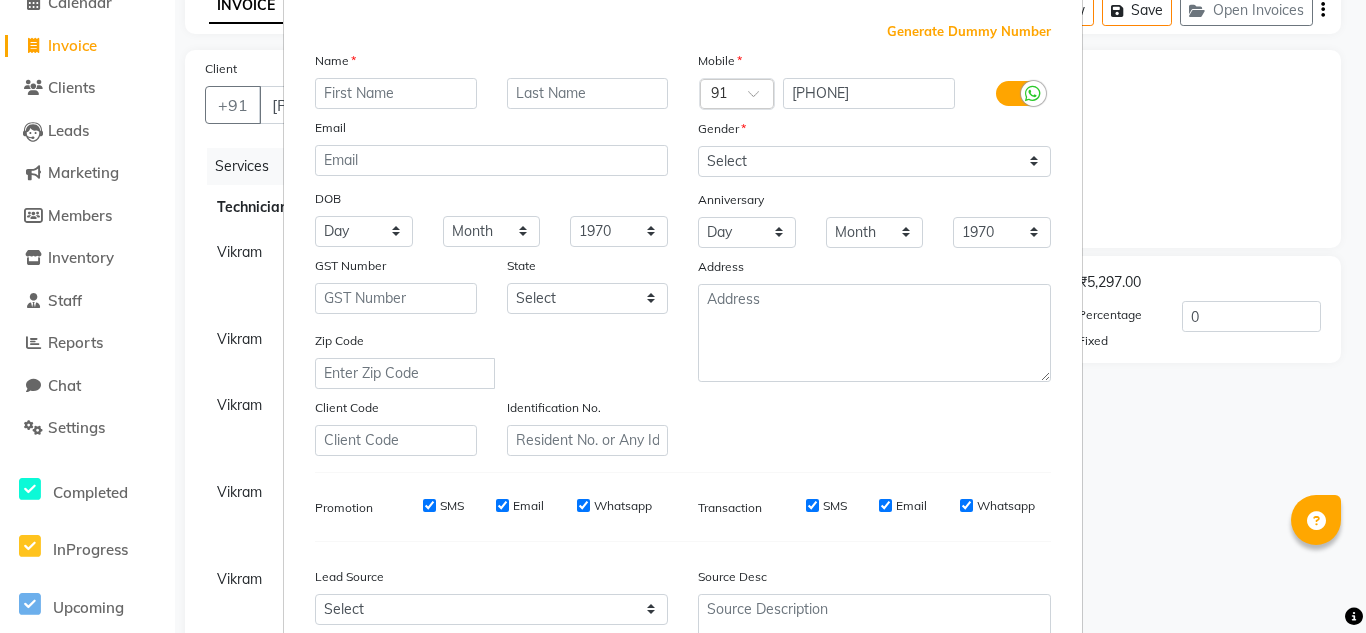 click at bounding box center [396, 93] 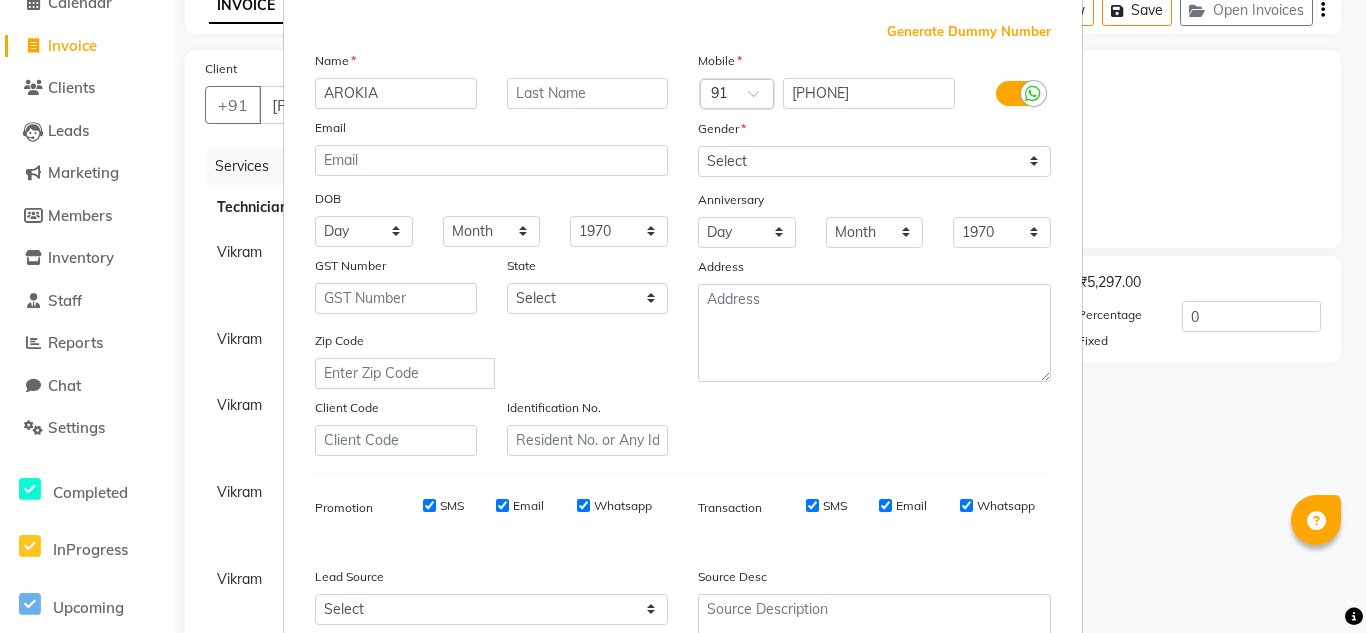 type on "AROKIA" 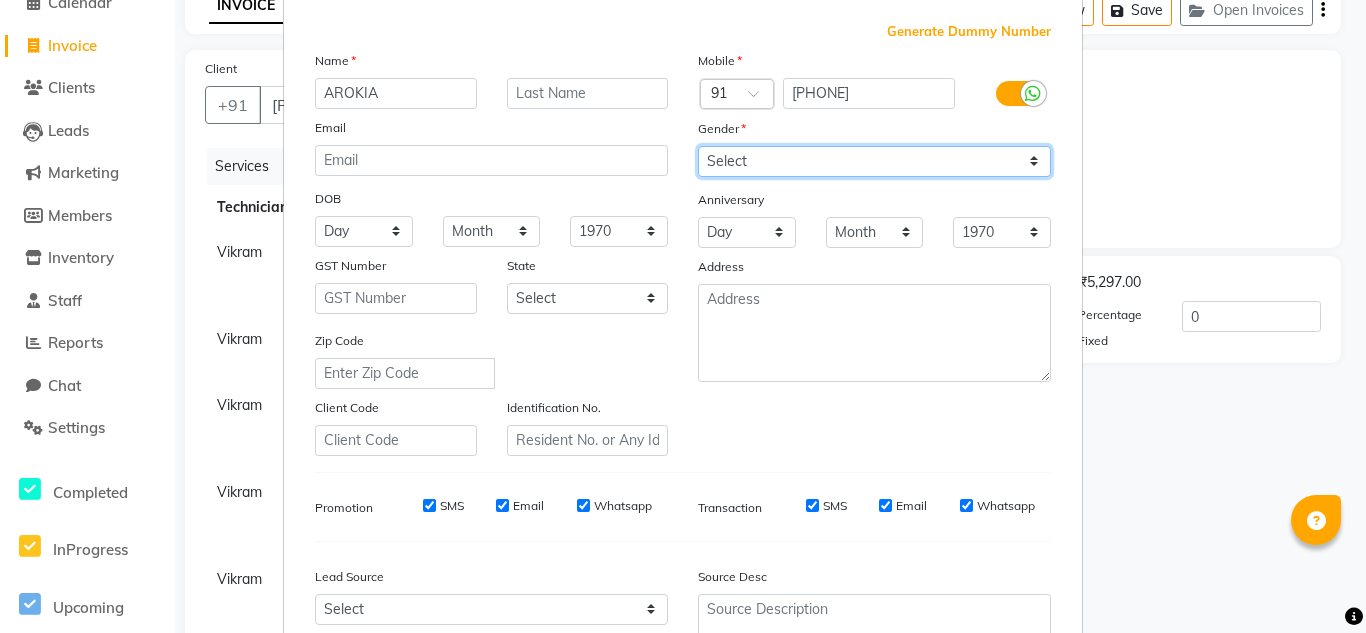 click on "Select Male Female Other Prefer Not To Say" at bounding box center (874, 161) 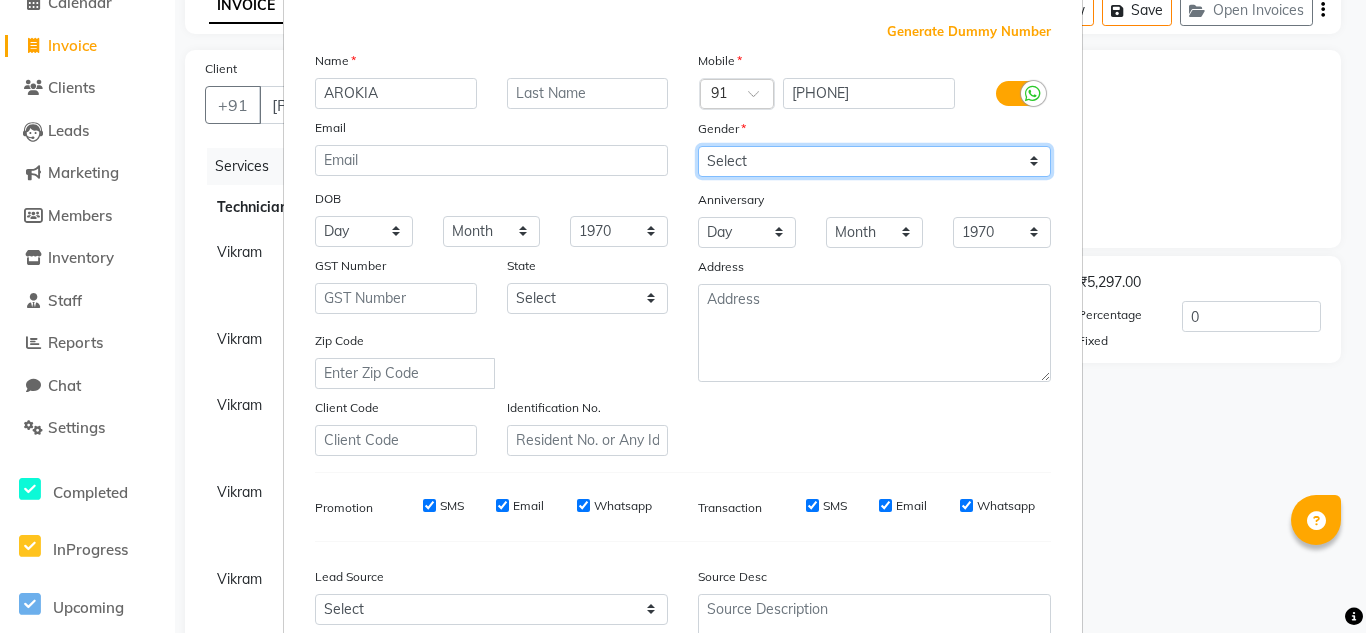 select on "female" 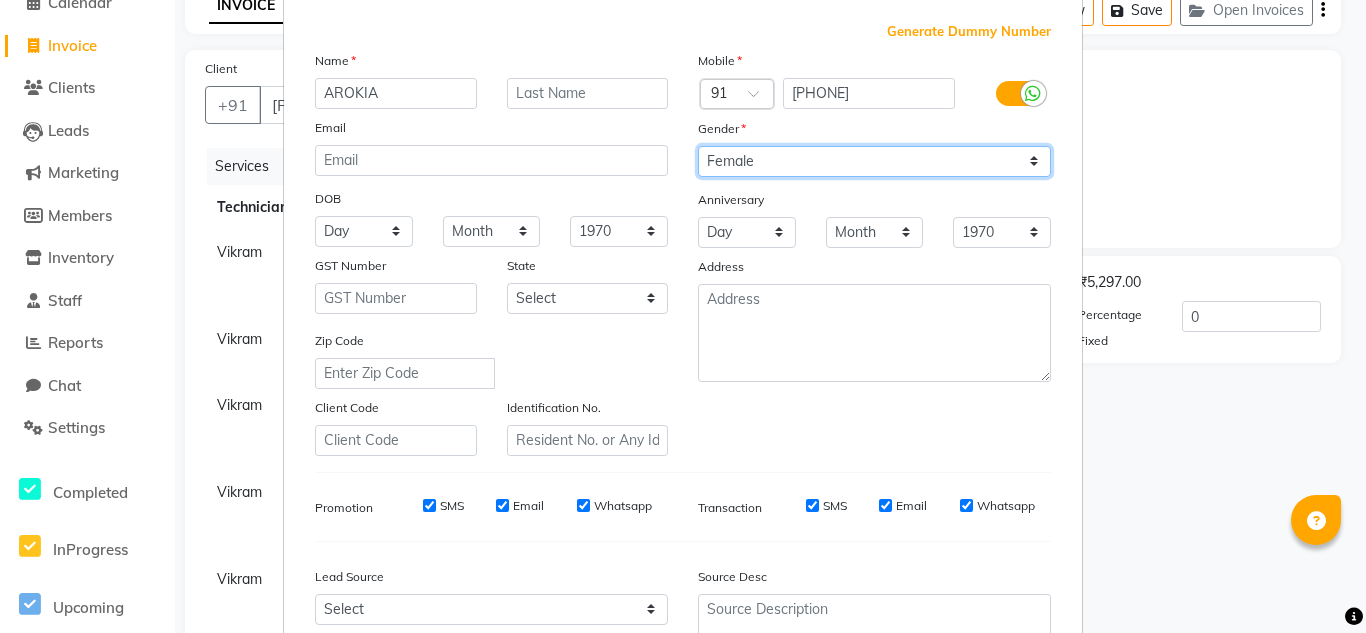 click on "Select Male Female Other Prefer Not To Say" at bounding box center [874, 161] 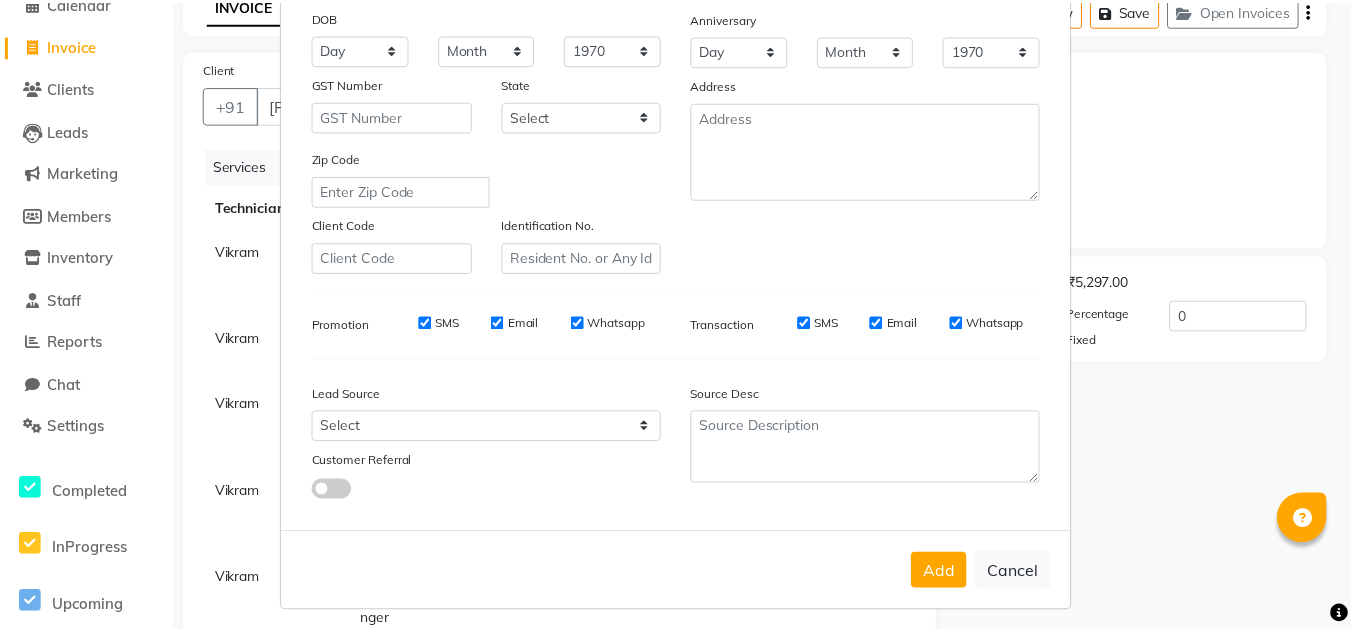 scroll, scrollTop: 290, scrollLeft: 0, axis: vertical 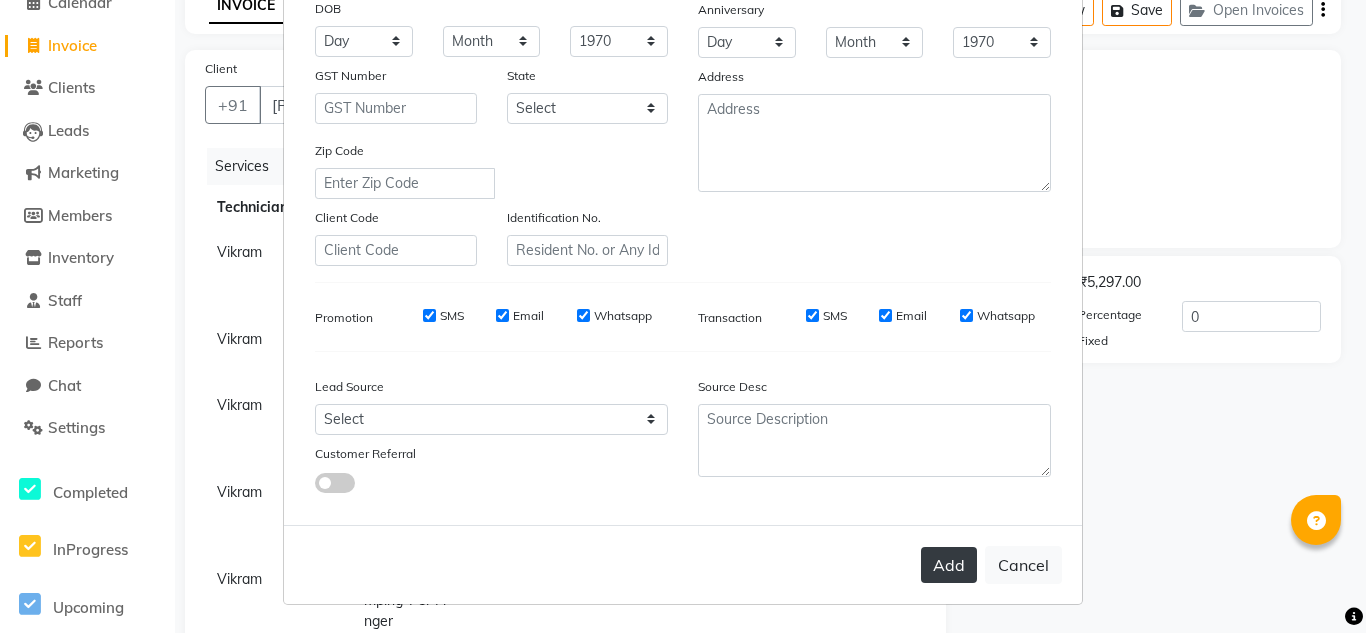 drag, startPoint x: 951, startPoint y: 565, endPoint x: 977, endPoint y: 447, distance: 120.83046 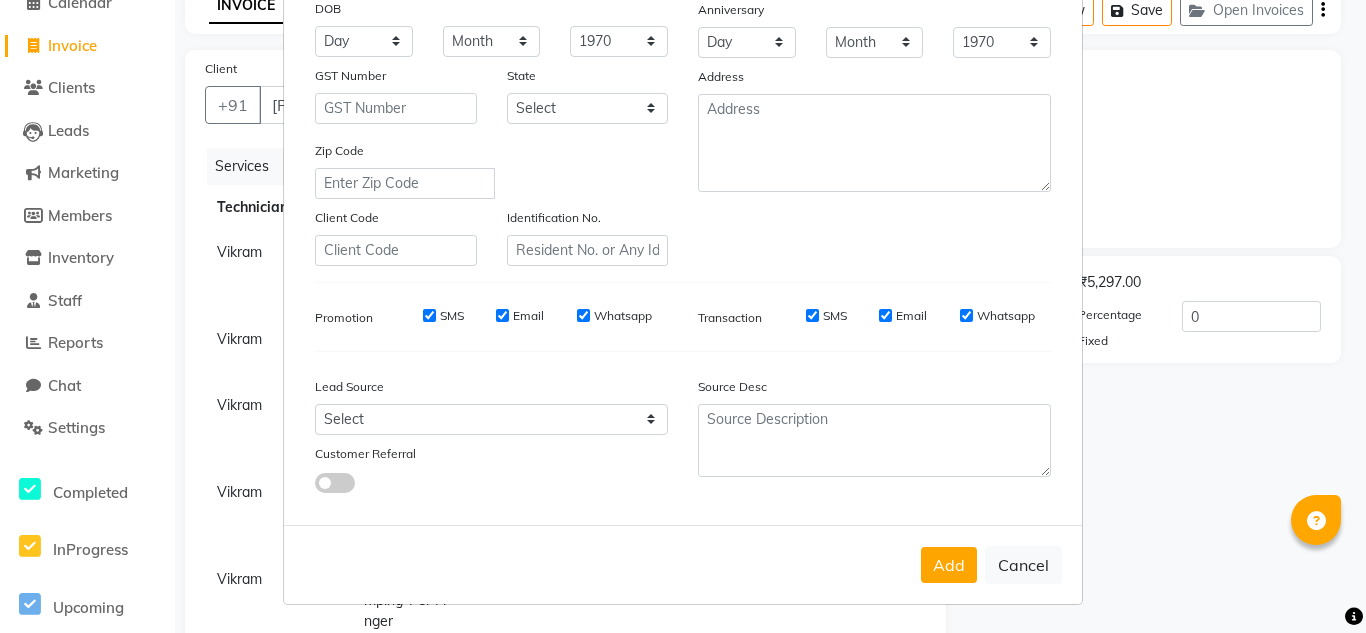 click on "Add" at bounding box center [949, 565] 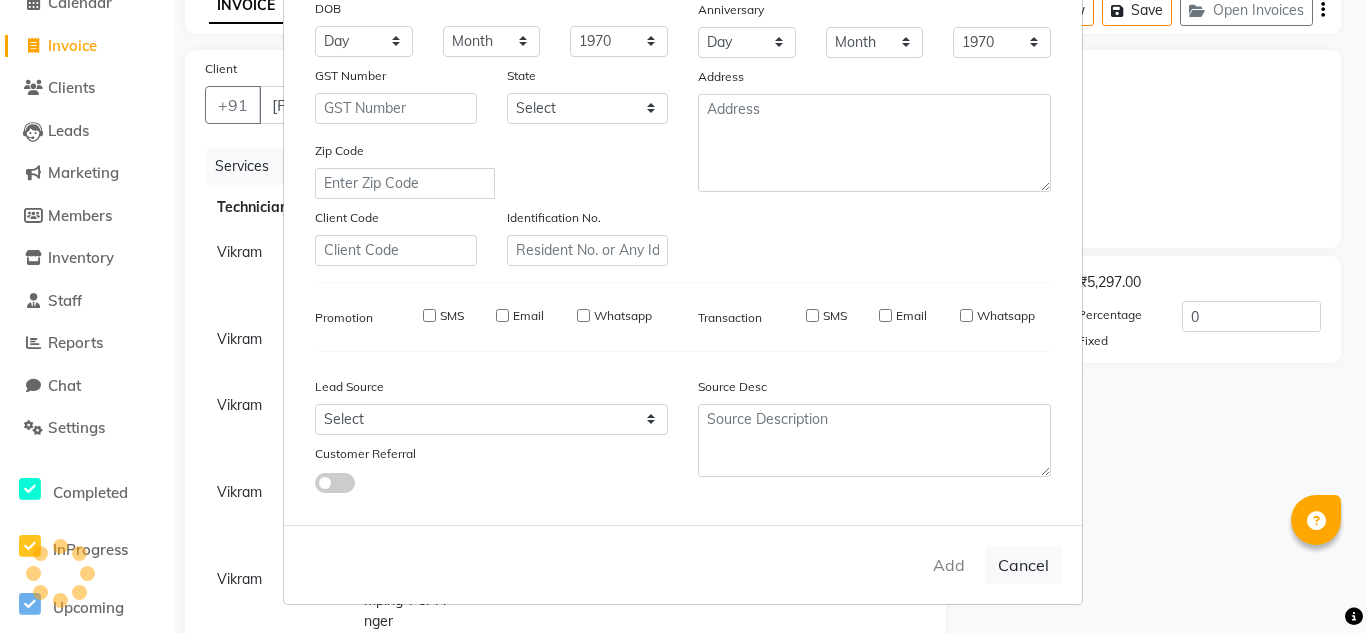 type 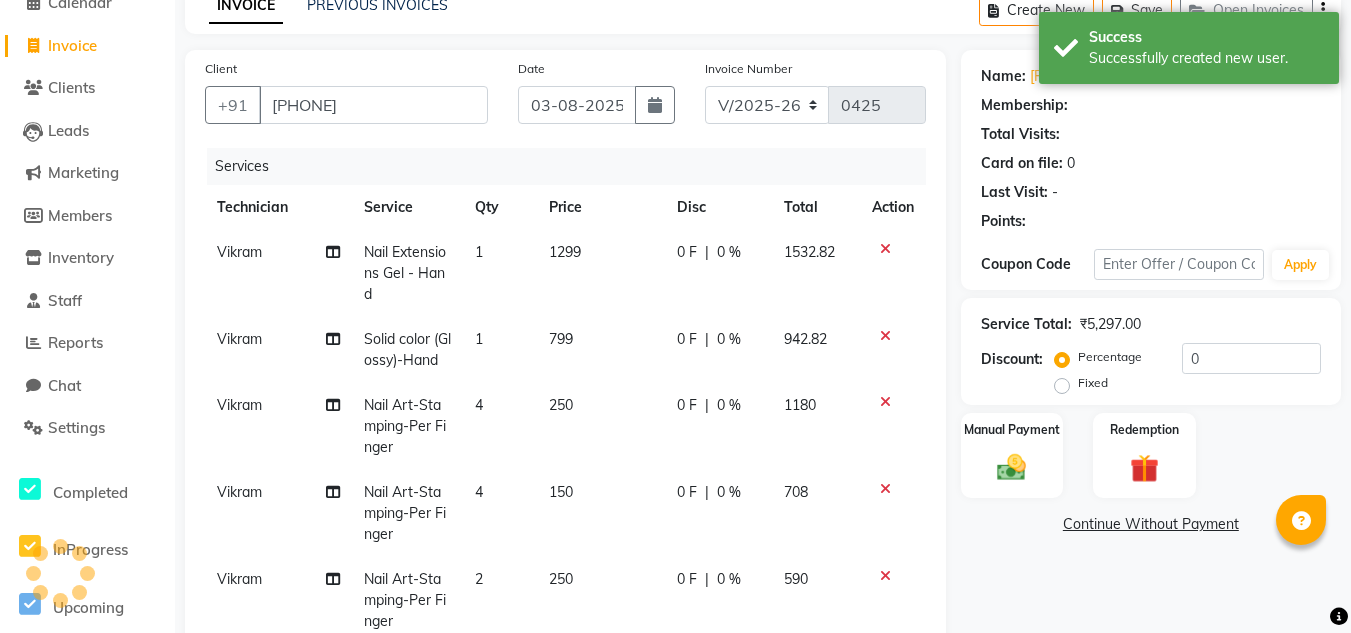 scroll, scrollTop: 114, scrollLeft: 0, axis: vertical 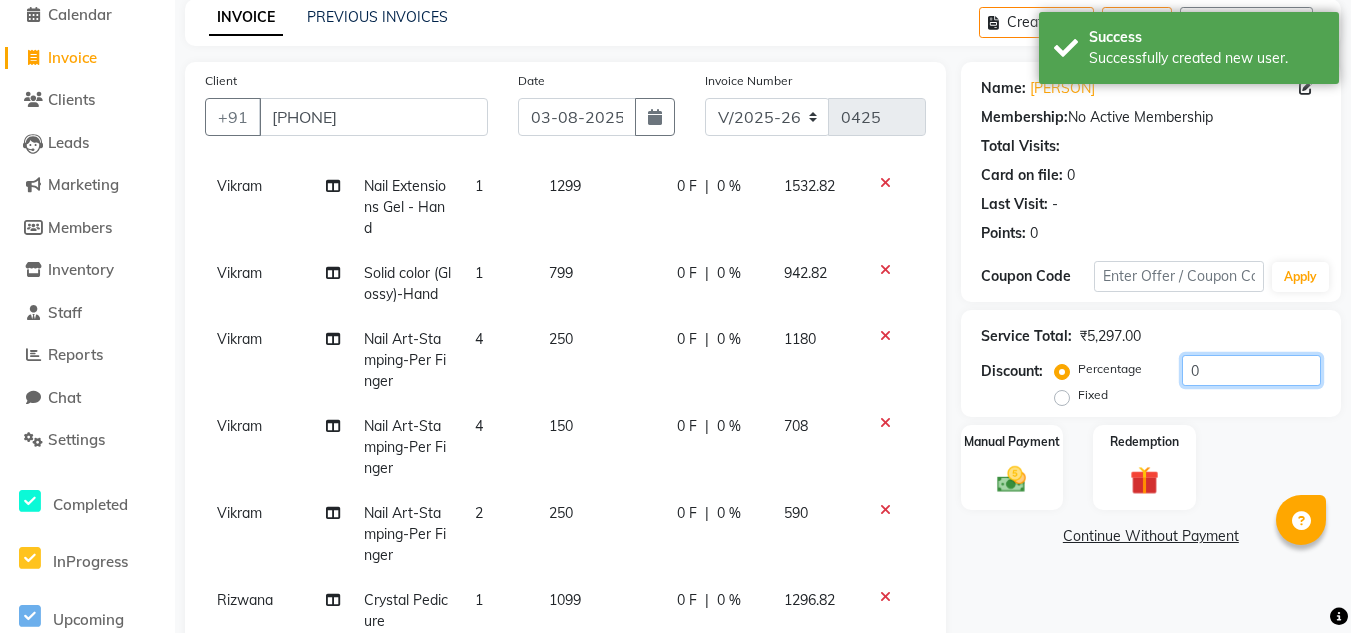 click on "0" 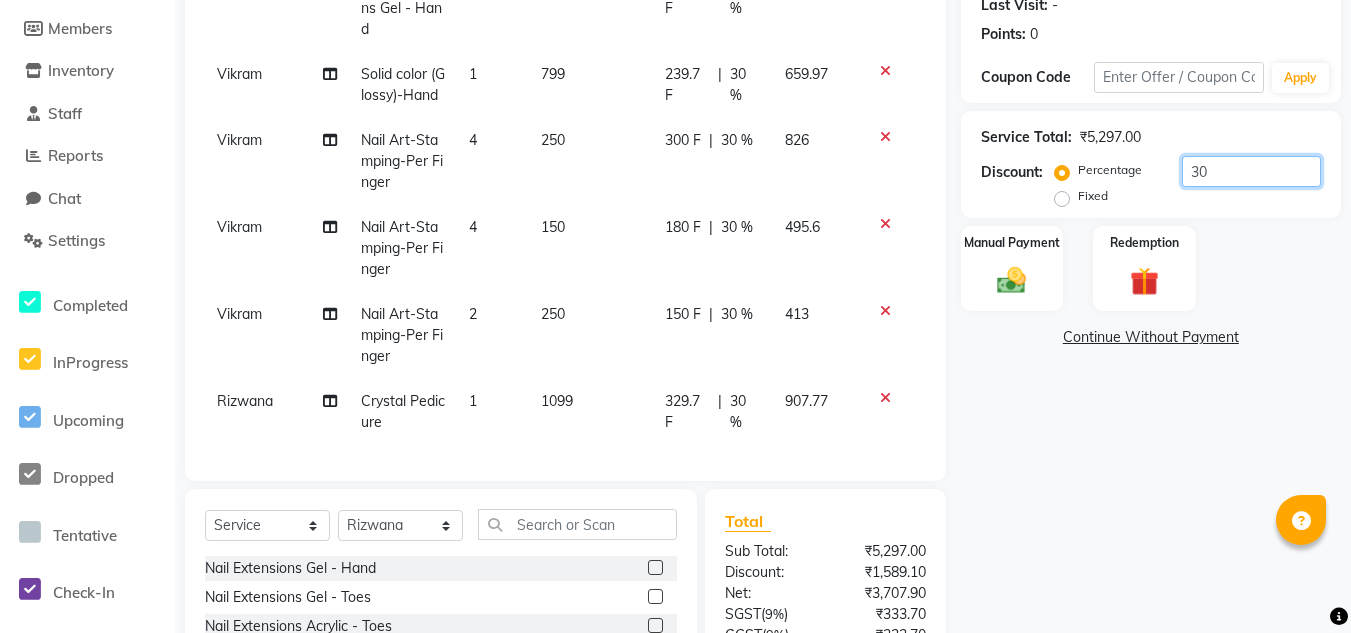 scroll, scrollTop: 201, scrollLeft: 0, axis: vertical 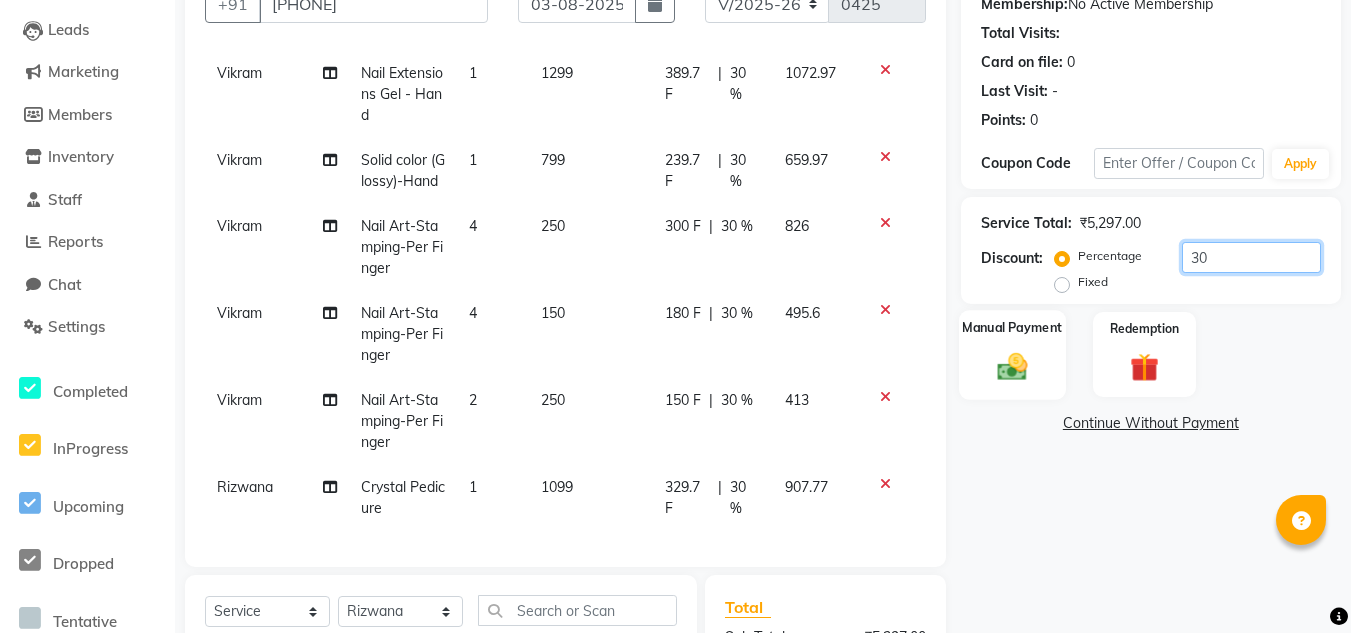 type on "30" 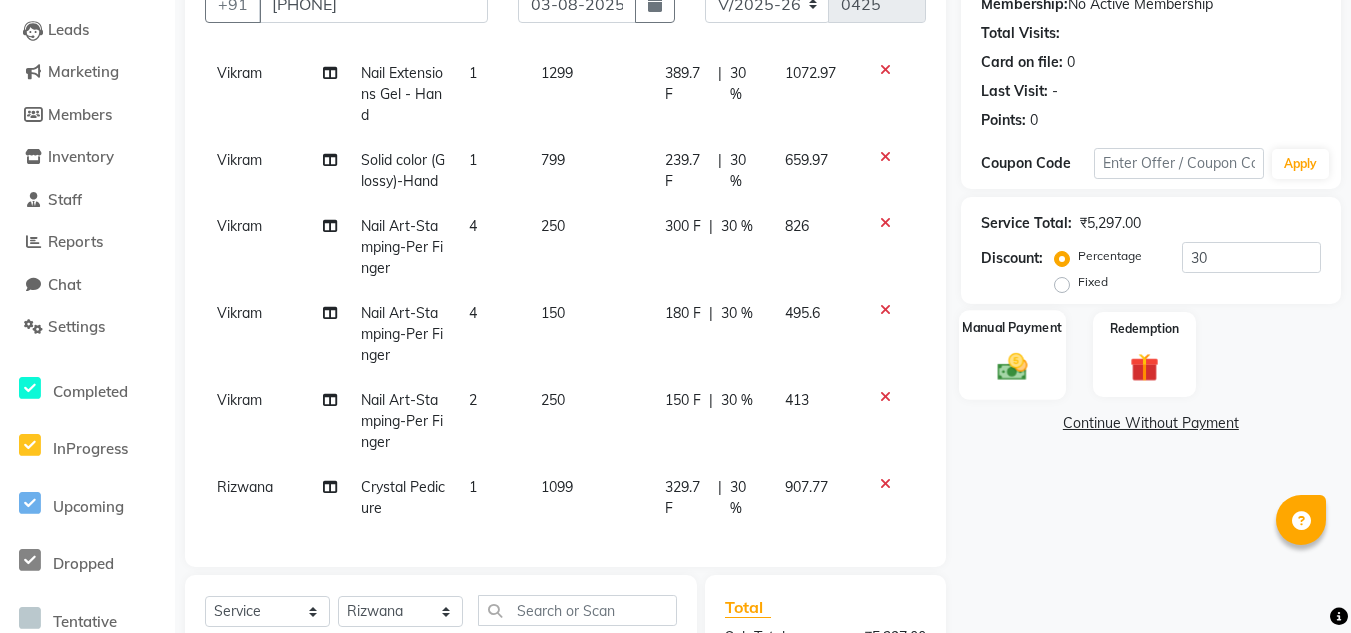 click 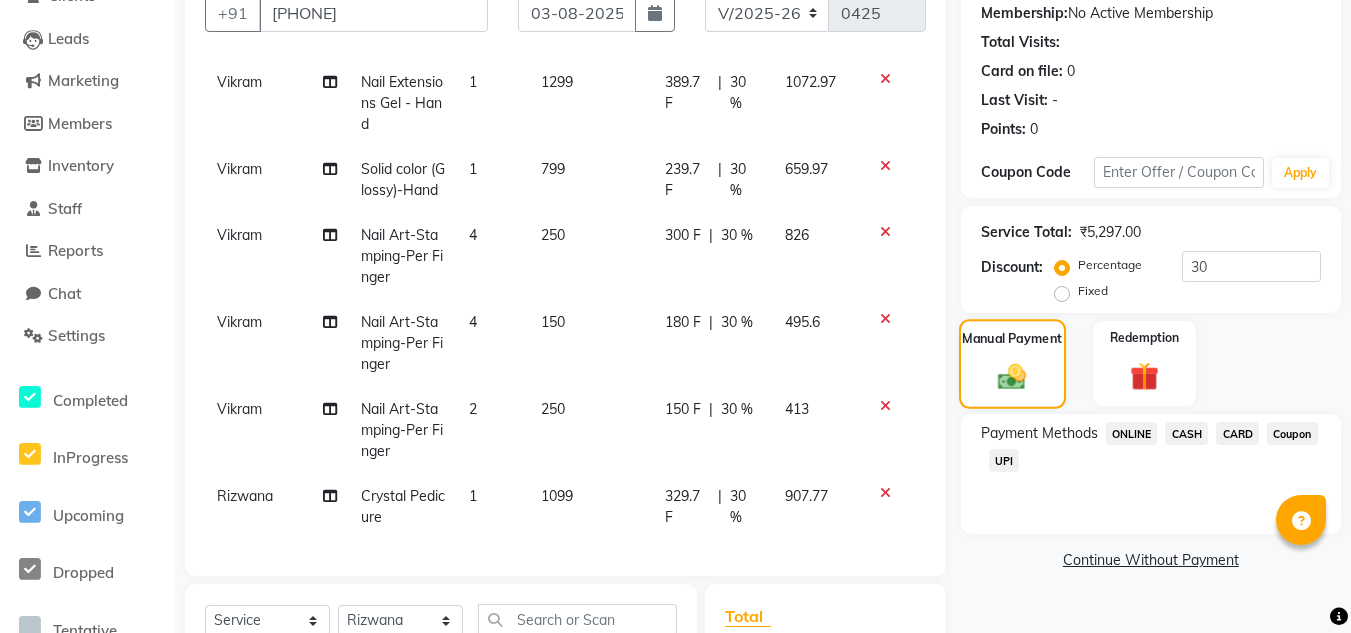 scroll, scrollTop: 191, scrollLeft: 0, axis: vertical 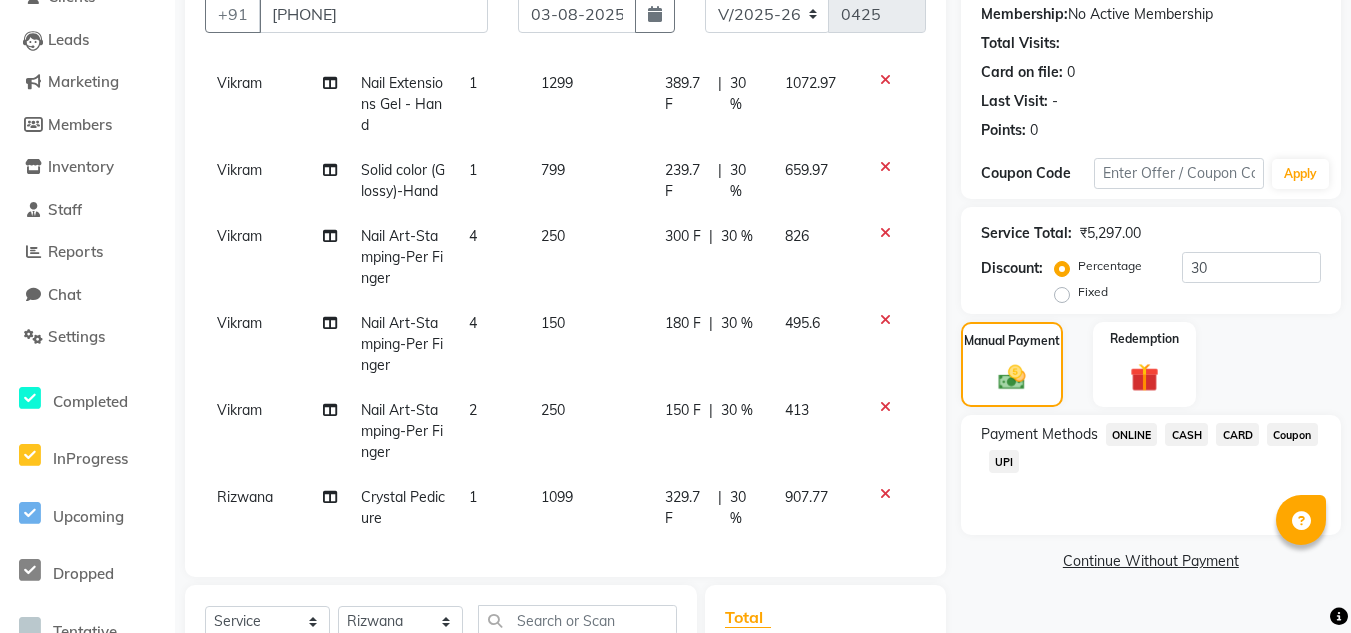 click on "CARD" 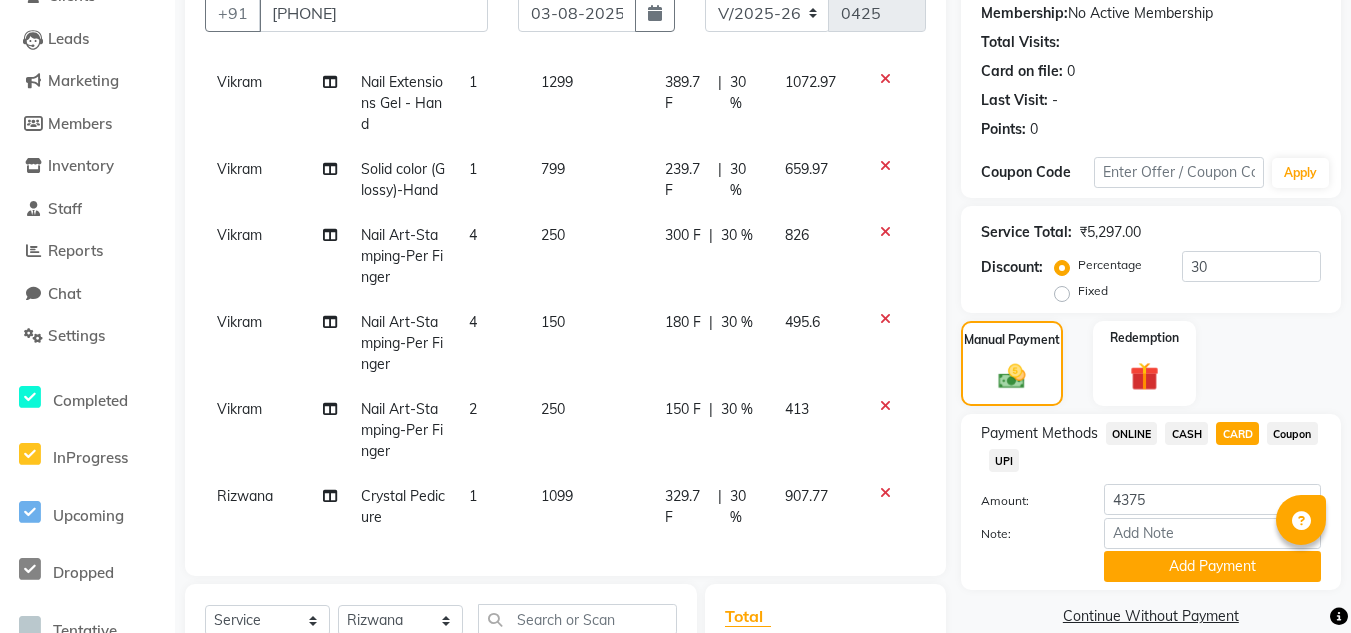 scroll, scrollTop: 488, scrollLeft: 0, axis: vertical 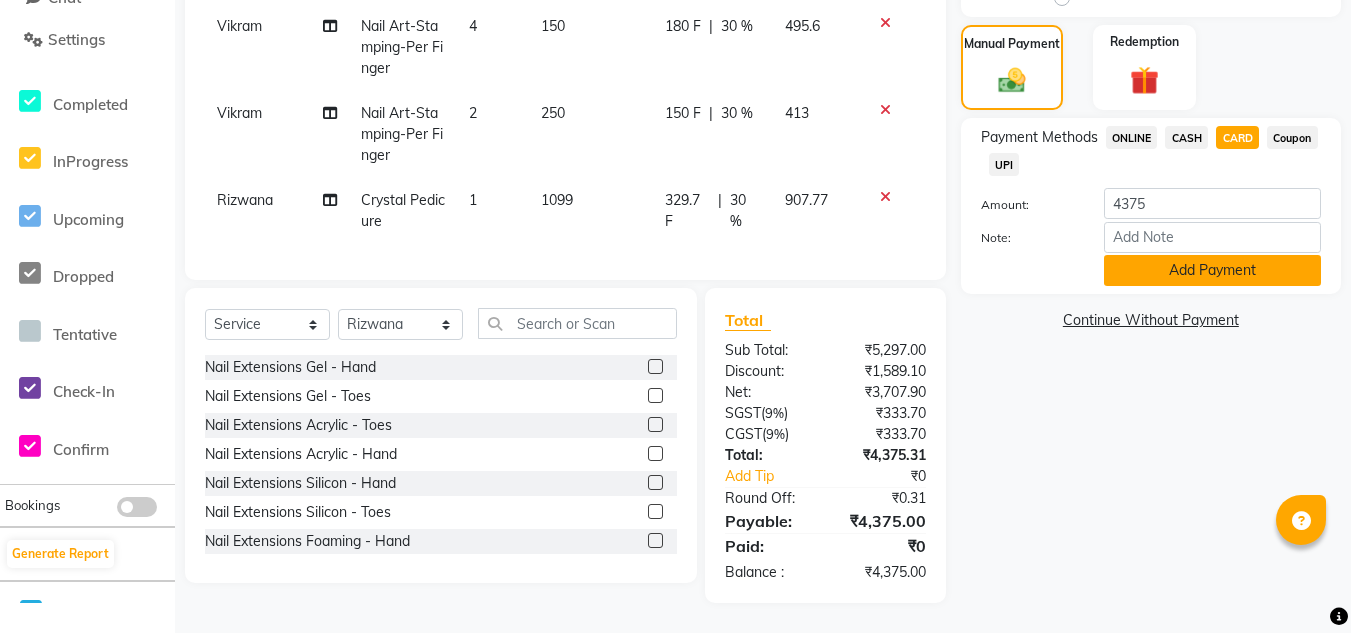 click on "Add Payment" 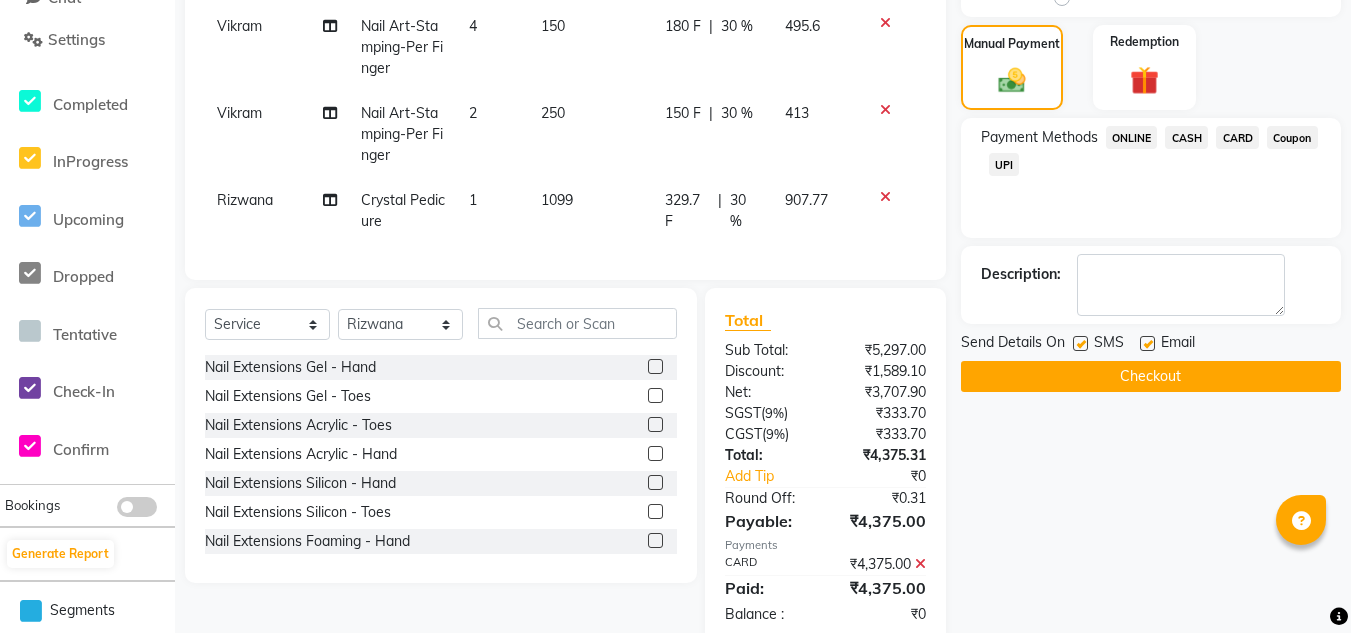 scroll, scrollTop: 530, scrollLeft: 0, axis: vertical 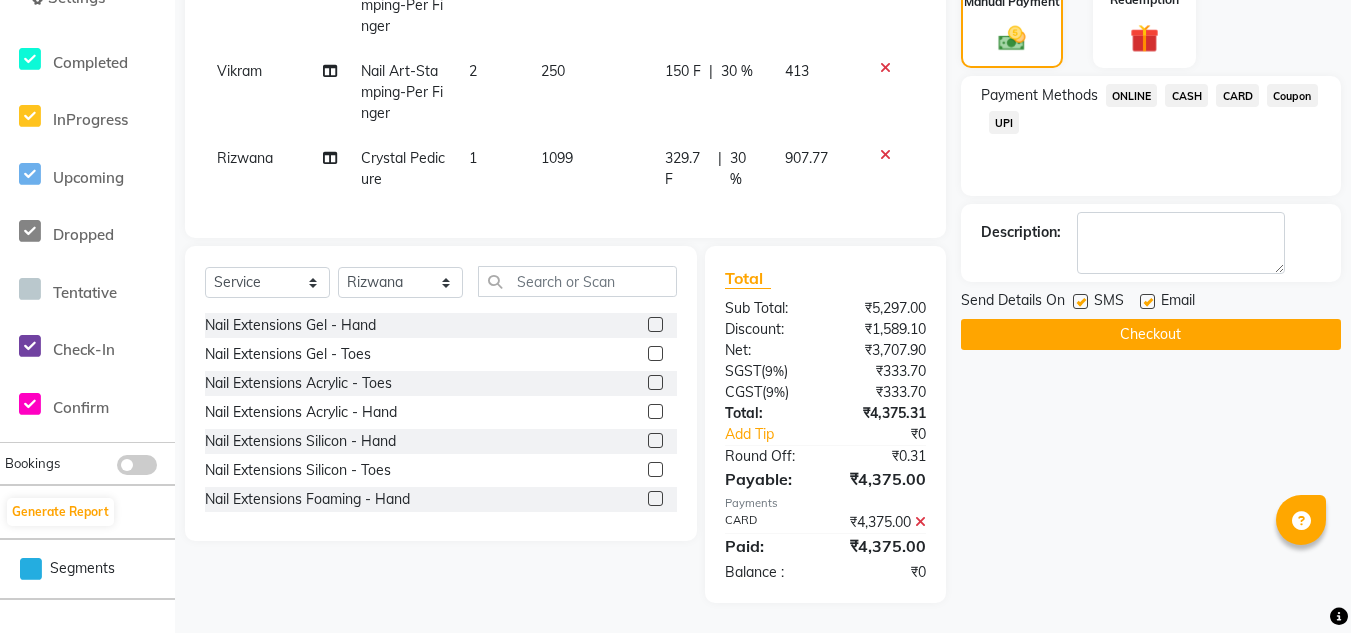 click on "Checkout" 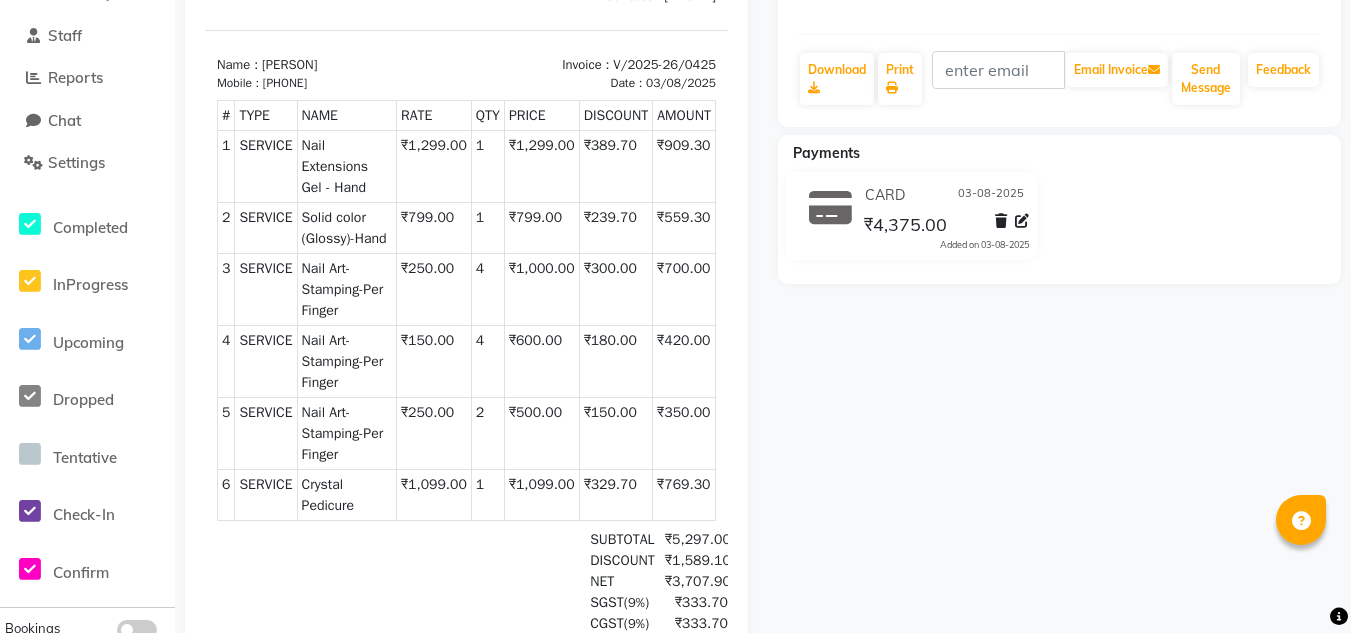 scroll, scrollTop: 0, scrollLeft: 0, axis: both 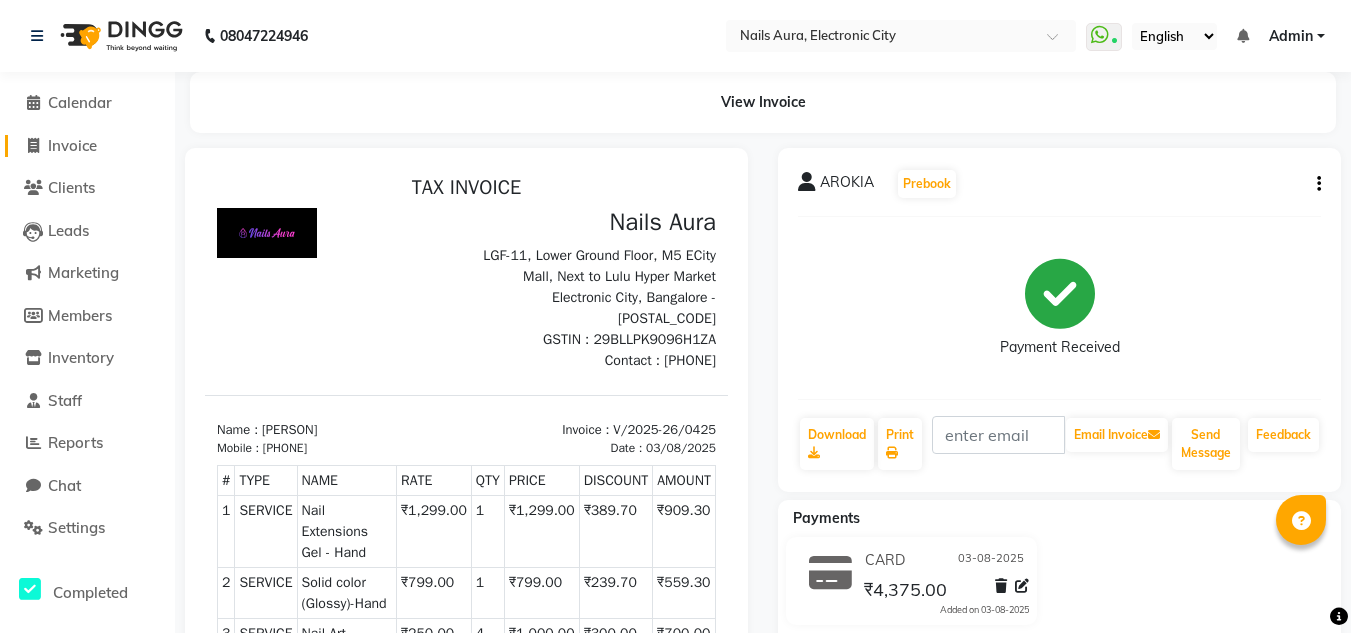 click on "Invoice" 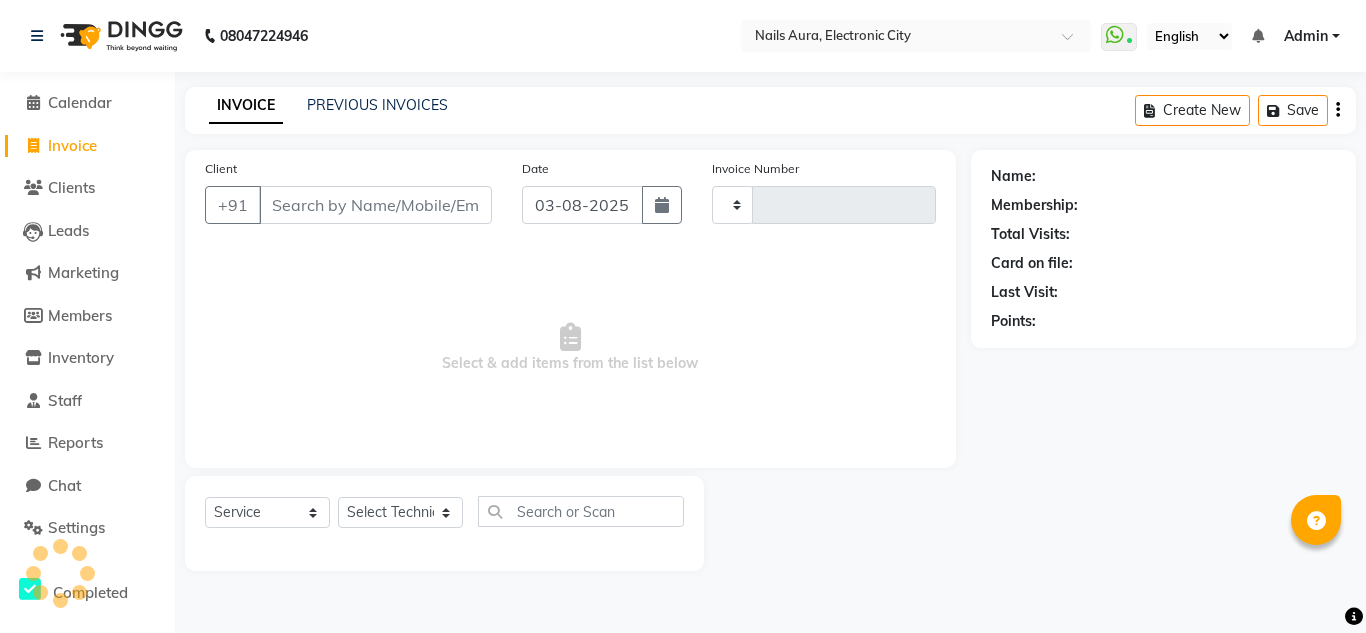 type on "0426" 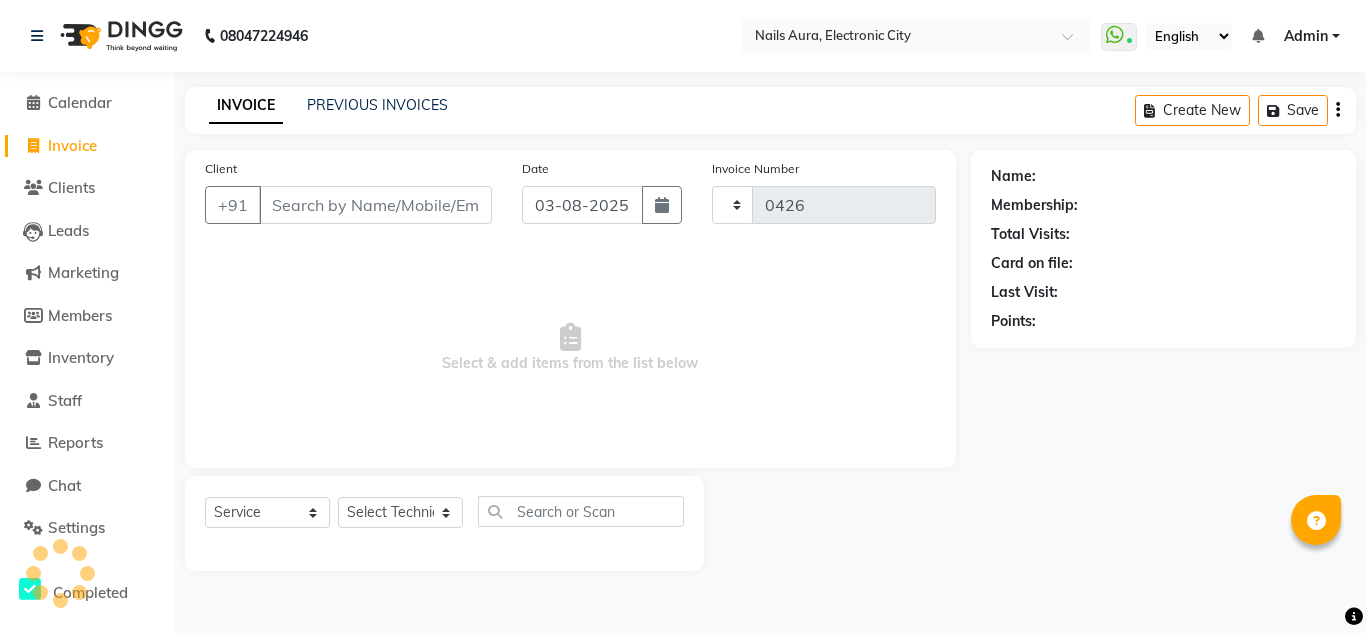 select on "8179" 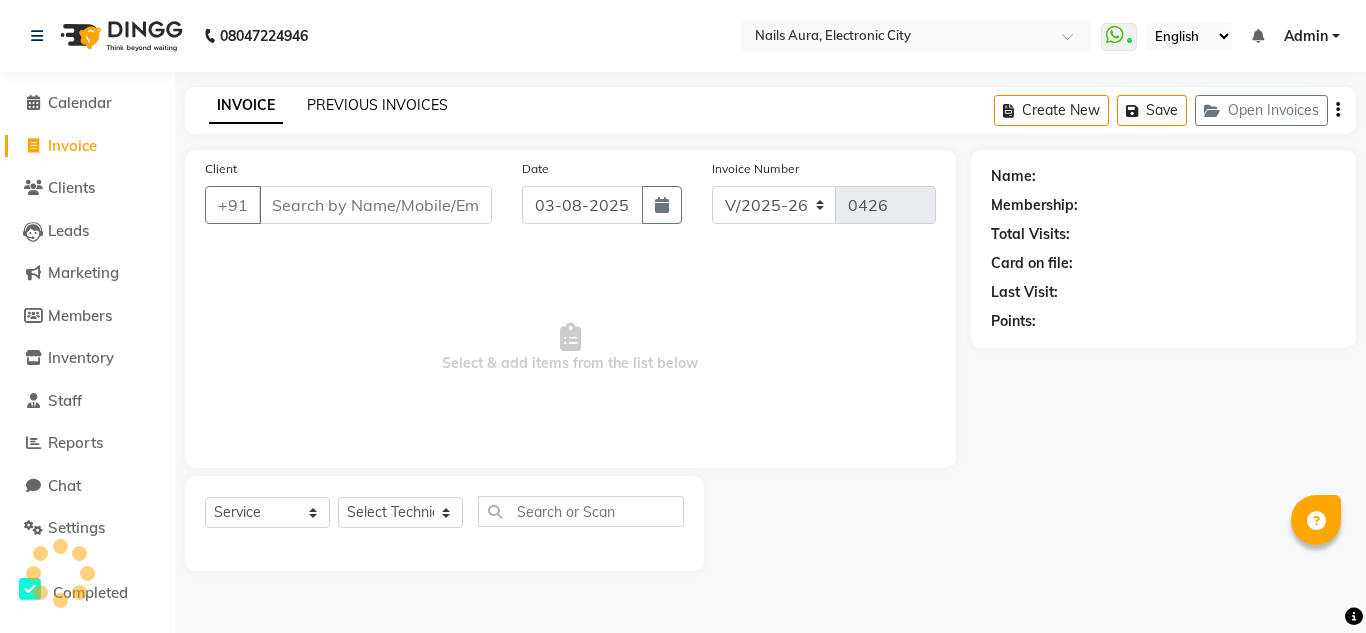click on "PREVIOUS INVOICES" 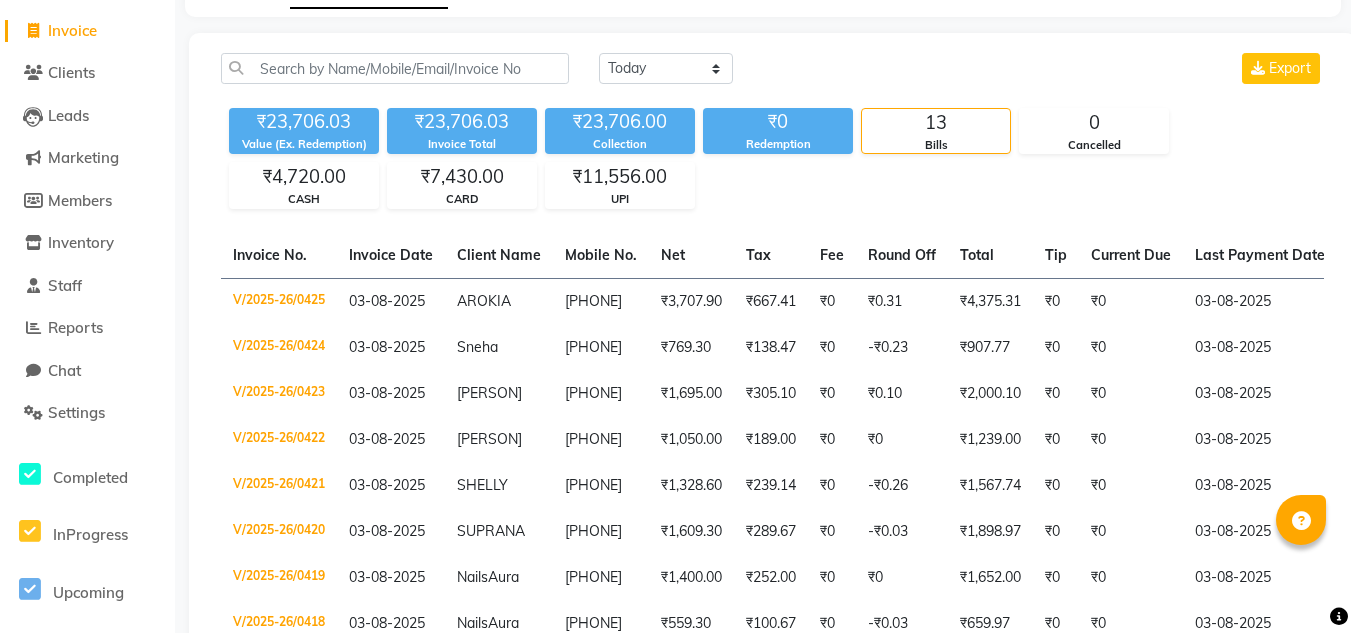 scroll, scrollTop: 0, scrollLeft: 0, axis: both 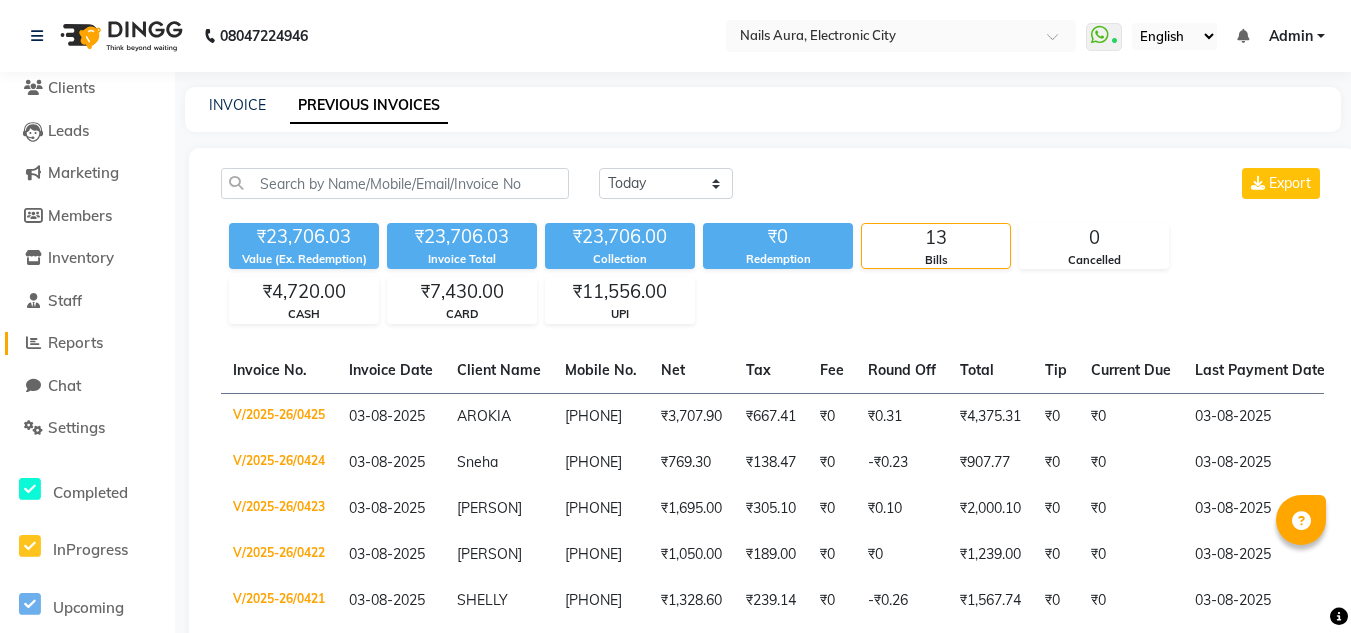 click on "Reports" 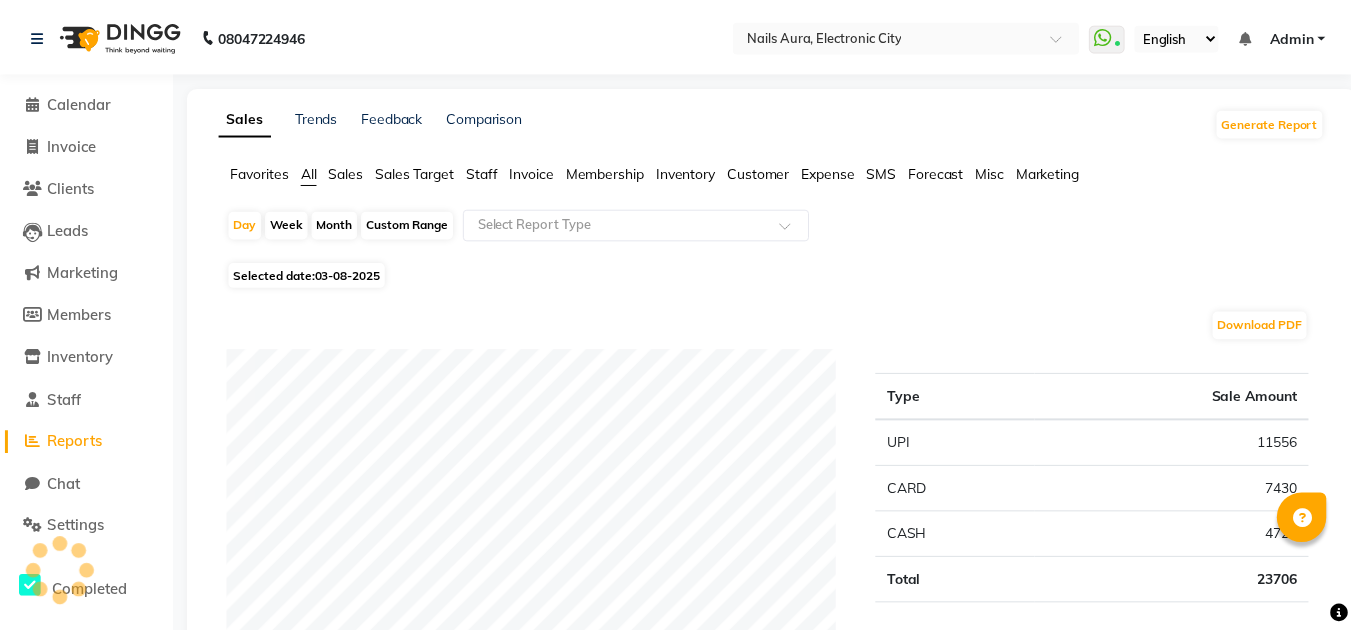 scroll, scrollTop: 0, scrollLeft: 0, axis: both 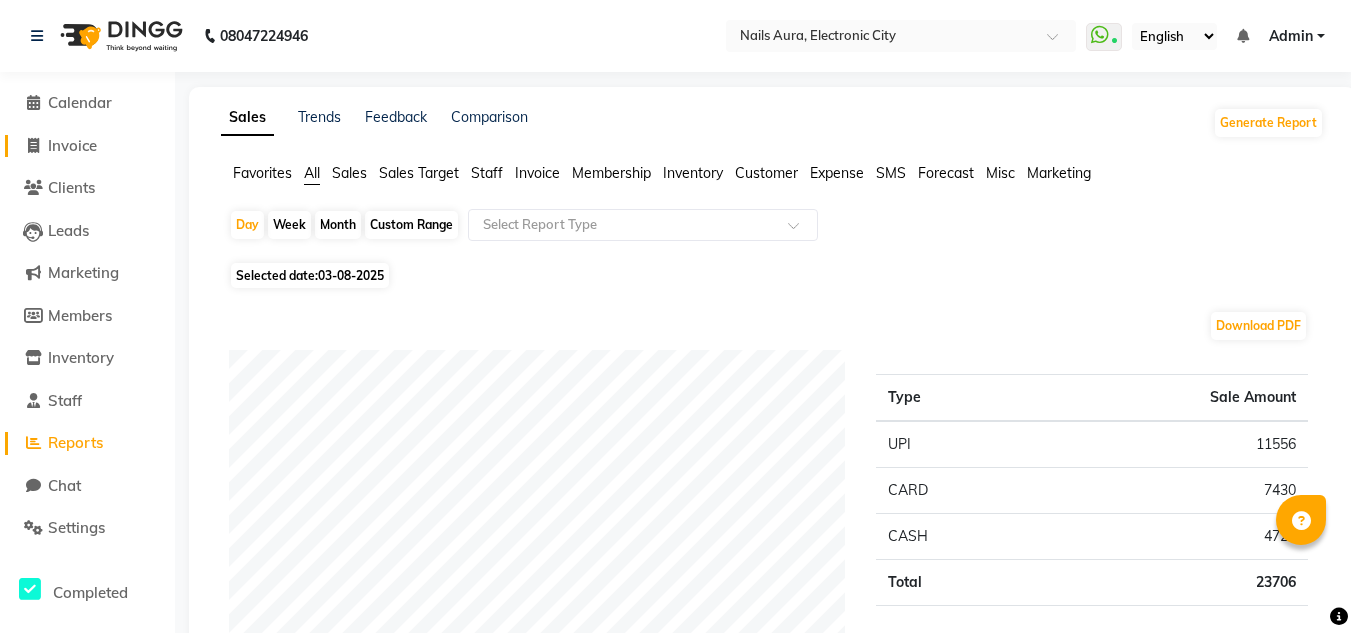 drag, startPoint x: 91, startPoint y: 149, endPoint x: 108, endPoint y: 158, distance: 19.235384 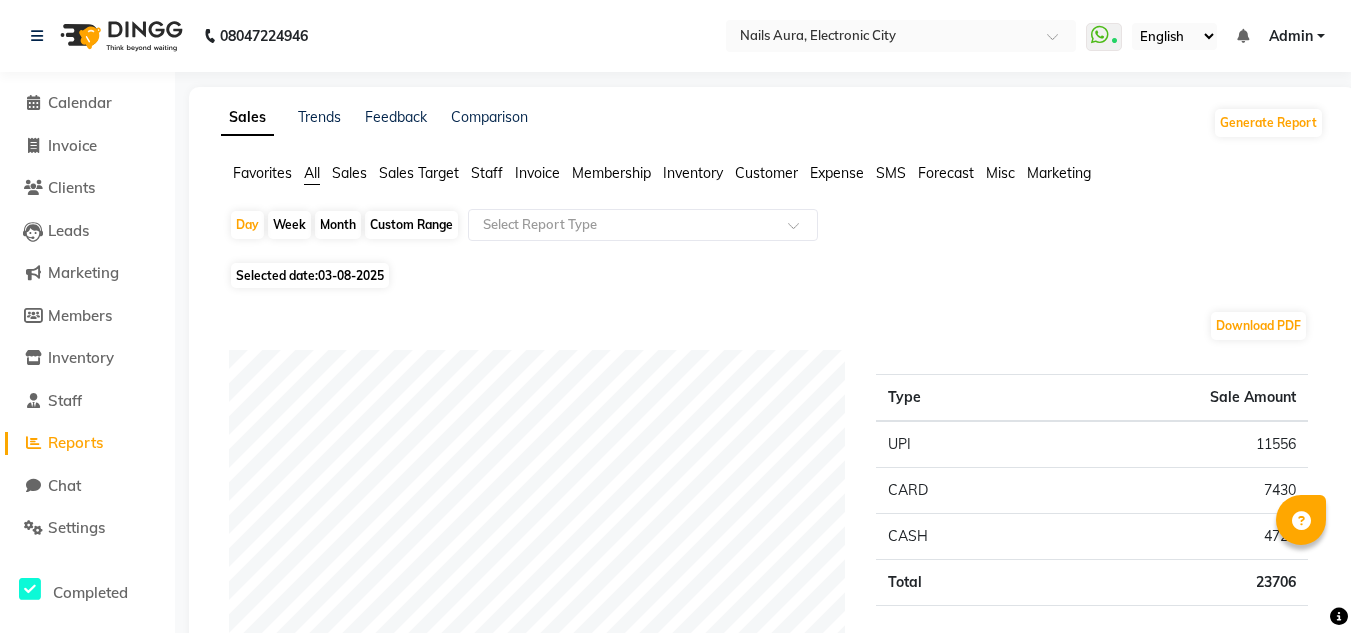 select on "service" 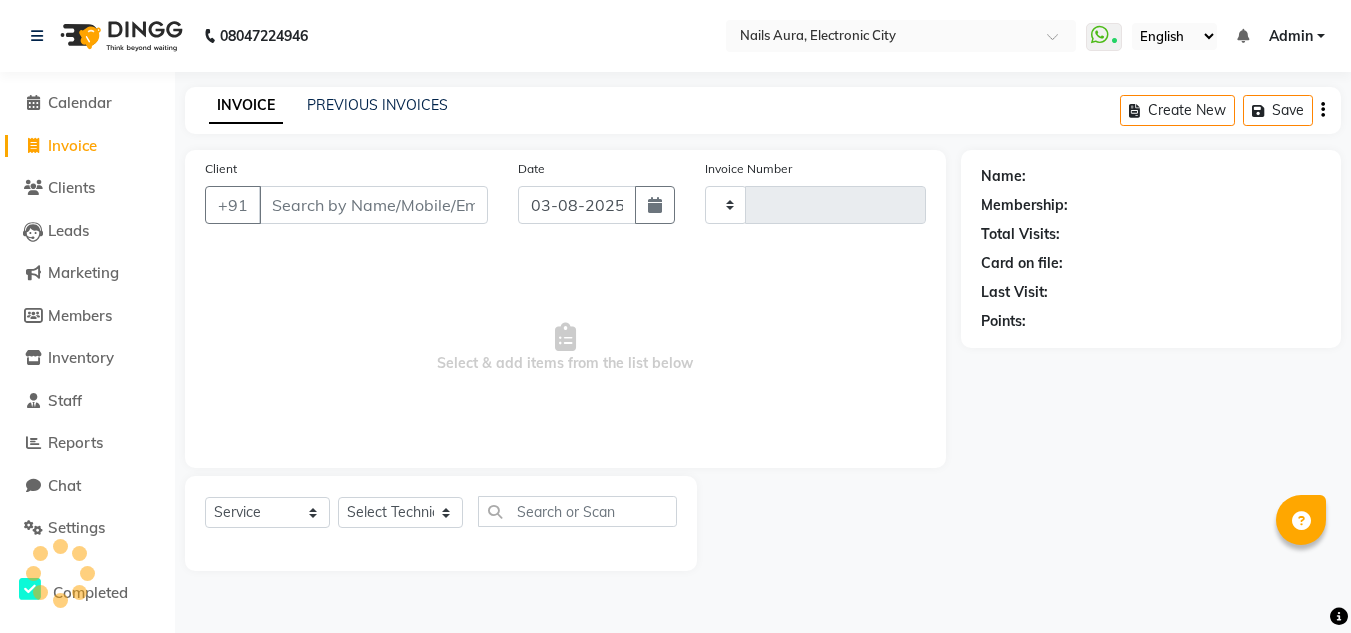 type on "0426" 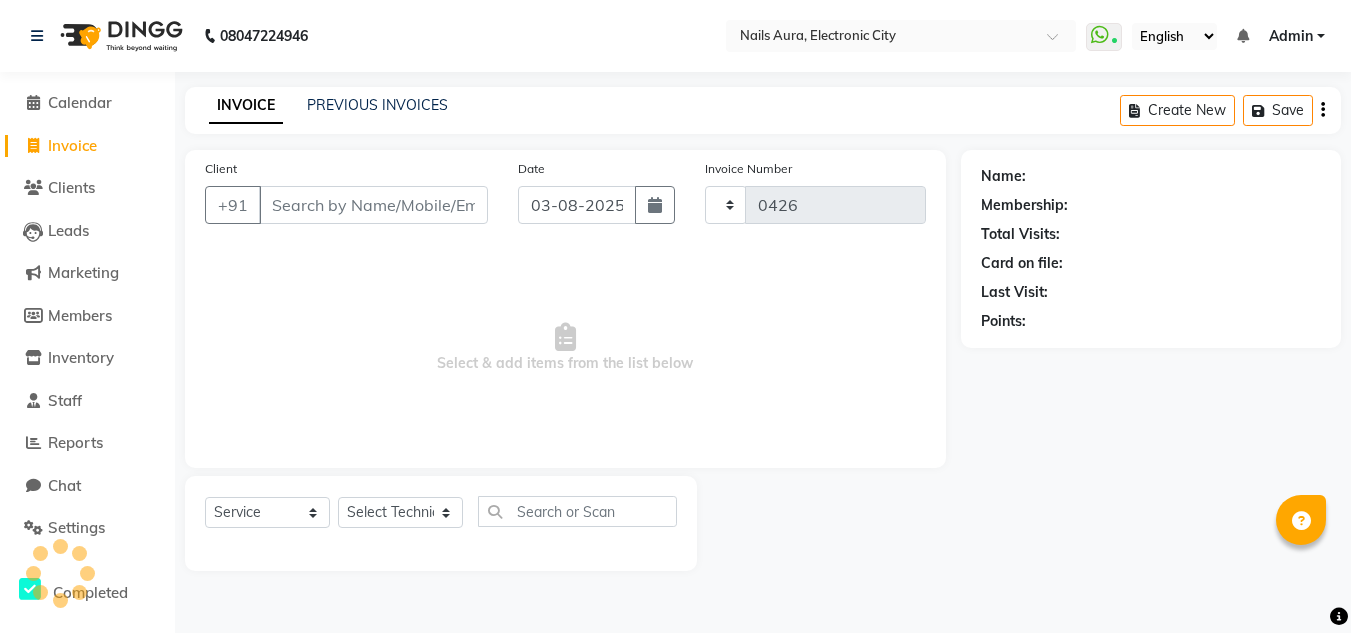 select on "8179" 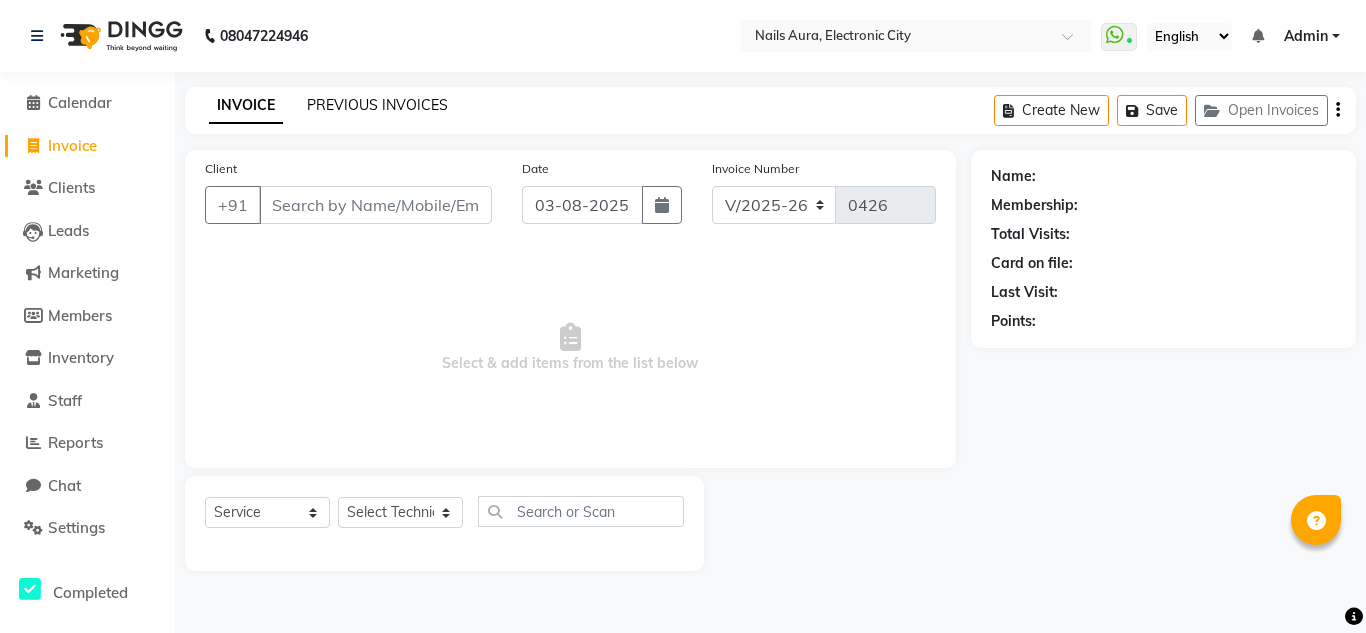 click on "PREVIOUS INVOICES" 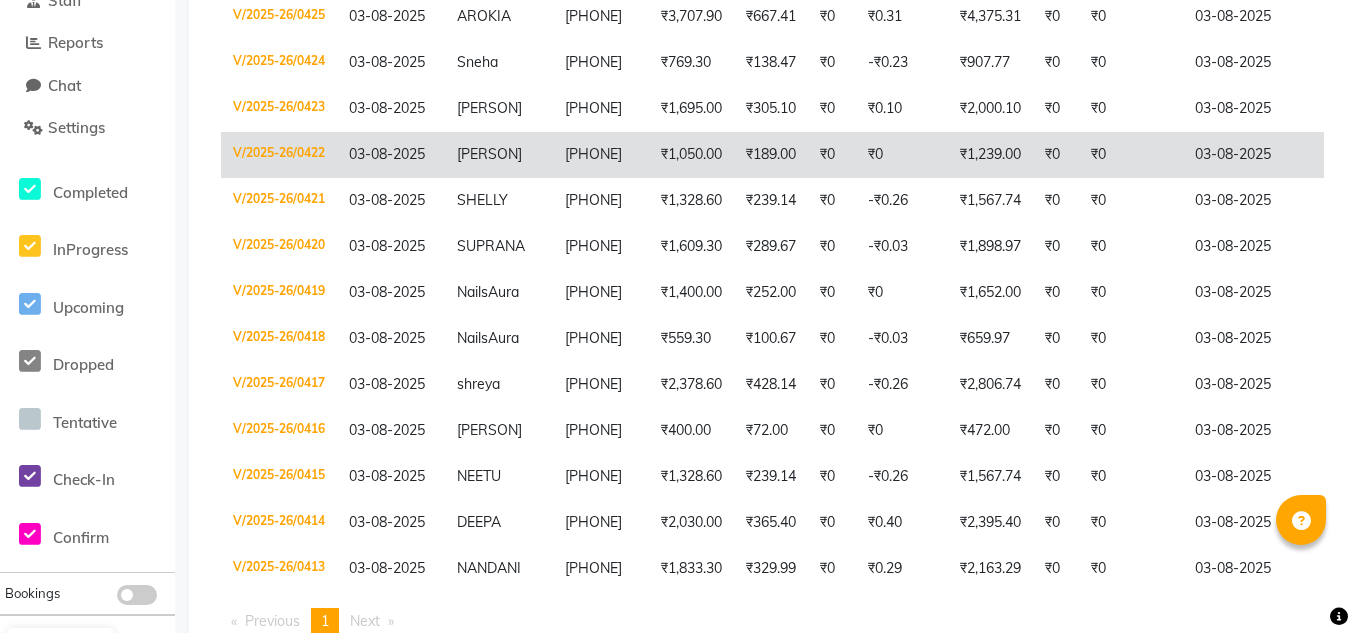 scroll, scrollTop: 200, scrollLeft: 0, axis: vertical 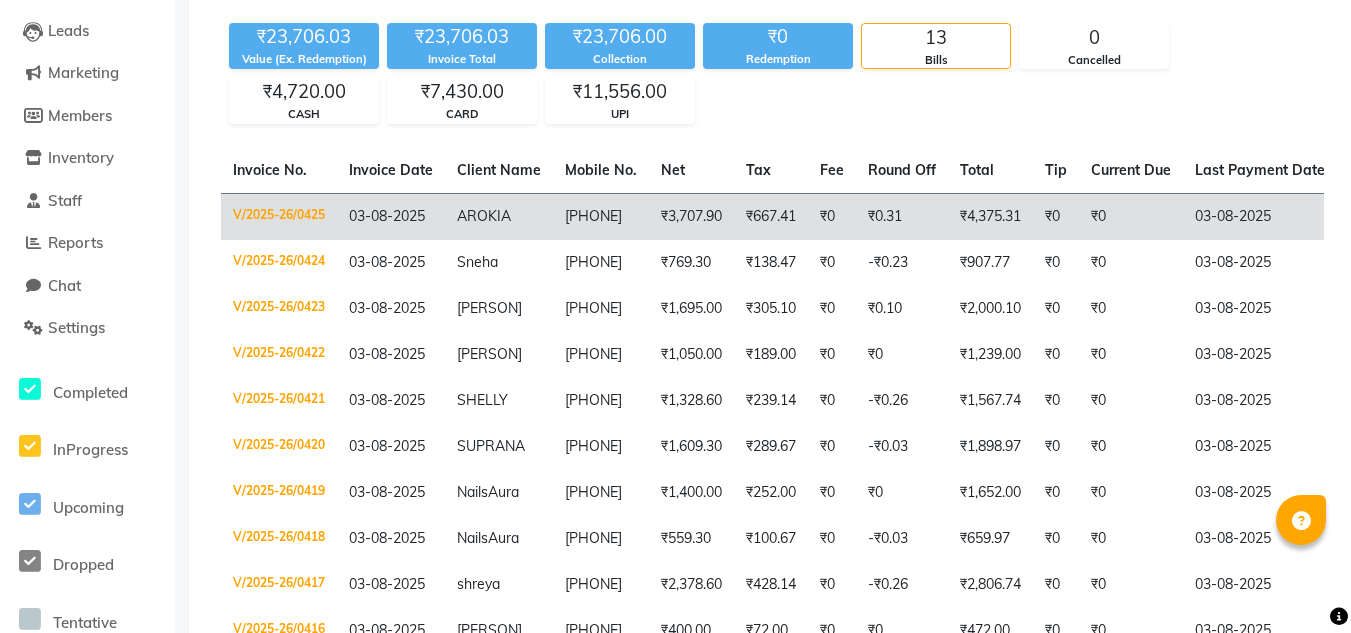 click on "V/2025-26/0425" 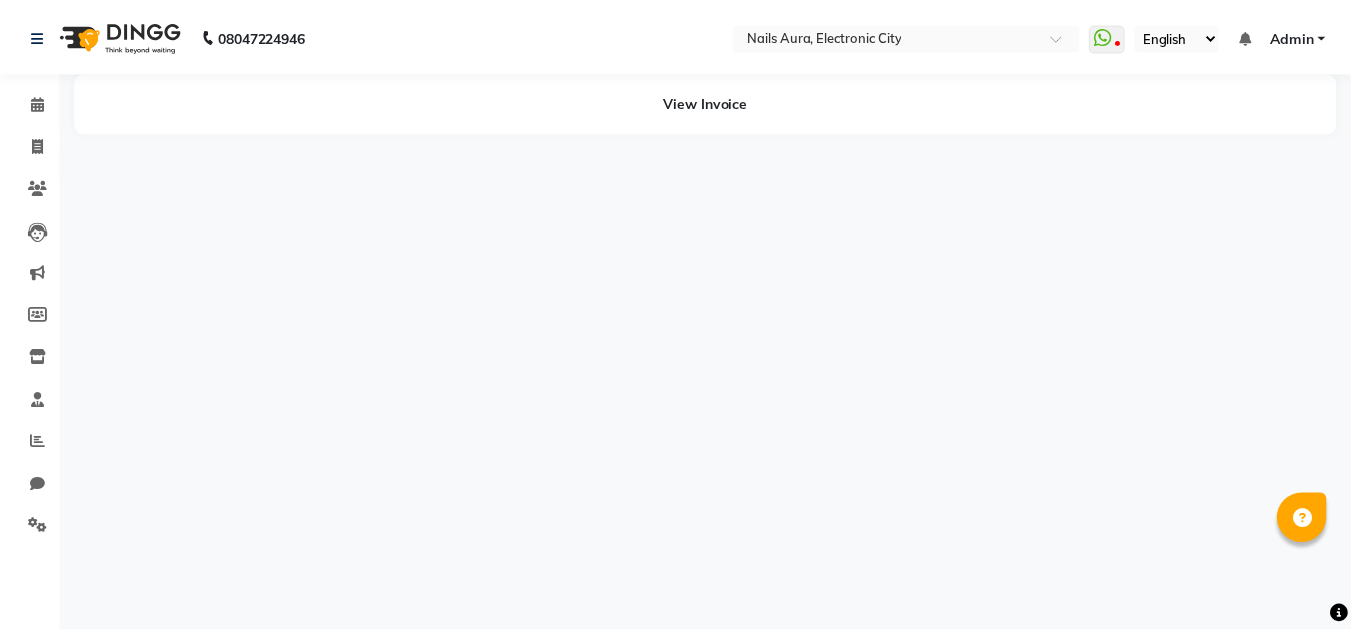 scroll, scrollTop: 0, scrollLeft: 0, axis: both 